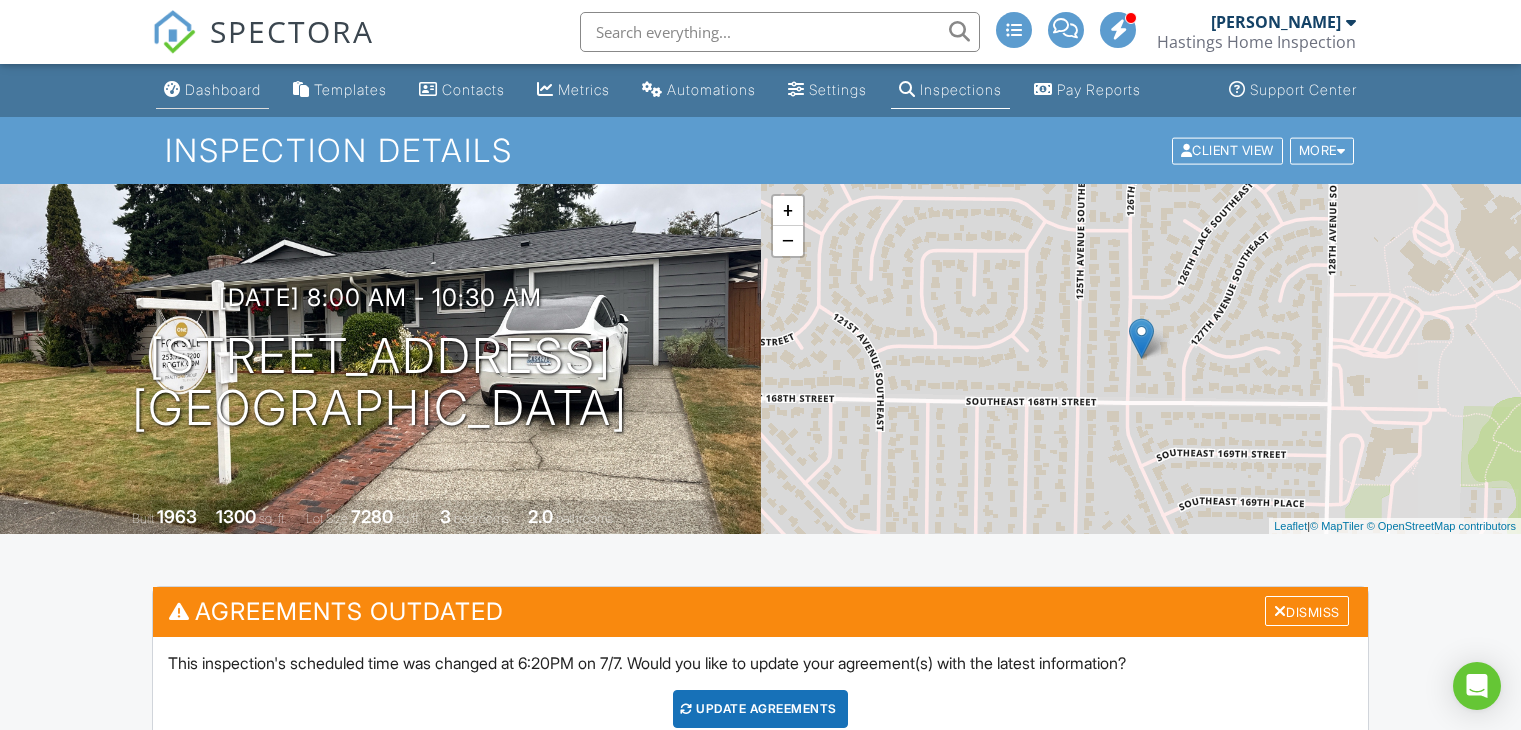 scroll, scrollTop: 0, scrollLeft: 0, axis: both 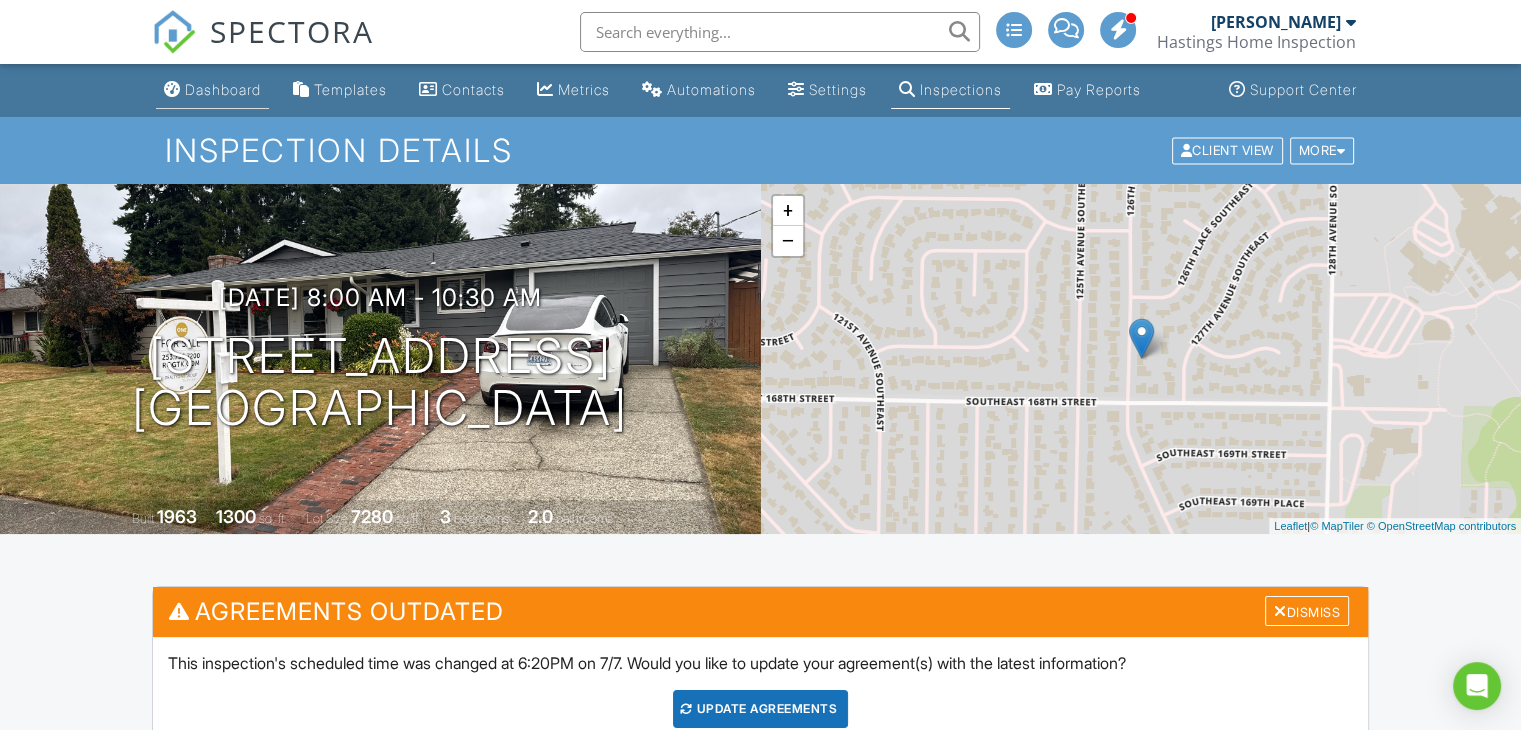click on "Dashboard" at bounding box center [223, 89] 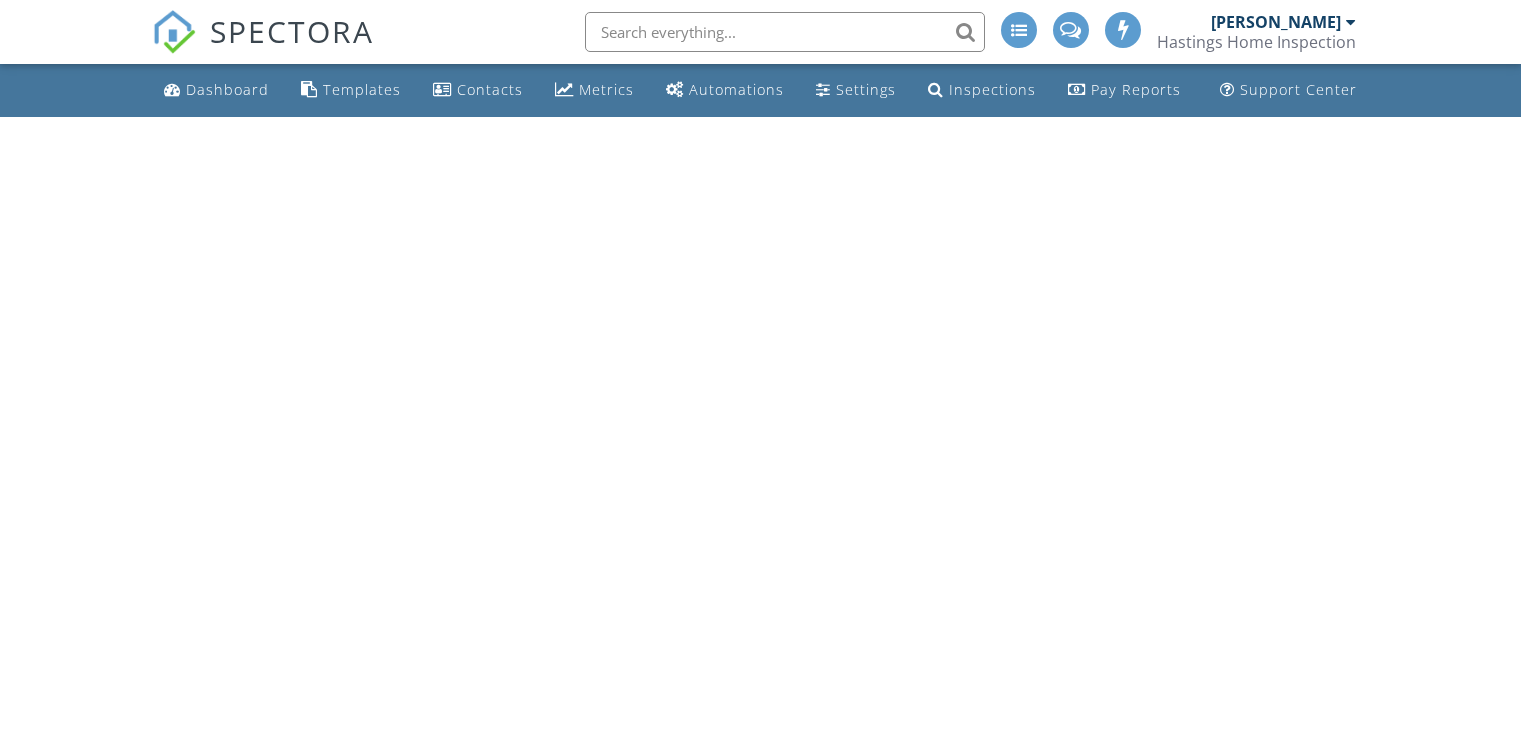 scroll, scrollTop: 0, scrollLeft: 0, axis: both 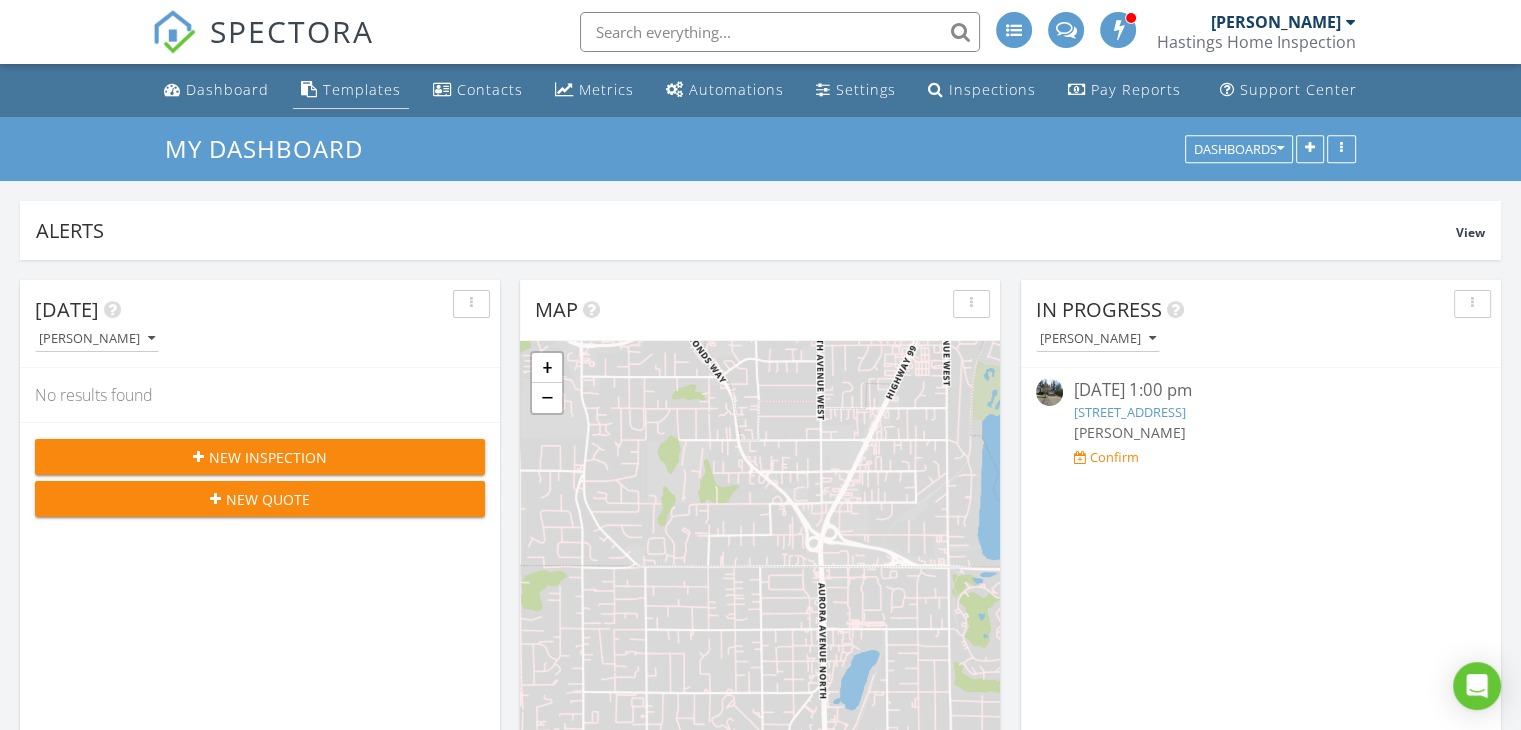 click on "Templates" at bounding box center (362, 89) 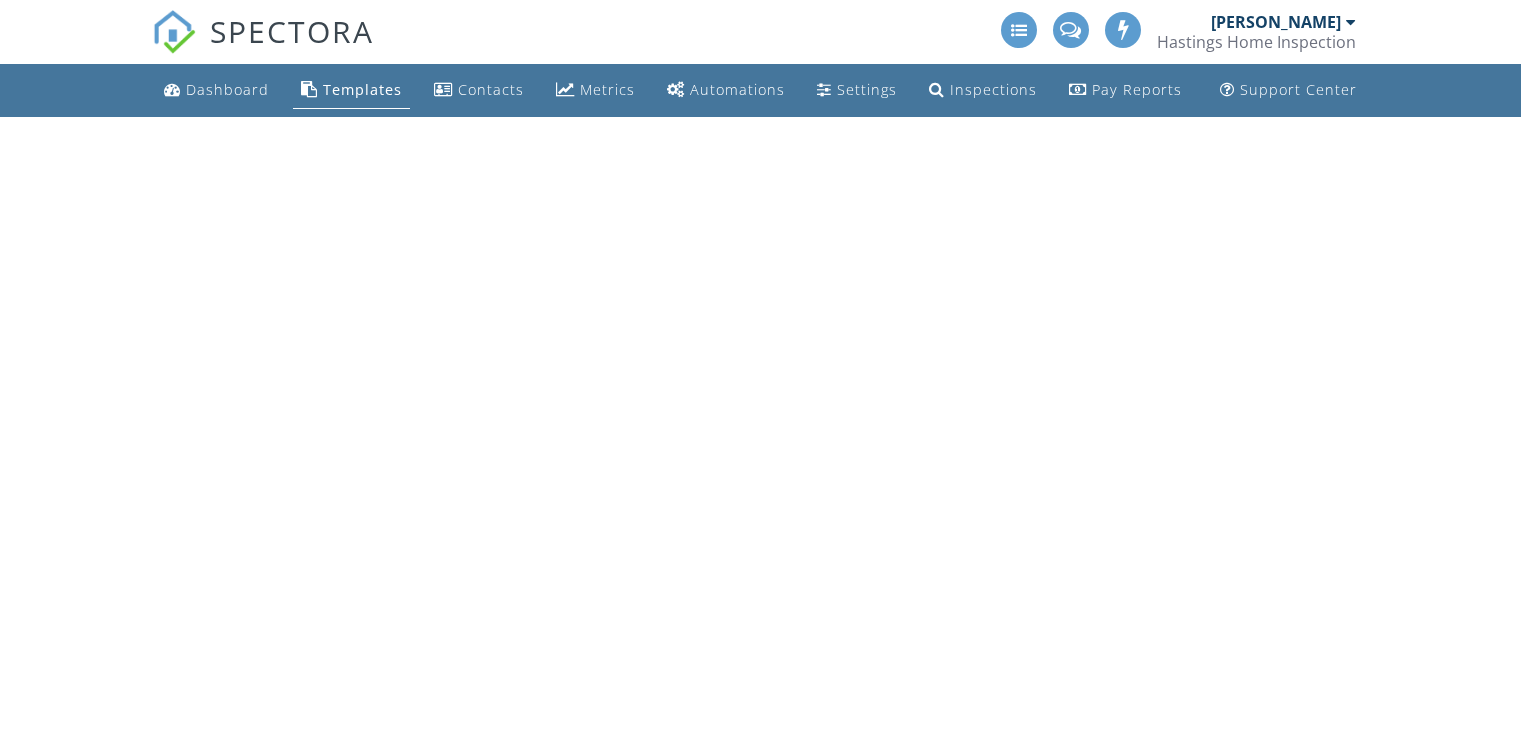 scroll, scrollTop: 0, scrollLeft: 0, axis: both 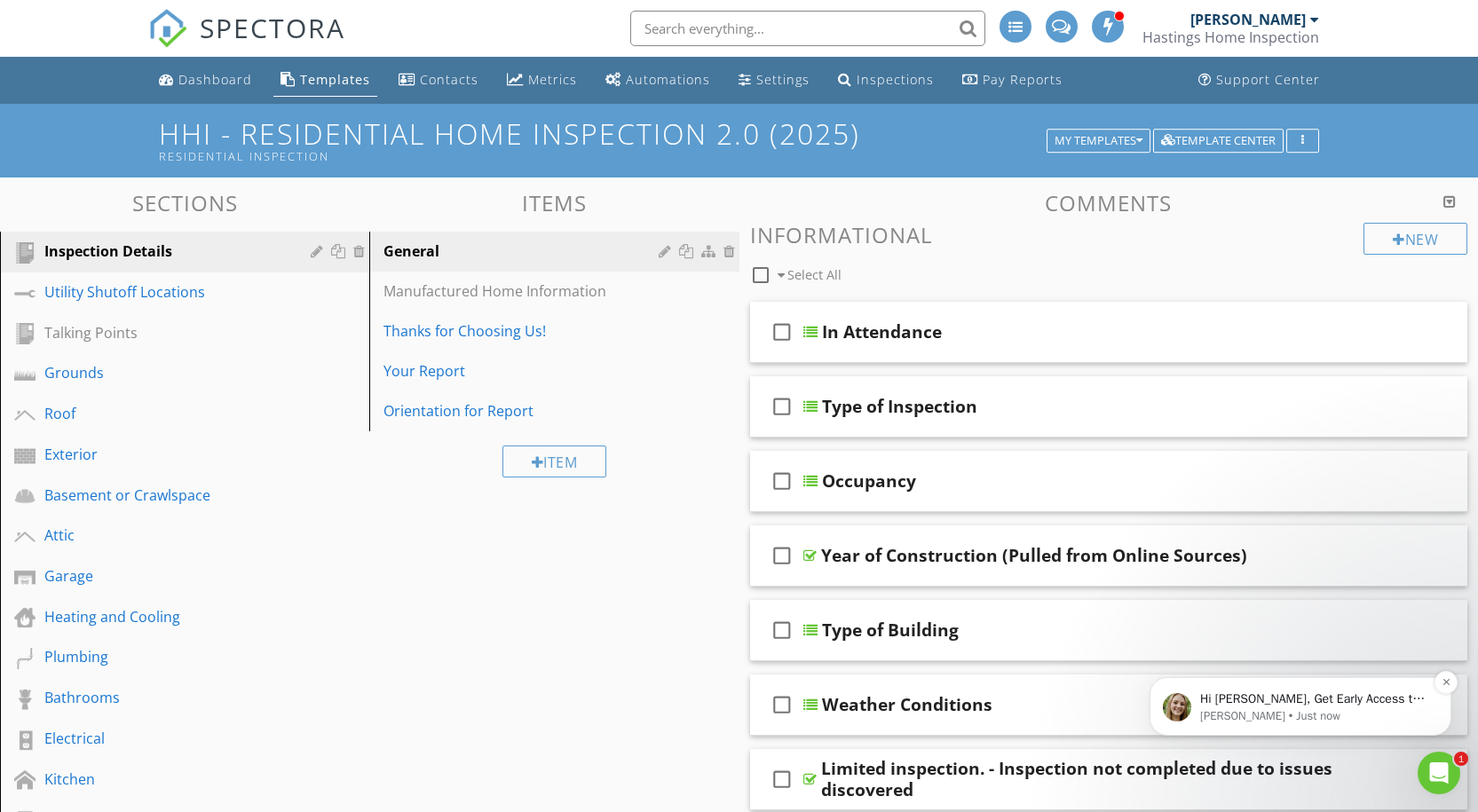 click on "[PERSON_NAME] • Just now" at bounding box center (1315, 716) 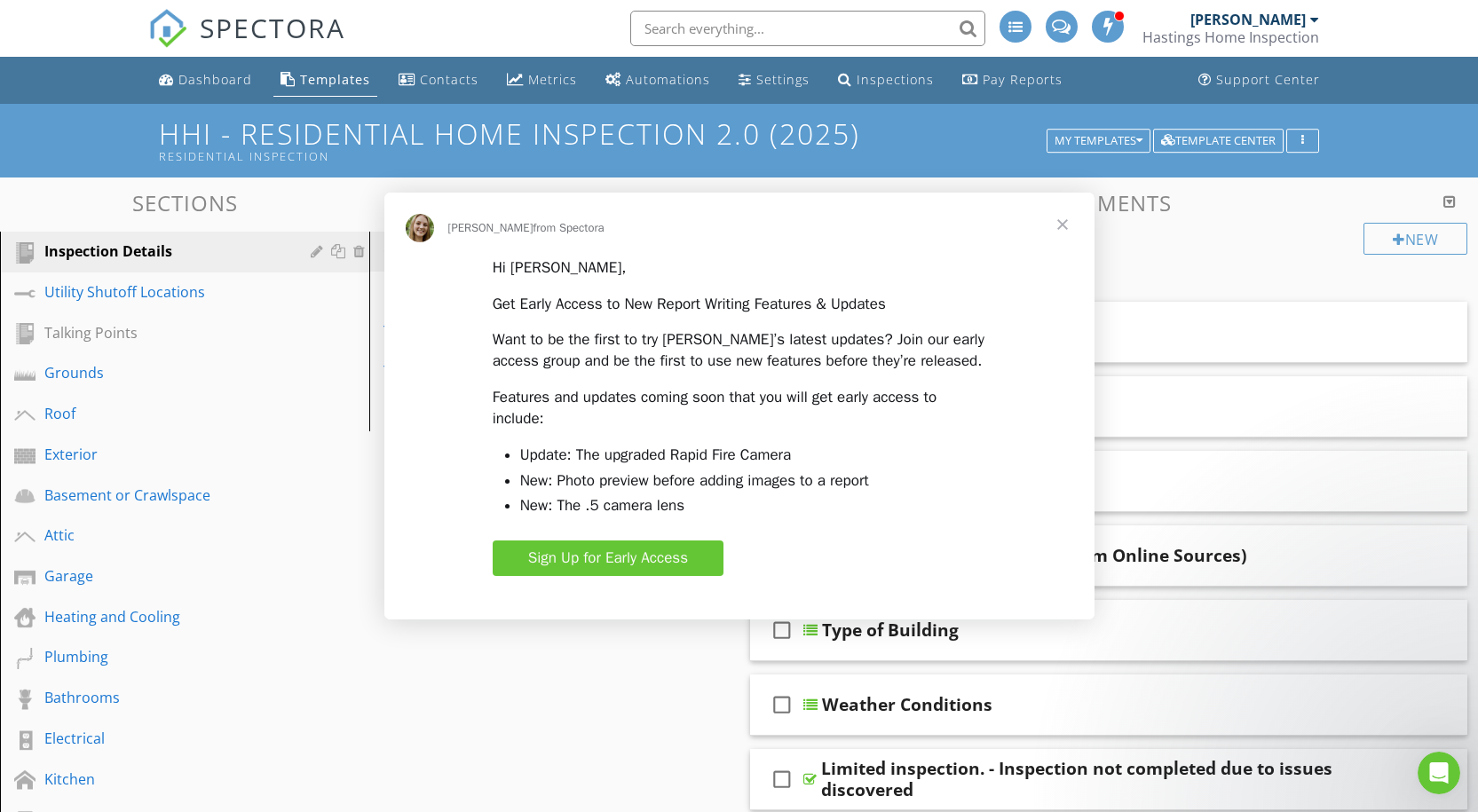 scroll, scrollTop: 0, scrollLeft: 0, axis: both 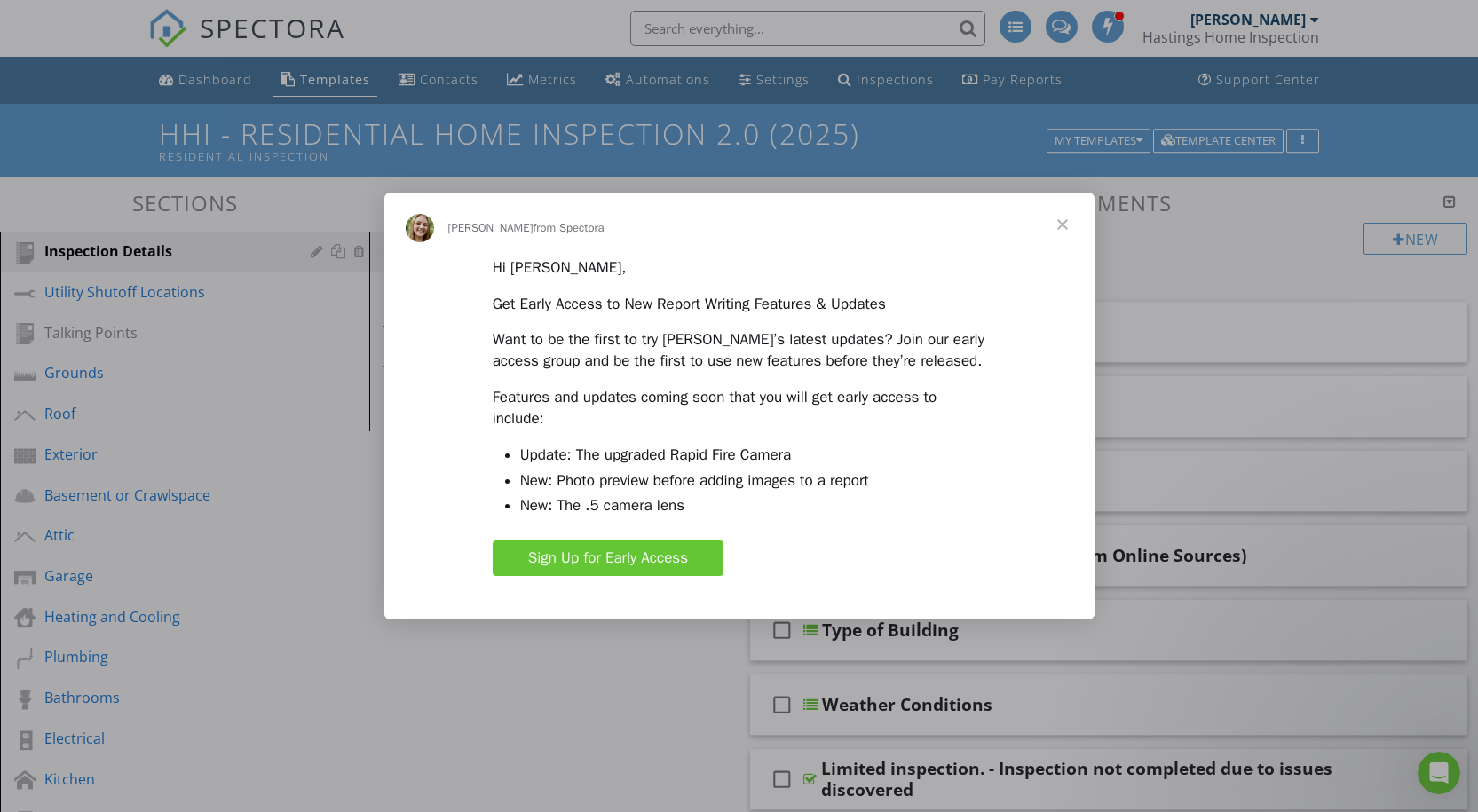 click at bounding box center (1063, 225) 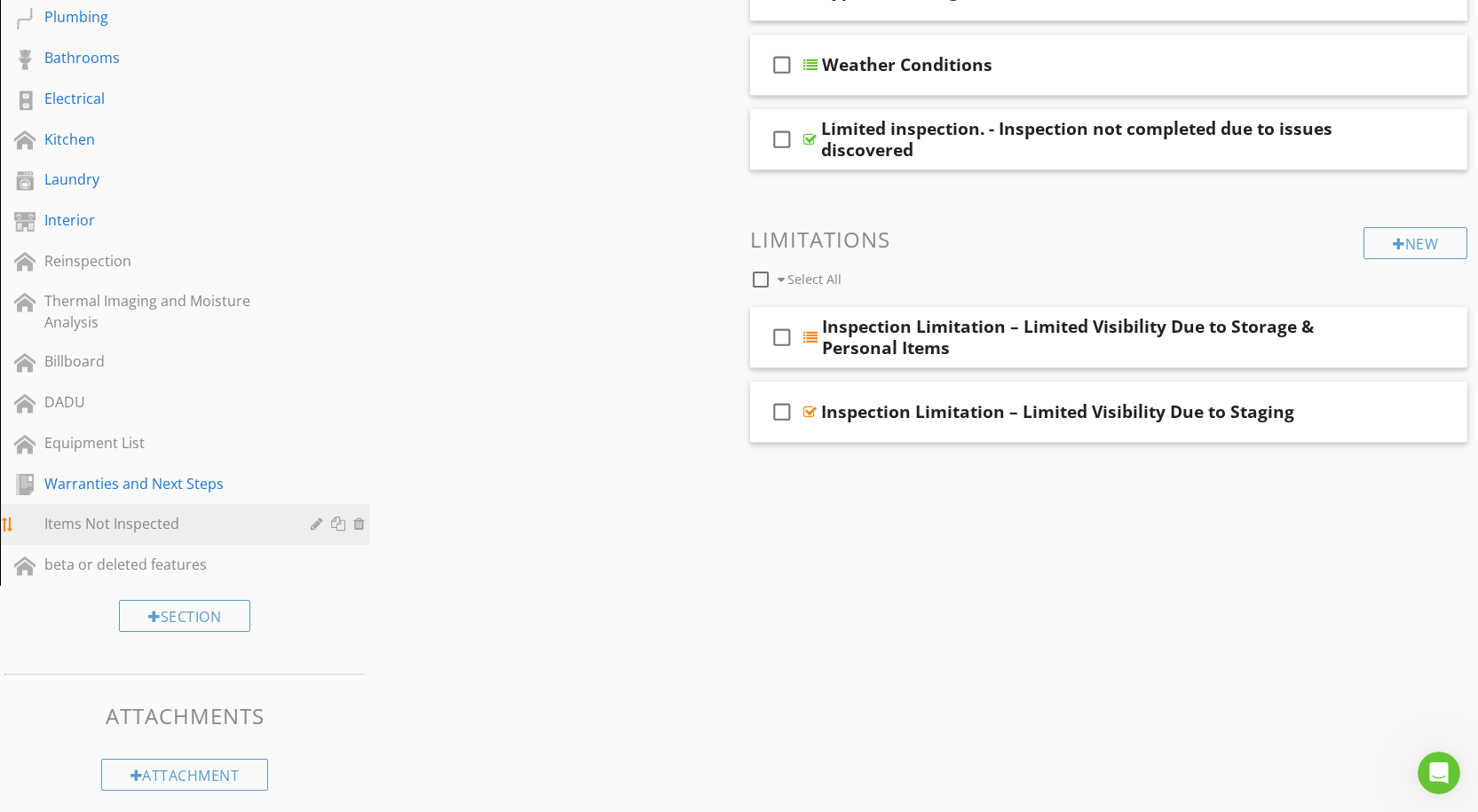 scroll, scrollTop: 650, scrollLeft: 0, axis: vertical 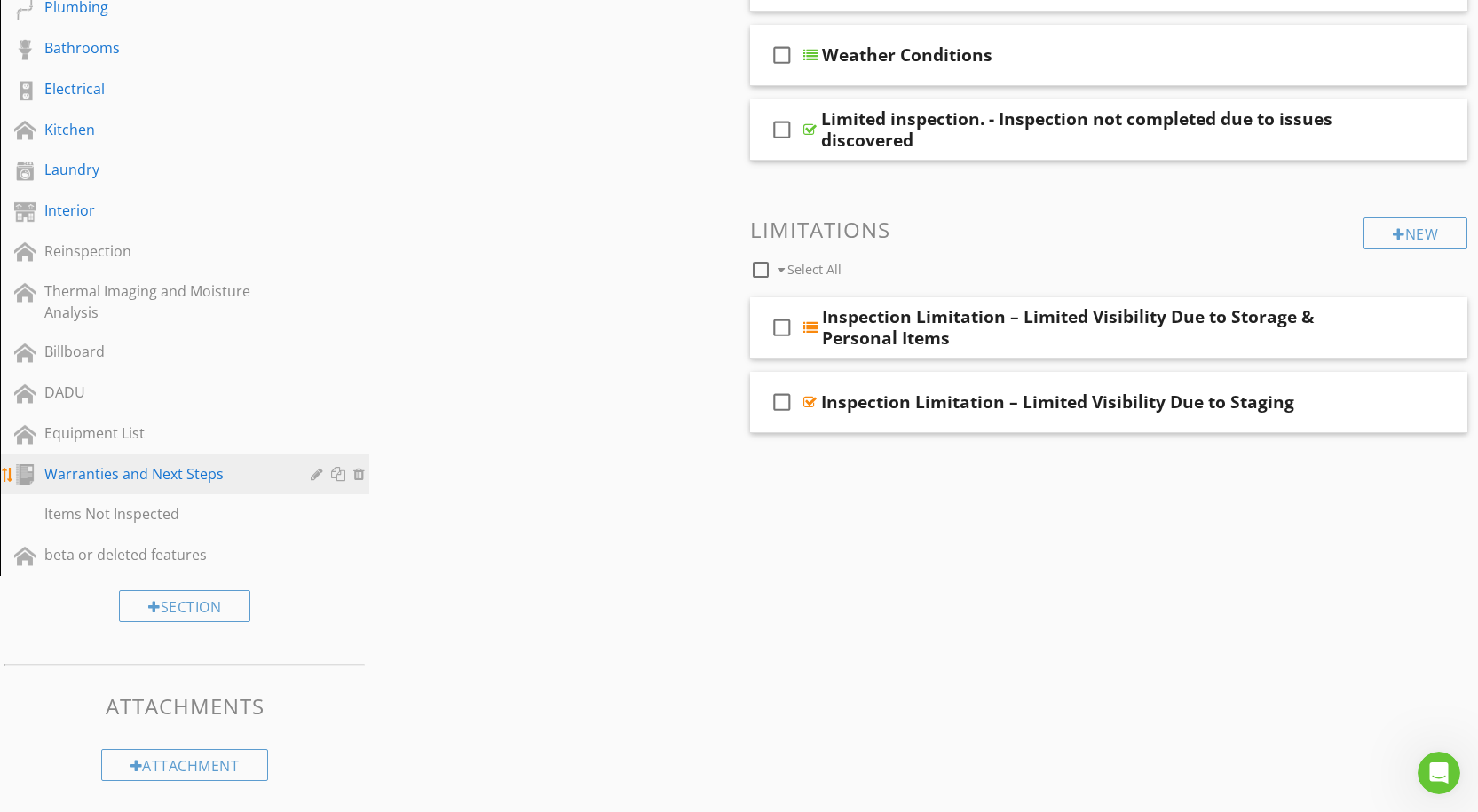 click on "Warranties and Next Steps" at bounding box center [164, 474] 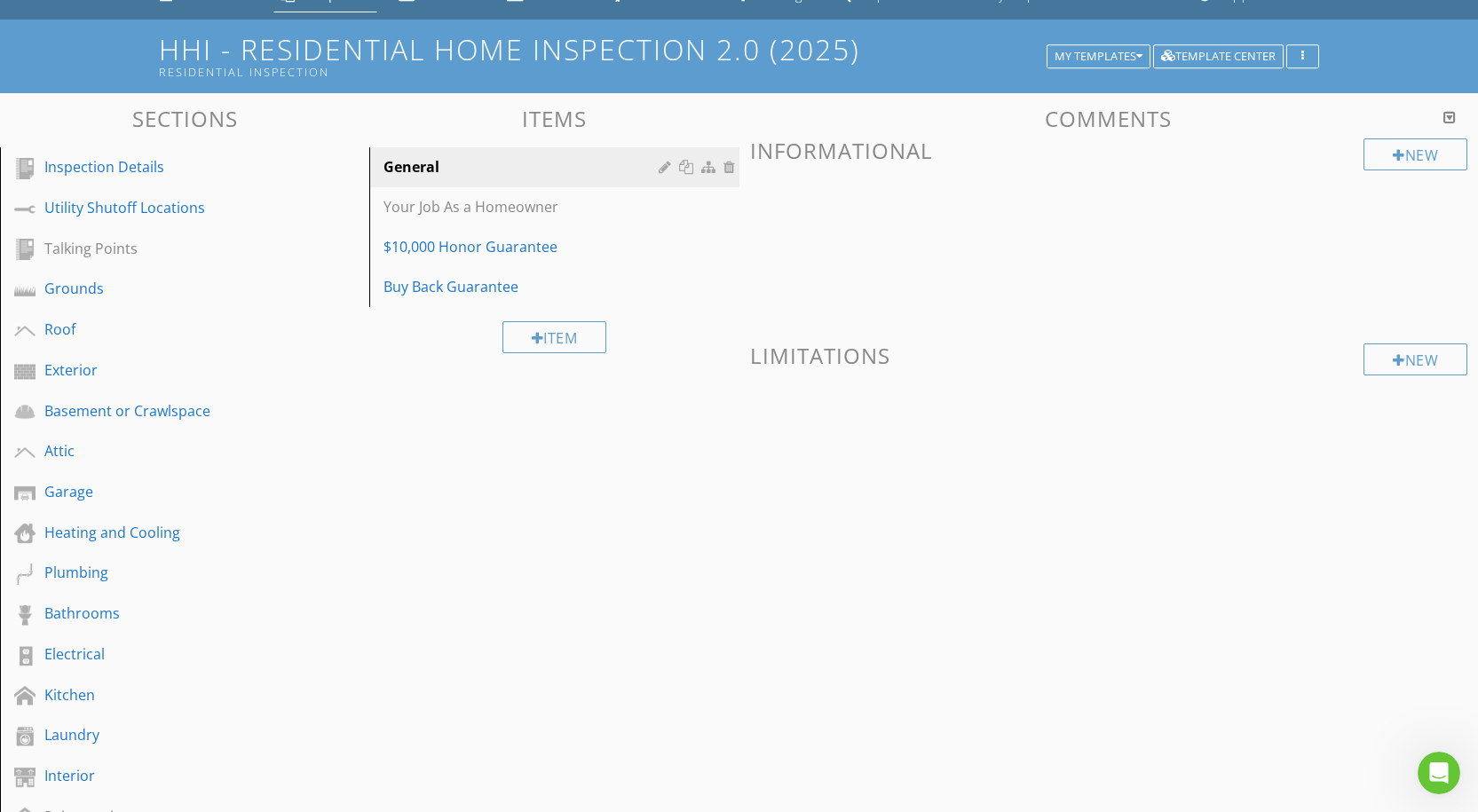 scroll, scrollTop: 0, scrollLeft: 0, axis: both 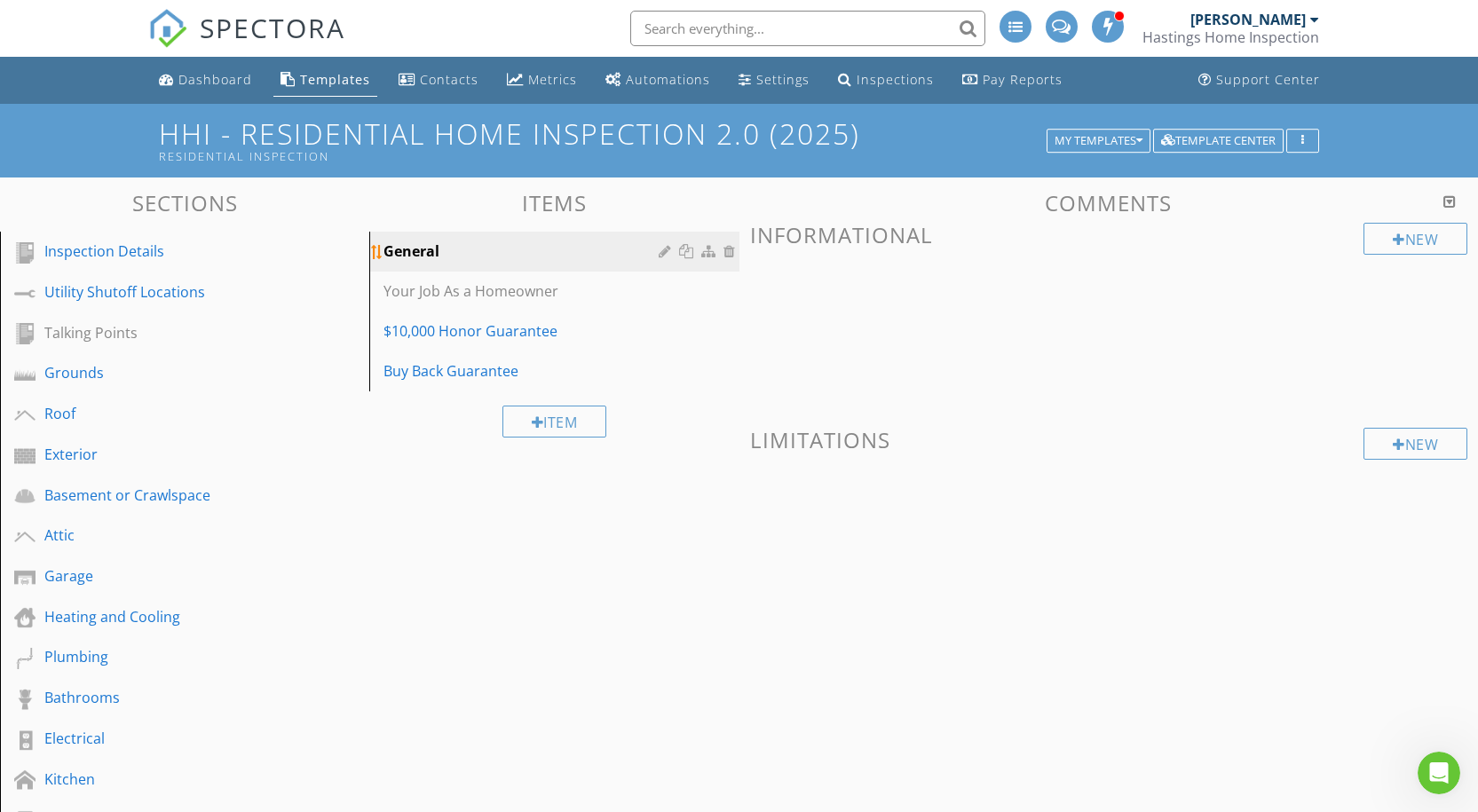 click at bounding box center (731, 251) 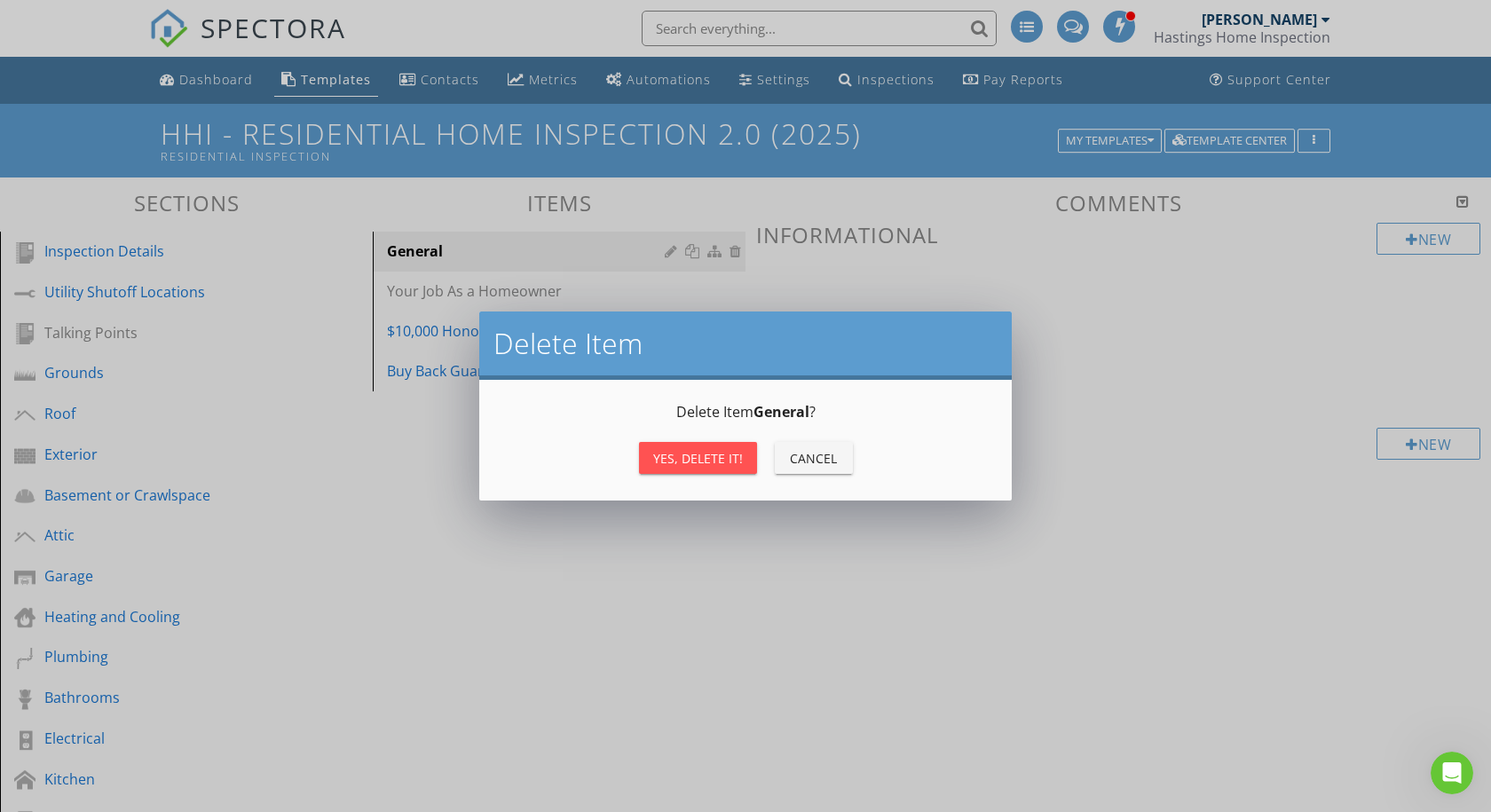 click on "Yes, Delete it!" at bounding box center (698, 458) 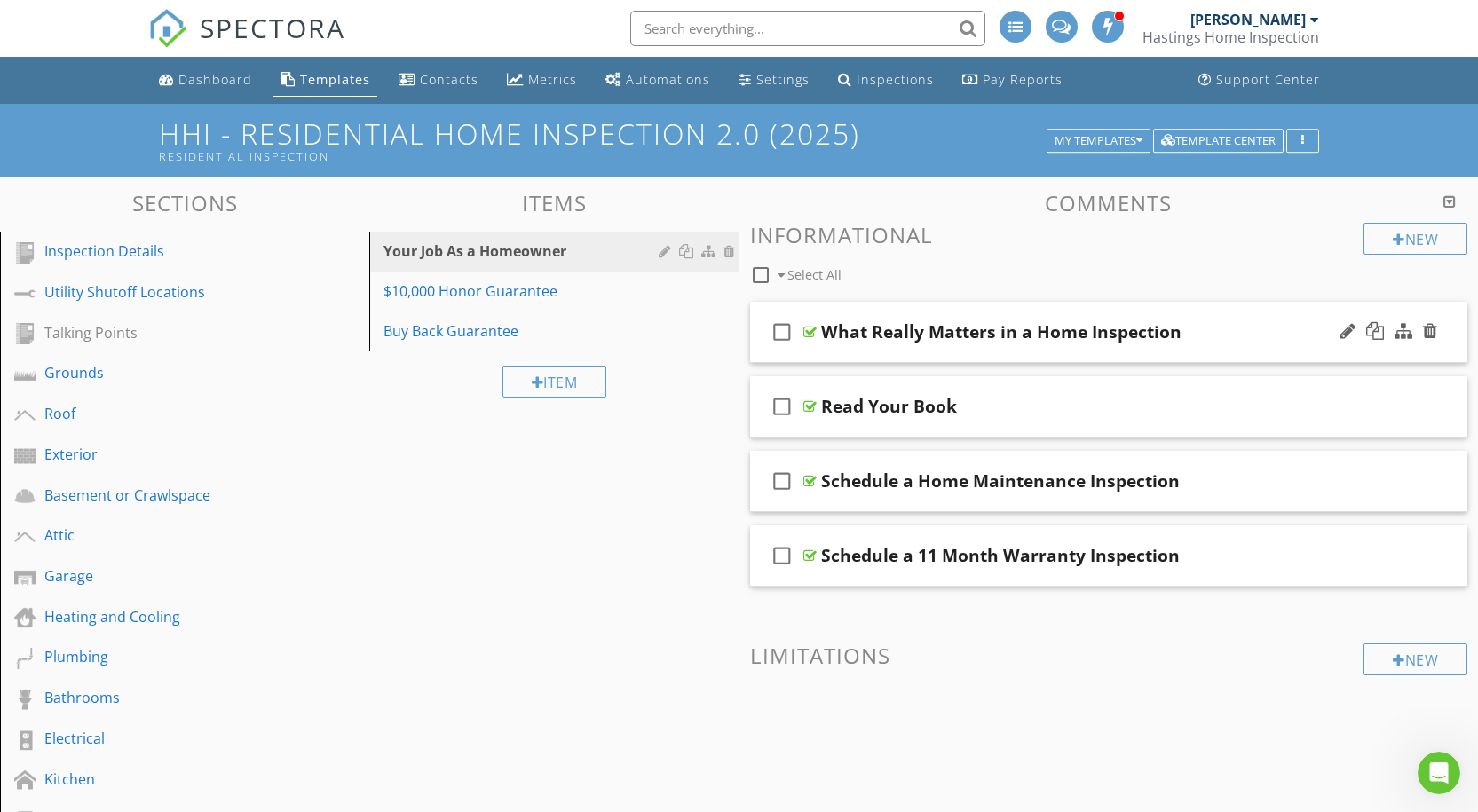 click on "check_box_outline_blank" at bounding box center (782, 332) 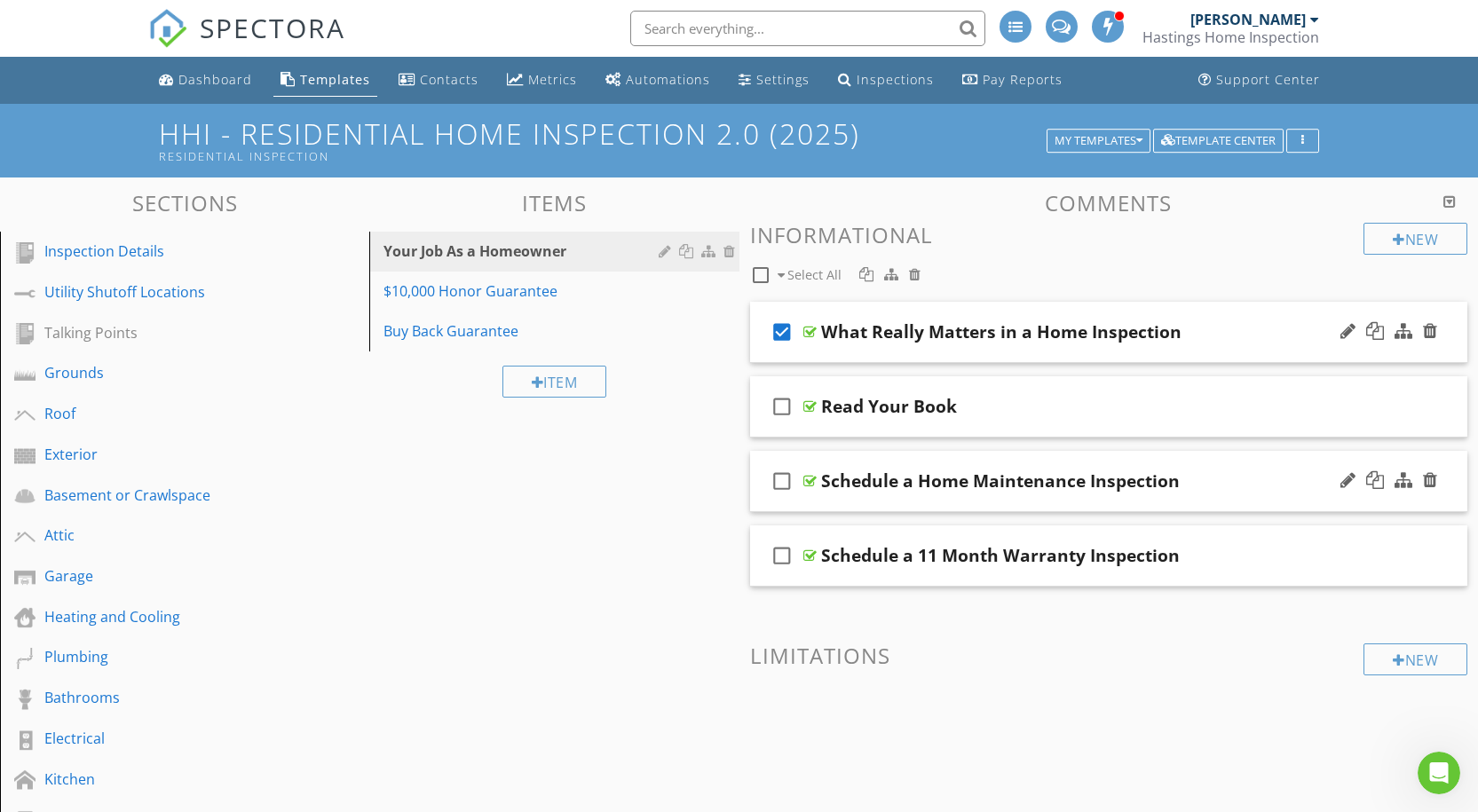 click on "check_box_outline_blank" at bounding box center (782, 481) 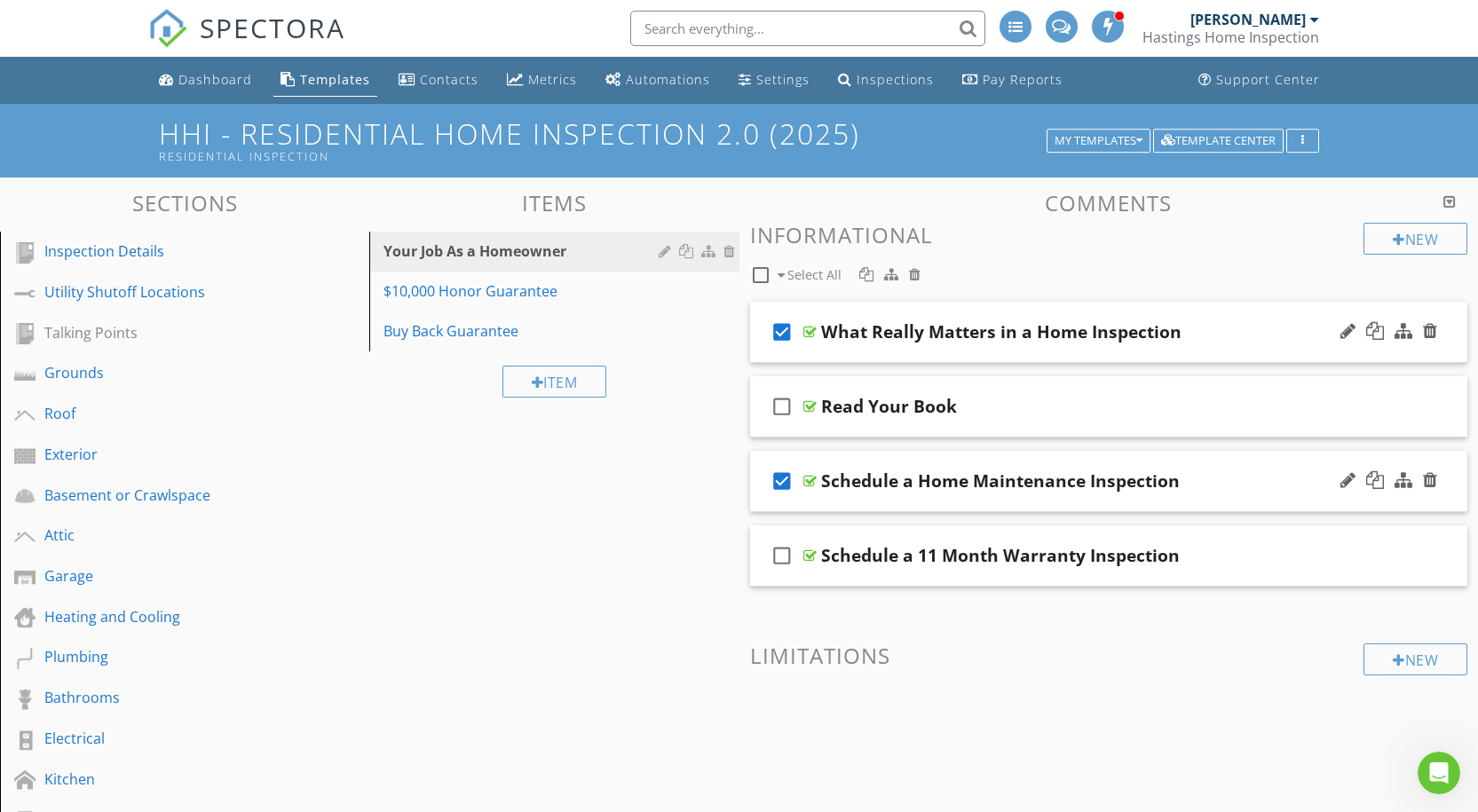 click on "Sections
Inspection Details           Utility Shutoff Locations           Talking Points           Grounds           Roof           Exterior           Basement or Crawlspace           Attic           Garage           Heating and Cooling           Plumbing           Bathrooms           Electrical           Kitchen           Laundry           Interior           Reinspection           Thermal Imaging and Moisture Analysis           Billboard           DADU           Equipment List           Warranties and Next Steps           Items Not Inspected           beta or deleted features
Section
Attachments
Attachment
Items
Your Job As a Homeowner           $10,000 Honor Guarantee           Buy Back Guarantee
Item
Comments
New
Informational   check_box_outline_blank     Select All             check_box" at bounding box center (739, 810) 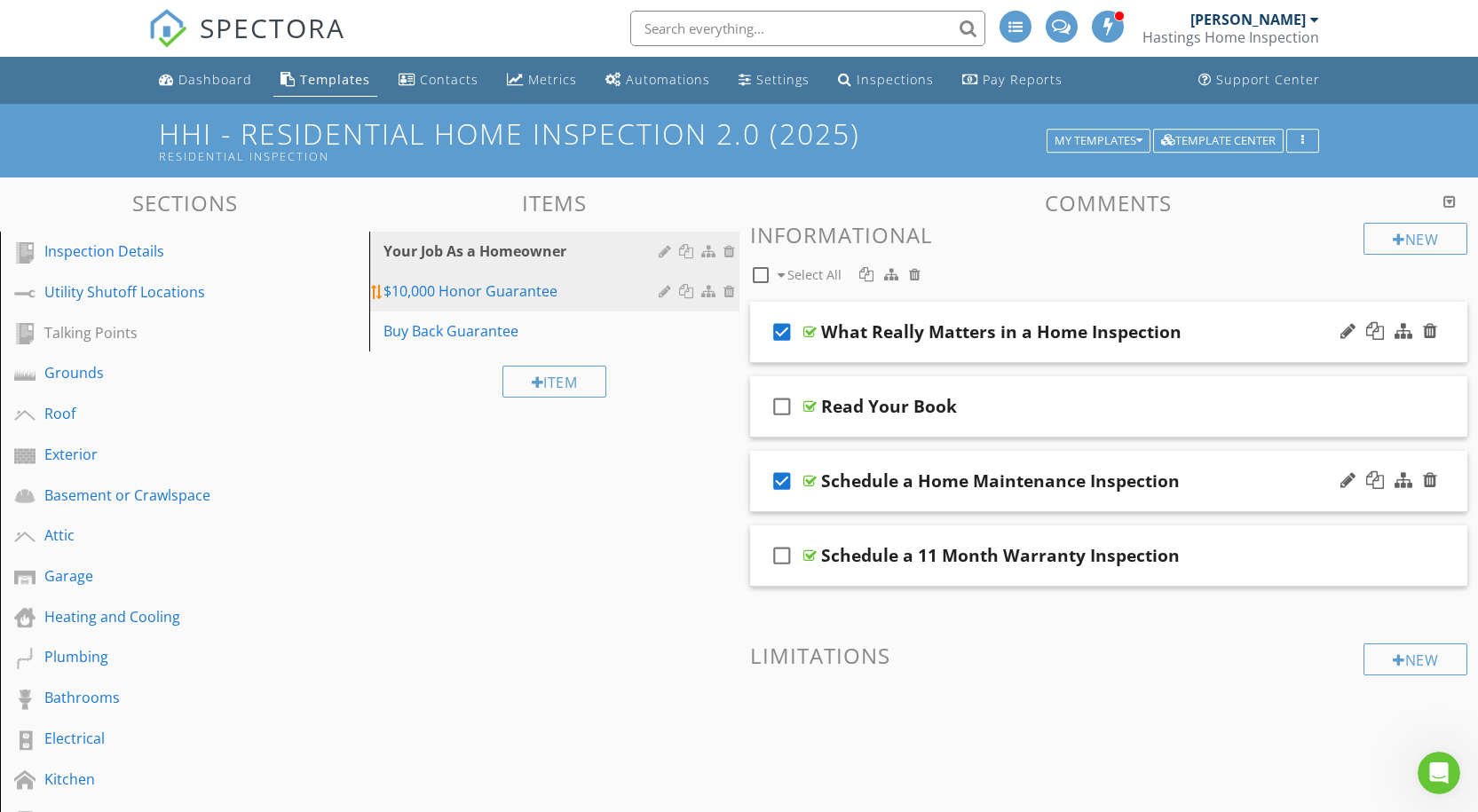 click on "$10,000 Honor Guarantee" at bounding box center [523, 291] 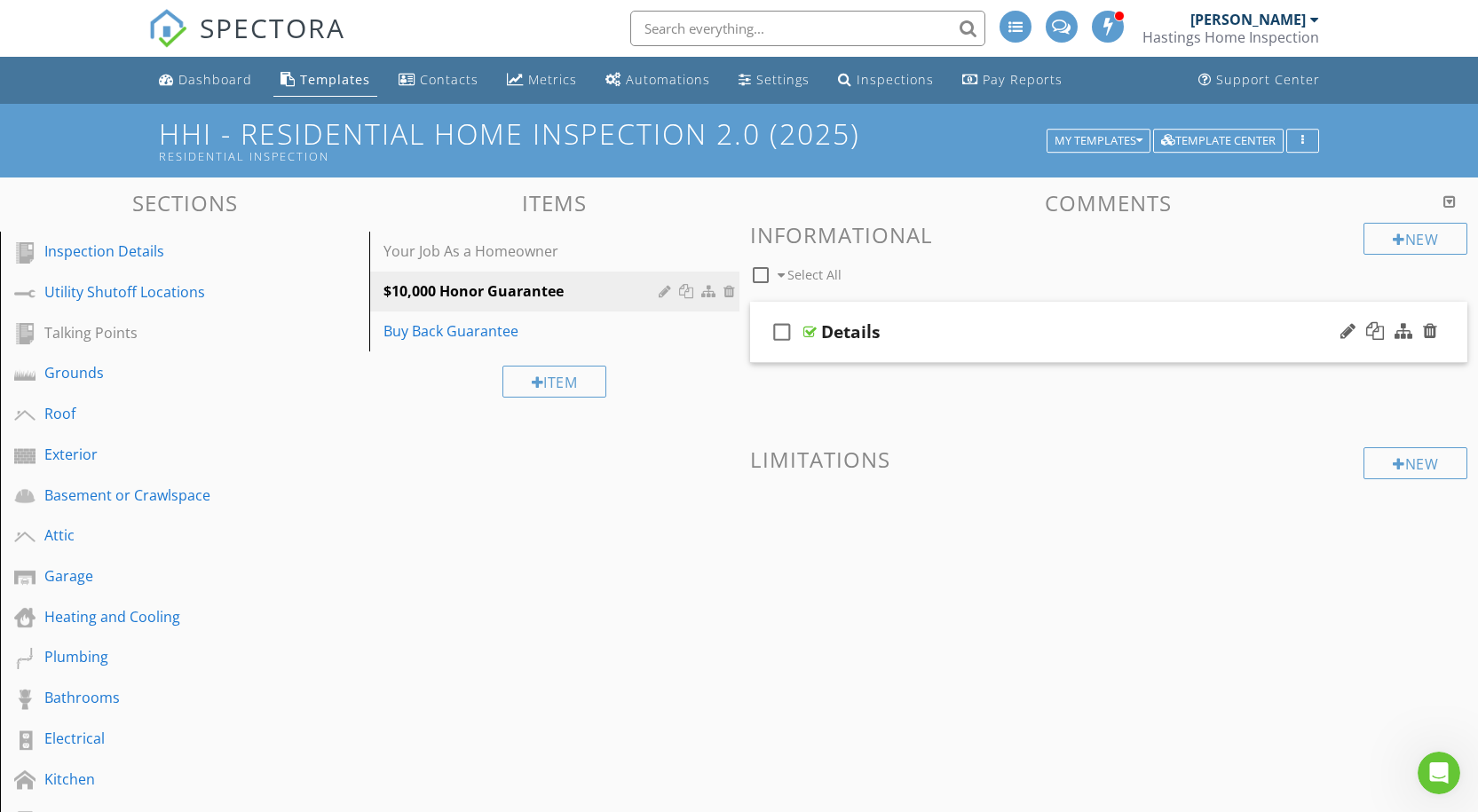 click on "check_box_outline_blank" at bounding box center [782, 332] 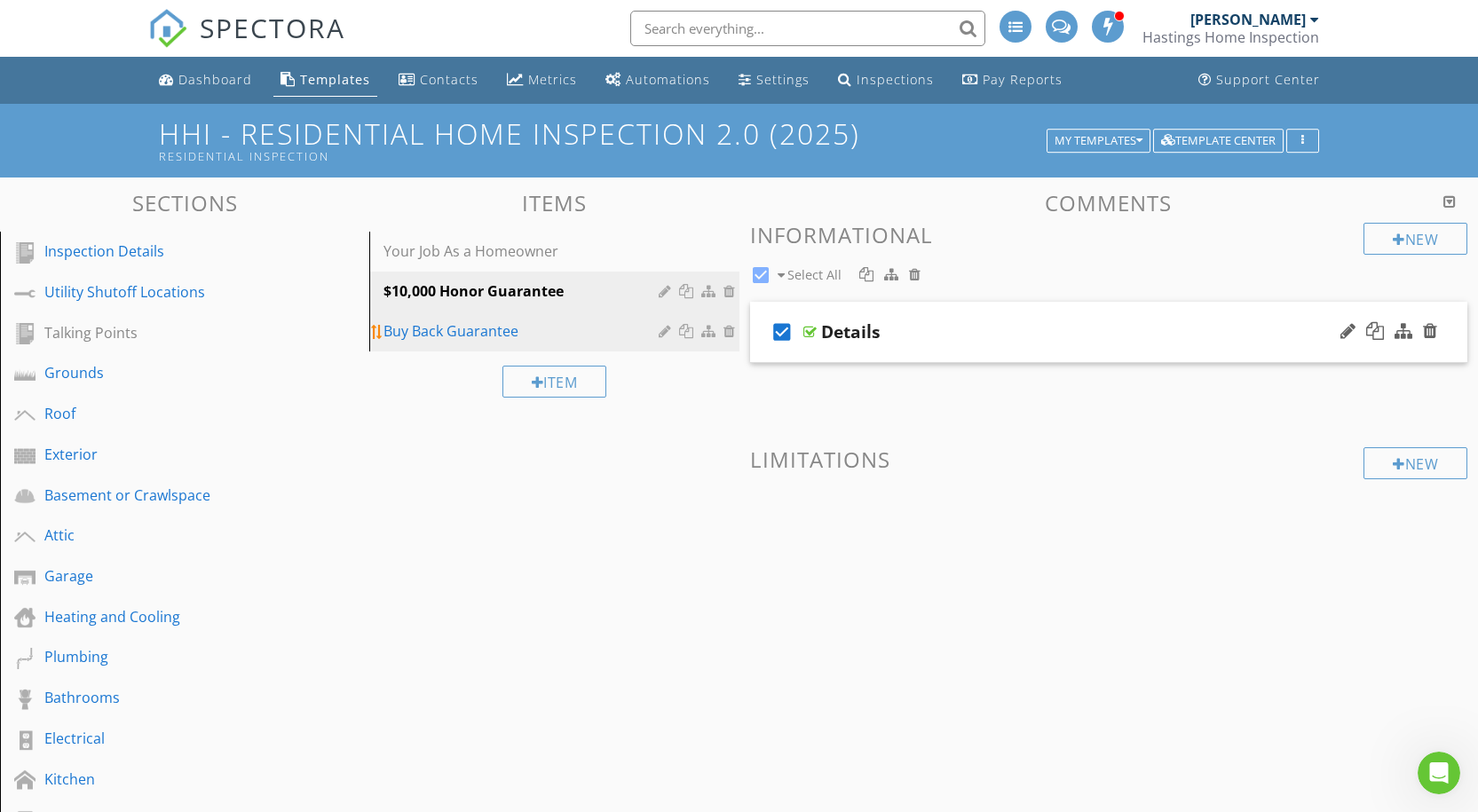 click on "Buy Back Guarantee" at bounding box center [523, 331] 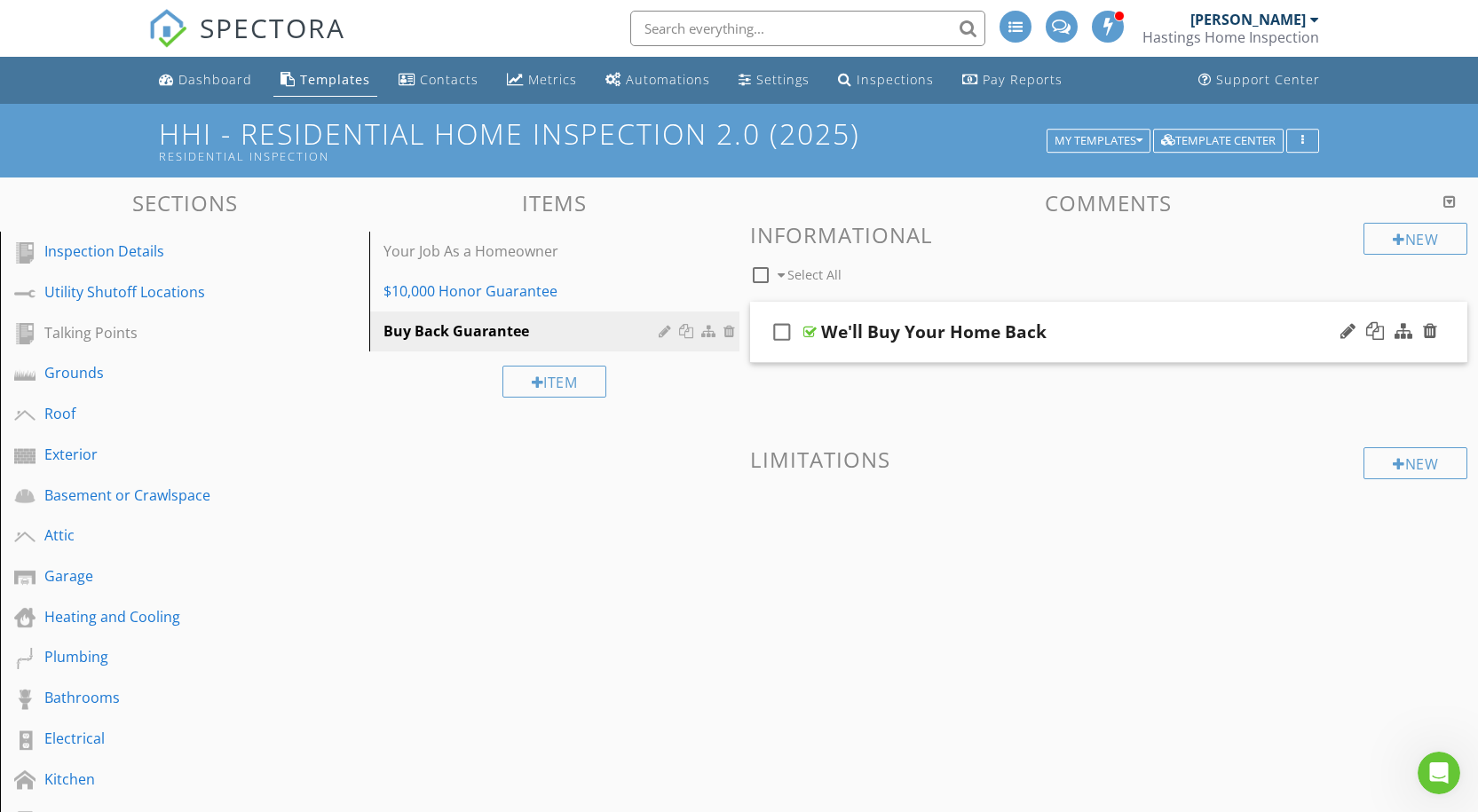 click on "check_box_outline_blank" at bounding box center [782, 332] 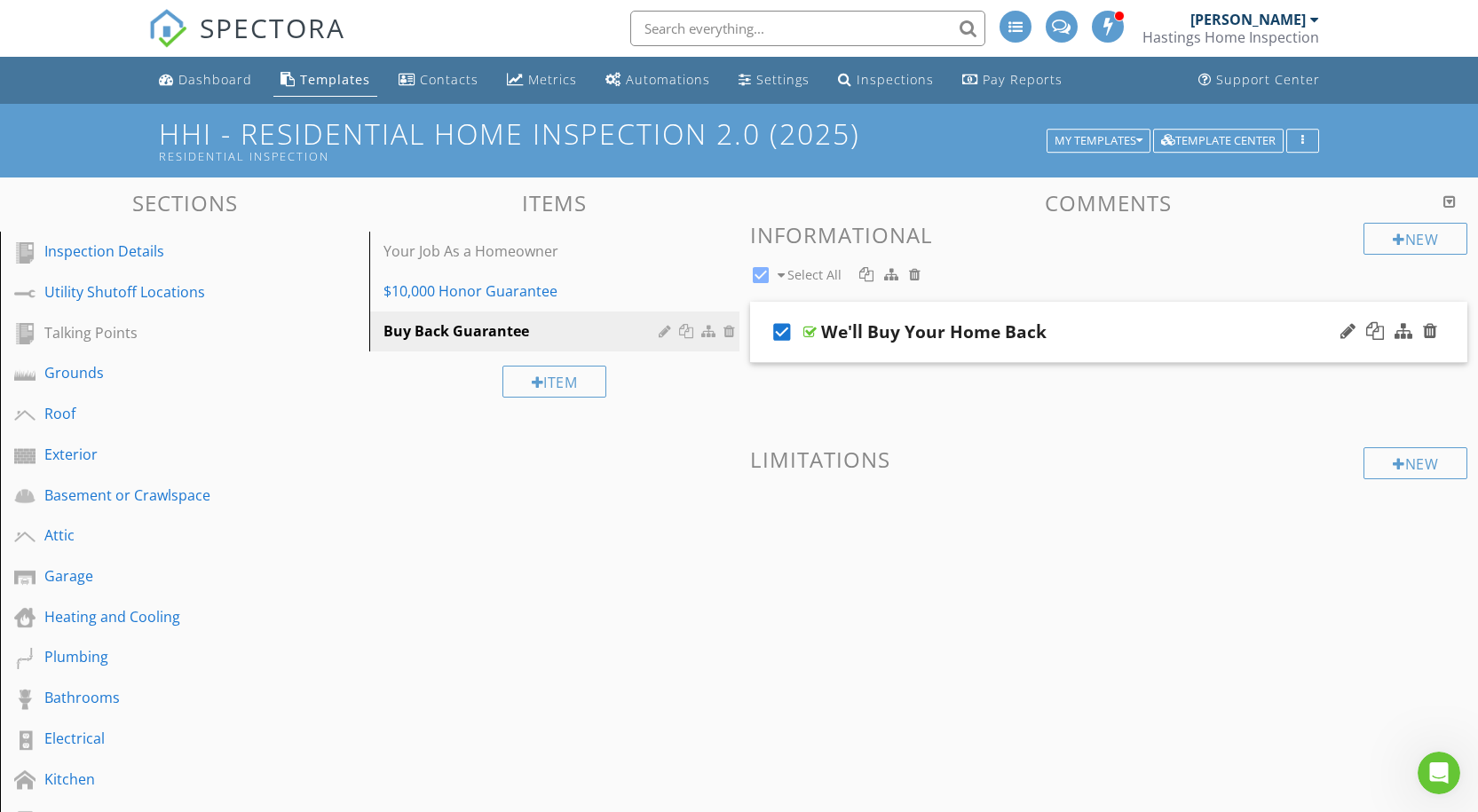 click on "Sections
Inspection Details           Utility Shutoff Locations           Talking Points           Grounds           Roof           Exterior           Basement or Crawlspace           Attic           Garage           Heating and Cooling           Plumbing           Bathrooms           Electrical           Kitchen           Laundry           Interior           Reinspection           Thermal Imaging and Moisture Analysis           Billboard           DADU           Equipment List           Warranties and Next Steps           Items Not Inspected           beta or deleted features
Section
Attachments
Attachment
Items
Your Job As a Homeowner           $10,000 Honor Guarantee           Buy Back Guarantee
Item
Comments
New
Informational   check_box     Select All             check_box" at bounding box center (739, 810) 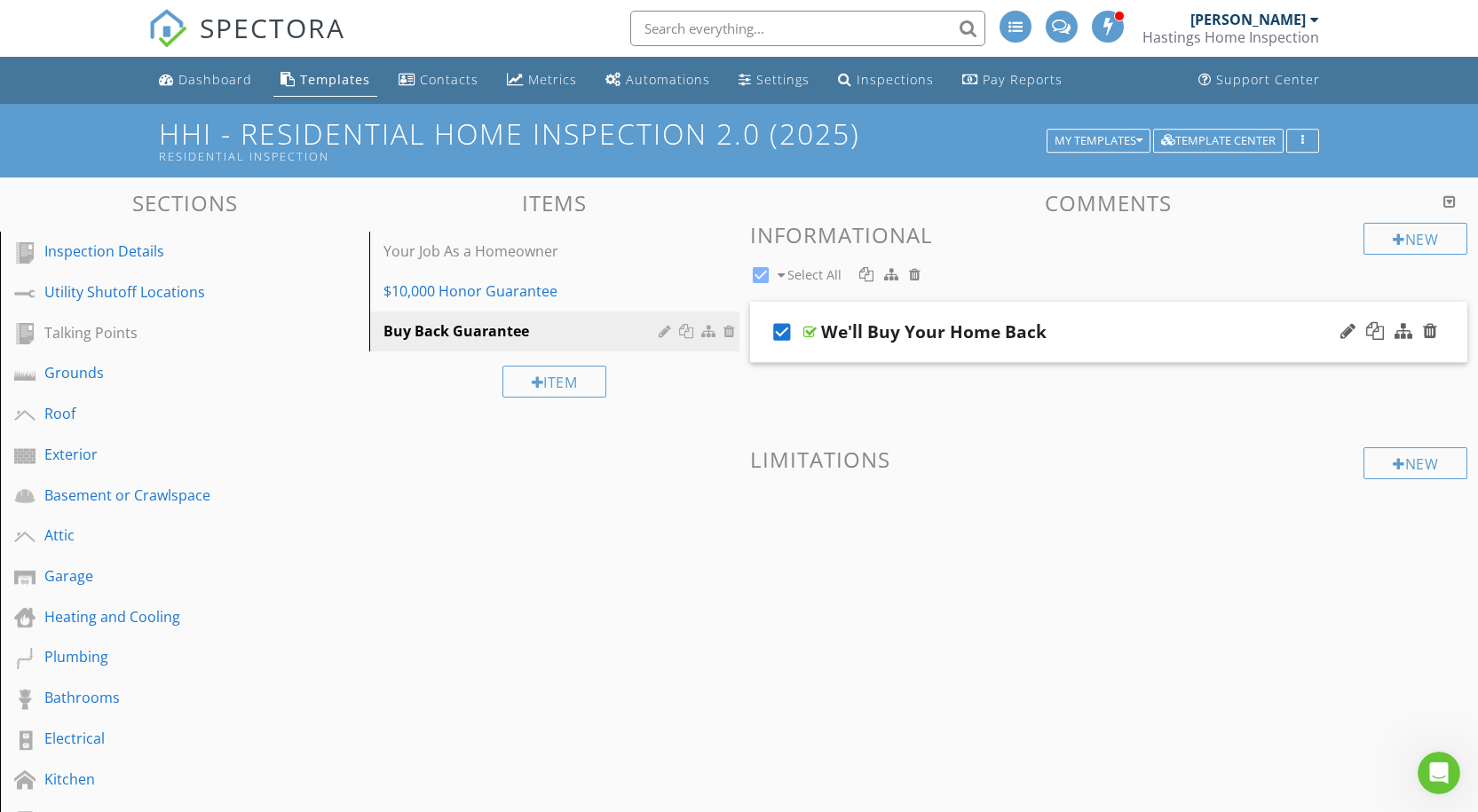 click at bounding box center (1109, 530) 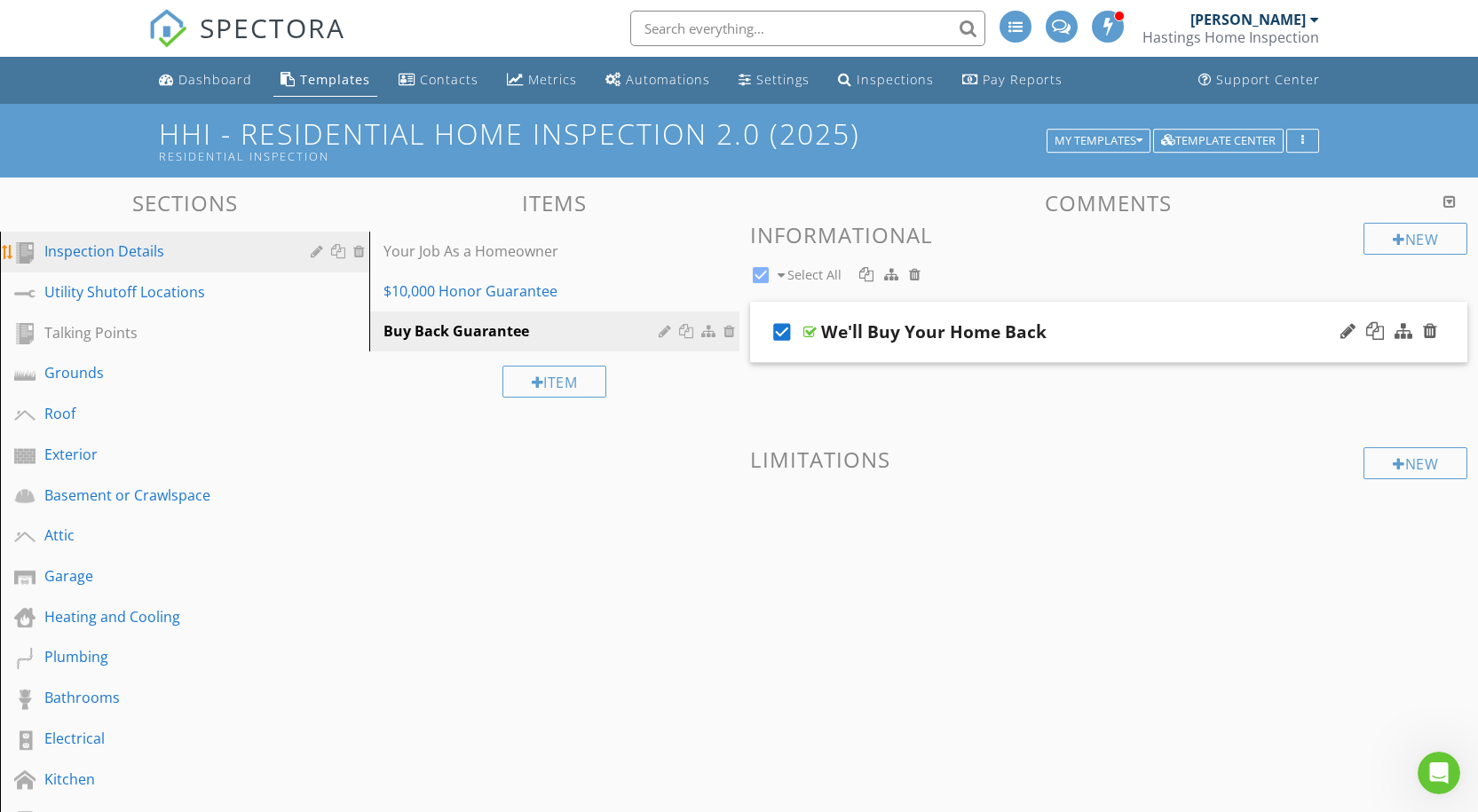 click on "Inspection Details" at bounding box center (164, 251) 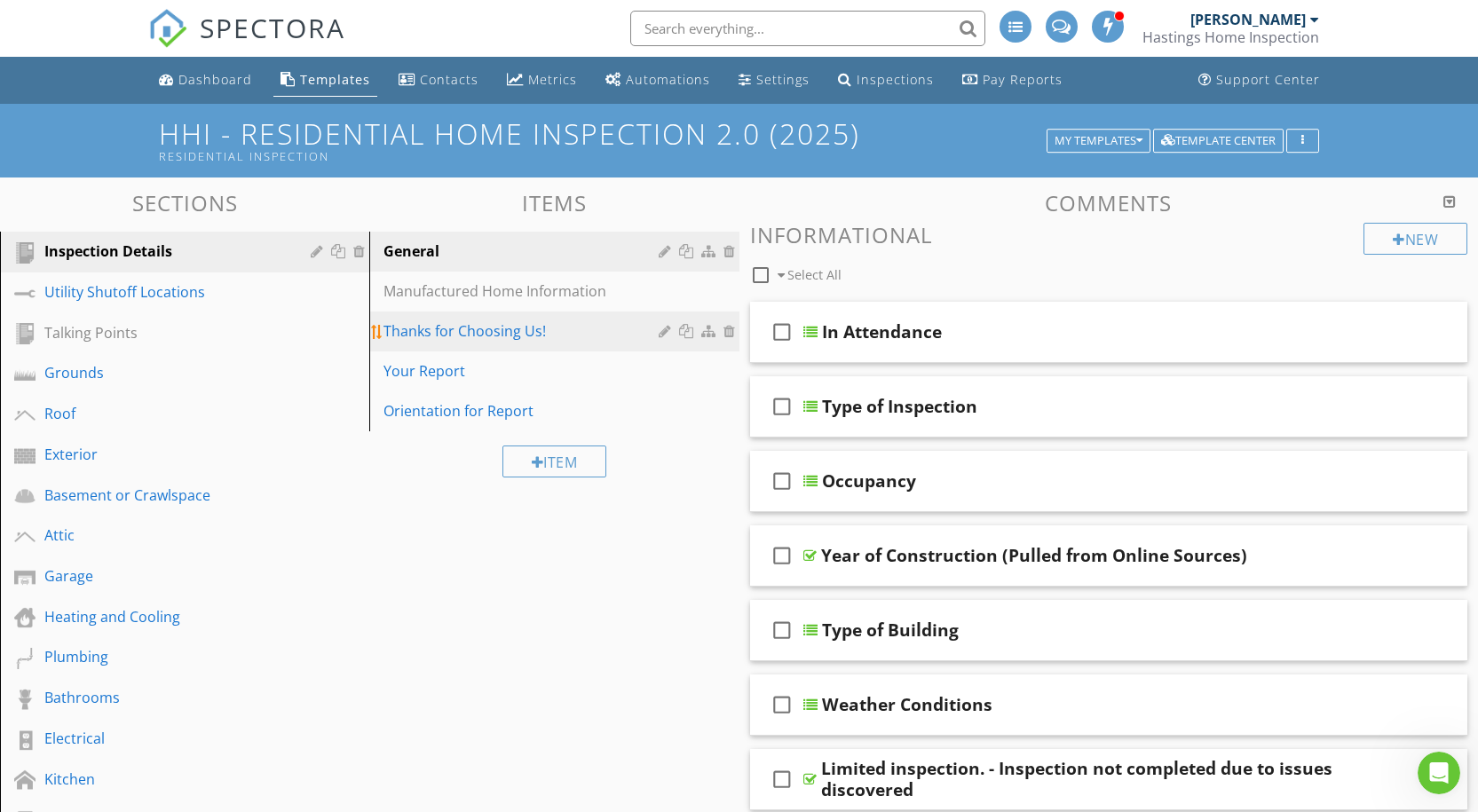 click on "Thanks for Choosing Us!" at bounding box center [523, 331] 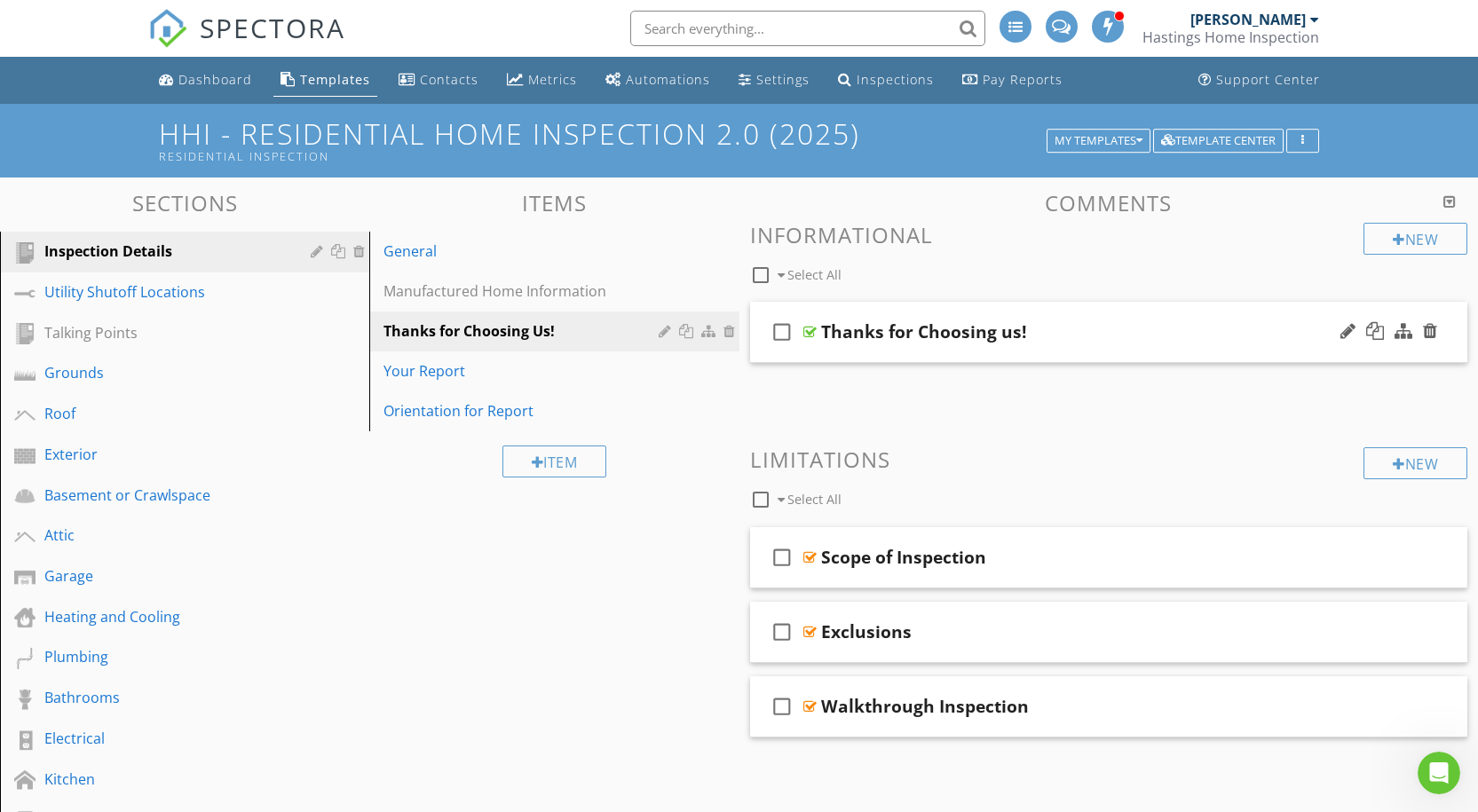 click on "check_box_outline_blank" at bounding box center [782, 332] 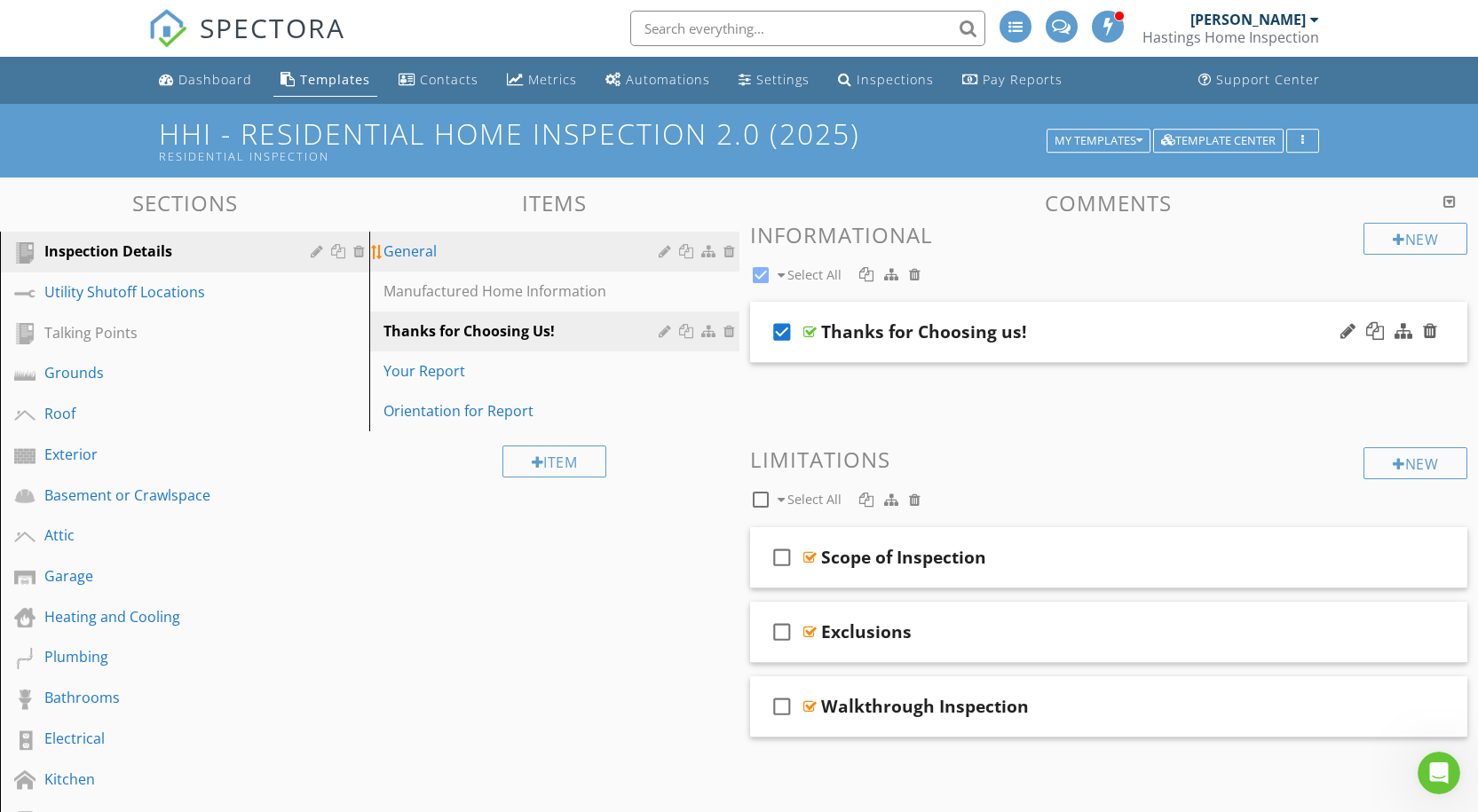 click on "General" at bounding box center [523, 251] 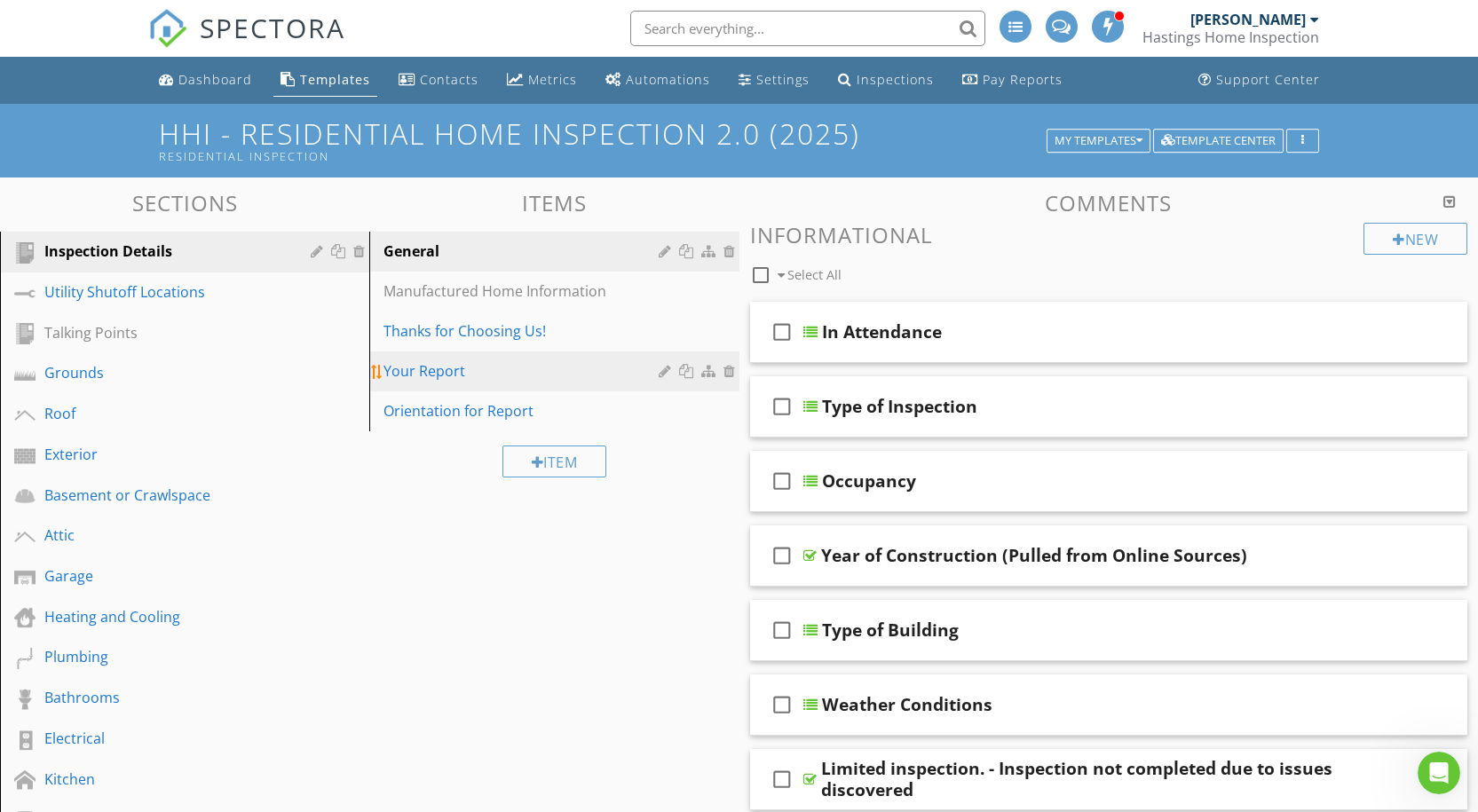 click on "Your Report" at bounding box center (557, 371) 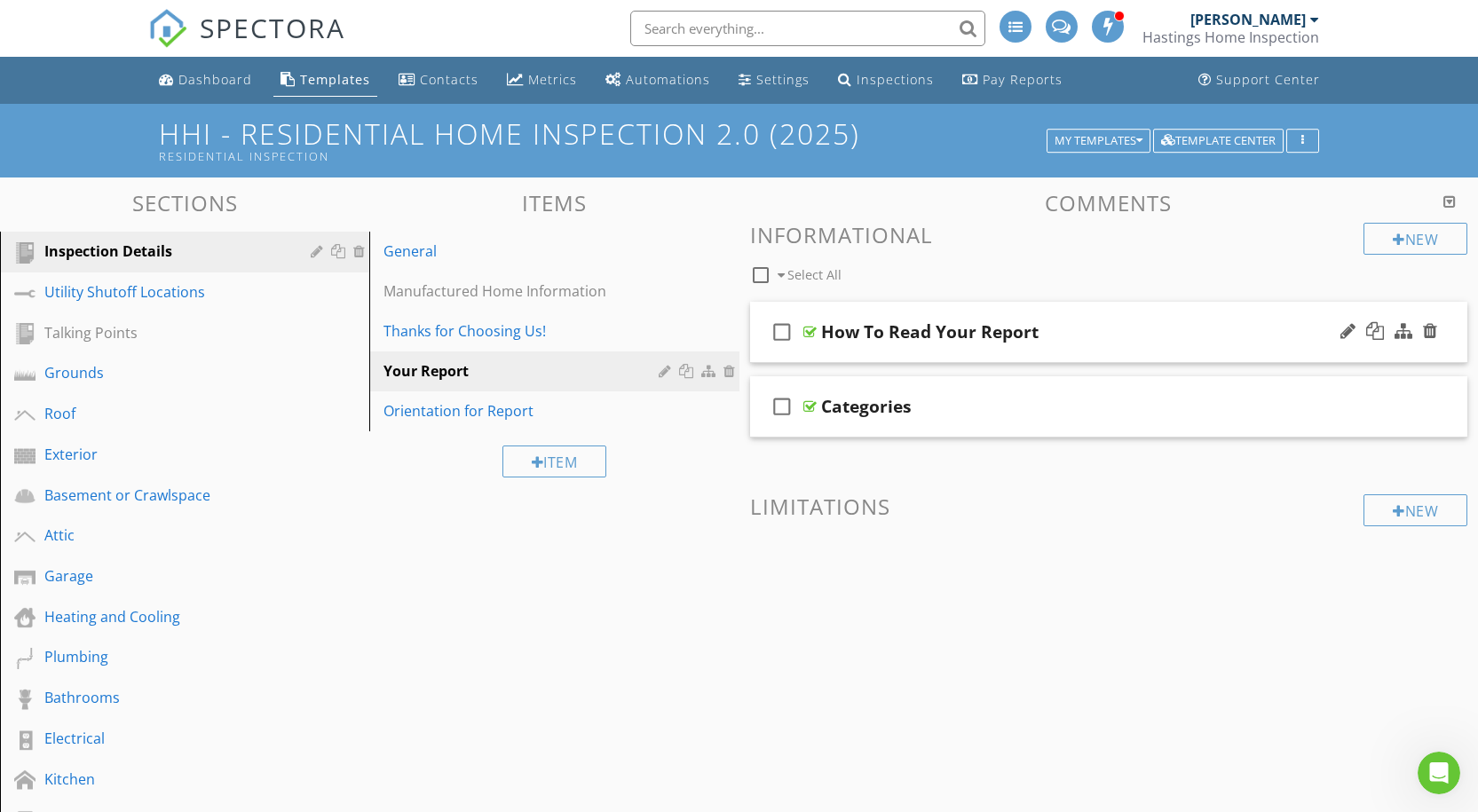 click on "check_box_outline_blank" at bounding box center (782, 332) 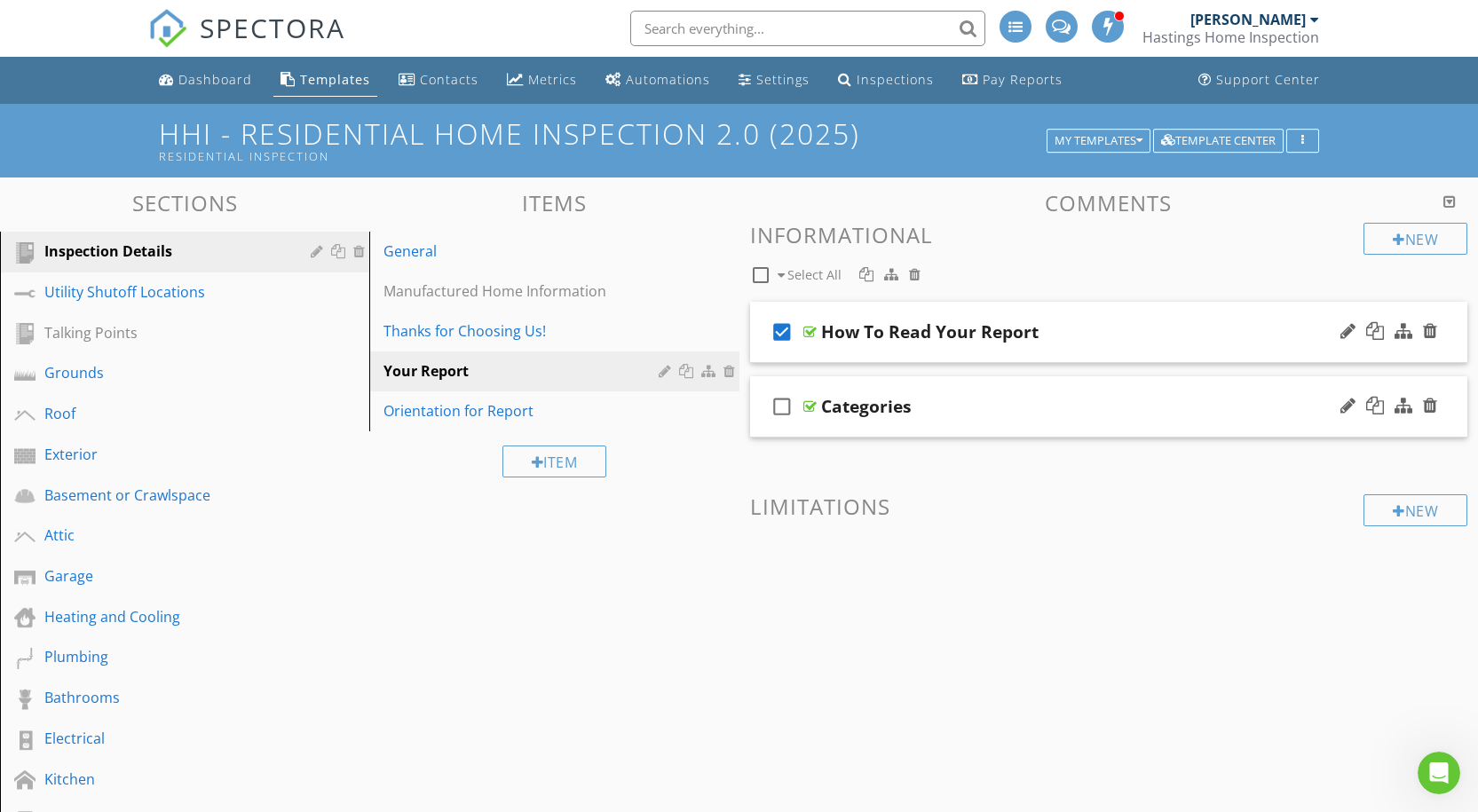 click on "Categories" at bounding box center (1077, 406) 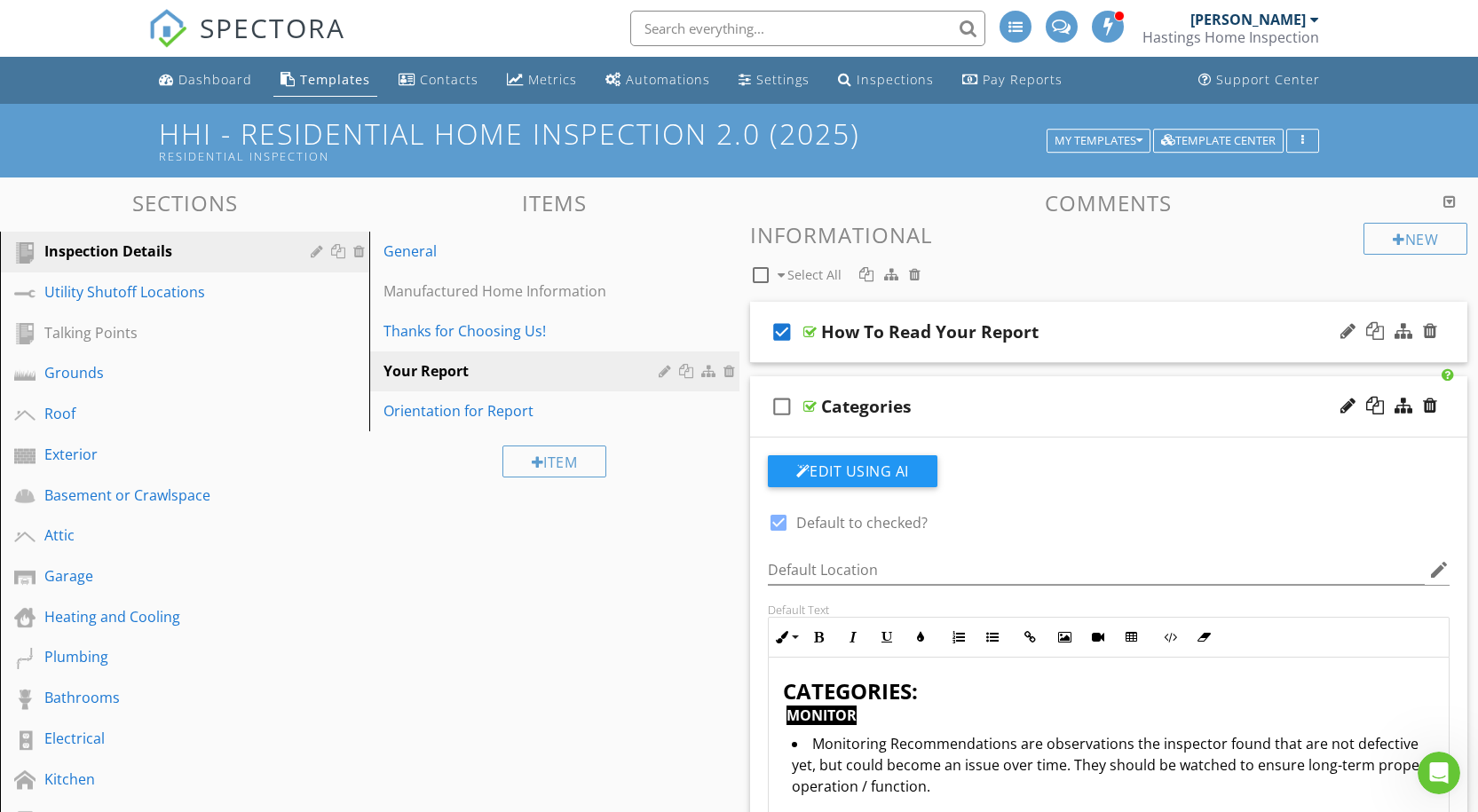 click on "check_box_outline_blank" at bounding box center (782, 406) 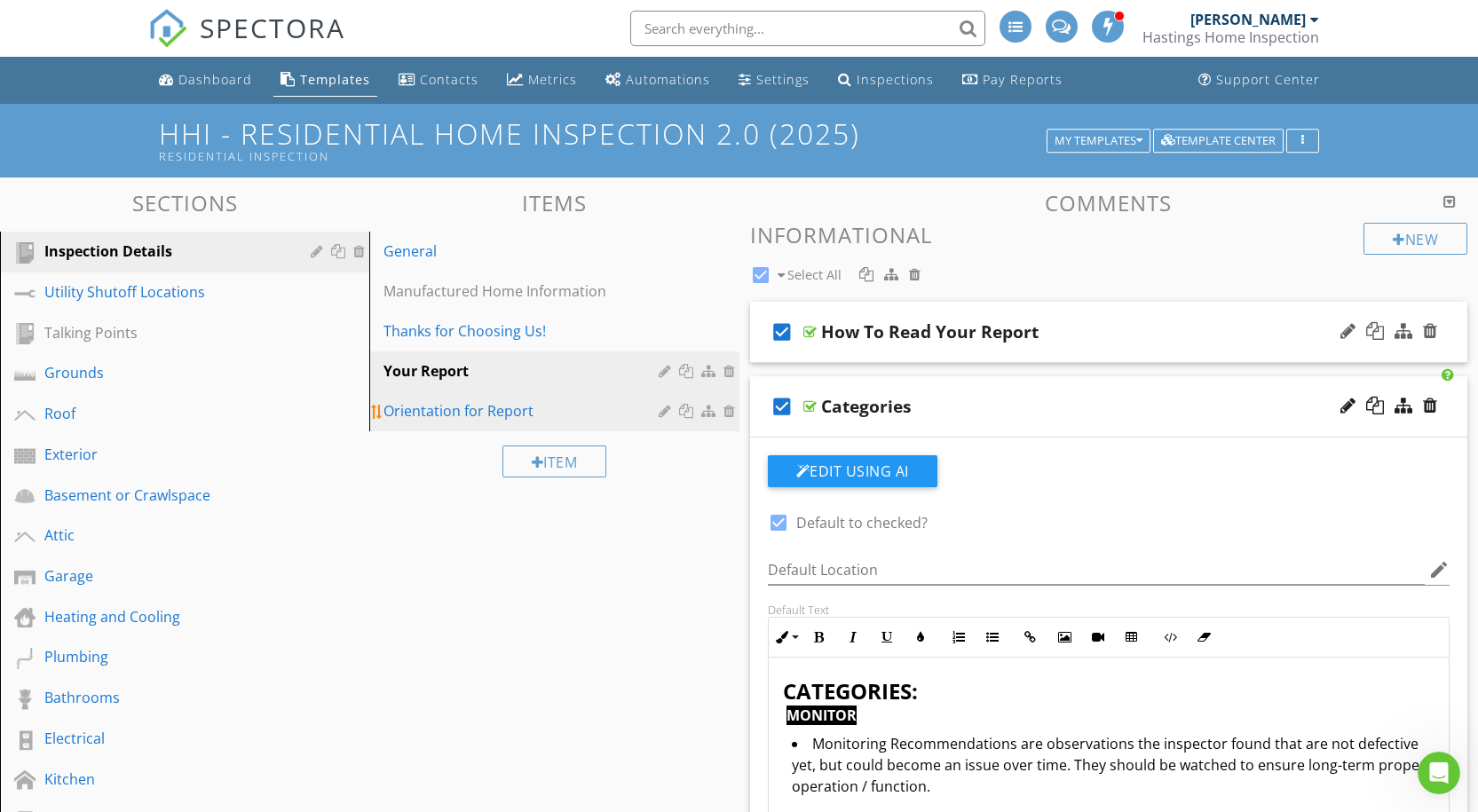 click on "Orientation for Report" at bounding box center [523, 411] 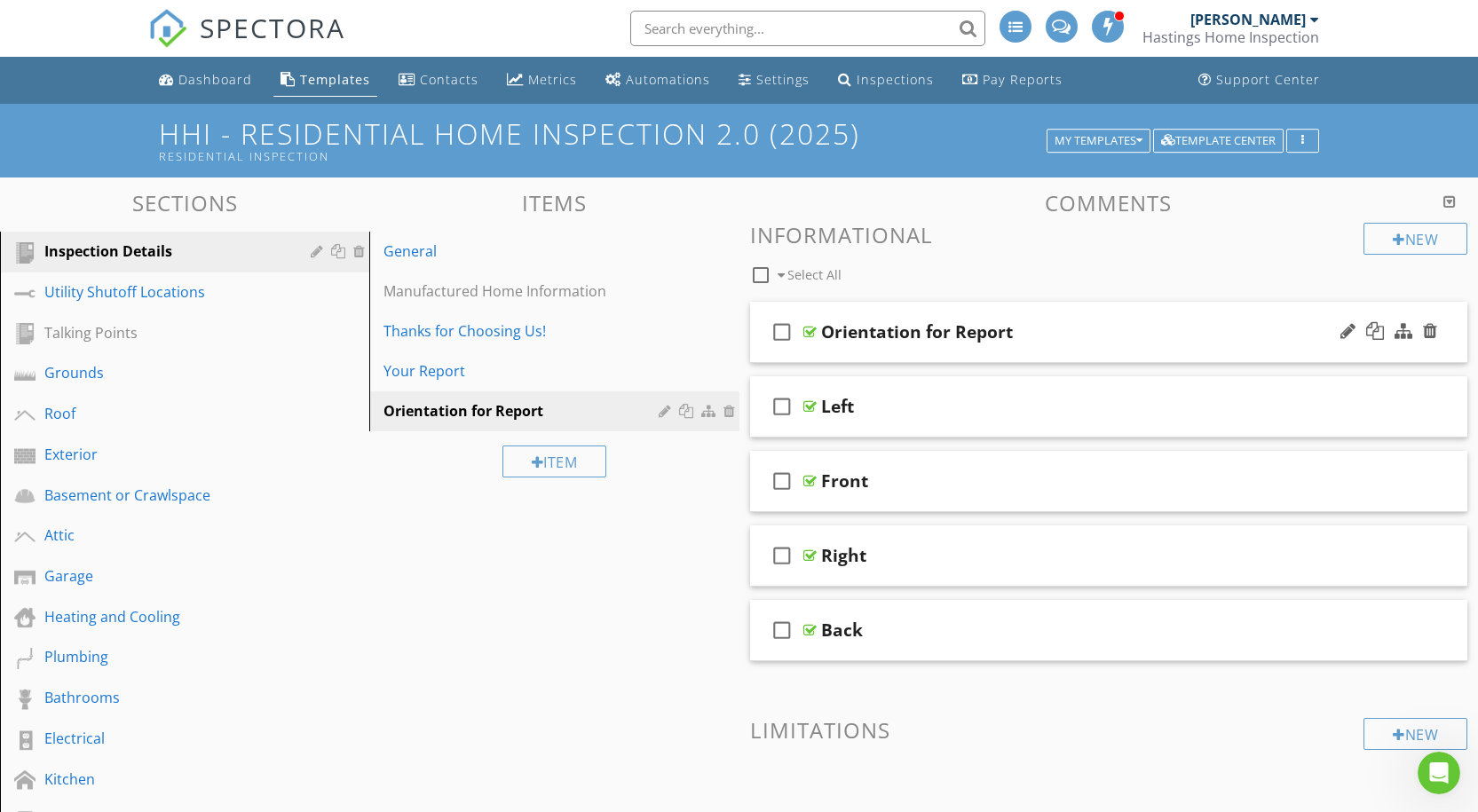 click on "check_box_outline_blank" at bounding box center (782, 332) 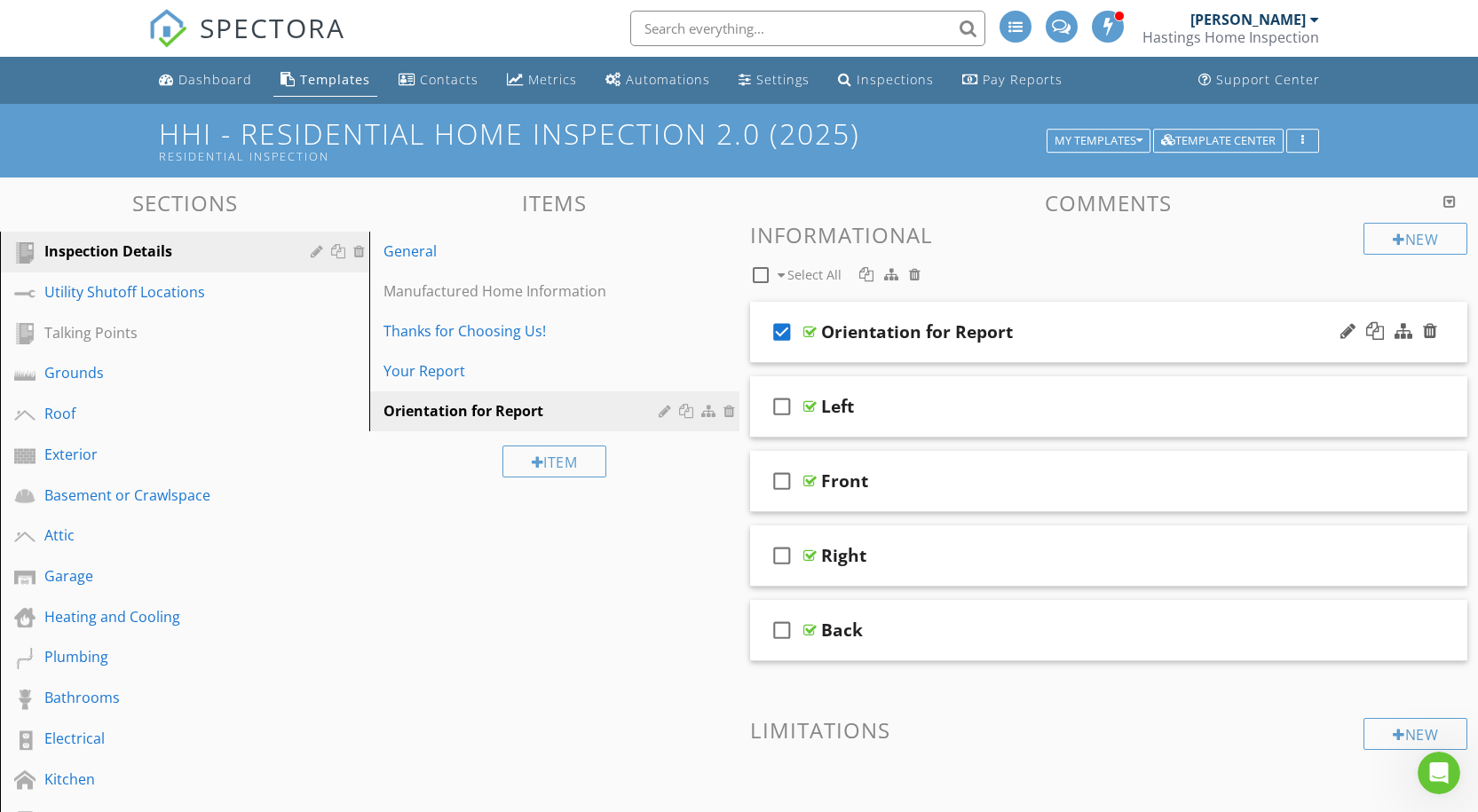 click on "Orientation for Report" at bounding box center [1077, 332] 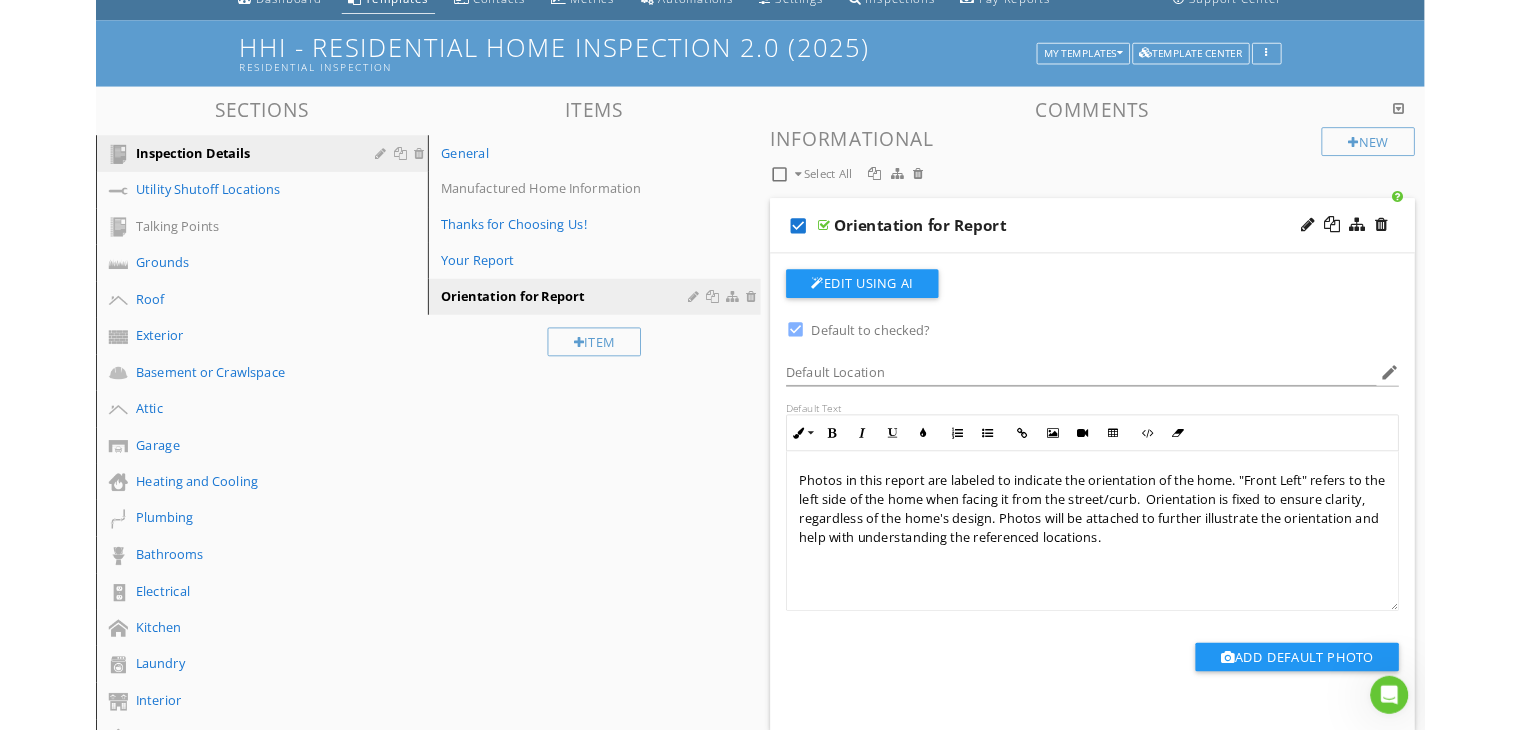scroll, scrollTop: 300, scrollLeft: 0, axis: vertical 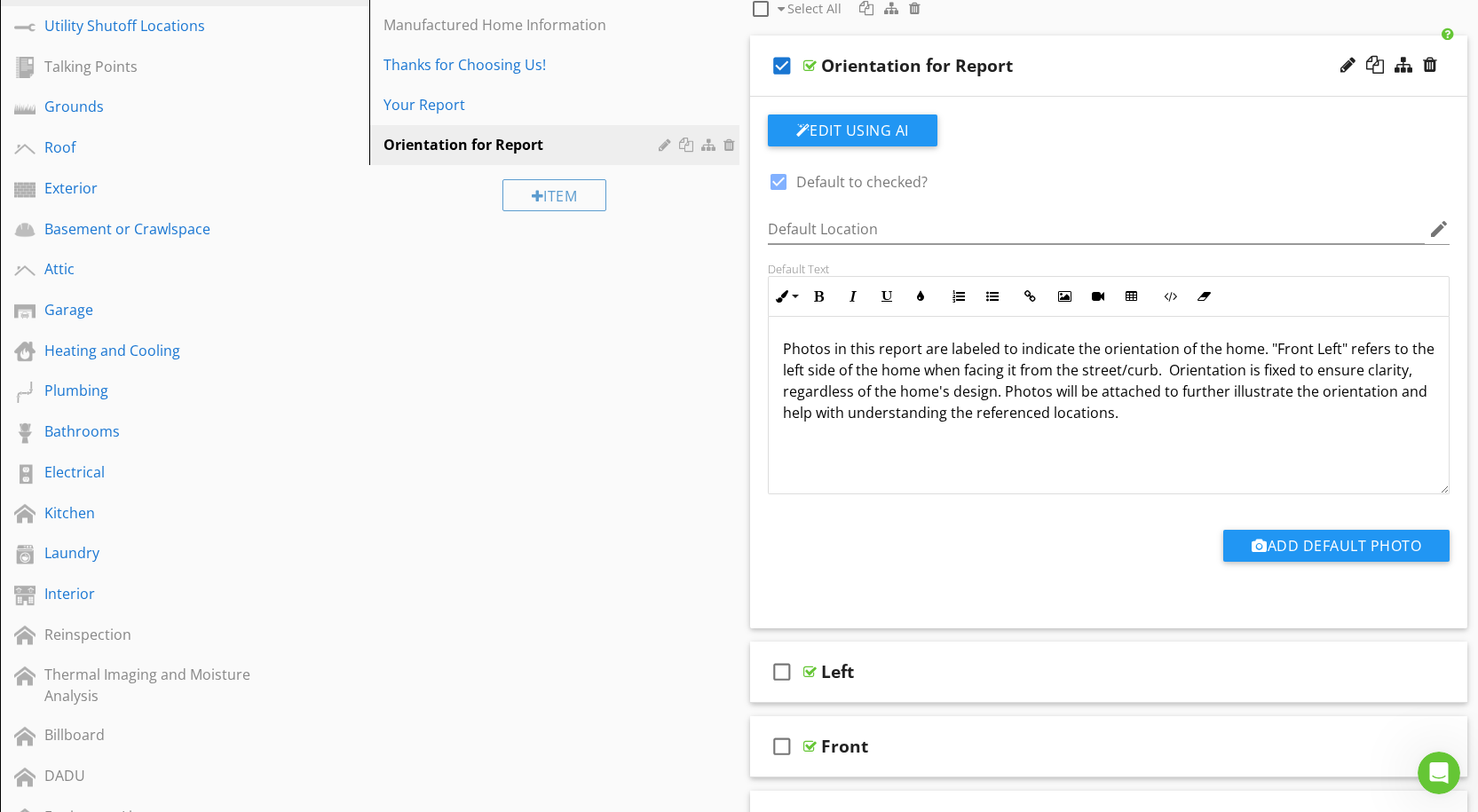 click on "Sections
Inspection Details           Utility Shutoff Locations           Talking Points           Grounds           Roof           Exterior           Basement or Crawlspace           Attic           Garage           Heating and Cooling           Plumbing           Bathrooms           Electrical           Kitchen           Laundry           Interior           Reinspection           Thermal Imaging and Moisture Analysis           Billboard           DADU           Equipment List           Warranties and Next Steps           Items Not Inspected           beta or deleted features
Section
Attachments
Attachment
Items
General           Manufactured Home Information           Thanks for Choosing Us!           Your Report           Orientation for Report
Item
Comments
New
Informational" at bounding box center (739, 544) 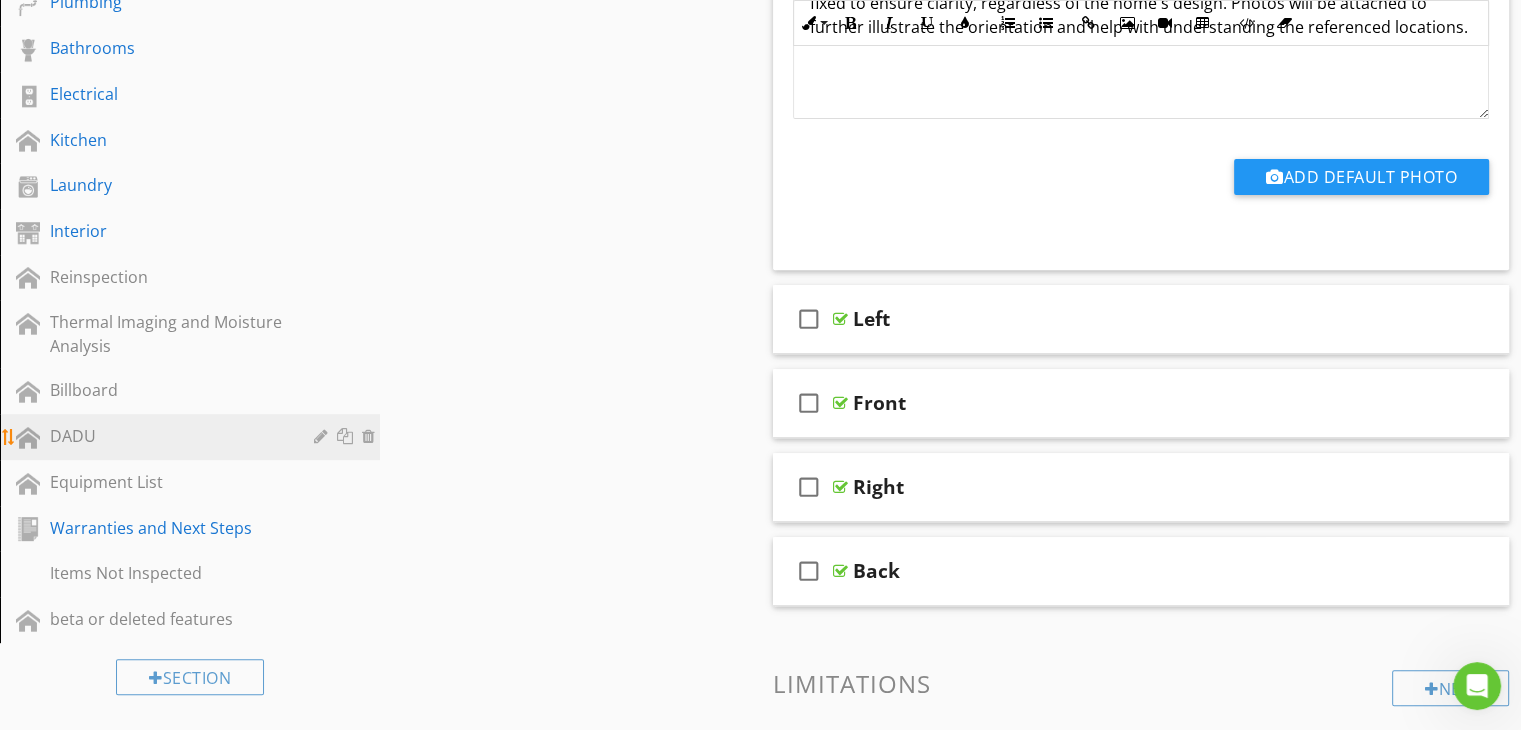 scroll, scrollTop: 707, scrollLeft: 0, axis: vertical 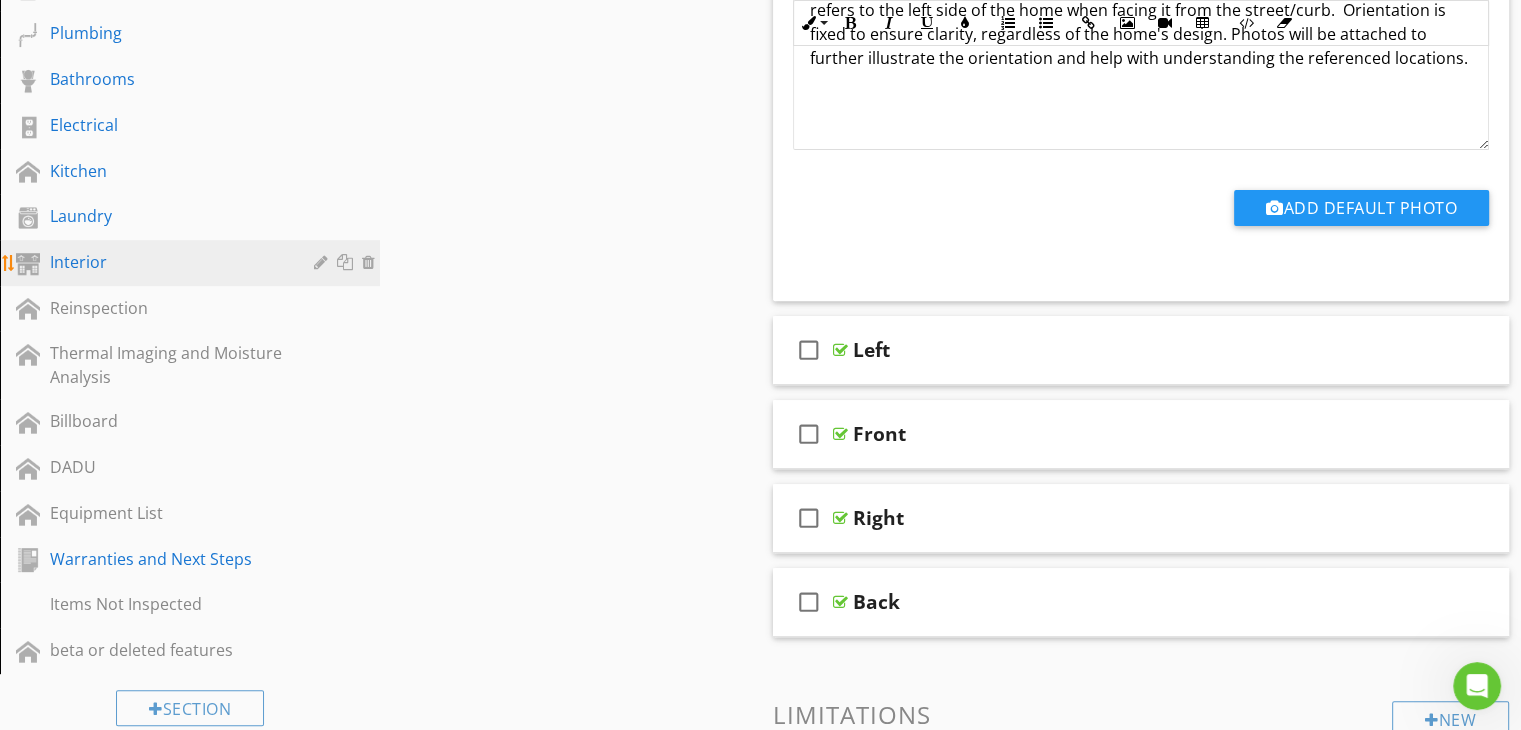 click on "Interior" at bounding box center (167, 262) 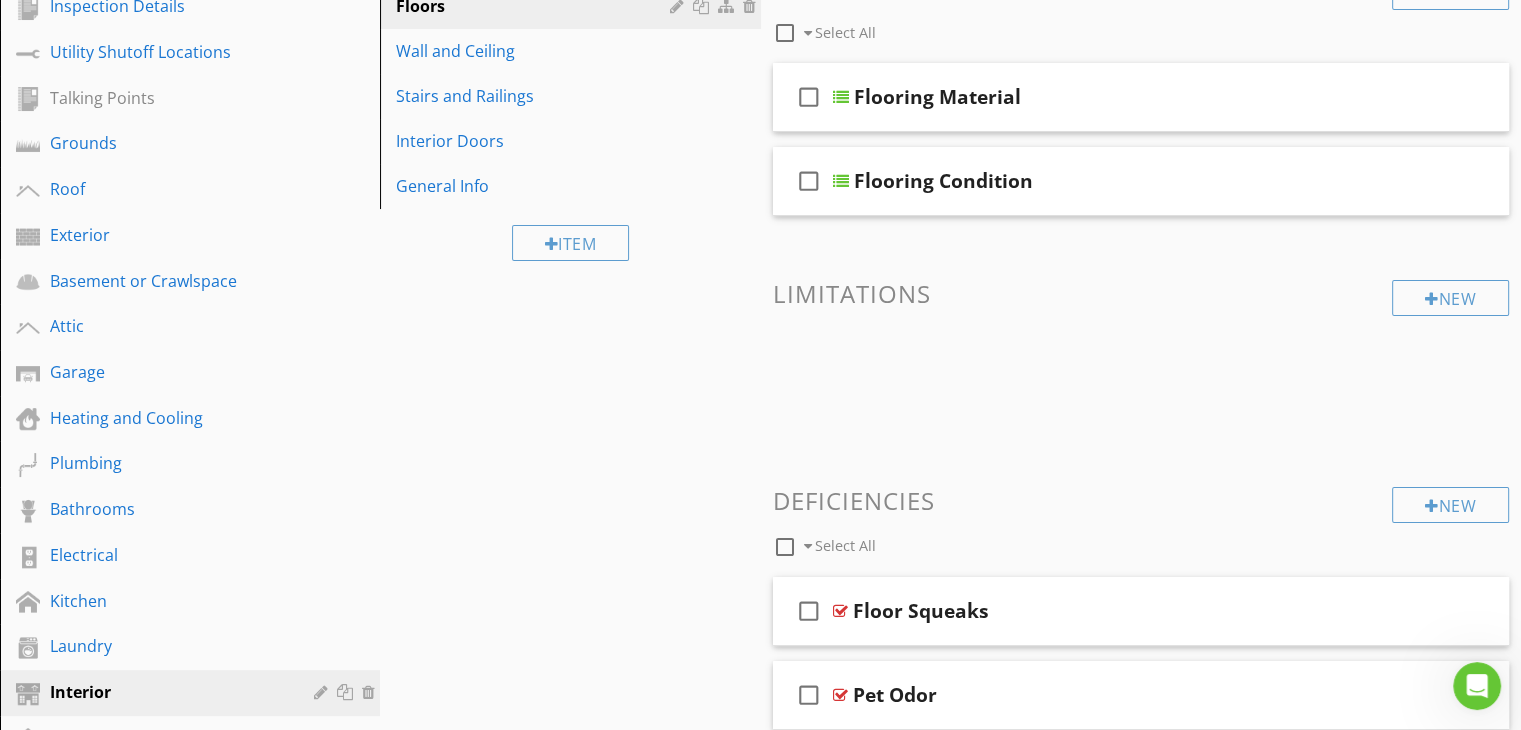 scroll, scrollTop: 707, scrollLeft: 0, axis: vertical 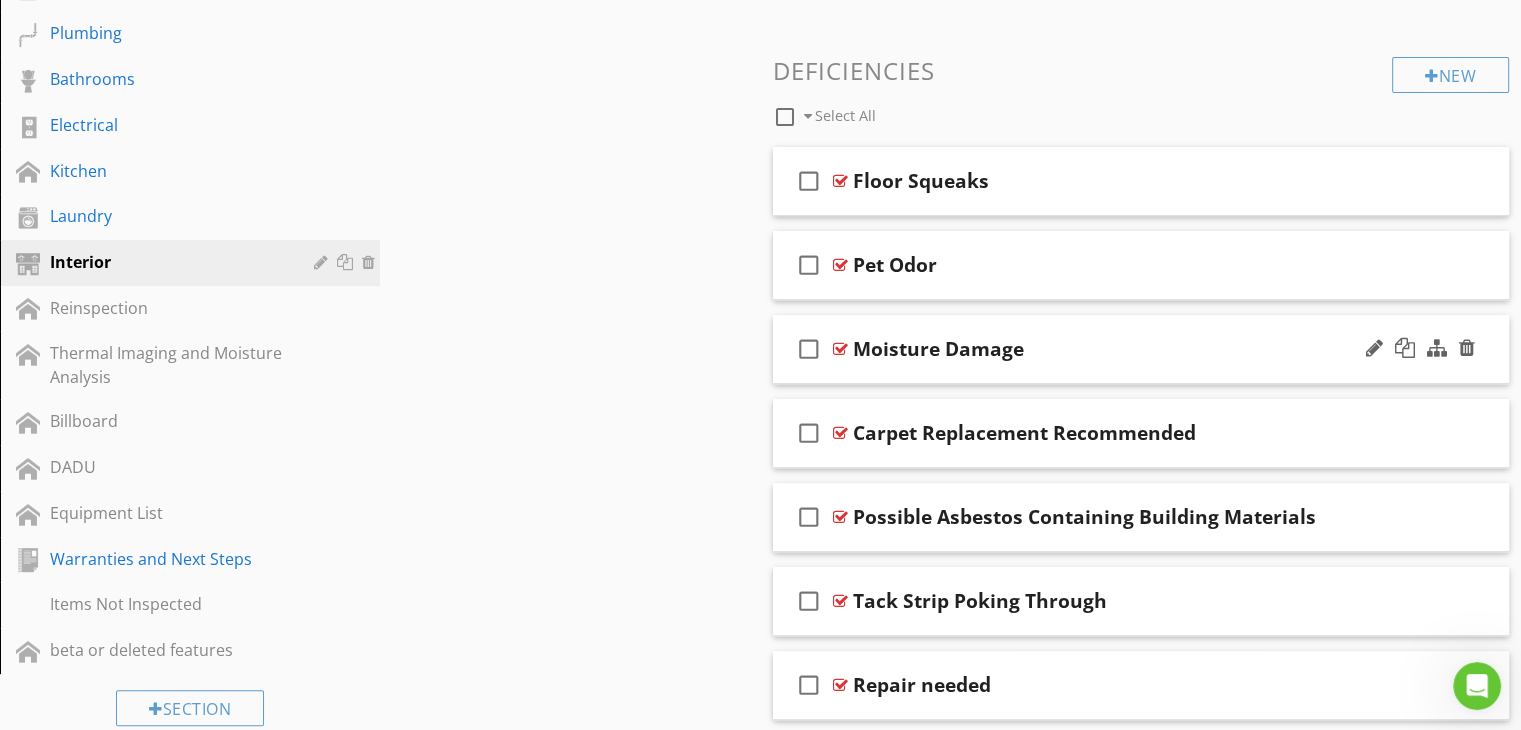 click on "Moisture Damage" at bounding box center [1114, 349] 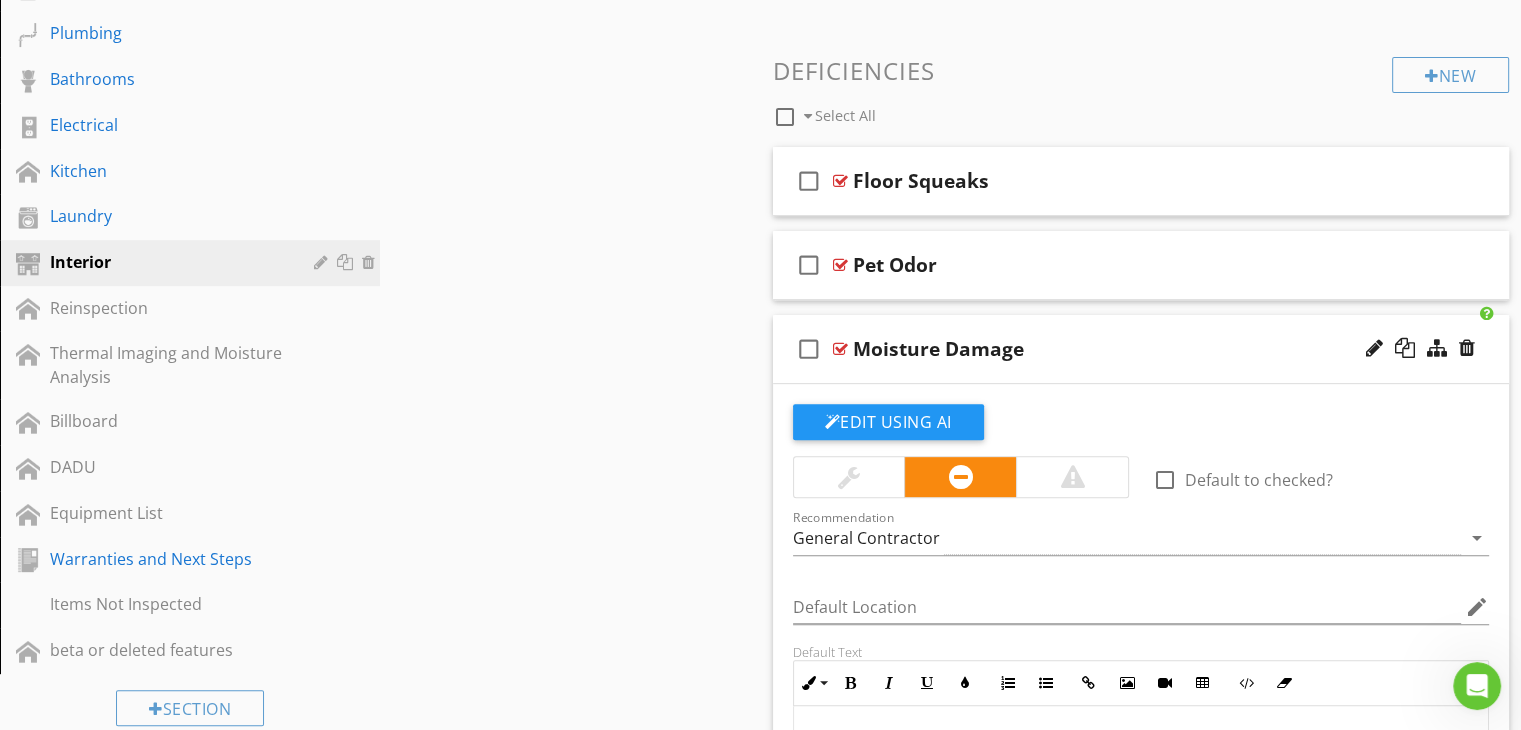 click at bounding box center [1420, 349] 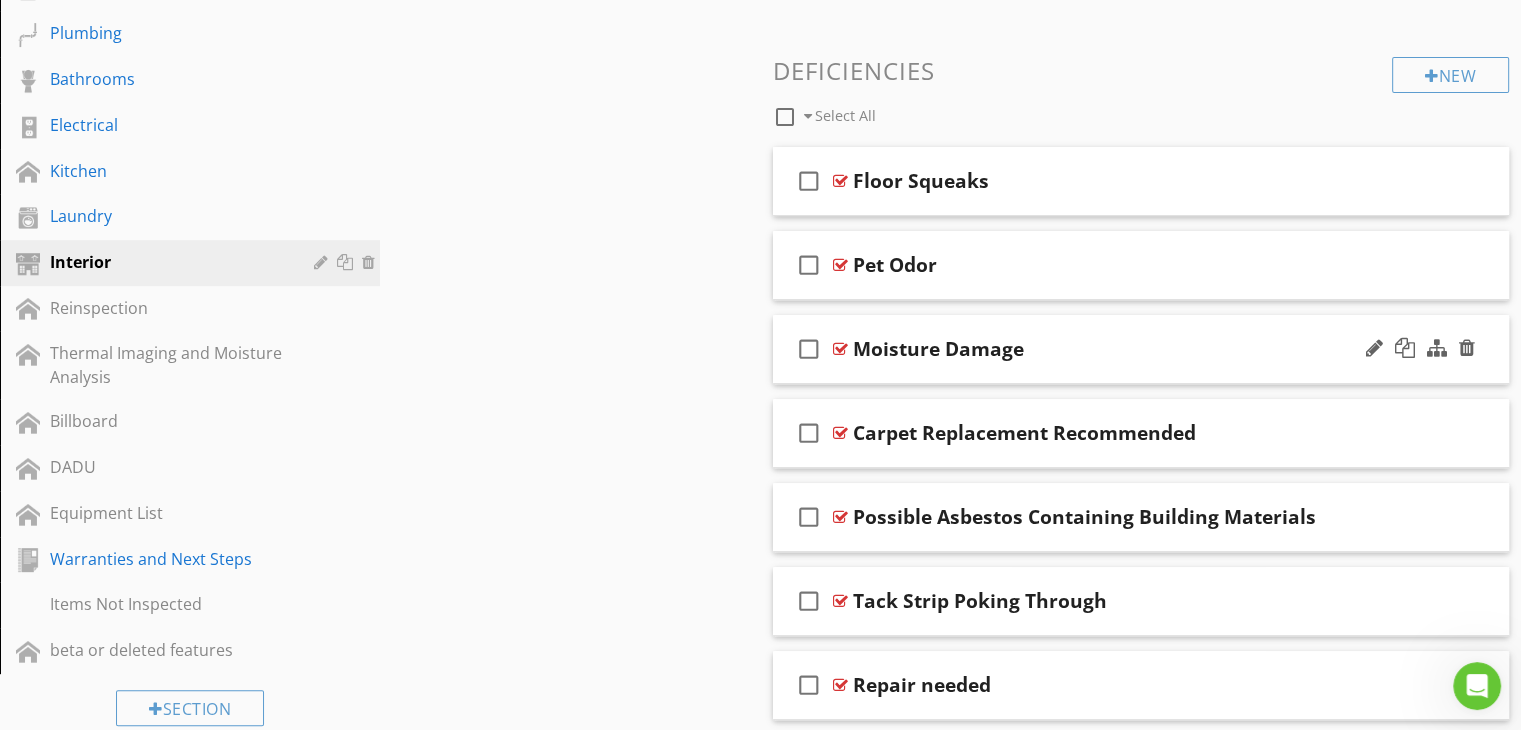 click on "check_box_outline_blank
Moisture Damage" at bounding box center (1141, 349) 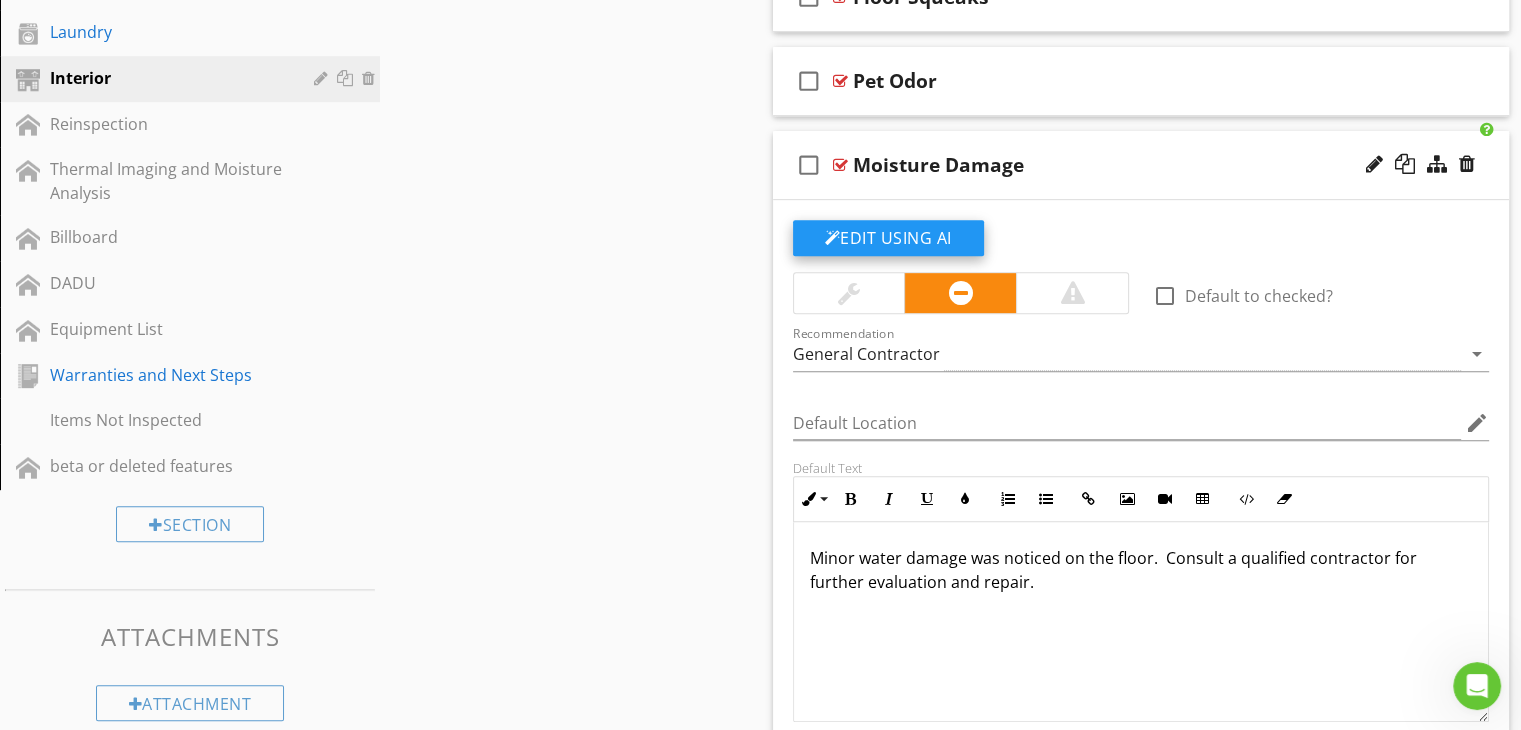 scroll, scrollTop: 807, scrollLeft: 0, axis: vertical 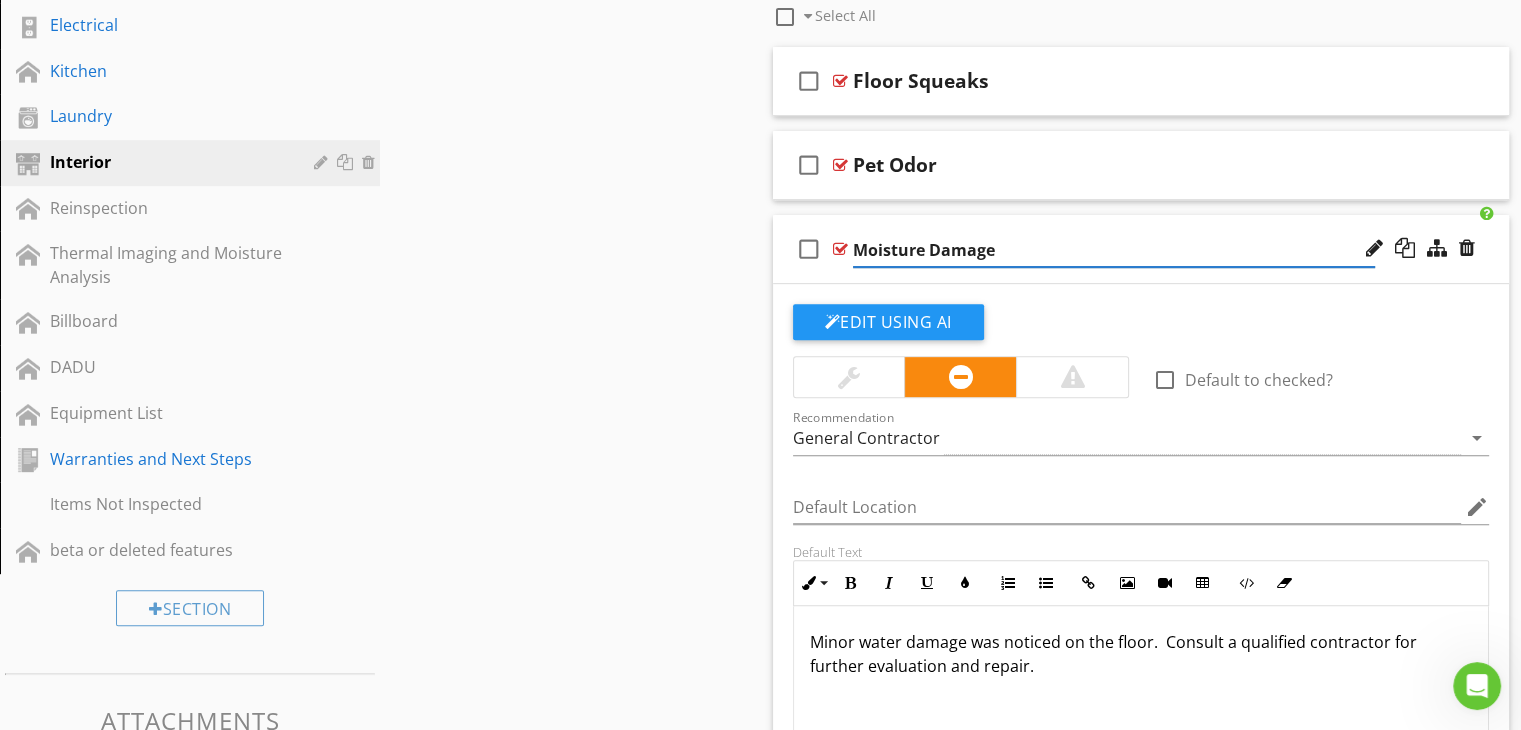 click on "Moisture Damage" at bounding box center [1114, 250] 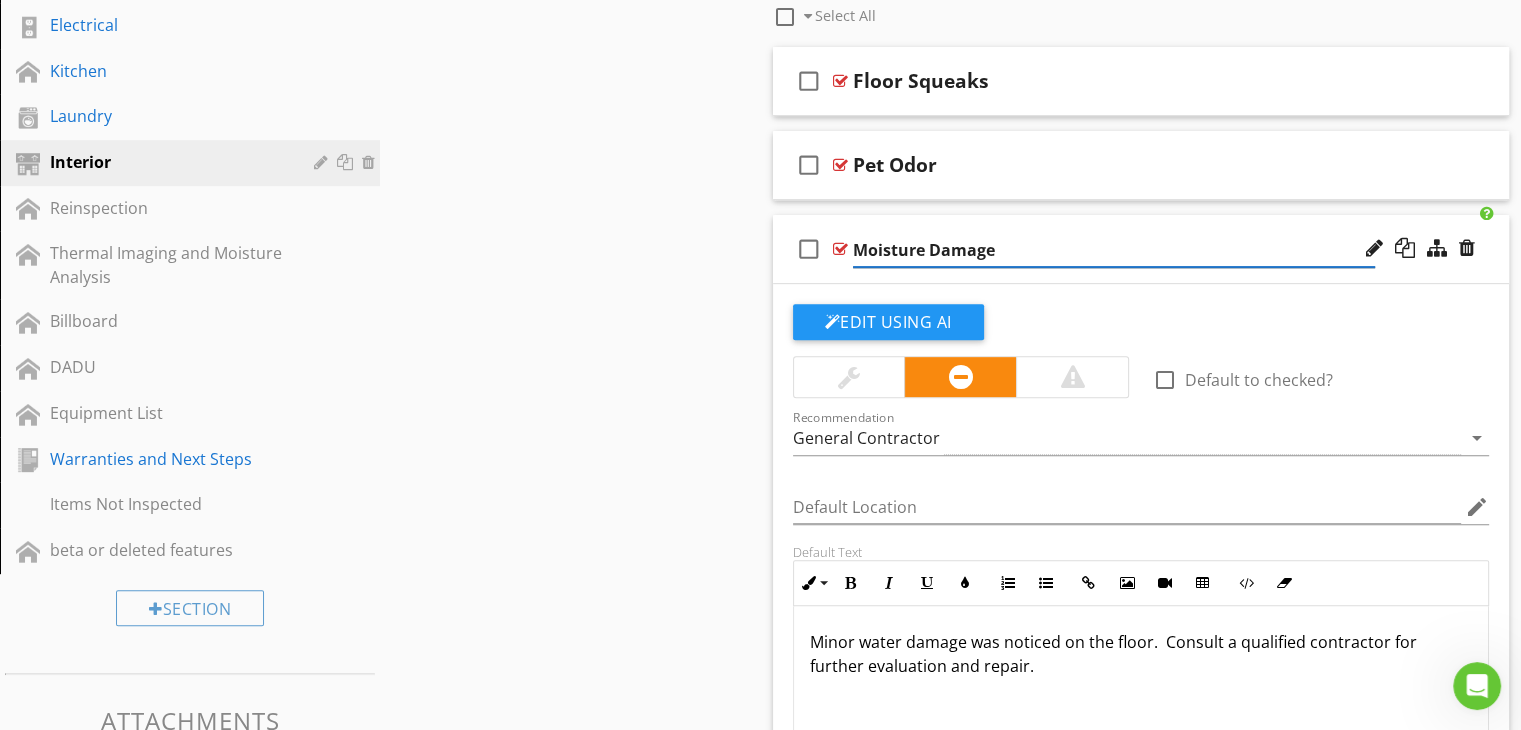 click on "Moisture Damage" at bounding box center [1114, 250] 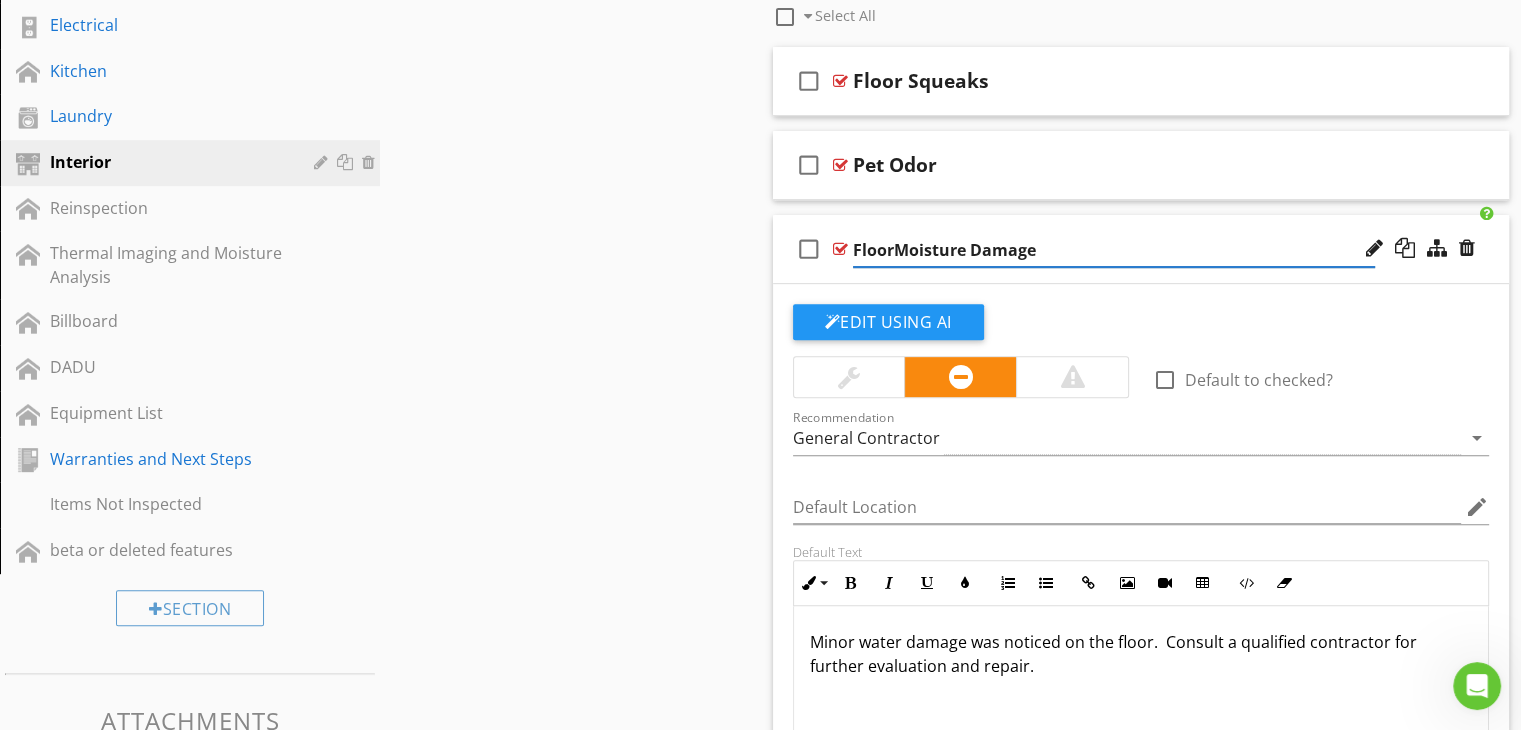 type on "Floor Moisture Damage" 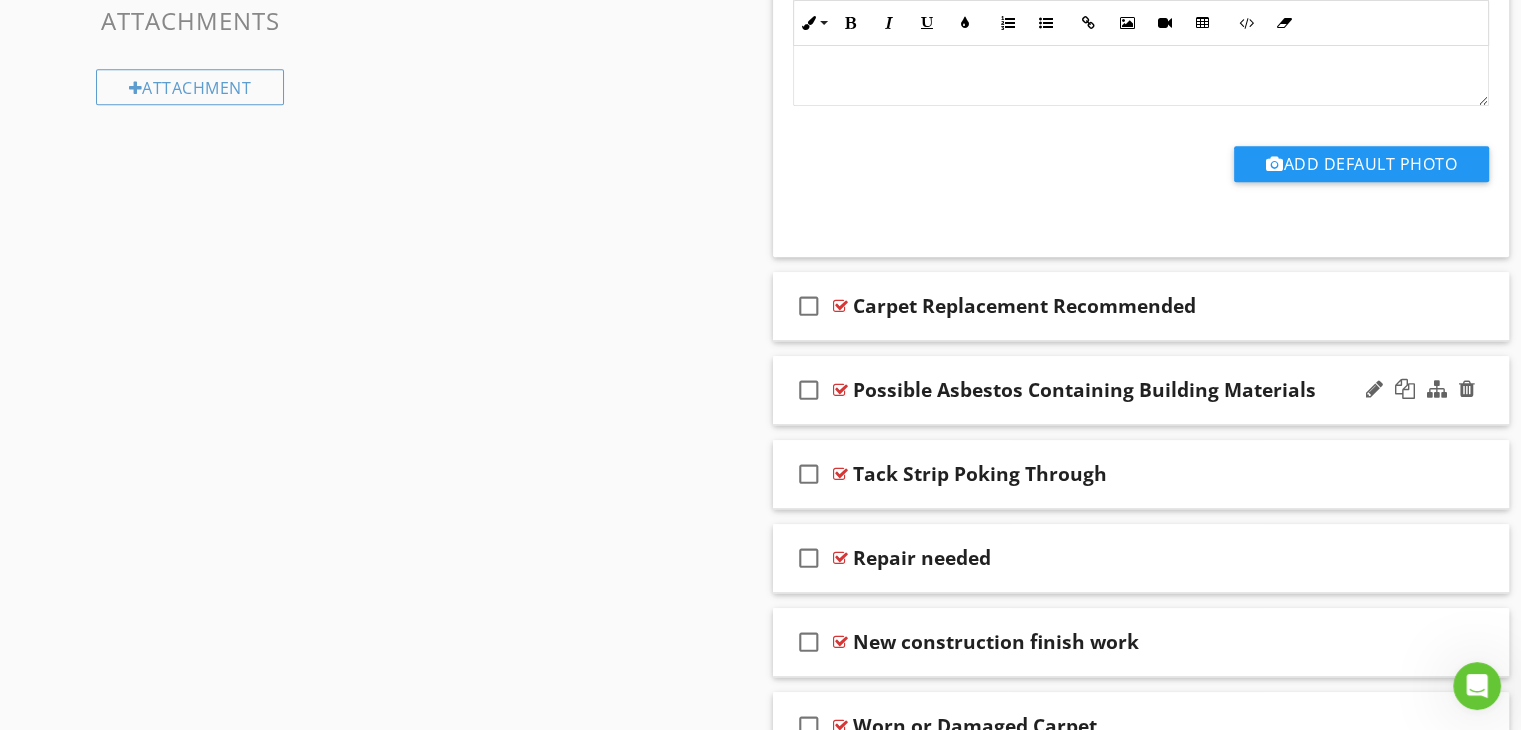 scroll, scrollTop: 1407, scrollLeft: 0, axis: vertical 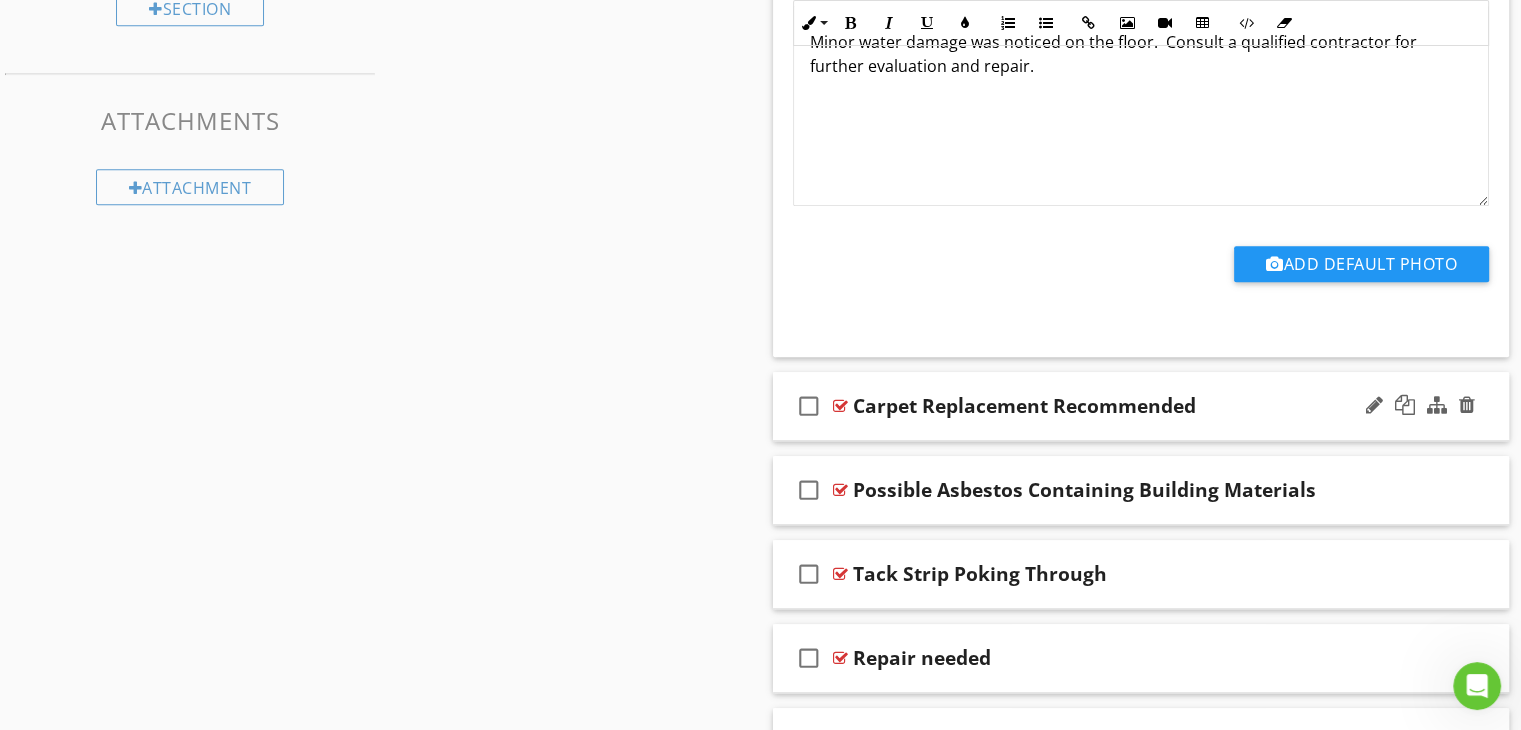 click on "Carpet Replacement Recommended" at bounding box center (1114, 406) 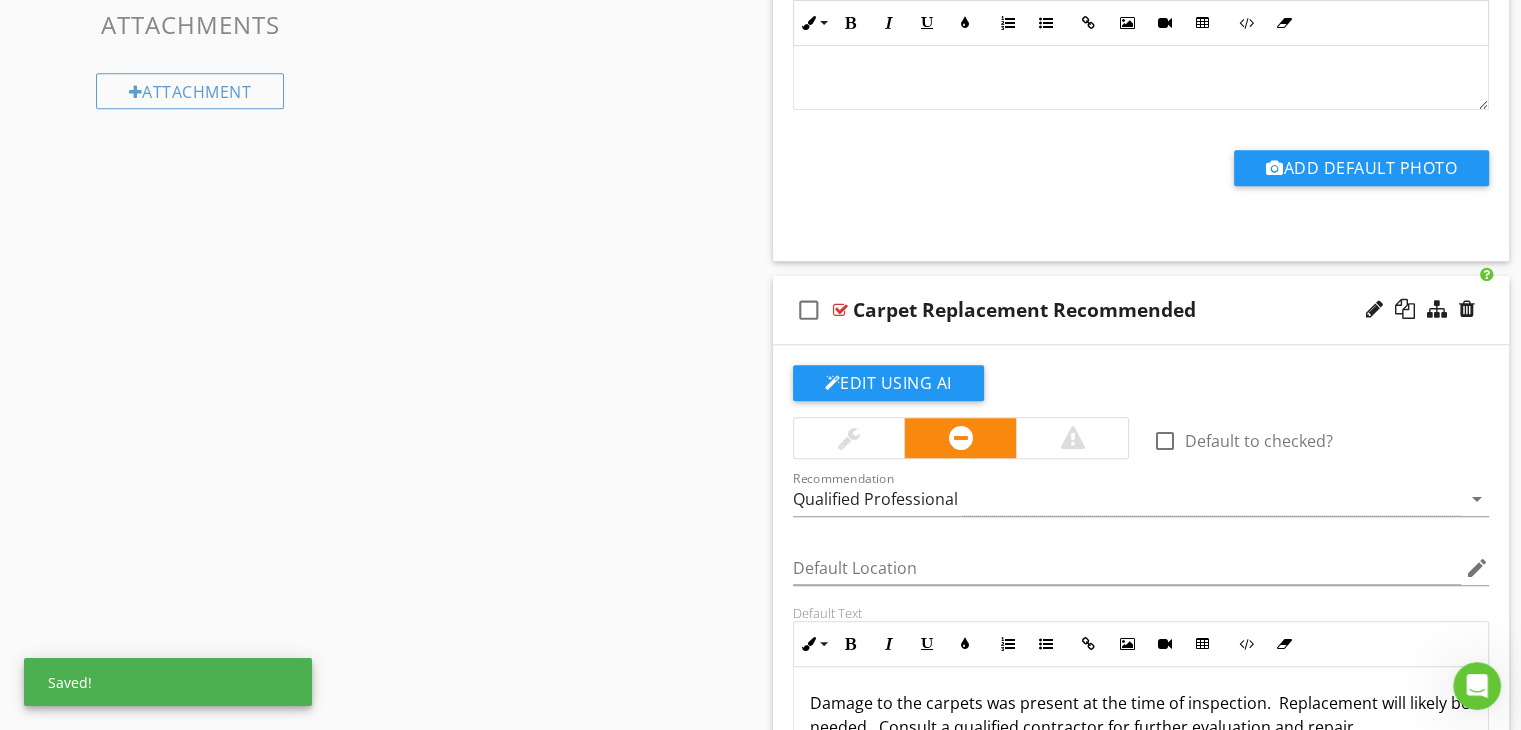 scroll, scrollTop: 1707, scrollLeft: 0, axis: vertical 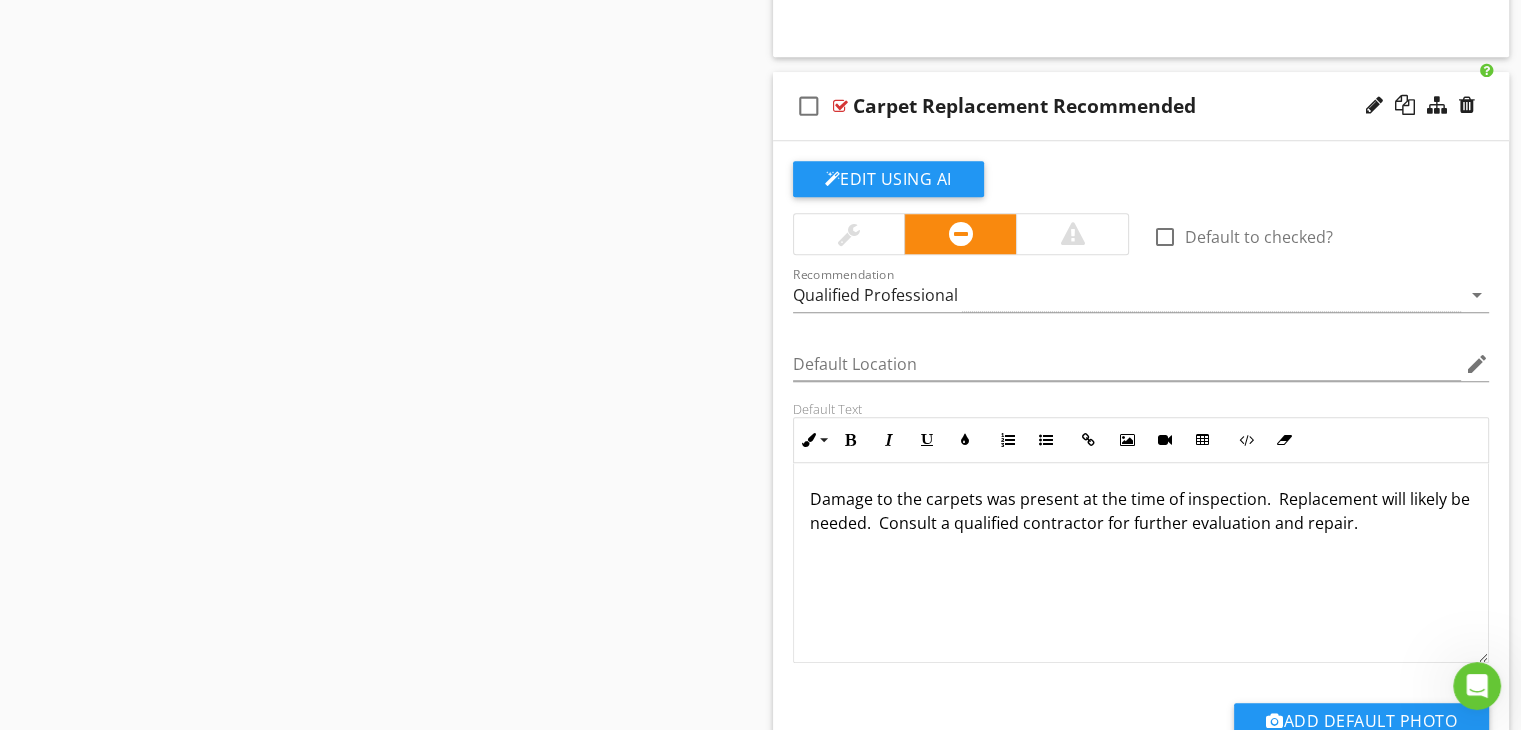 click on "Carpet Replacement Recommended" at bounding box center (1024, 106) 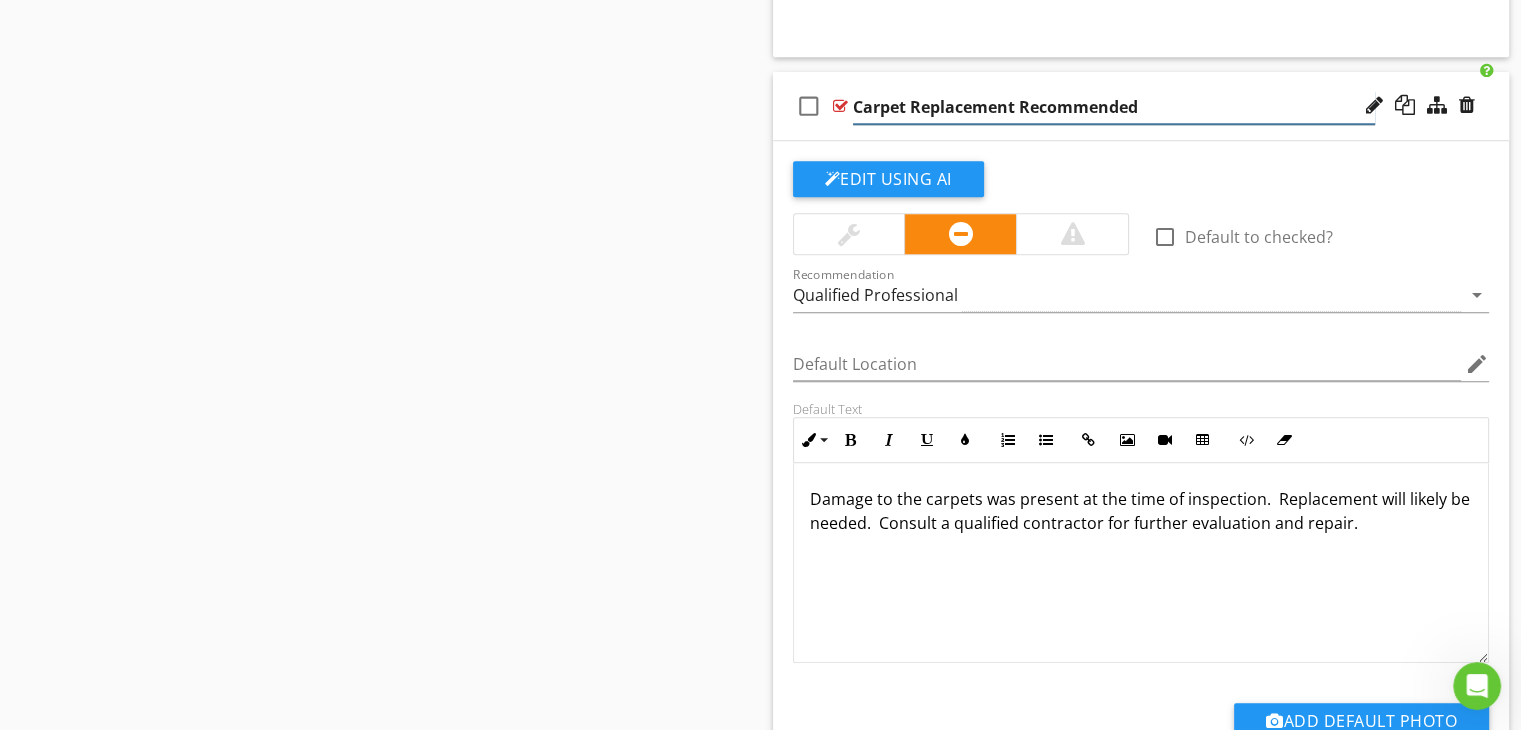 click on "Carpet Replacement Recommended" at bounding box center [1114, 107] 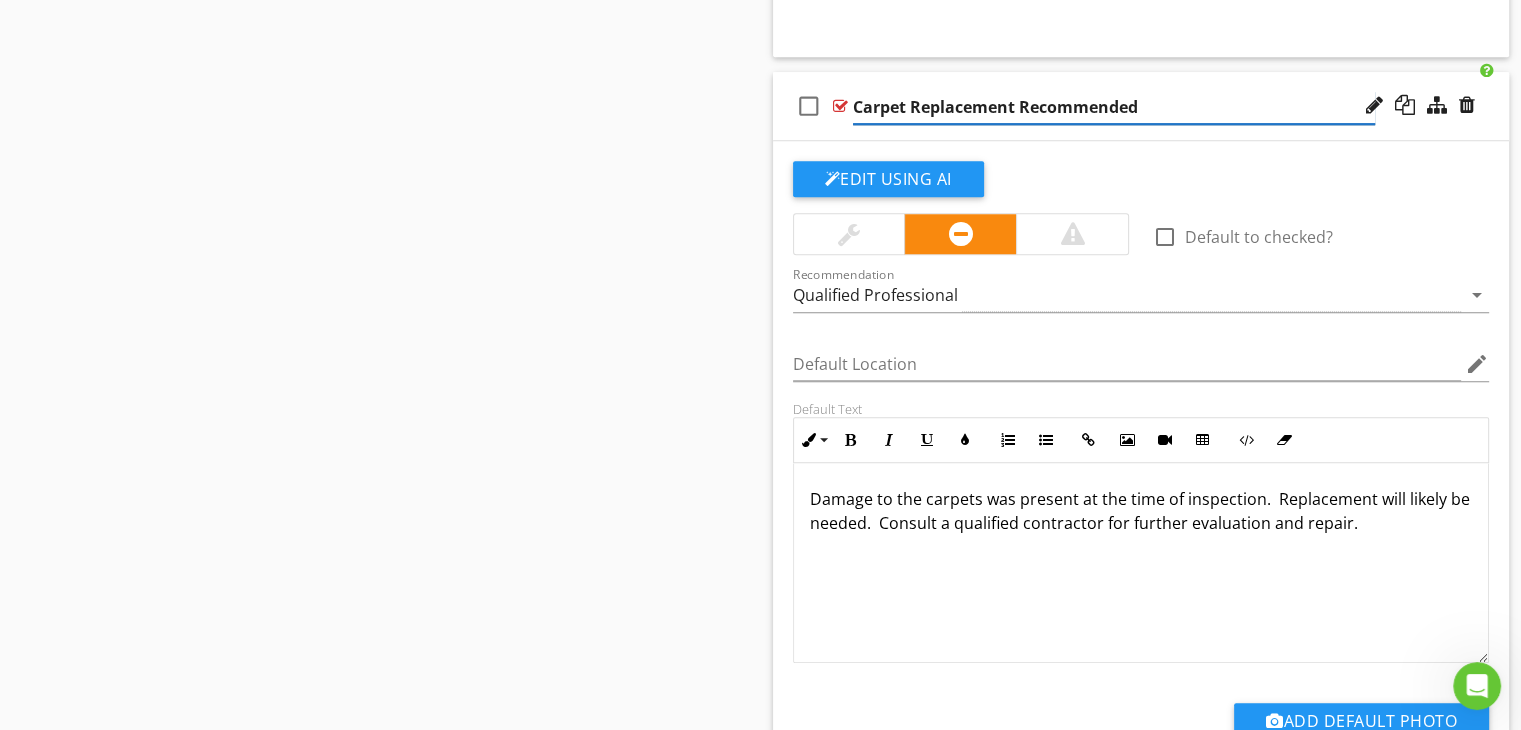 click on "Carpet Replacement Recommended" at bounding box center [1114, 107] 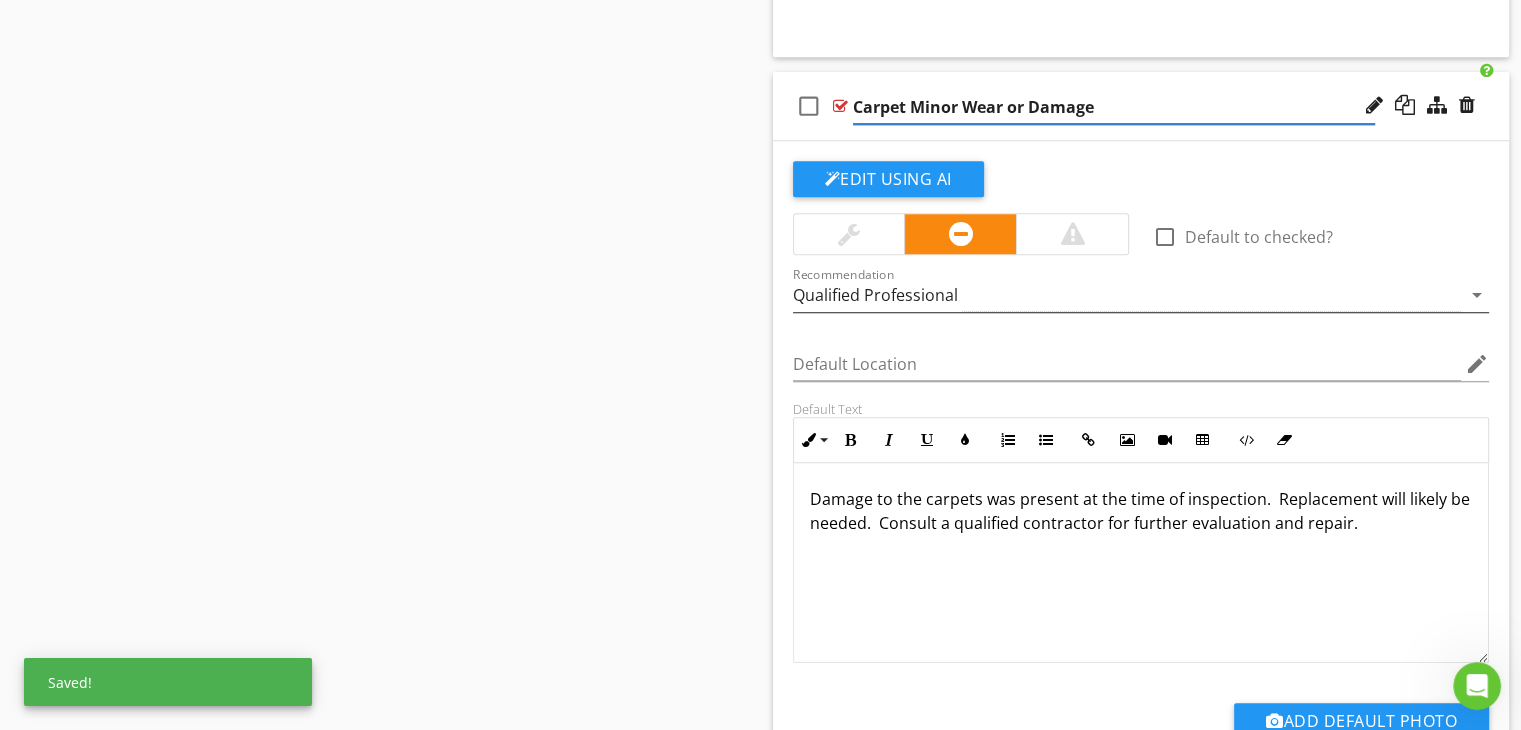 click on "Qualified Professional" at bounding box center [1127, 295] 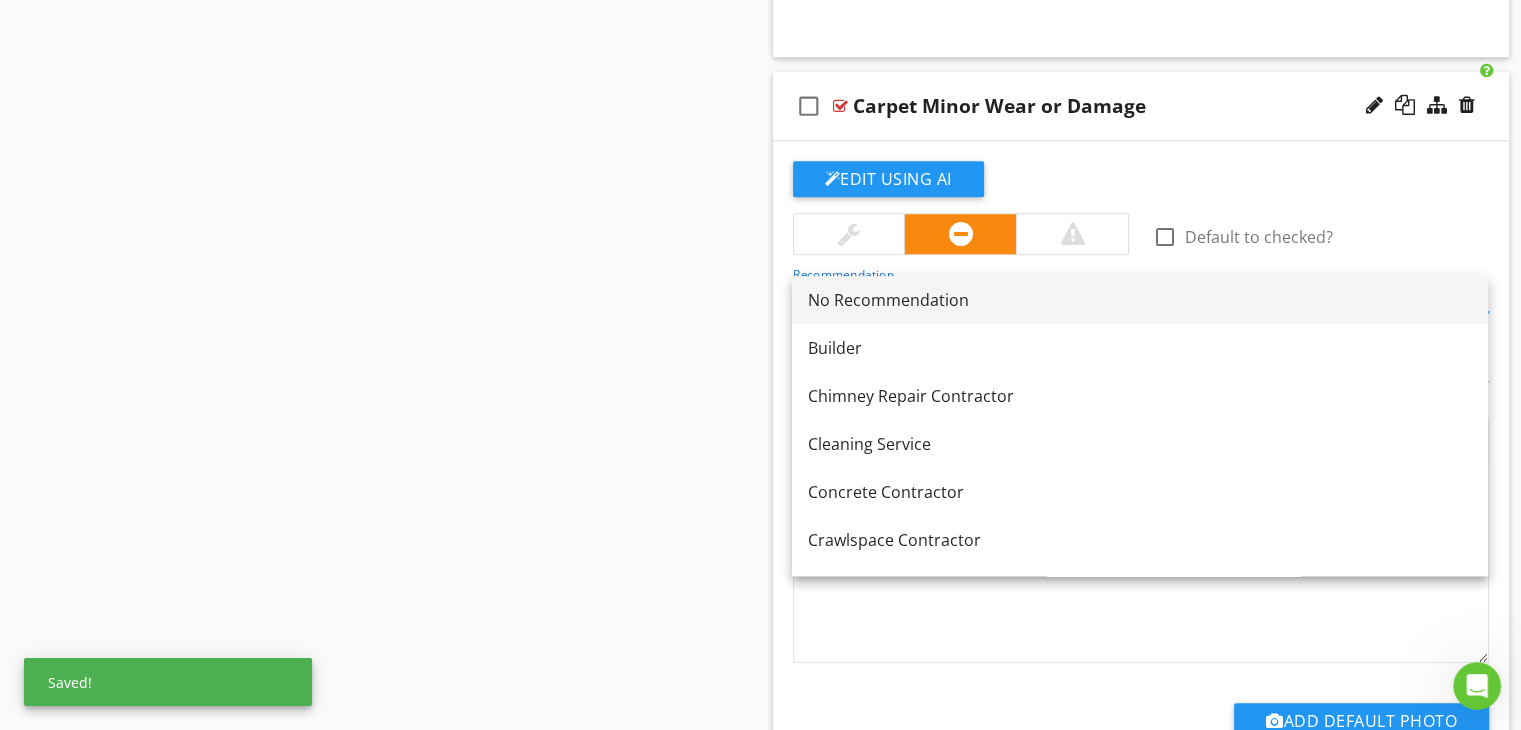 scroll, scrollTop: 576, scrollLeft: 0, axis: vertical 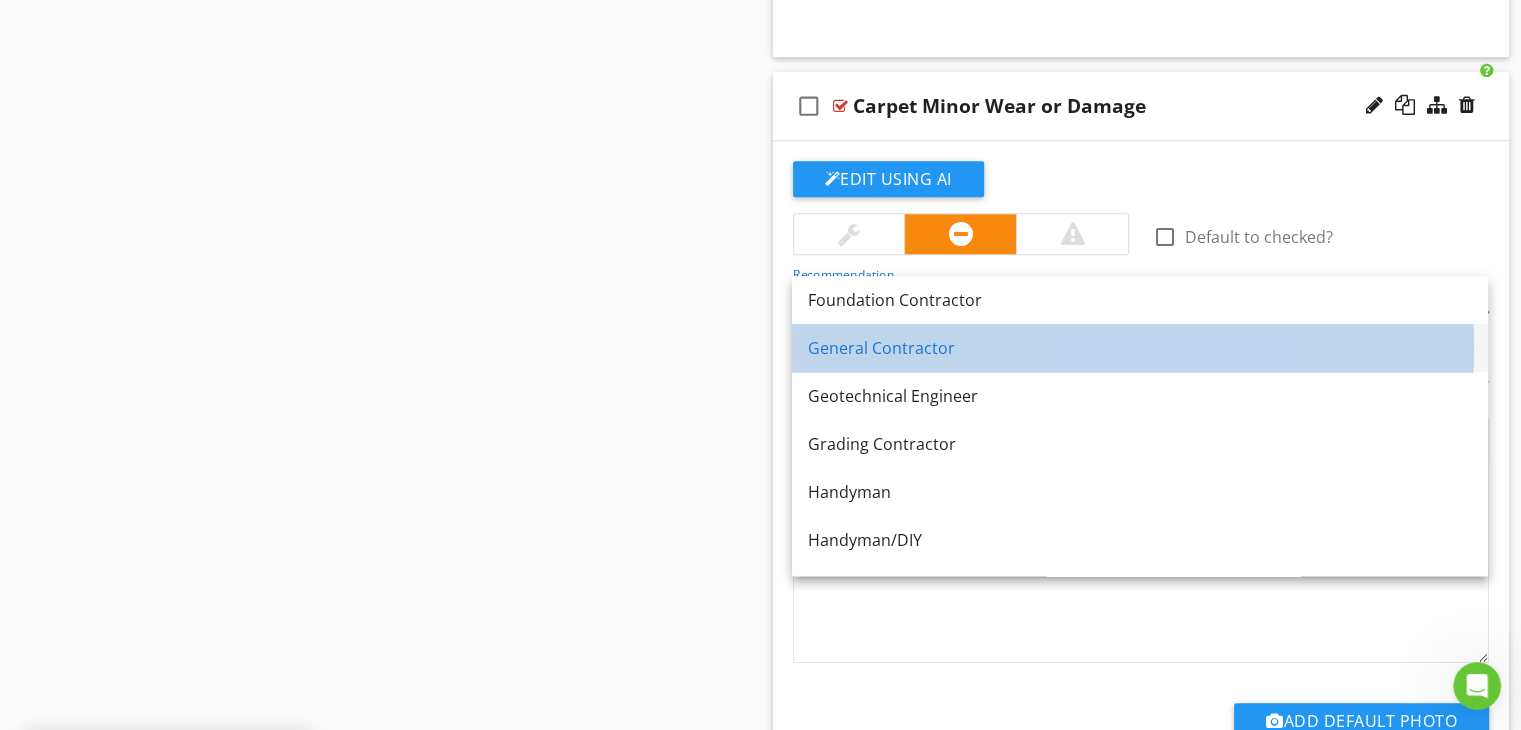 click on "General Contractor" at bounding box center [1140, 348] 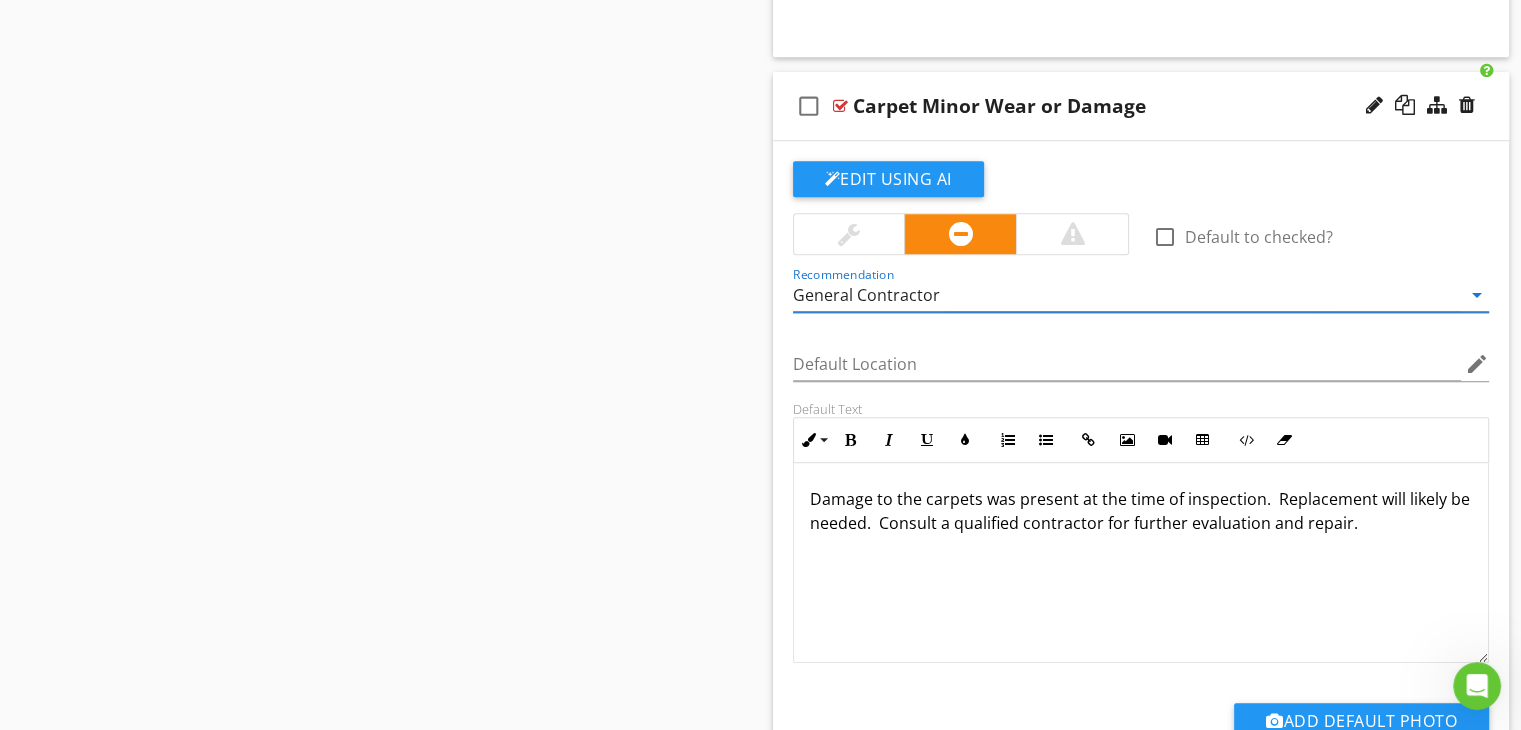 click on "Damage to the carpets was present at the time of inspection.  Replacement will likely be needed.  Consult a qualified contractor for further evaluation and repair." at bounding box center (1141, 511) 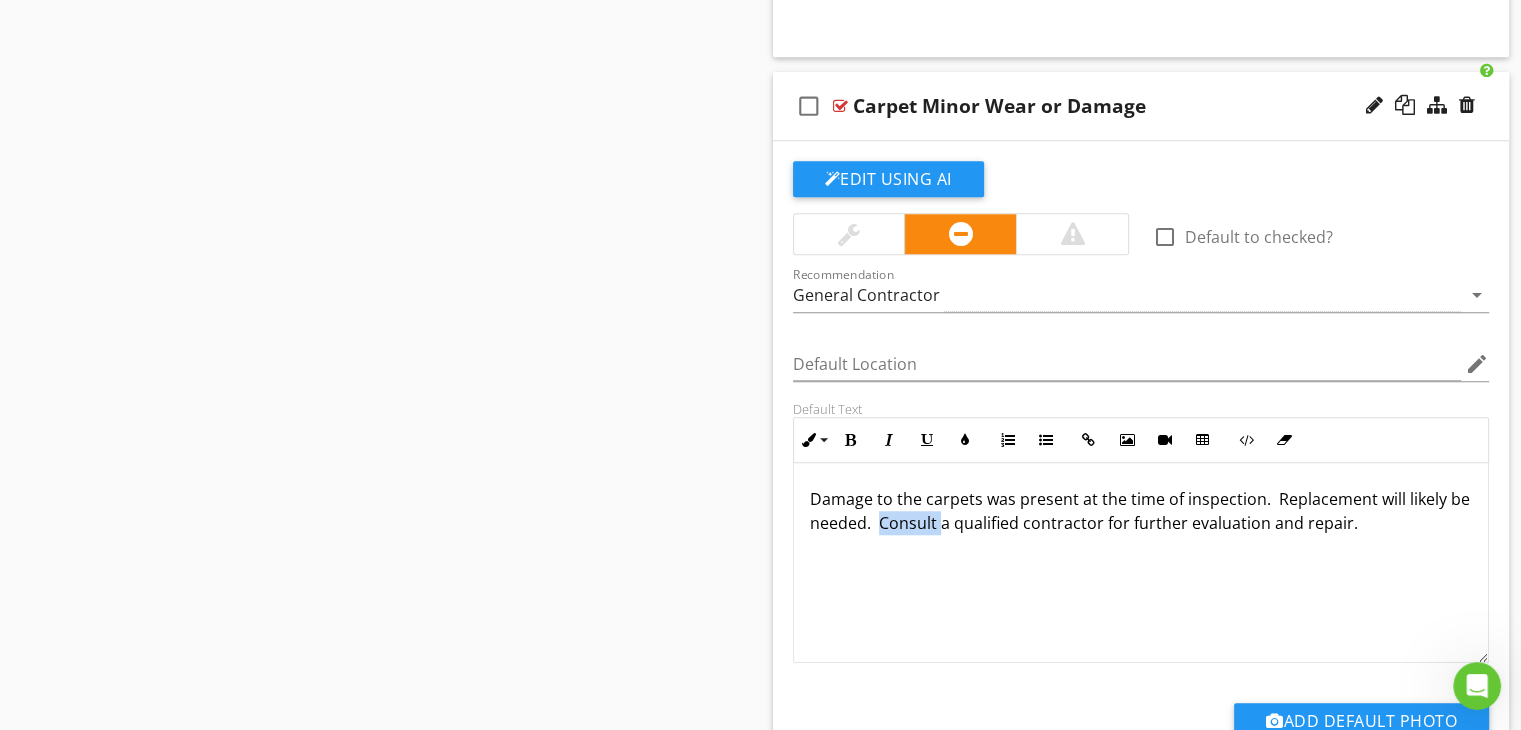 click on "Damage to the carpets was present at the time of inspection.  Replacement will likely be needed.  Consult a qualified contractor for further evaluation and repair." at bounding box center (1141, 511) 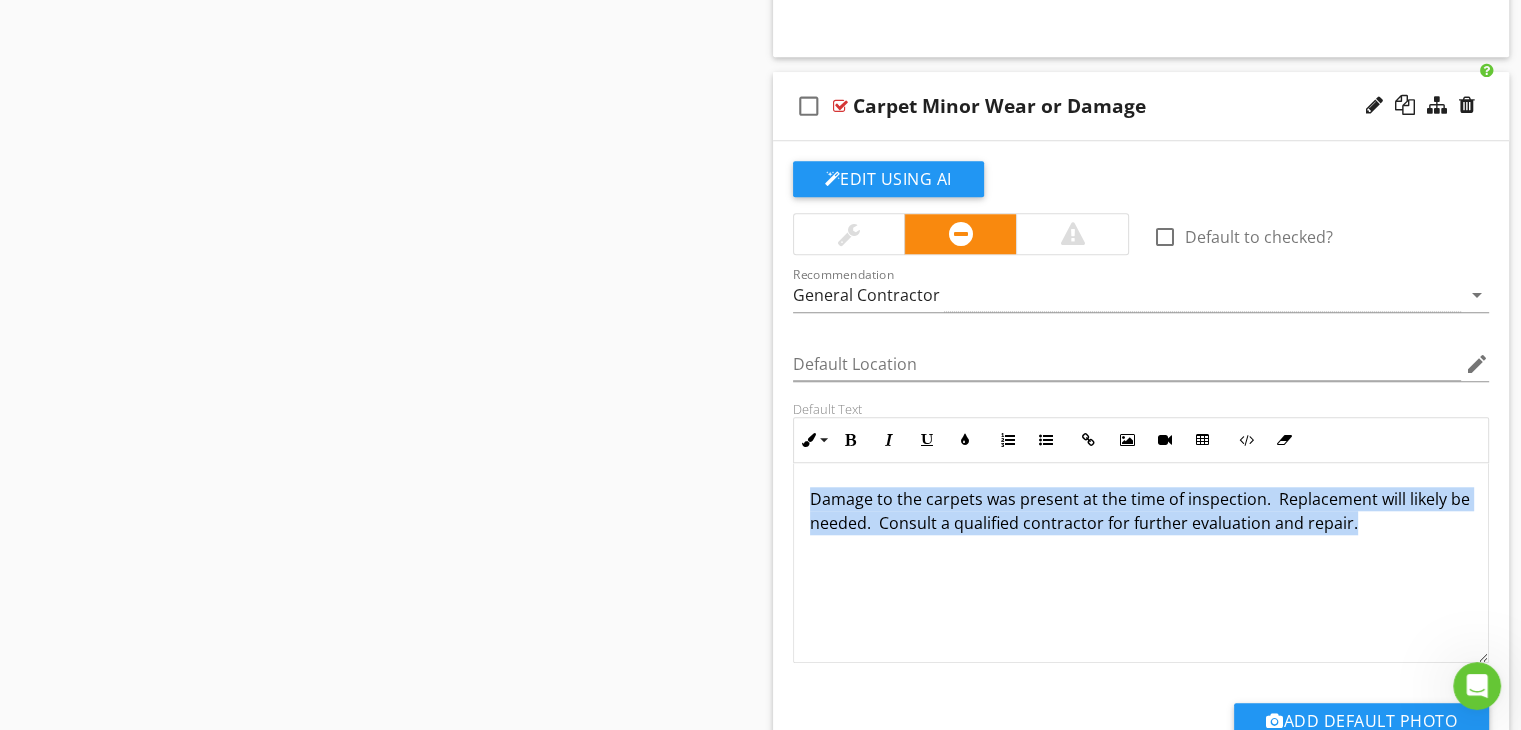 click on "Damage to the carpets was present at the time of inspection.  Replacement will likely be needed.  Consult a qualified contractor for further evaluation and repair." at bounding box center [1141, 511] 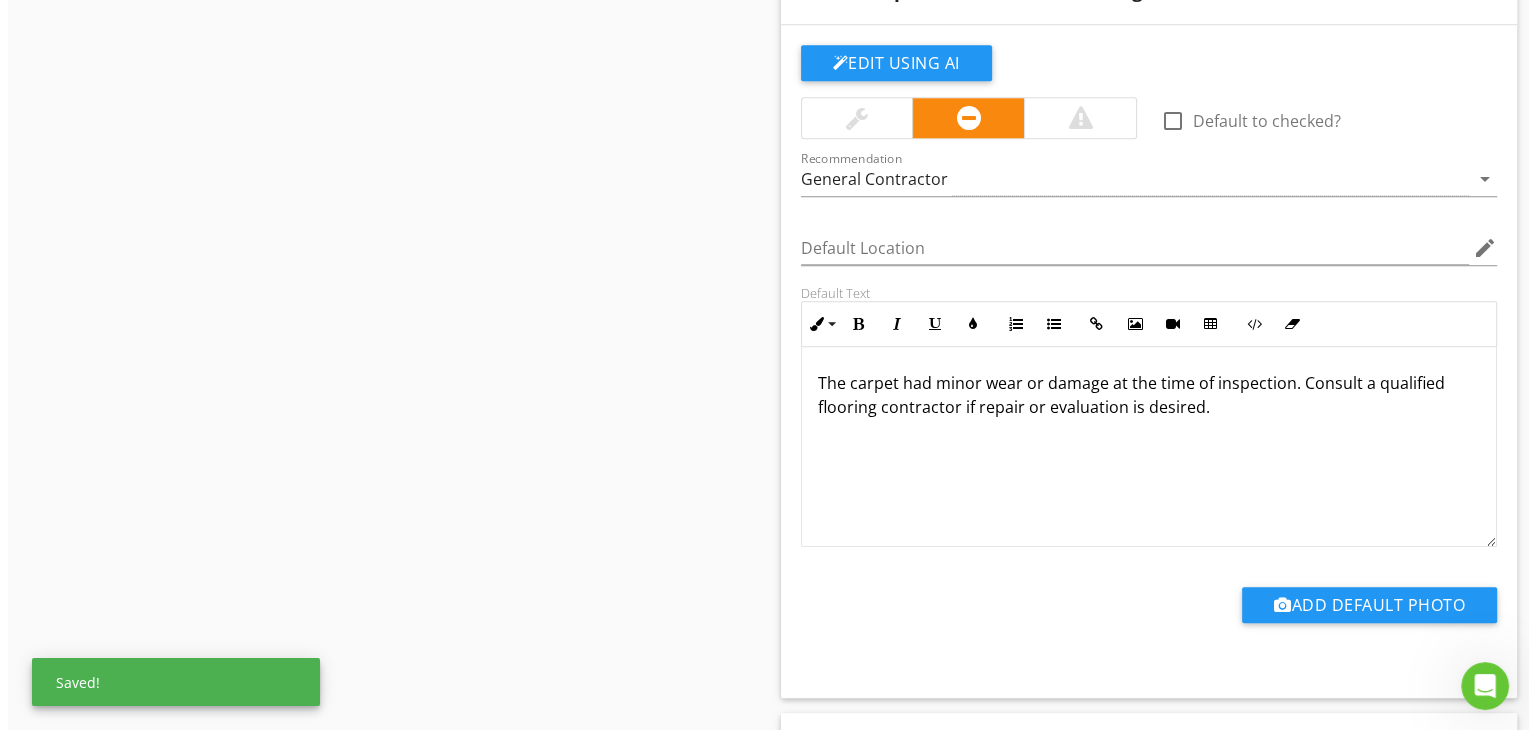 scroll, scrollTop: 1707, scrollLeft: 0, axis: vertical 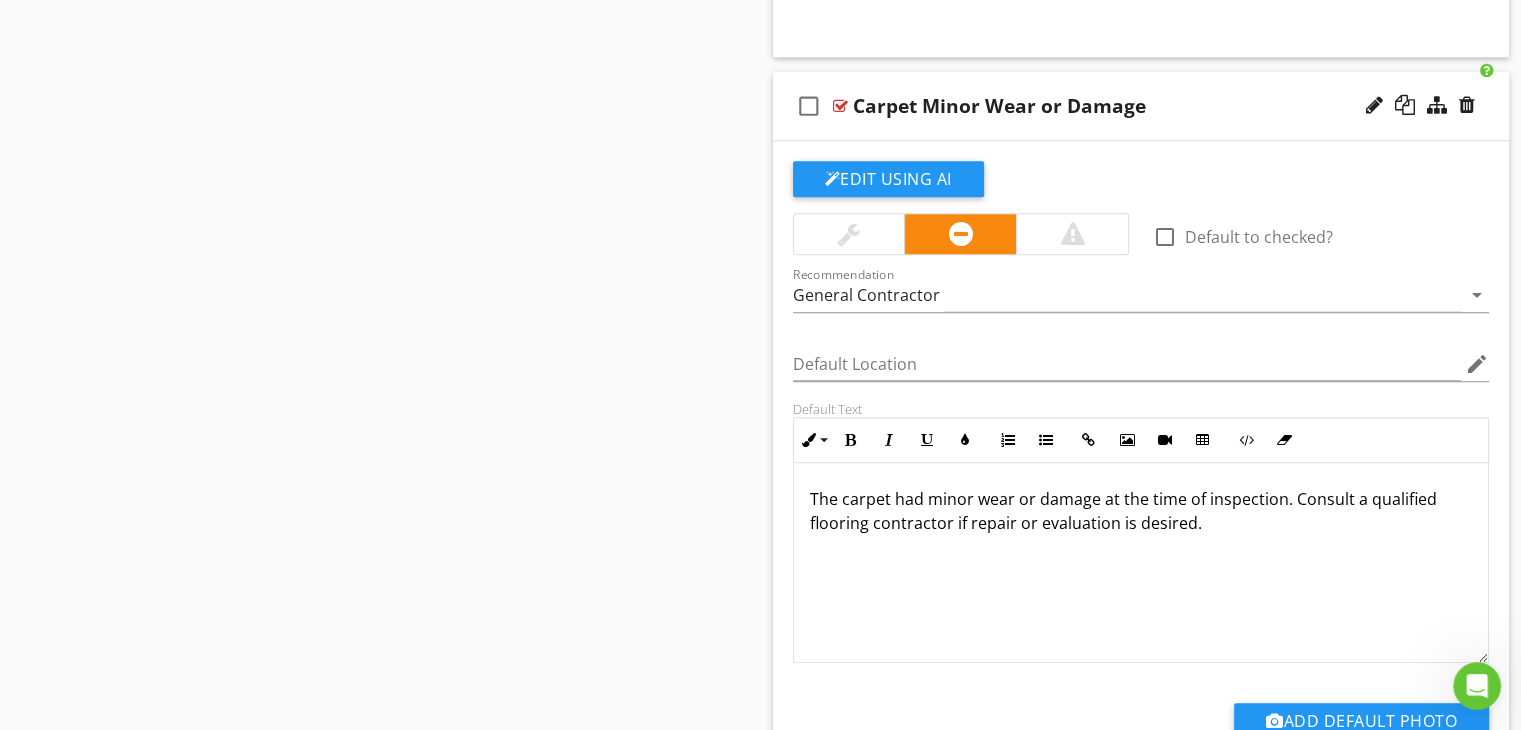click at bounding box center [849, 234] 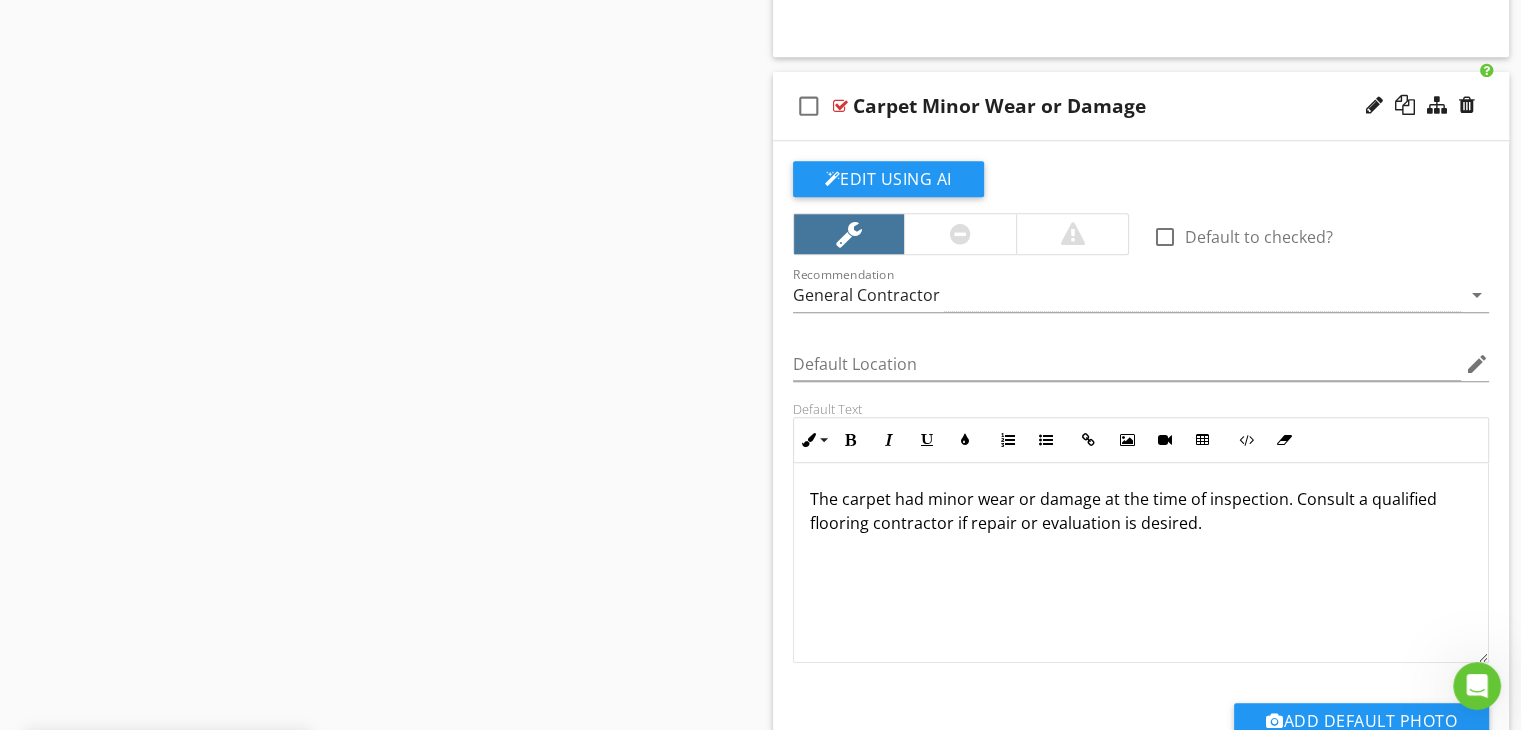 click on "Sections
Inspection Details           Utility Shutoff Locations           Talking Points           Grounds           Roof           Exterior           Basement or Crawlspace           Attic           Garage           Heating and Cooling           Plumbing           Bathrooms           Electrical           Kitchen           Laundry           Interior           Reinspection           Thermal Imaging and Moisture Analysis           Billboard           DADU           Equipment List           Warranties and Next Steps           Items Not Inspected           beta or deleted features
Section
Attachments
Attachment
Items
Floors           Wall and Ceiling           Stairs and Railings           Interior Doors           General Info
Item
Comments
New
Informational   check_box_outline_blank" at bounding box center [760, 273] 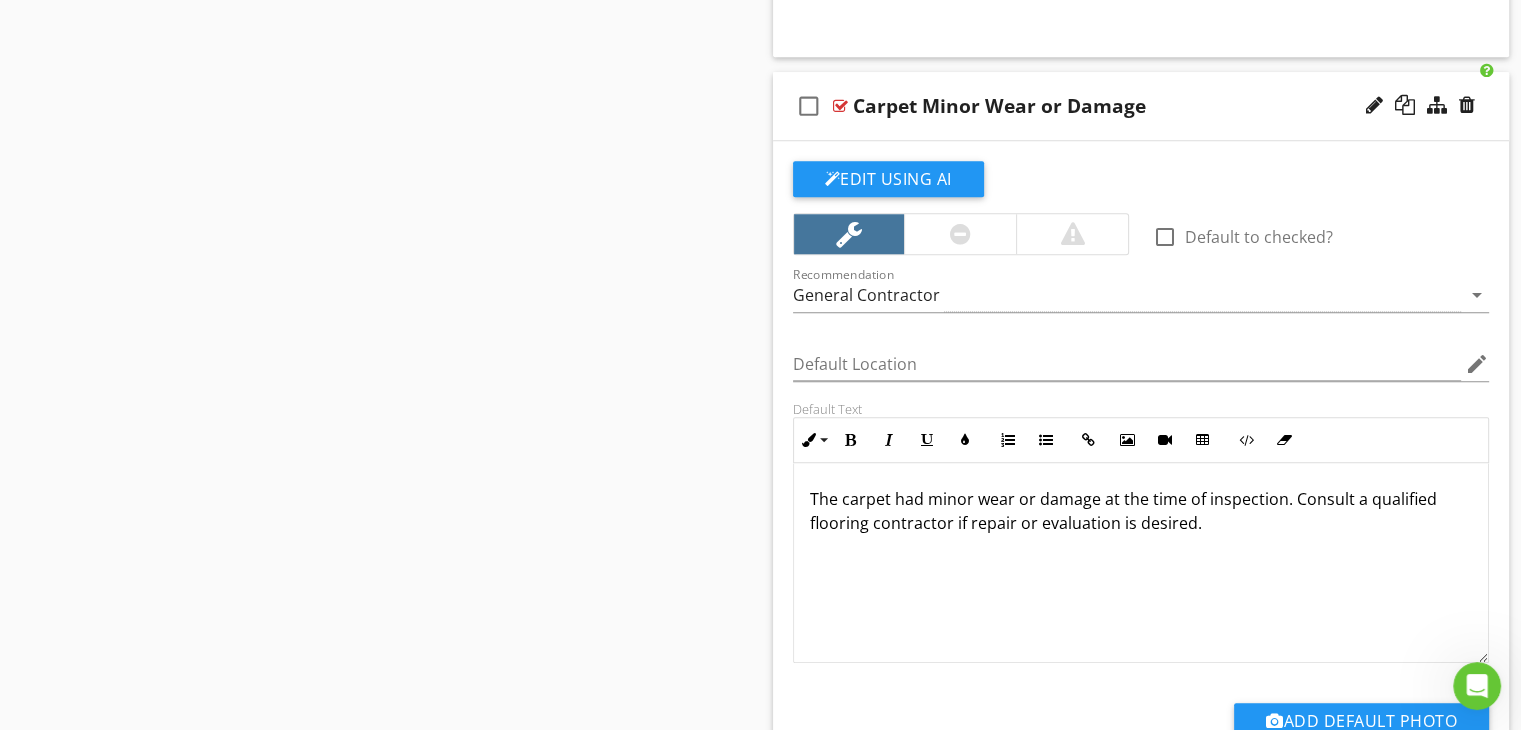 click at bounding box center [1405, 105] 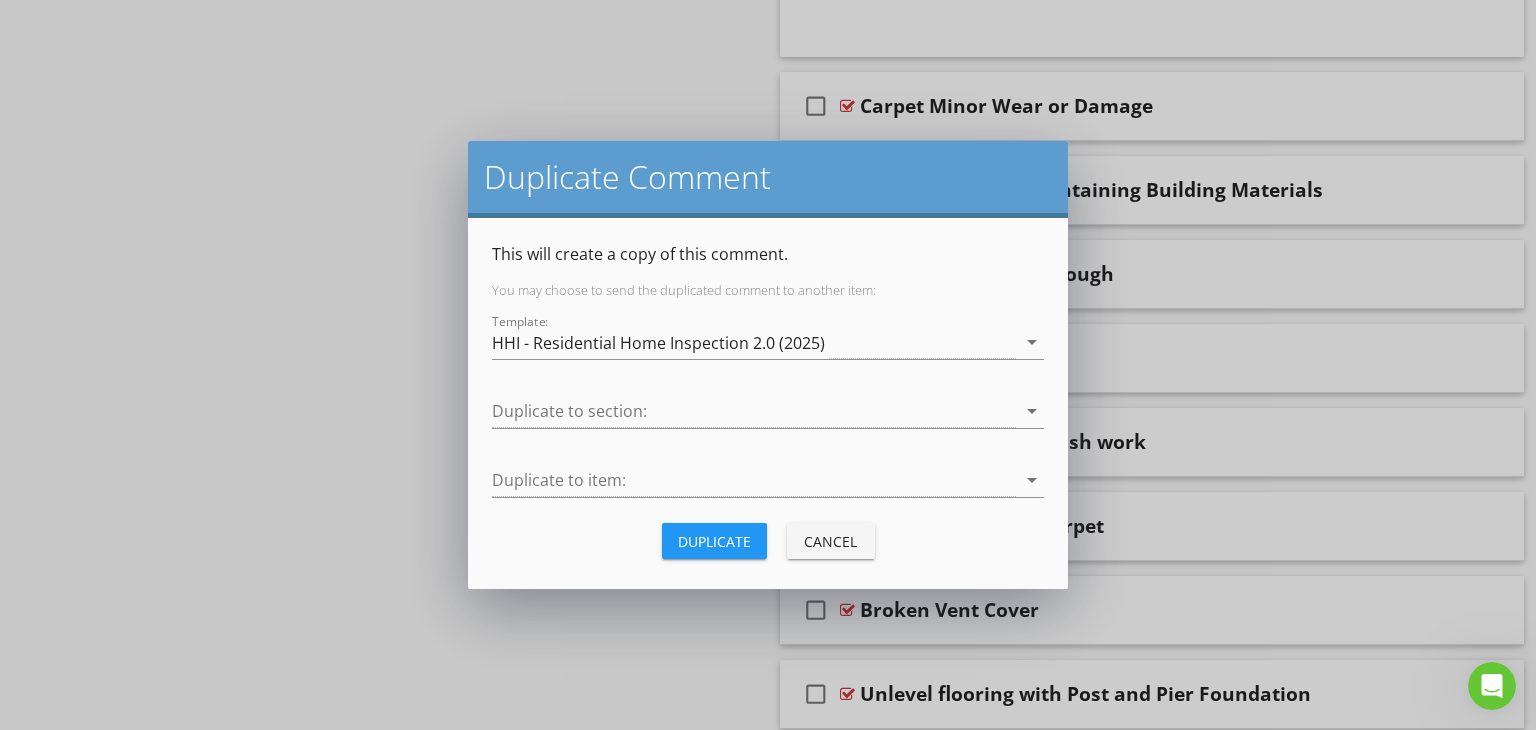 click on "Cancel" at bounding box center (831, 541) 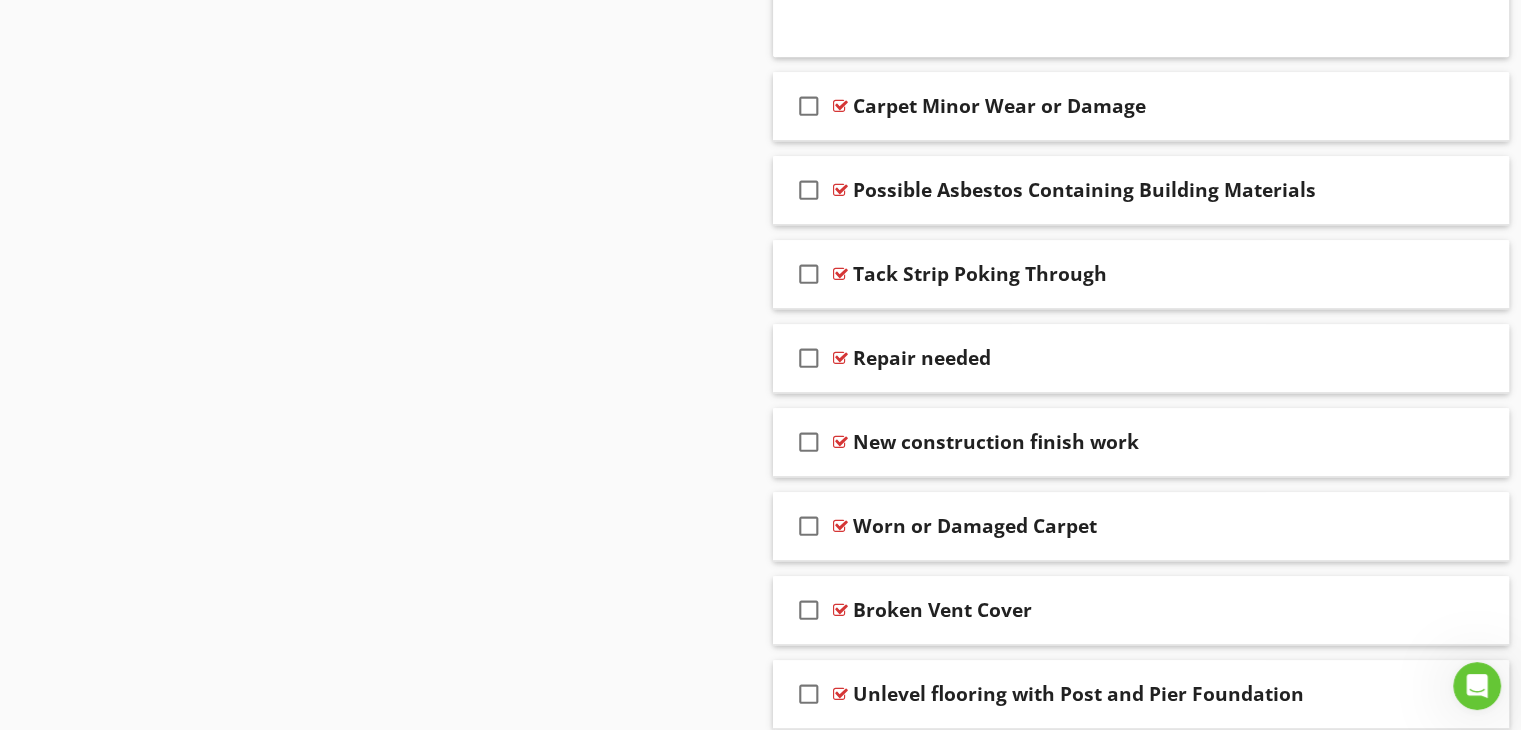 click on "Carpet Minor Wear or Damage" at bounding box center [1114, 106] 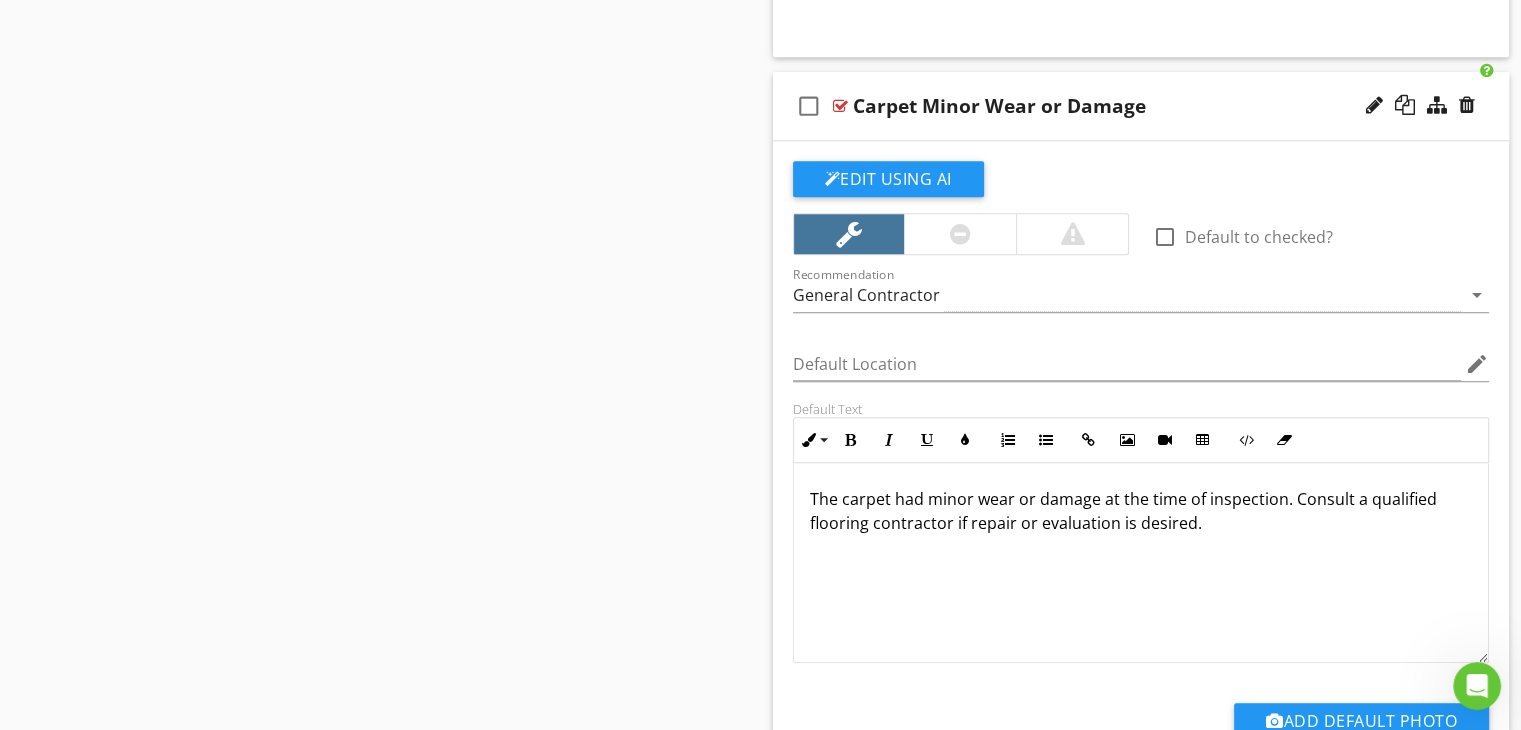click at bounding box center (1405, 105) 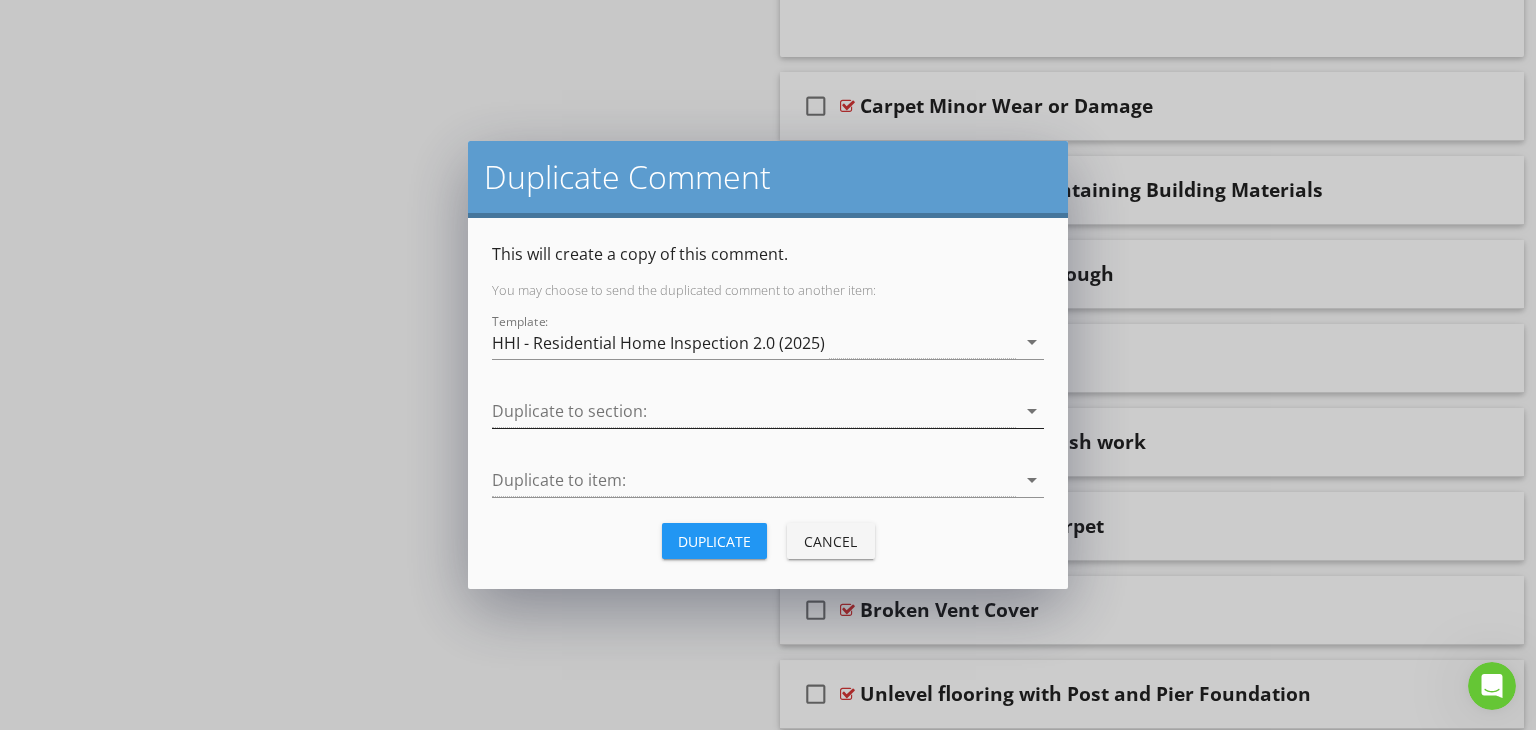 click at bounding box center [754, 411] 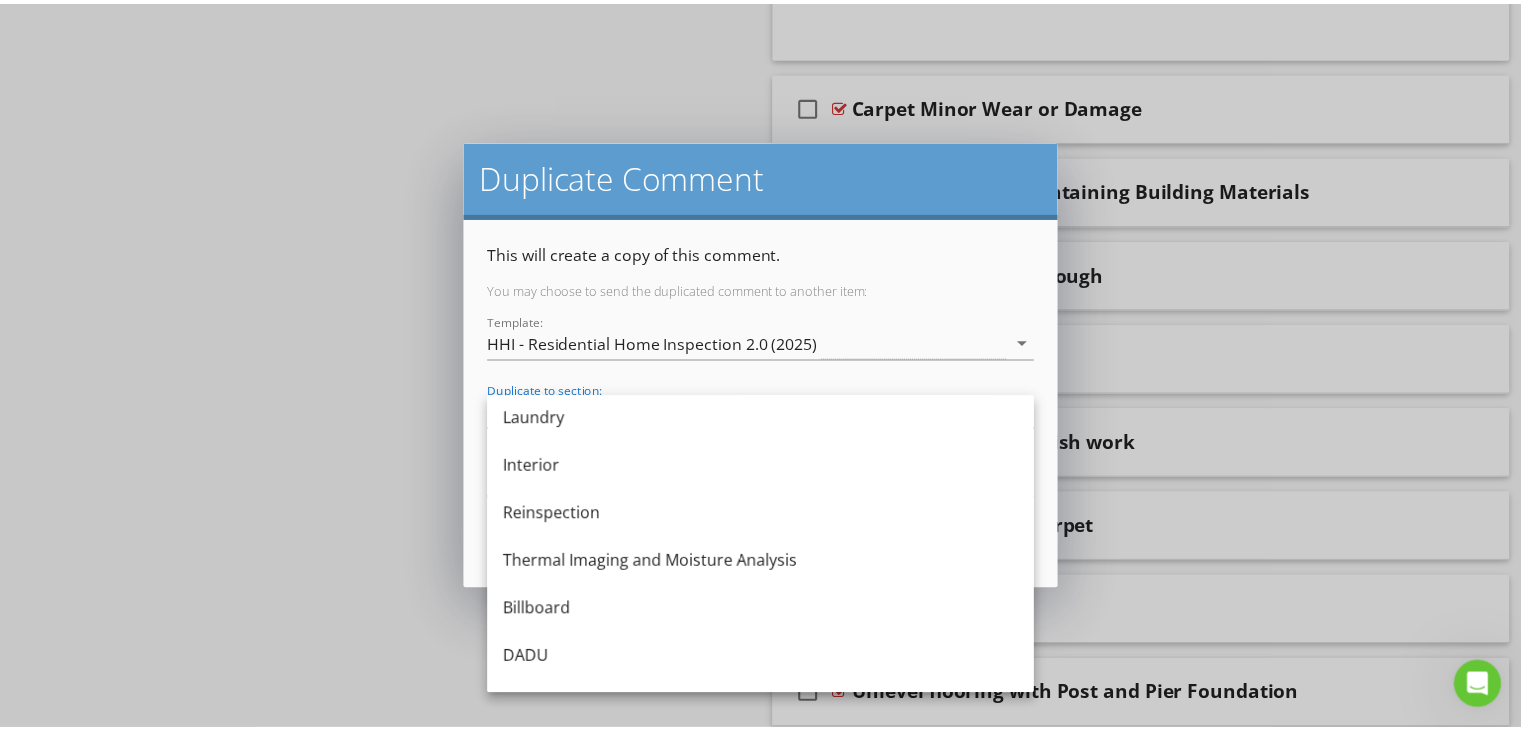 scroll, scrollTop: 552, scrollLeft: 0, axis: vertical 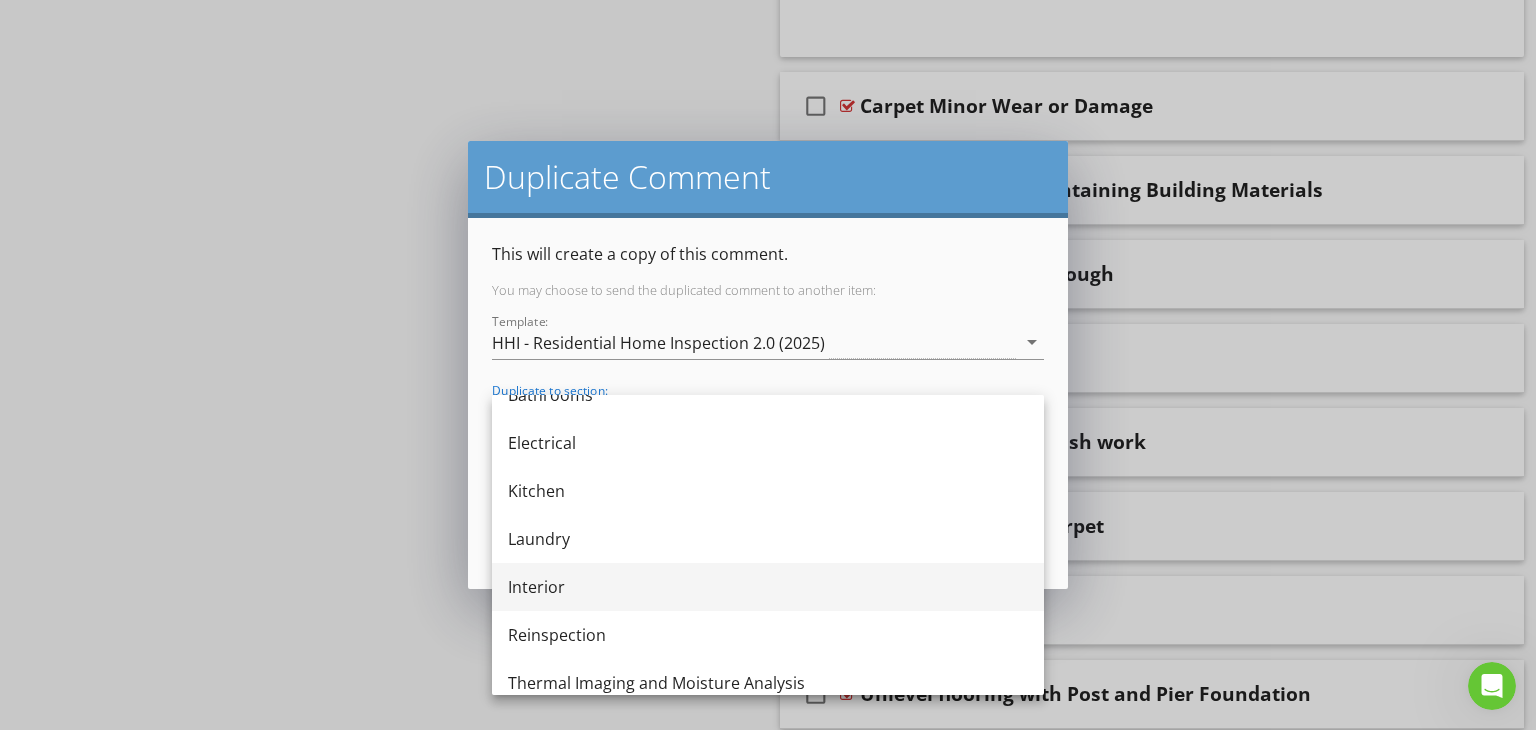 click on "Interior" at bounding box center (768, 587) 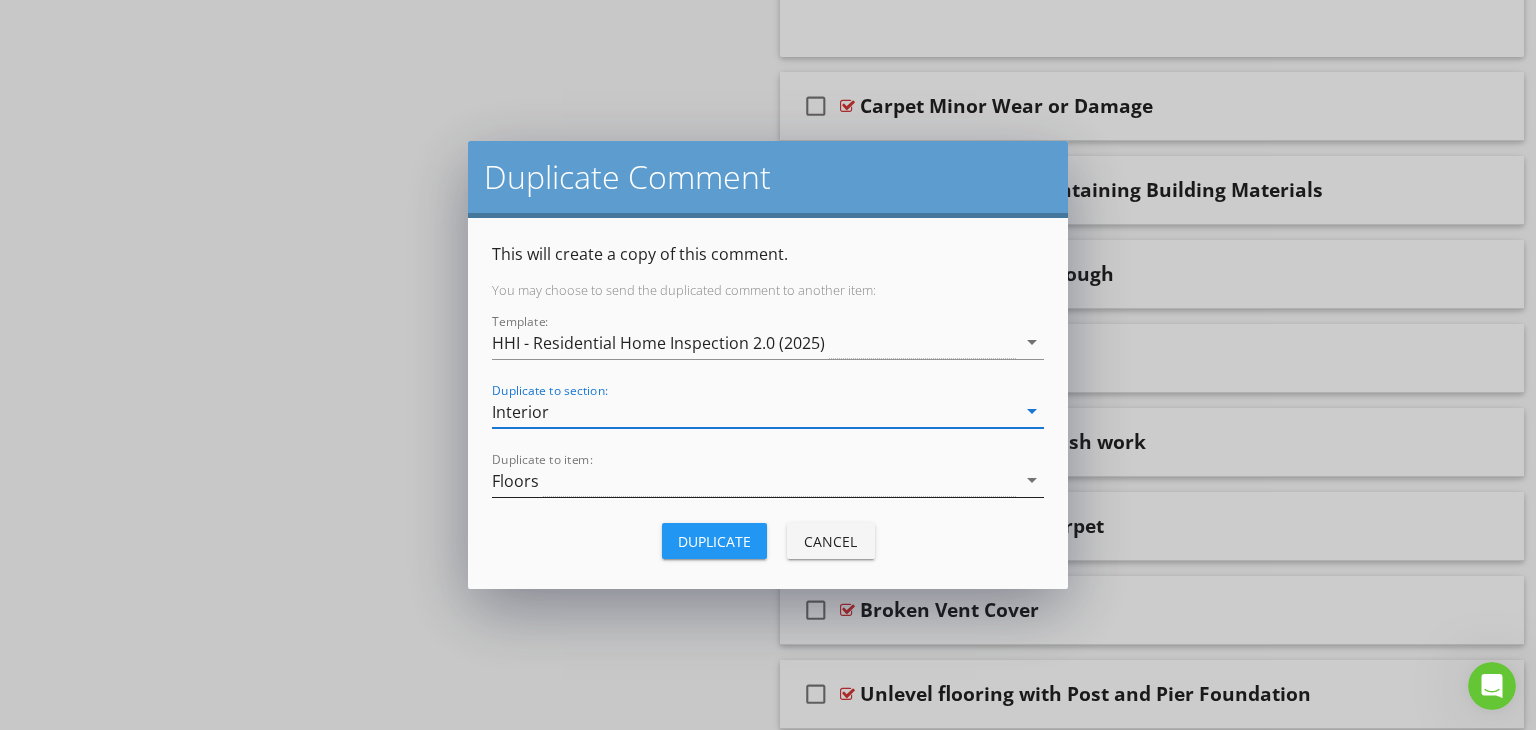 click on "Floors" at bounding box center (754, 480) 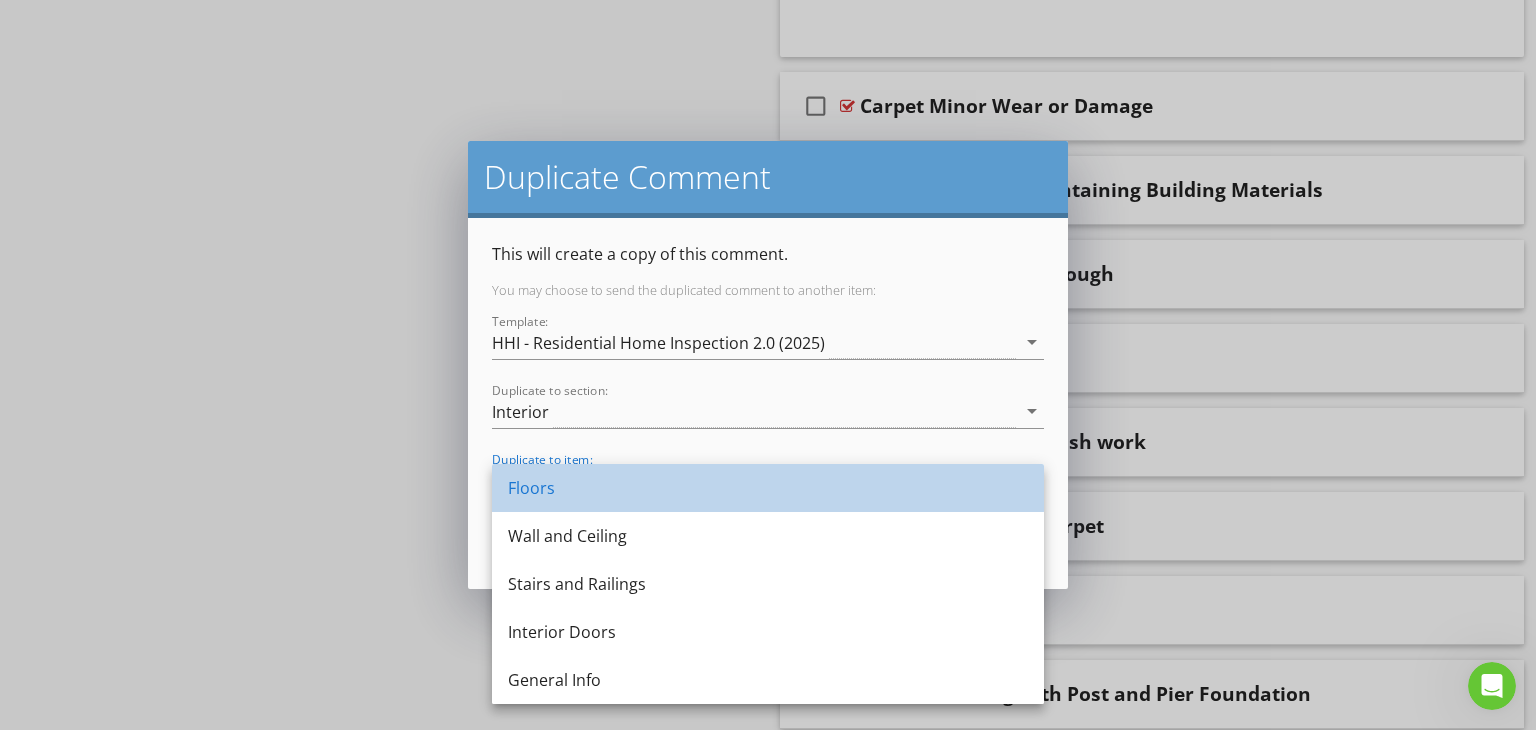 click on "Floors" at bounding box center [768, 488] 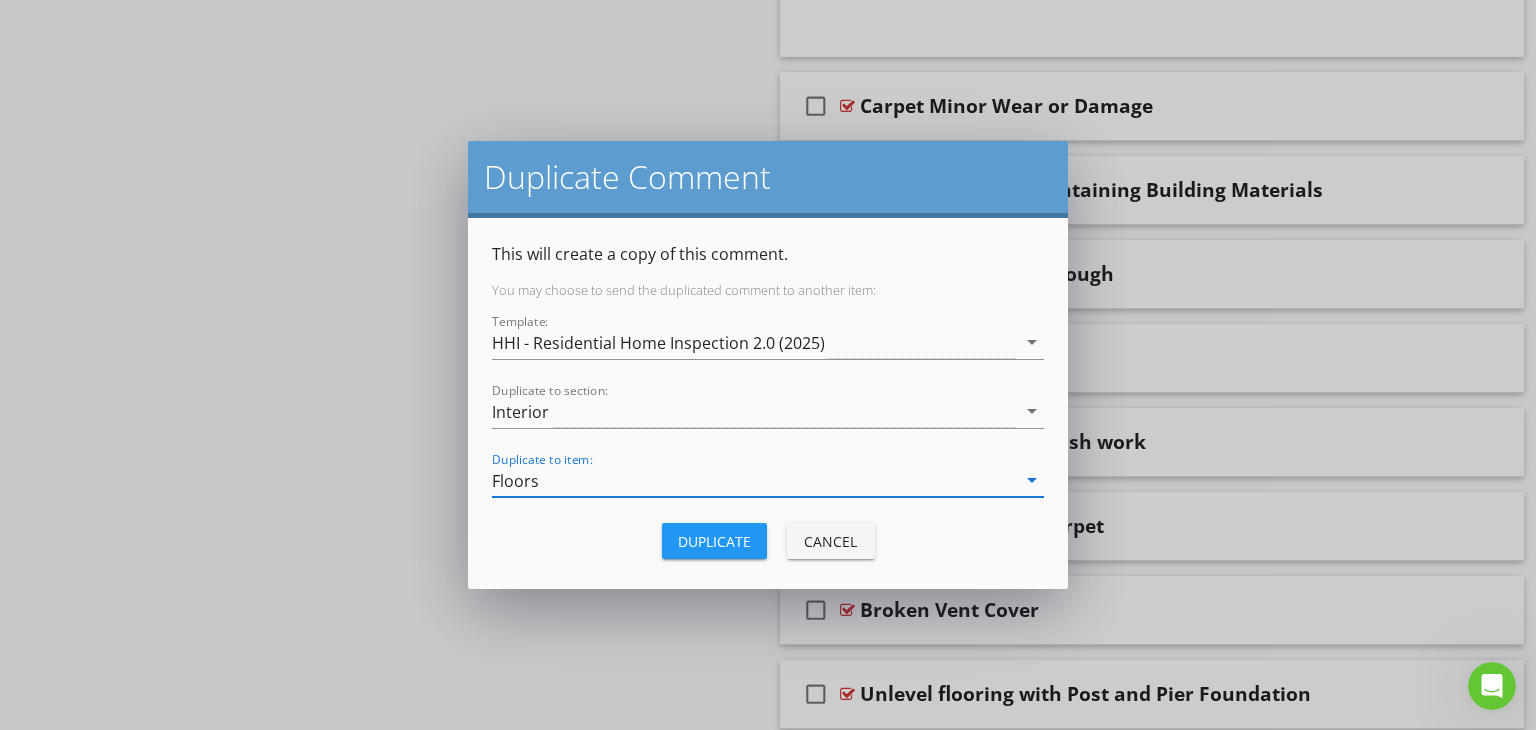 click on "Duplicate" at bounding box center [714, 541] 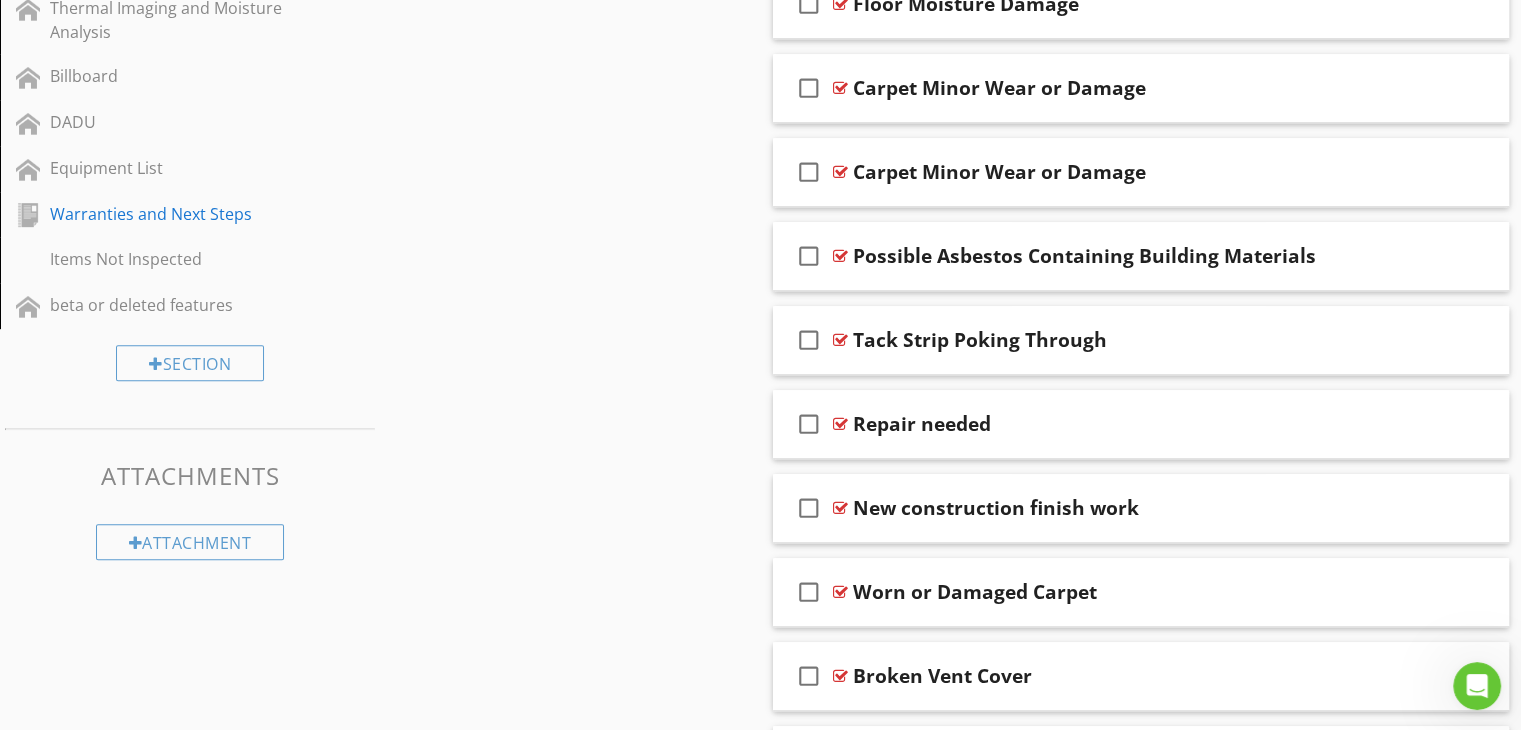 scroll, scrollTop: 1007, scrollLeft: 0, axis: vertical 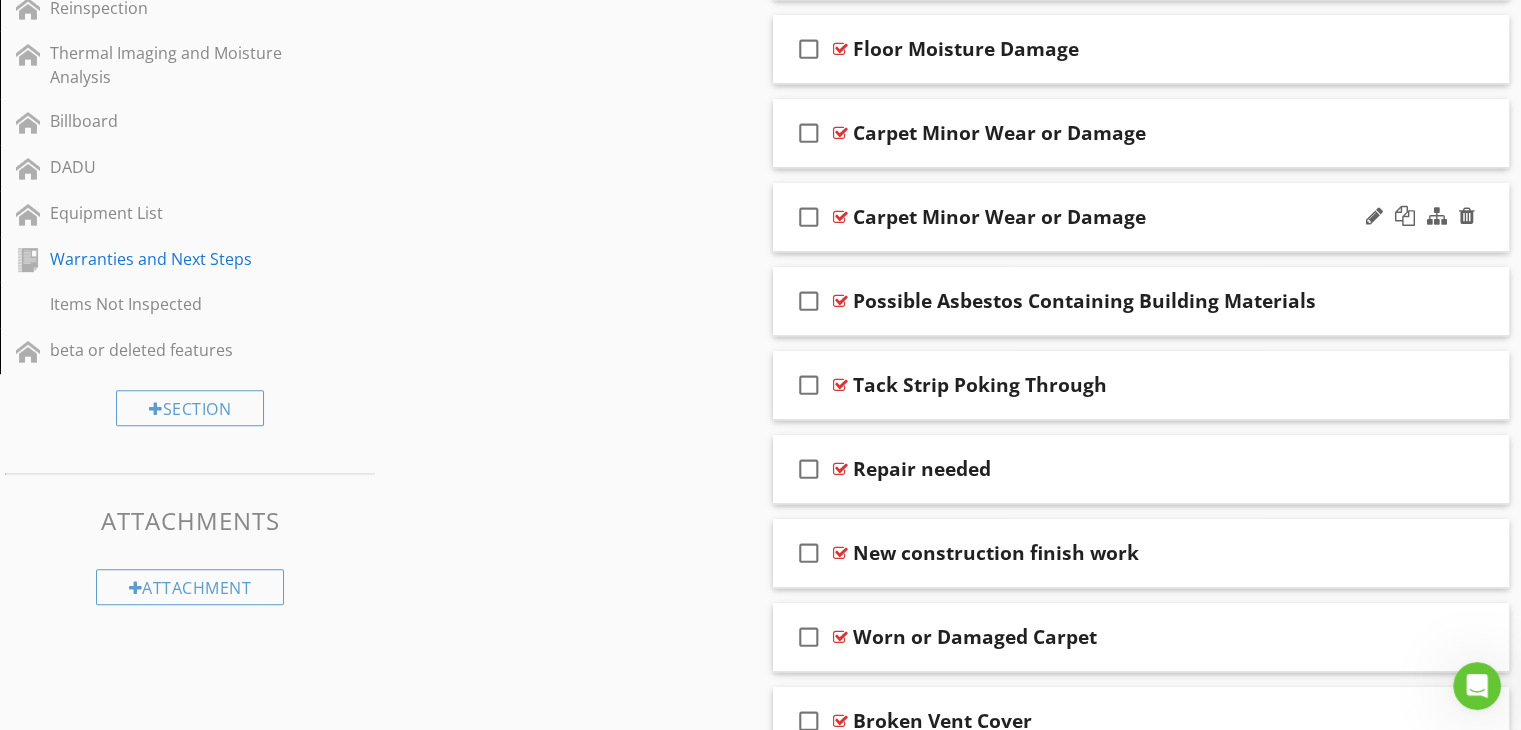 click on "Carpet Minor Wear or Damage" at bounding box center (1114, 217) 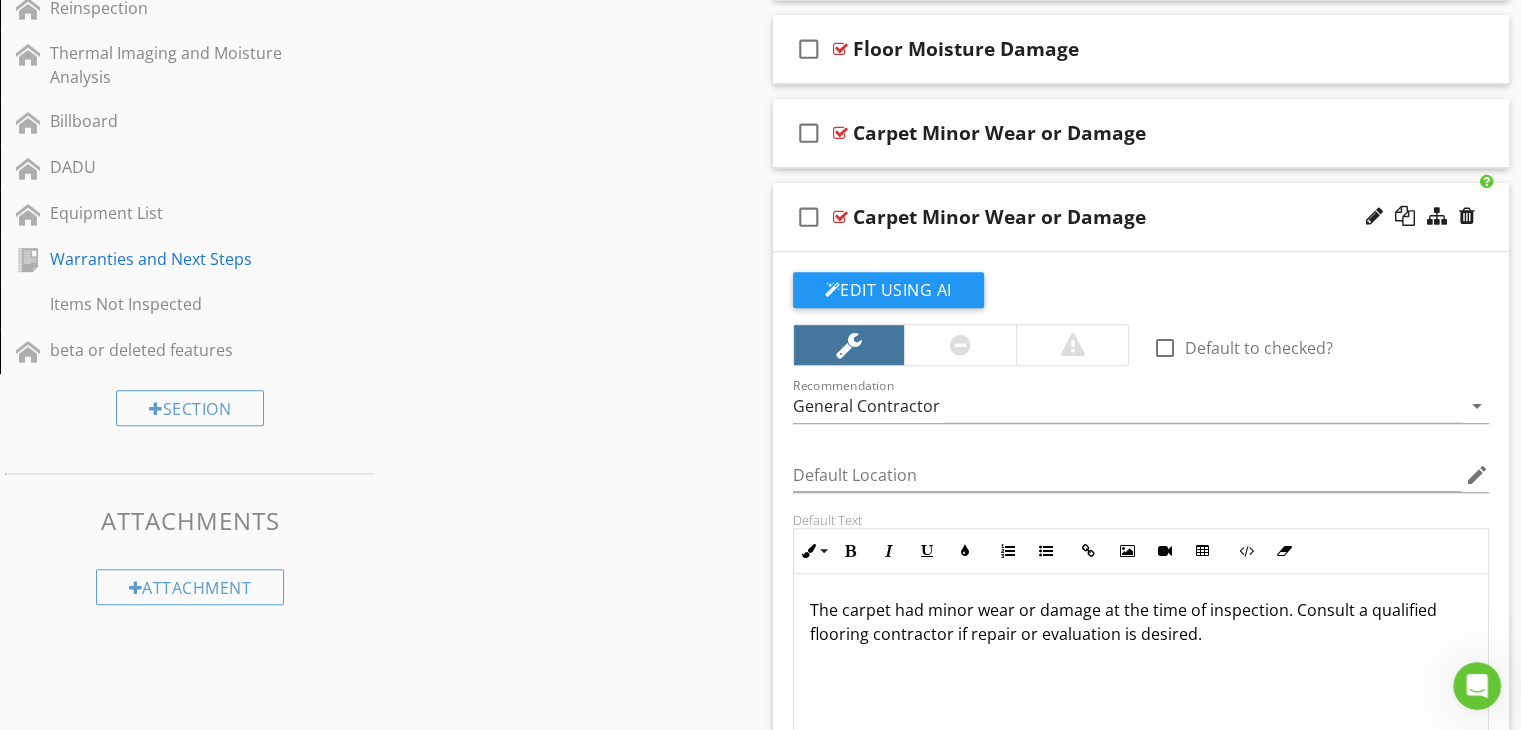click on "Carpet Minor Wear or Damage" at bounding box center (999, 217) 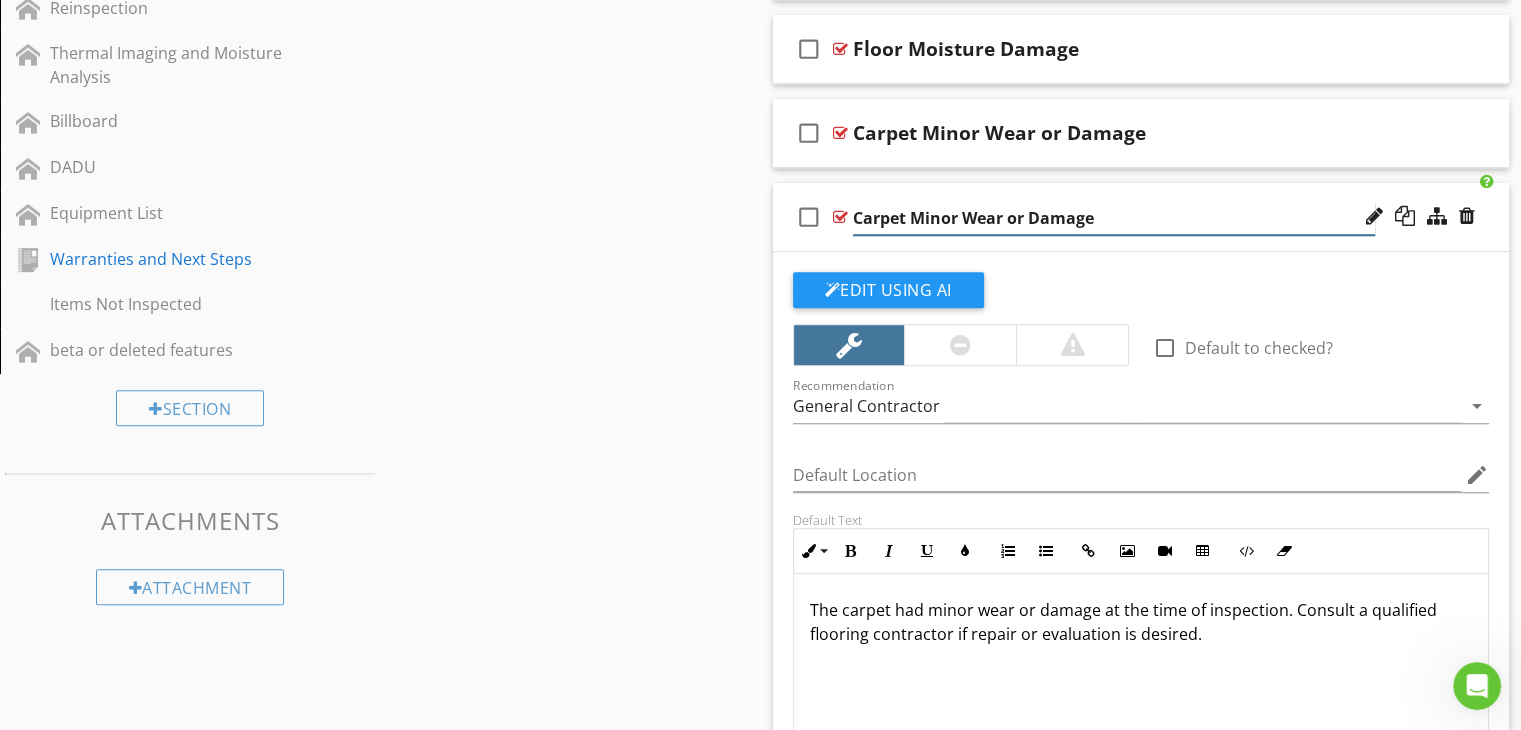 click on "Carpet Minor Wear or Damage" at bounding box center (1114, 218) 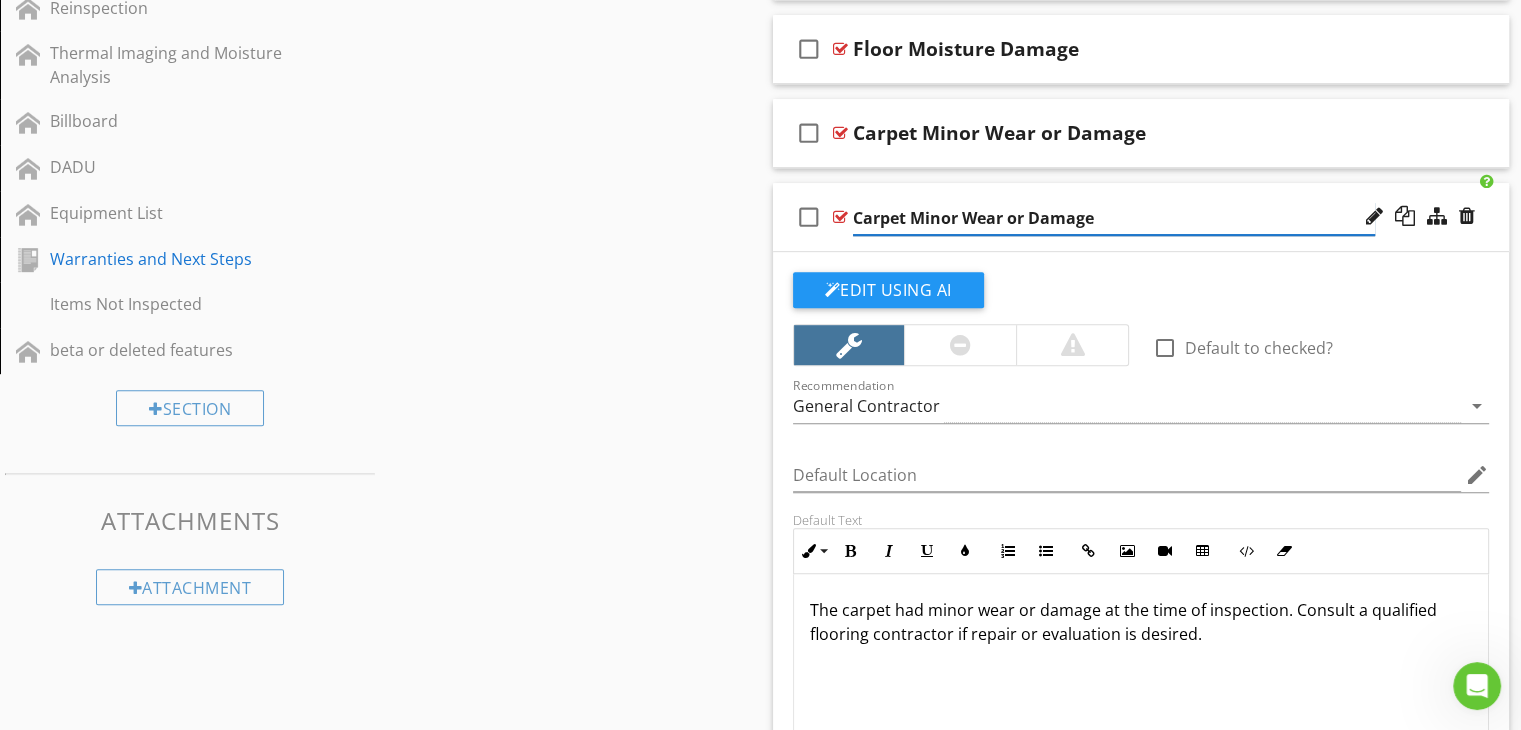 click on "Carpet Minor Wear or Damage" at bounding box center (1114, 218) 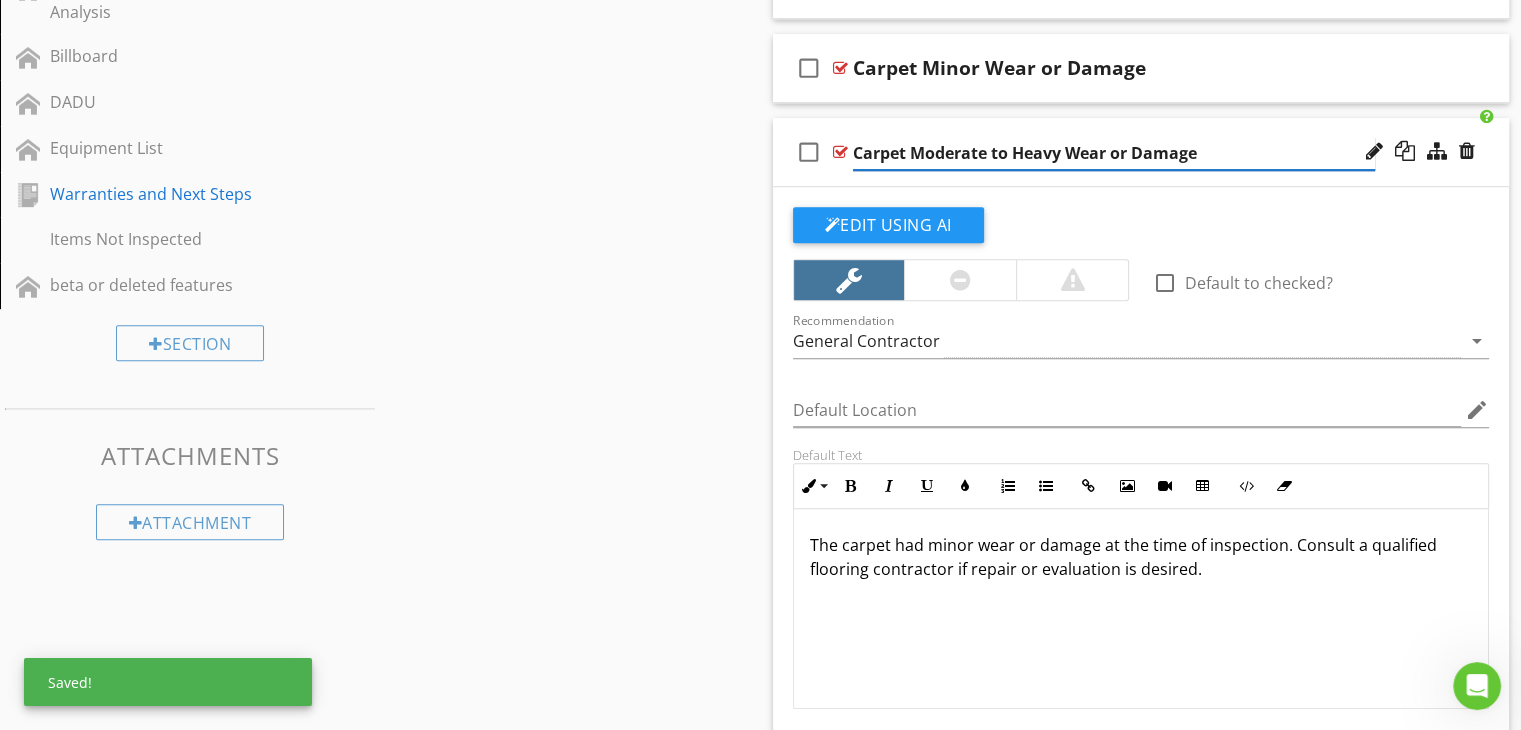 scroll, scrollTop: 1207, scrollLeft: 0, axis: vertical 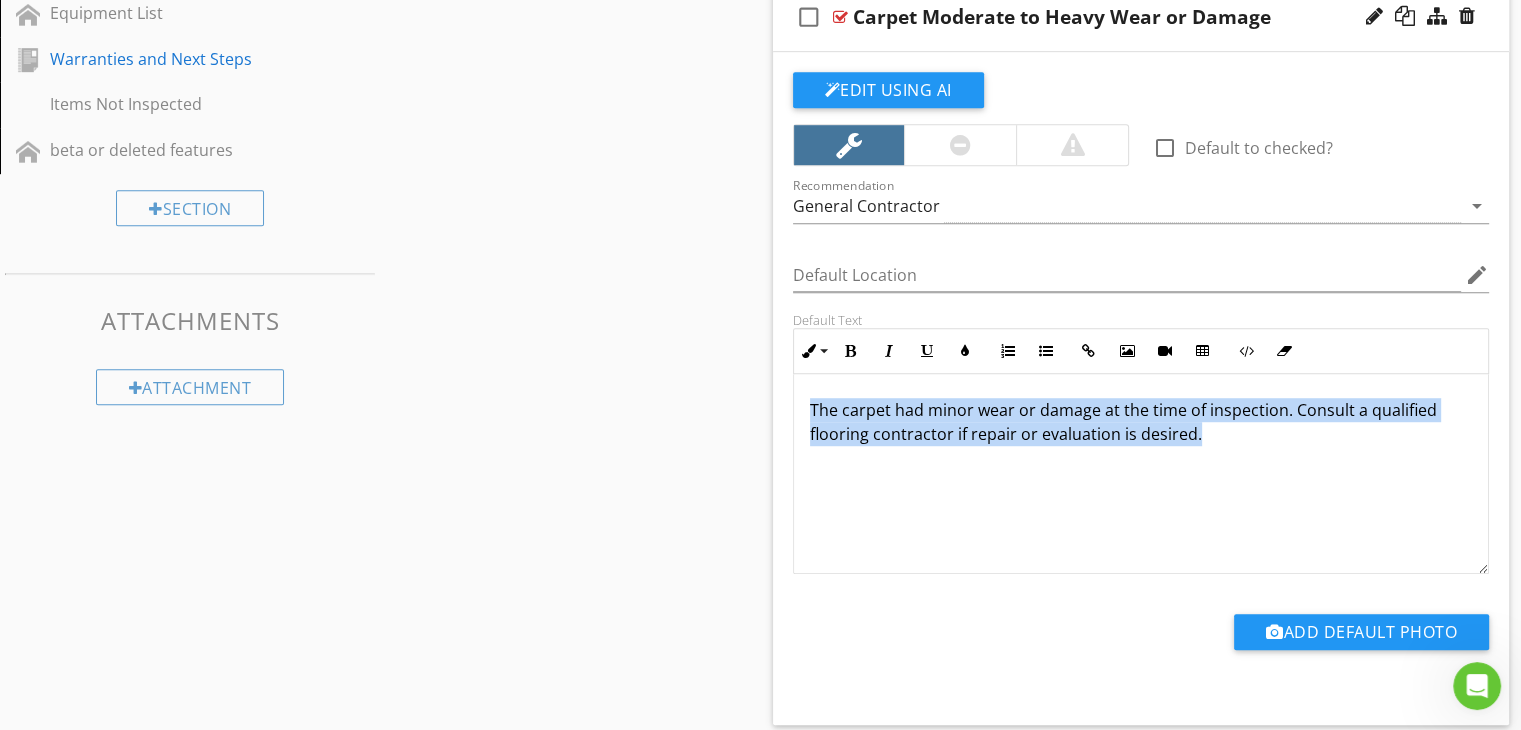 drag, startPoint x: 809, startPoint y: 400, endPoint x: 1334, endPoint y: 482, distance: 531.36523 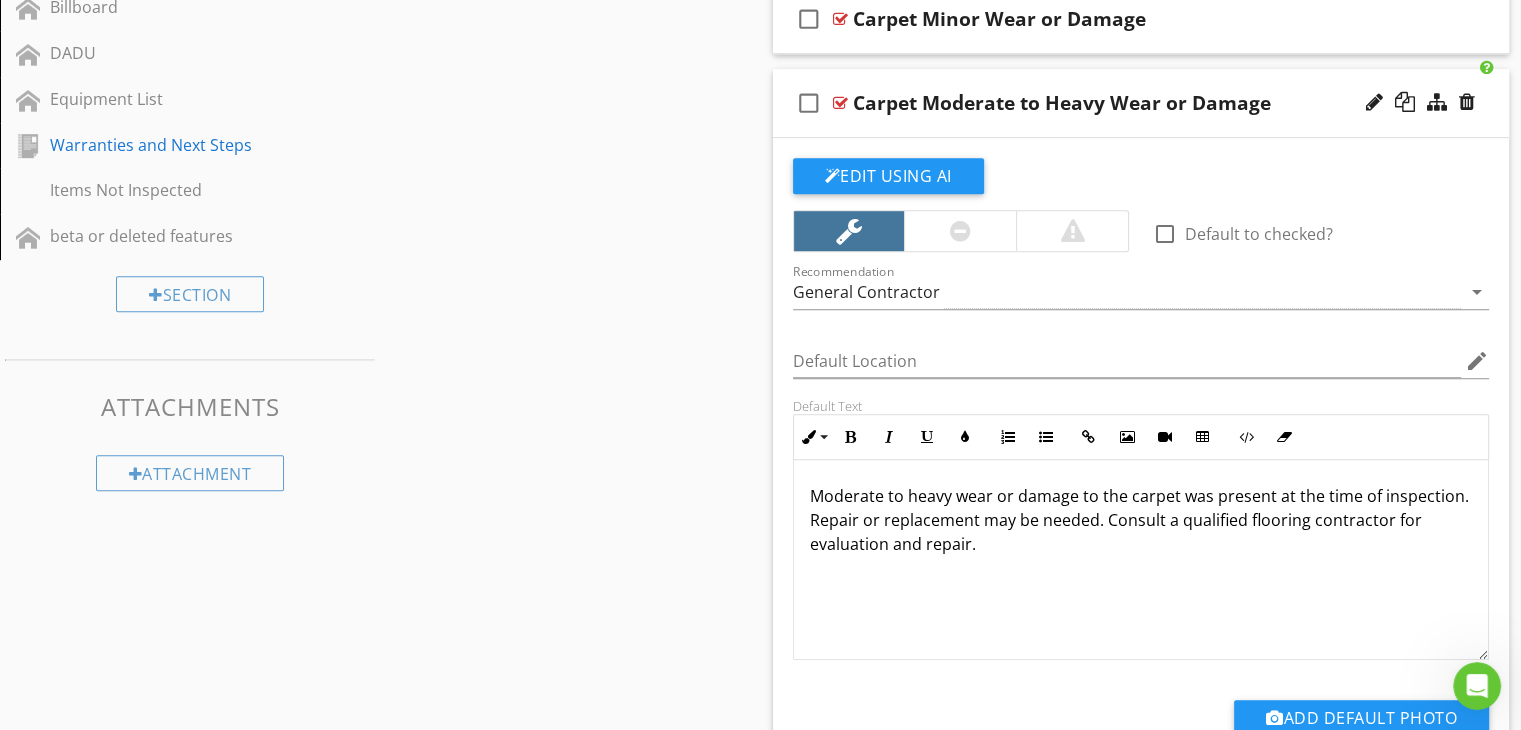 scroll, scrollTop: 1007, scrollLeft: 0, axis: vertical 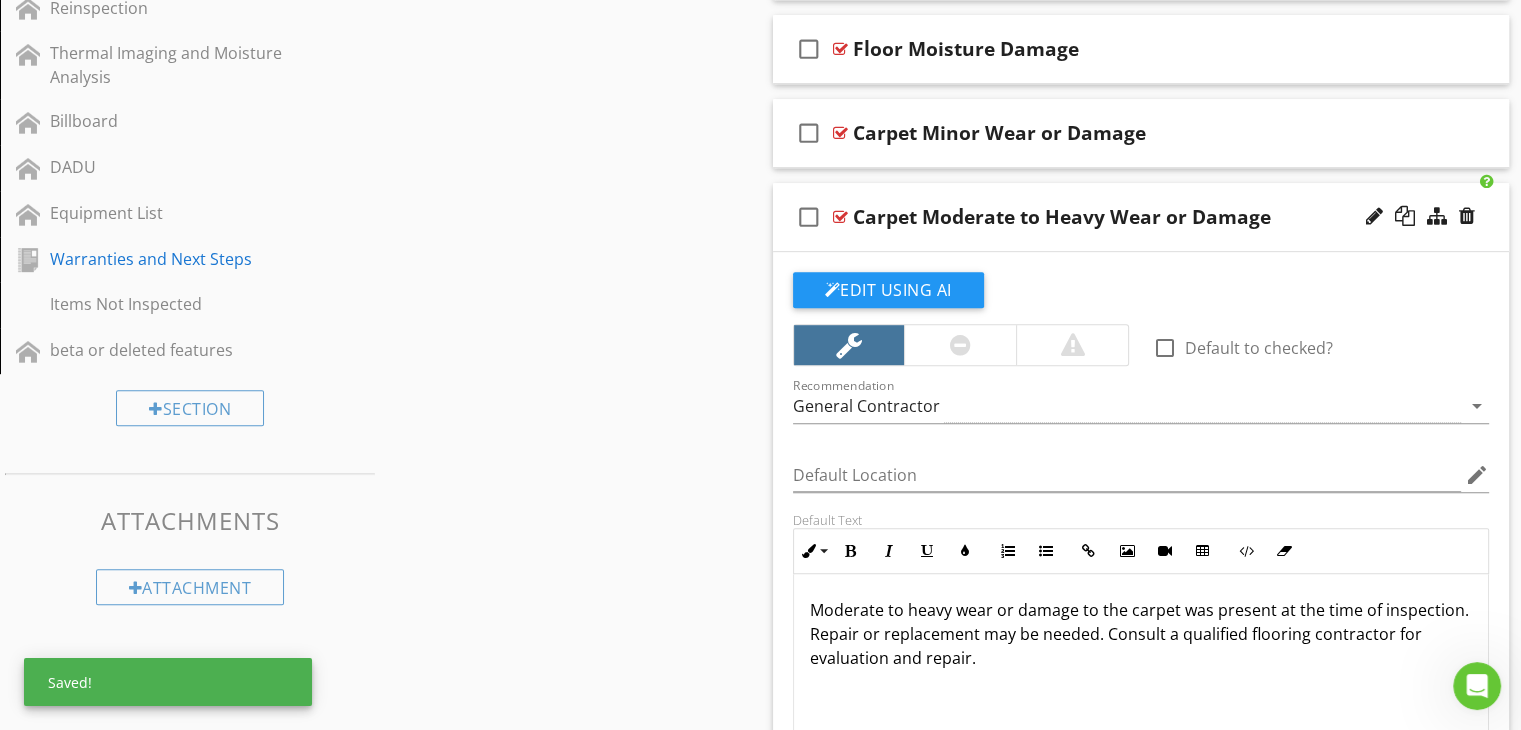 click on "Sections
Inspection Details           Utility Shutoff Locations           Talking Points           Grounds           Roof           Exterior           Basement or Crawlspace           Attic           Garage           Heating and Cooling           Plumbing           Bathrooms           Electrical           Kitchen           Laundry           Interior           Reinspection           Thermal Imaging and Moisture Analysis           Billboard           DADU           Equipment List           Warranties and Next Steps           Items Not Inspected           beta or deleted features
Section
Attachments
Attachment
Items
Floors           Wall and Ceiling           Stairs and Railings           Interior Doors           General Info
Item
Comments
New
Informational   check_box_outline_blank" at bounding box center [760, 679] 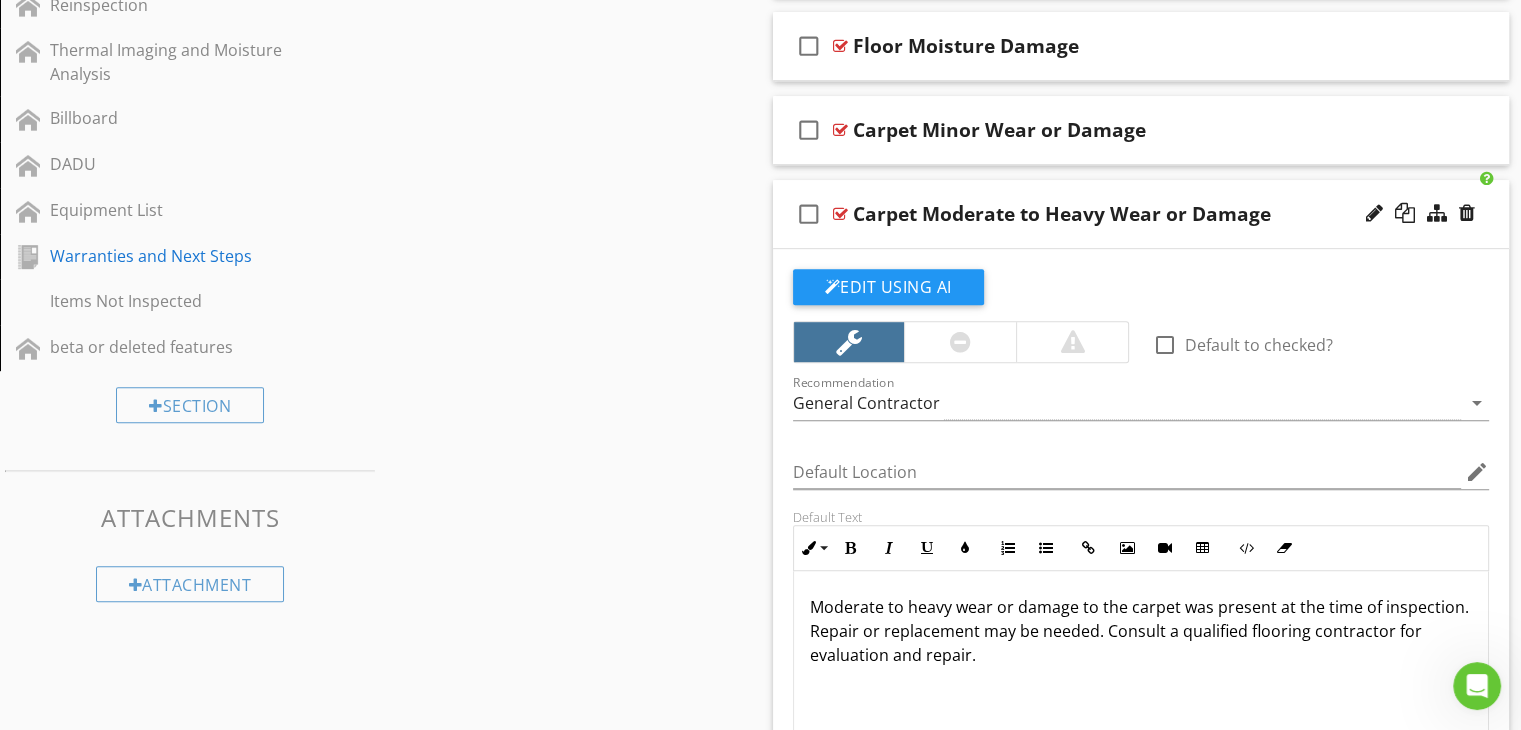 scroll, scrollTop: 1007, scrollLeft: 0, axis: vertical 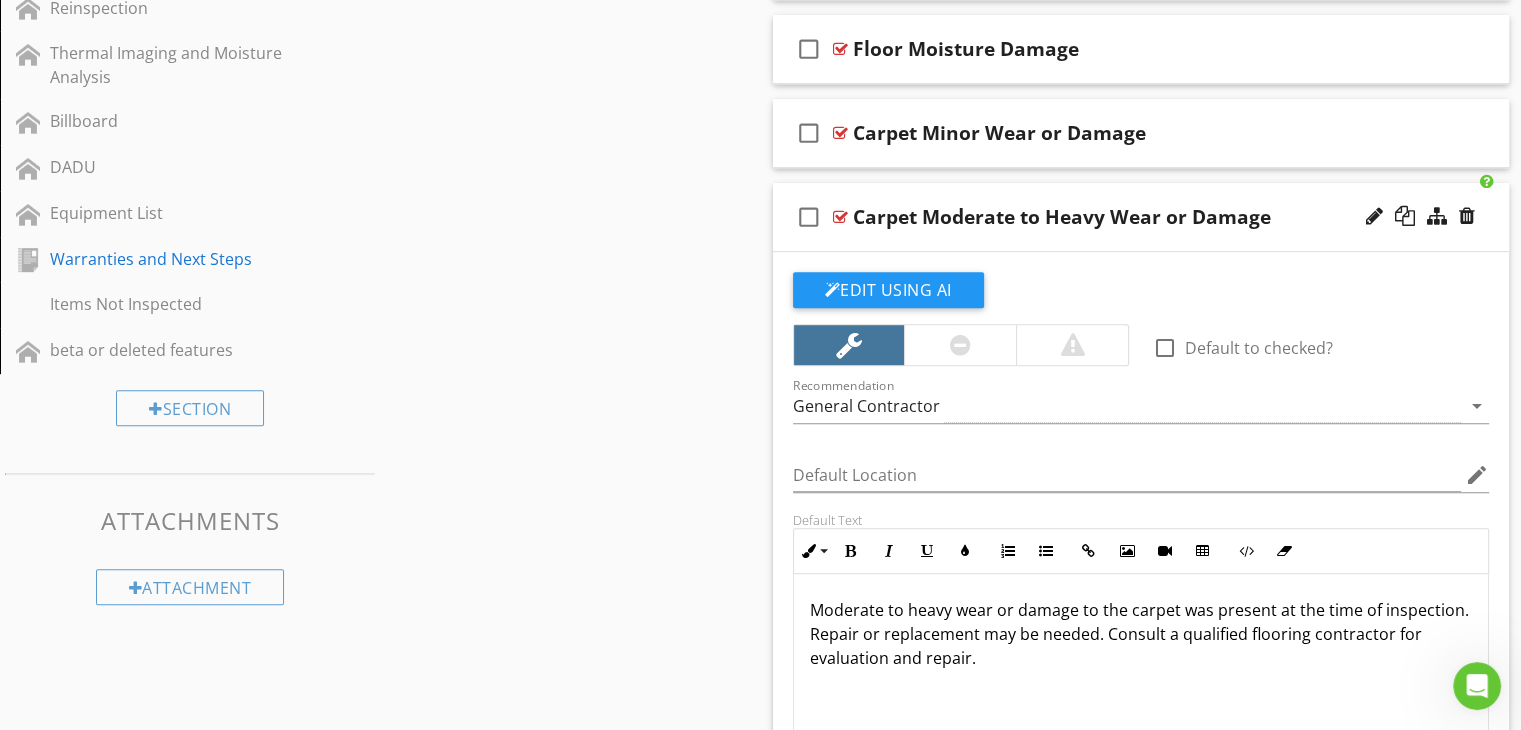 click on "Sections
Inspection Details           Utility Shutoff Locations           Talking Points           Grounds           Roof           Exterior           Basement or Crawlspace           Attic           Garage           Heating and Cooling           Plumbing           Bathrooms           Electrical           Kitchen           Laundry           Interior           Reinspection           Thermal Imaging and Moisture Analysis           Billboard           DADU           Equipment List           Warranties and Next Steps           Items Not Inspected           beta or deleted features
Section
Attachments
Attachment
Items
Floors           Wall and Ceiling           Stairs and Railings           Interior Doors           General Info
Item
Comments
New
Informational   check_box_outline_blank" at bounding box center (760, 679) 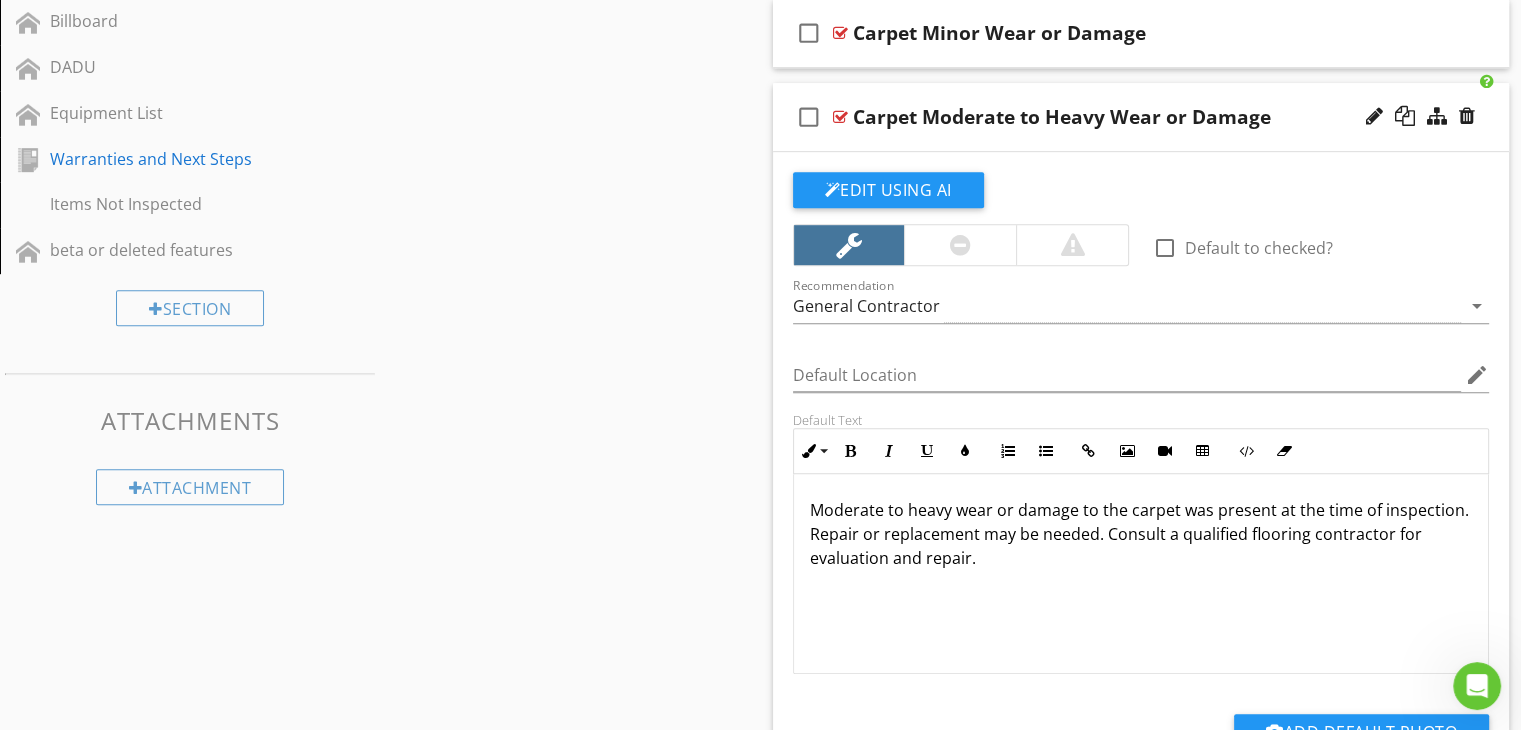 scroll, scrollTop: 907, scrollLeft: 0, axis: vertical 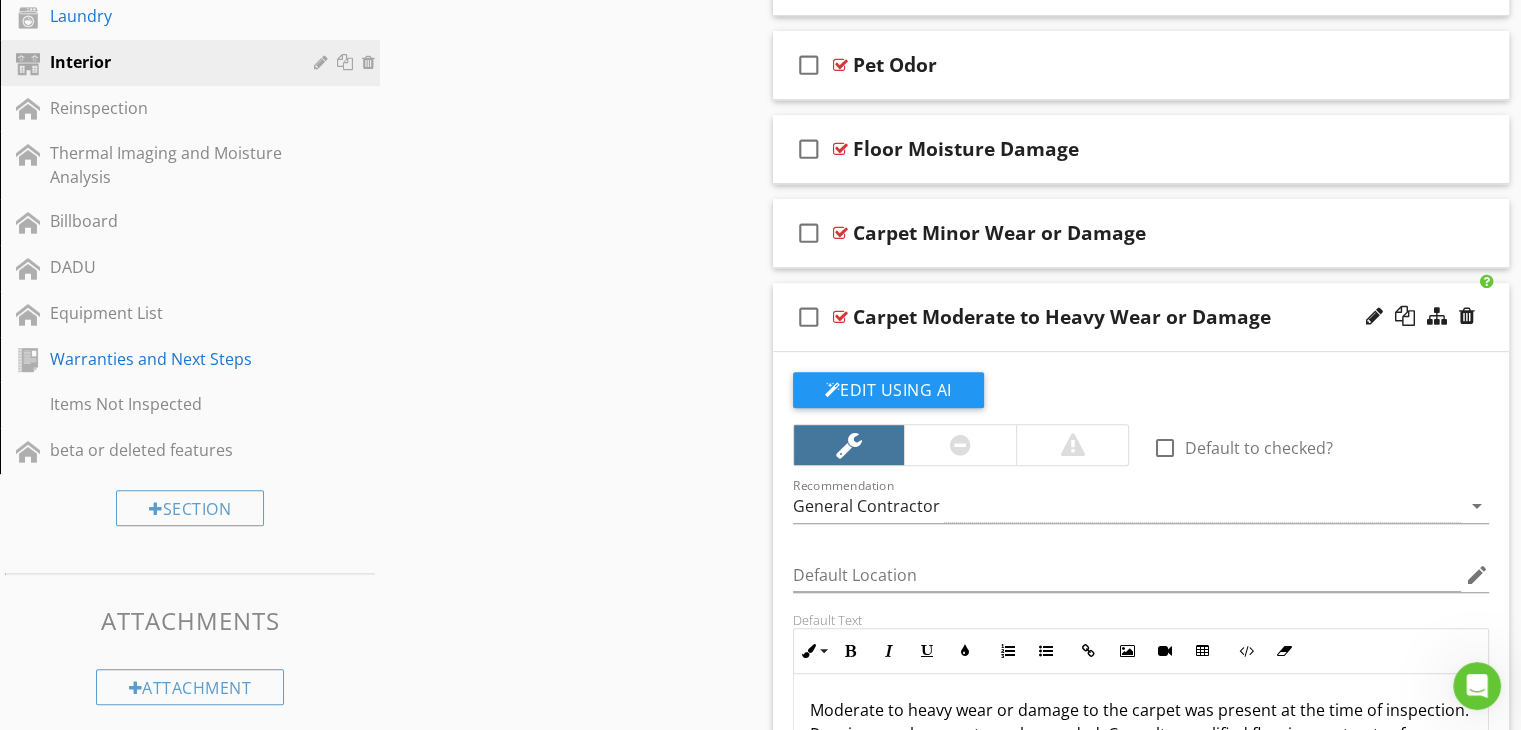 click on "Carpet Moderate to Heavy Wear or Damage" at bounding box center (1114, 317) 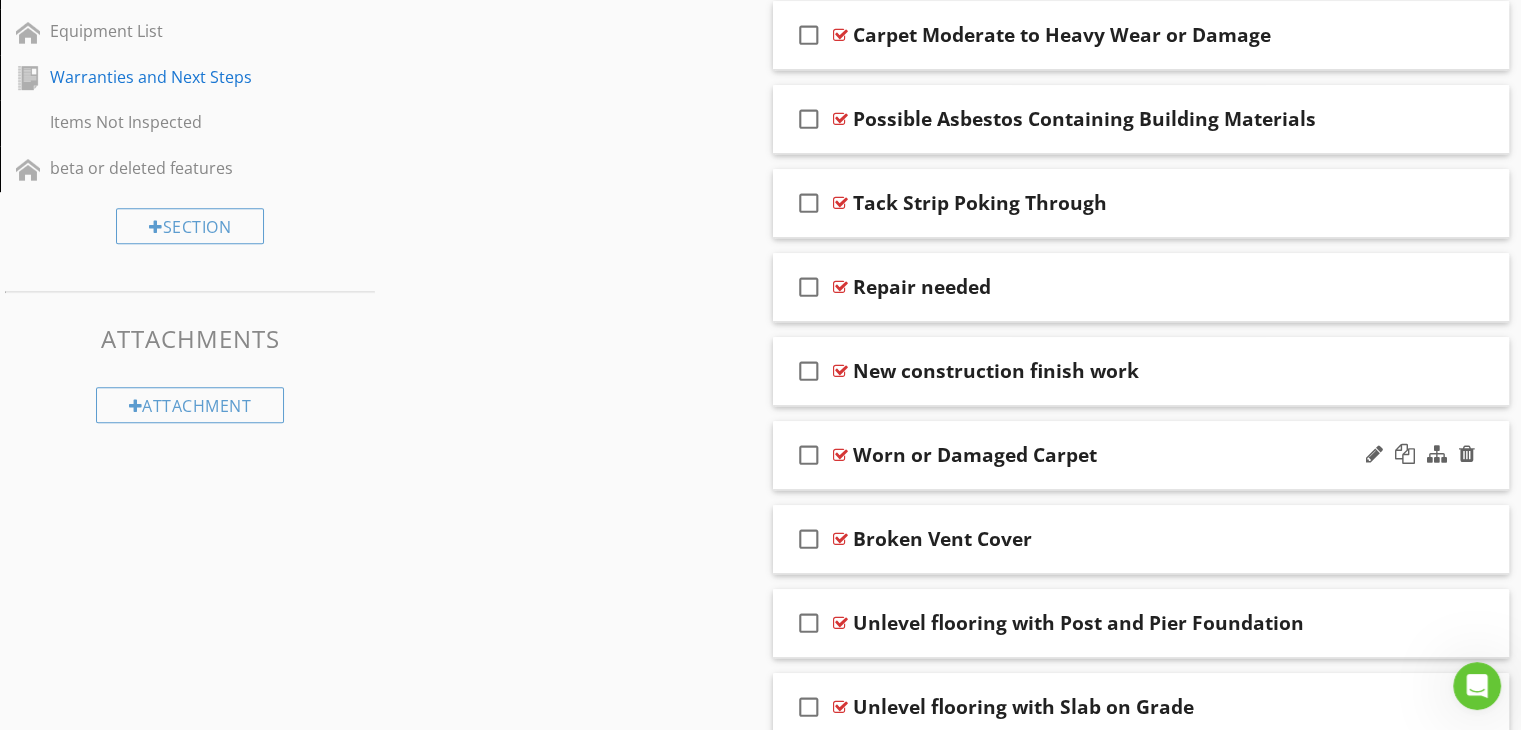 scroll, scrollTop: 1207, scrollLeft: 0, axis: vertical 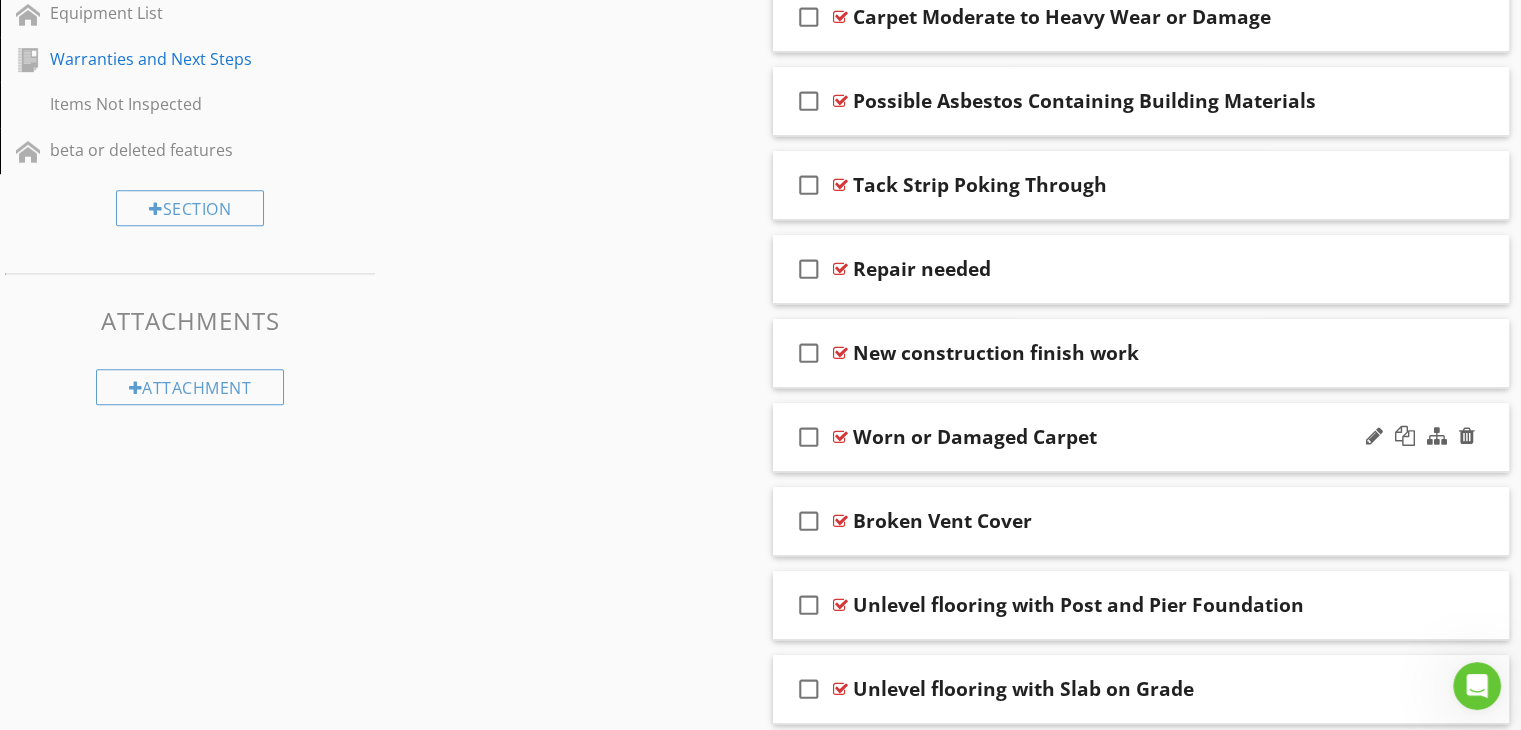 click on "Worn or Damaged Carpet" at bounding box center [1114, 437] 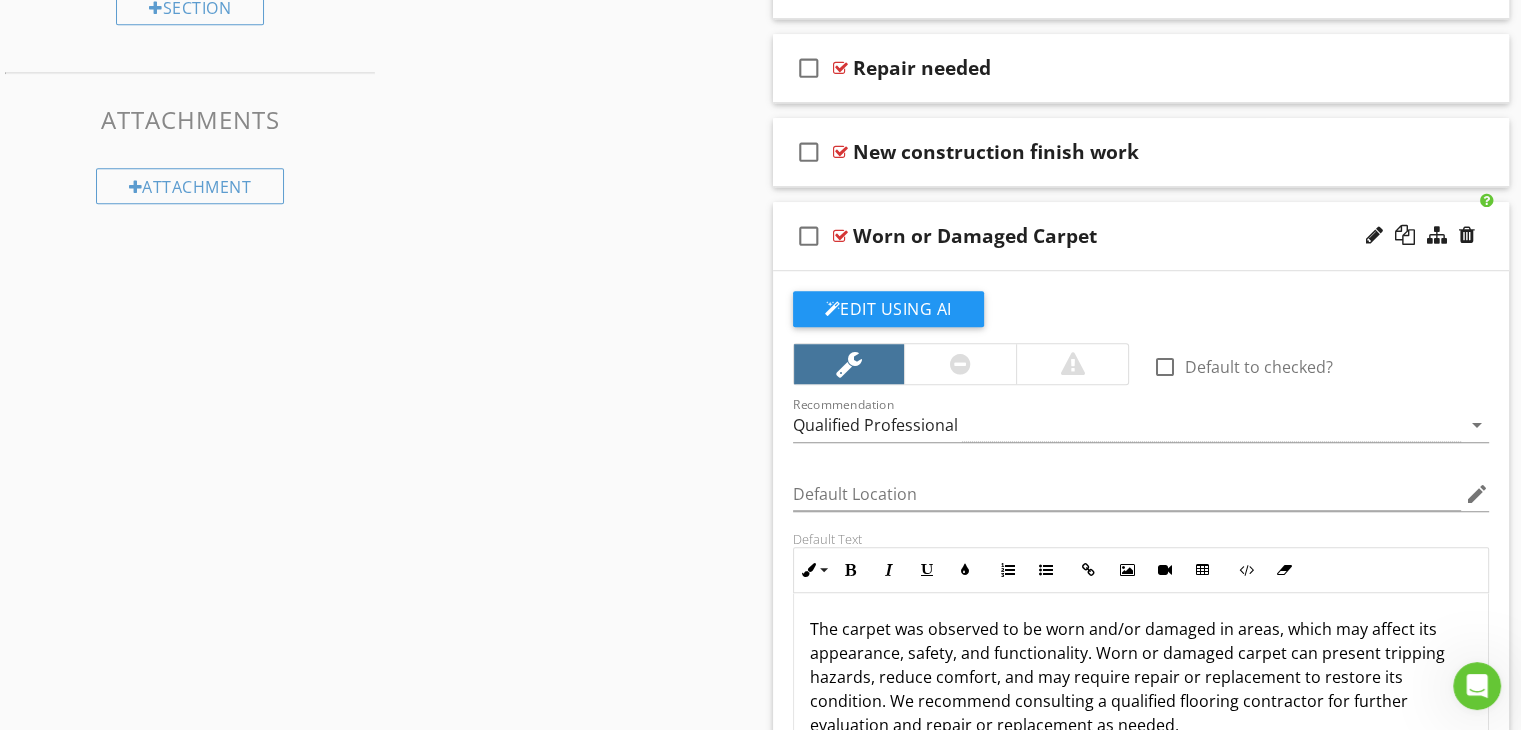 scroll, scrollTop: 1407, scrollLeft: 0, axis: vertical 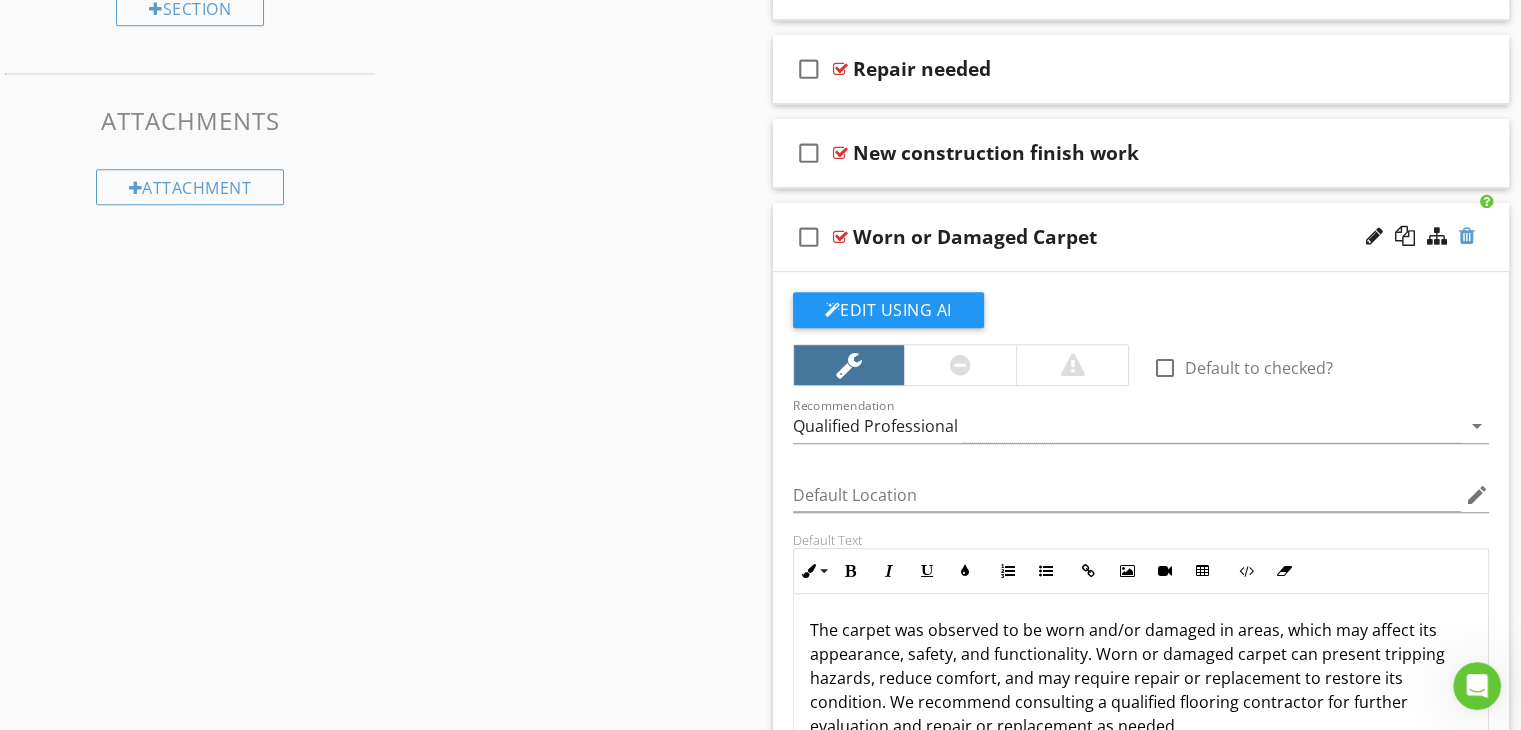 click at bounding box center [1467, 236] 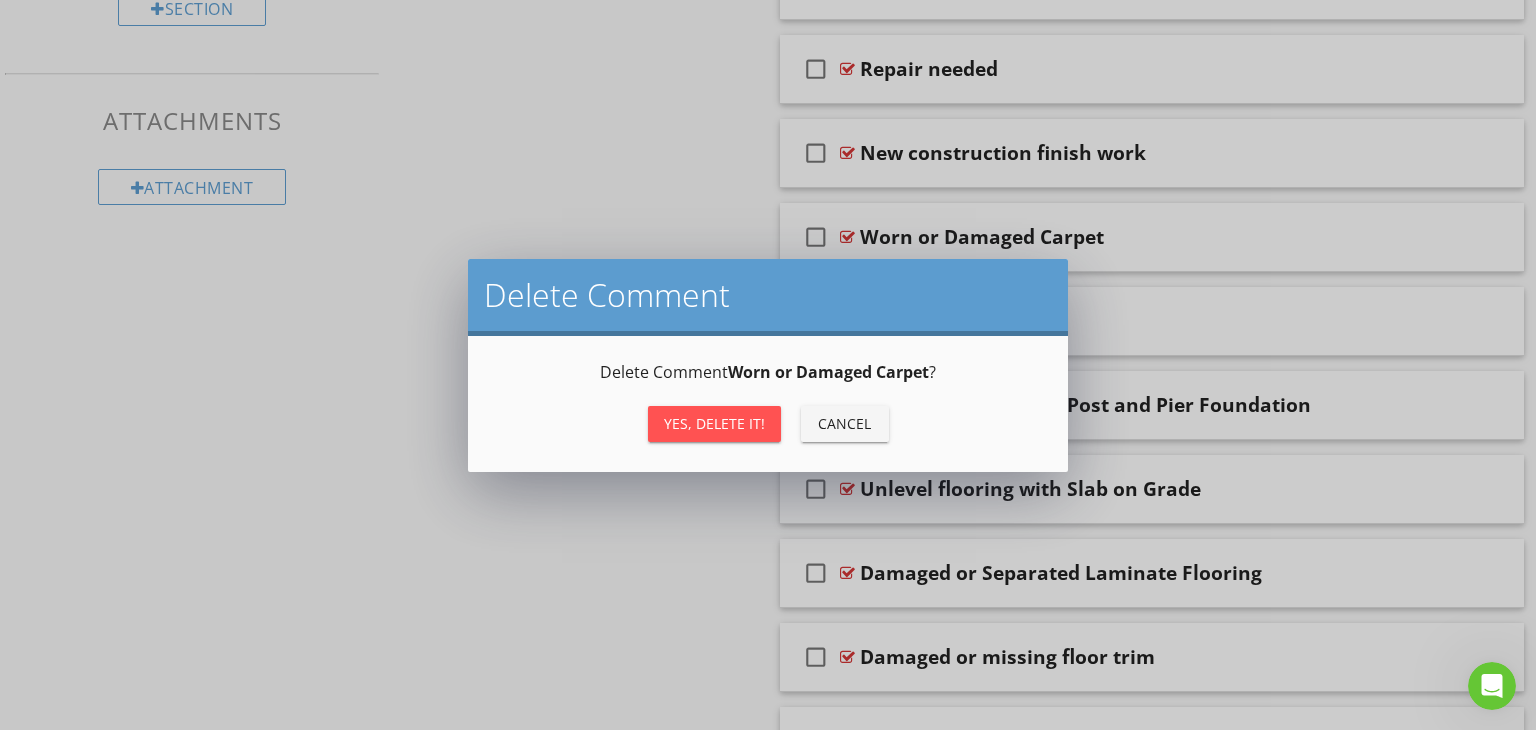 click on "Yes, Delete it!" at bounding box center [714, 423] 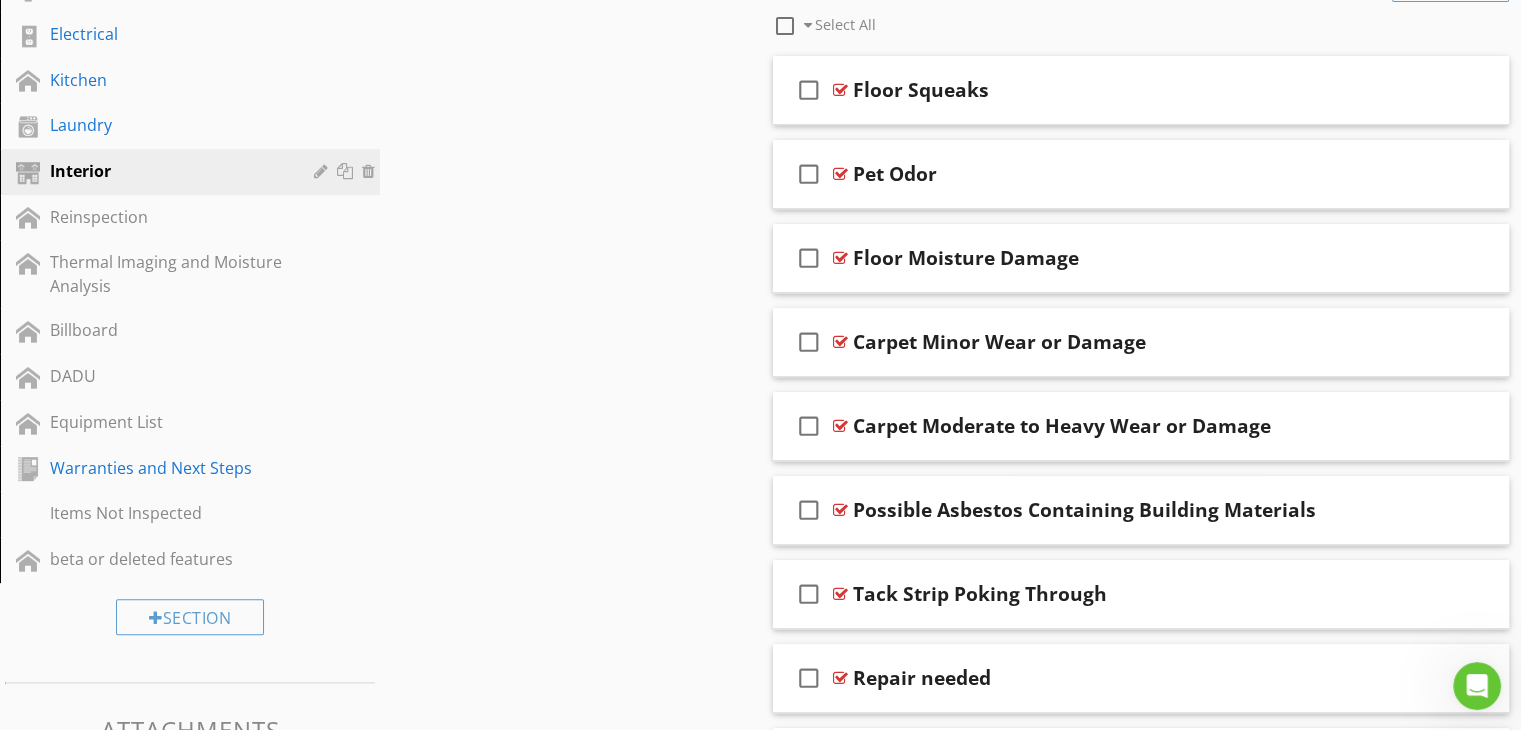 scroll, scrollTop: 807, scrollLeft: 0, axis: vertical 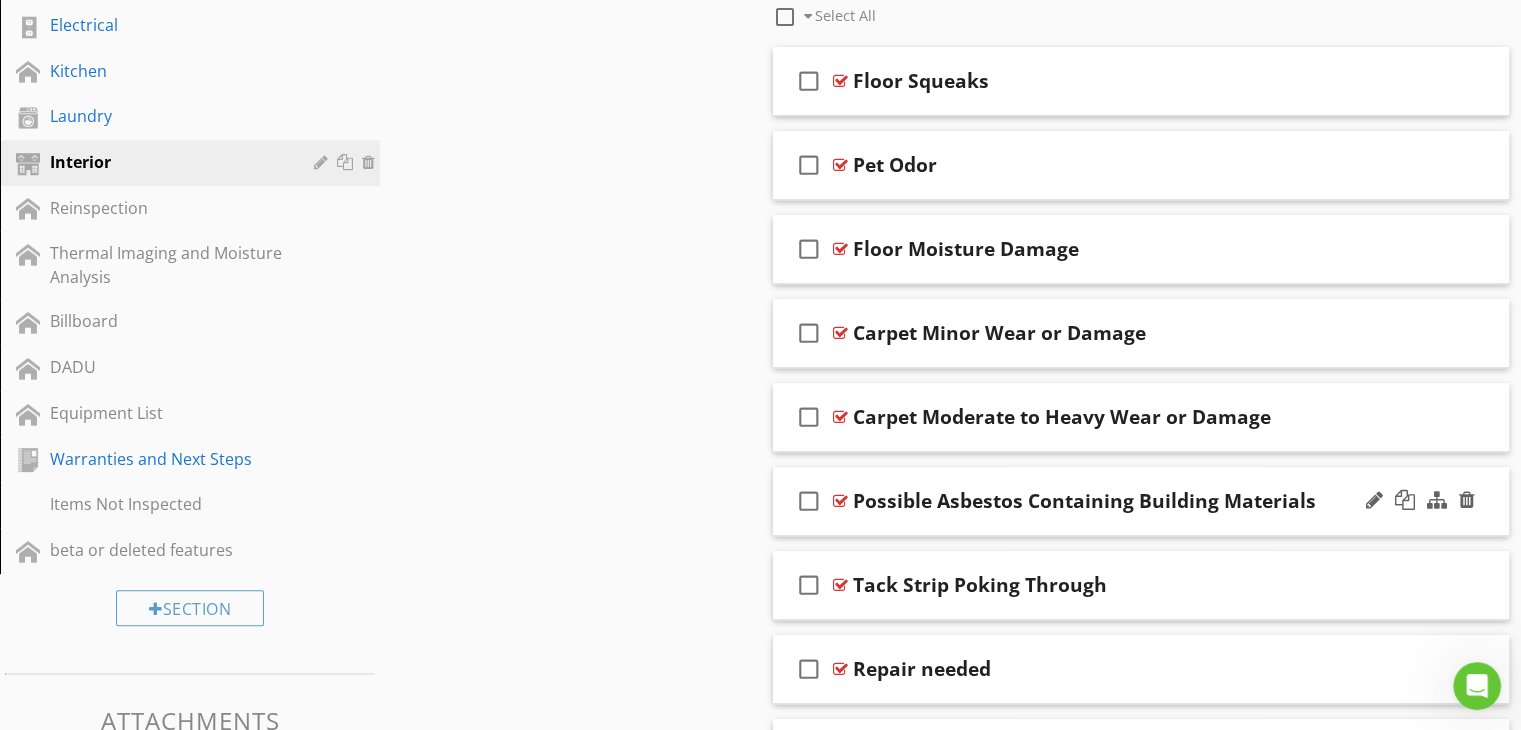 click on "Possible Asbestos Containing Building Materials" at bounding box center [1114, 501] 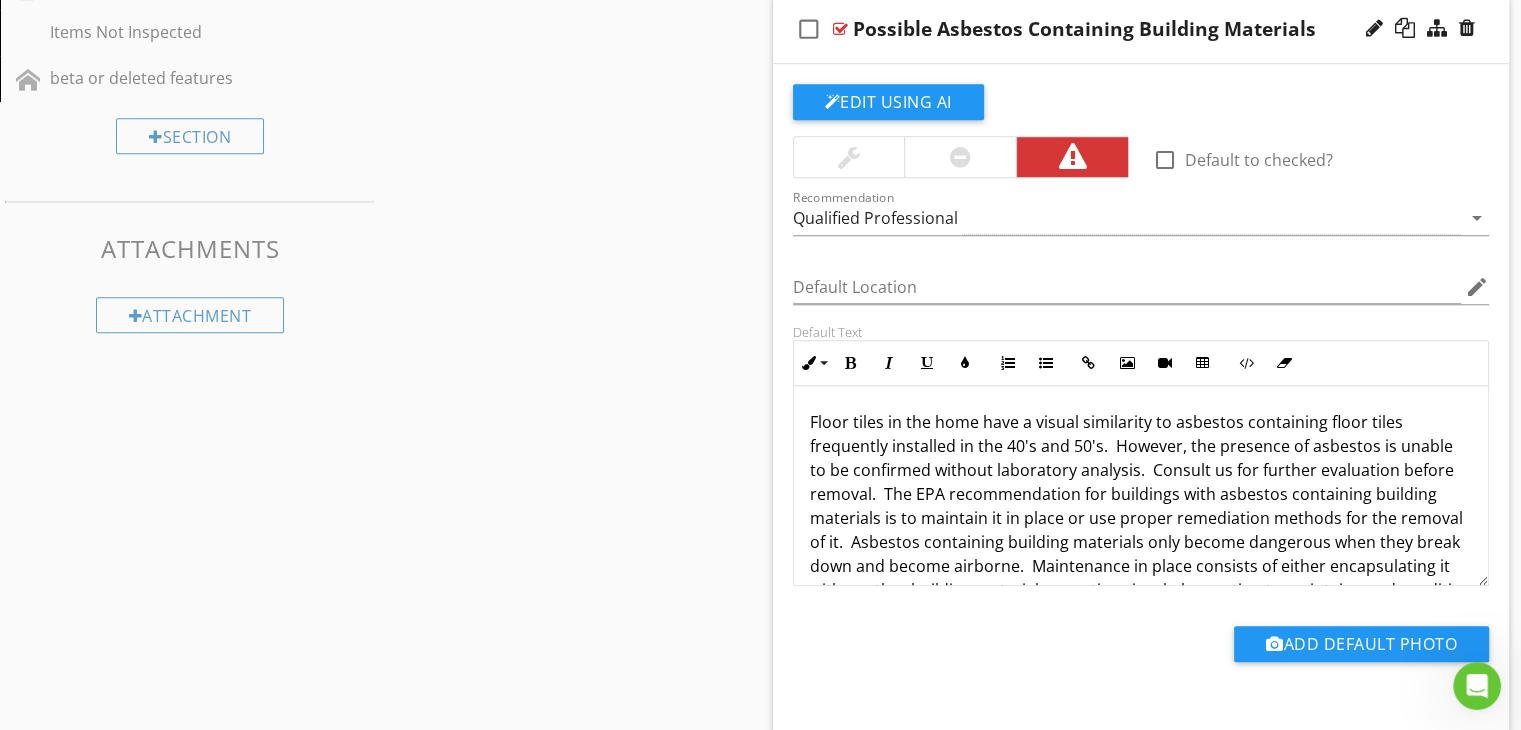 scroll, scrollTop: 1407, scrollLeft: 0, axis: vertical 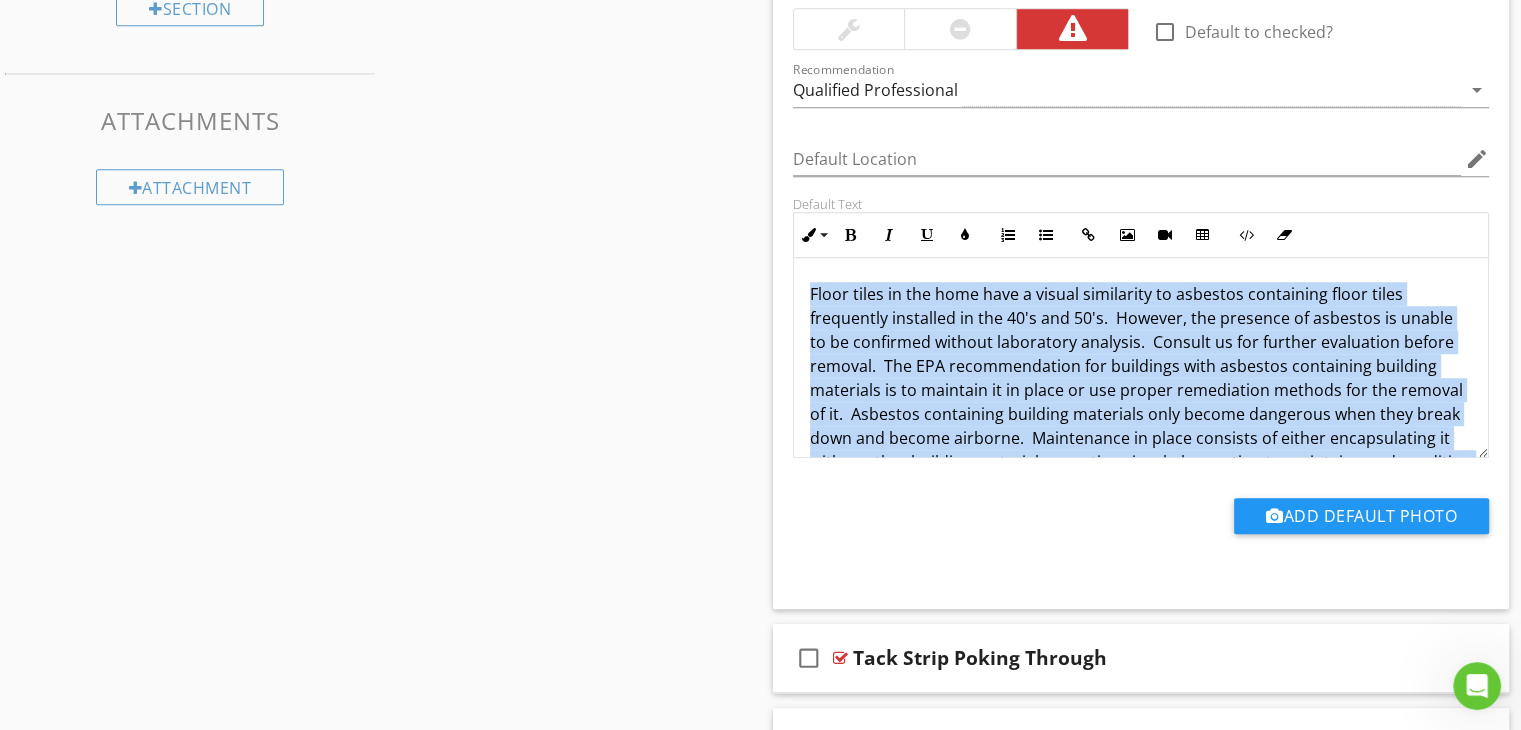drag, startPoint x: 1349, startPoint y: 365, endPoint x: 785, endPoint y: 265, distance: 572.79663 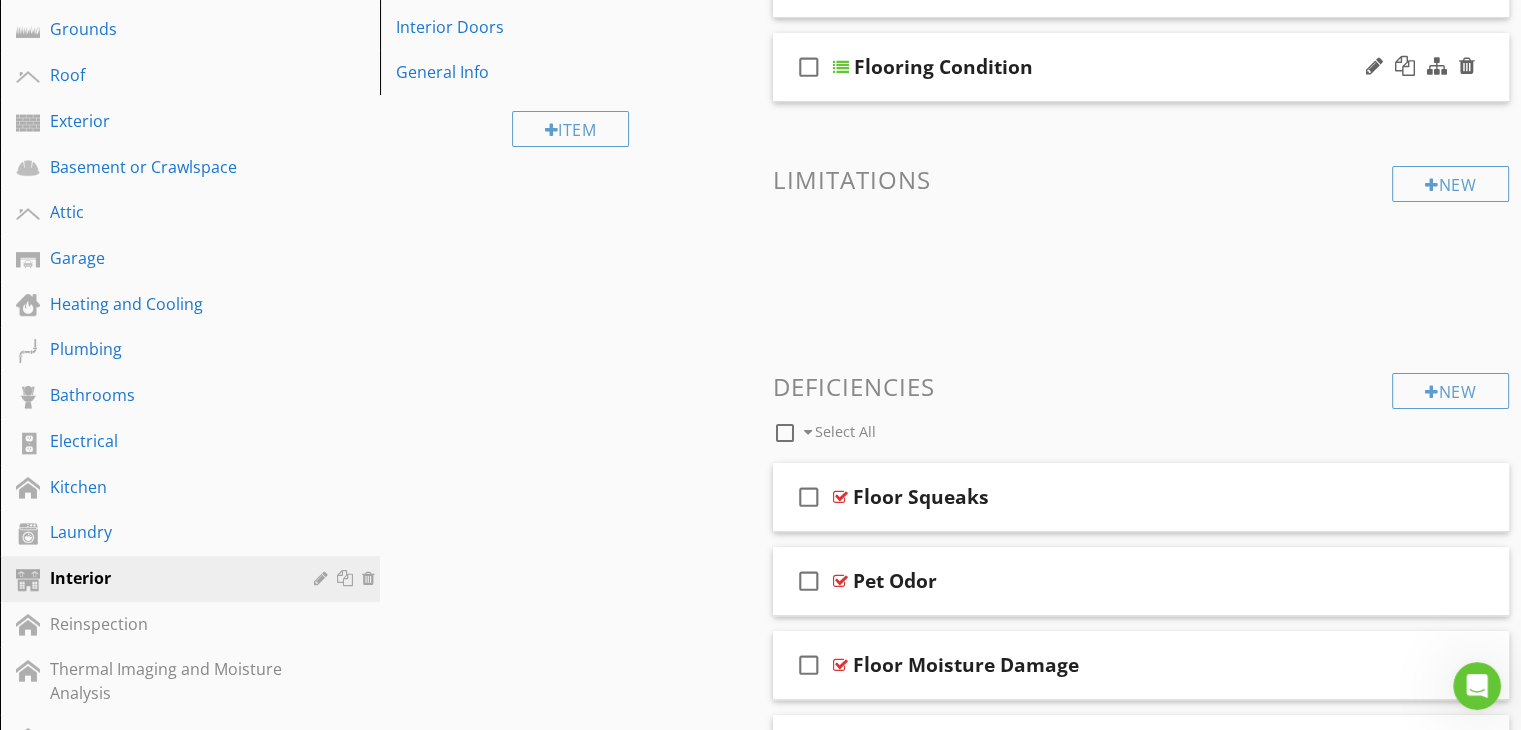scroll, scrollTop: 0, scrollLeft: 0, axis: both 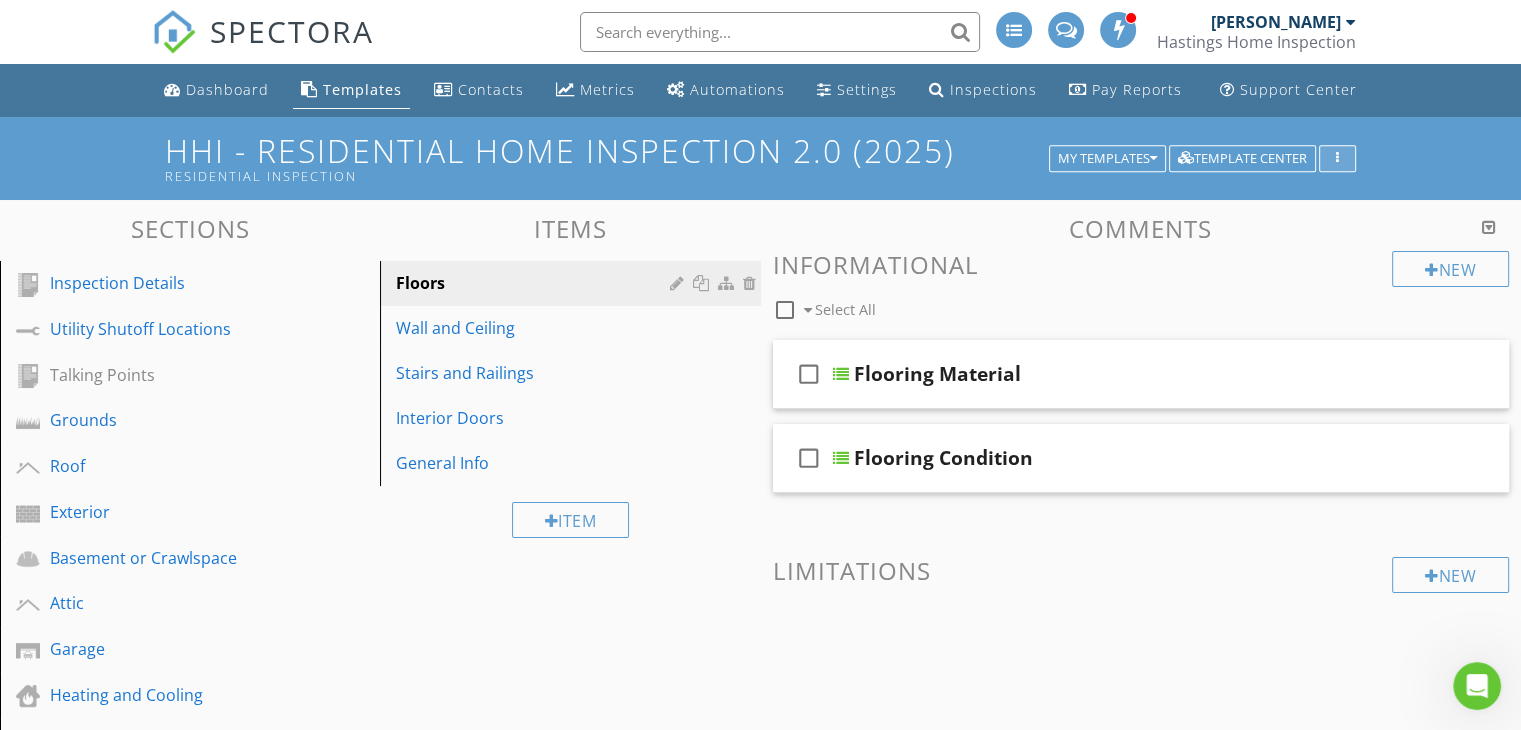 click at bounding box center (1337, 159) 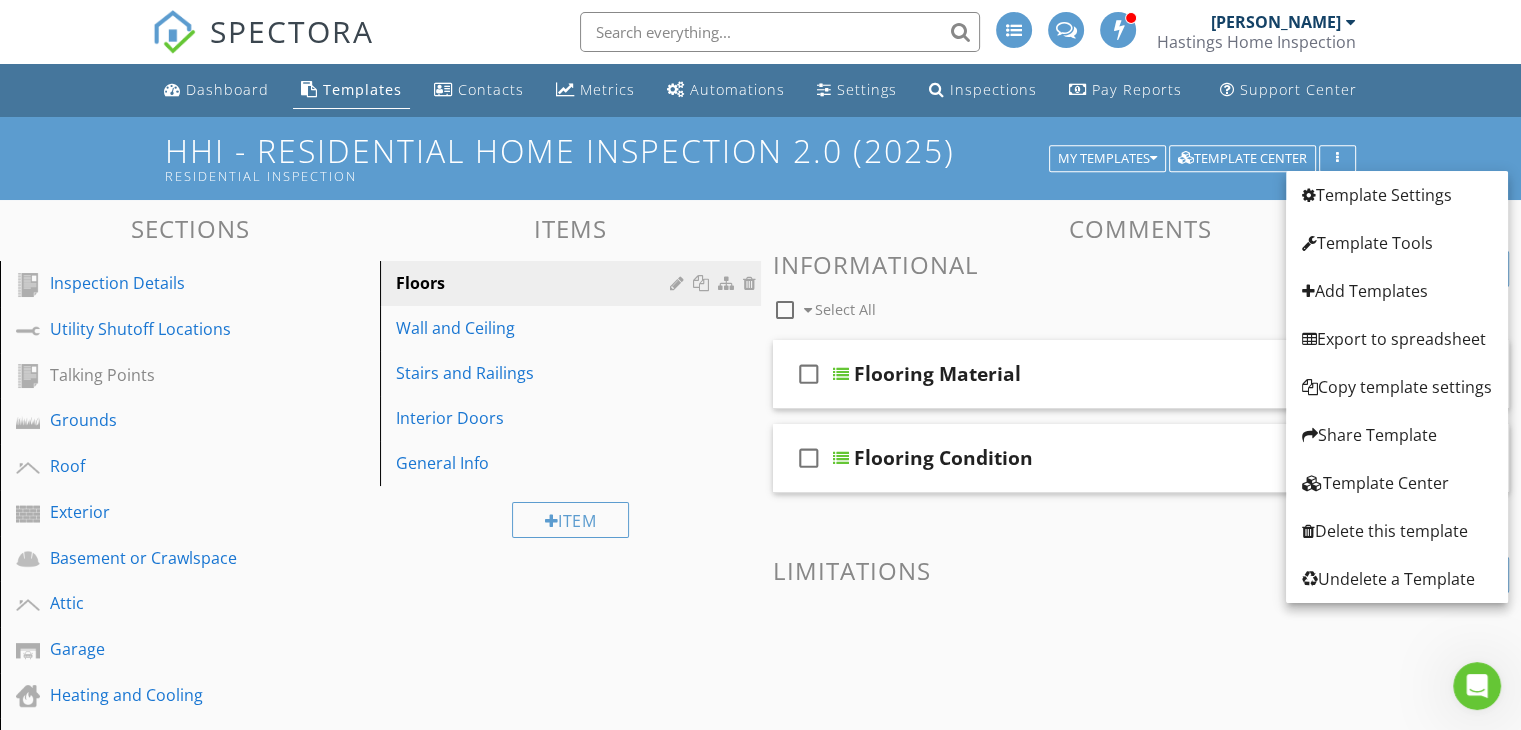 click on "New
Informational   check_box_outline_blank     Select All" at bounding box center [1141, 288] 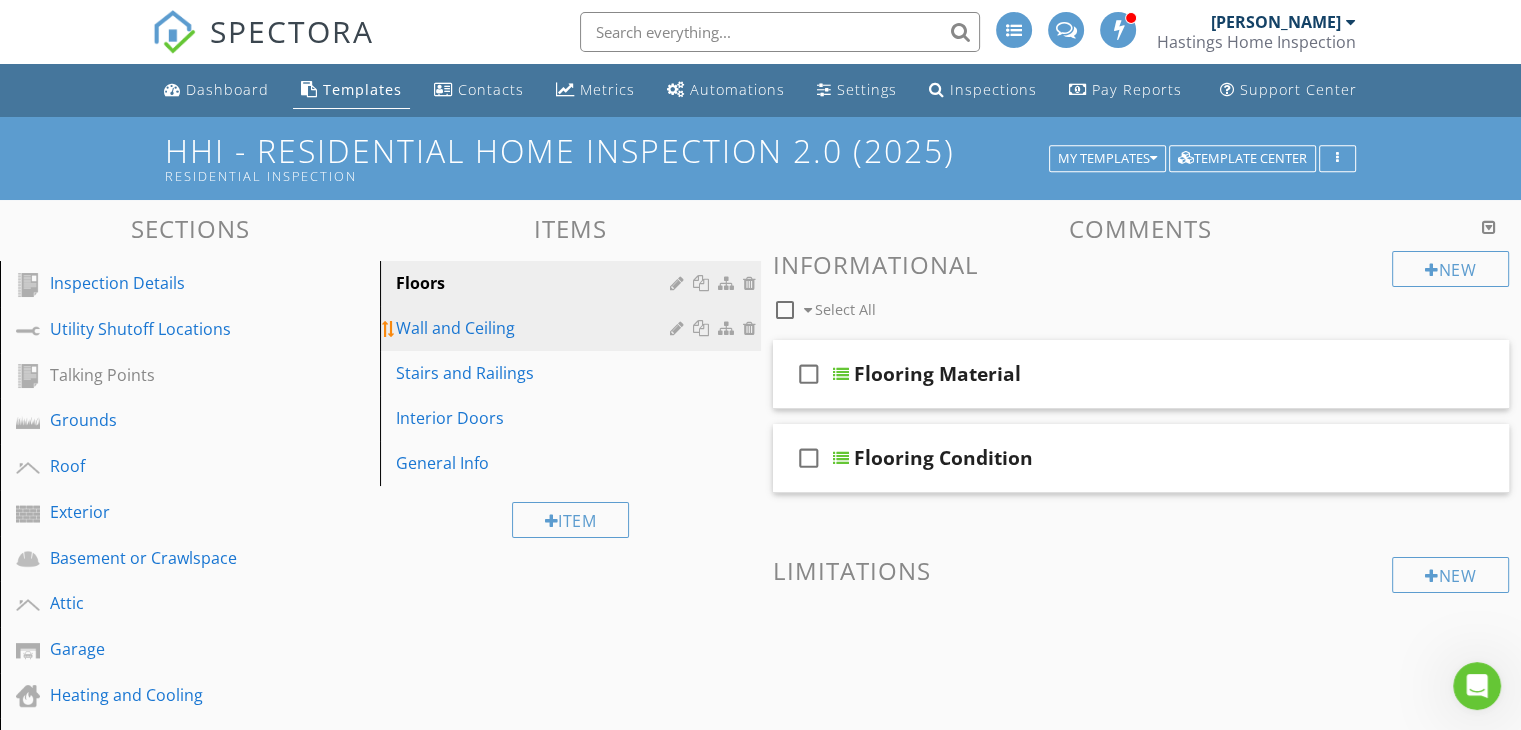 click on "Wall and Ceiling" at bounding box center [535, 328] 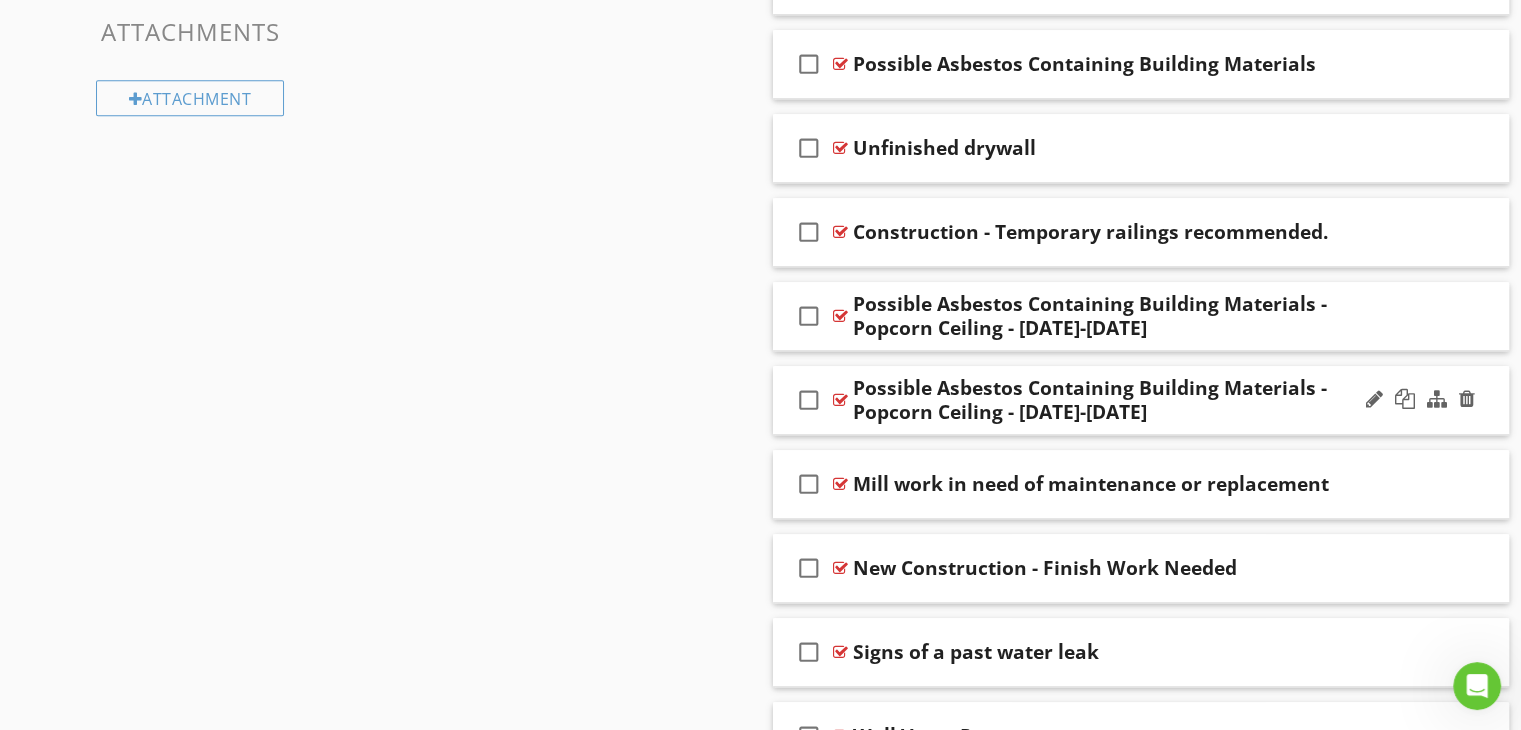 scroll, scrollTop: 1500, scrollLeft: 0, axis: vertical 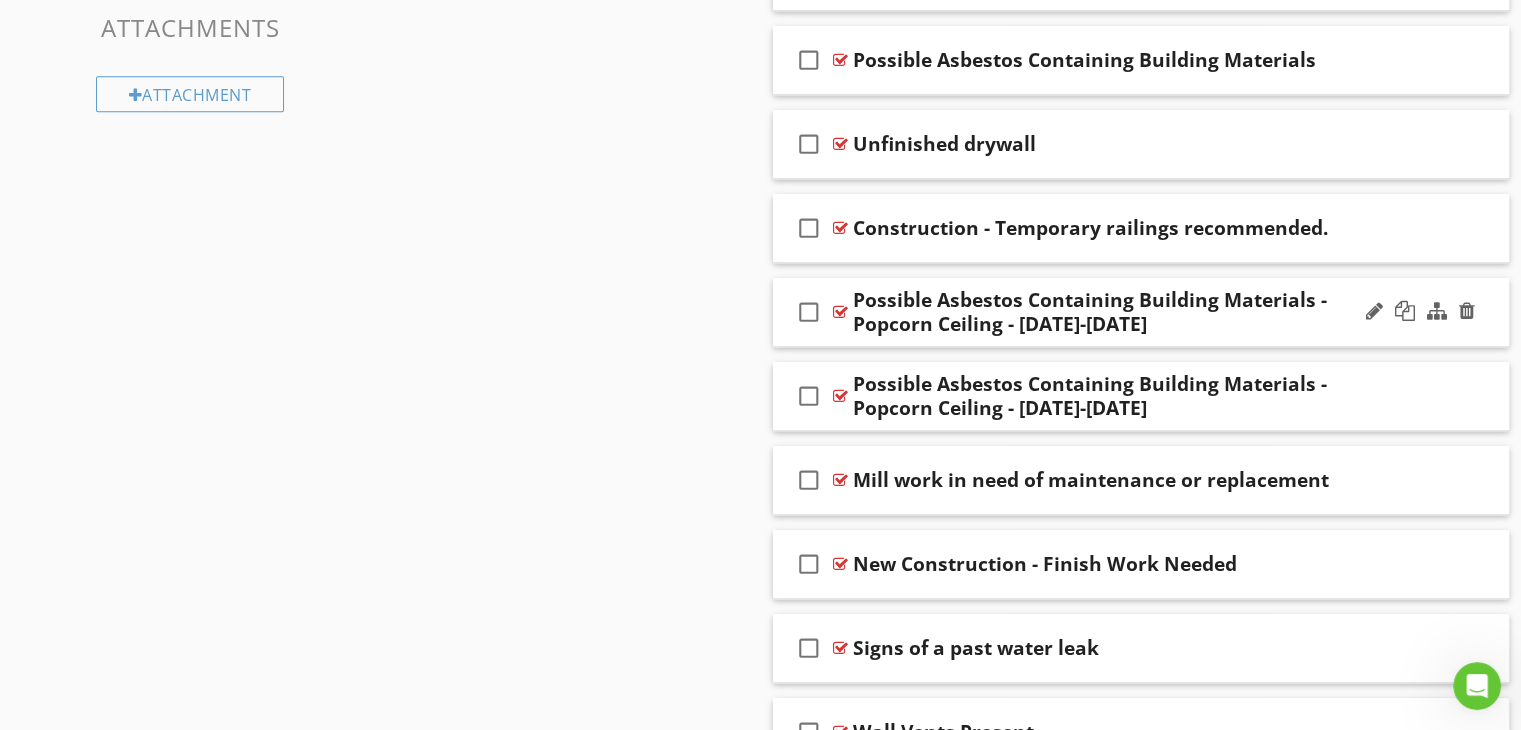 click on "Possible Asbestos Containing Building Materials - Popcorn Ceiling - 1945-1989" at bounding box center (1114, 312) 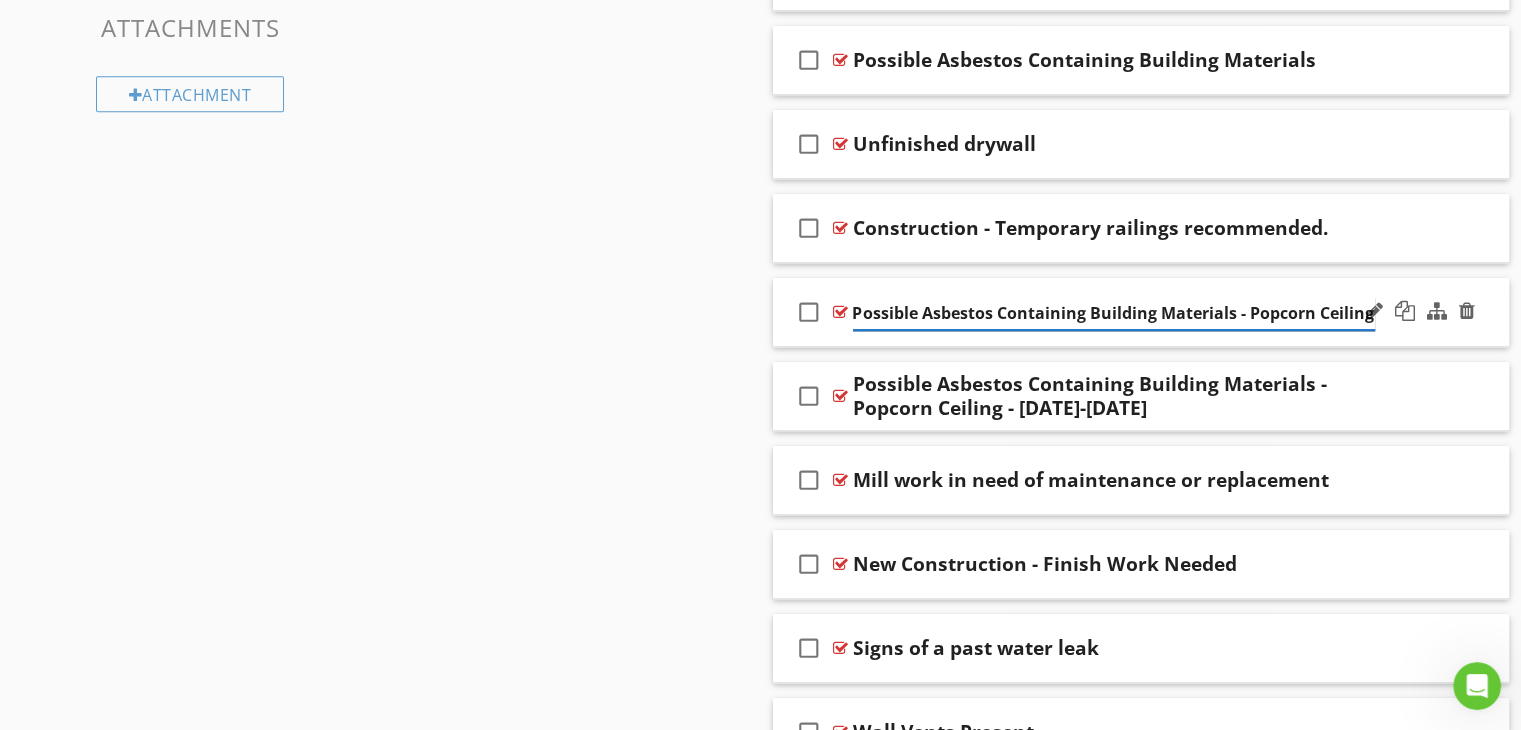 scroll, scrollTop: 0, scrollLeft: 88, axis: horizontal 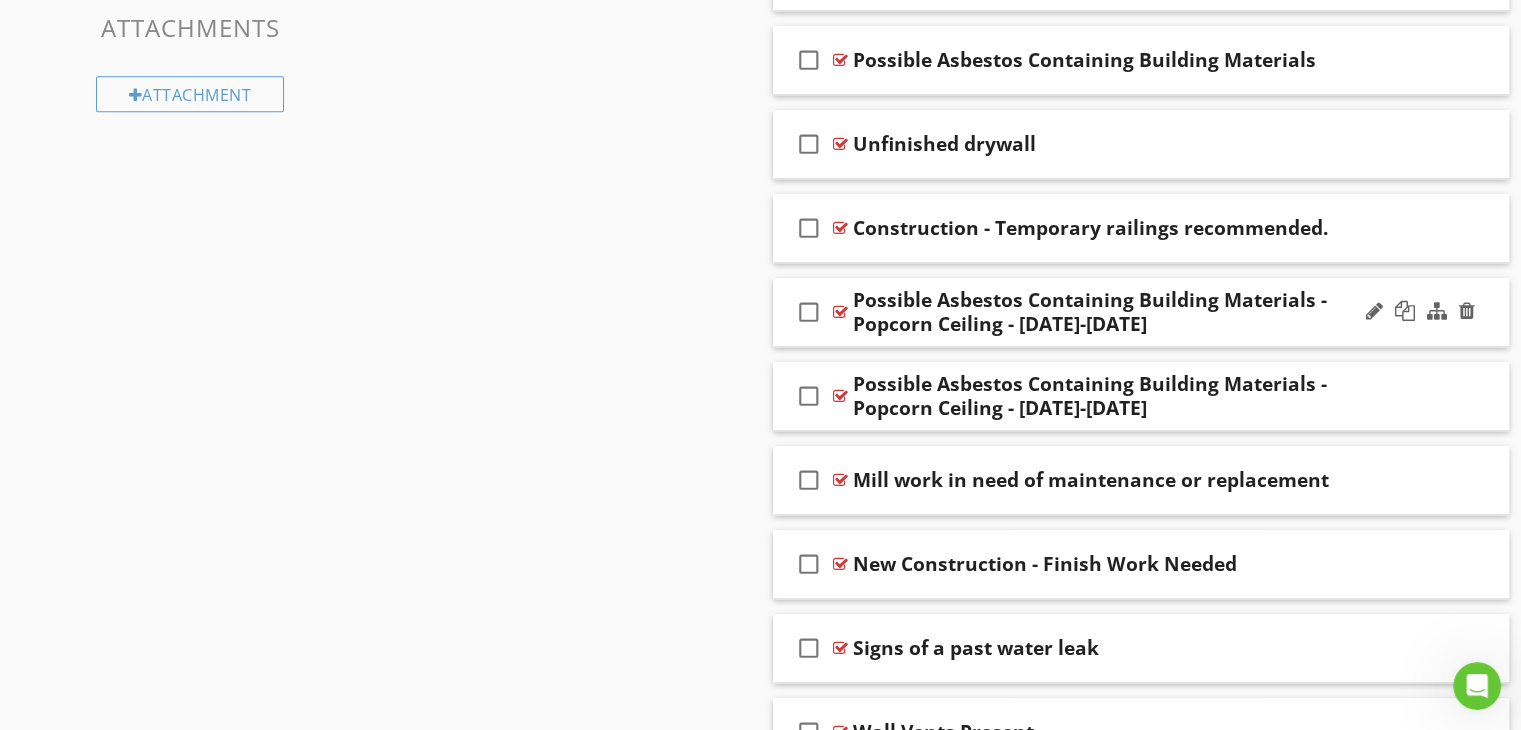 click on "check_box_outline_blank
Possible Asbestos Containing Building Materials - Popcorn Ceiling - 1945-1989" at bounding box center (1141, 312) 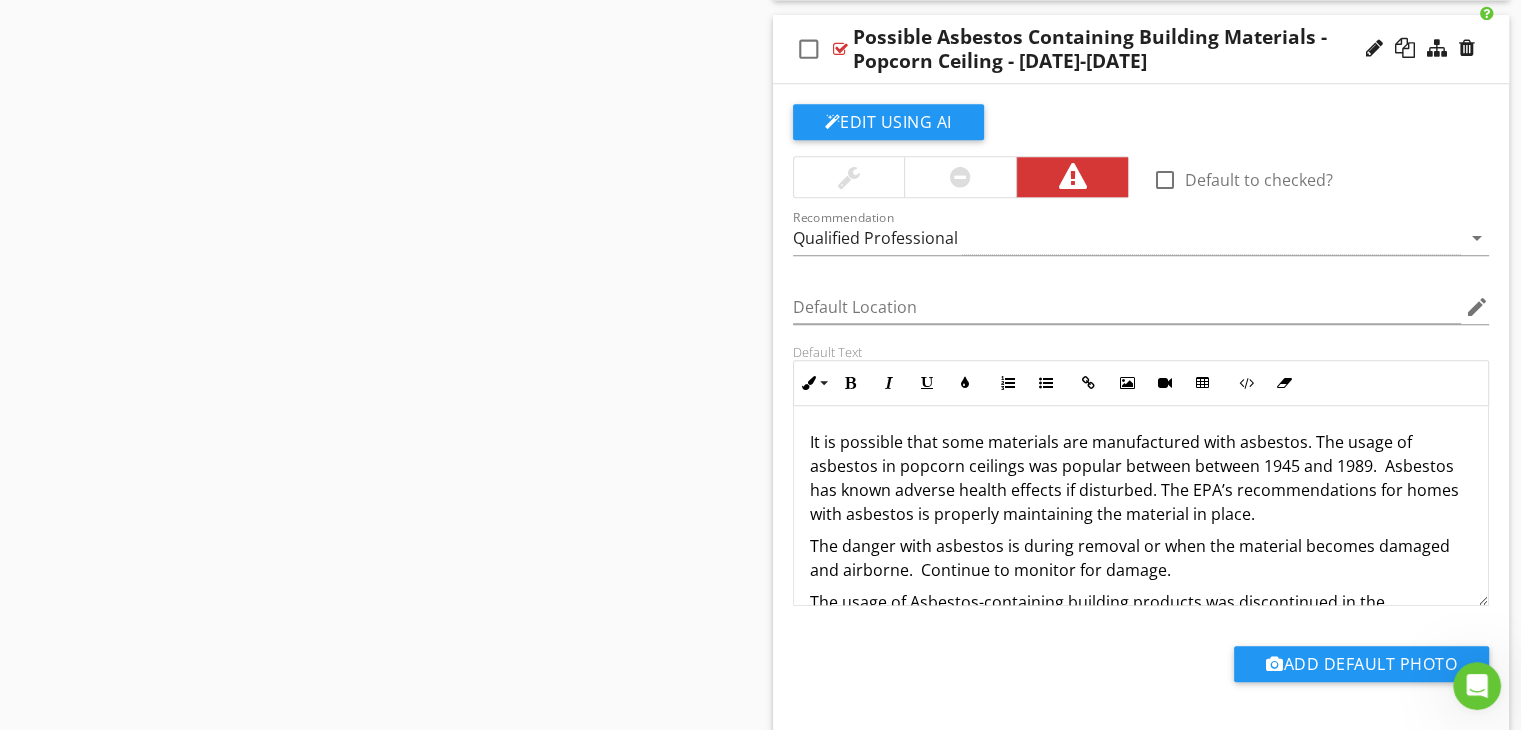 scroll, scrollTop: 1700, scrollLeft: 0, axis: vertical 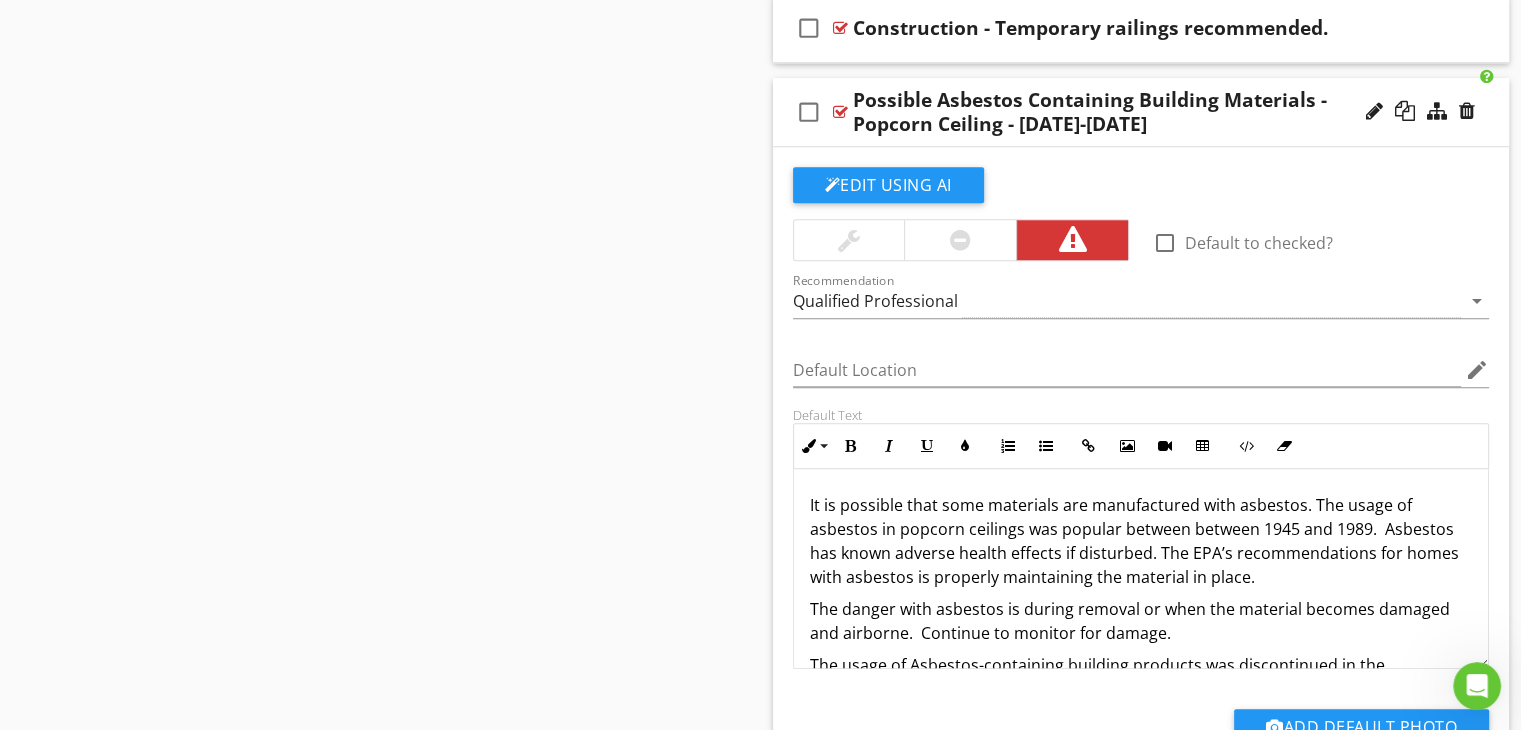 click on "check_box_outline_blank
Possible Asbestos Containing Building Materials - Popcorn Ceiling - 1945-1989" at bounding box center (1141, 112) 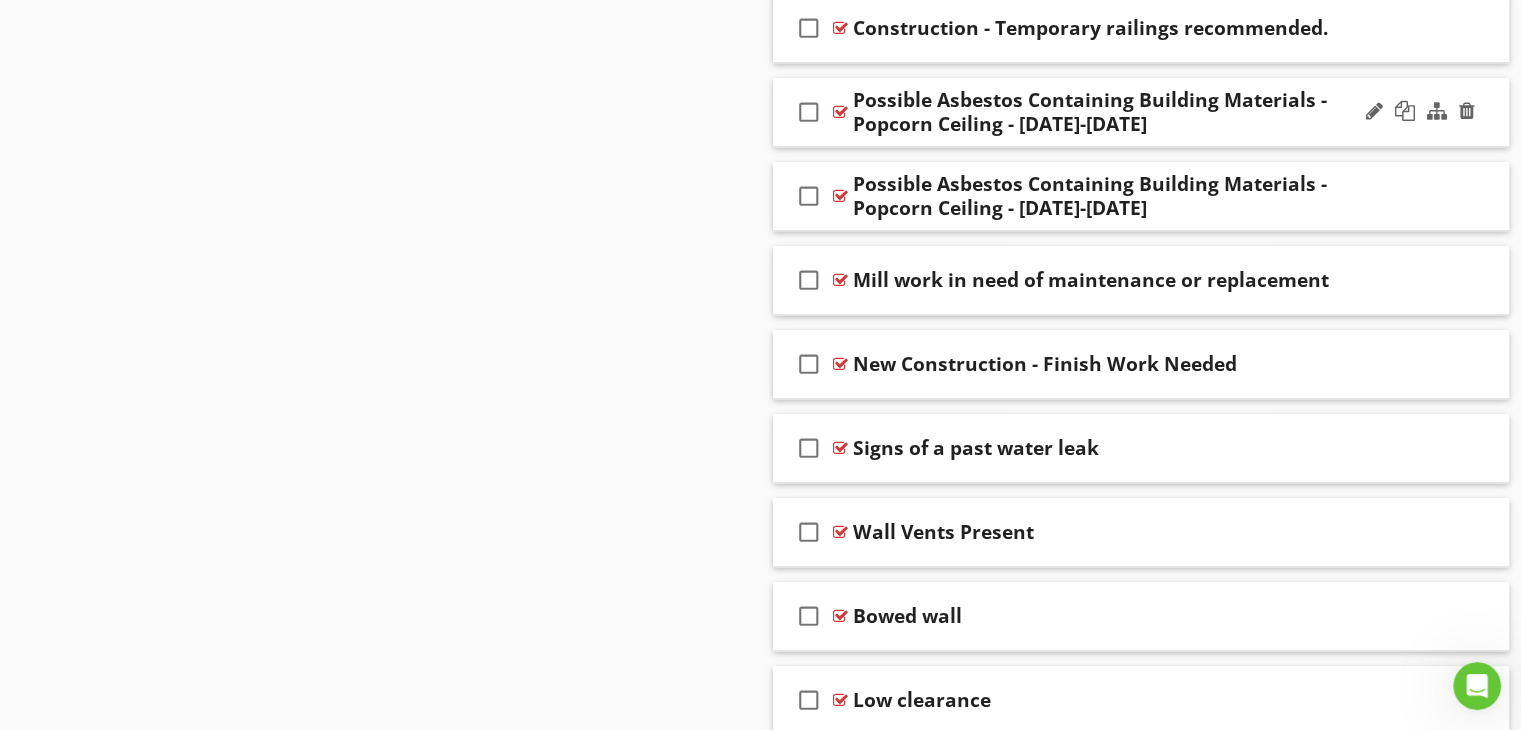 click on "Possible Asbestos Containing Building Materials - Popcorn Ceiling - 1945-1989" at bounding box center (1114, 112) 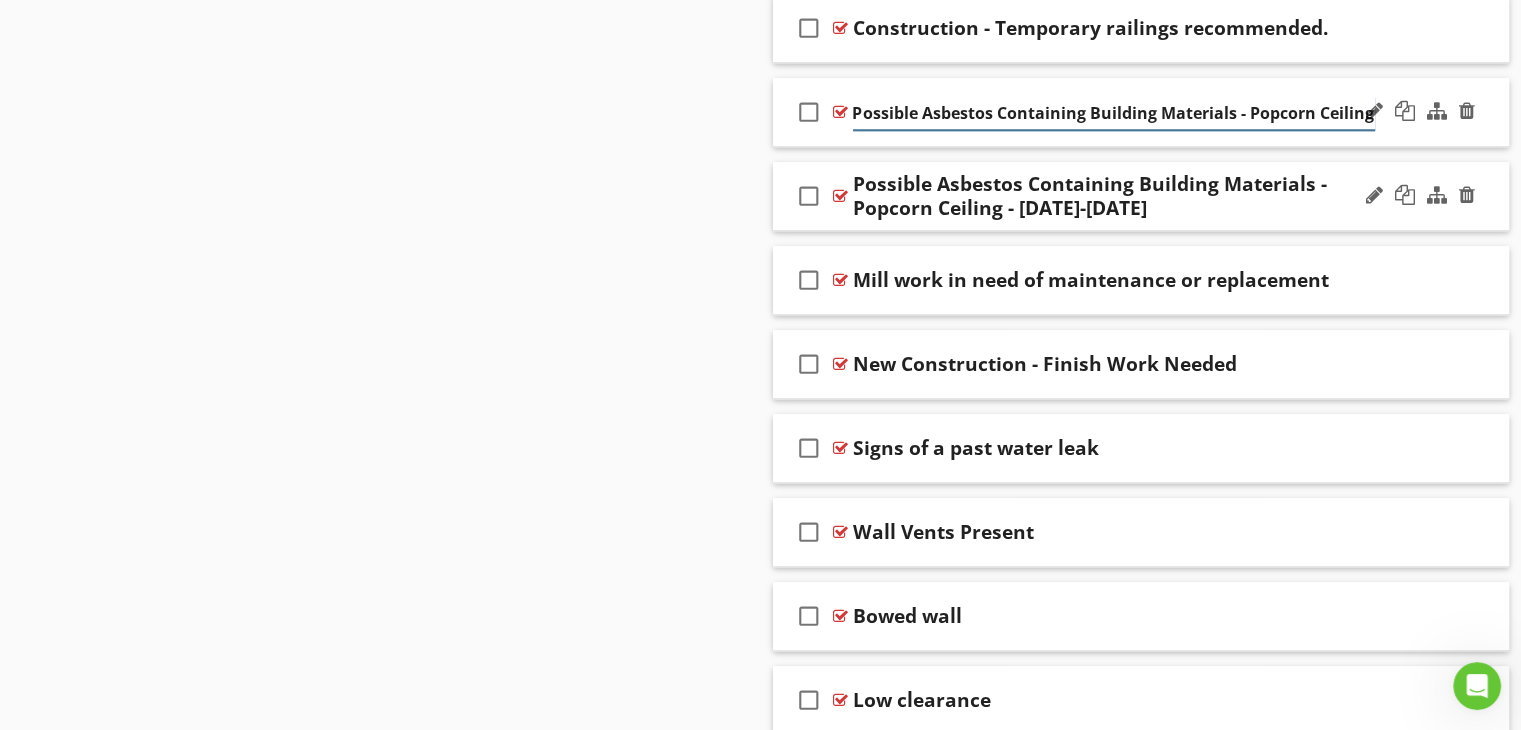 scroll, scrollTop: 0, scrollLeft: 88, axis: horizontal 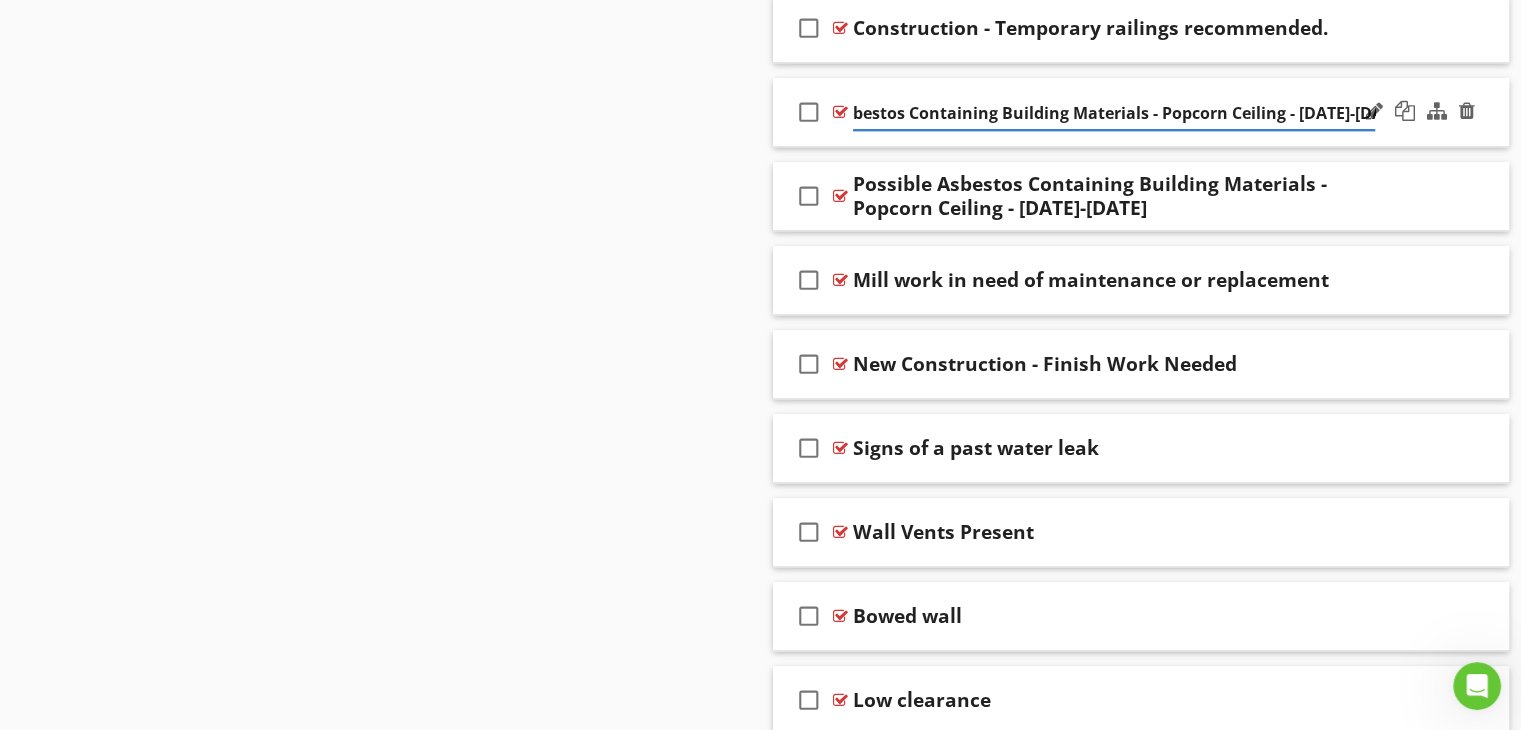 click on "check_box_outline_blank         Possible Asbestos Containing Building Materials - Popcorn Ceiling - 1945-1989" at bounding box center (1141, 112) 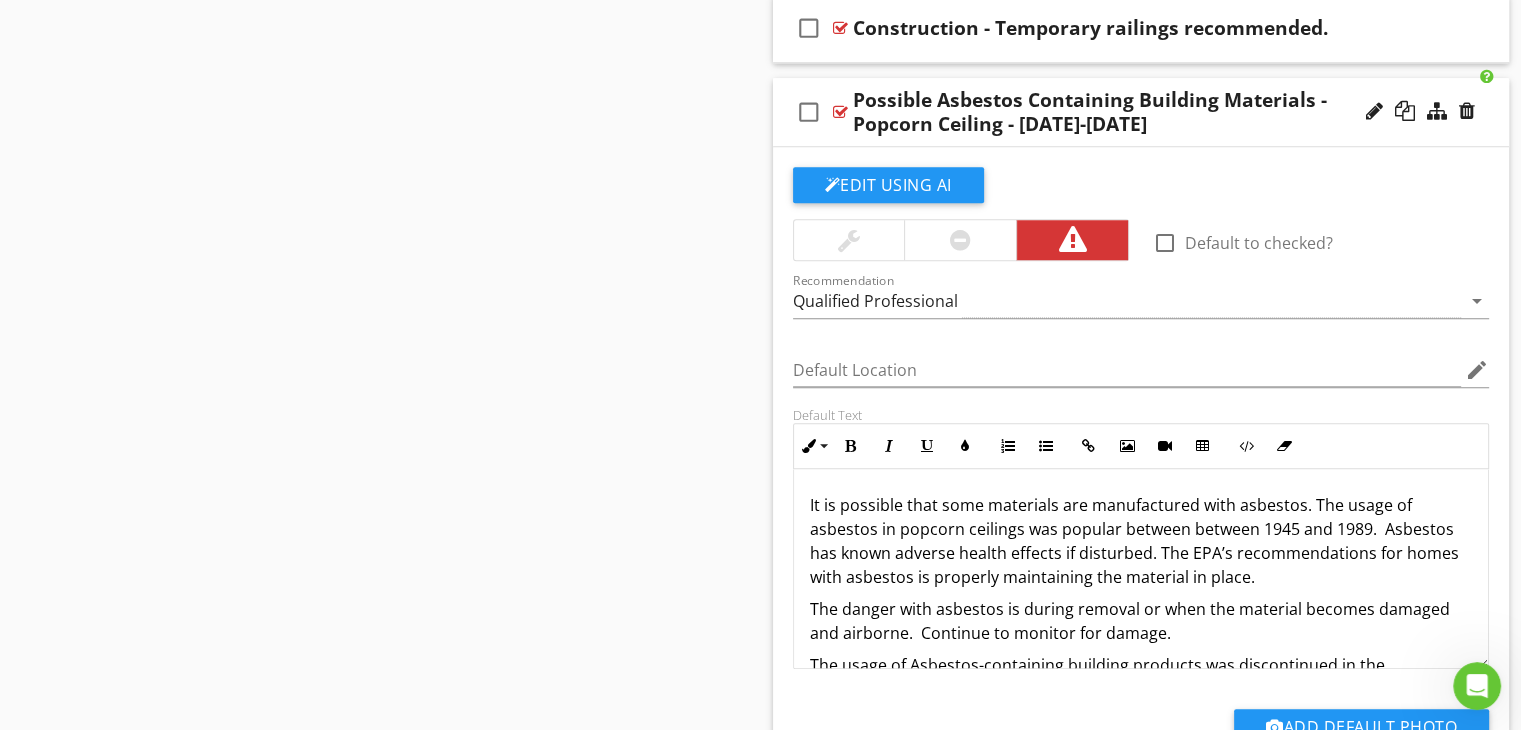 scroll, scrollTop: 1800, scrollLeft: 0, axis: vertical 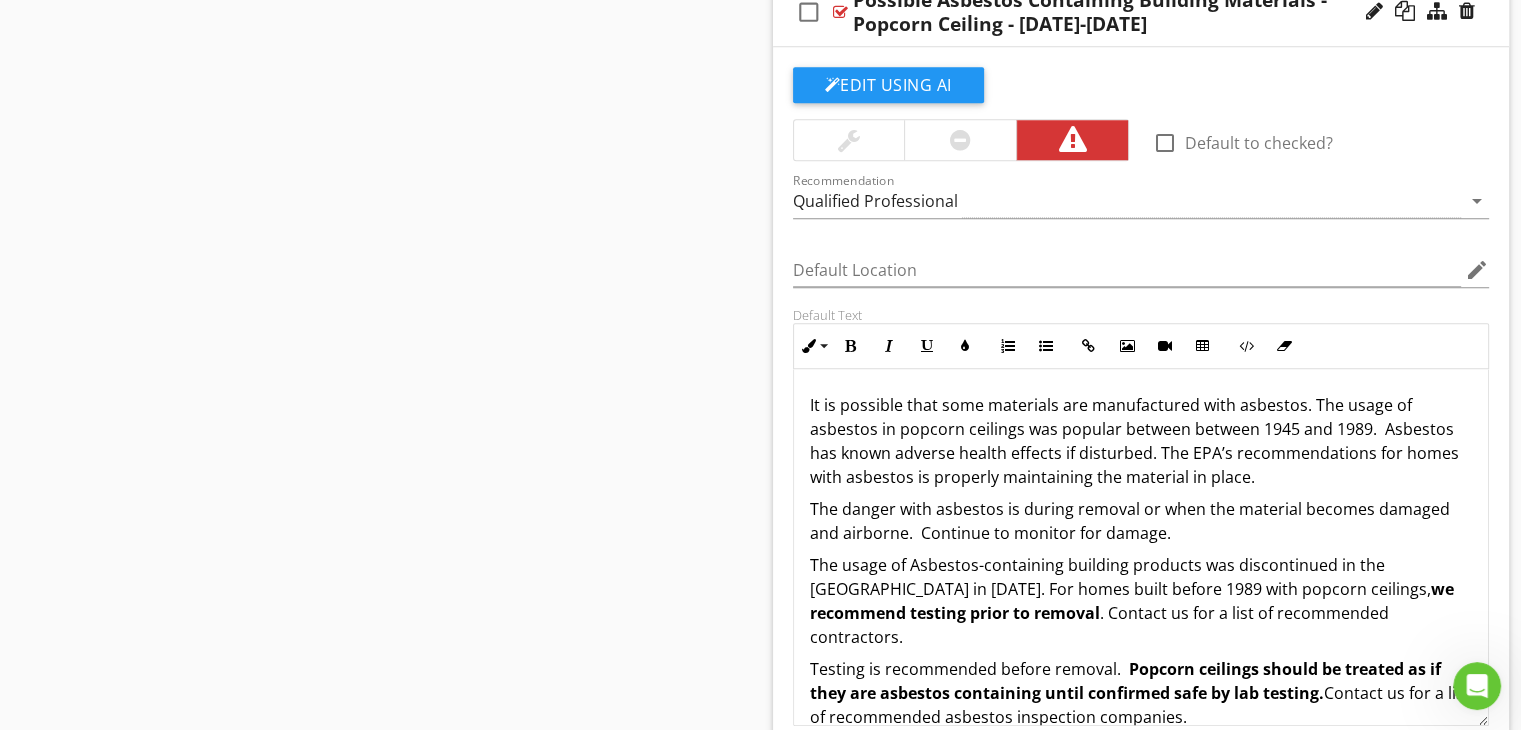 drag, startPoint x: 1484, startPoint y: 559, endPoint x: 1492, endPoint y: 717, distance: 158.20241 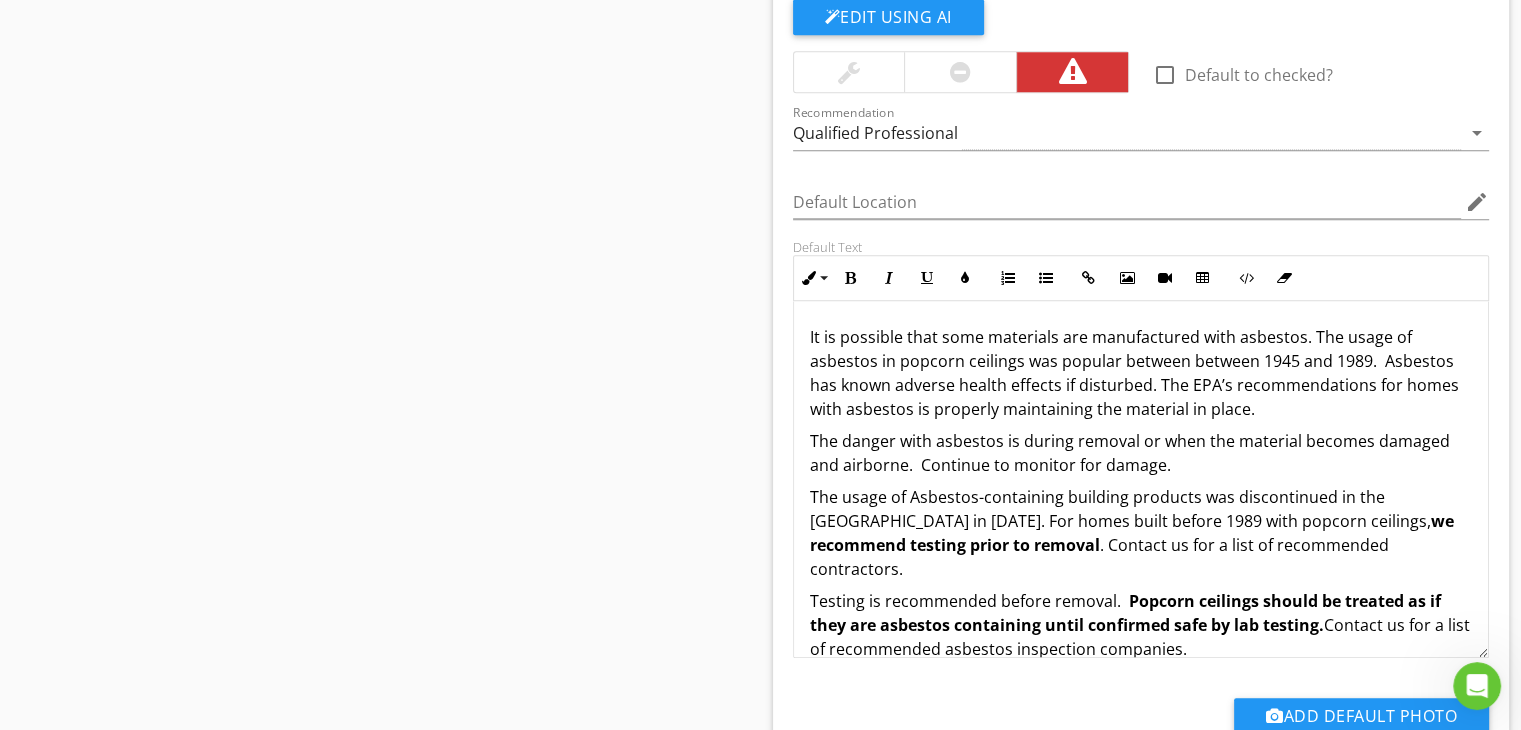 scroll, scrollTop: 1900, scrollLeft: 0, axis: vertical 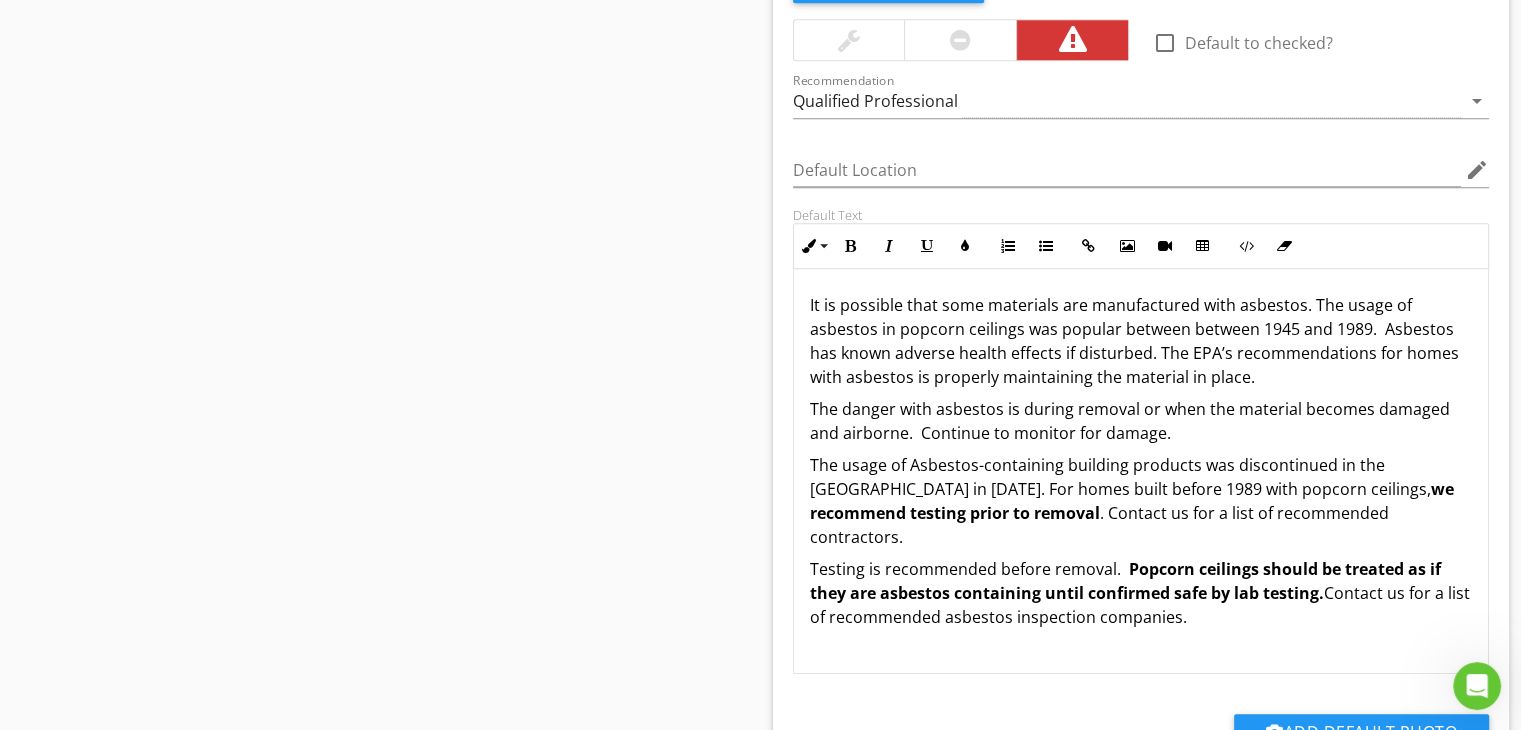 drag, startPoint x: 2933, startPoint y: 1280, endPoint x: 2945, endPoint y: 1327, distance: 48.507732 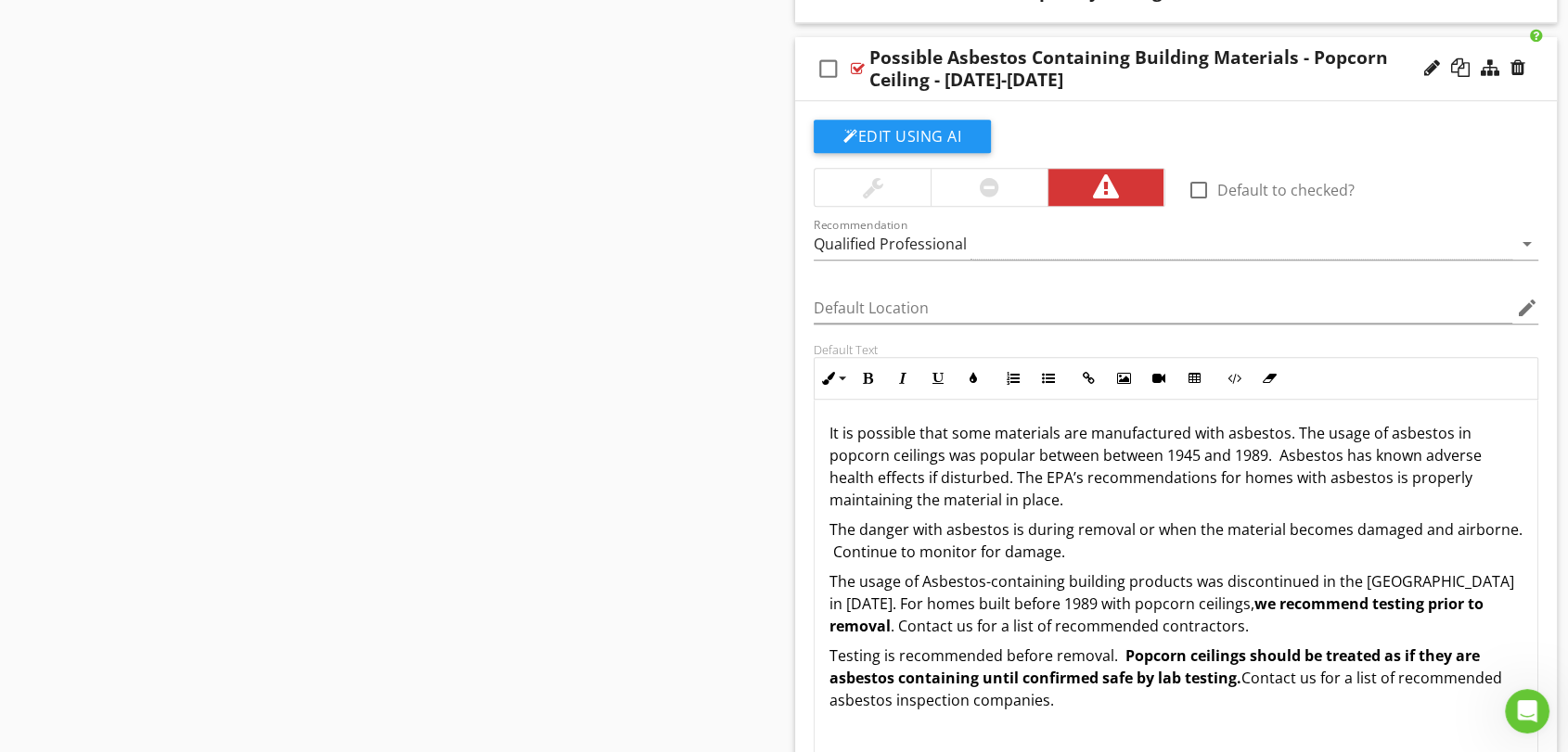 scroll, scrollTop: 1565, scrollLeft: 0, axis: vertical 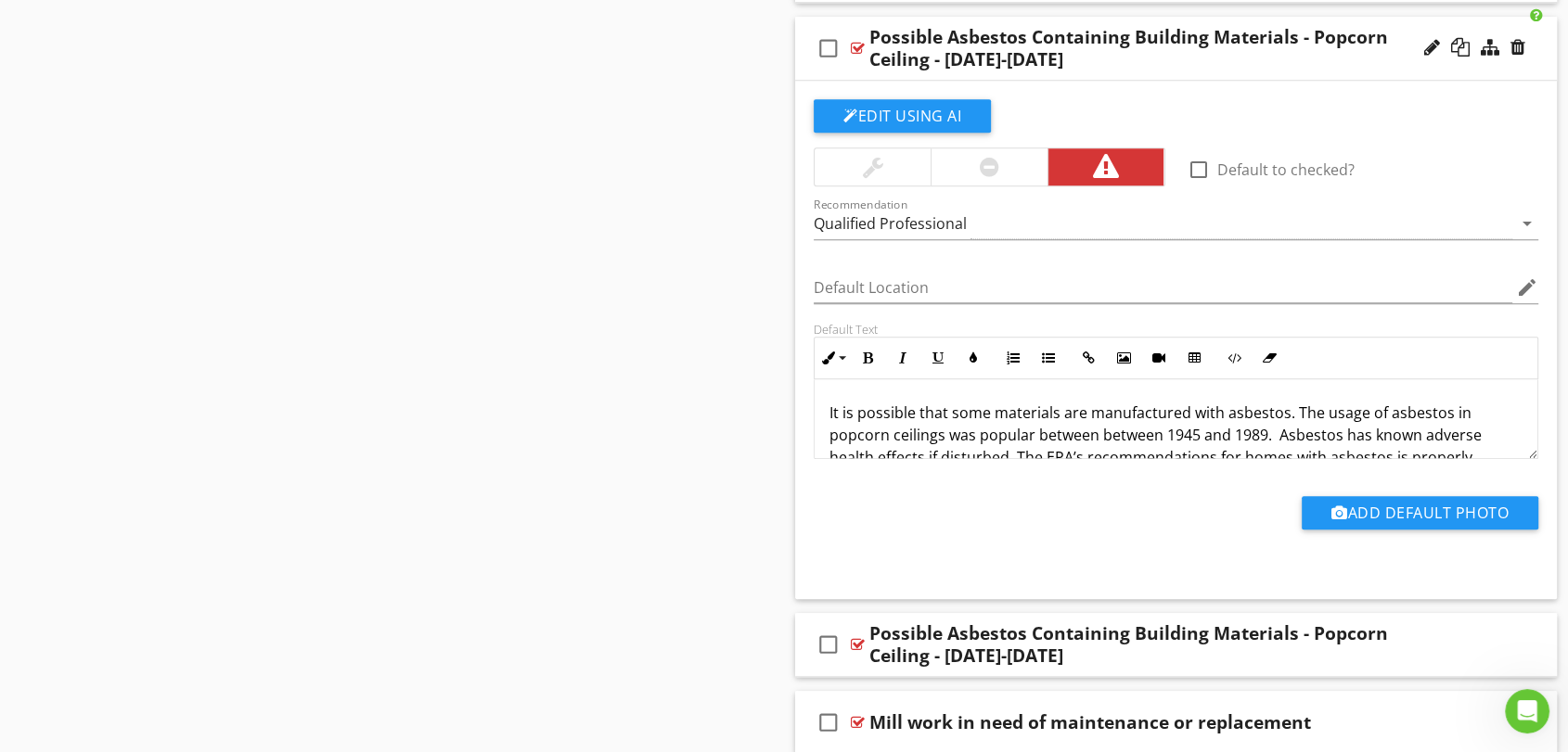 click on "Sections
Inspection Details           Utility Shutoff Locations           Talking Points           Grounds           Roof           Exterior           Basement or Crawlspace           Attic           Garage           Heating and Cooling           Plumbing           Bathrooms           Electrical           Kitchen           Laundry           Interior           Reinspection           Thermal Imaging and Moisture Analysis           Billboard           DADU           Equipment List           Warranties and Next Steps           Items Not Inspected           beta or deleted features
Section
Attachments
Attachment
Items
Floors           Wall and Ceiling           Stairs and Railings           Interior Doors           General Info
Item
Comments
New
Informational   check_box_outline_blank" at bounding box center (784, 151) 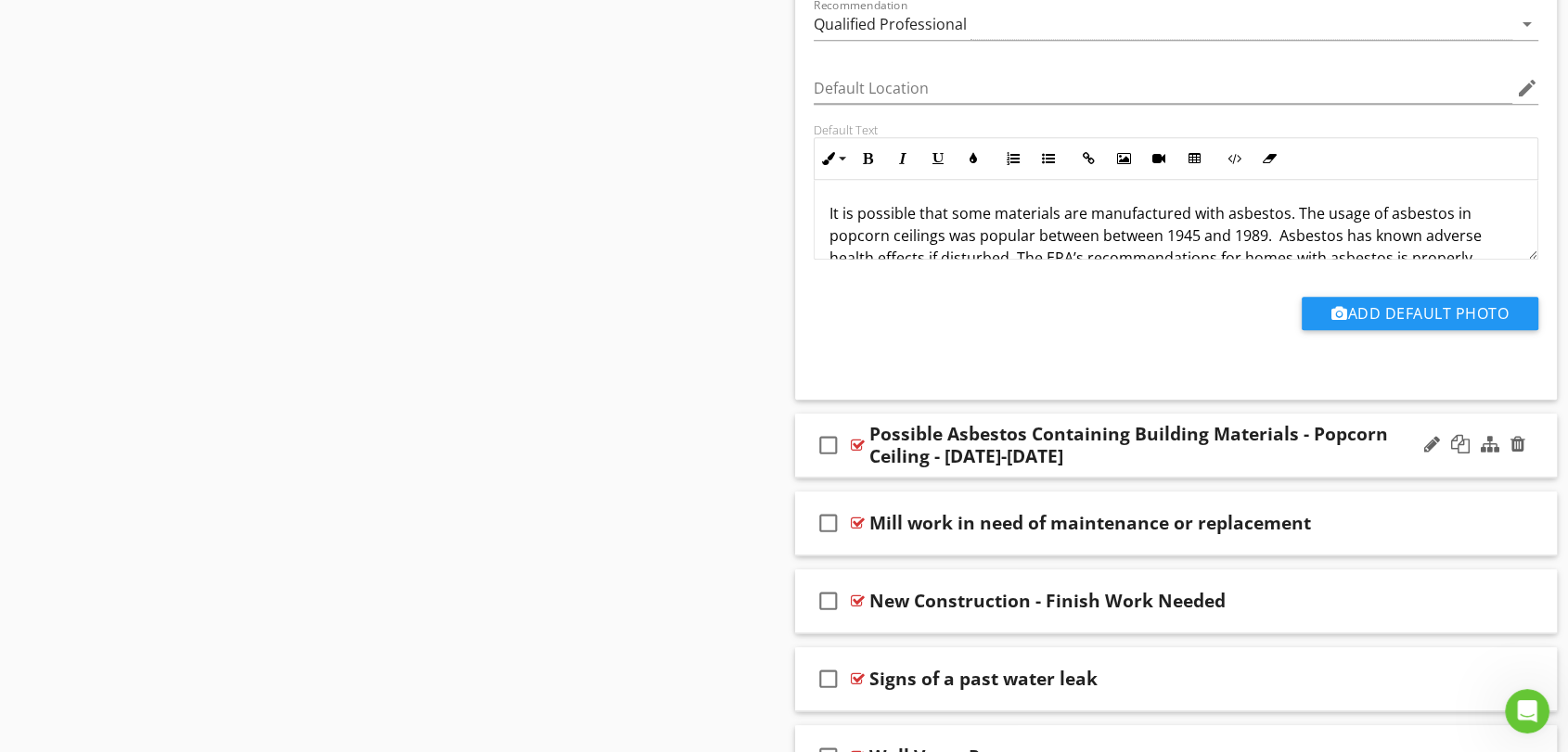 scroll, scrollTop: 1839, scrollLeft: 0, axis: vertical 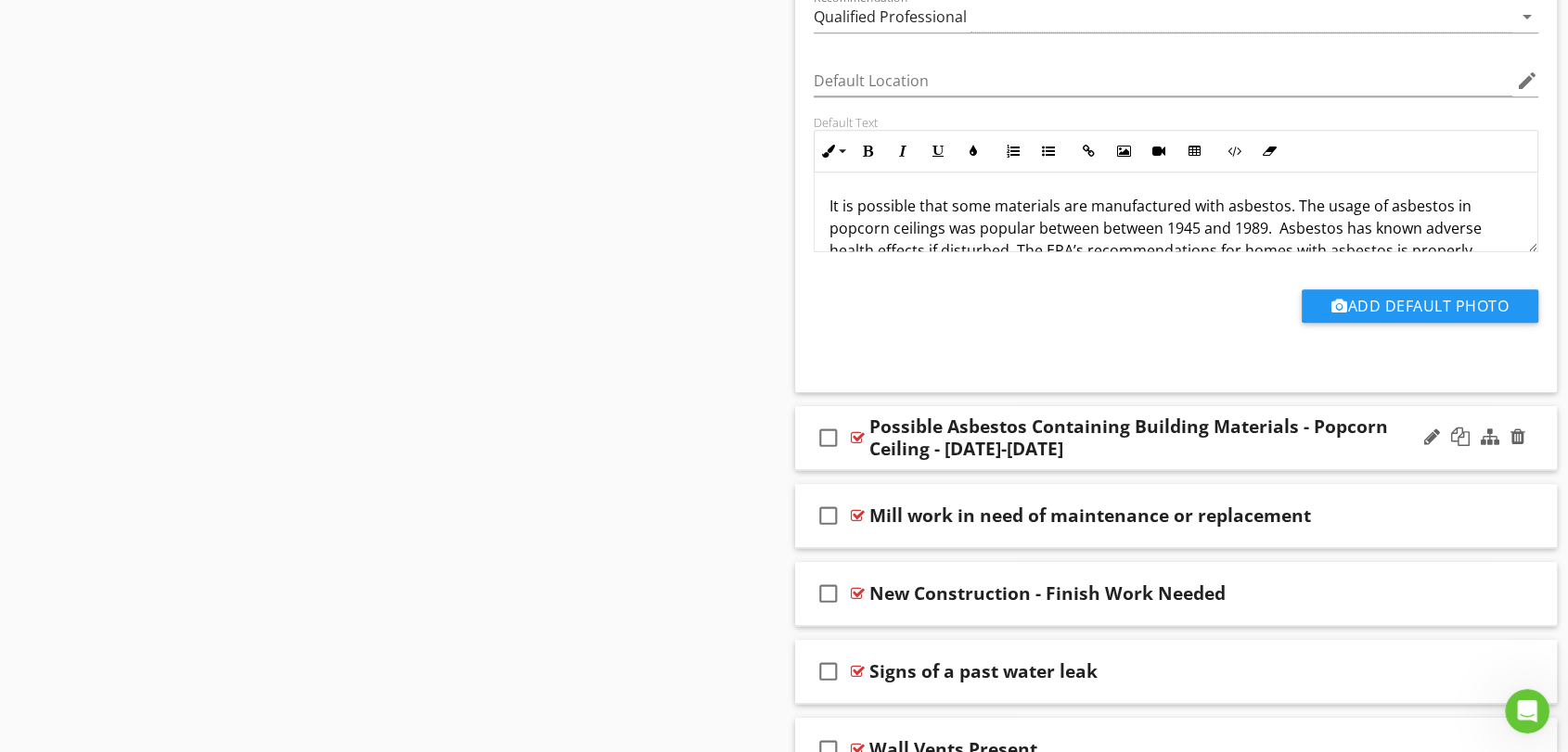 click on "Possible Asbestos Containing Building Materials - Popcorn Ceiling - 1973-1989" at bounding box center [1141, 438] 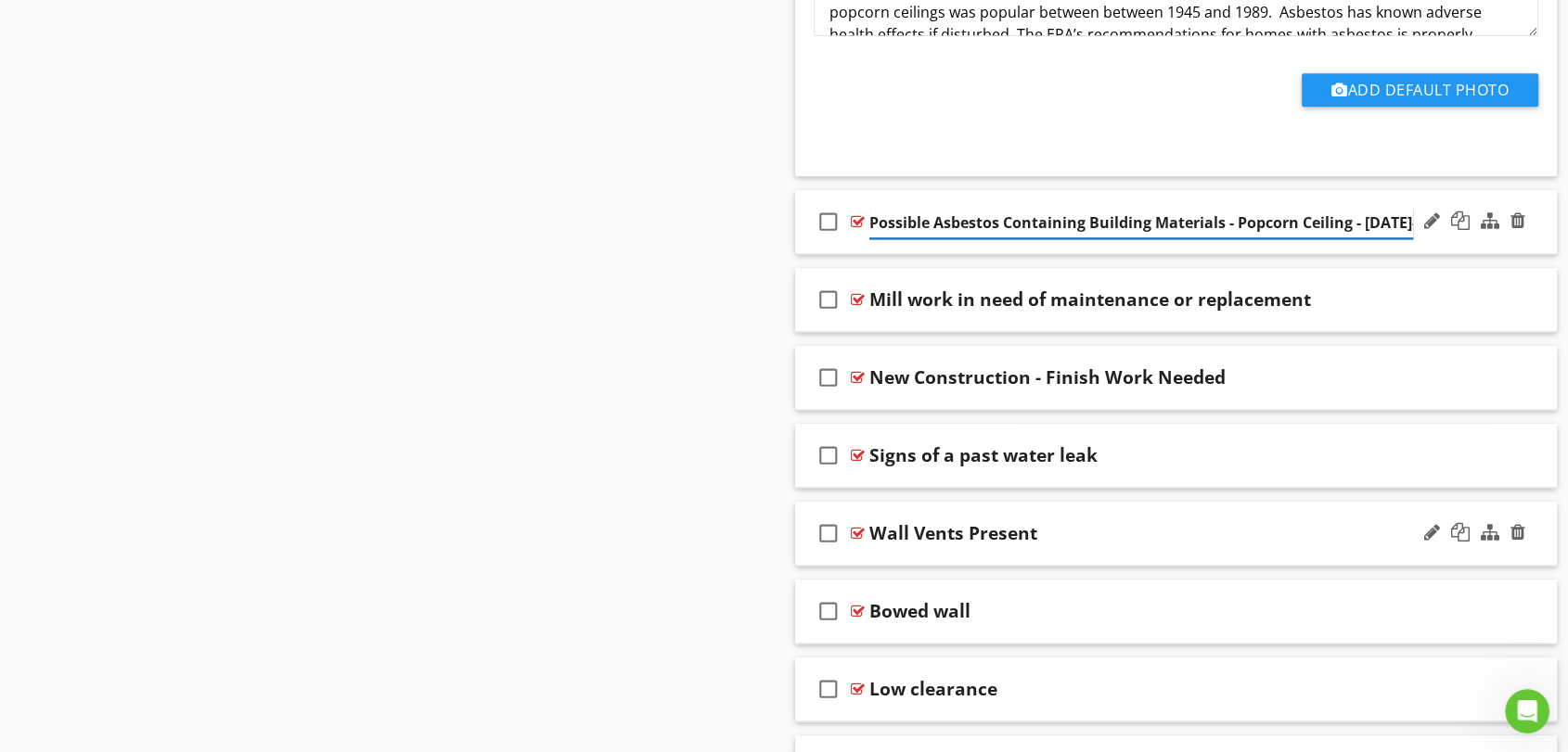 scroll, scrollTop: 1900, scrollLeft: 0, axis: vertical 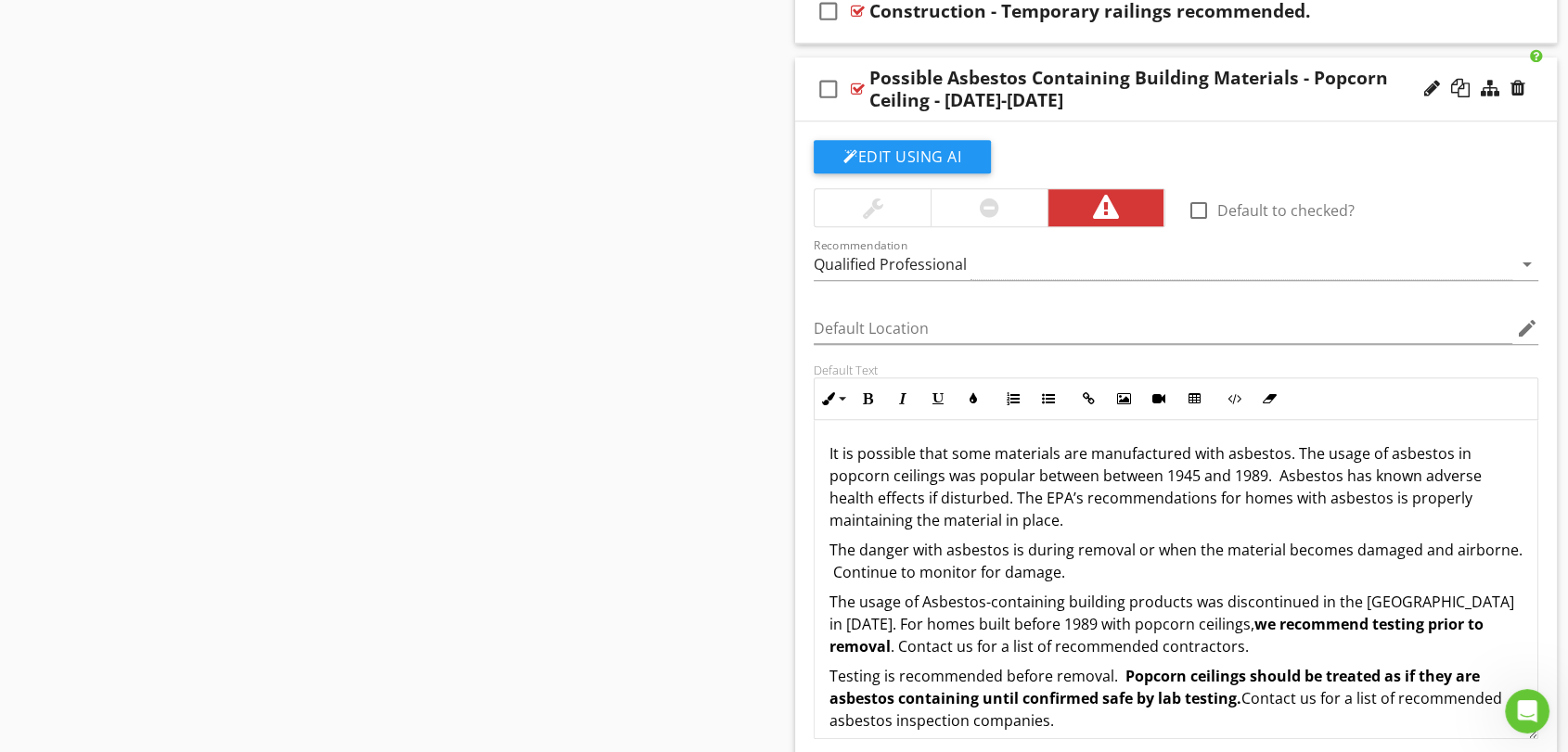 drag, startPoint x: 1532, startPoint y: 491, endPoint x: 1573, endPoint y: 730, distance: 242.49124 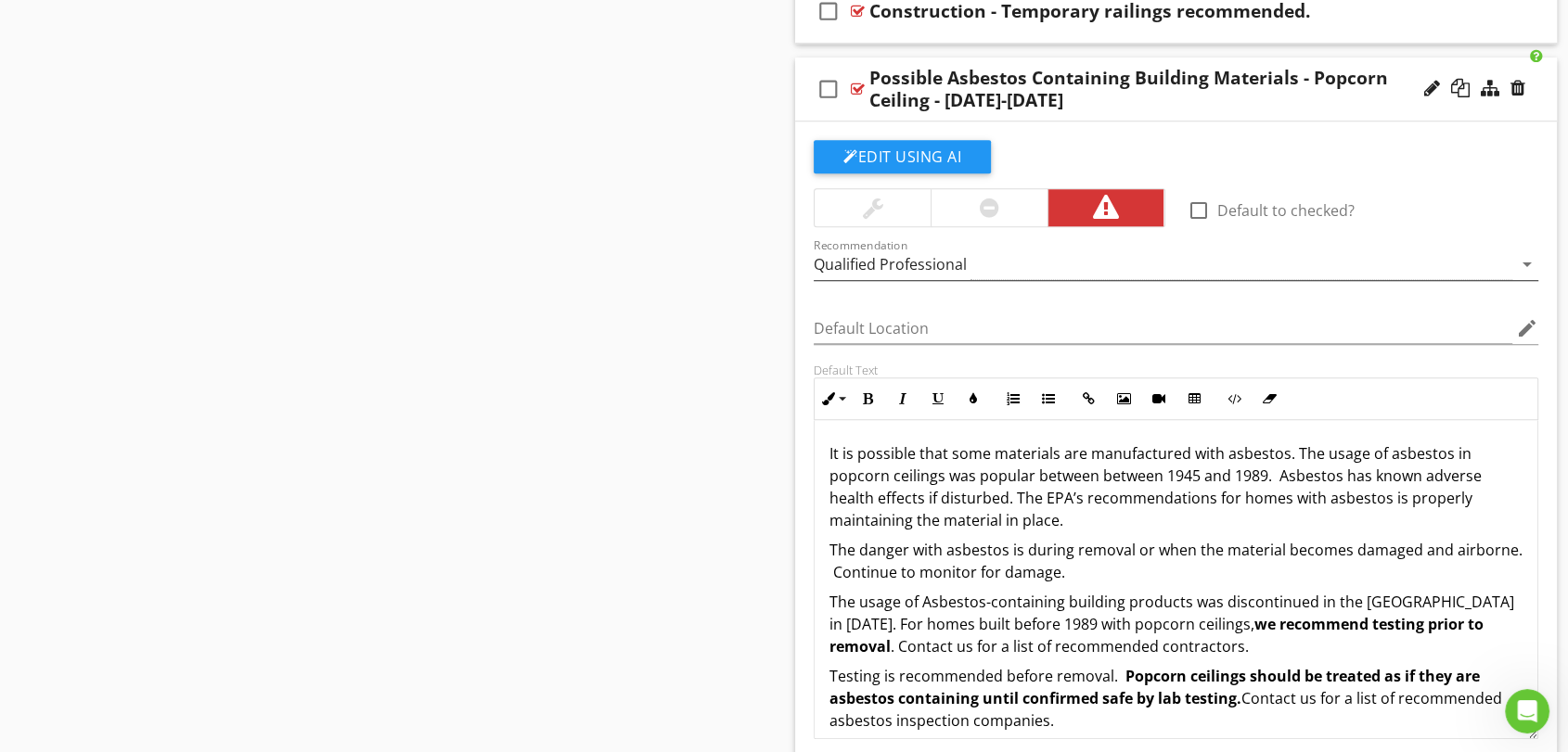 scroll, scrollTop: 2003, scrollLeft: 0, axis: vertical 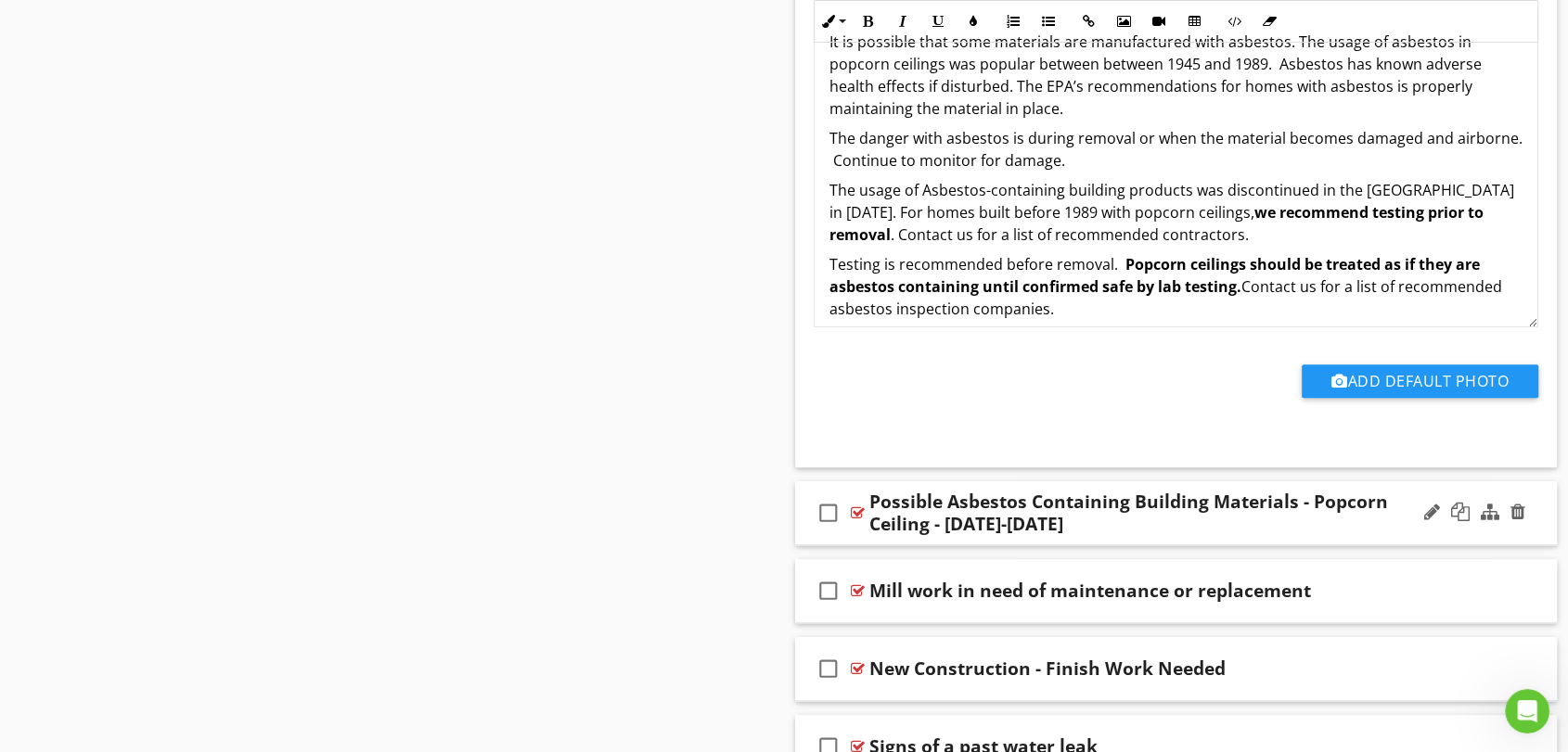 click on "Possible Asbestos Containing Building Materials - Popcorn Ceiling - 1973-1989" at bounding box center (1141, 513) 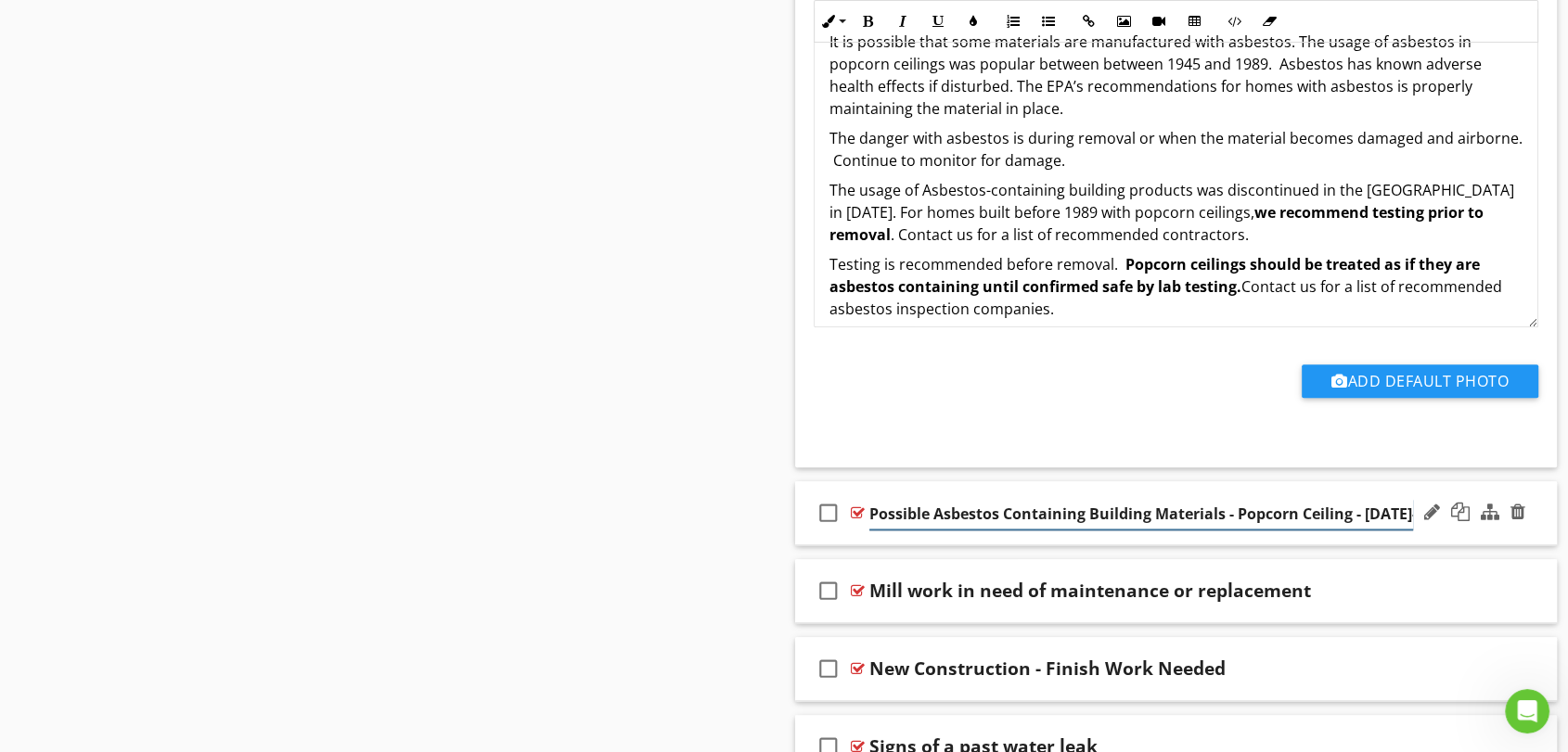 scroll, scrollTop: 0, scrollLeft: 22, axis: horizontal 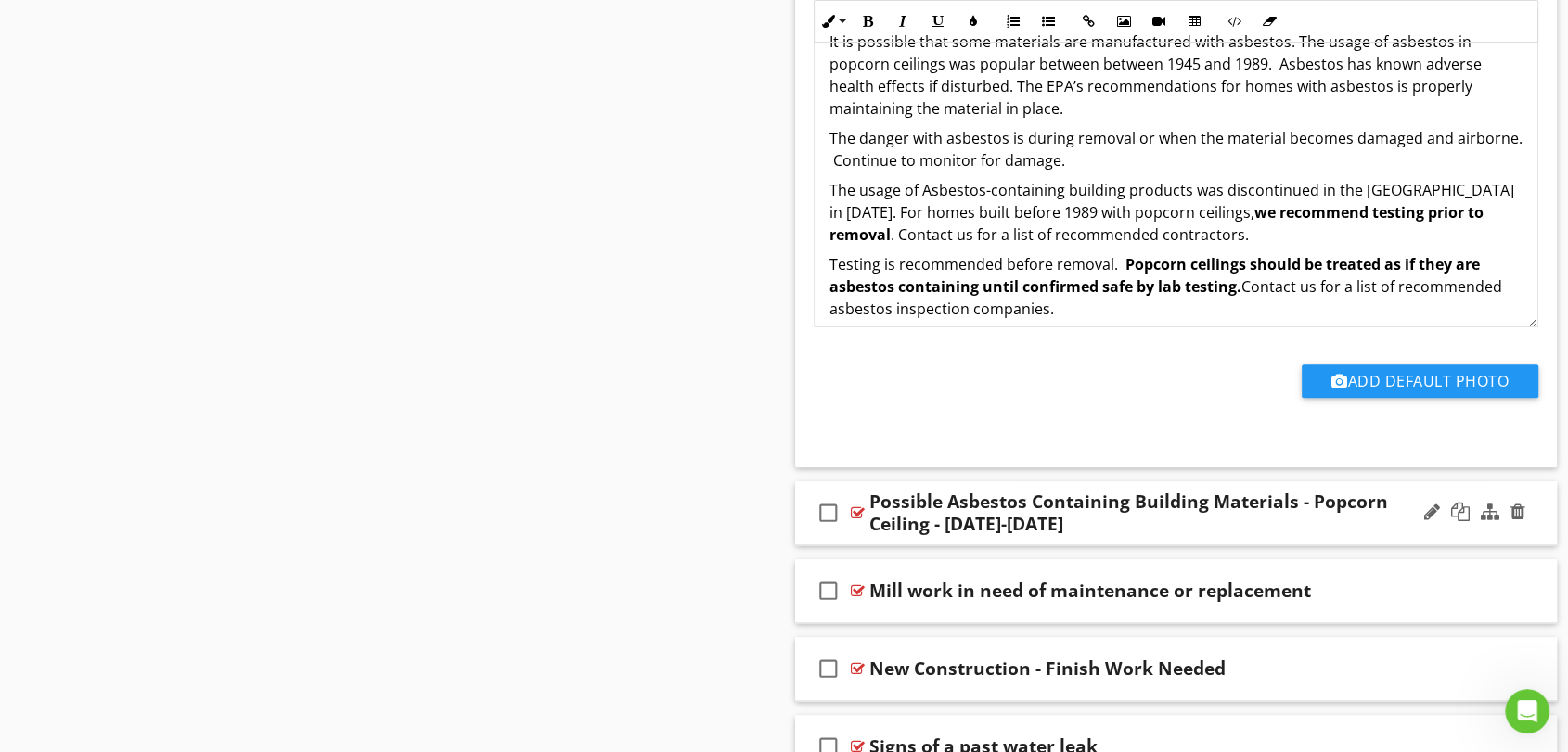 click on "check_box_outline_blank
Possible Asbestos Containing Building Materials - Popcorn Ceiling - 1973-1989" at bounding box center (1176, 513) 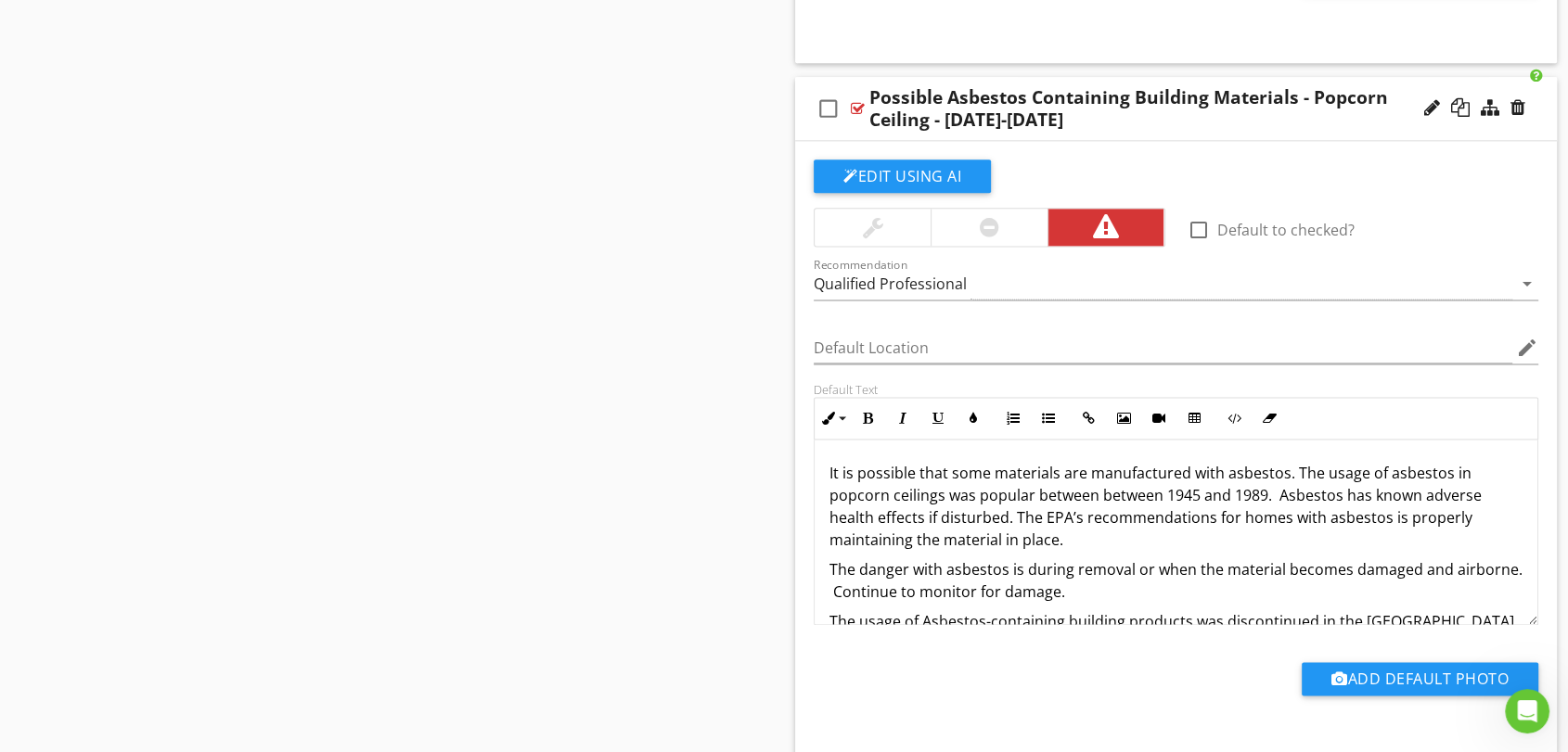scroll, scrollTop: 2518, scrollLeft: 0, axis: vertical 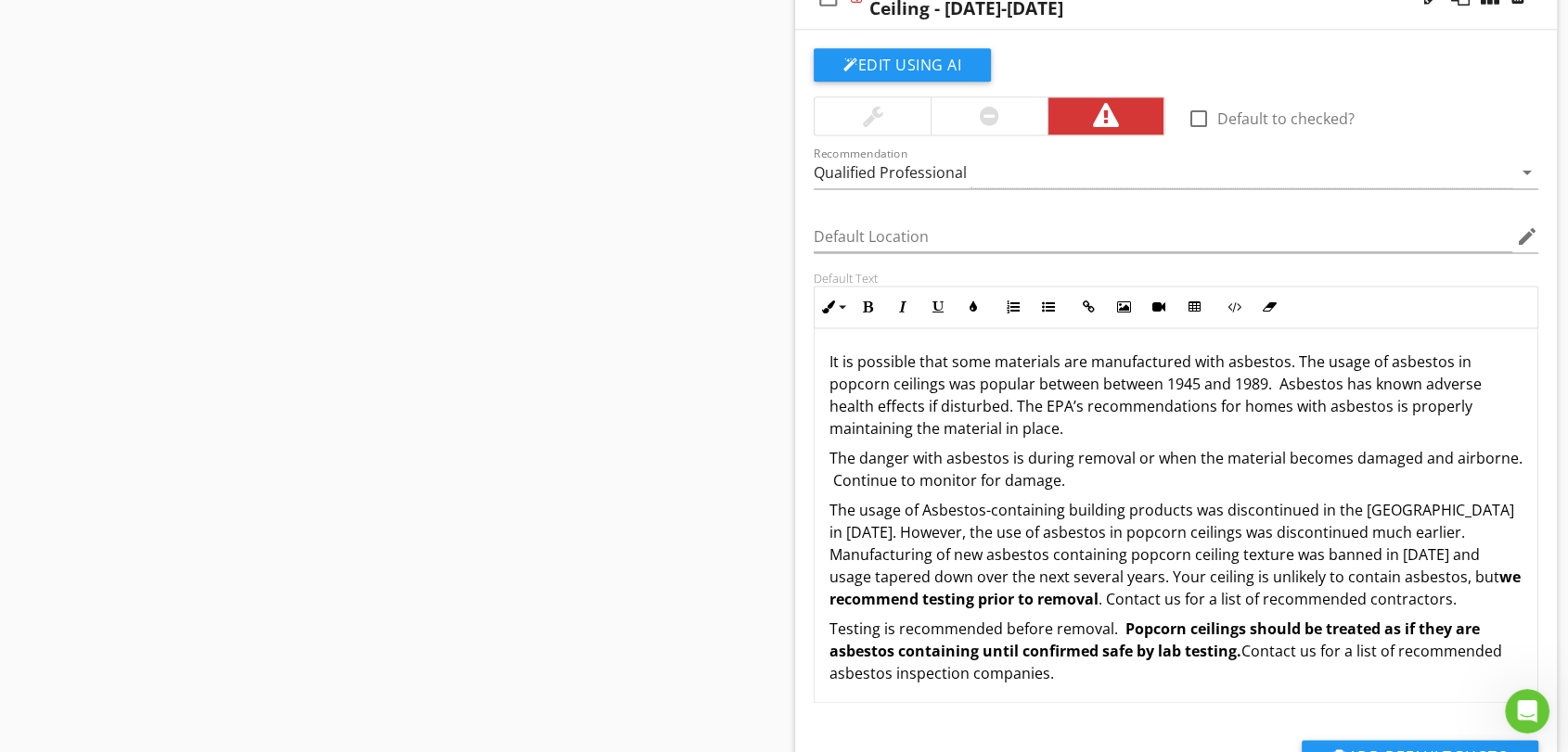 drag, startPoint x: 3038, startPoint y: 1196, endPoint x: 1530, endPoint y: 697, distance: 1588.4159 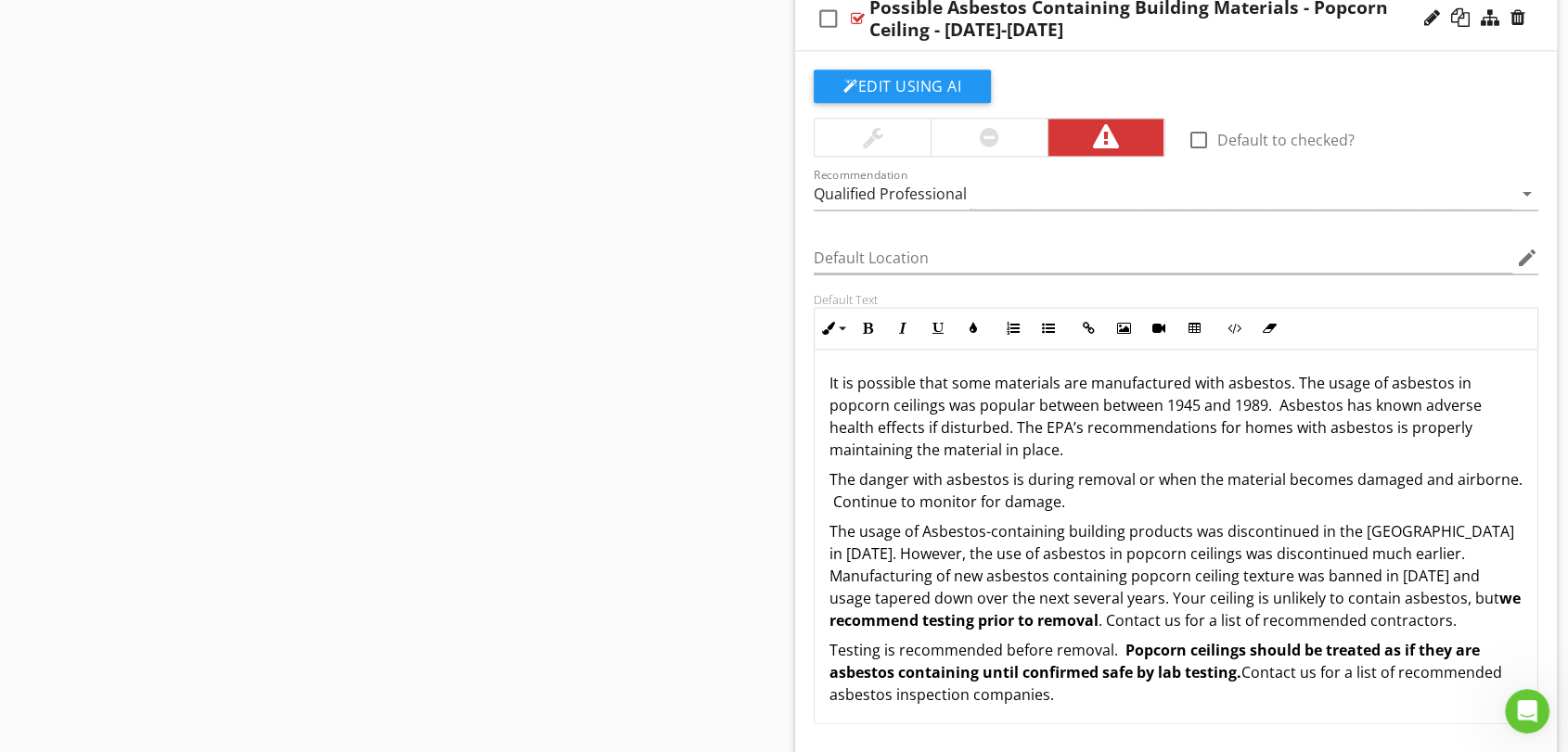 scroll, scrollTop: 2466, scrollLeft: 0, axis: vertical 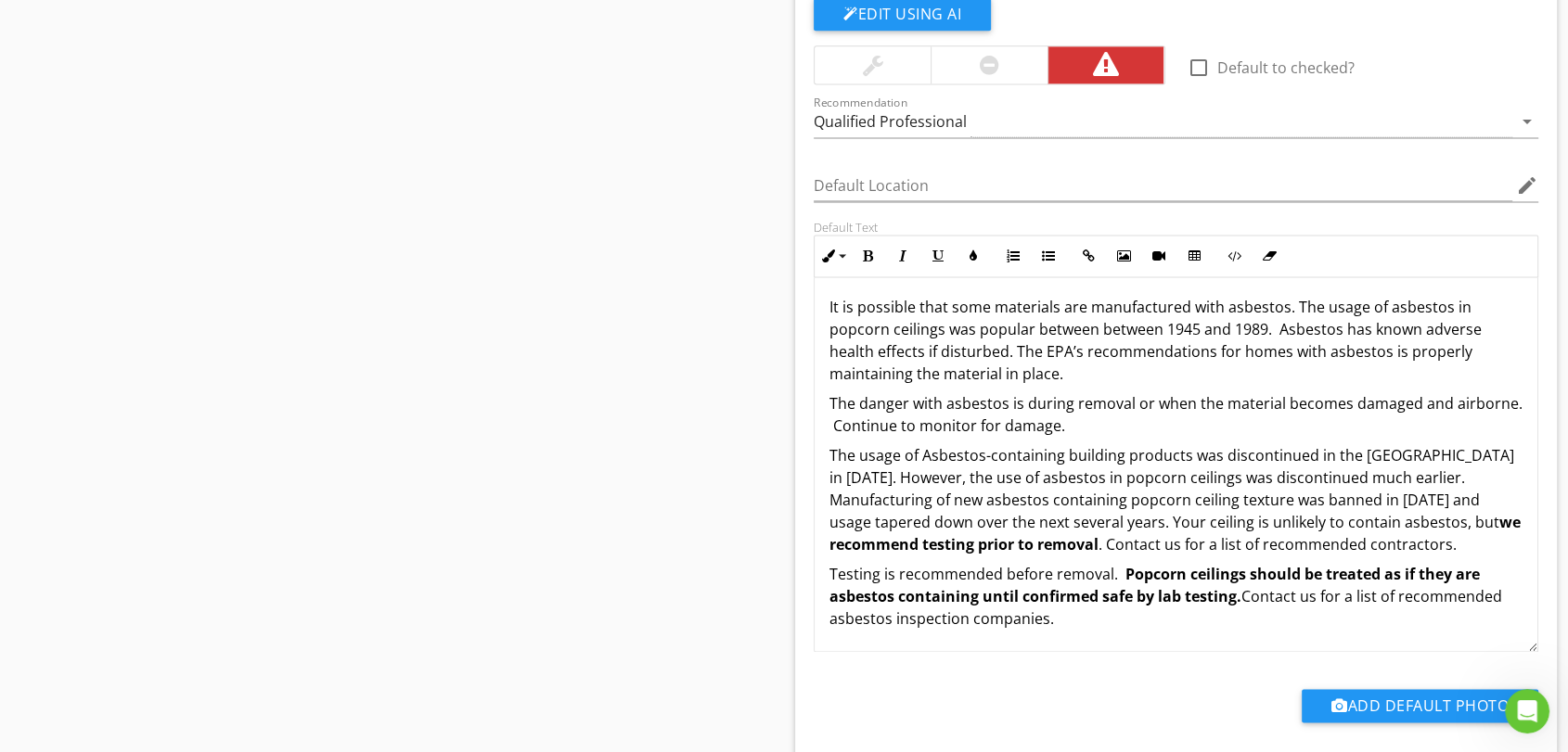 click on "check_box_outline_blank Default to checked?           Recommendation Qualified Professional arrow_drop_down   Default Location edit       Default Text   Inline Style XLarge Large Normal Small Light Small/Light Bold Italic Underline Colors Ordered List Unordered List Insert Link Insert Image Insert Video Insert Table Code View Clear Formatting It is possible that some materials are manufactured with asbestos. The usage of asbestos in popcorn ceilings was popular between between 1945 and 1989.  Asbestos has known adverse health effects if disturbed. The EPA’s recommendations for homes with asbestos is properly maintaining the material in place. The danger with asbestos is during removal or when the material becomes damaged and airborne.  Continue to monitor for damage.  we recommend testing prior to removal . Contact us for a list of recommended contractors. Testing is recommended before removal.      Contact us for a list of recommended asbestos inspection companies. Enter text here" at bounding box center [1176, 376] 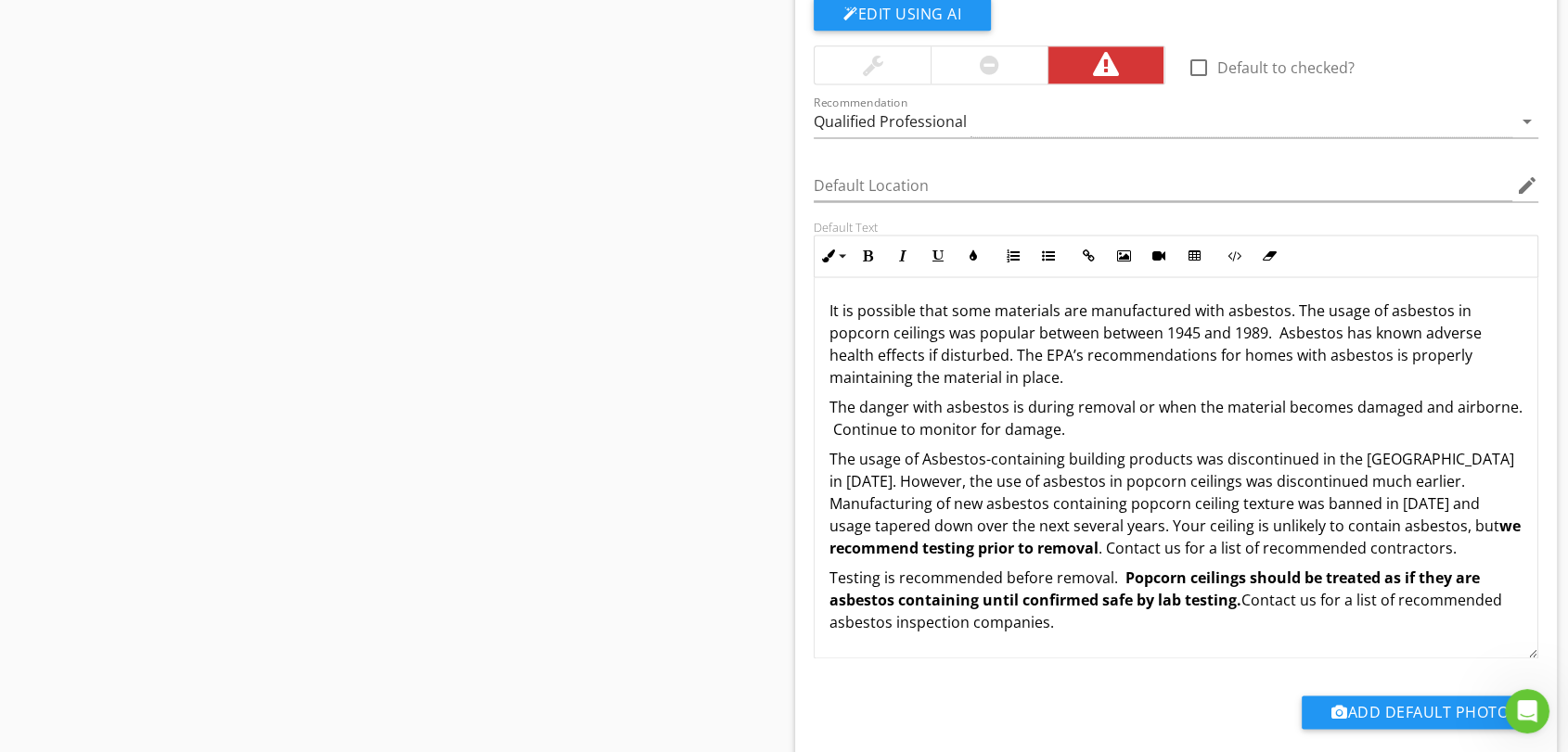 scroll, scrollTop: 0, scrollLeft: 0, axis: both 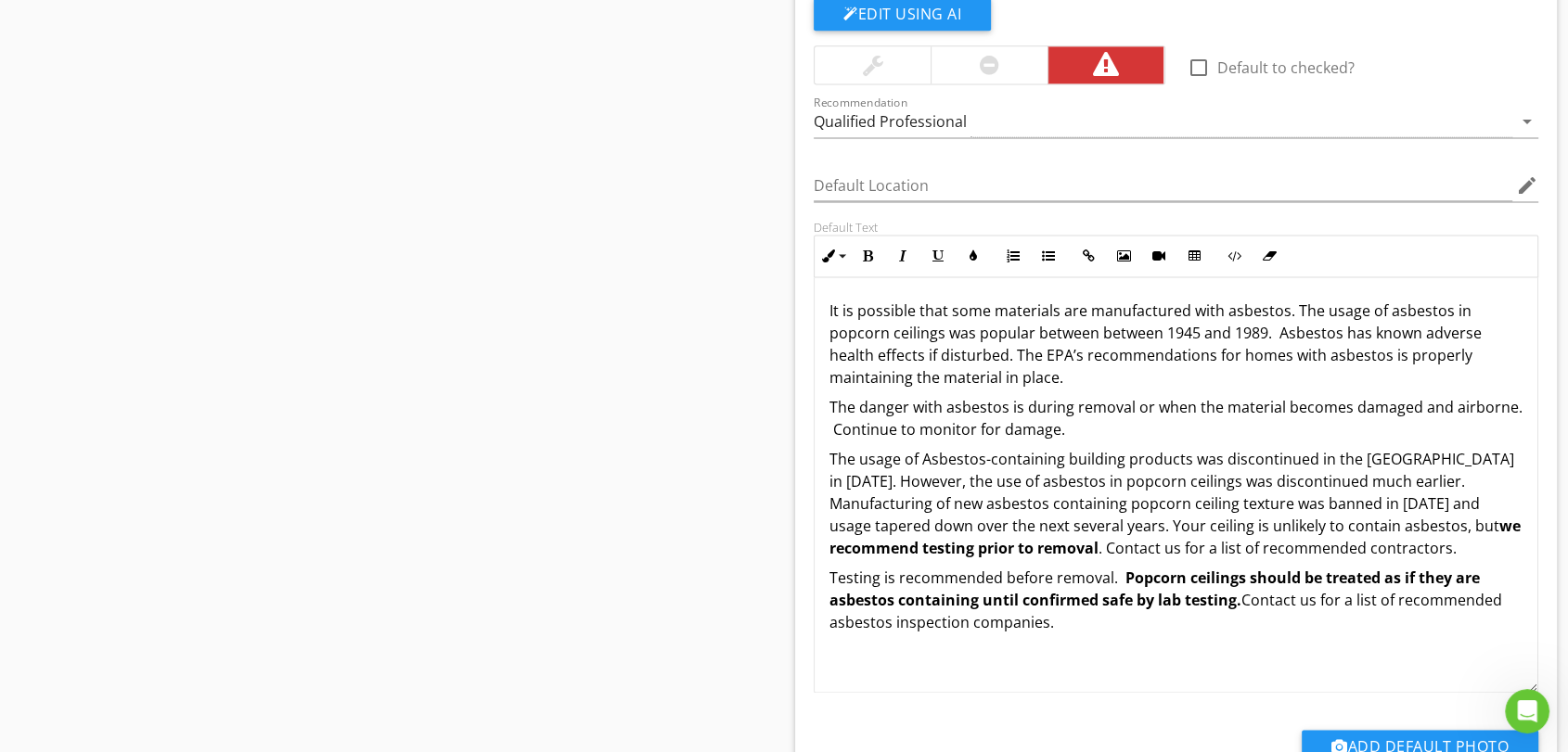 drag, startPoint x: 1534, startPoint y: 563, endPoint x: 1379, endPoint y: 638, distance: 172.19175 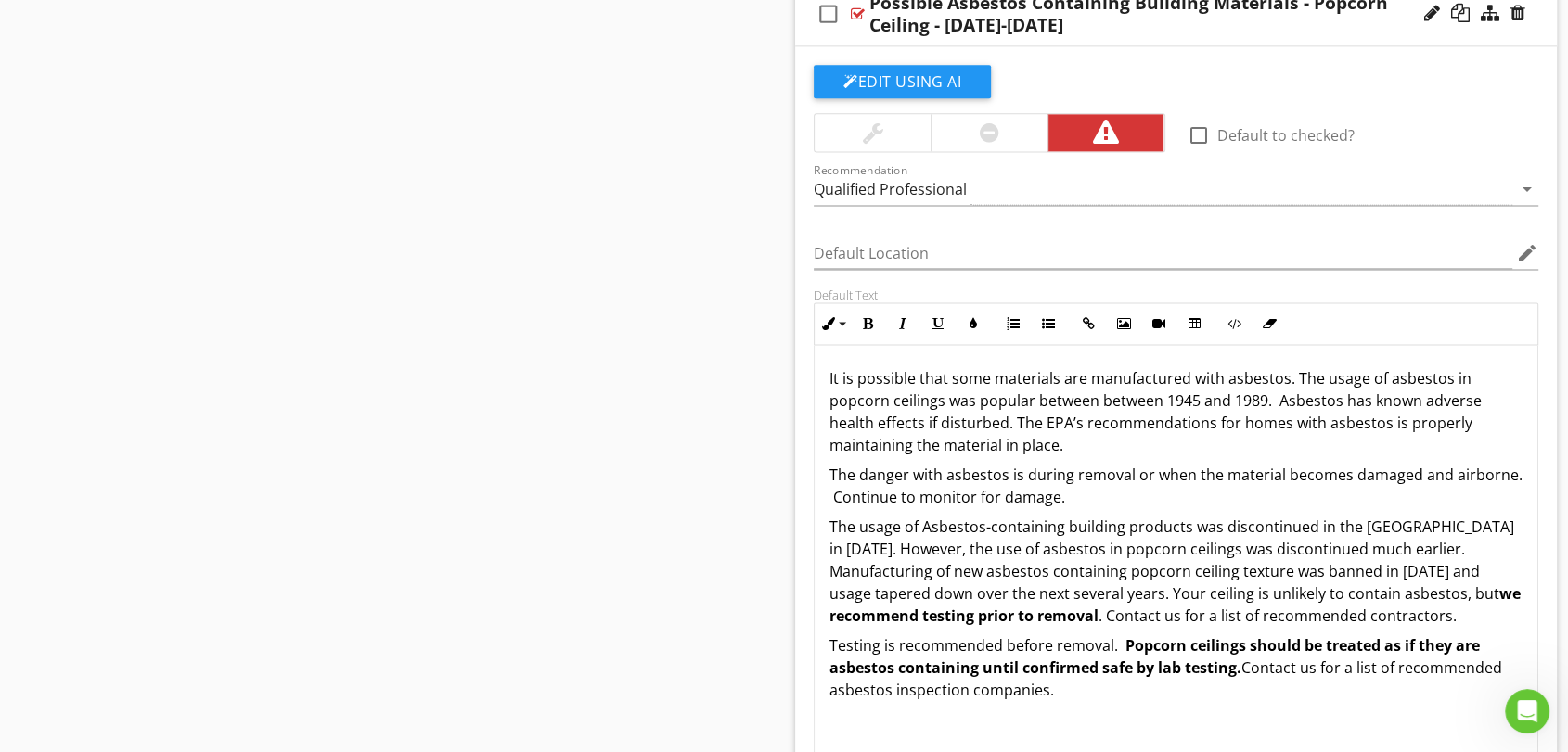 scroll, scrollTop: 2466, scrollLeft: 0, axis: vertical 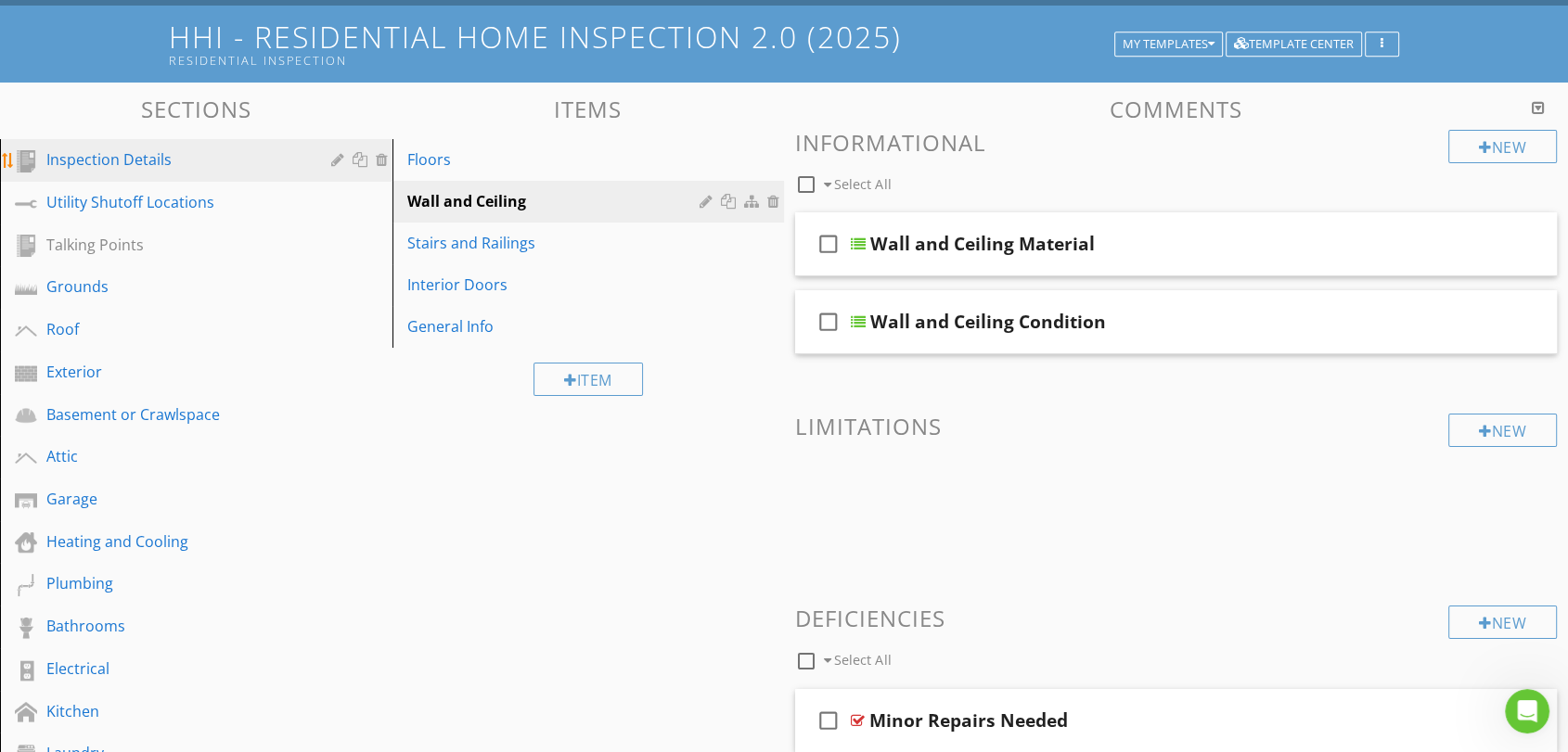 click on "Inspection Details" at bounding box center [175, 159] 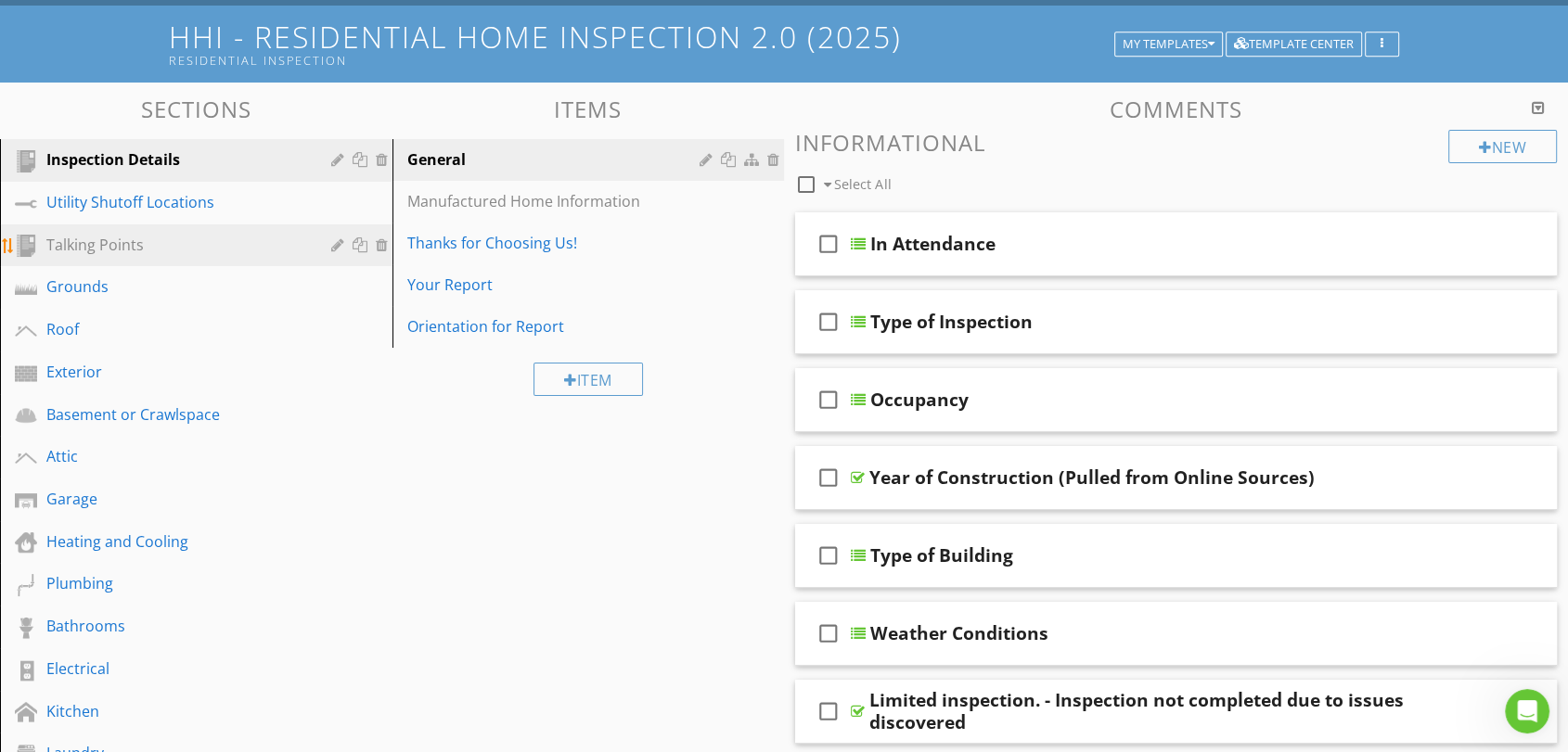 click on "Talking Points" at bounding box center (175, 245) 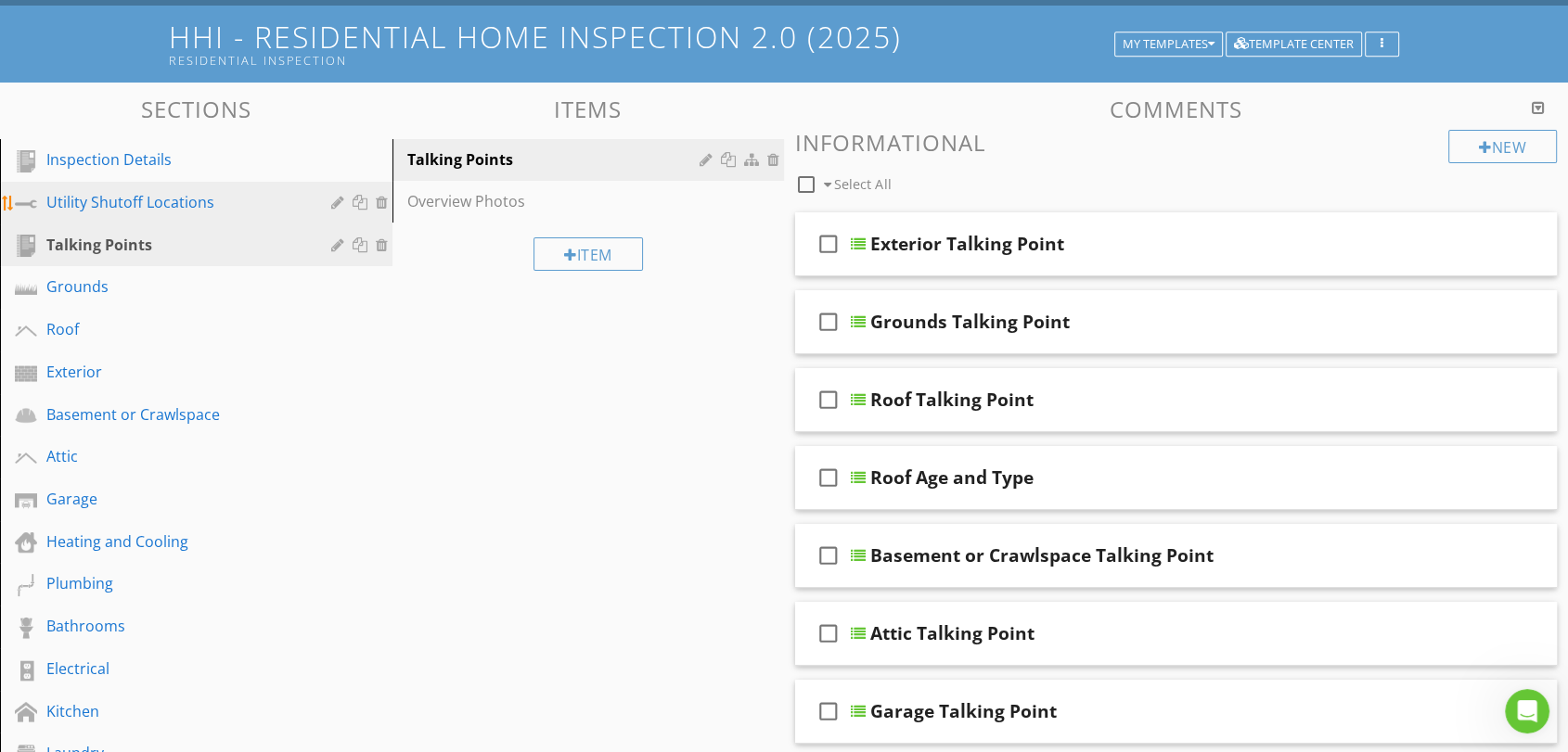 click on "Utility Shutoff Locations" at bounding box center [175, 202] 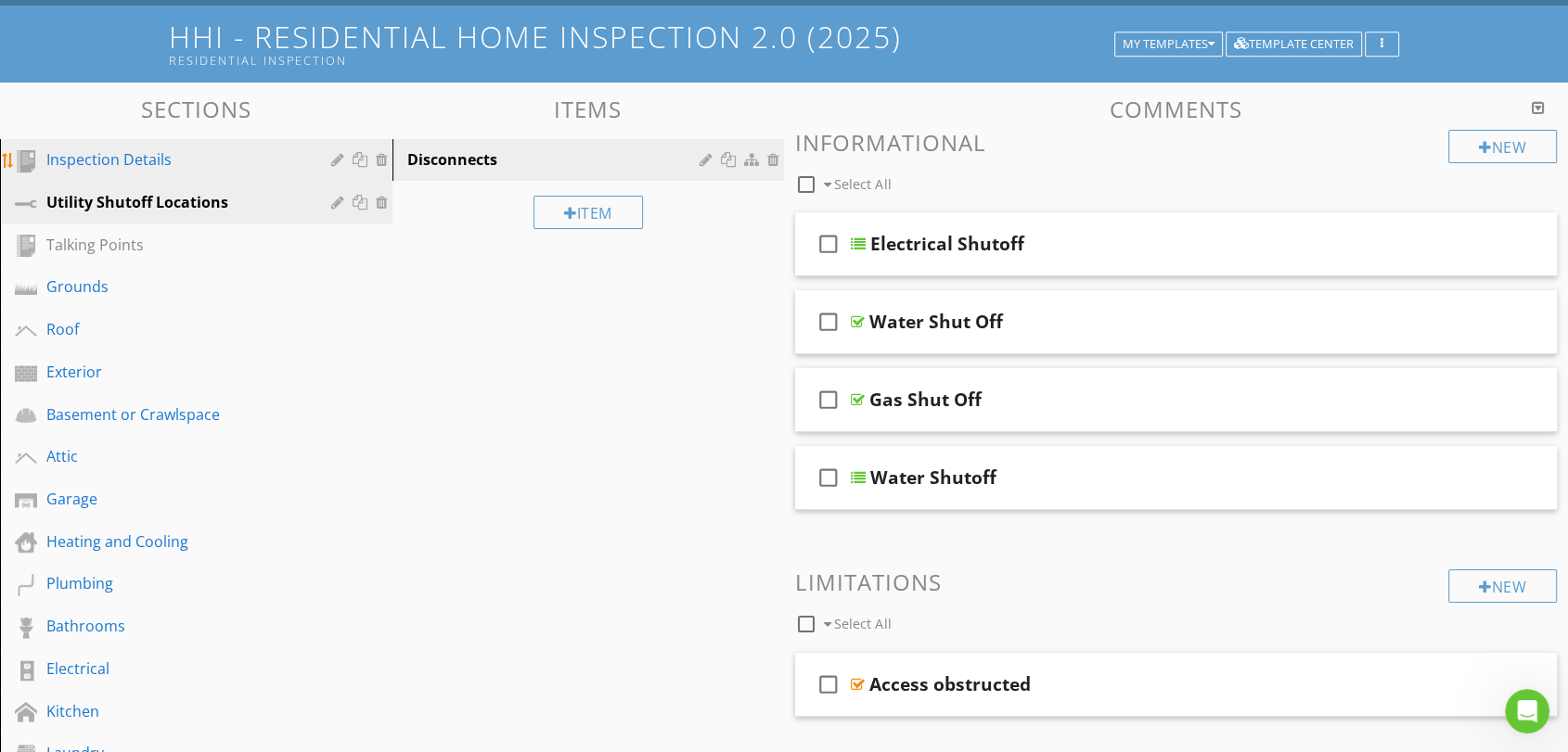 click on "Inspection Details" at bounding box center [175, 159] 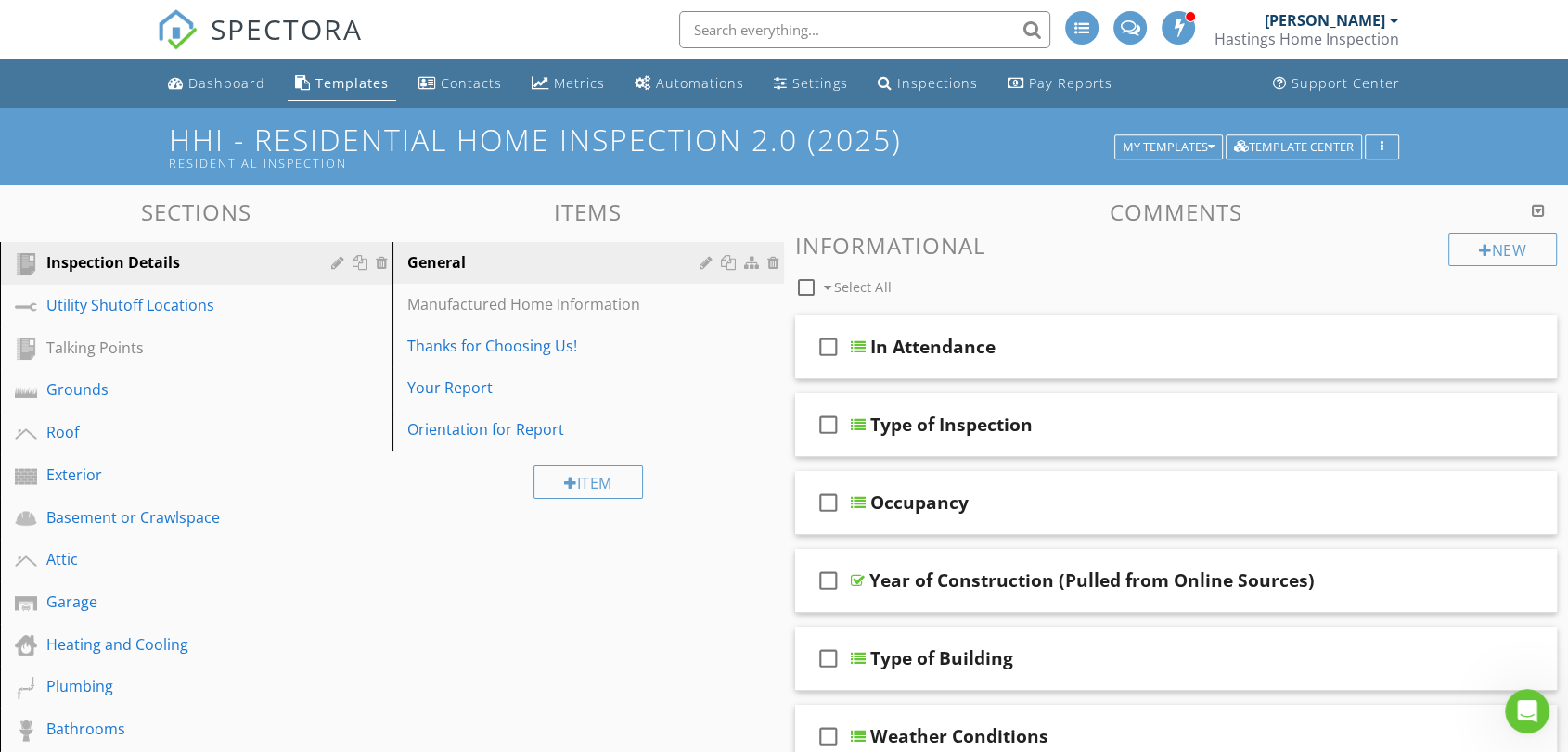 scroll, scrollTop: 412, scrollLeft: 0, axis: vertical 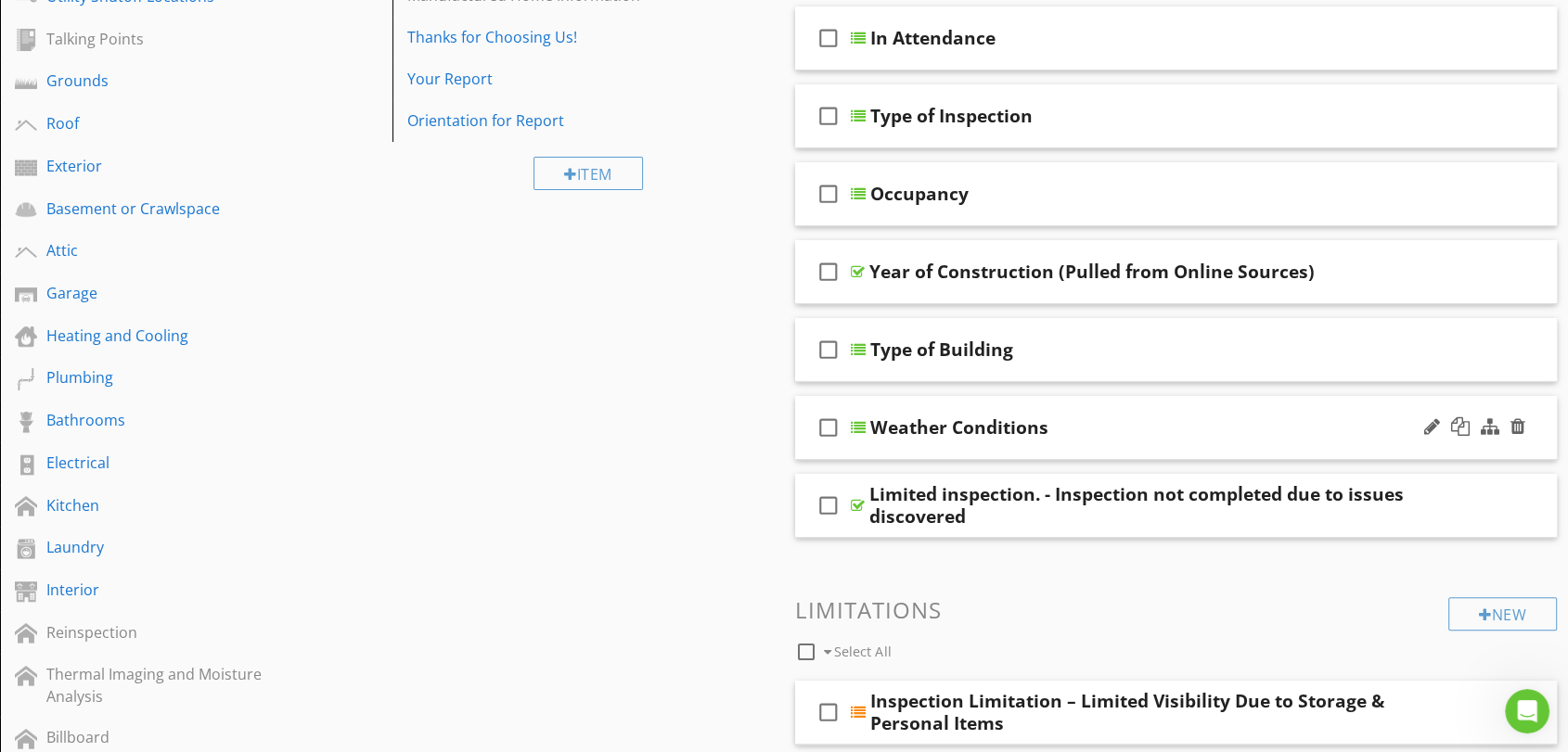 click on "check_box_outline_blank
In Attendance
check_box_outline_blank
Type of Inspection
check_box_outline_blank
Occupancy
check_box_outline_blank
Year of Construction (Pulled from Online Sources)
check_box_outline_blank
Type of Building
check_box_outline_blank
Weather Conditions
check_box_outline_blank
Limited inspection. -  Inspection not completed due to issues discovered" at bounding box center [1176, 272] 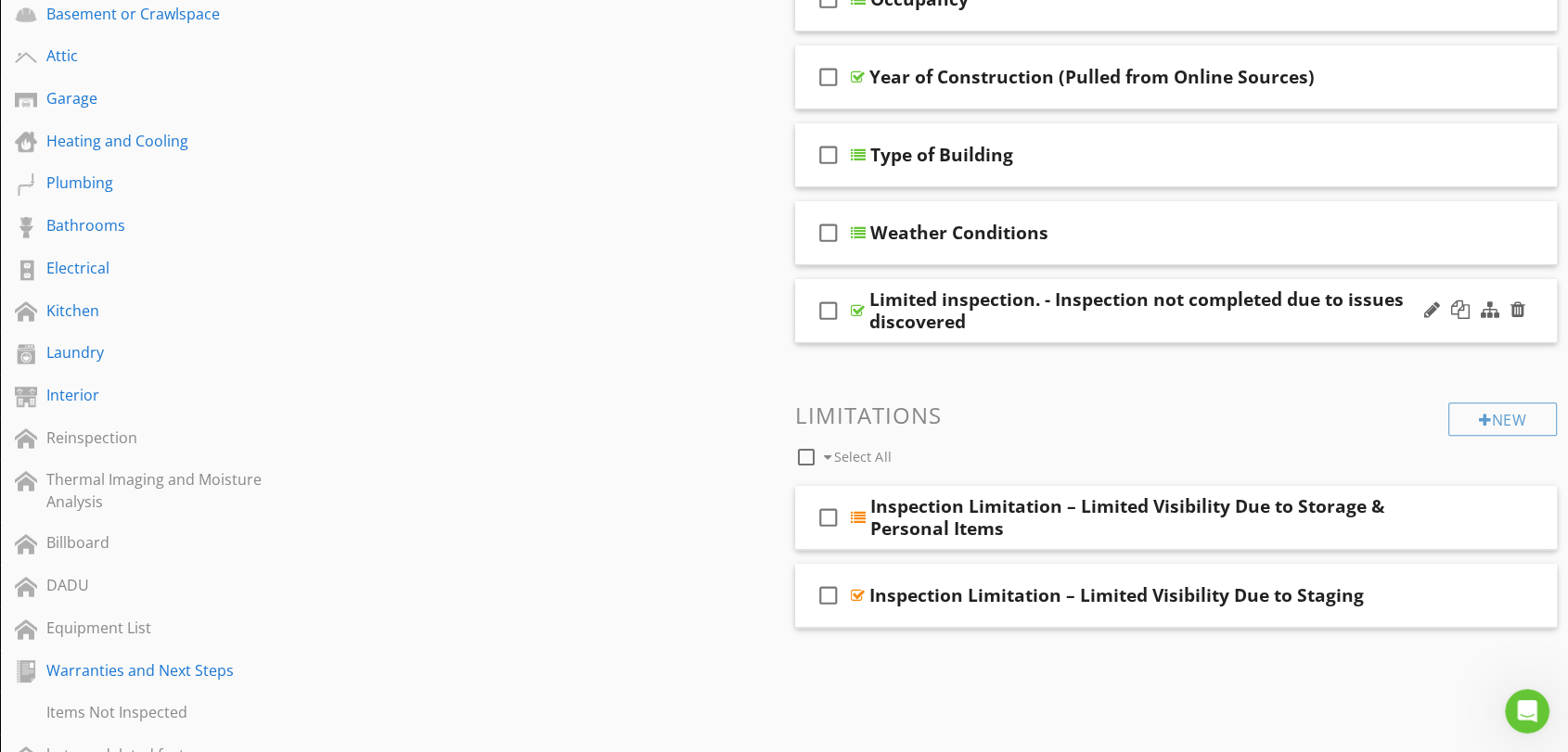 scroll, scrollTop: 515, scrollLeft: 0, axis: vertical 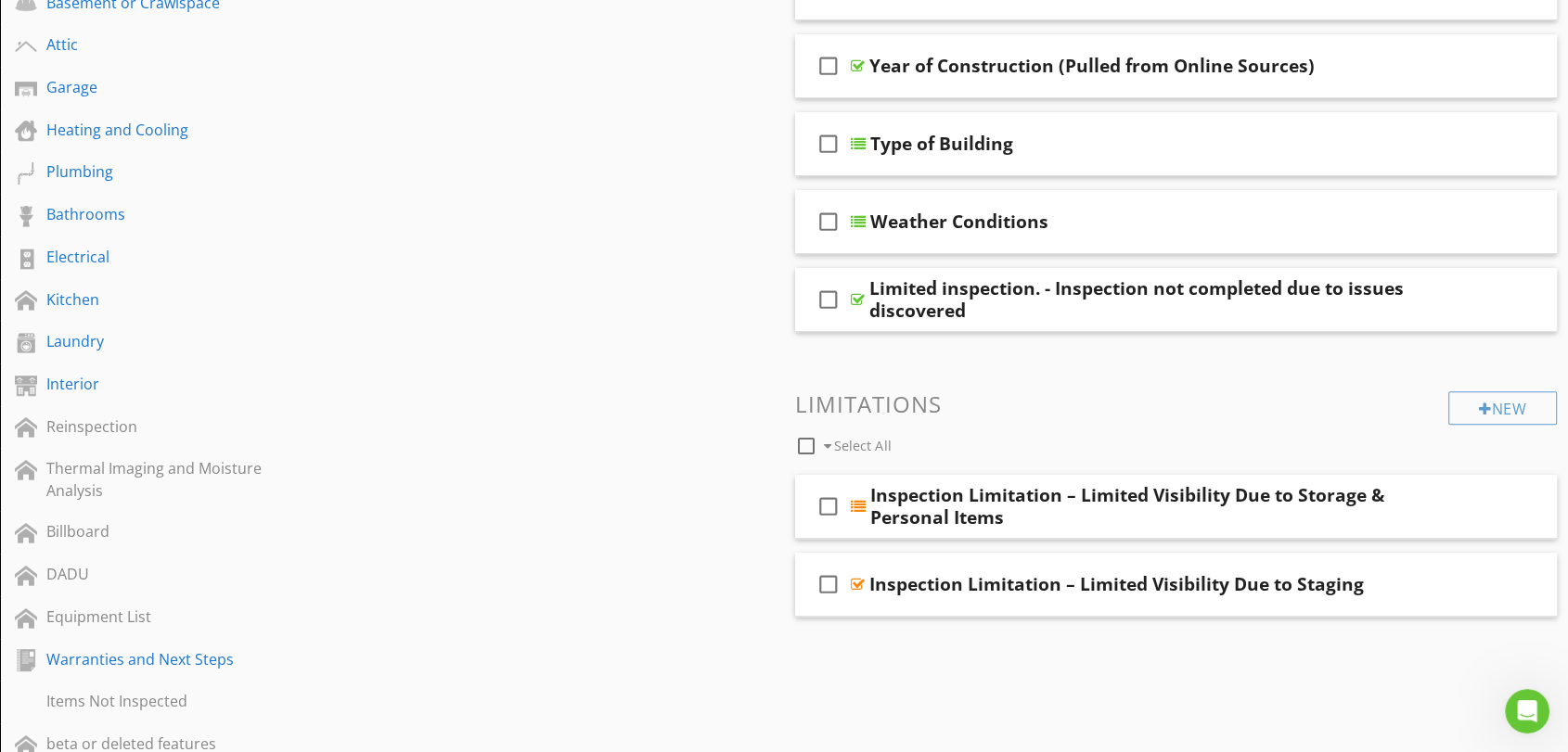 click on "New
Limitations   check_box_outline_blank     Select All" at bounding box center [1176, 426] 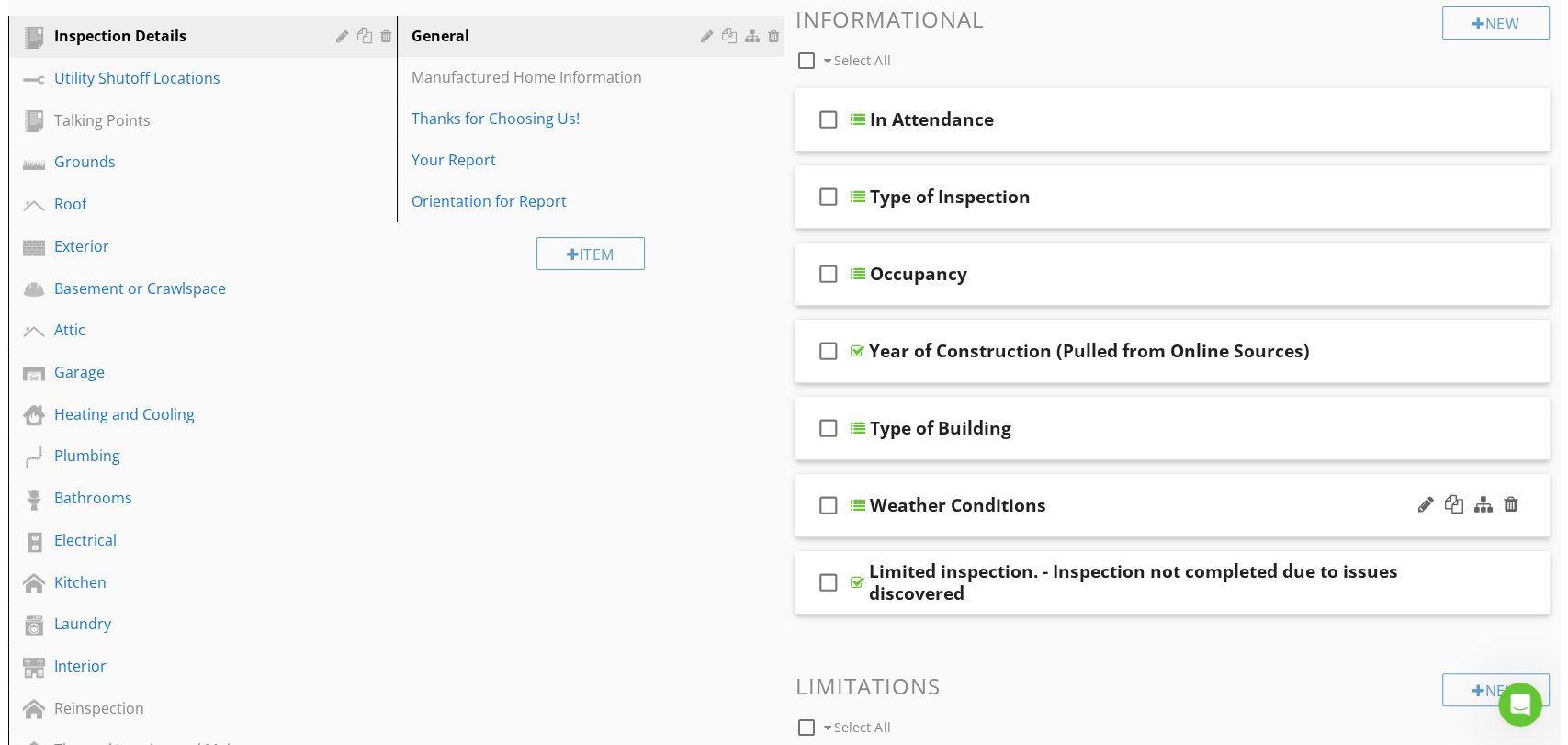 scroll, scrollTop: 0, scrollLeft: 0, axis: both 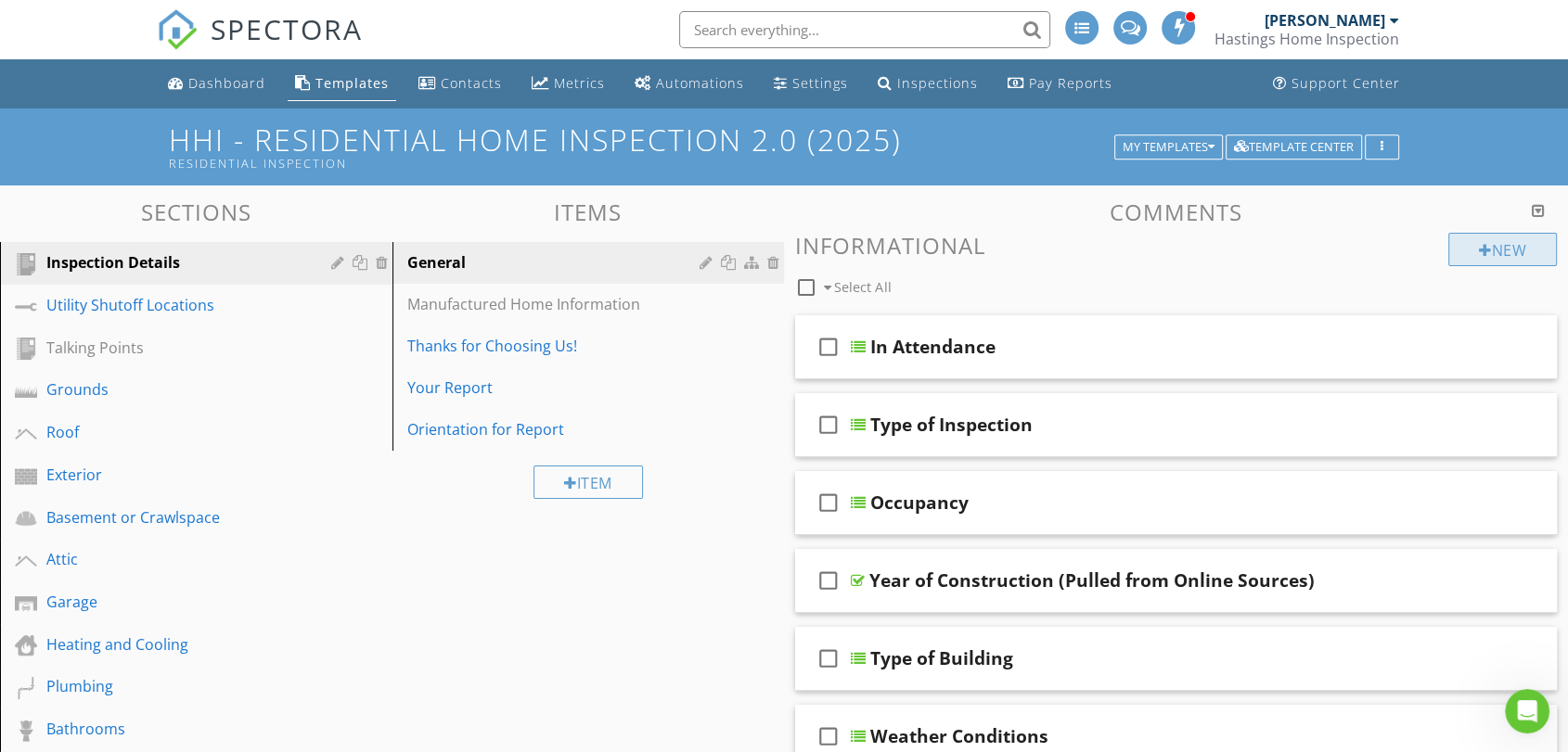 click on "New" at bounding box center (1502, 249) 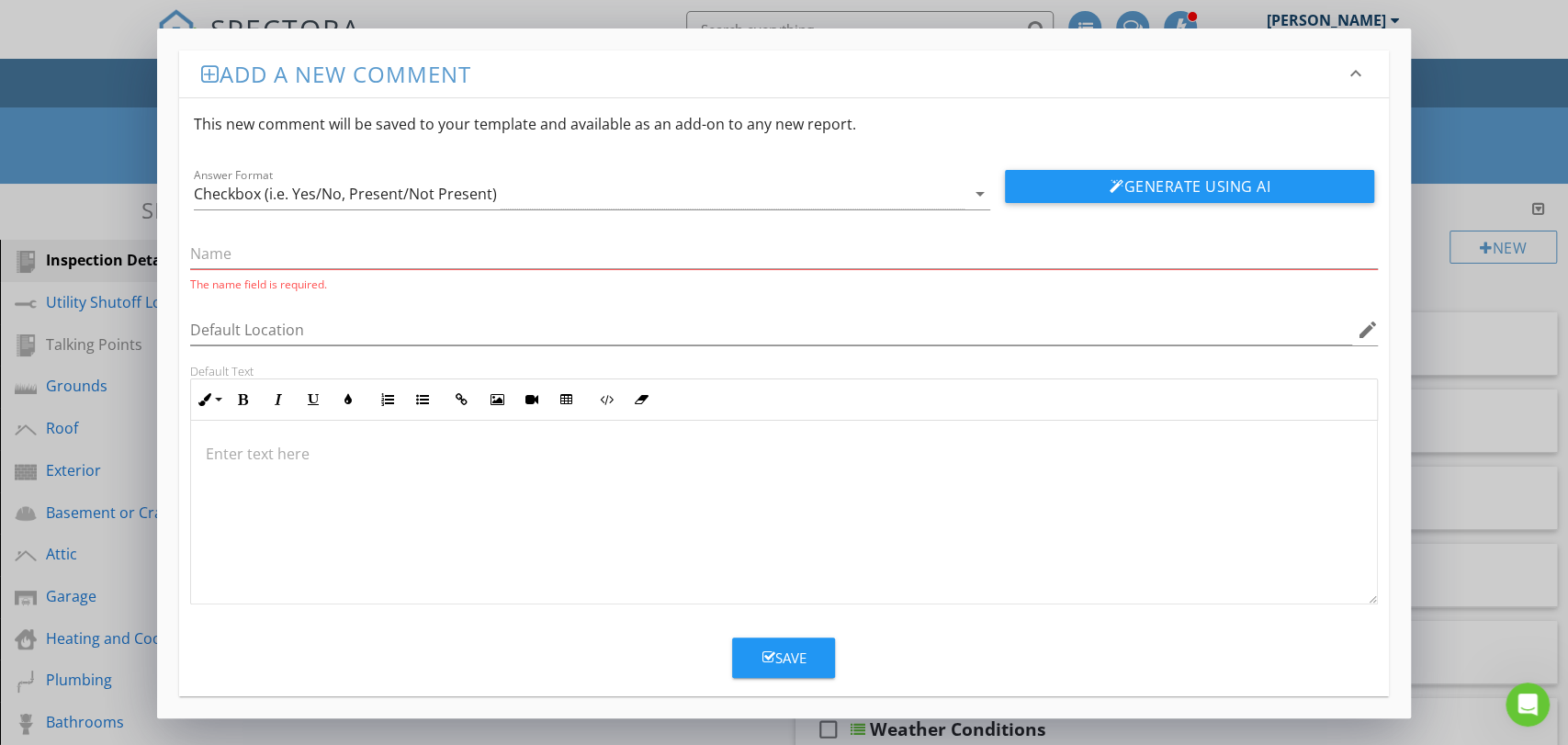 click at bounding box center (784, 513) 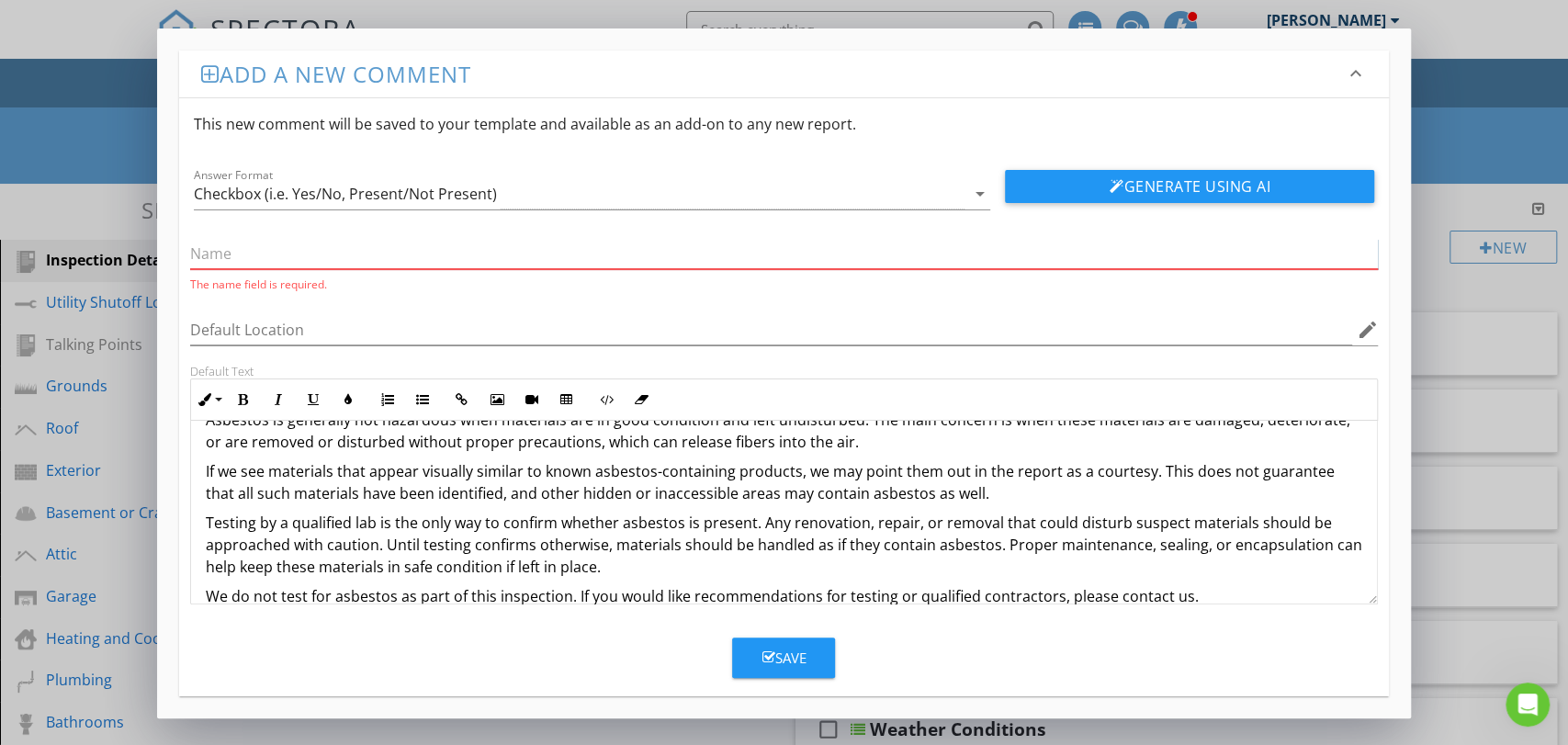 click at bounding box center [784, 254] 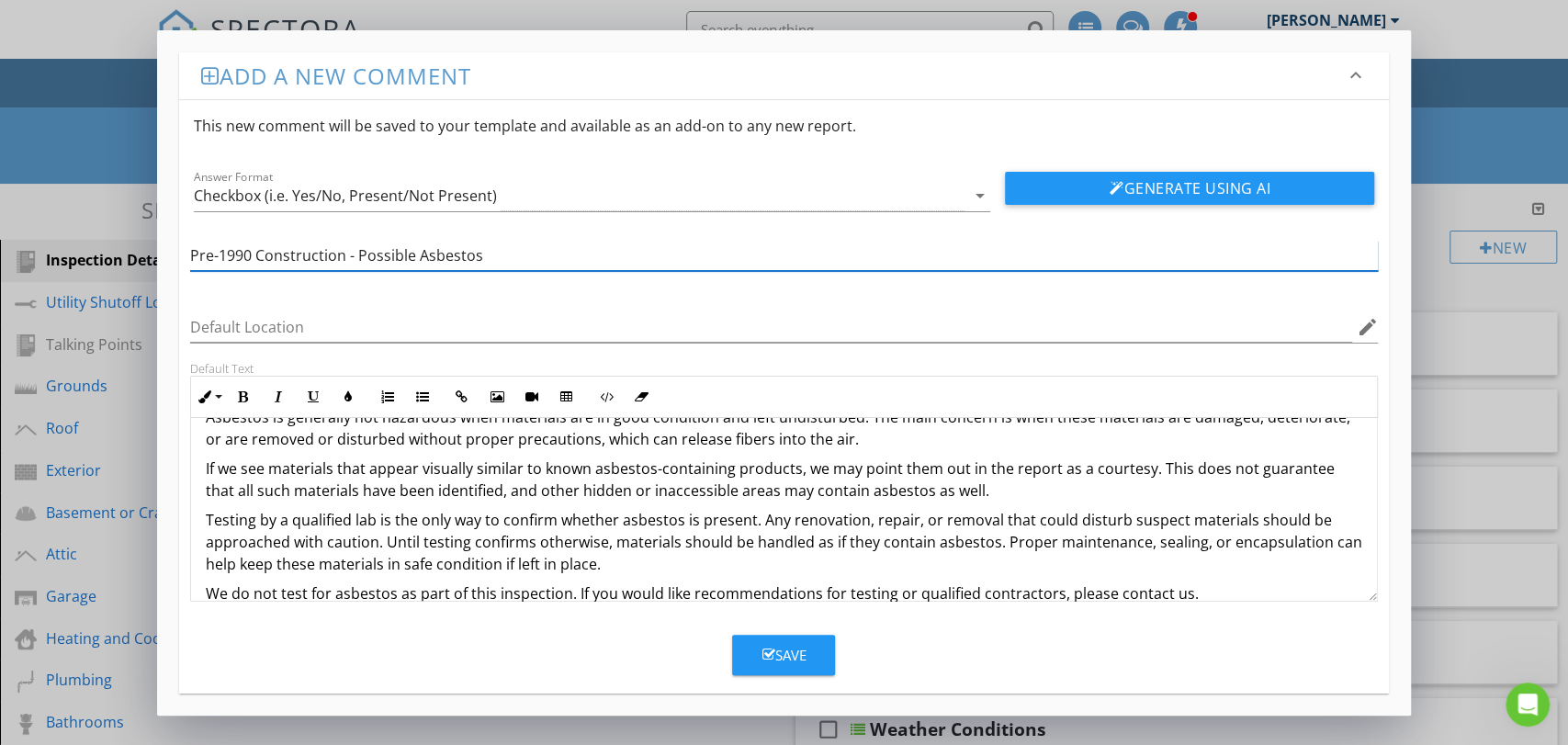 drag, startPoint x: 485, startPoint y: 254, endPoint x: 355, endPoint y: 246, distance: 130.24592 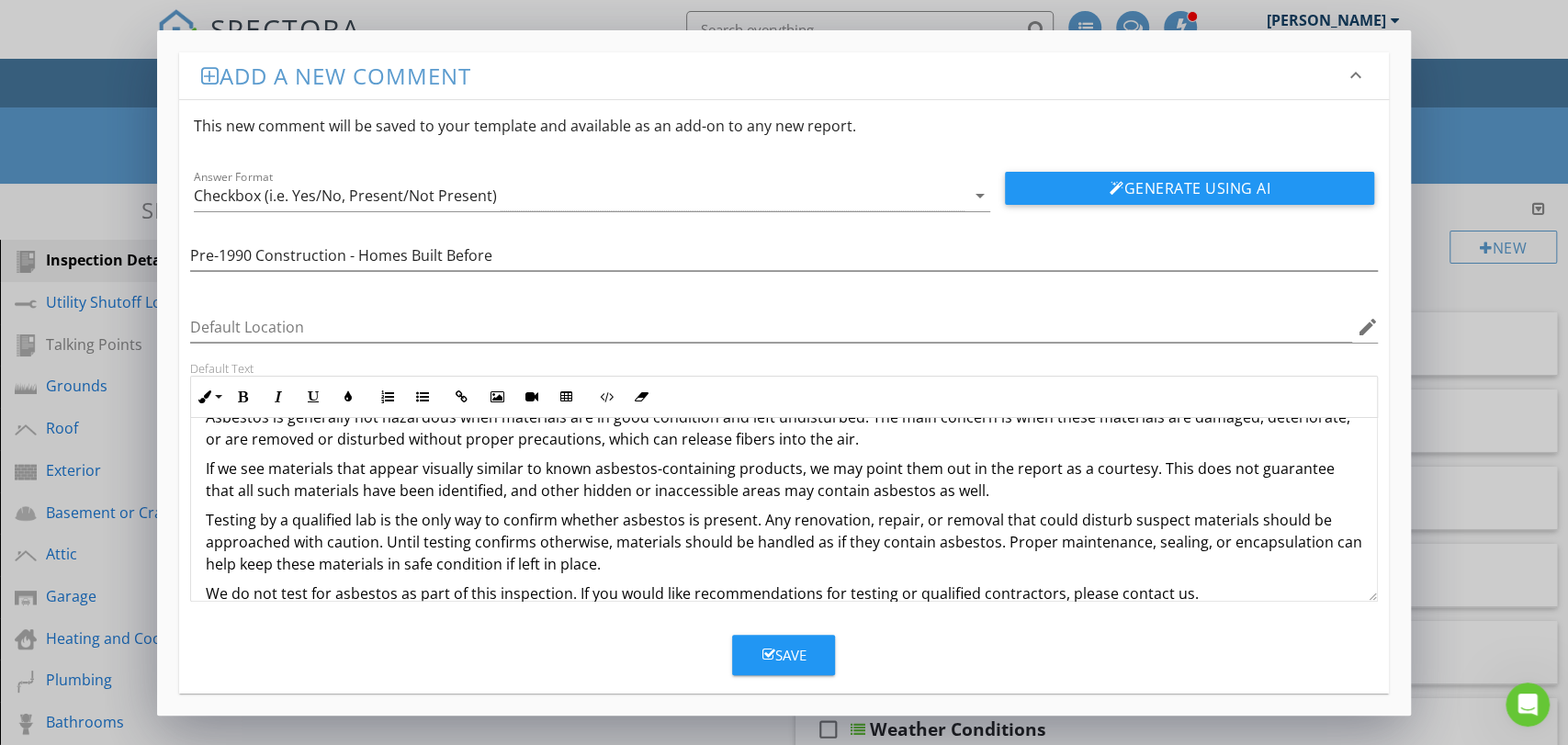 click on "Add a new comment
keyboard_arrow_down
This new comment will be saved to your template and available as an
add-on to any new report.
Answer Format Checkbox (i.e. Yes/No, Present/Not Present) arrow_drop_down
Generate Using AI
Pre-1990 Construction - Homes Built Before             Default Location edit       Default Text   Inline Style XLarge Large Normal Small Light Small/Light Bold Italic Underline Colors Ordered List Unordered List Insert Link Insert Image Insert Video Insert Table Code View Clear Formatting Homes built before 1990 were often constructed using materials that may contain asbestos. Asbestos was commonly used from the 1920s through the late 1980s in building products such as floor tiles, ceiling textures, insulation around pipes and ducts, roofing, siding, and some wall materials. Enter text here
Save" at bounding box center (784, 373) 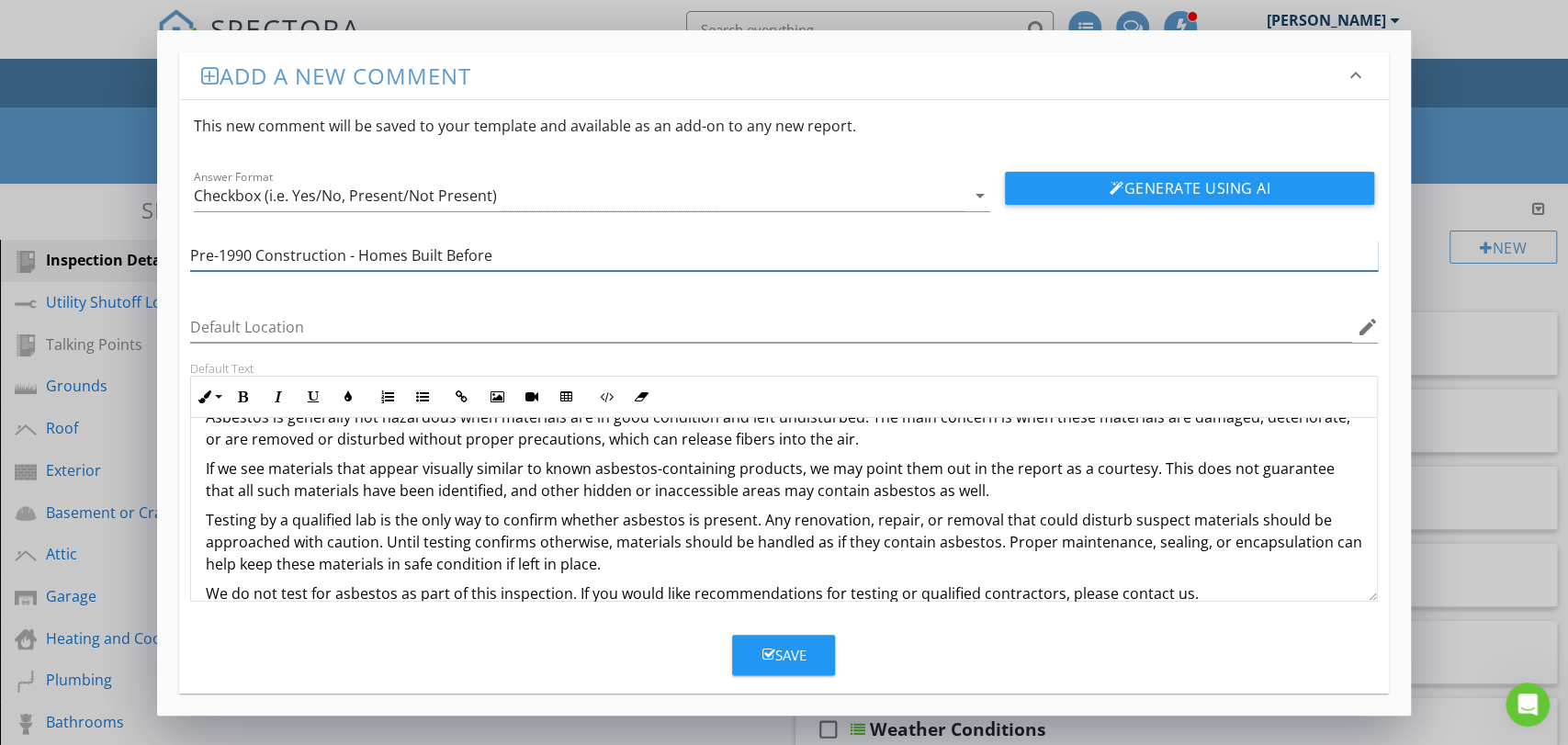 click on "Pre-1990 Construction - Homes Built Before" at bounding box center [784, 255] 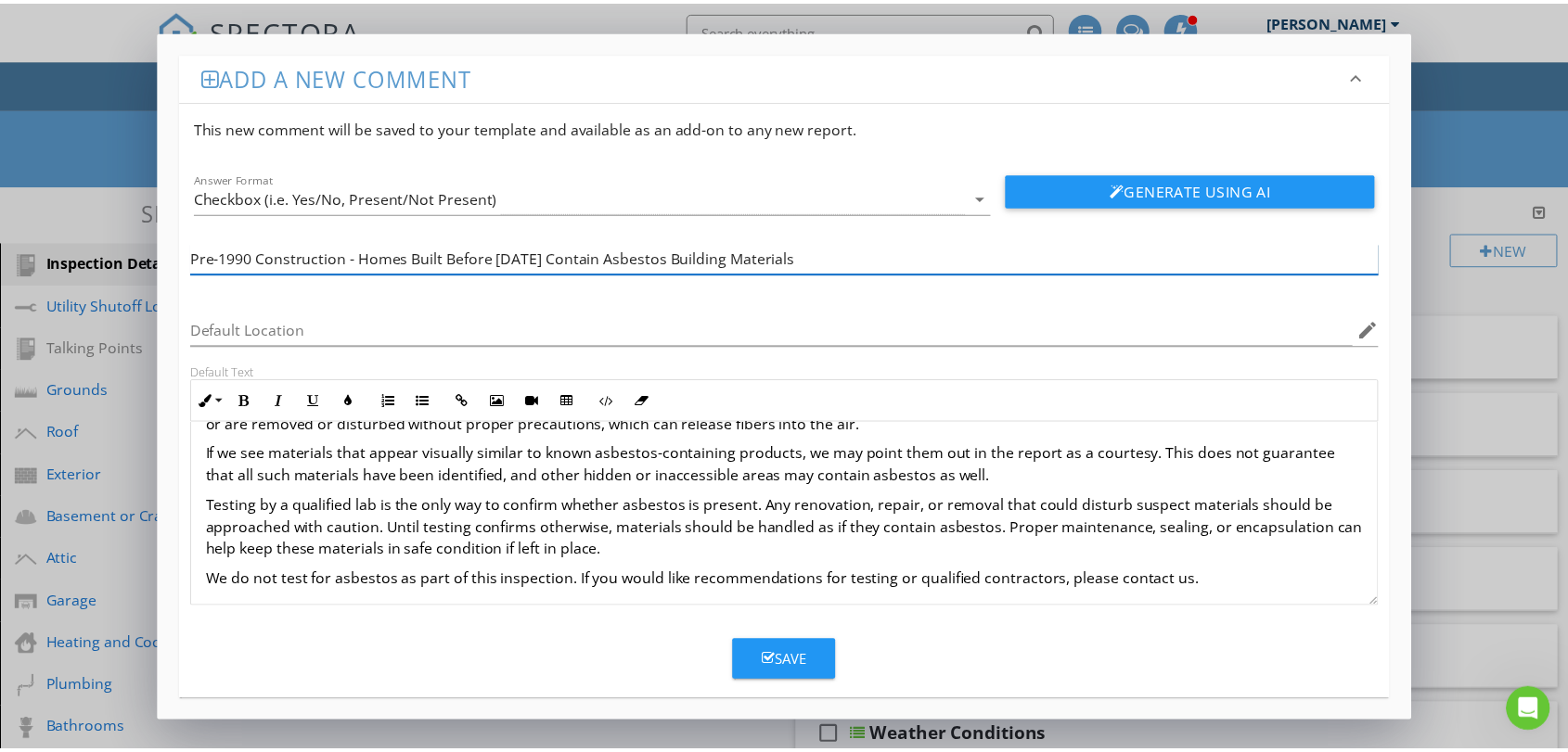scroll, scrollTop: 111, scrollLeft: 0, axis: vertical 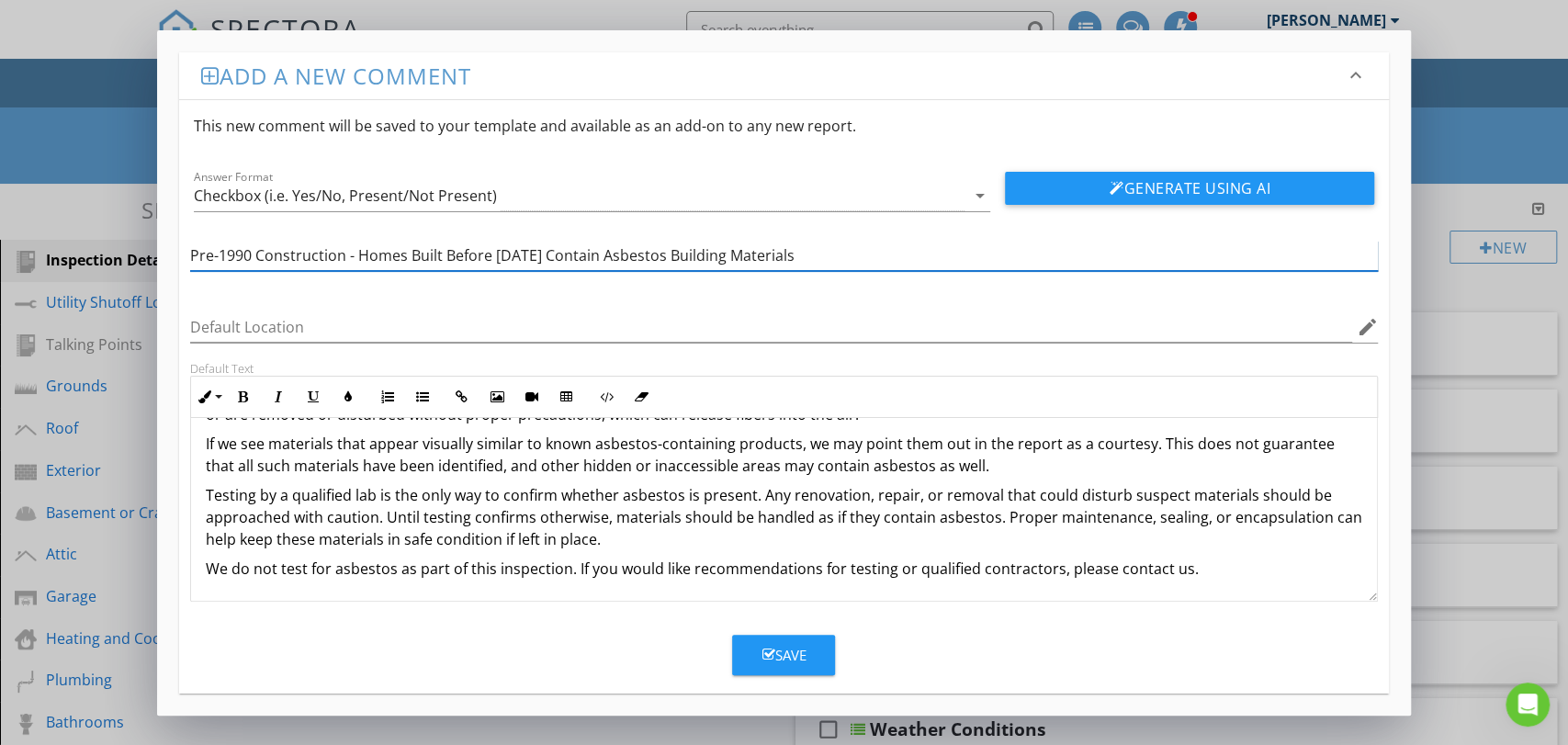 type on "Pre-1990 Construction - Homes Built Before 1990 May Contain Asbestos Building Materials" 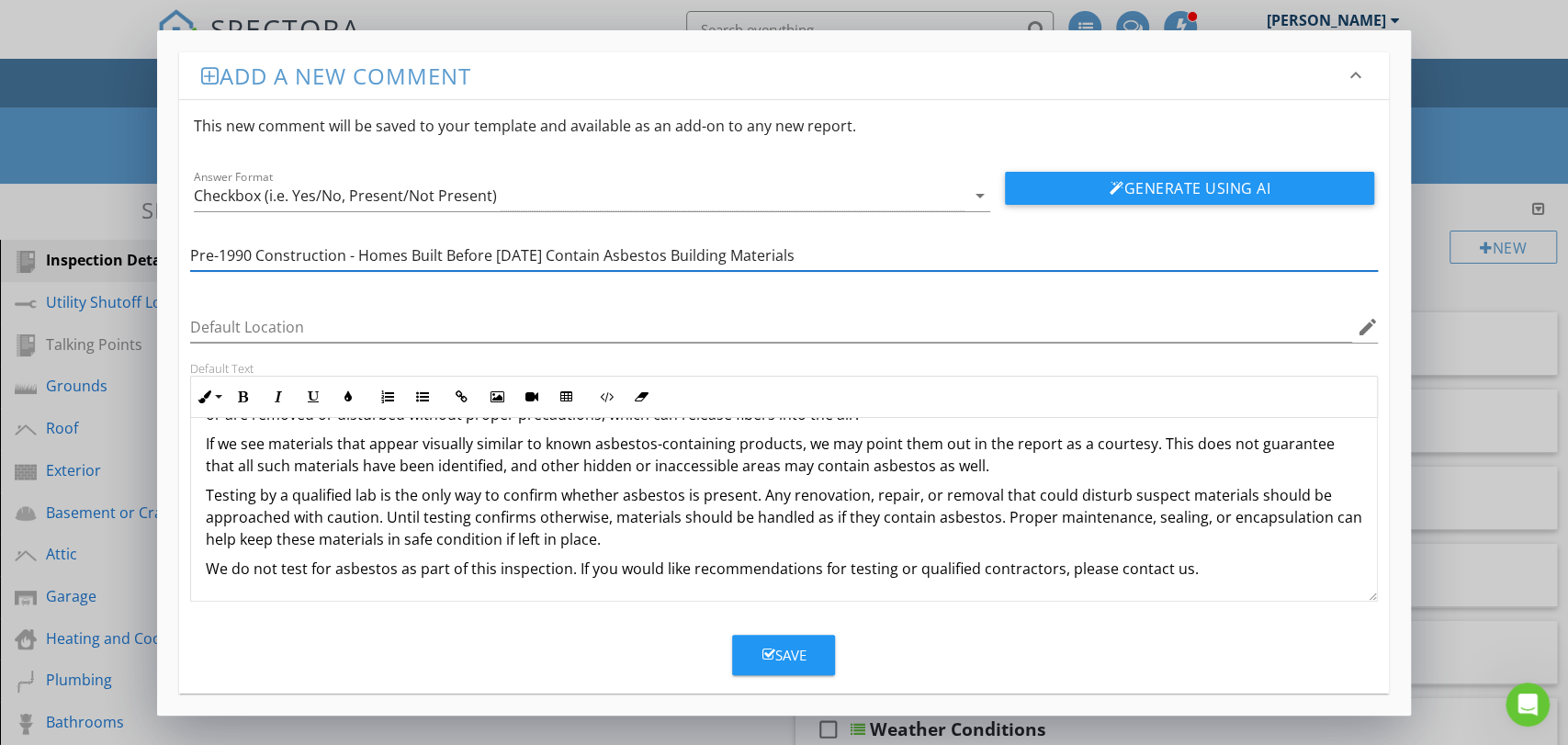 click on "Save" at bounding box center [784, 655] 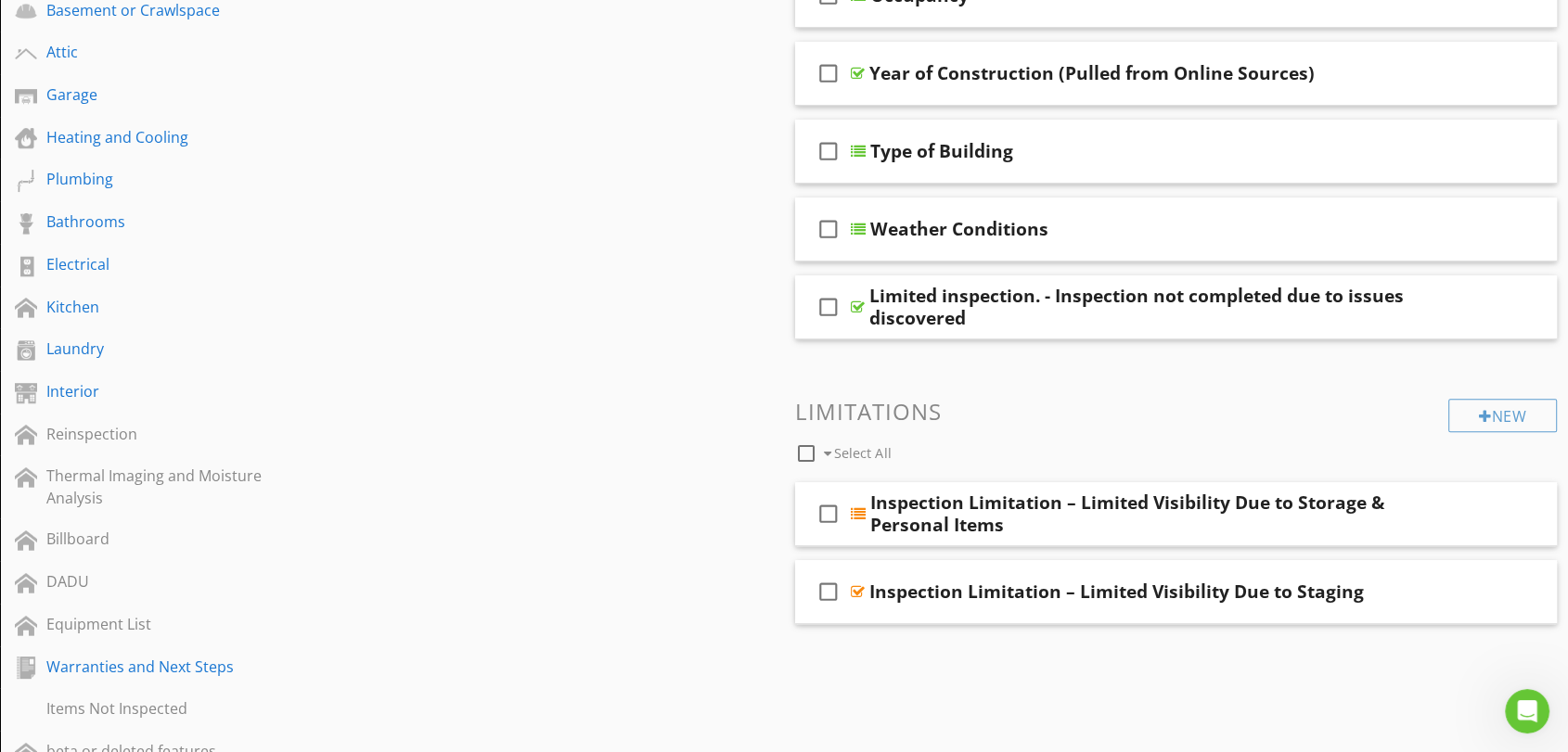 scroll, scrollTop: 357, scrollLeft: 0, axis: vertical 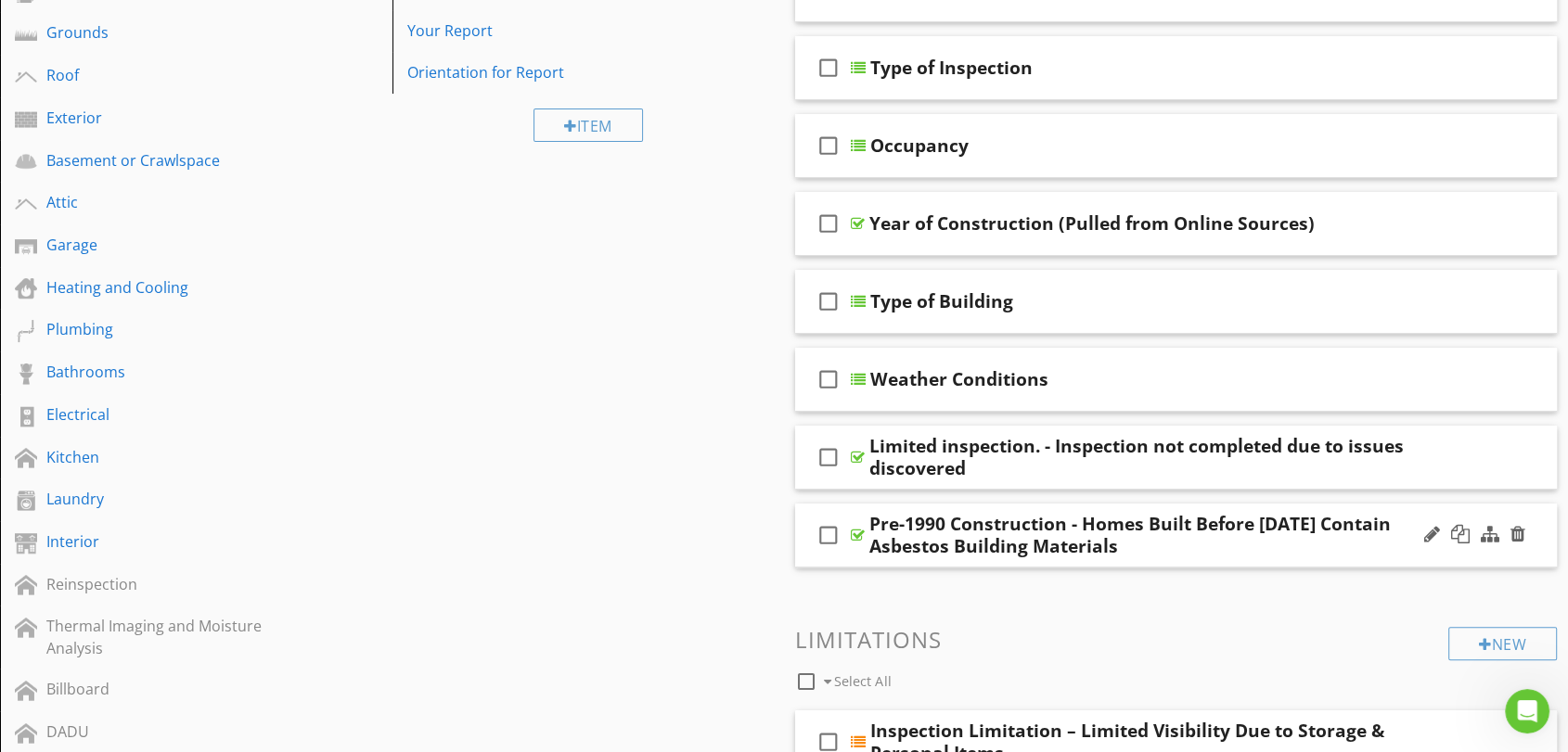 type 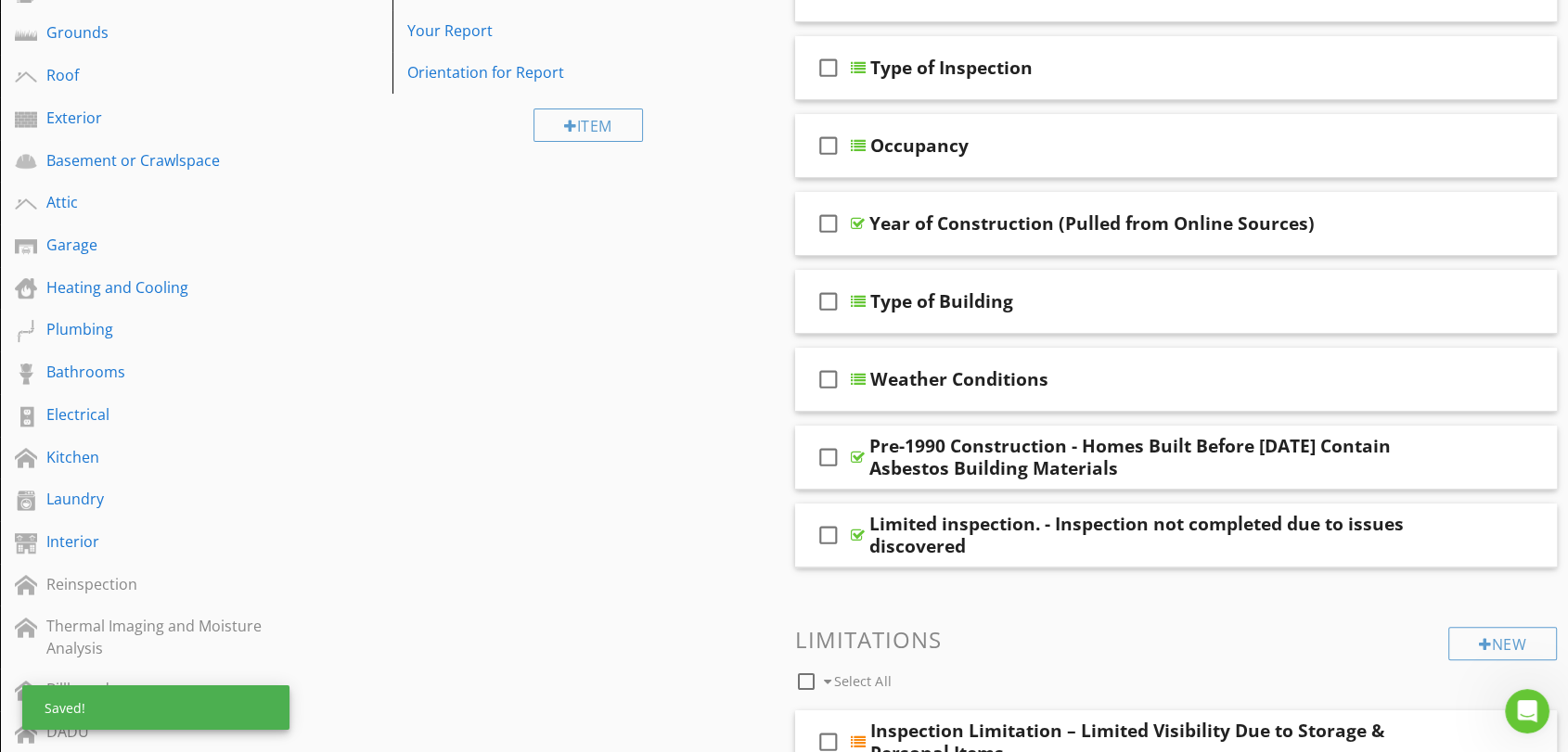 click on "Sections
Inspection Details           Utility Shutoff Locations           Talking Points           Grounds           Roof           Exterior           Basement or Crawlspace           Attic           Garage           Heating and Cooling           Plumbing           Bathrooms           Electrical           Kitchen           Laundry           Interior           Reinspection           Thermal Imaging and Moisture Analysis           Billboard           DADU           Equipment List           Warranties and Next Steps           Items Not Inspected           beta or deleted features
Section
Attachments
Attachment
Items
General           Manufactured Home Information           Thanks for Choosing Us!           Your Report           Orientation for Report
Item
Comments
New
Informational" at bounding box center [784, 490] 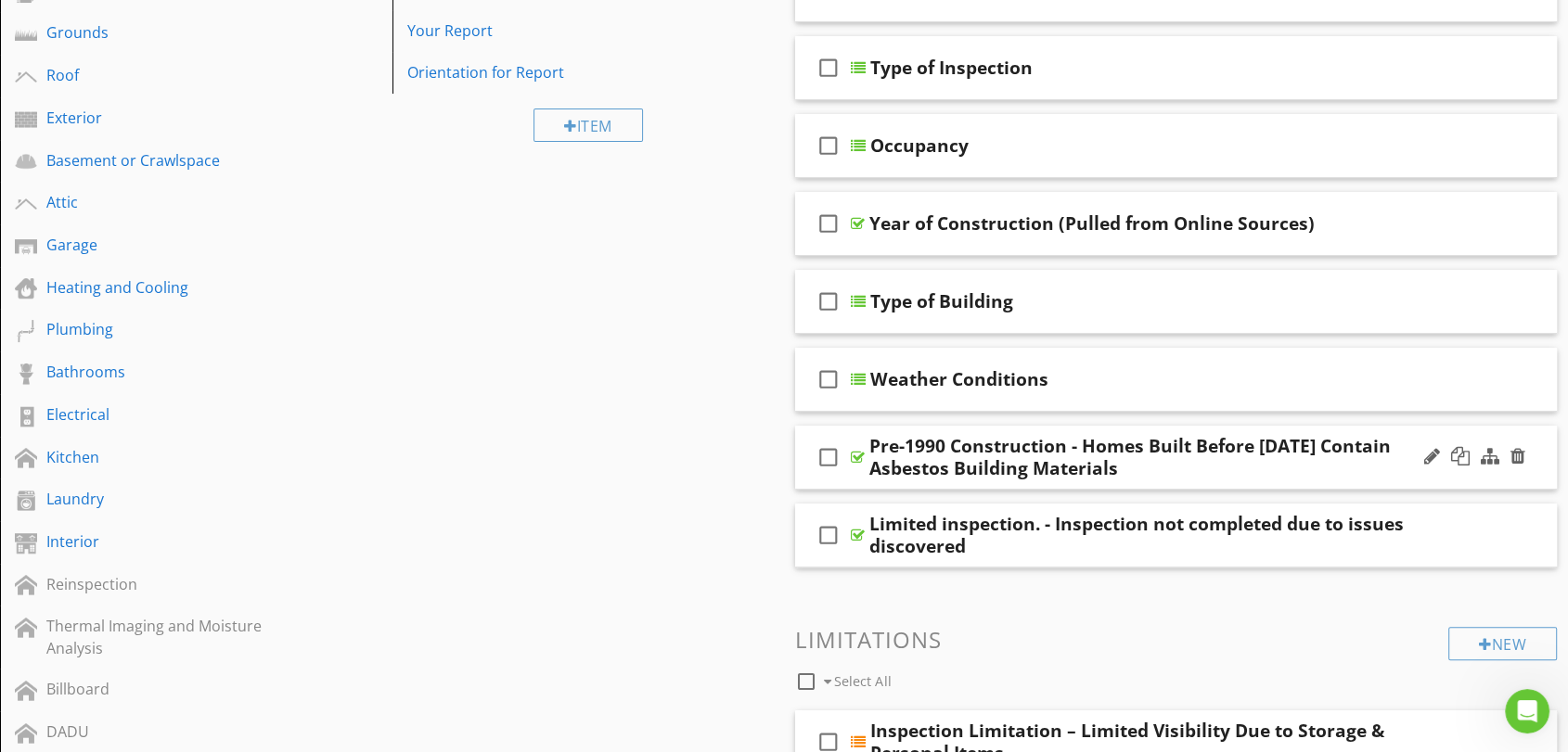 click on "Pre-1990 Construction - Homes Built Before 1990 May Contain Asbestos Building Materials" at bounding box center (1141, 457) 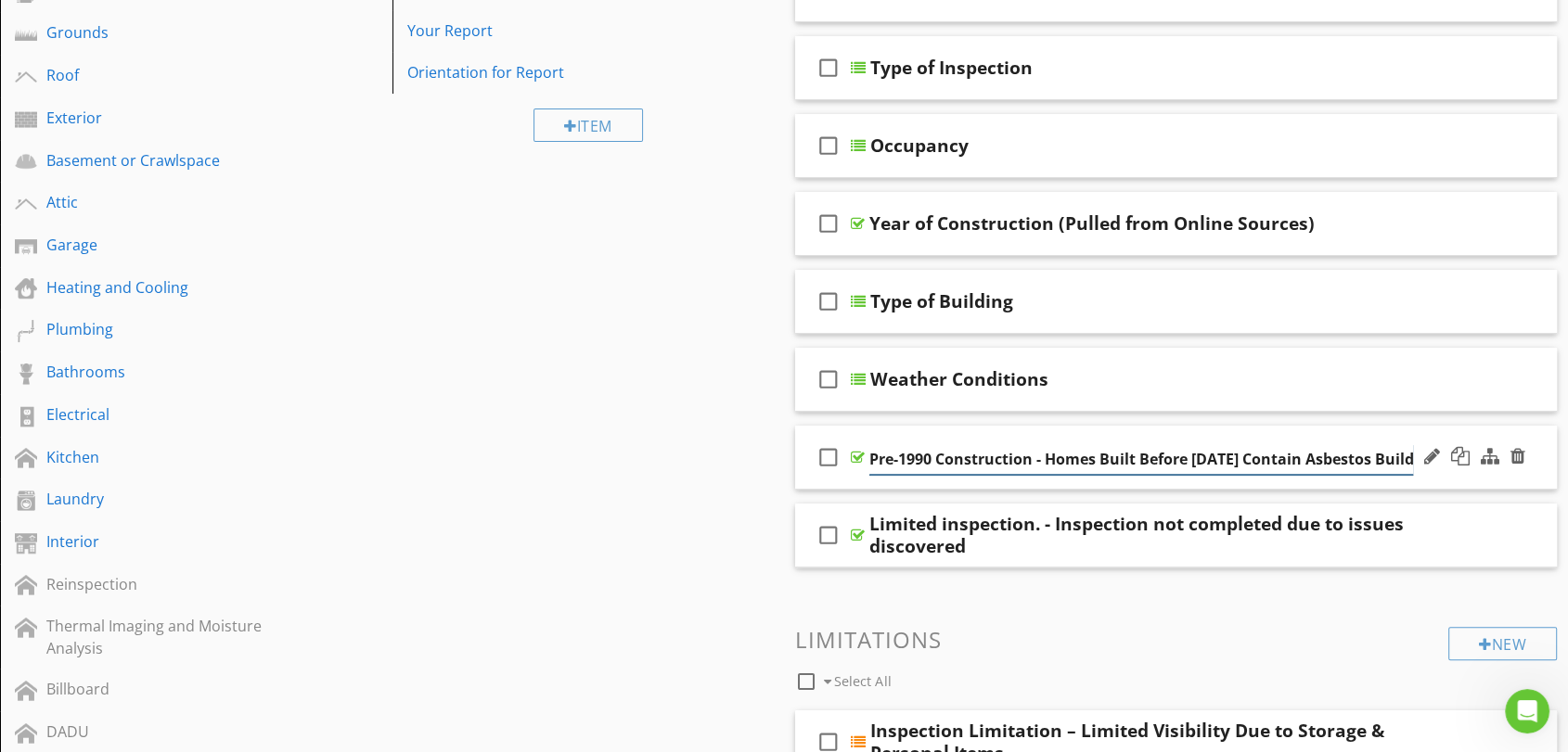 scroll, scrollTop: 0, scrollLeft: 120, axis: horizontal 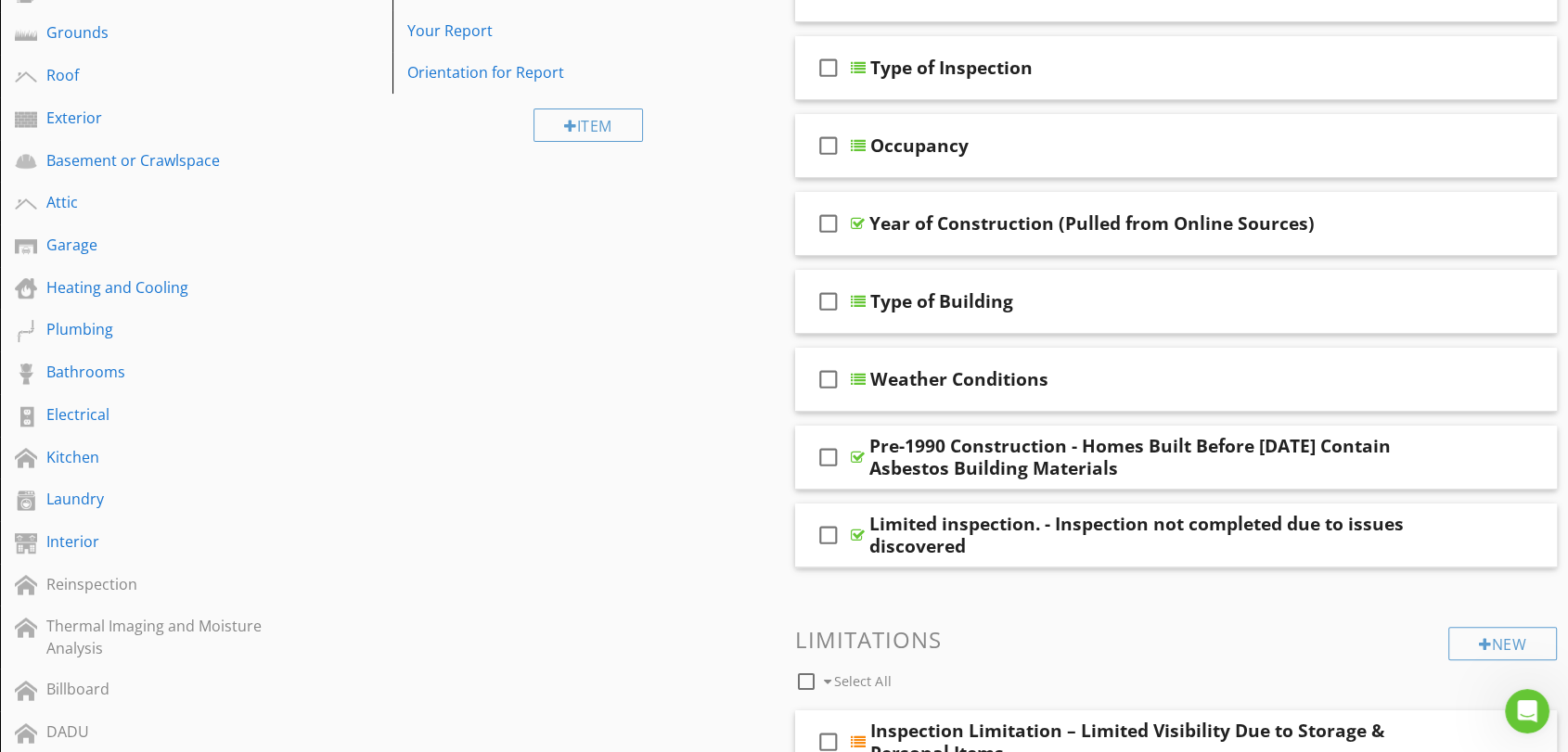 click on "Sections
Inspection Details           Utility Shutoff Locations           Talking Points           Grounds           Roof           Exterior           Basement or Crawlspace           Attic           Garage           Heating and Cooling           Plumbing           Bathrooms           Electrical           Kitchen           Laundry           Interior           Reinspection           Thermal Imaging and Moisture Analysis           Billboard           DADU           Equipment List           Warranties and Next Steps           Items Not Inspected           beta or deleted features
Section
Attachments
Attachment
Items
General           Manufactured Home Information           Thanks for Choosing Us!           Your Report           Orientation for Report
Item
Comments
New
Informational" at bounding box center [784, 490] 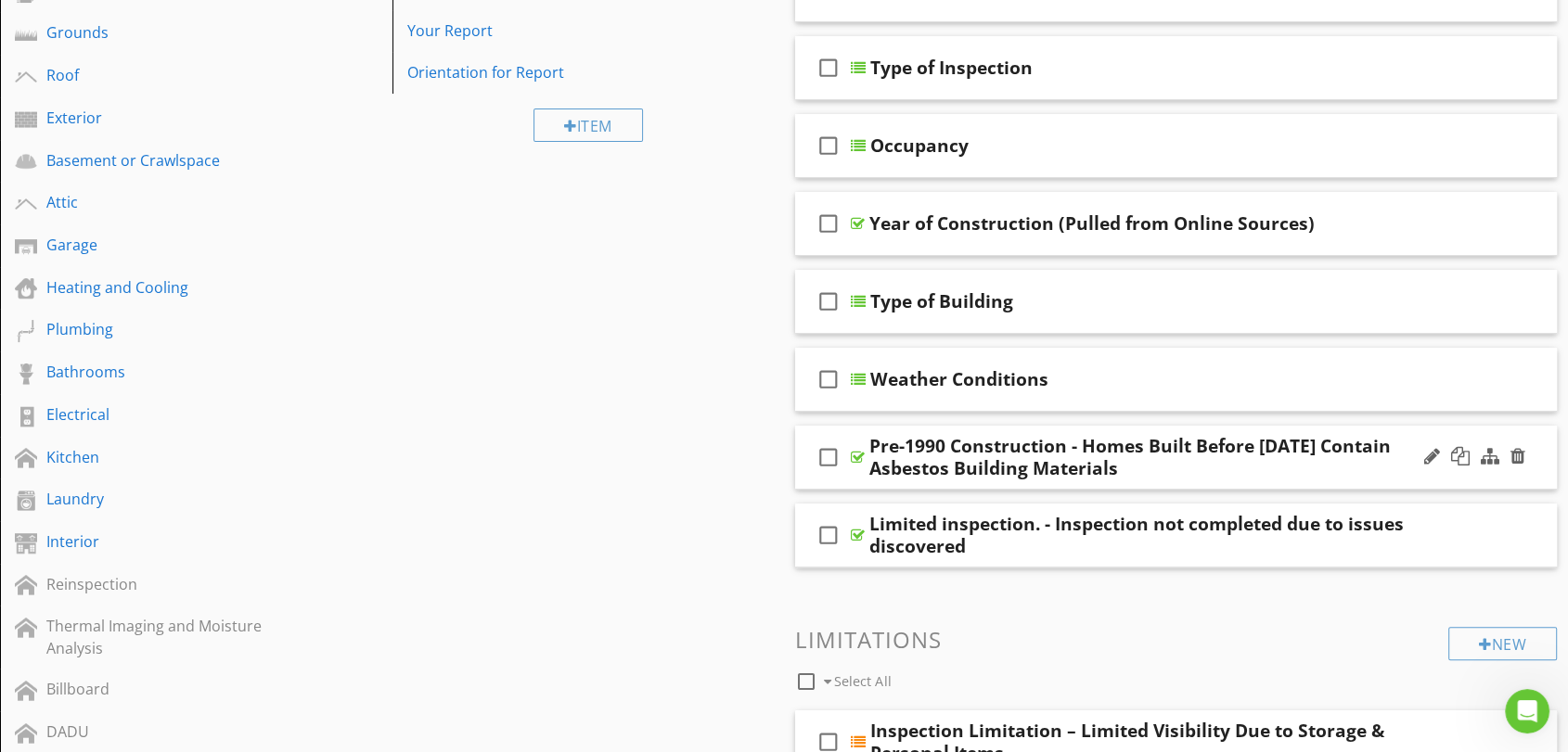 click on "check_box_outline_blank
Pre-1990 Construction - Homes Built Before 1990 May Contain Asbestos Building Materials" at bounding box center [1176, 457] 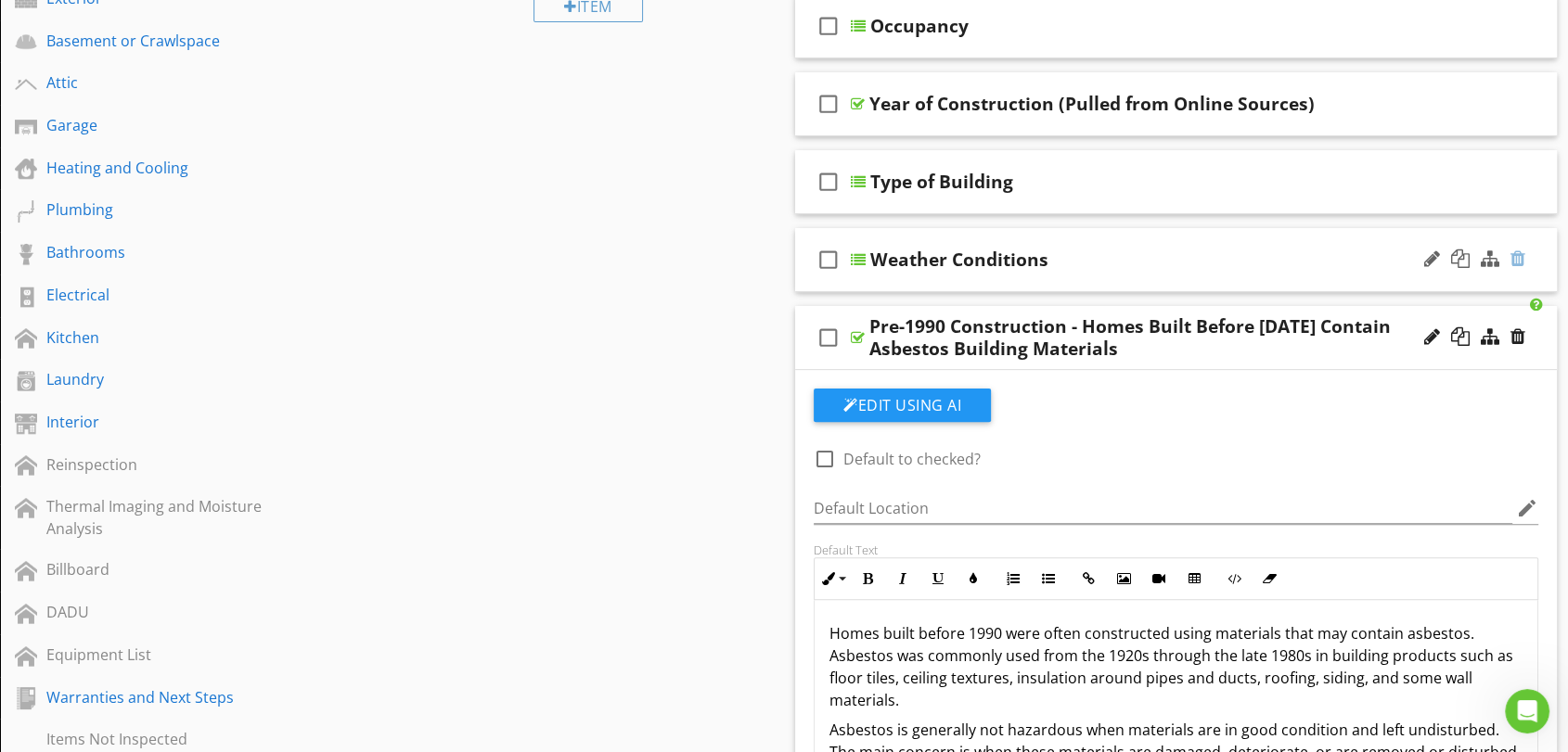 scroll, scrollTop: 460, scrollLeft: 0, axis: vertical 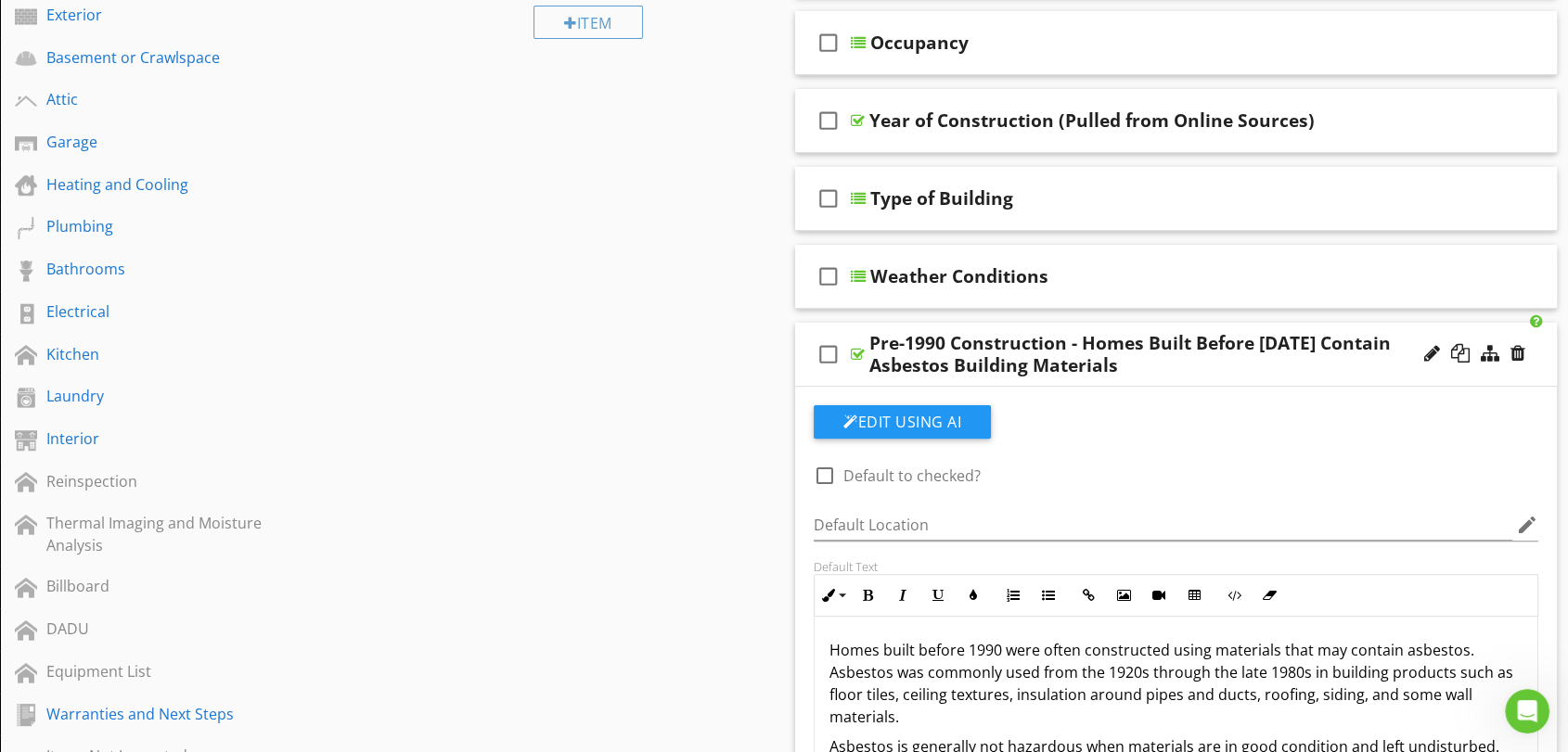 click on "Sections
Inspection Details           Utility Shutoff Locations           Talking Points           Grounds           Roof           Exterior           Basement or Crawlspace           Attic           Garage           Heating and Cooling           Plumbing           Bathrooms           Electrical           Kitchen           Laundry           Interior           Reinspection           Thermal Imaging and Moisture Analysis           Billboard           DADU           Equipment List           Warranties and Next Steps           Items Not Inspected           beta or deleted features
Section
Attachments
Attachment
Items
General           Manufactured Home Information           Thanks for Choosing Us!           Your Report           Orientation for Report
Item
Comments
New
Informational" at bounding box center (784, 544) 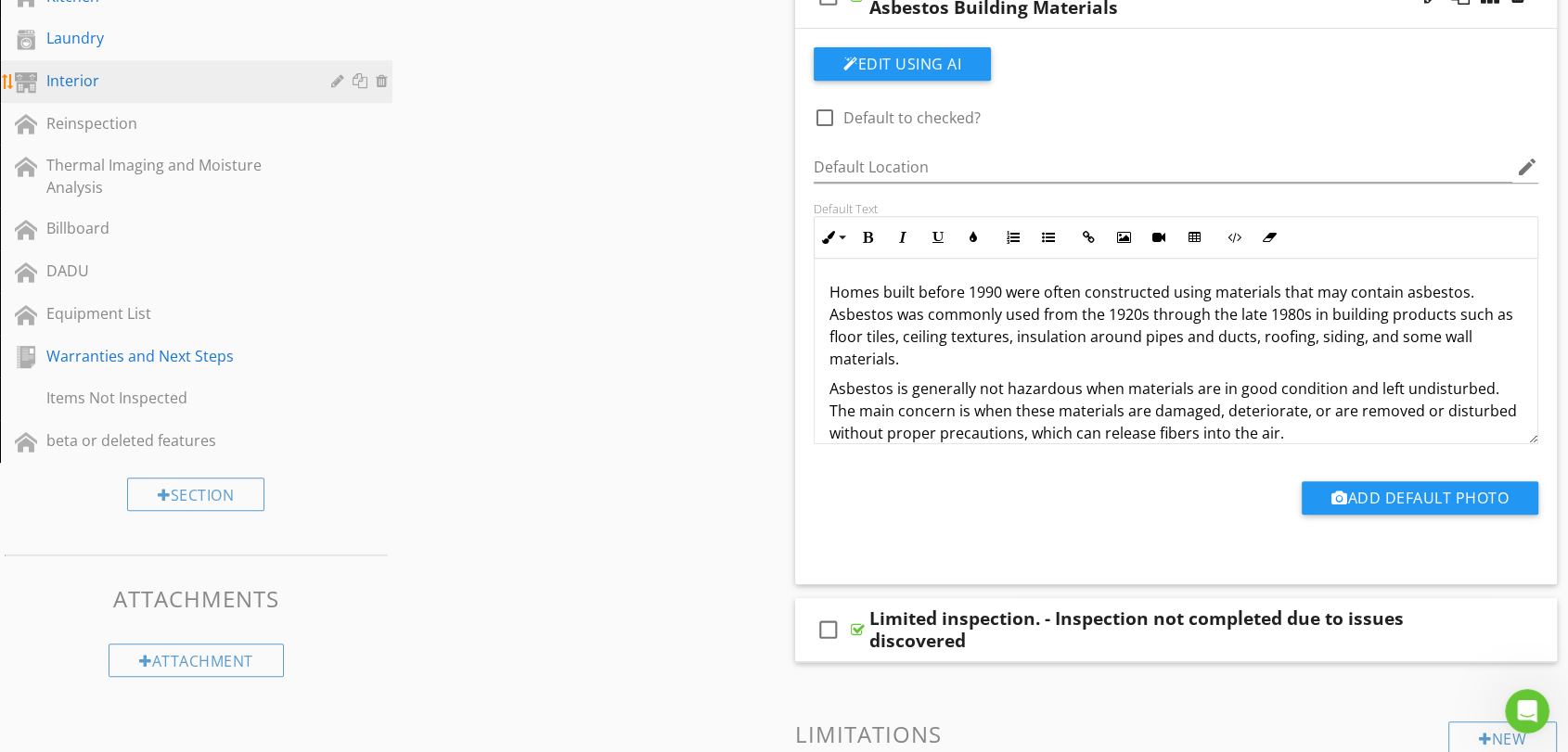scroll, scrollTop: 770, scrollLeft: 0, axis: vertical 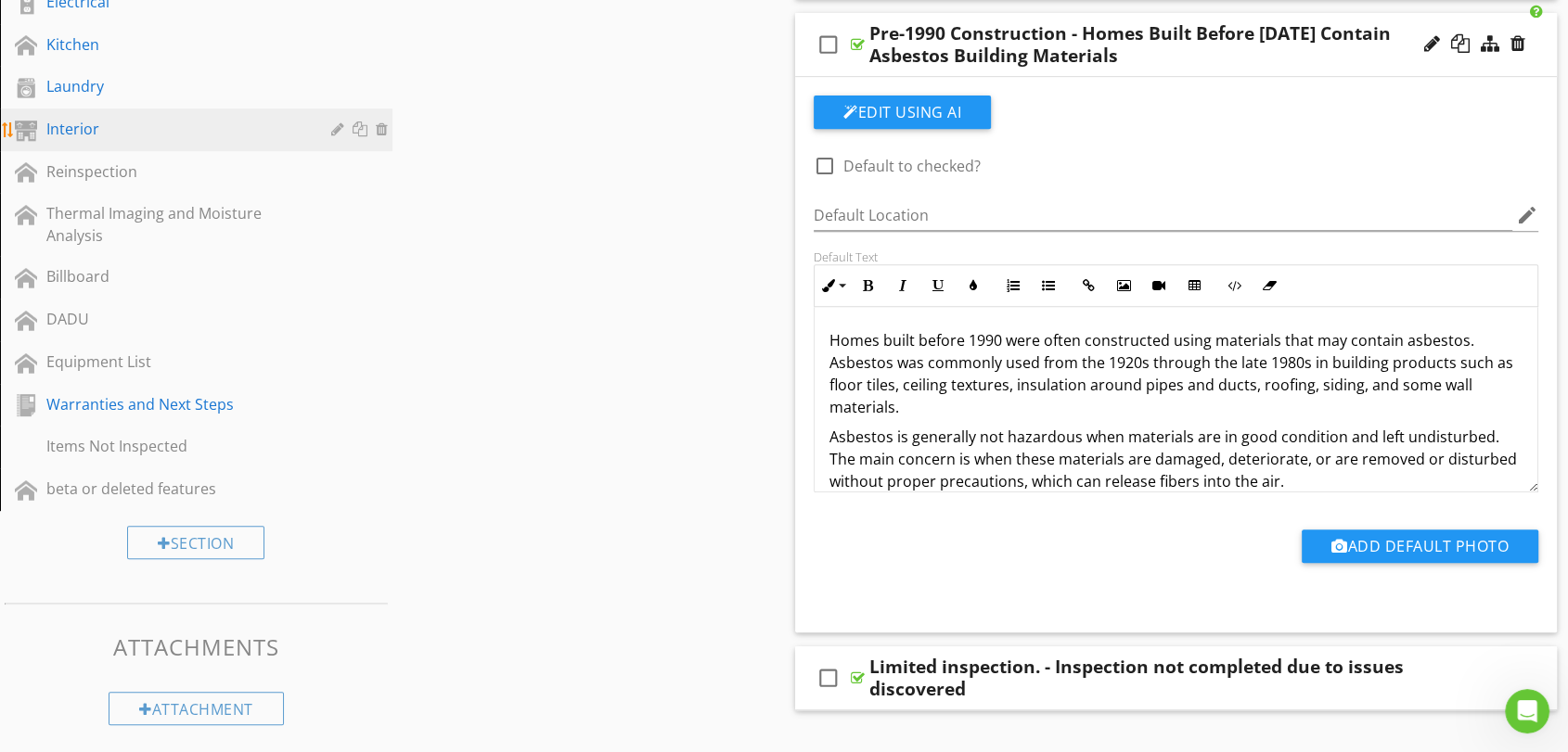 drag, startPoint x: 117, startPoint y: 121, endPoint x: 137, endPoint y: 119, distance: 20.099751 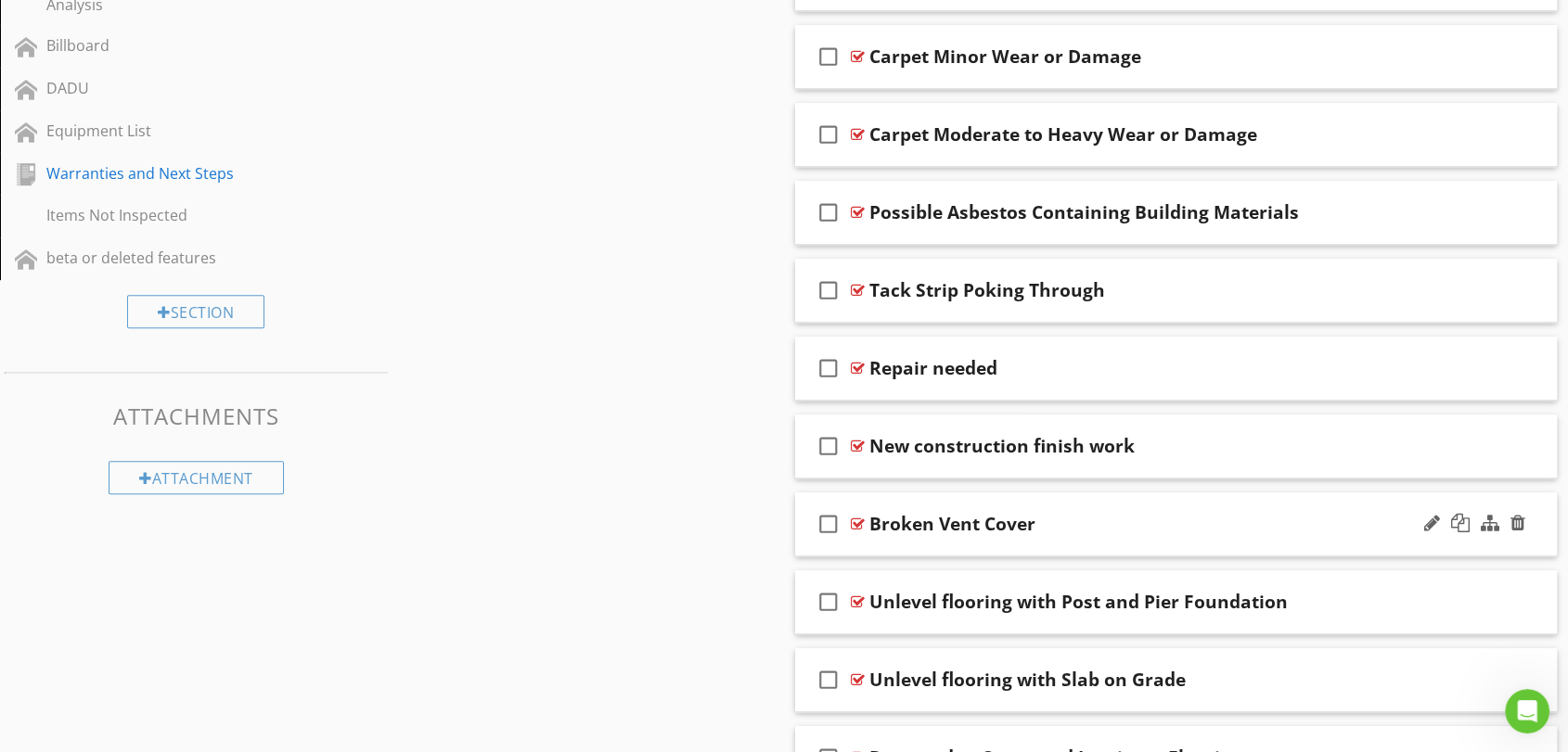 scroll, scrollTop: 975, scrollLeft: 0, axis: vertical 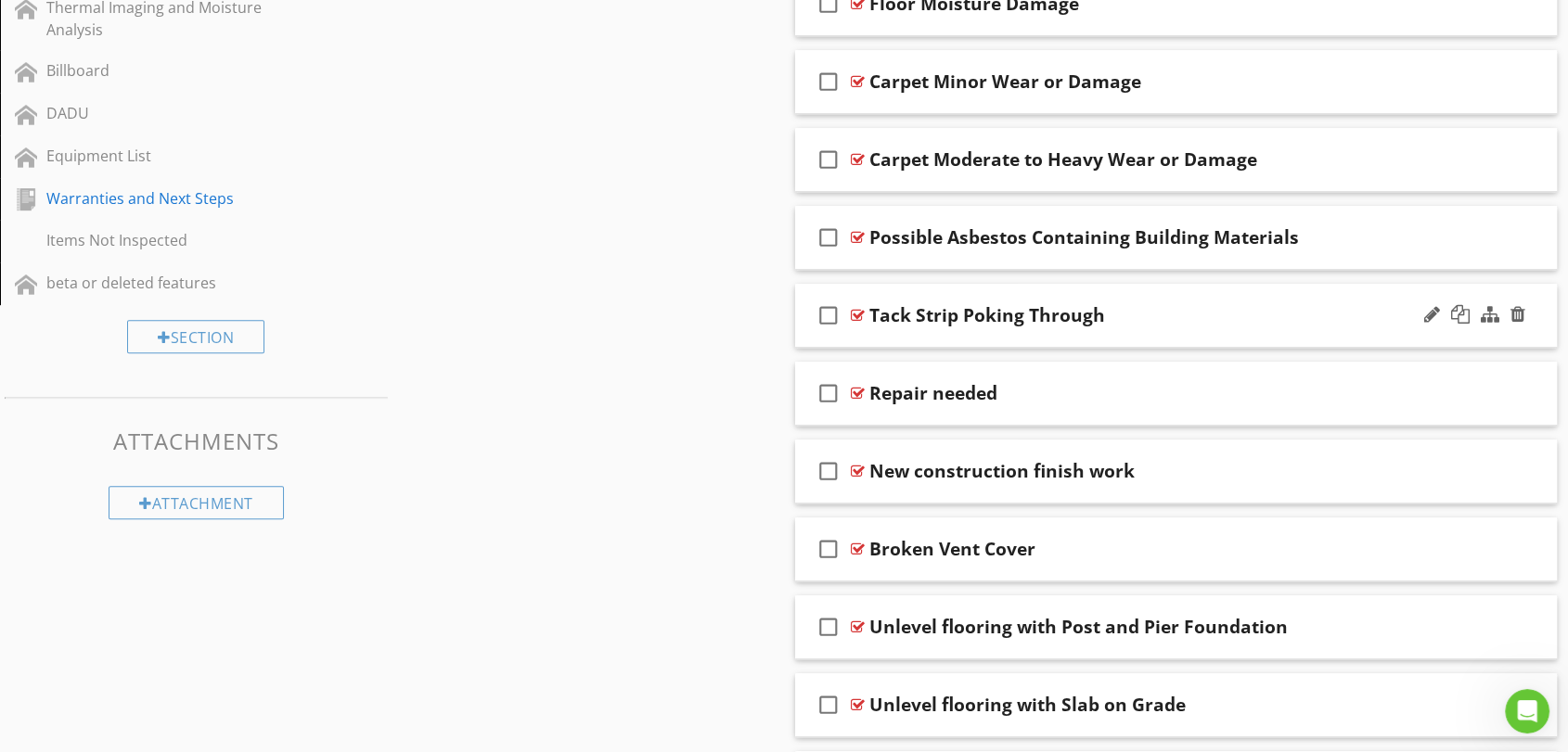click on "Tack Strip Poking Through" at bounding box center [1141, 315] 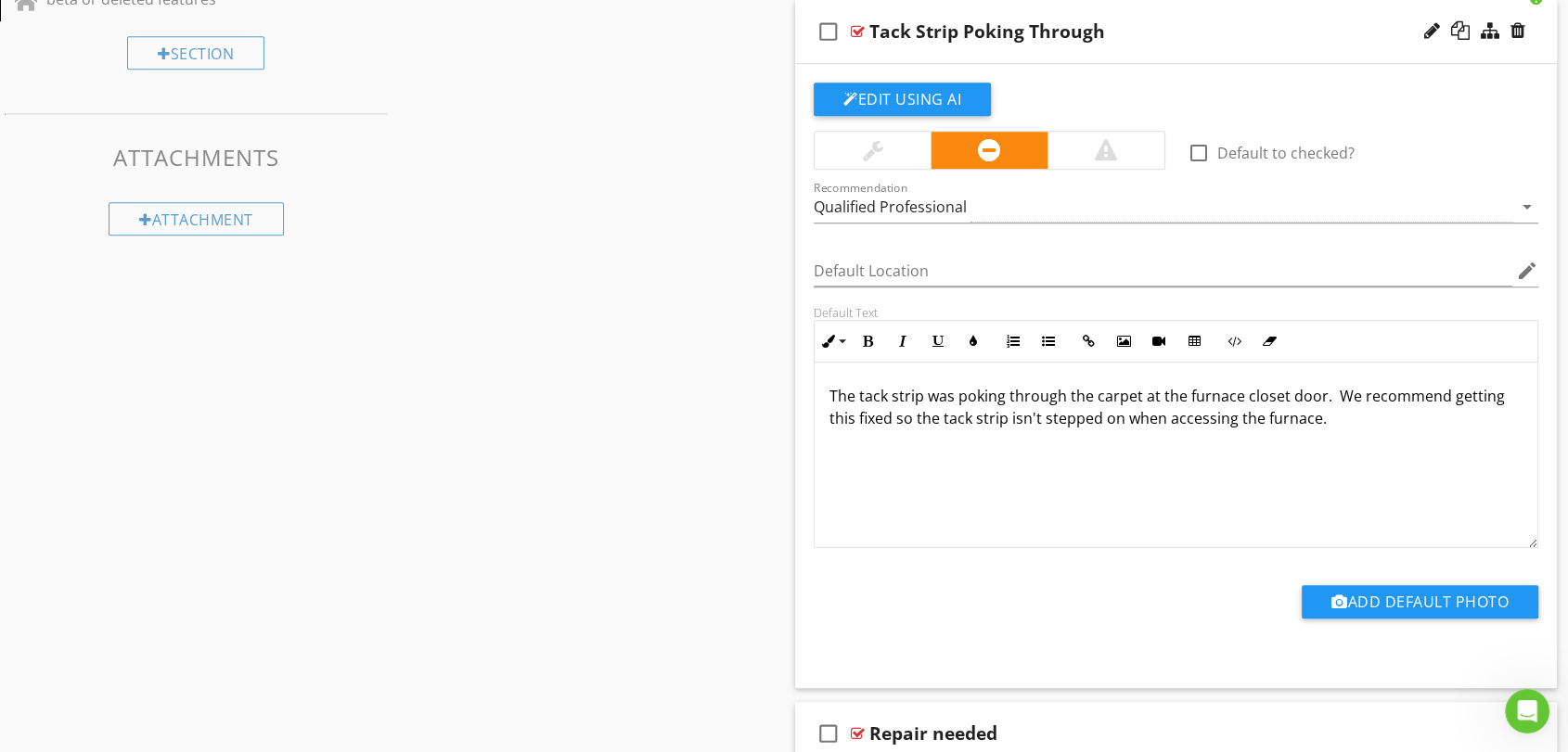 scroll, scrollTop: 1387, scrollLeft: 0, axis: vertical 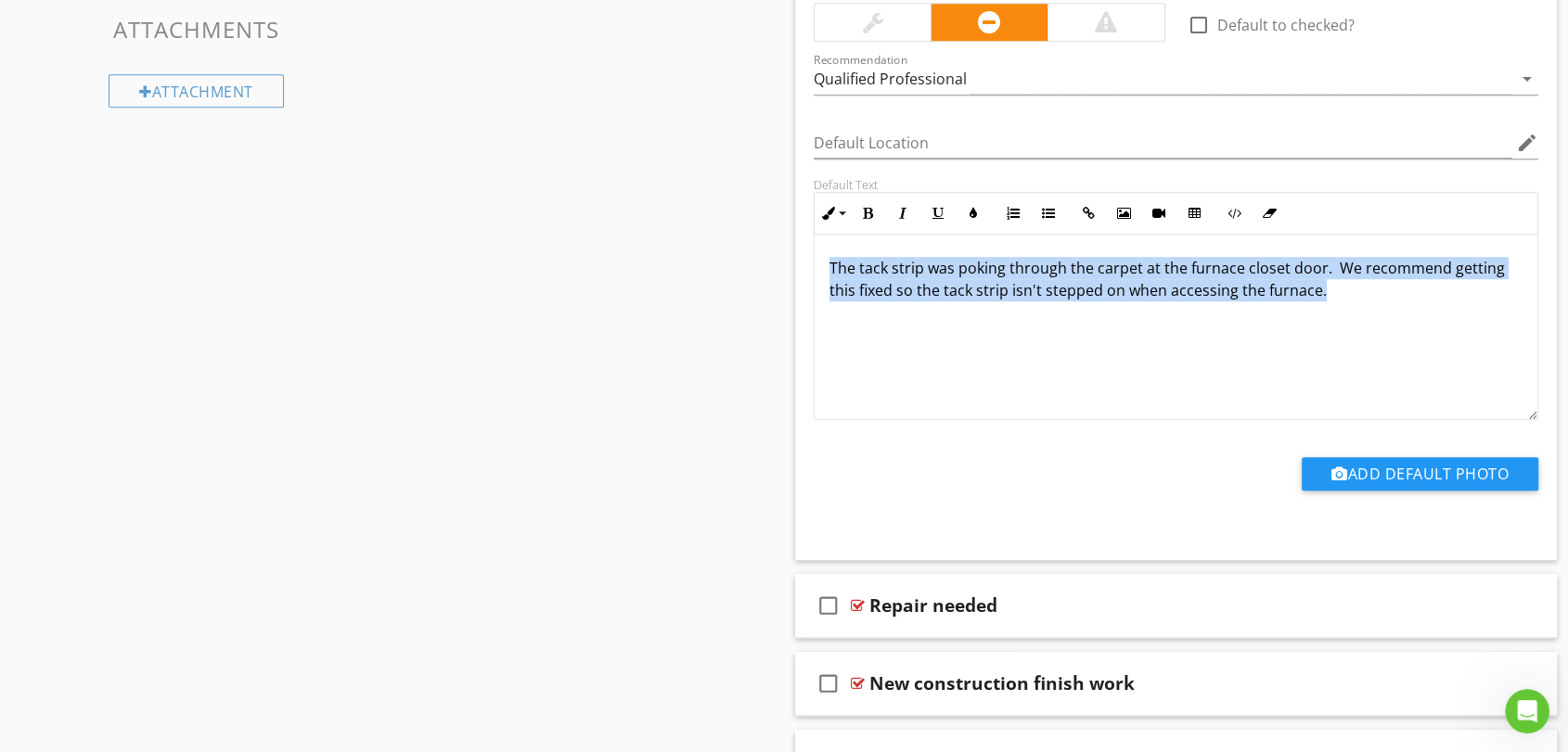 drag, startPoint x: 1183, startPoint y: 291, endPoint x: 710, endPoint y: 217, distance: 478.7536 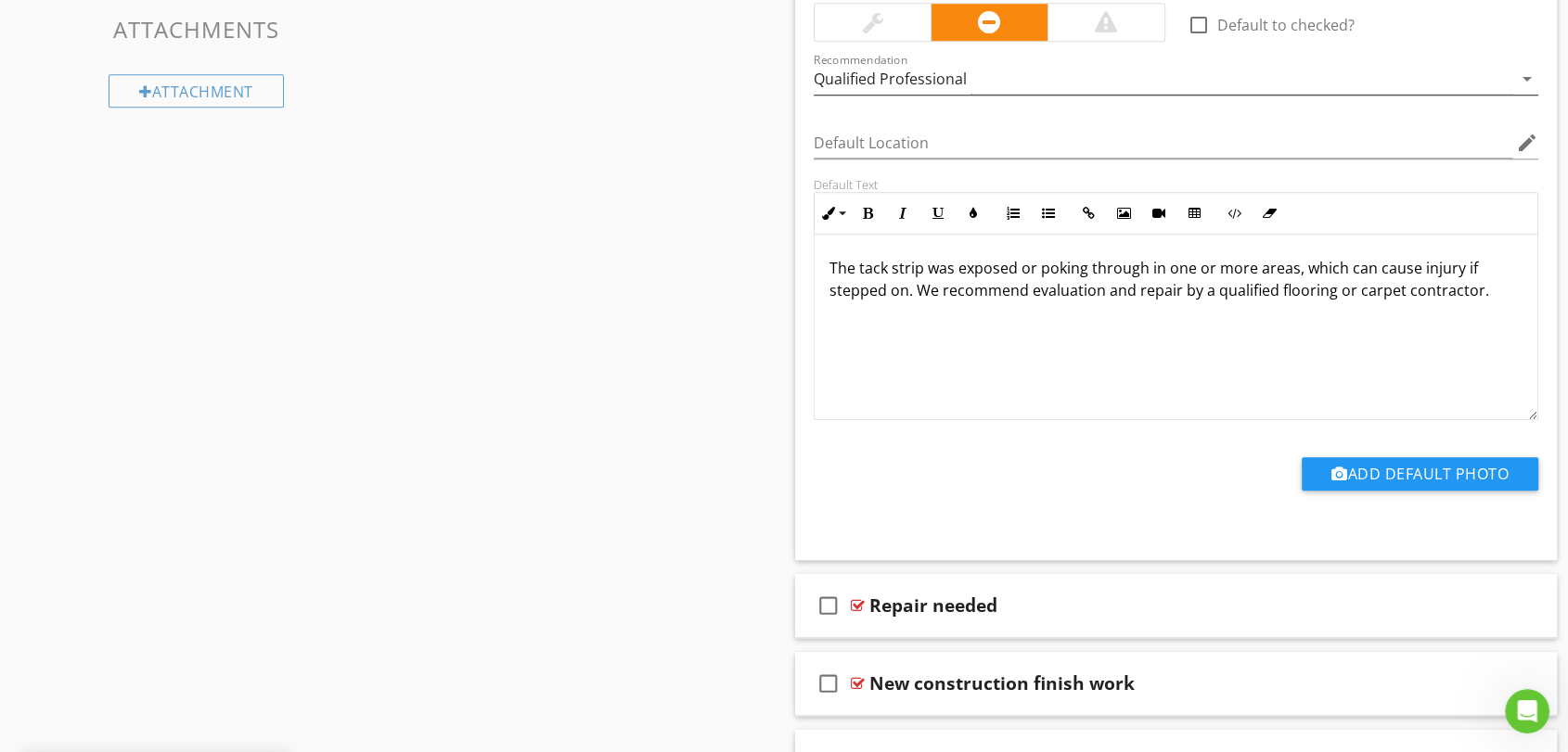 click on "Qualified Professional" at bounding box center (1163, 79) 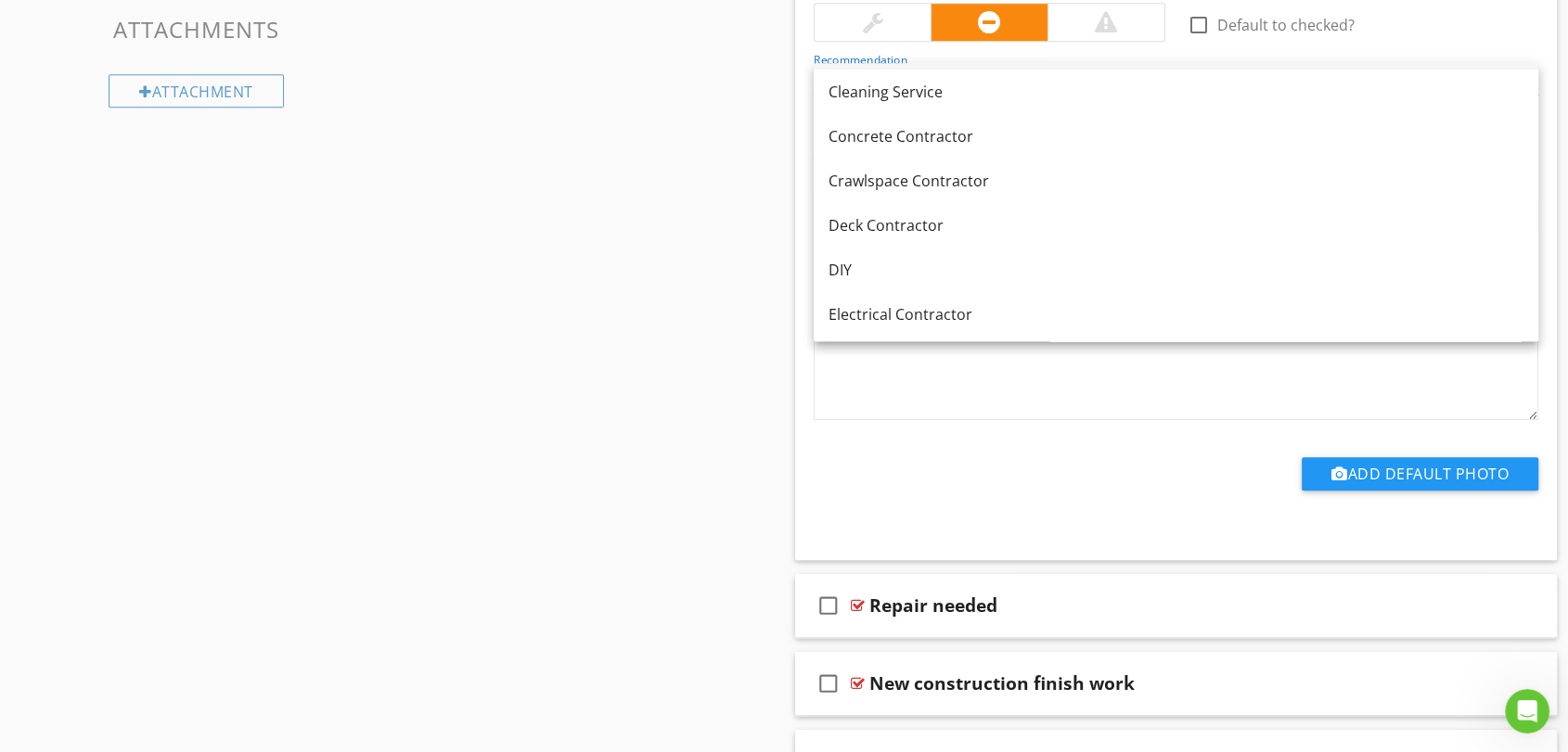 scroll, scrollTop: 0, scrollLeft: 0, axis: both 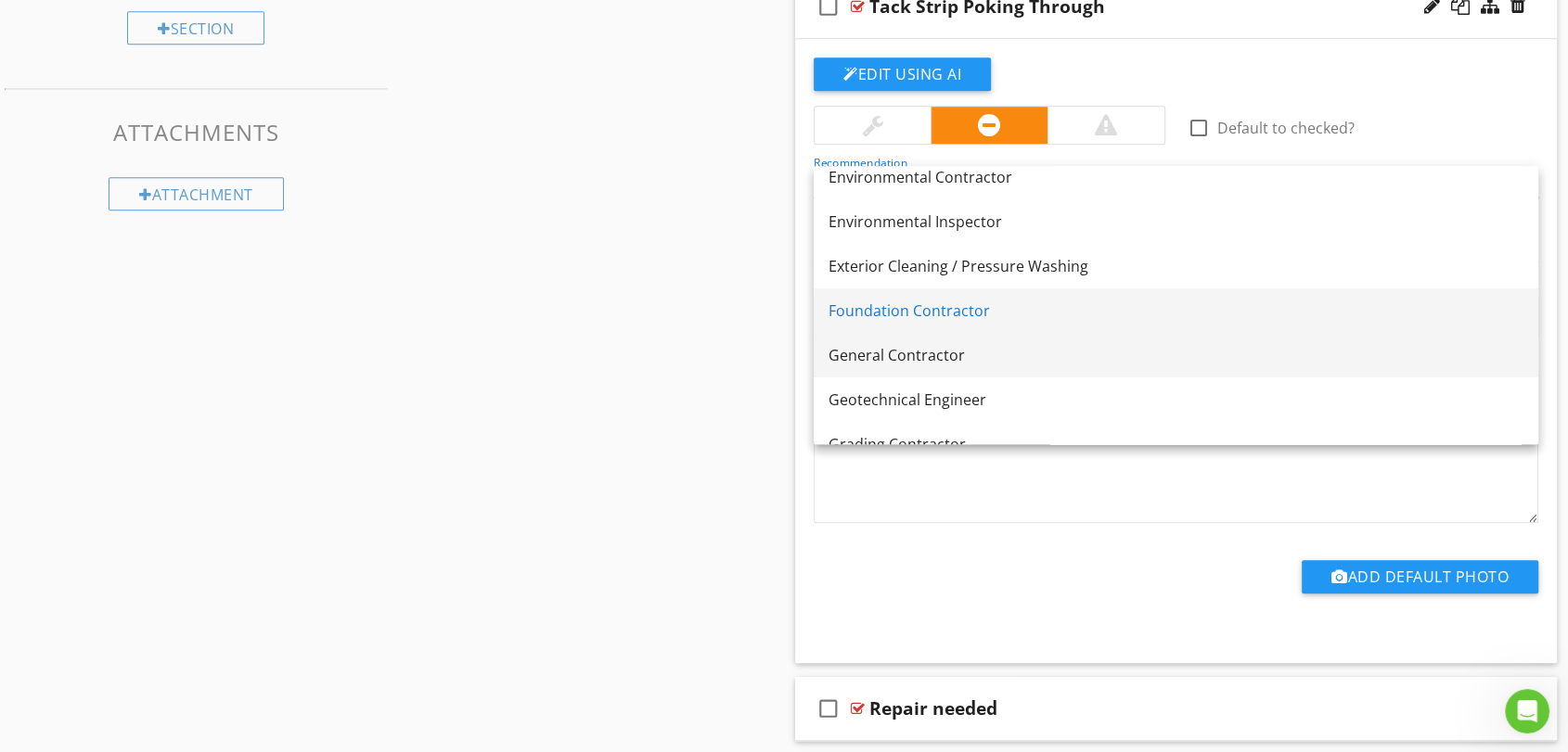 click on "General Contractor" at bounding box center (1176, 355) 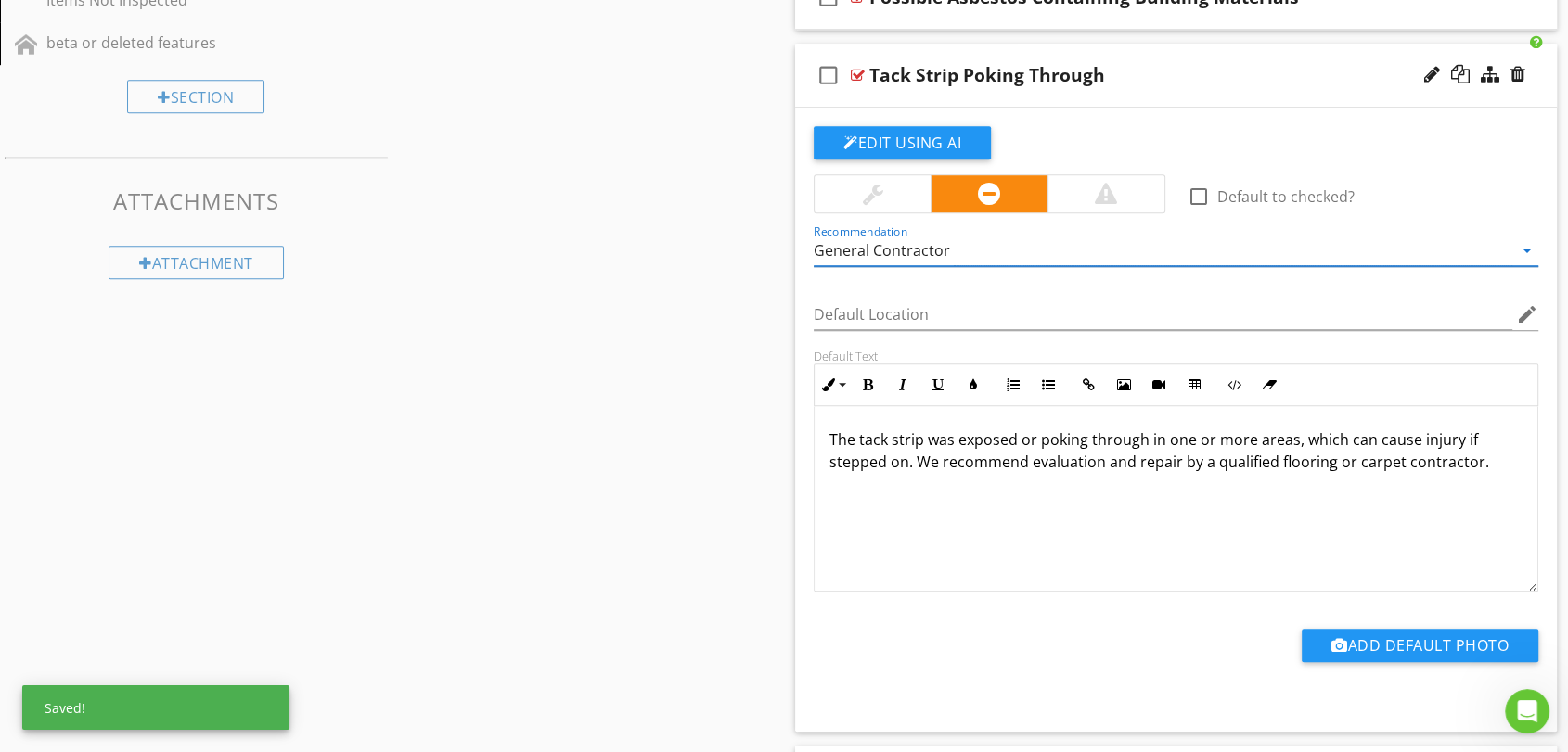 scroll, scrollTop: 1181, scrollLeft: 0, axis: vertical 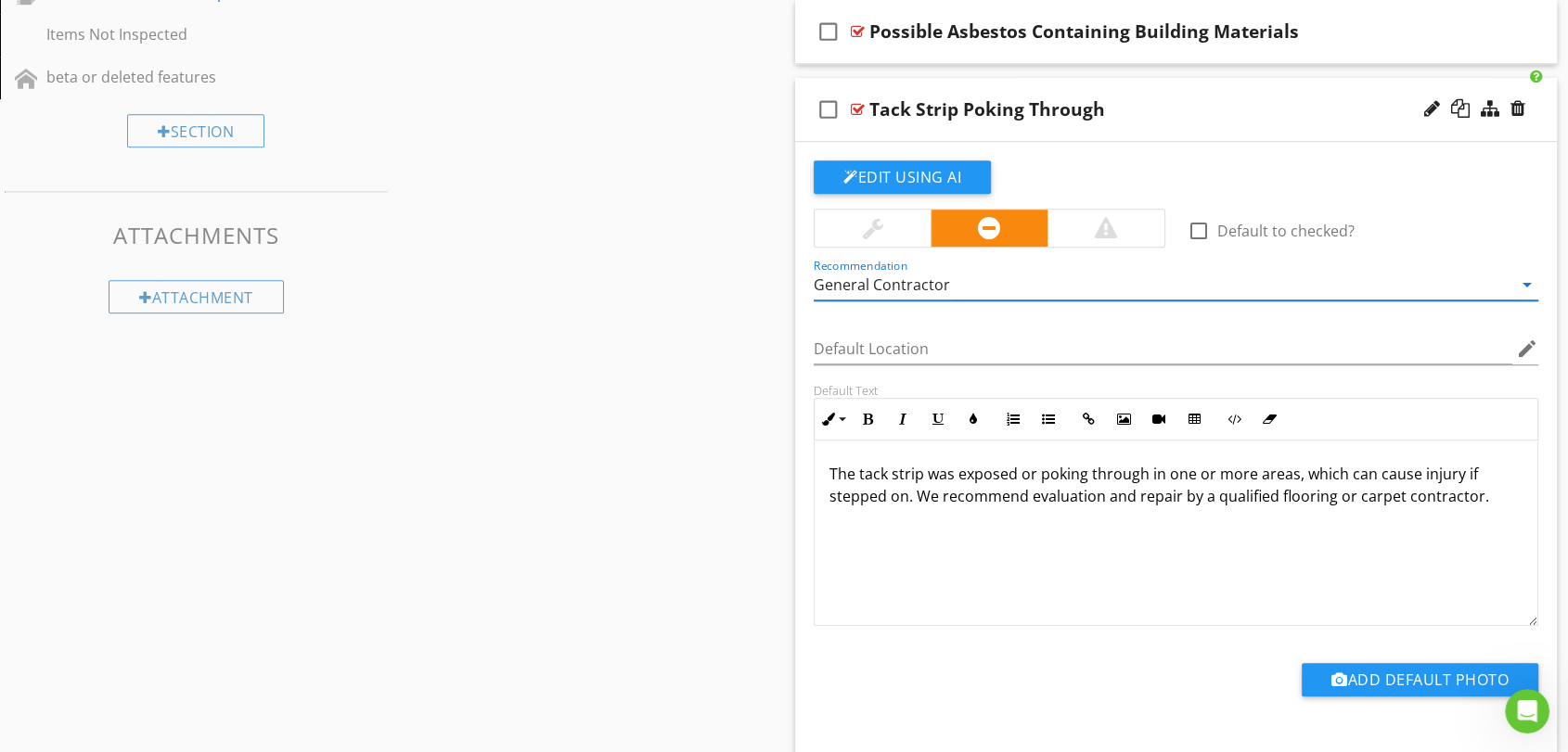 click at bounding box center (872, 228) 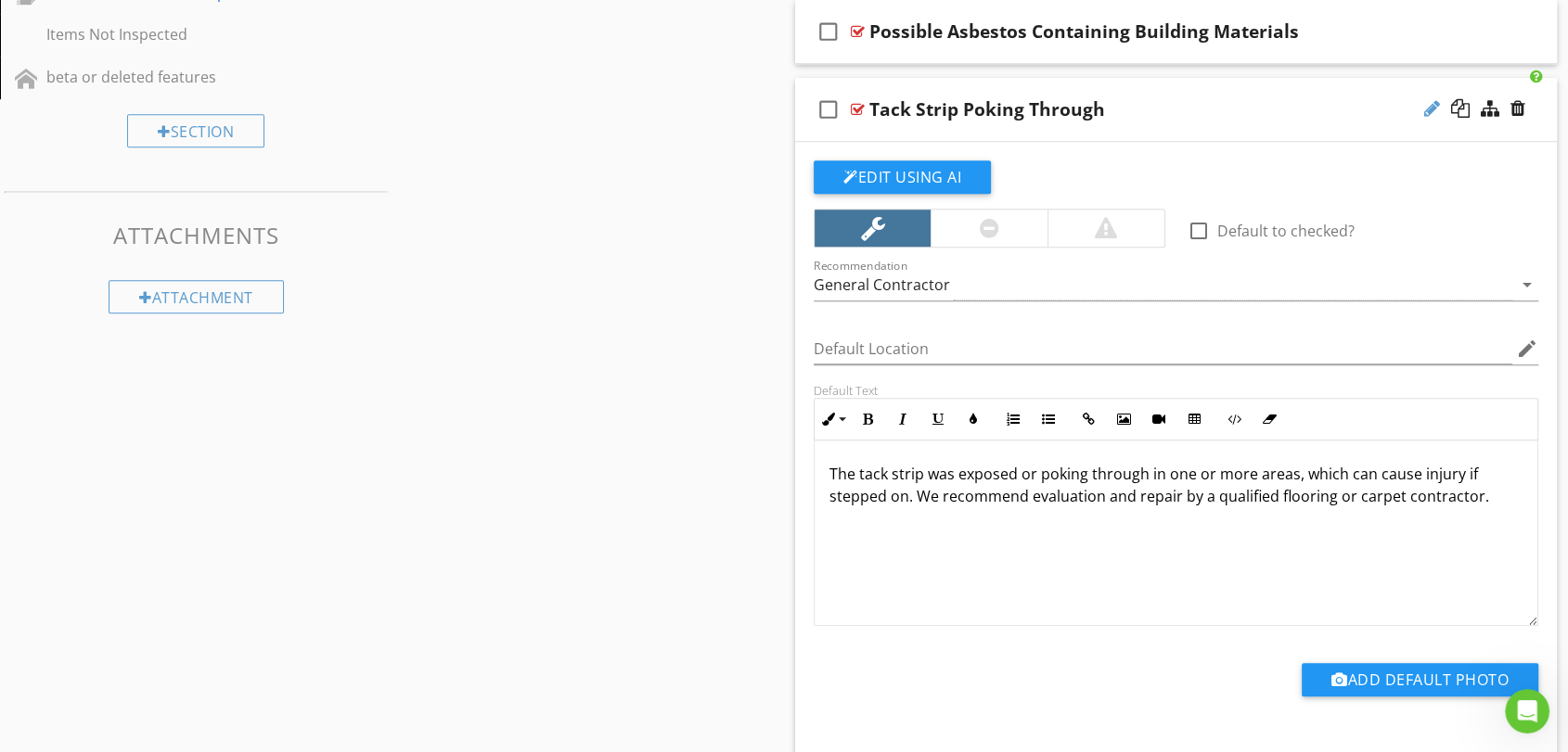 click at bounding box center (1432, 108) 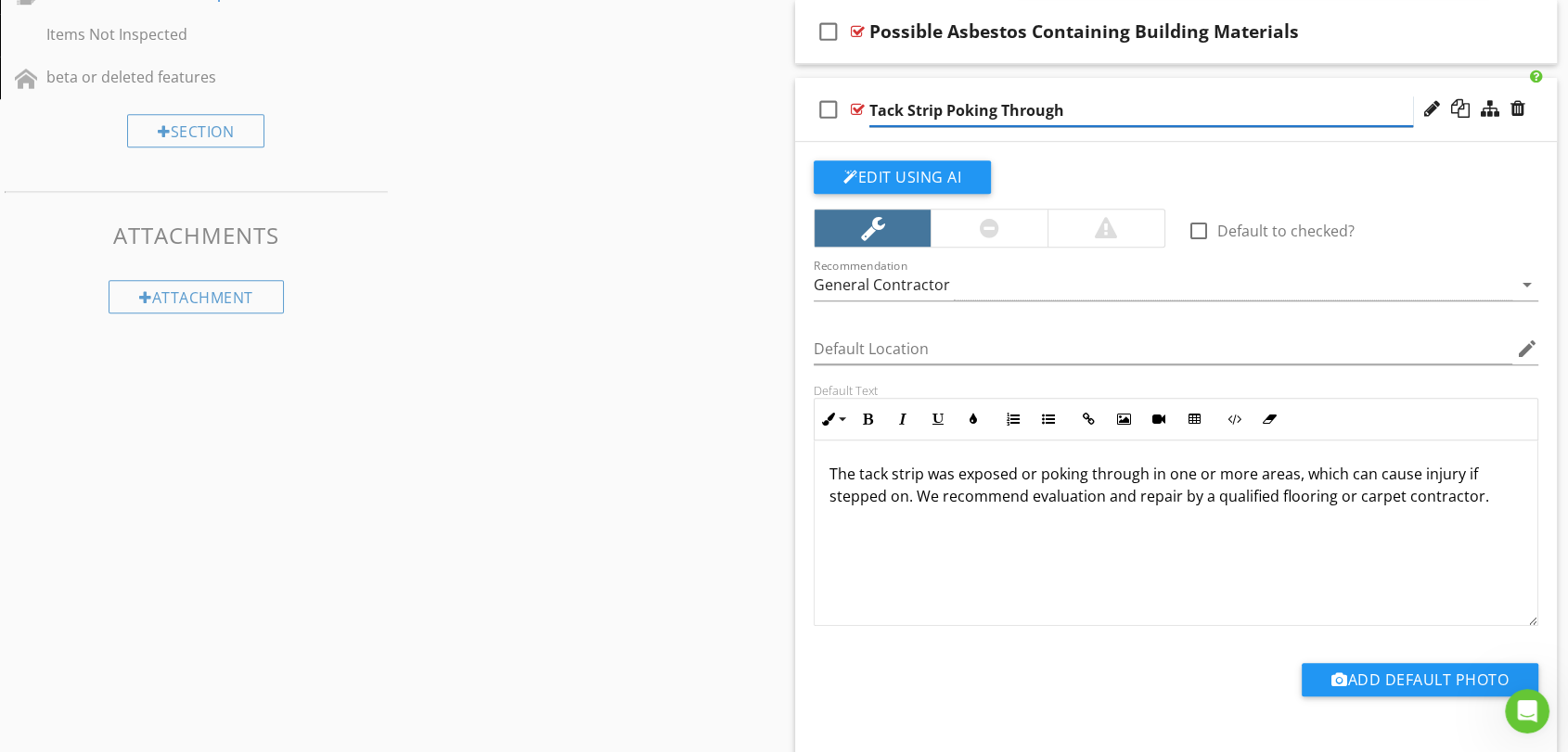 click on "Tack Strip Poking Through" at bounding box center (1141, 110) 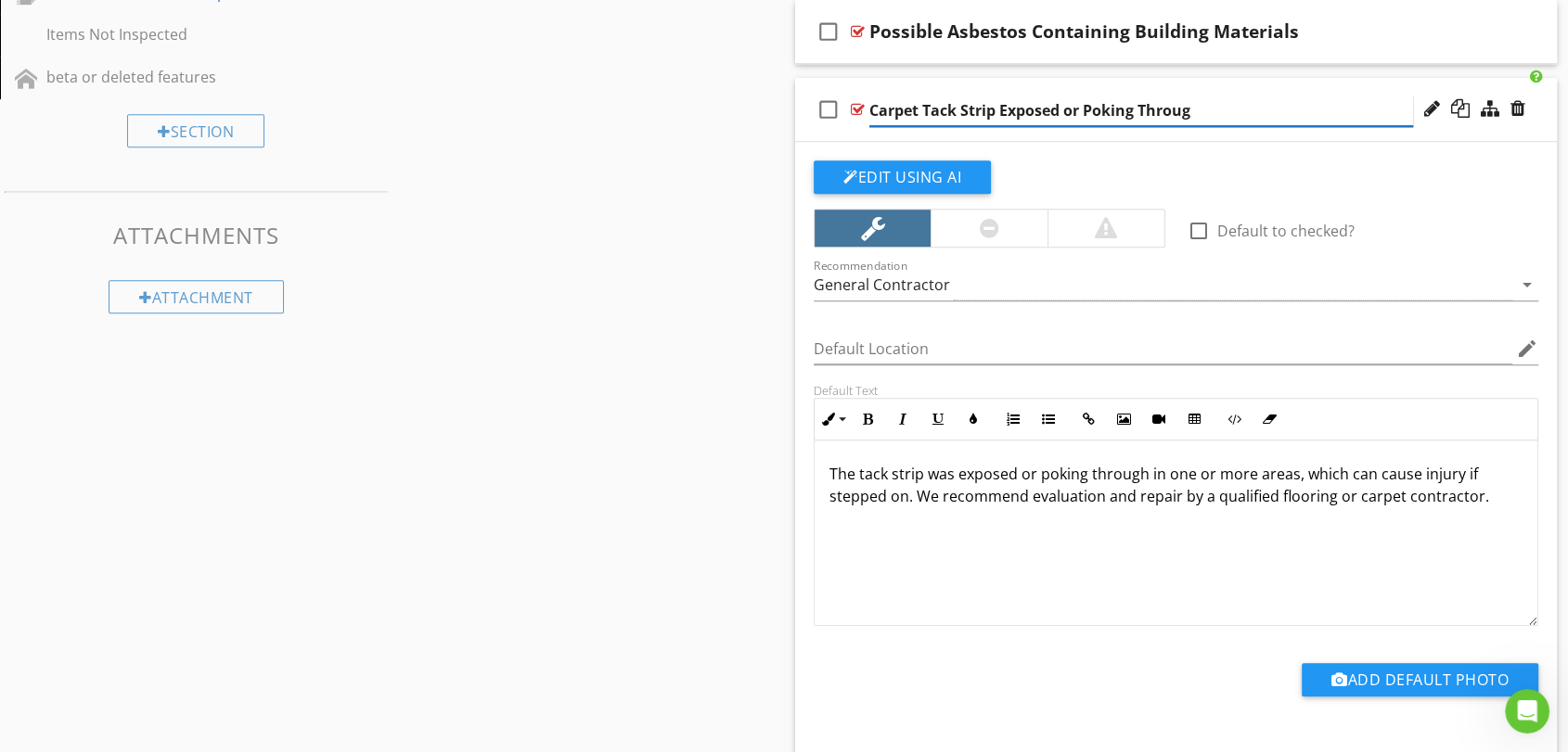type on "Carpet Tack Strip Exposed or Poking Through" 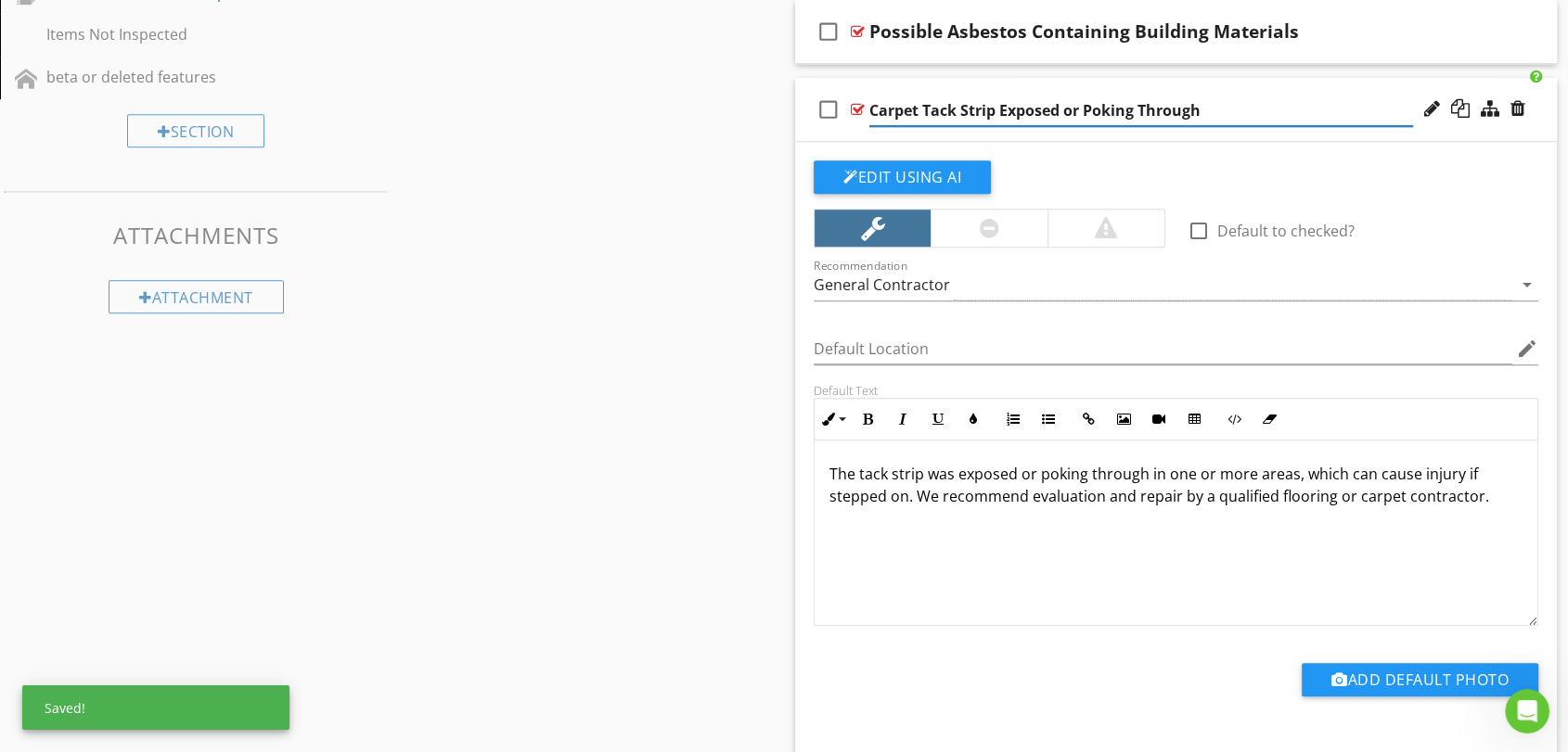 click on "Sections
Inspection Details           Utility Shutoff Locations           Talking Points           Grounds           Roof           Exterior           Basement or Crawlspace           Attic           Garage           Heating and Cooling           Plumbing           Bathrooms           Electrical           Kitchen           Laundry           Interior           Reinspection           Thermal Imaging and Moisture Analysis           Billboard           DADU           Equipment List           Warranties and Next Steps           Items Not Inspected           beta or deleted features
Section
Attachments
Attachment
Items
Floors           Wall and Ceiling           Stairs and Railings           Interior Doors           General Info
Item
Comments
New
Informational   check_box_outline_blank" at bounding box center [784, 343] 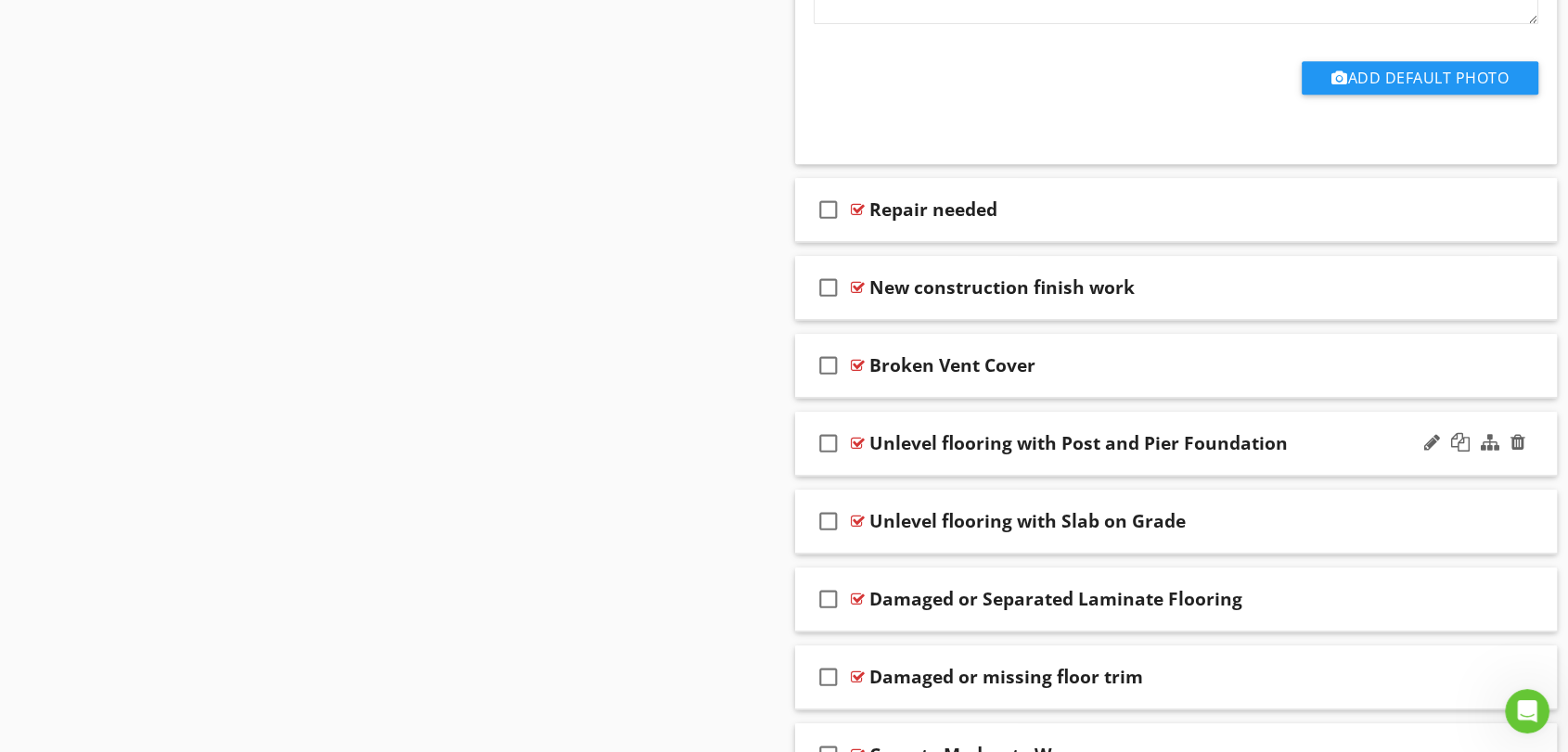 scroll, scrollTop: 1697, scrollLeft: 0, axis: vertical 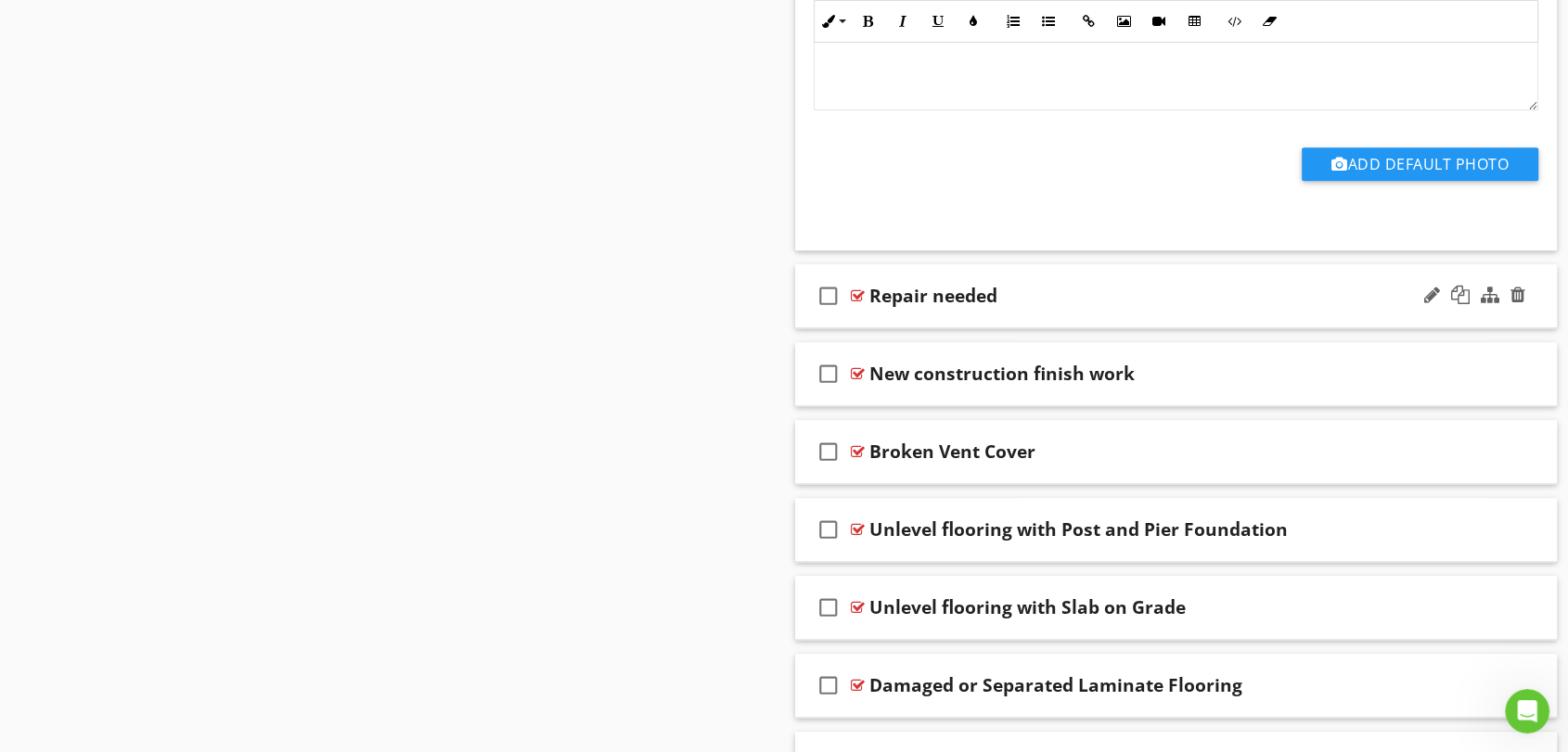 click on "Repair needed" at bounding box center (1141, 296) 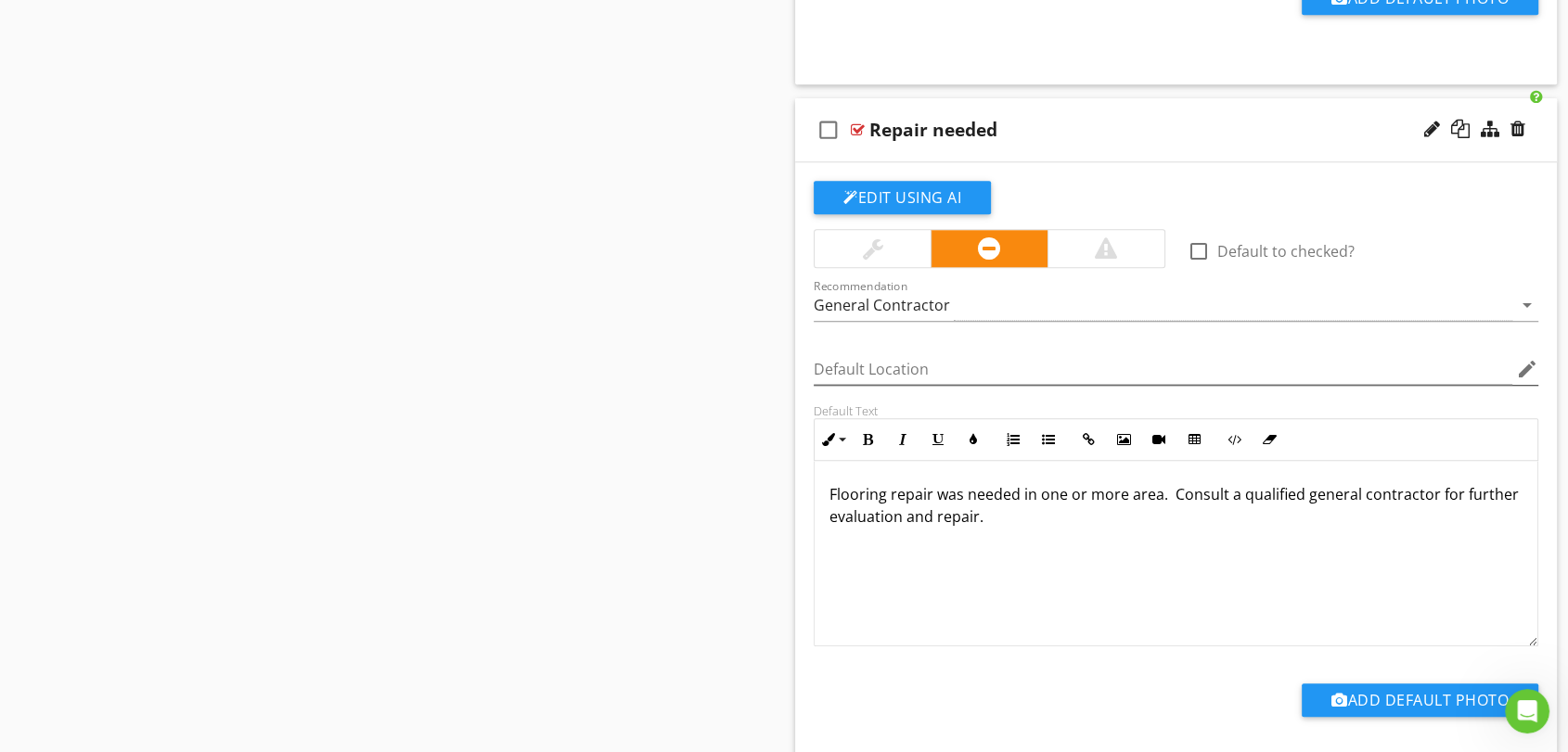 scroll, scrollTop: 1903, scrollLeft: 0, axis: vertical 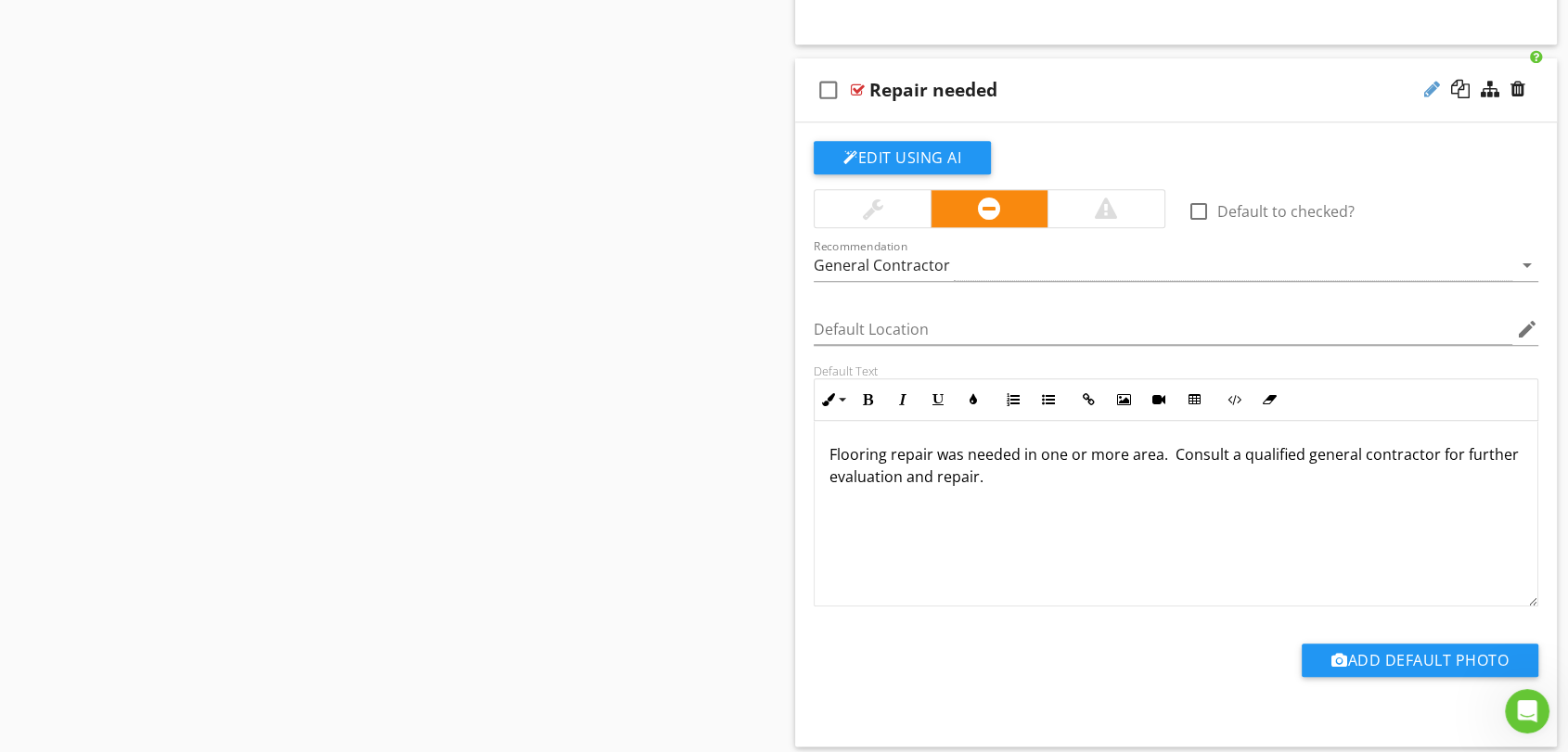 click at bounding box center [1432, 89] 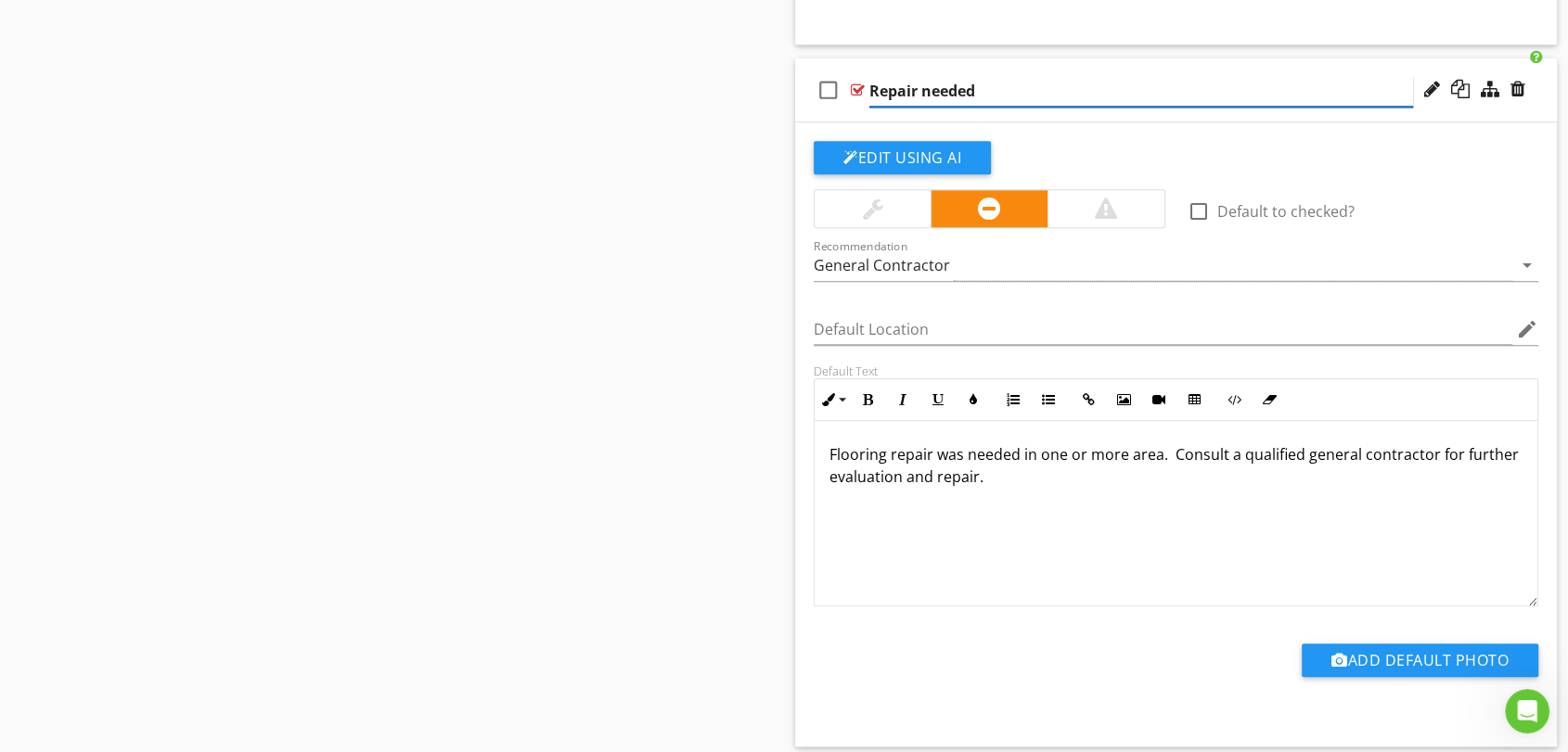 click on "Repair needed" at bounding box center (1141, 91) 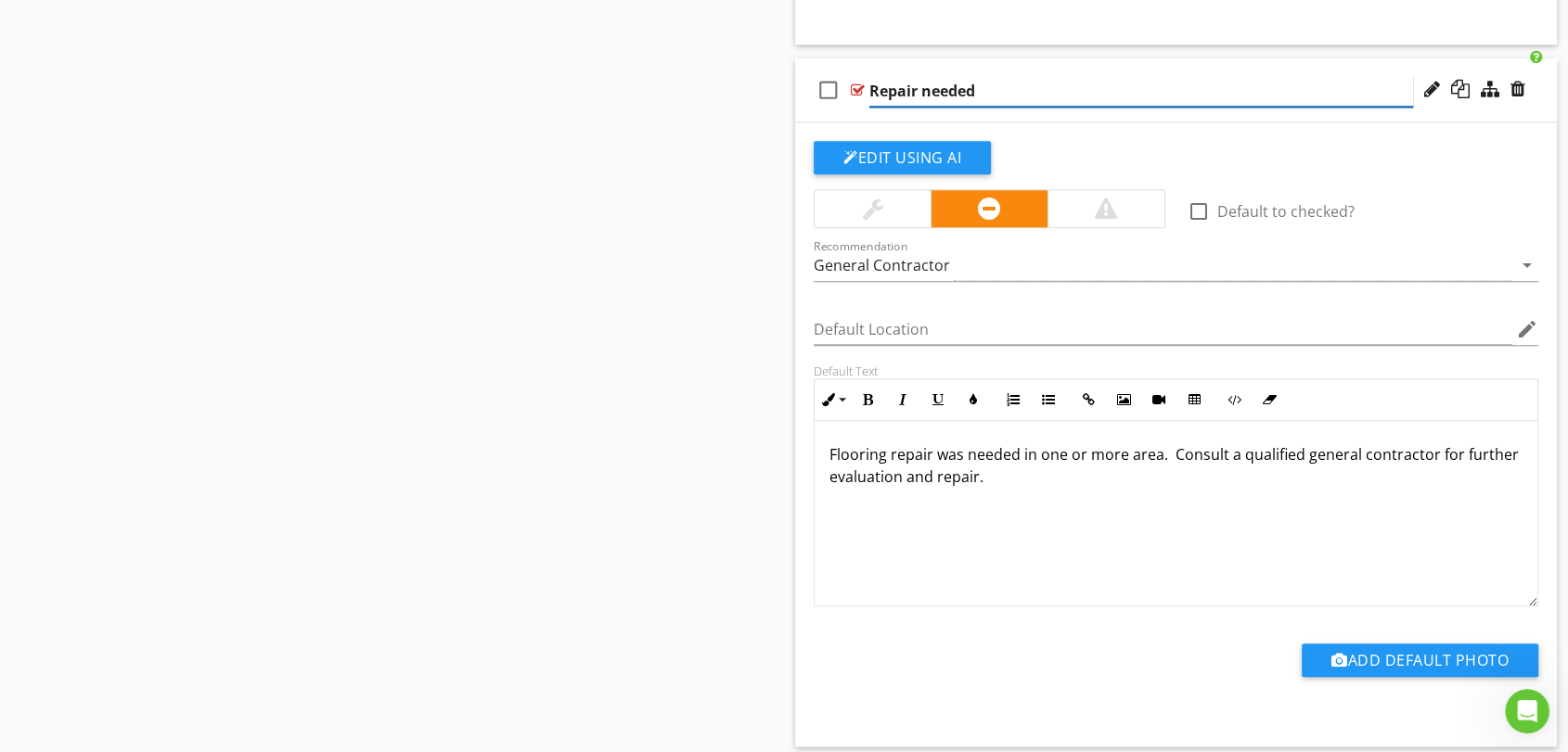 click on "Repair needed" at bounding box center (1141, 91) 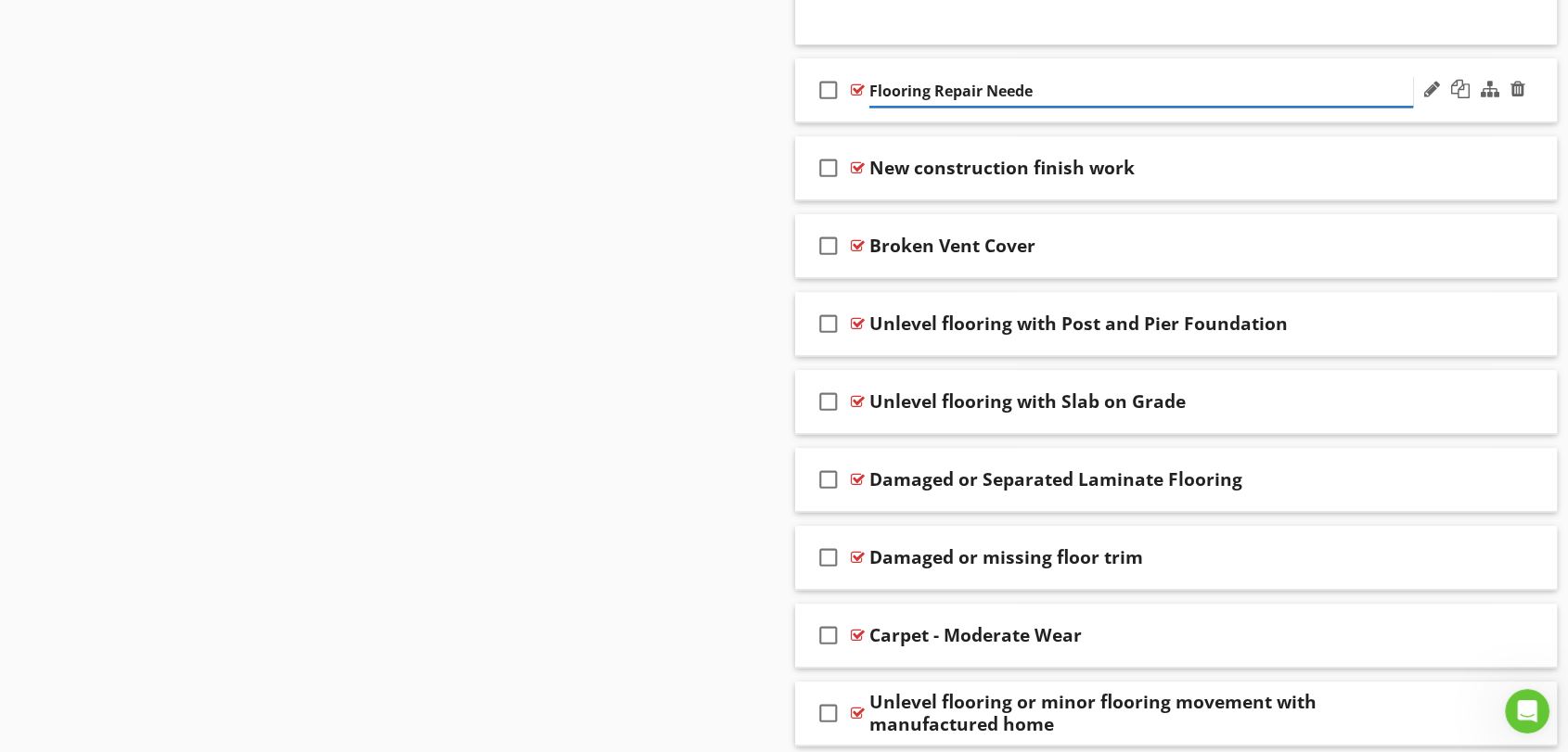 type on "Flooring Repair Needed" 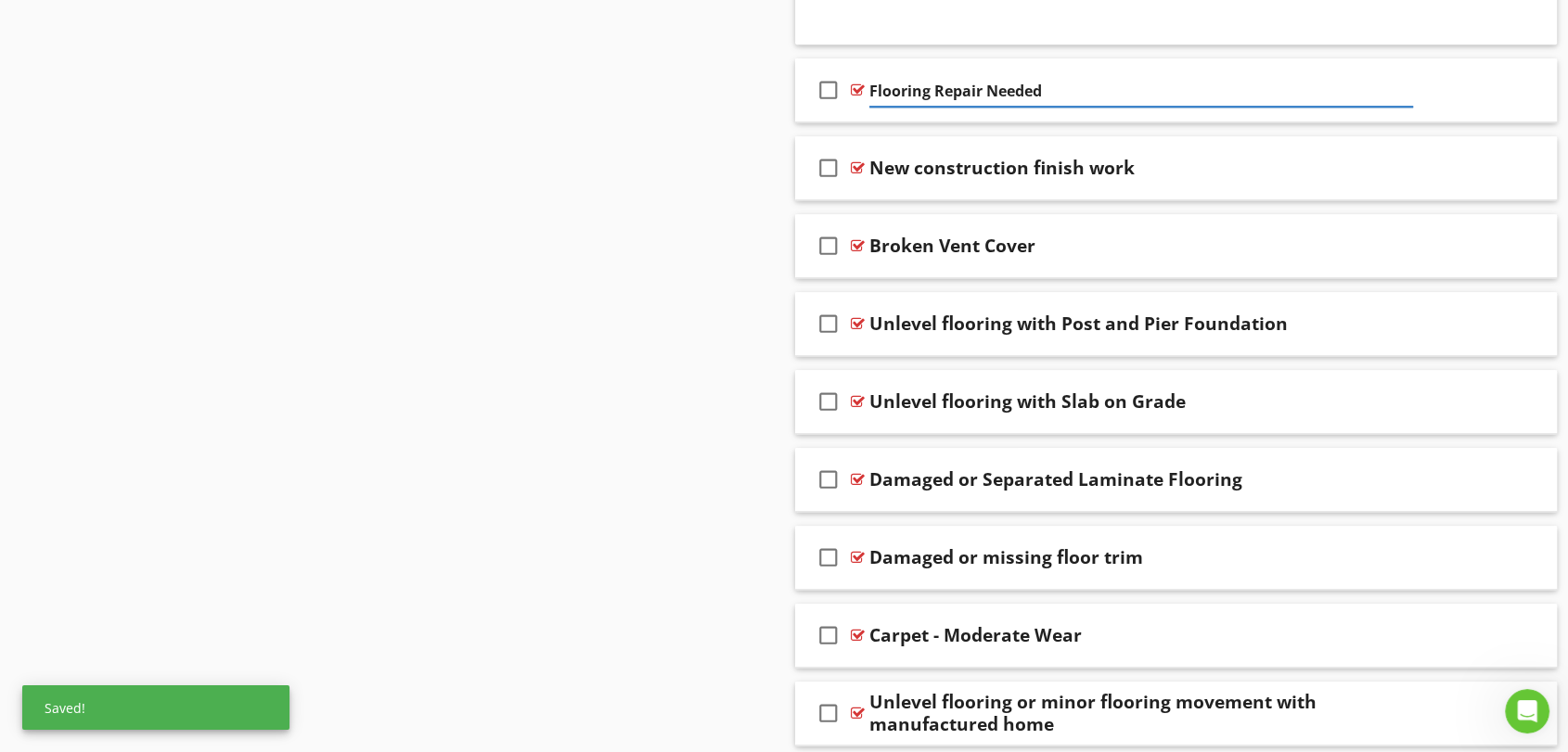 click on "Sections
Inspection Details           Utility Shutoff Locations           Talking Points           Grounds           Roof           Exterior           Basement or Crawlspace           Attic           Garage           Heating and Cooling           Plumbing           Bathrooms           Electrical           Kitchen           Laundry           Interior           Reinspection           Thermal Imaging and Moisture Analysis           Billboard           DADU           Equipment List           Warranties and Next Steps           Items Not Inspected           beta or deleted features
Section
Attachments
Attachment
Items
Floors           Wall and Ceiling           Stairs and Railings           Interior Doors           General Info
Item
Comments
New
Informational   check_box_outline_blank" at bounding box center [784, -378] 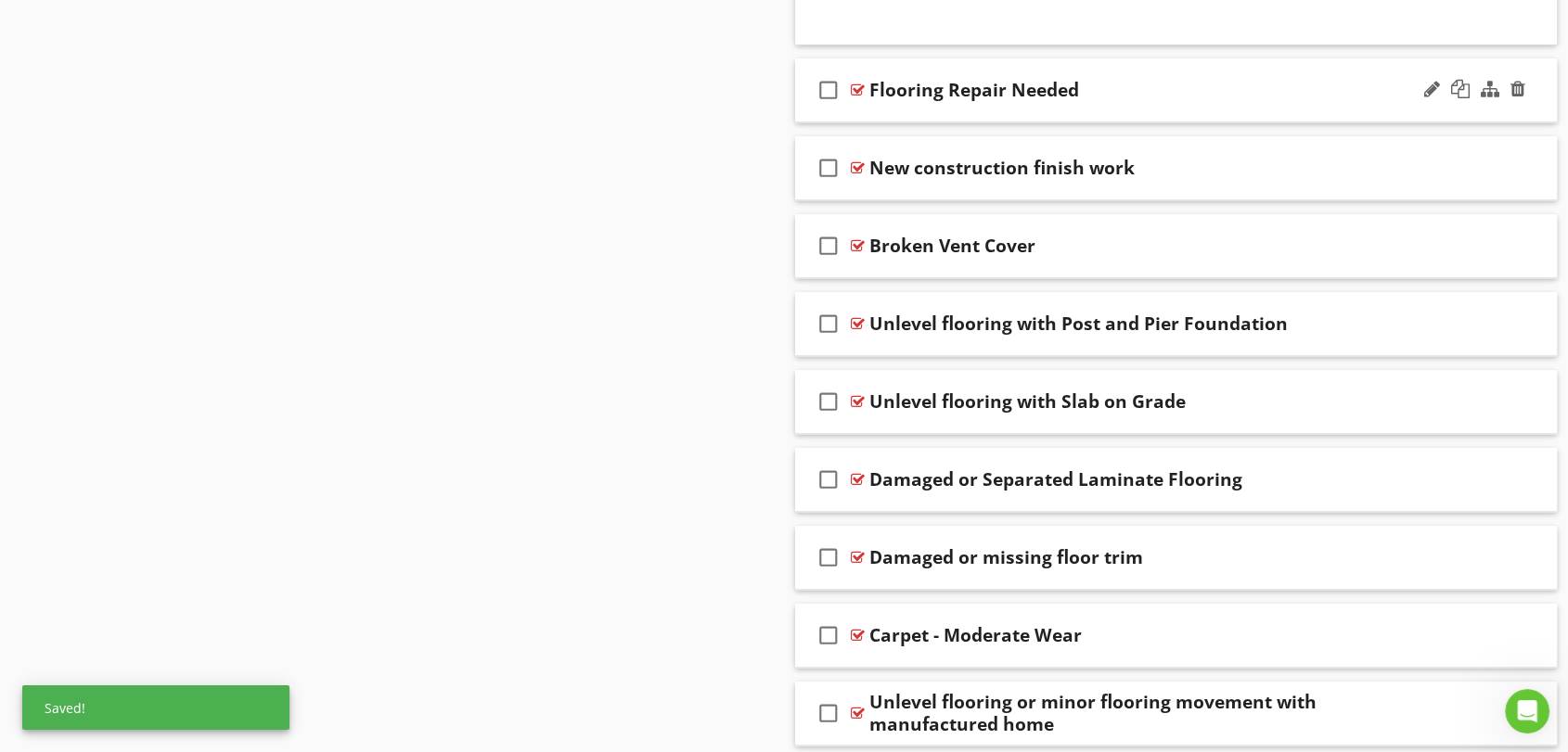 click on "Flooring Repair Needed" at bounding box center (1141, 90) 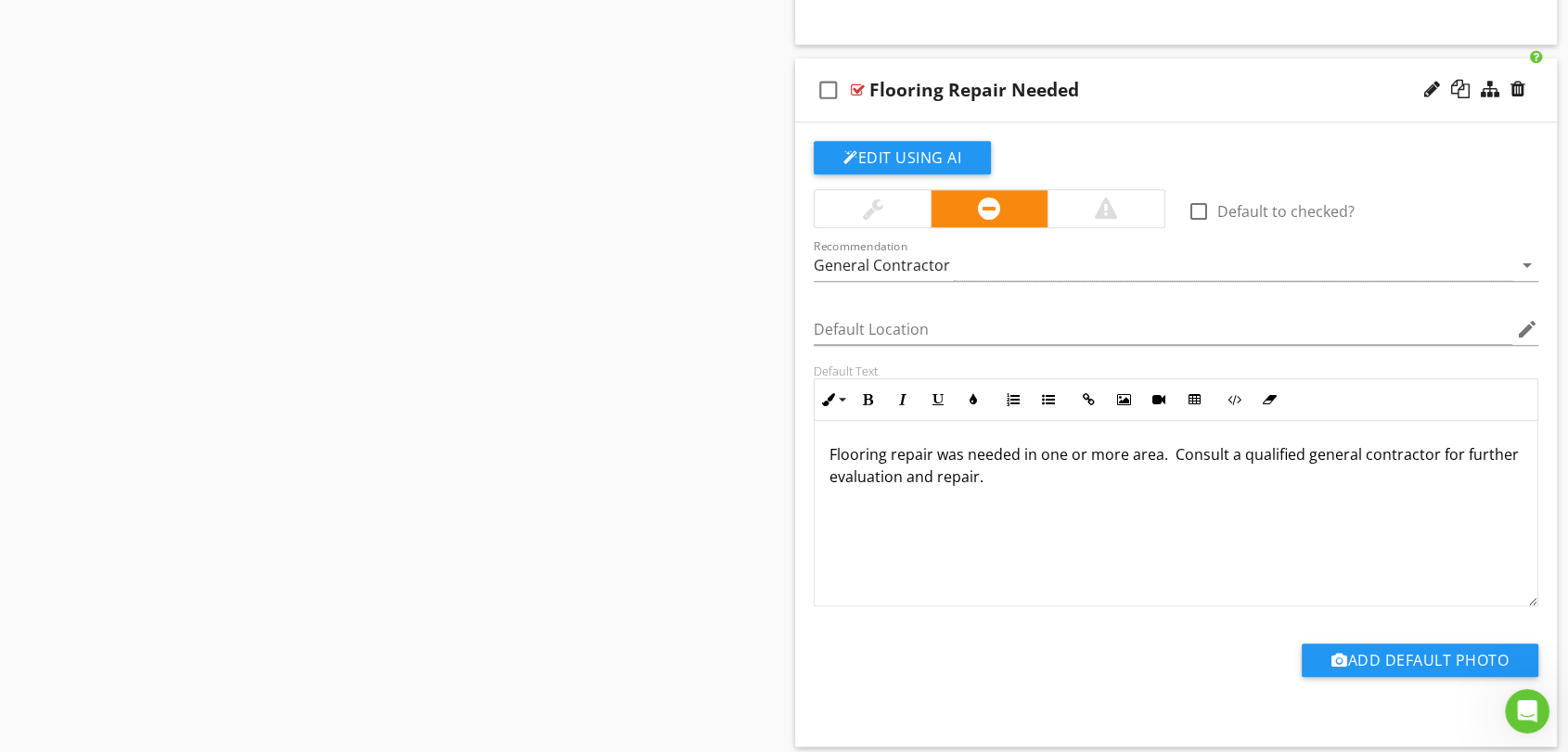 click on "Sections
Inspection Details           Utility Shutoff Locations           Talking Points           Grounds           Roof           Exterior           Basement or Crawlspace           Attic           Garage           Heating and Cooling           Plumbing           Bathrooms           Electrical           Kitchen           Laundry           Interior           Reinspection           Thermal Imaging and Moisture Analysis           Billboard           DADU           Equipment List           Warranties and Next Steps           Items Not Inspected           beta or deleted features
Section
Attachments
Attachment
Items
Floors           Wall and Ceiling           Stairs and Railings           Interior Doors           General Info
Item
Comments
New
Informational   check_box_outline_blank" at bounding box center (784, -67) 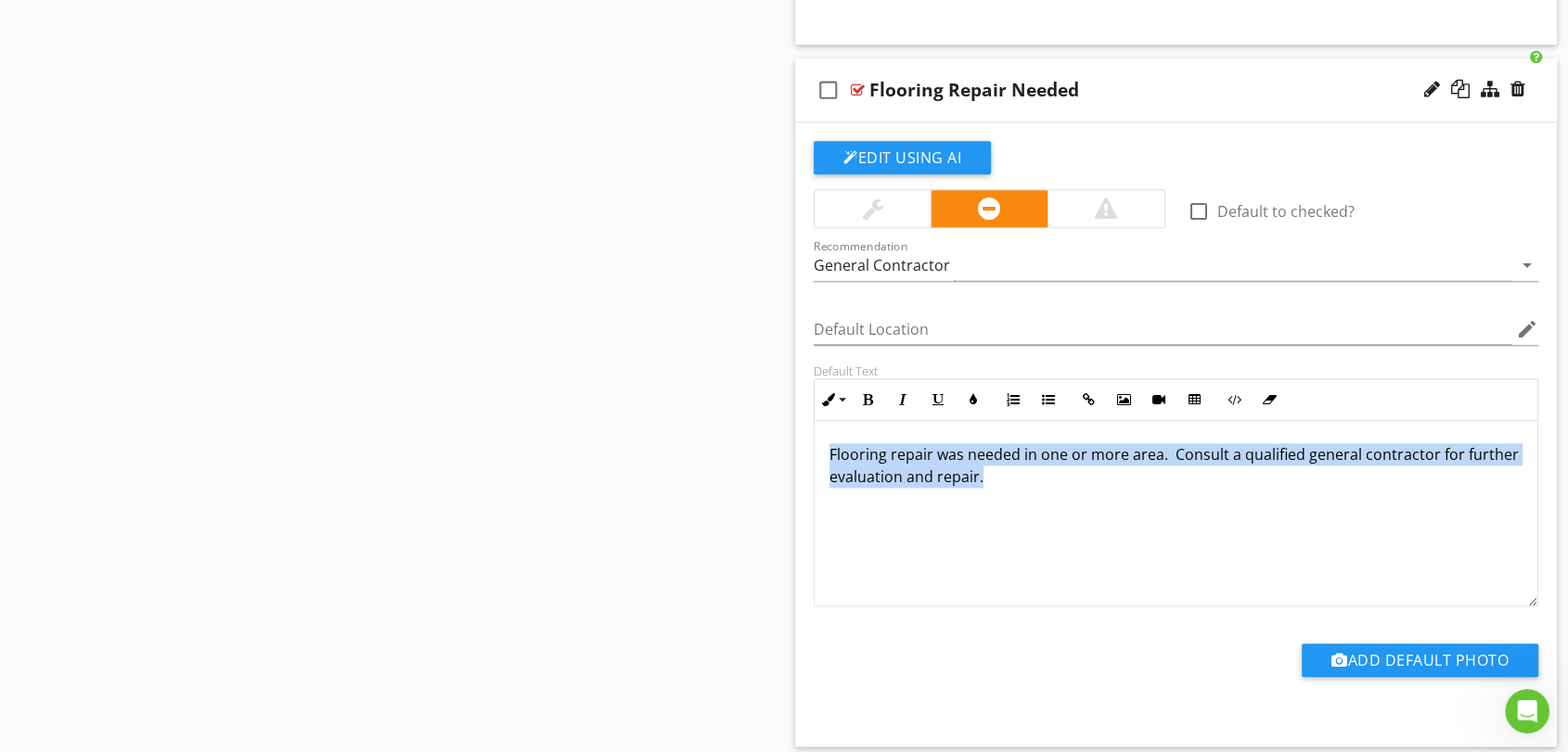 drag, startPoint x: 1068, startPoint y: 482, endPoint x: 728, endPoint y: 436, distance: 343.0977 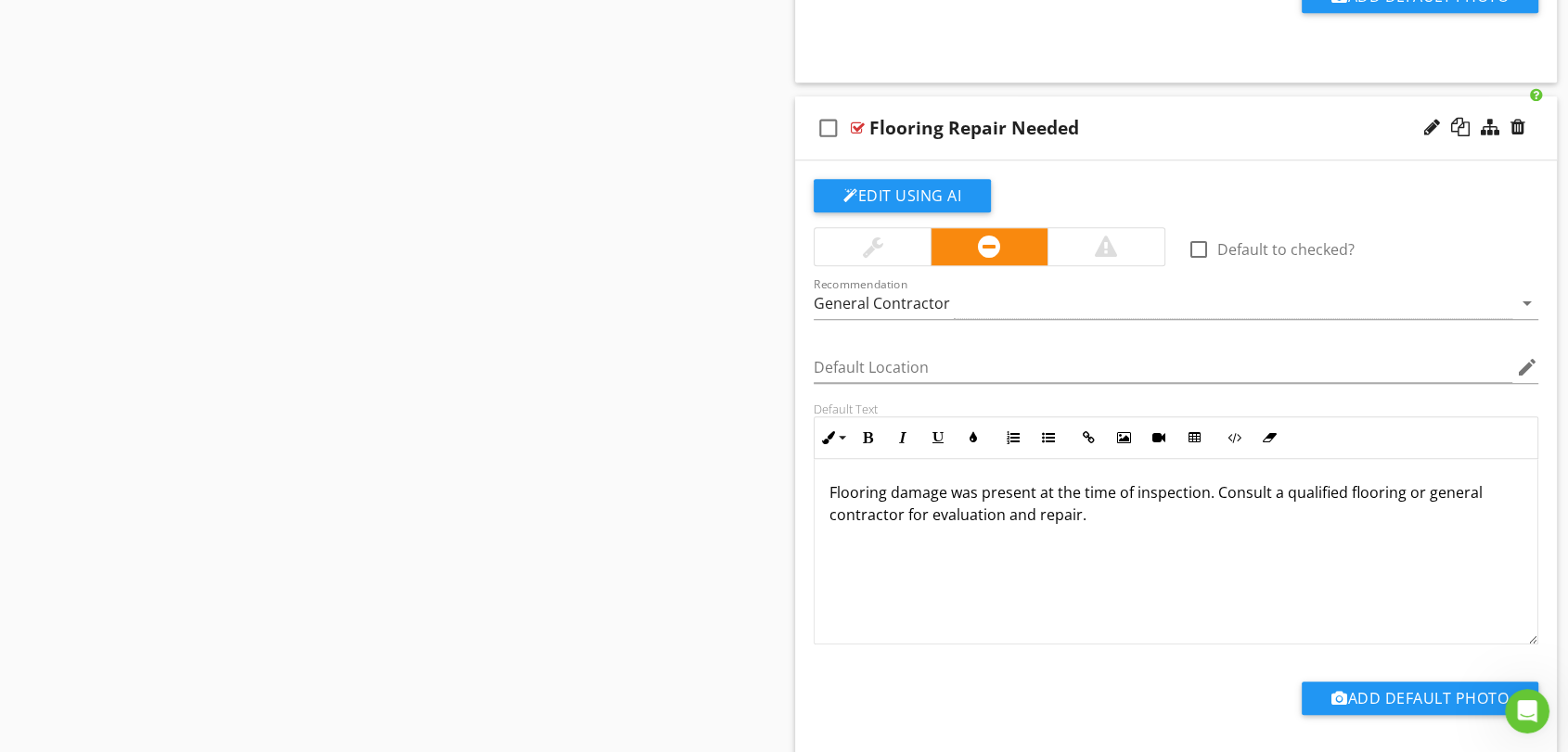 scroll, scrollTop: 1800, scrollLeft: 0, axis: vertical 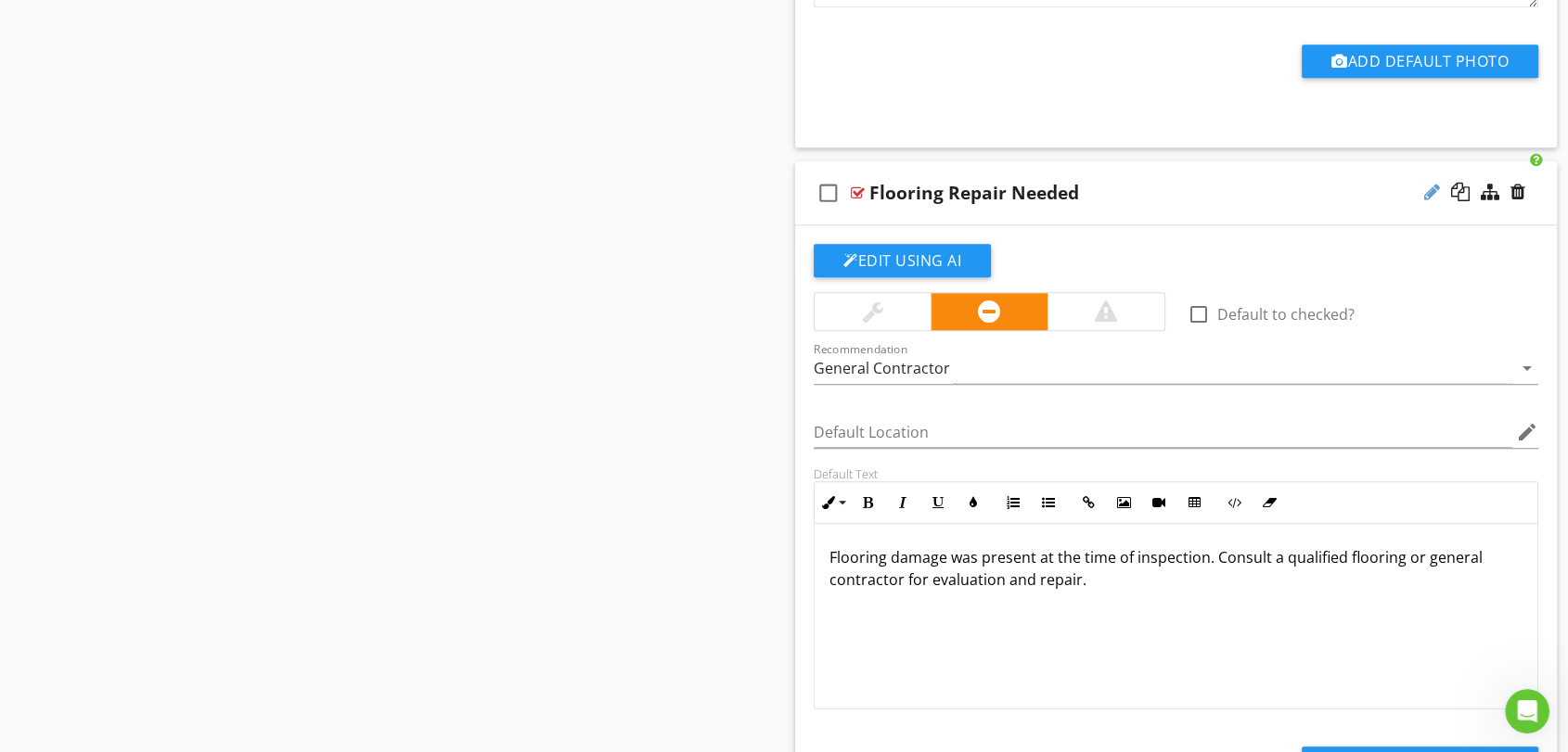 click at bounding box center (1432, 192) 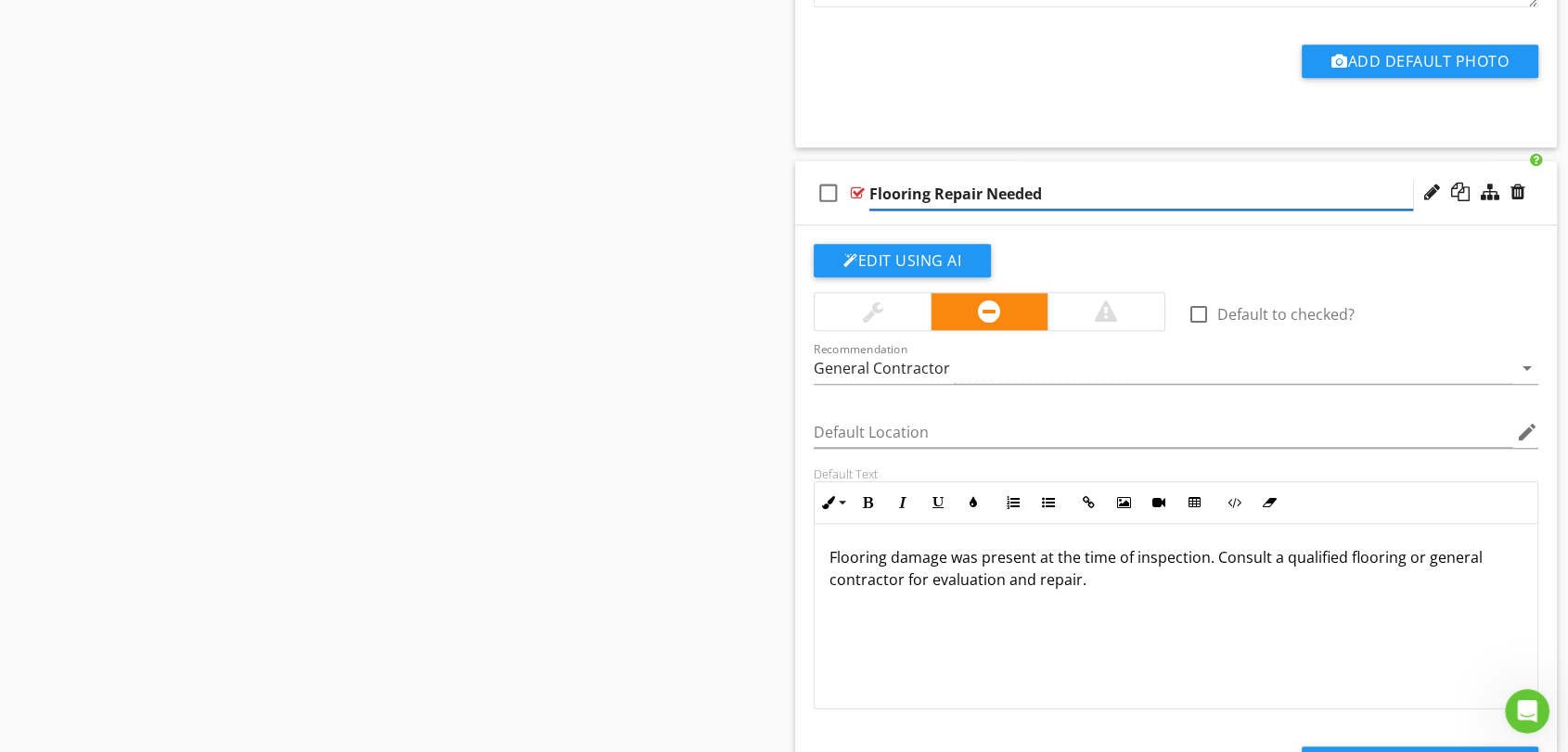 click on "Flooring Repair Needed" at bounding box center (1141, 194) 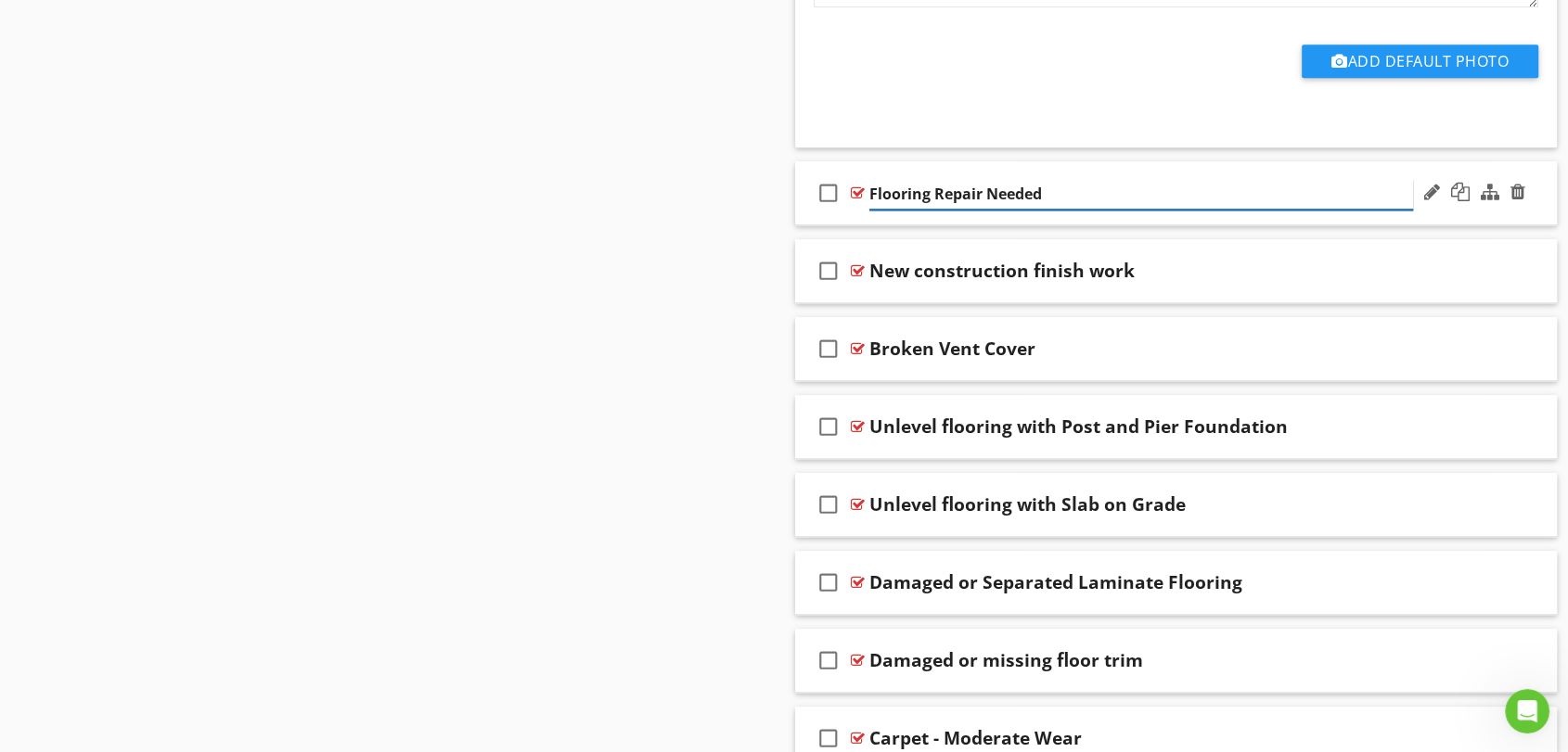 click on "Flooring Repair Needed" at bounding box center (1141, 194) 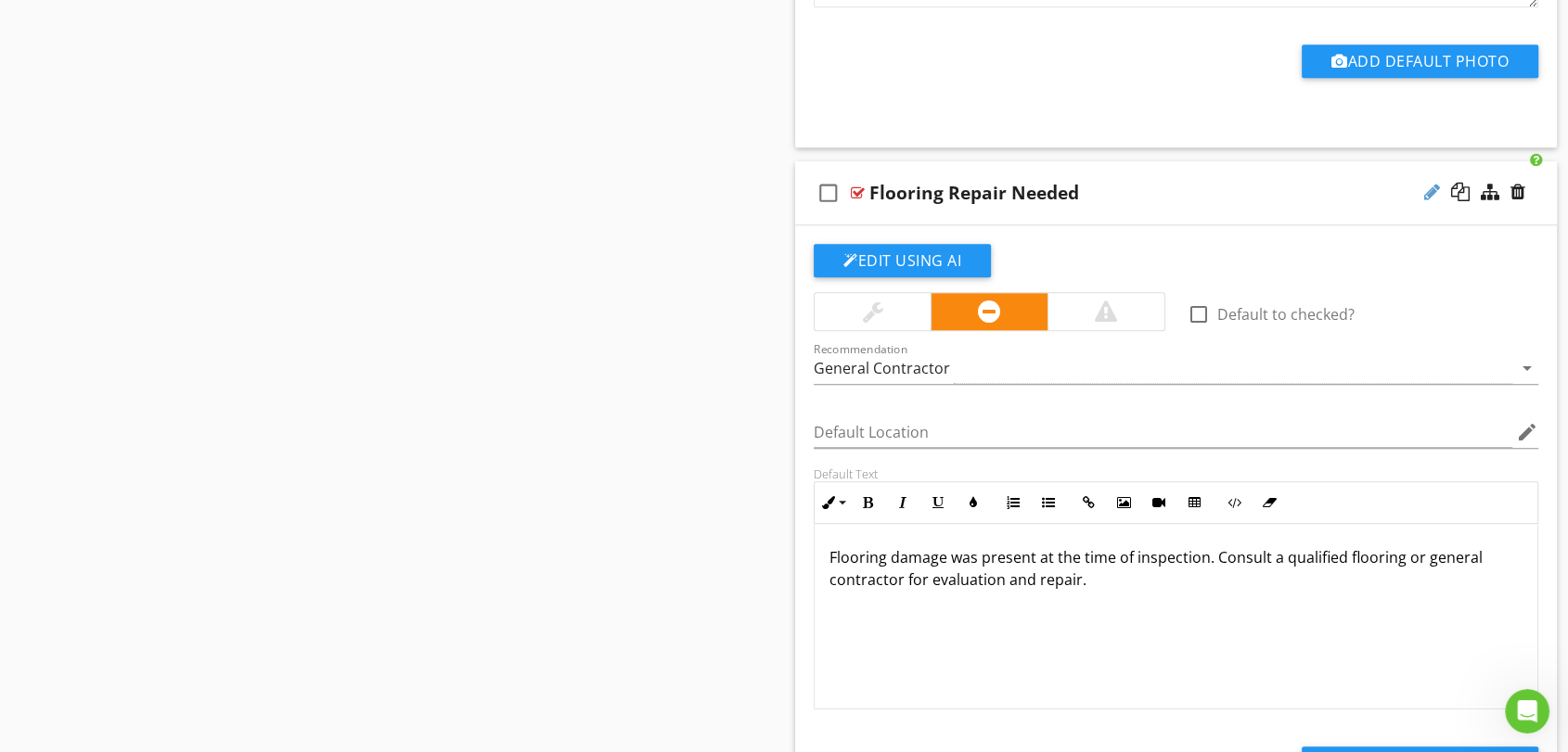 click at bounding box center [1432, 192] 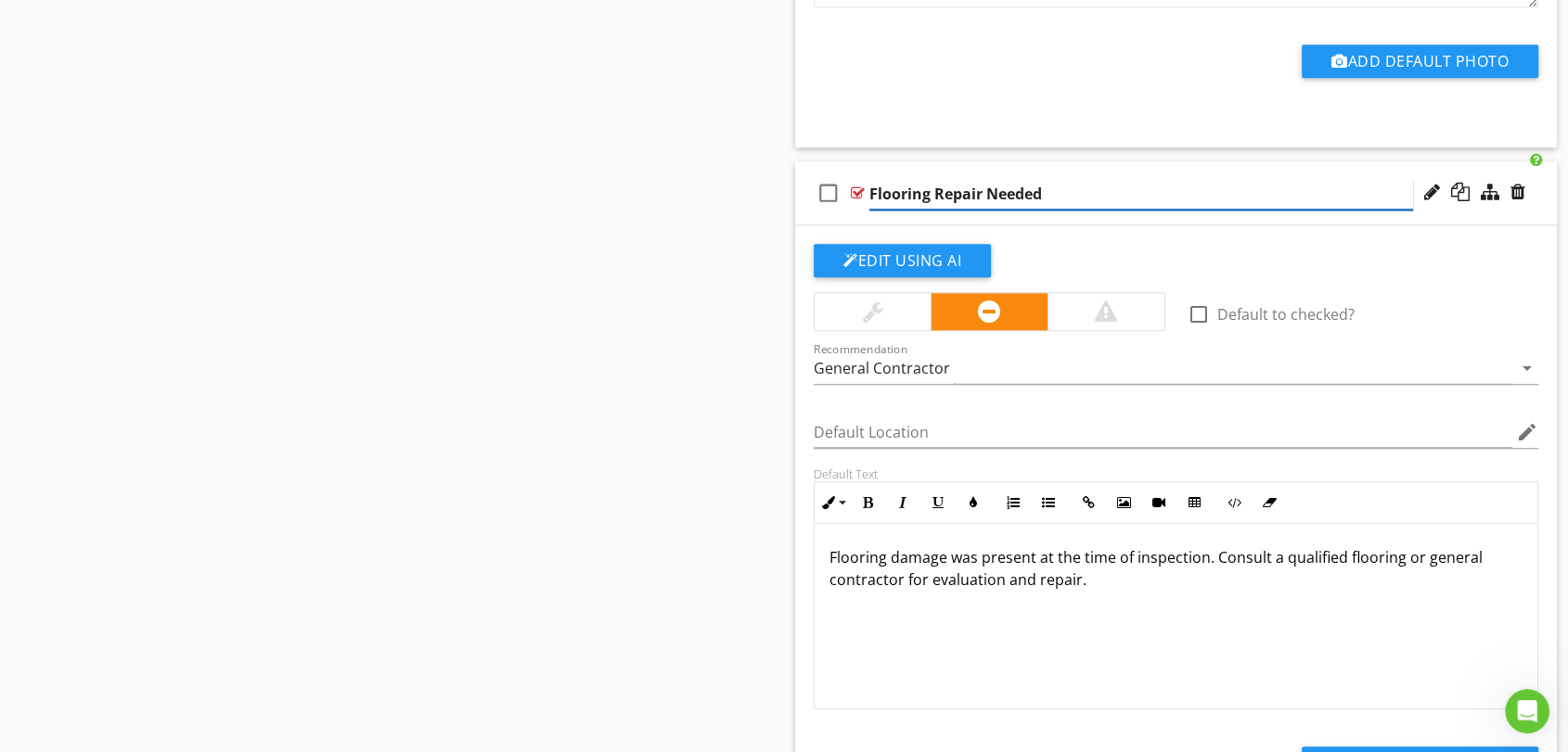 click on "Flooring Repair Needed" at bounding box center [1141, 194] 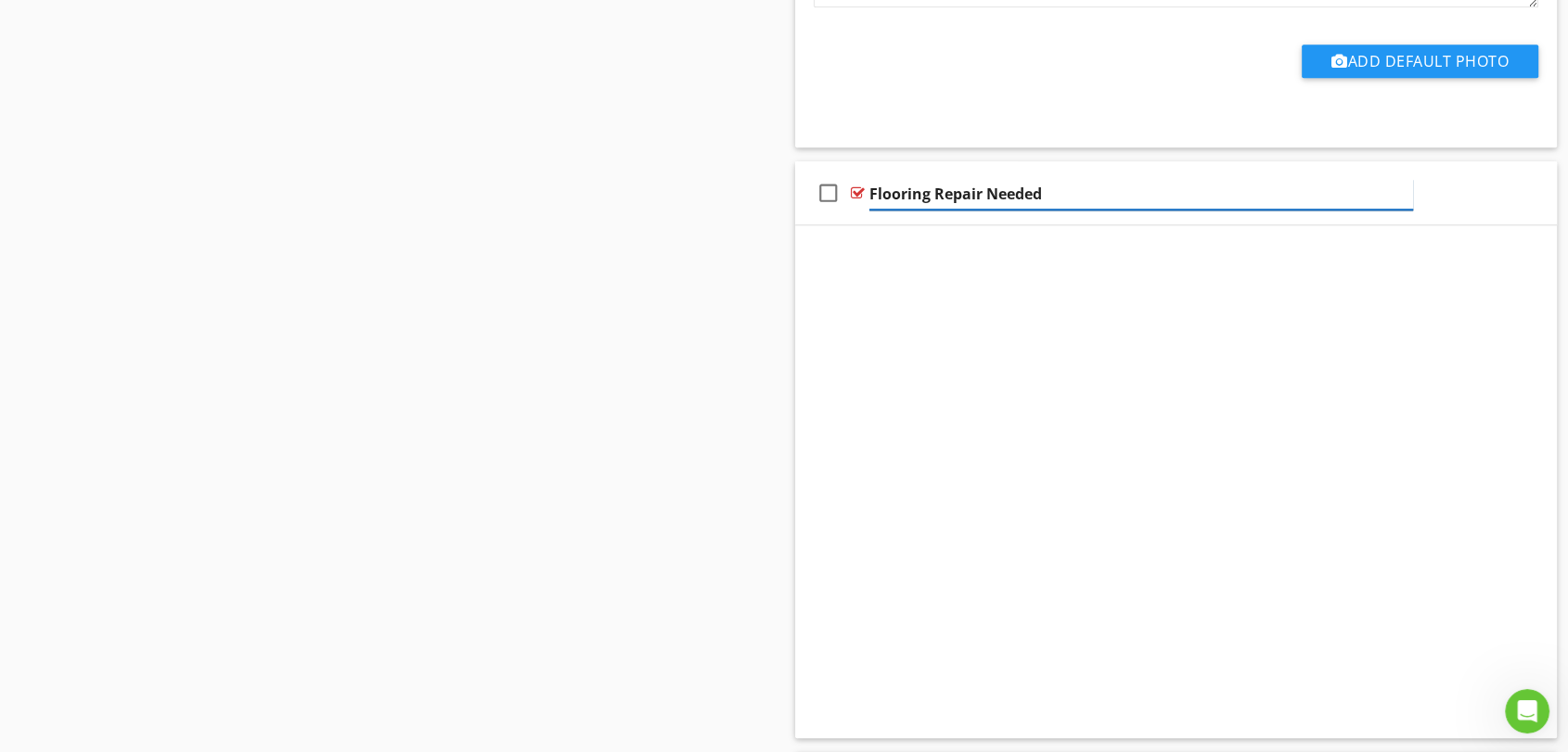 click on "Flooring Repair Needed" at bounding box center [1141, 194] 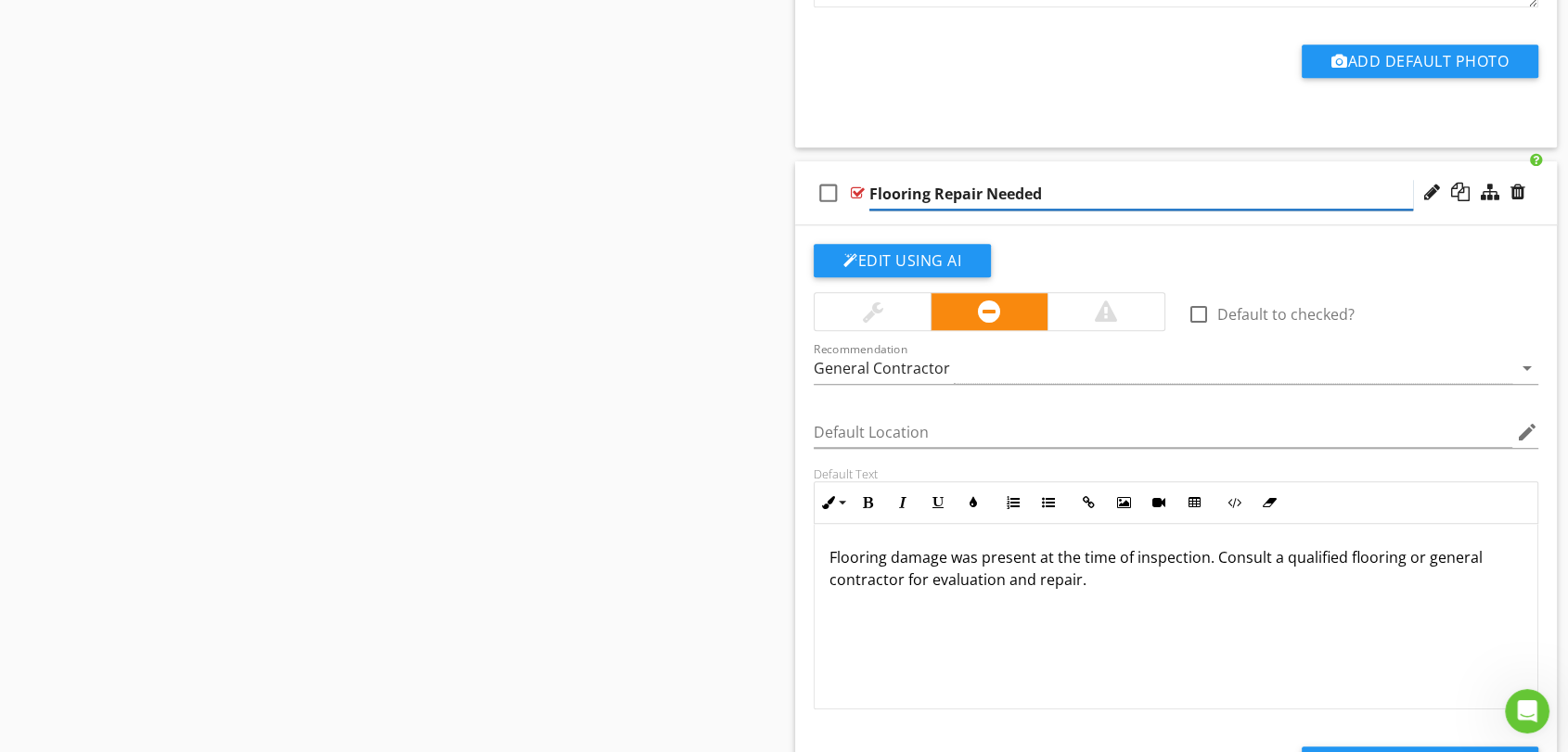 click on "Flooring Repair Needed" at bounding box center (1141, 194) 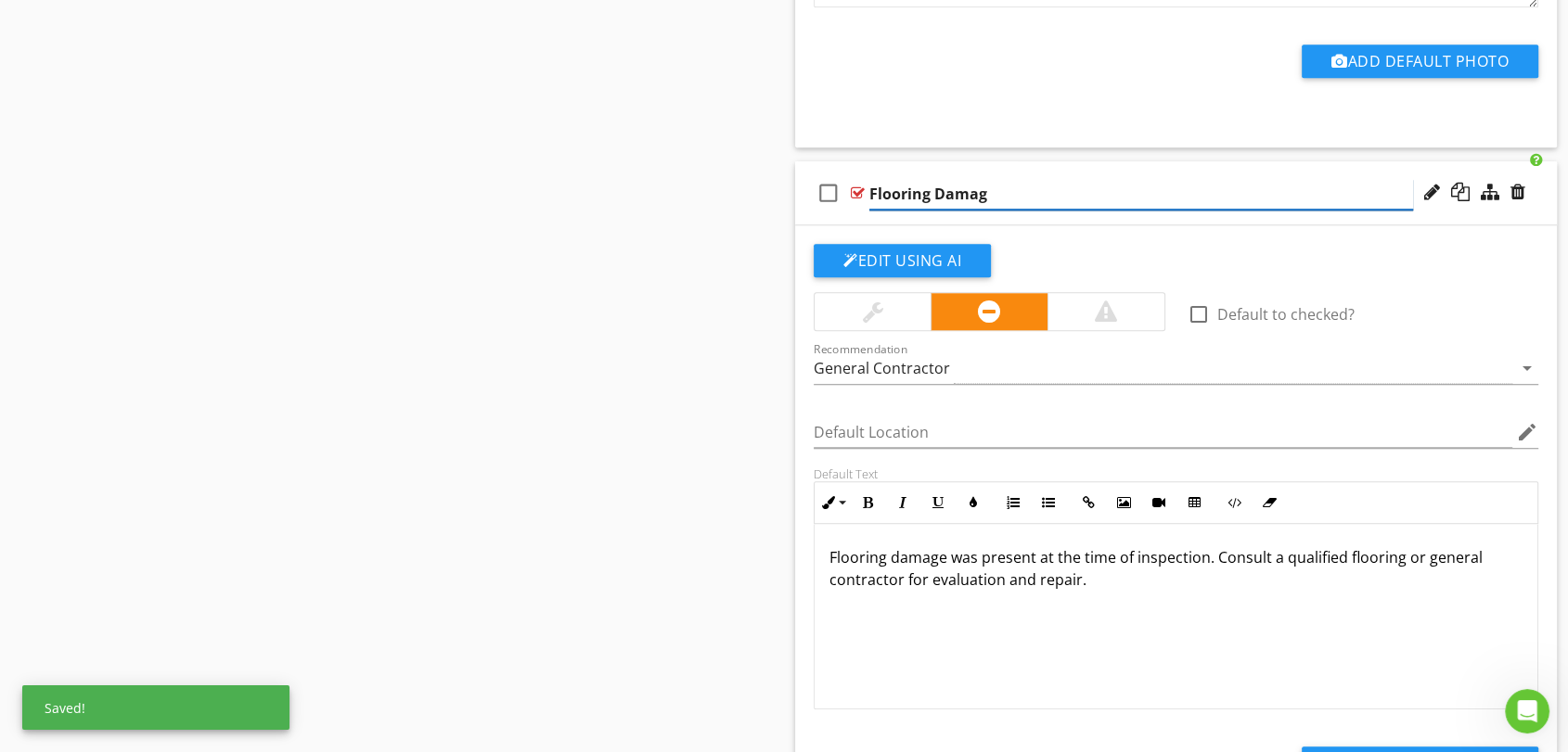 type on "Flooring Damage" 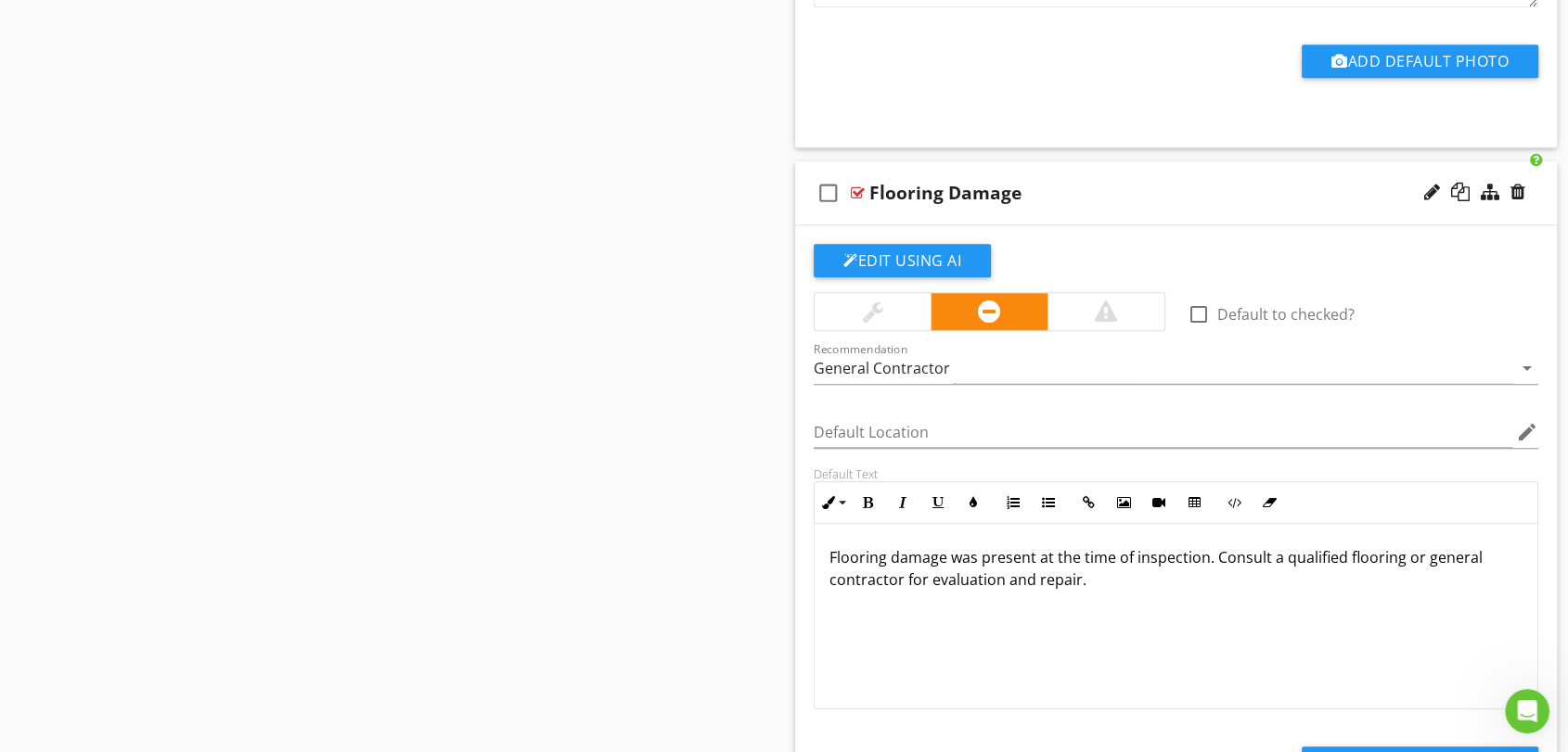 click on "Sections
Inspection Details           Utility Shutoff Locations           Talking Points           Grounds           Roof           Exterior           Basement or Crawlspace           Attic           Garage           Heating and Cooling           Plumbing           Bathrooms           Electrical           Kitchen           Laundry           Interior           Reinspection           Thermal Imaging and Moisture Analysis           Billboard           DADU           Equipment List           Warranties and Next Steps           Items Not Inspected           beta or deleted features
Section
Attachments
Attachment
Items
Floors           Wall and Ceiling           Stairs and Railings           Interior Doors           General Info
Item
Comments
New
Informational   check_box_outline_blank" at bounding box center (784, 36) 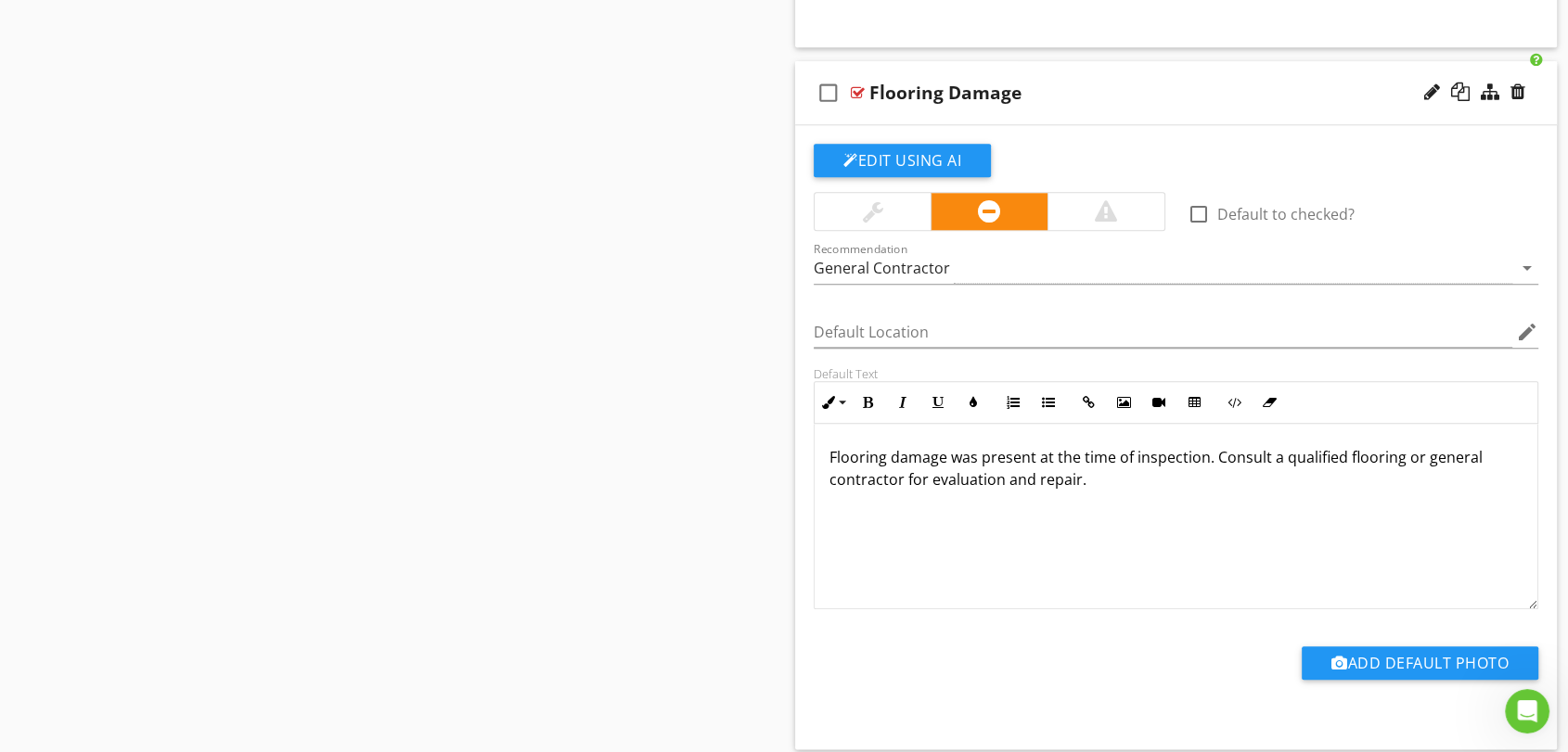 scroll, scrollTop: 2109, scrollLeft: 0, axis: vertical 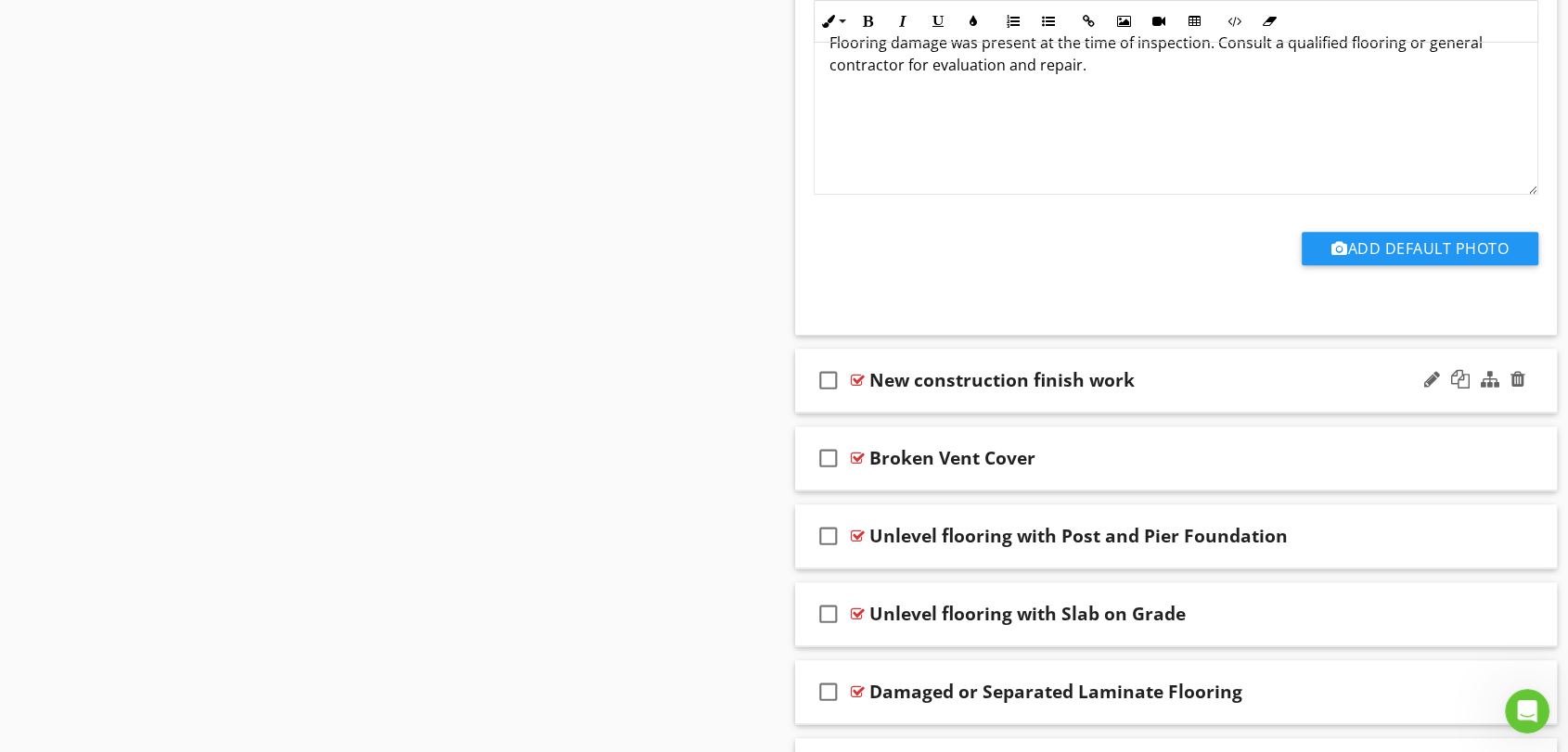 click on "New construction finish work" at bounding box center (1141, 380) 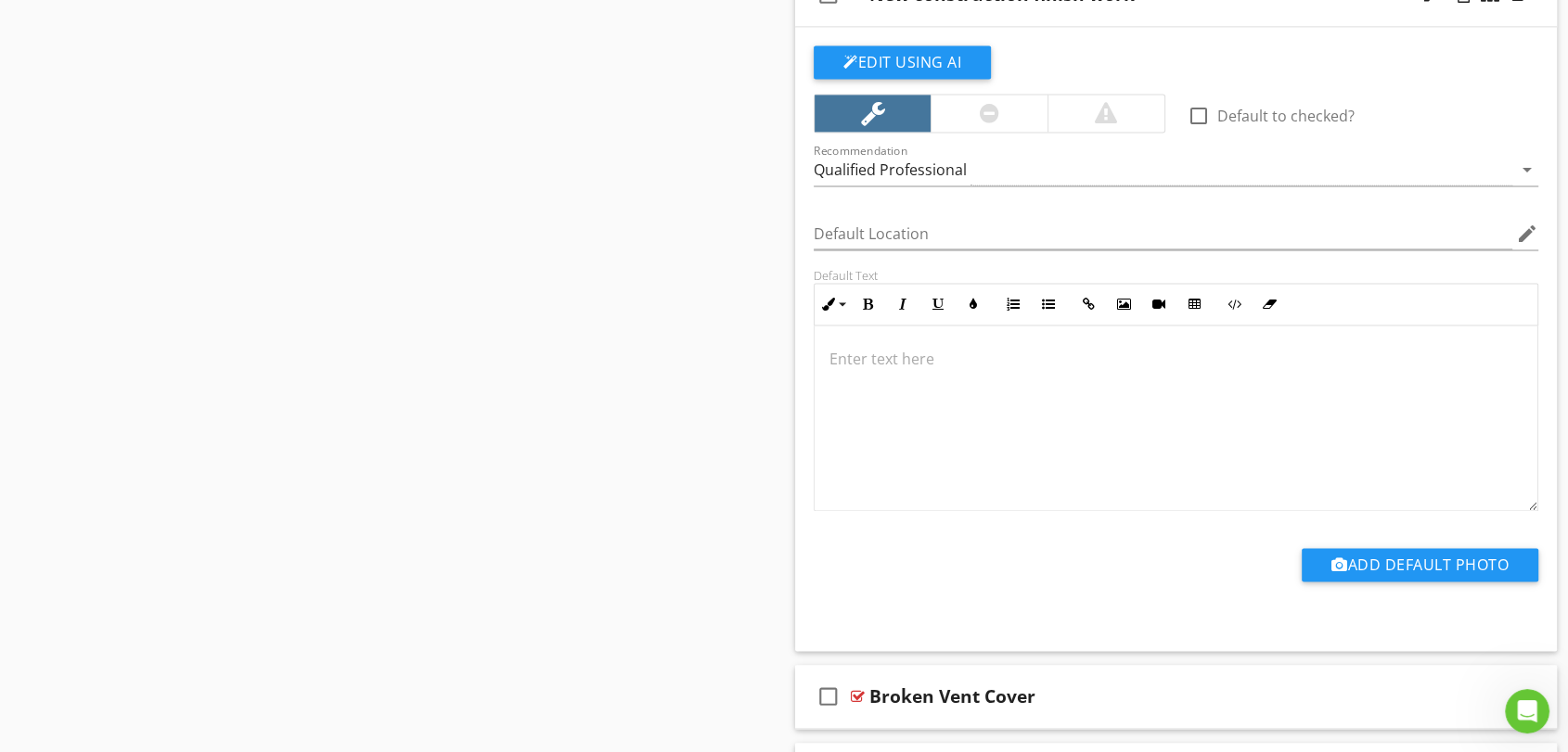 scroll, scrollTop: 2727, scrollLeft: 0, axis: vertical 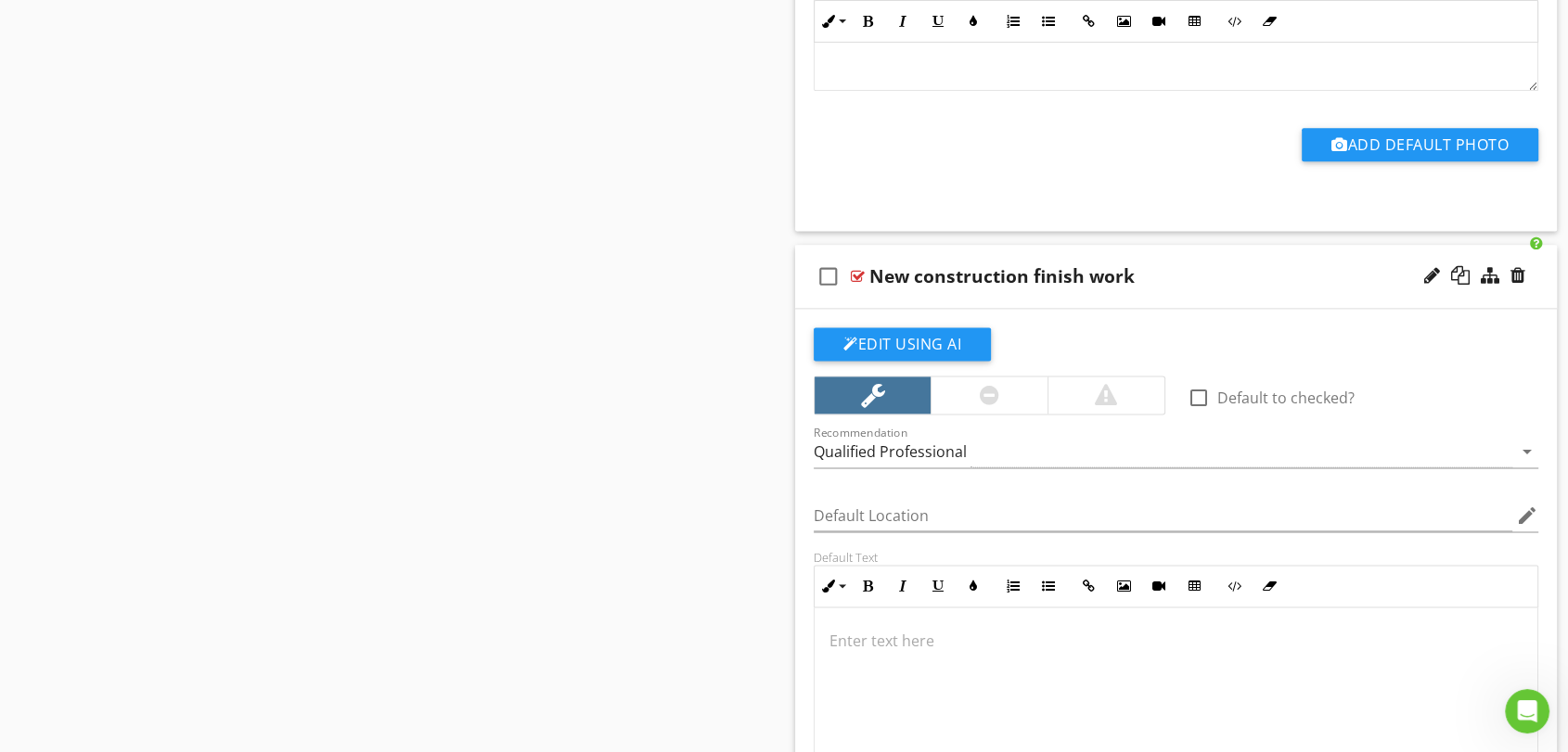drag, startPoint x: 1233, startPoint y: 346, endPoint x: 622, endPoint y: 358, distance: 611.11783 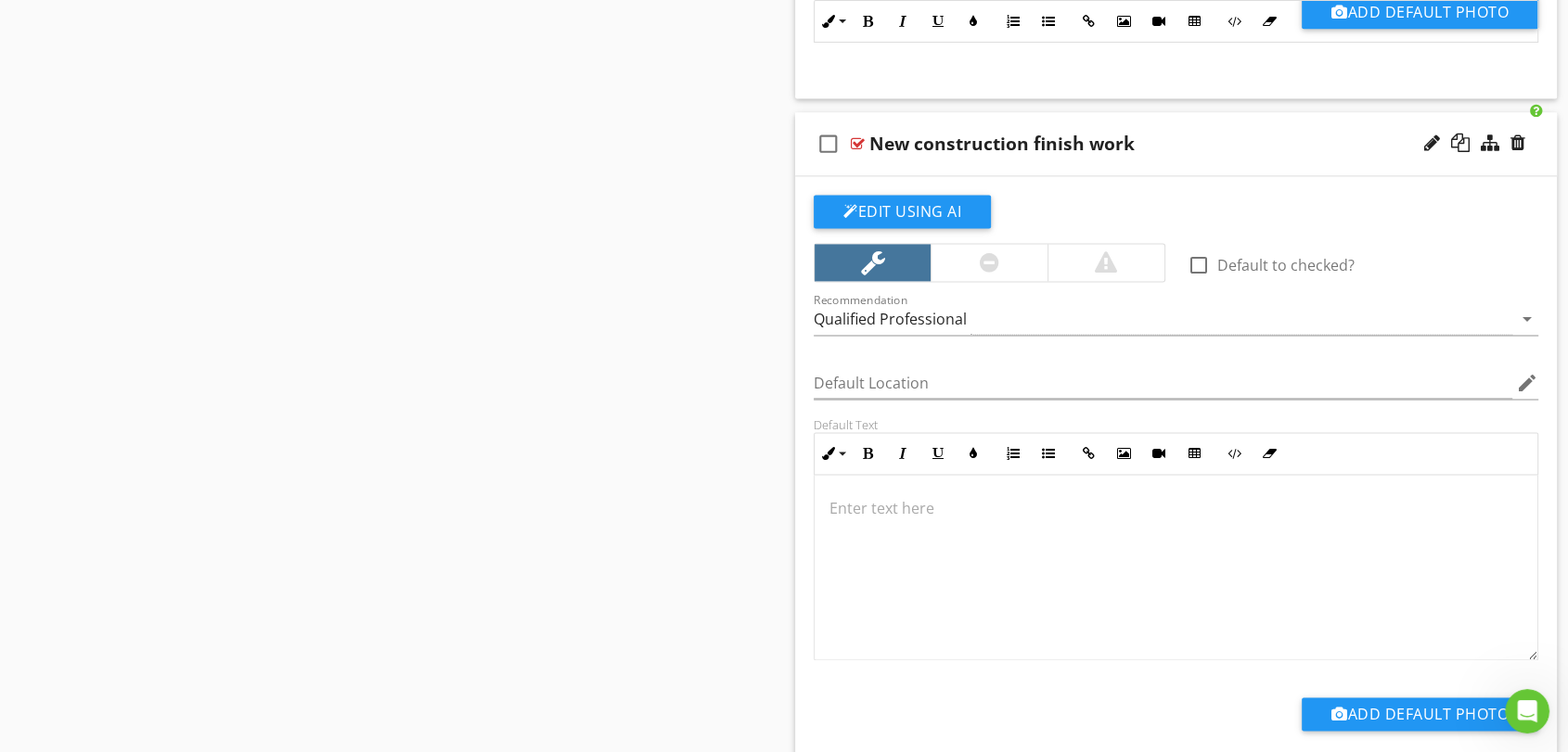 scroll, scrollTop: 2447, scrollLeft: 0, axis: vertical 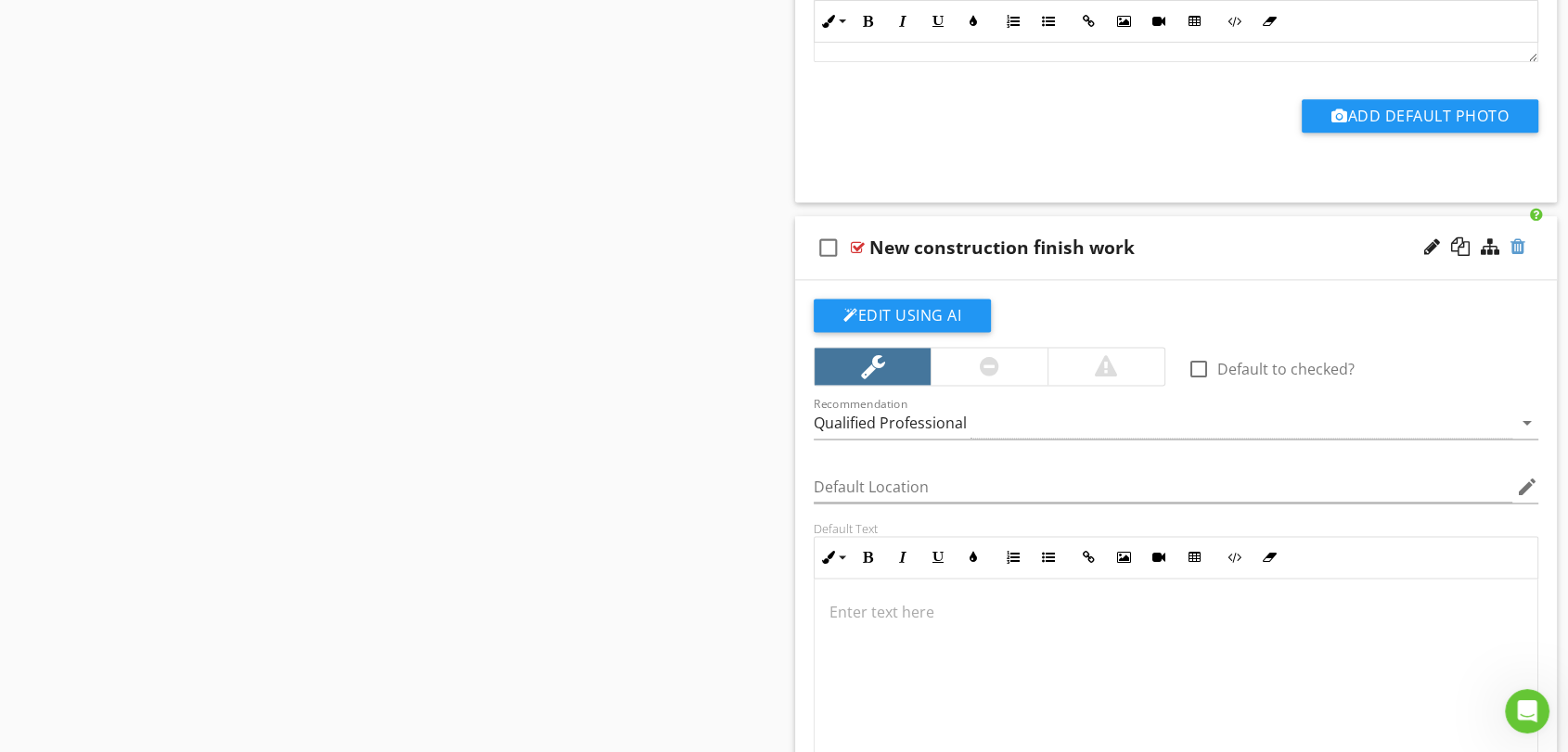 click at bounding box center (1518, 247) 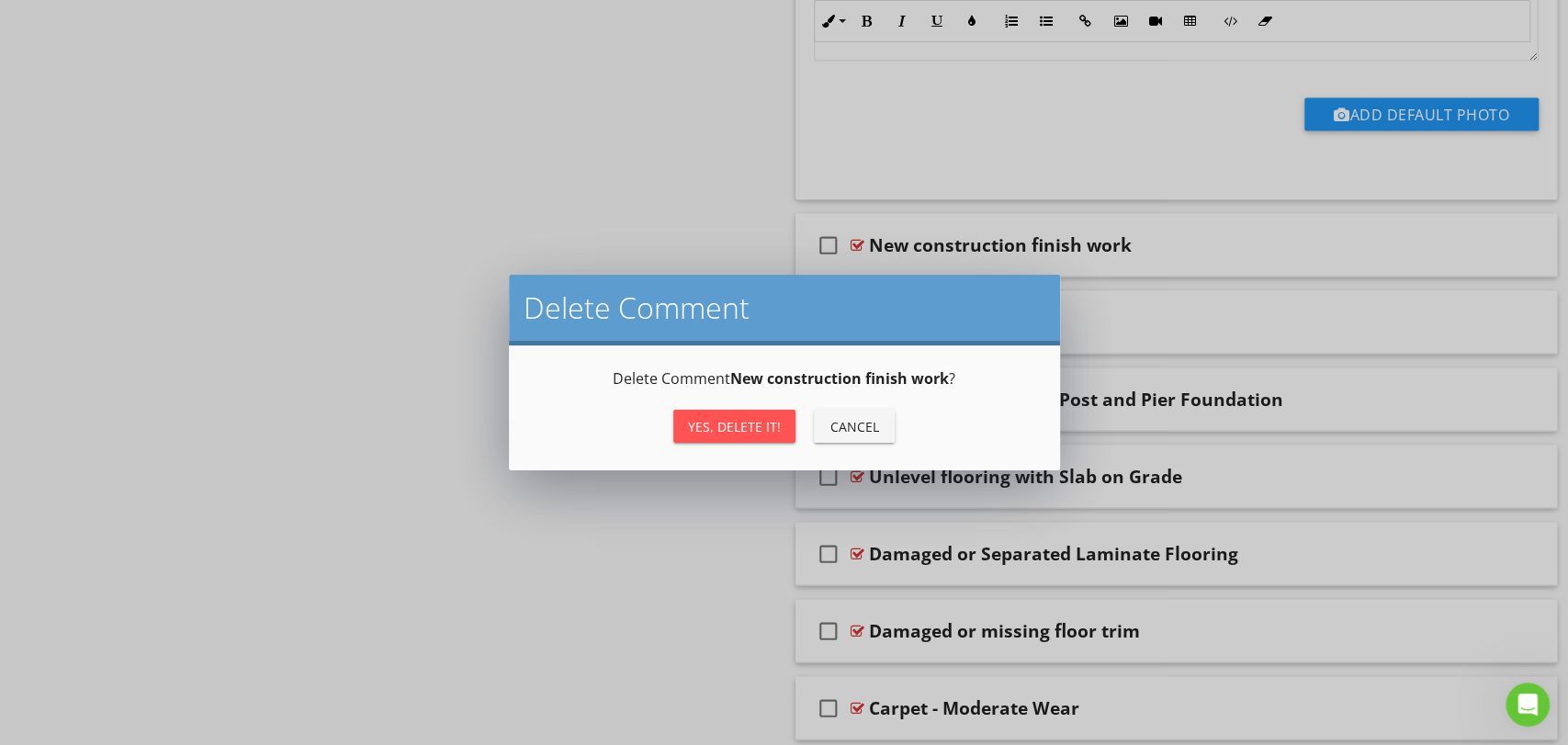 click on "Yes, Delete it!" at bounding box center [734, 426] 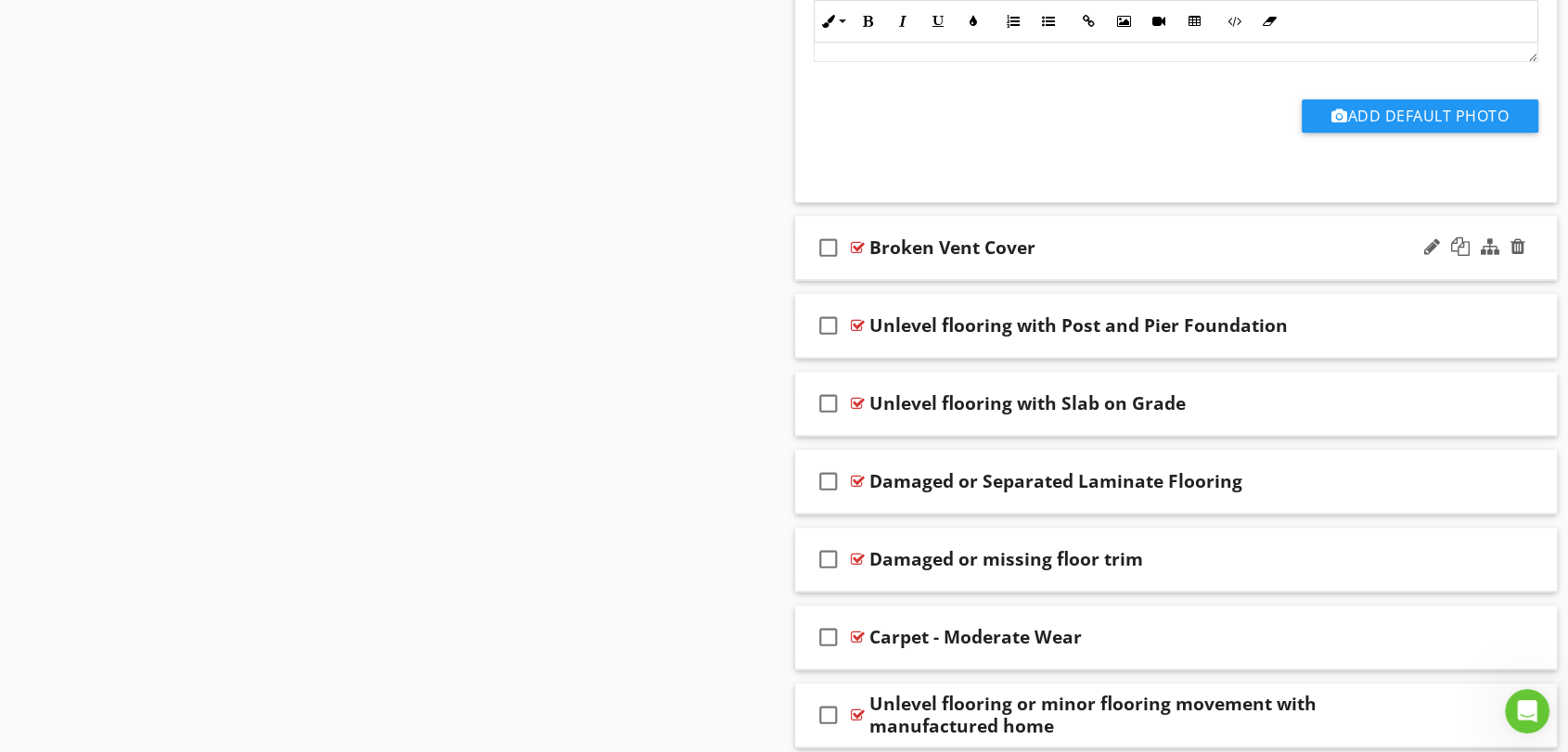 click on "check_box_outline_blank
Broken Vent Cover" at bounding box center [1176, 248] 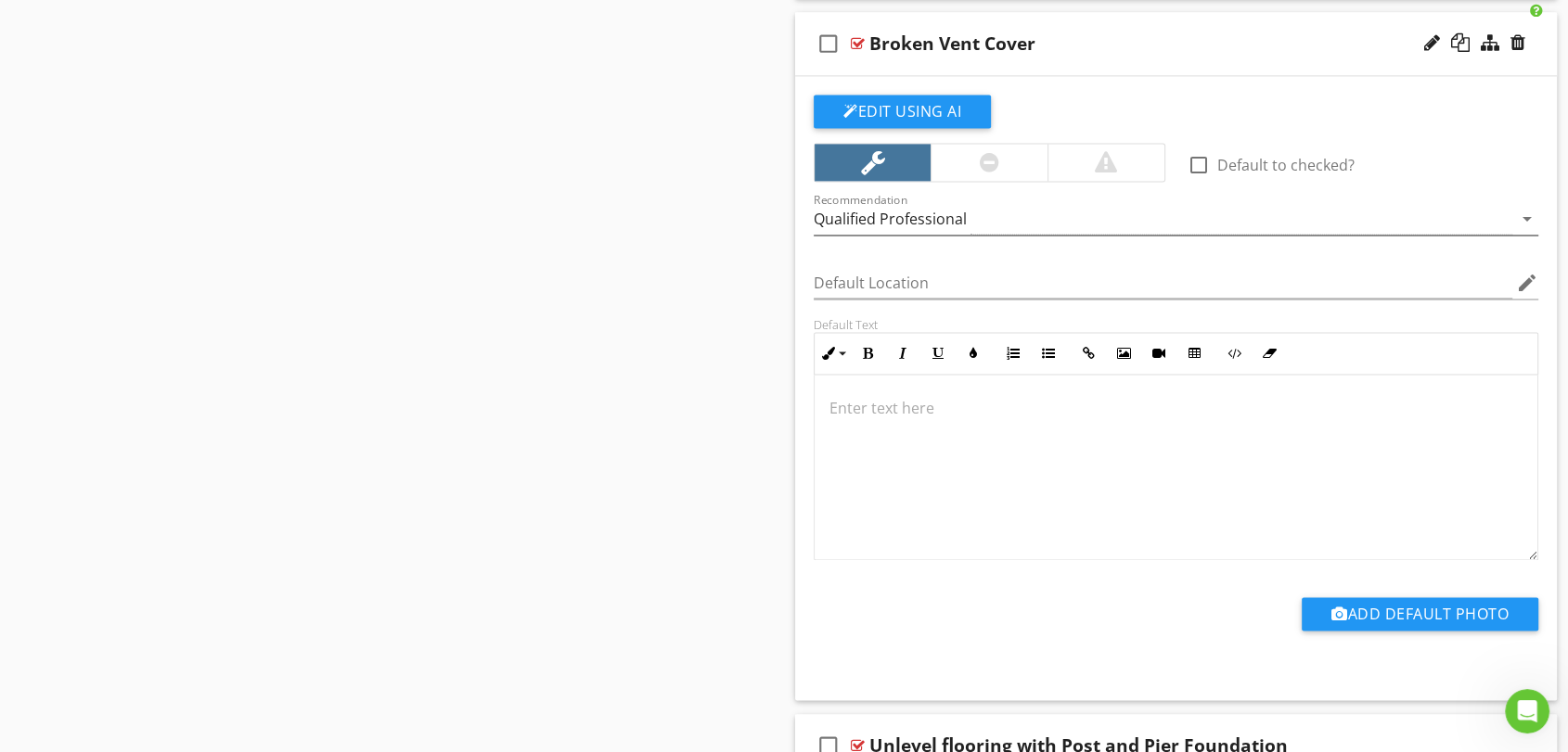scroll, scrollTop: 2653, scrollLeft: 0, axis: vertical 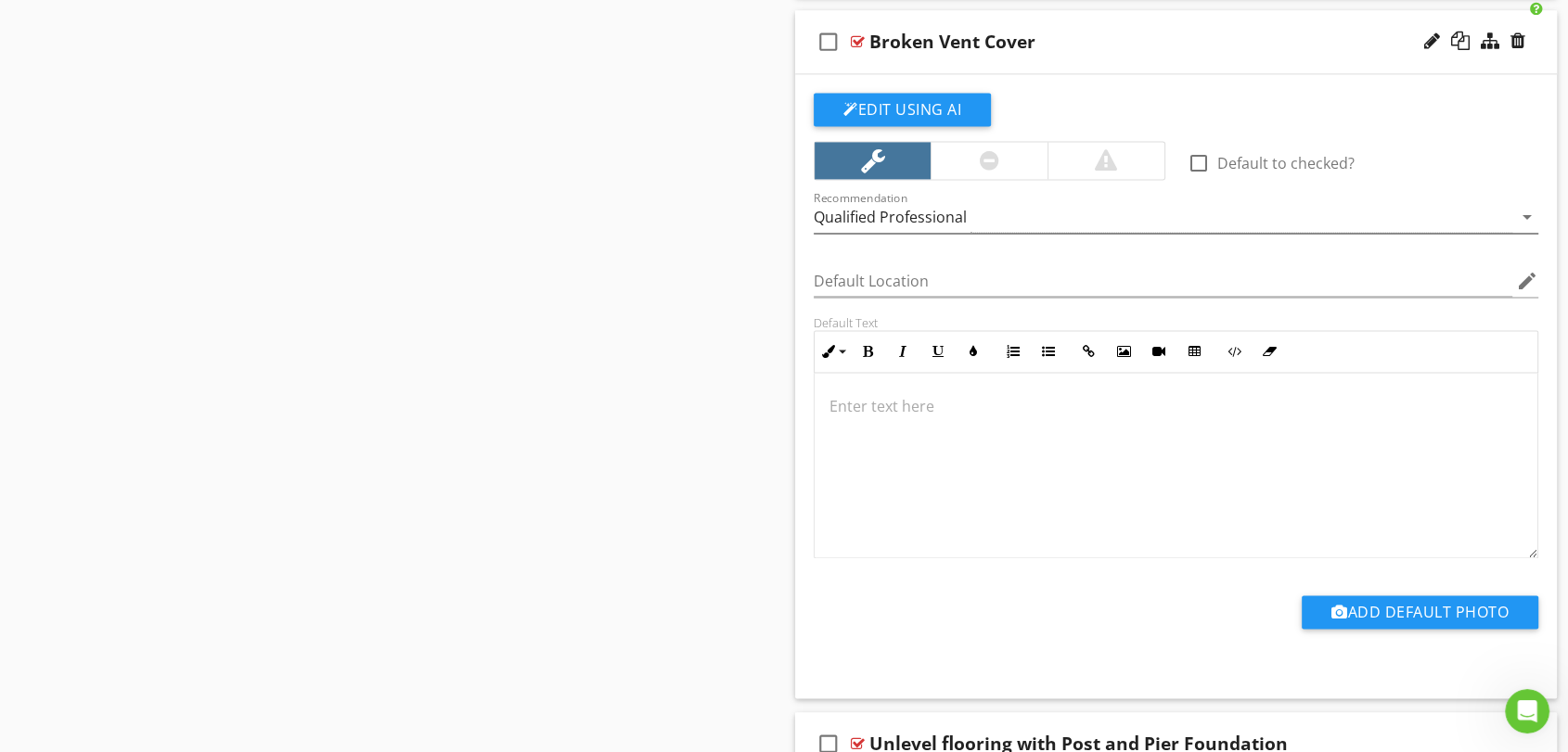 click on "Qualified Professional" at bounding box center (890, 217) 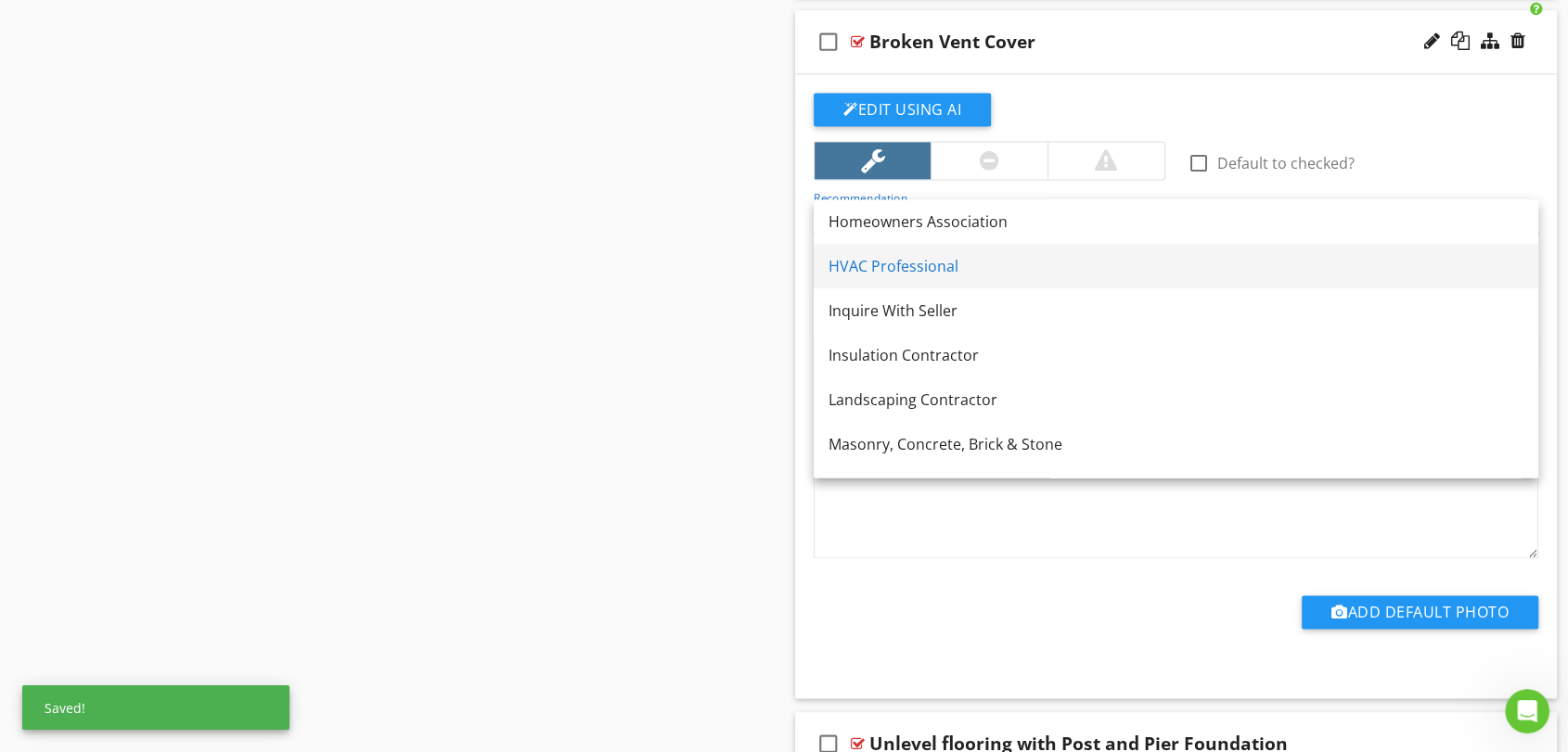 scroll, scrollTop: 534, scrollLeft: 0, axis: vertical 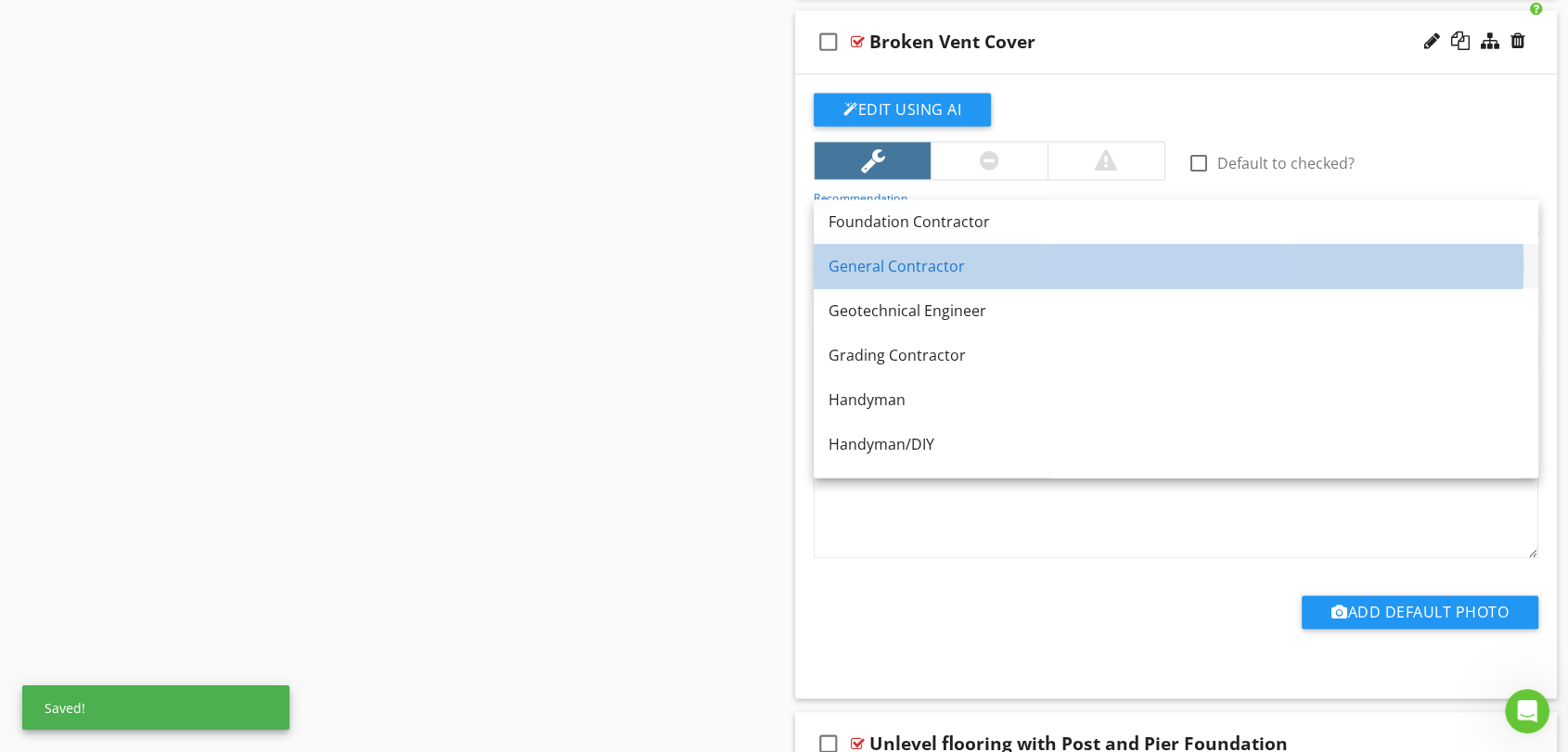 click on "General Contractor" at bounding box center [1176, 266] 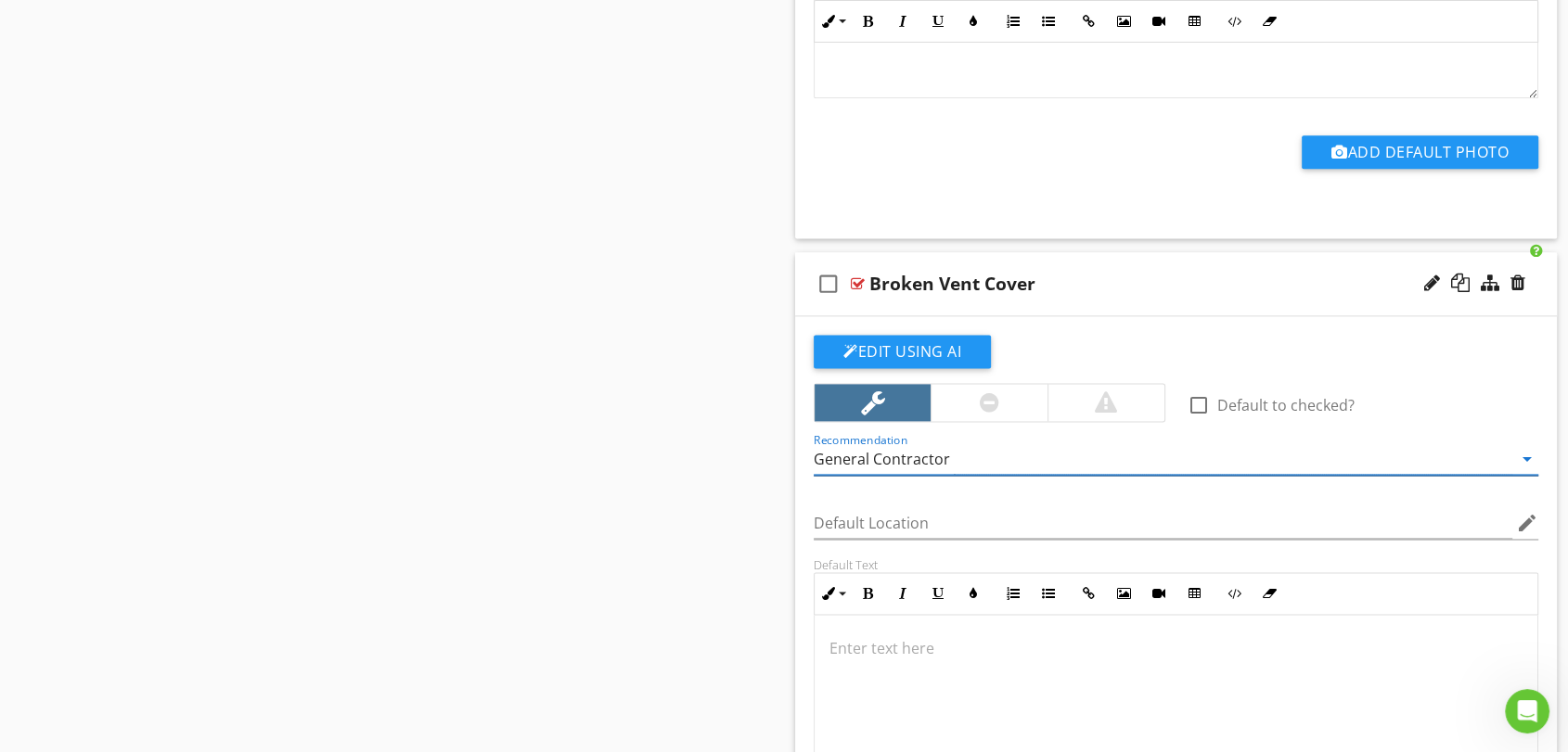 scroll, scrollTop: 2447, scrollLeft: 0, axis: vertical 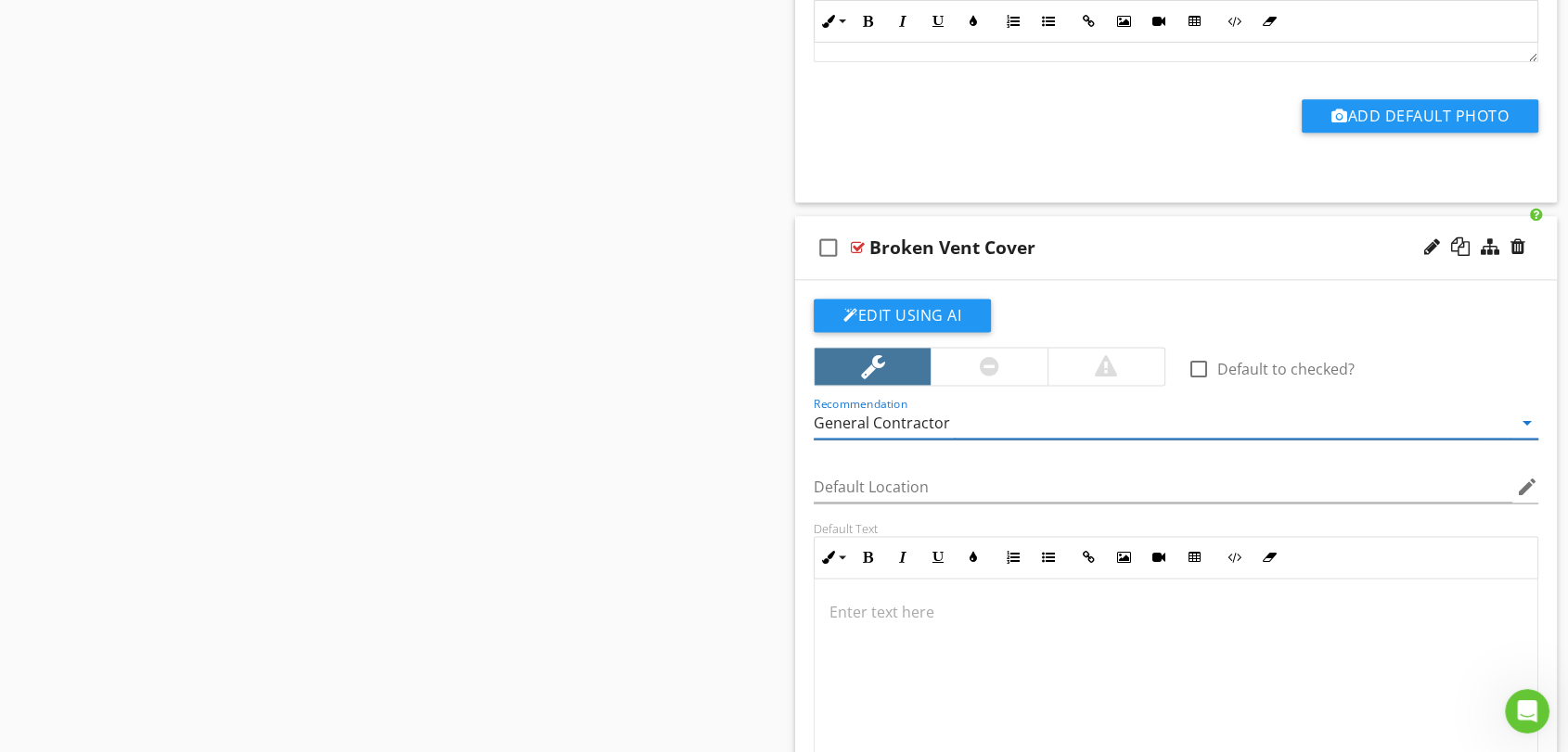 click at bounding box center (1176, 671) 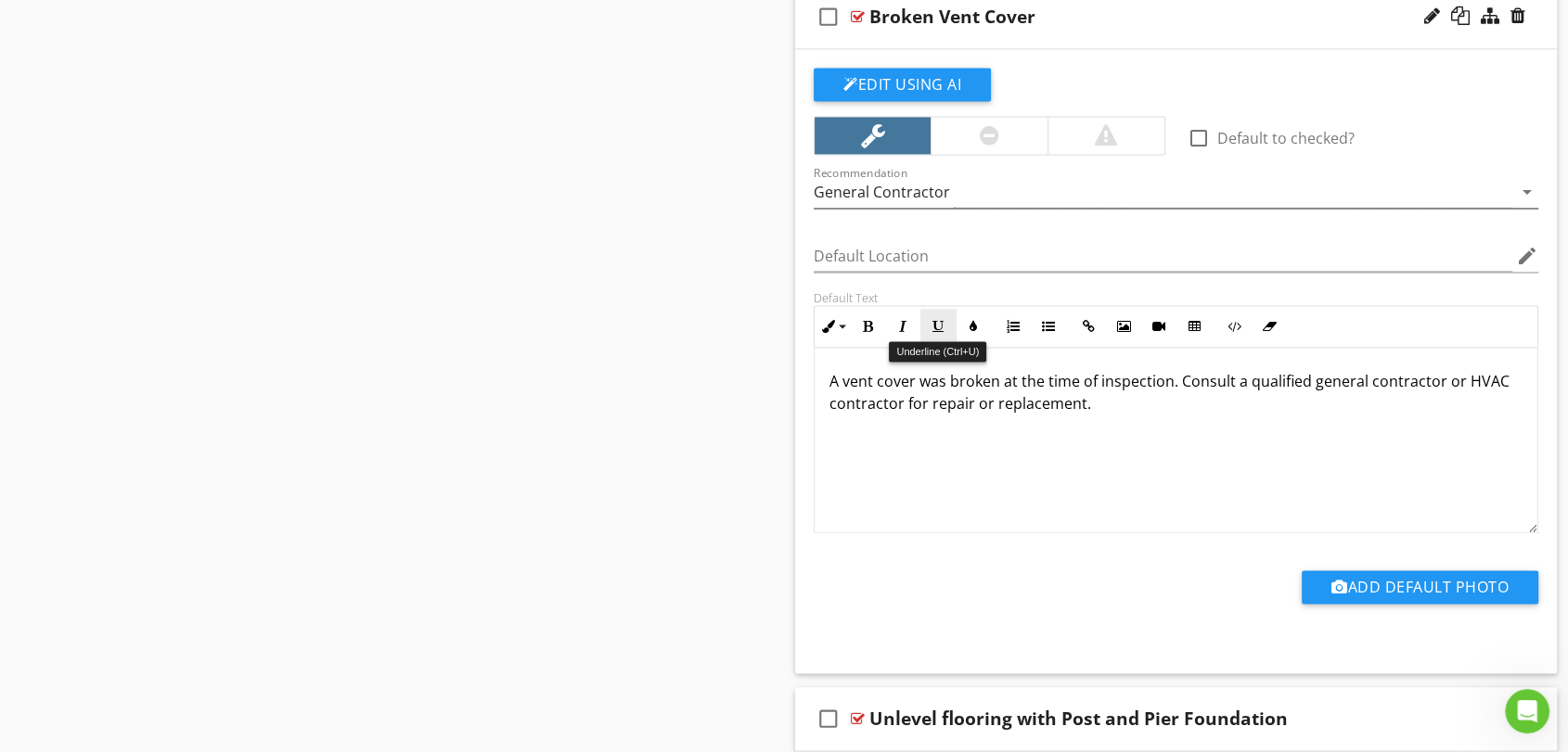 scroll, scrollTop: 2447, scrollLeft: 0, axis: vertical 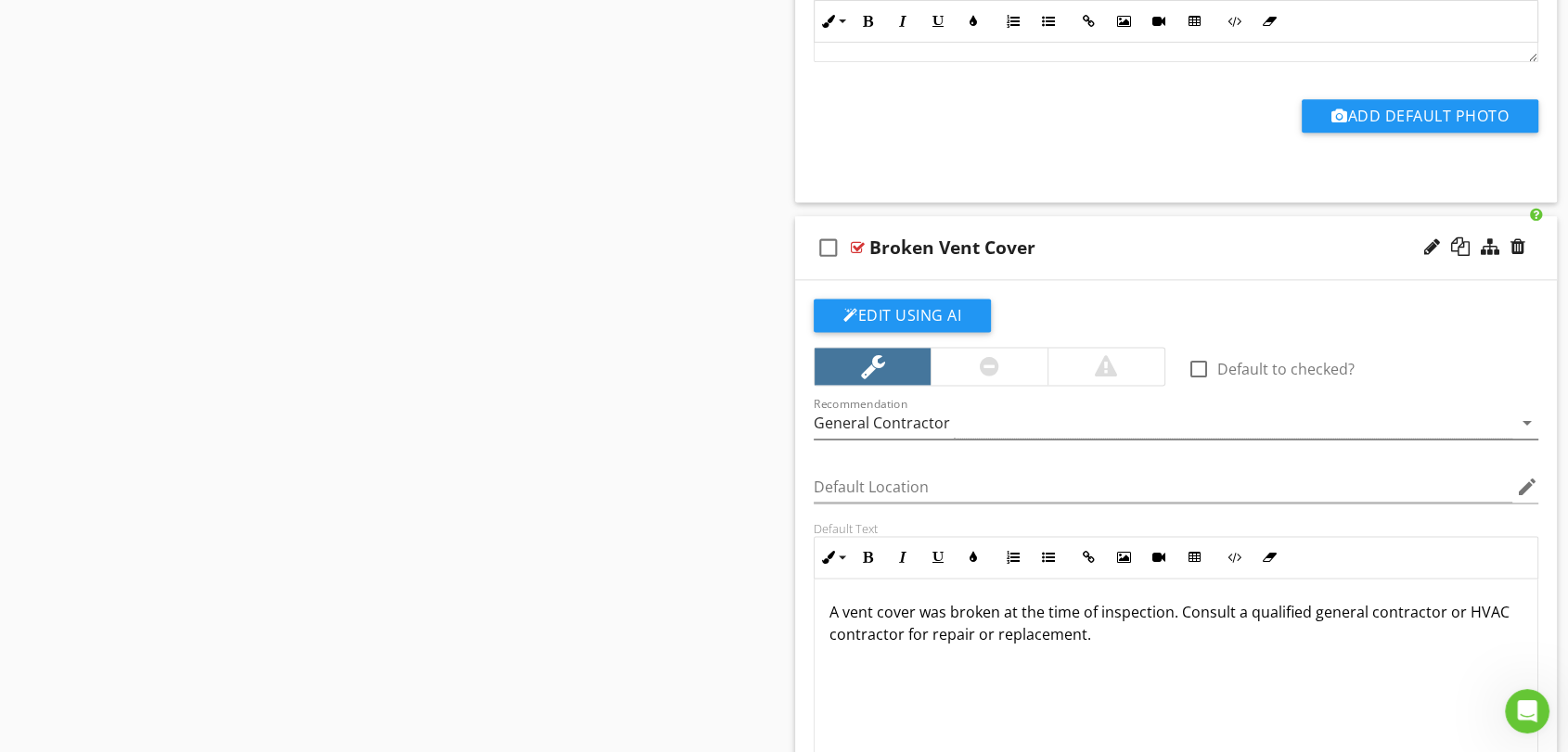 click on "General Contractor" at bounding box center [1163, 423] 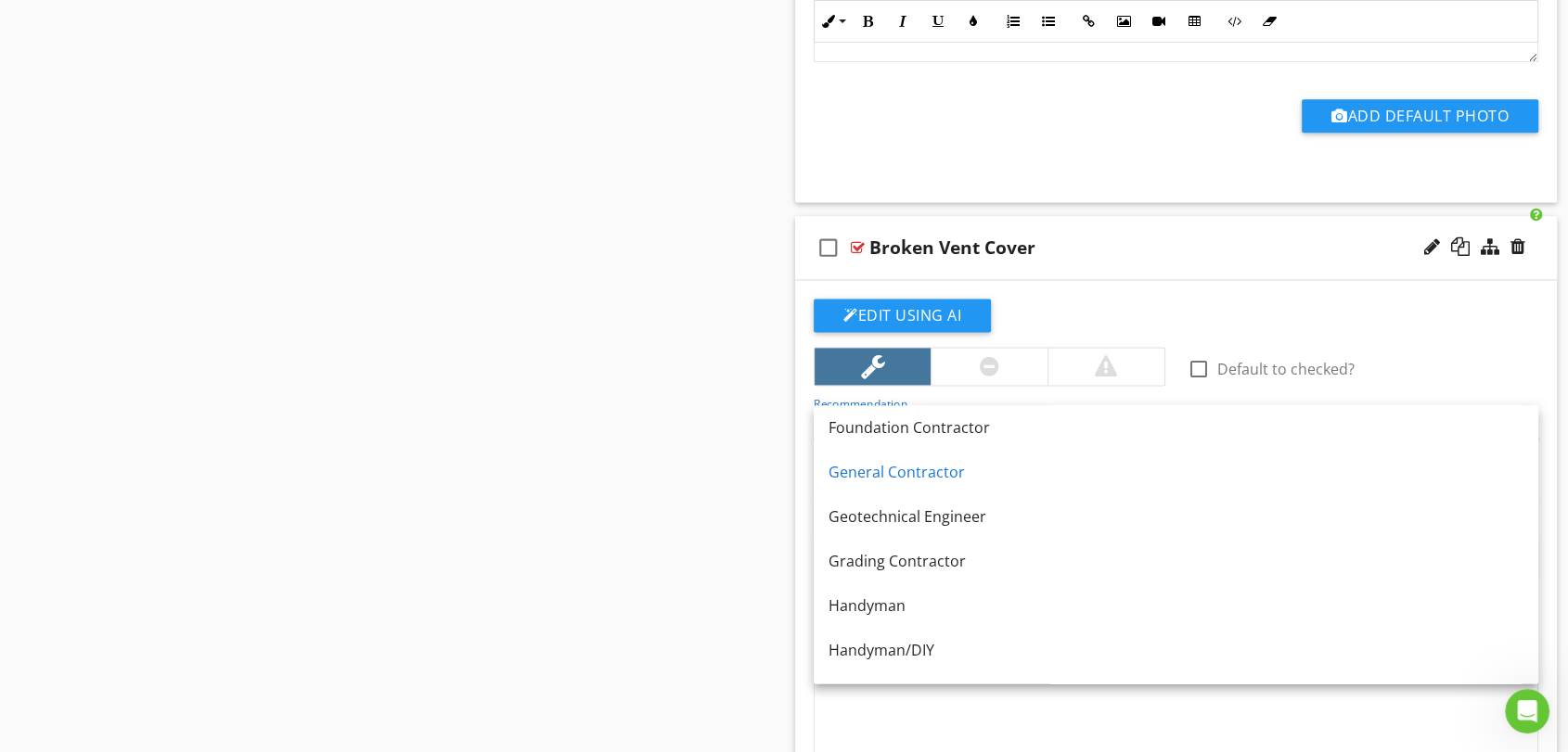 click on "Sections
Inspection Details           Utility Shutoff Locations           Talking Points           Grounds           Roof           Exterior           Basement or Crawlspace           Attic           Garage           Heating and Cooling           Plumbing           Bathrooms           Electrical           Kitchen           Laundry           Interior           Reinspection           Thermal Imaging and Moisture Analysis           Billboard           DADU           Equipment List           Warranties and Next Steps           Items Not Inspected           beta or deleted features
Section
Attachments
Attachment
Items
Floors           Wall and Ceiling           Stairs and Railings           Interior Doors           General Info
Item
Comments
New
Informational   check_box_outline_blank" at bounding box center (784, -338) 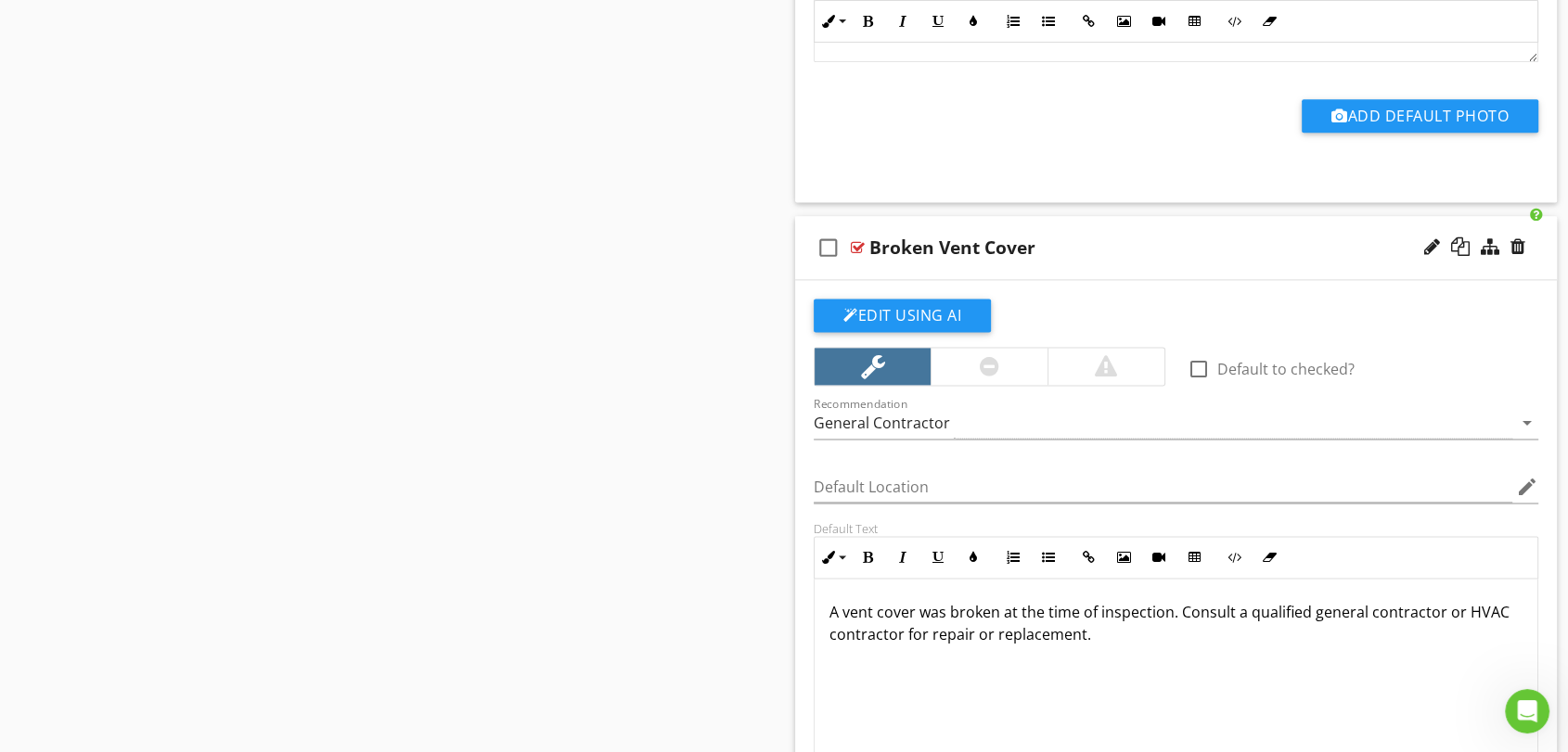 click on "Sections
Inspection Details           Utility Shutoff Locations           Talking Points           Grounds           Roof           Exterior           Basement or Crawlspace           Attic           Garage           Heating and Cooling           Plumbing           Bathrooms           Electrical           Kitchen           Laundry           Interior           Reinspection           Thermal Imaging and Moisture Analysis           Billboard           DADU           Equipment List           Warranties and Next Steps           Items Not Inspected           beta or deleted features
Section
Attachments
Attachment
Items
Floors           Wall and Ceiling           Stairs and Railings           Interior Doors           General Info
Item
Comments
New
Informational   check_box_outline_blank" at bounding box center (784, -338) 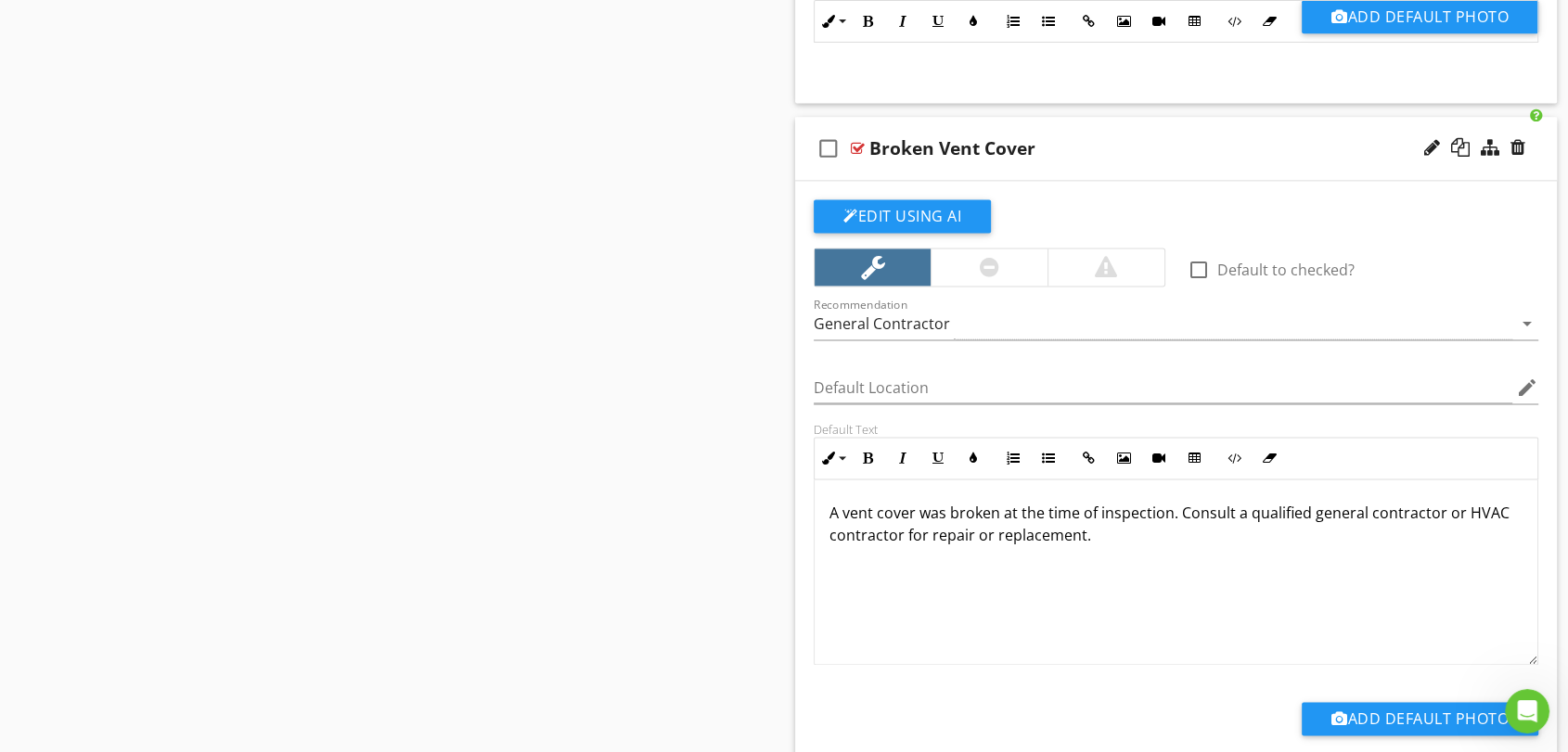 scroll, scrollTop: 2653, scrollLeft: 0, axis: vertical 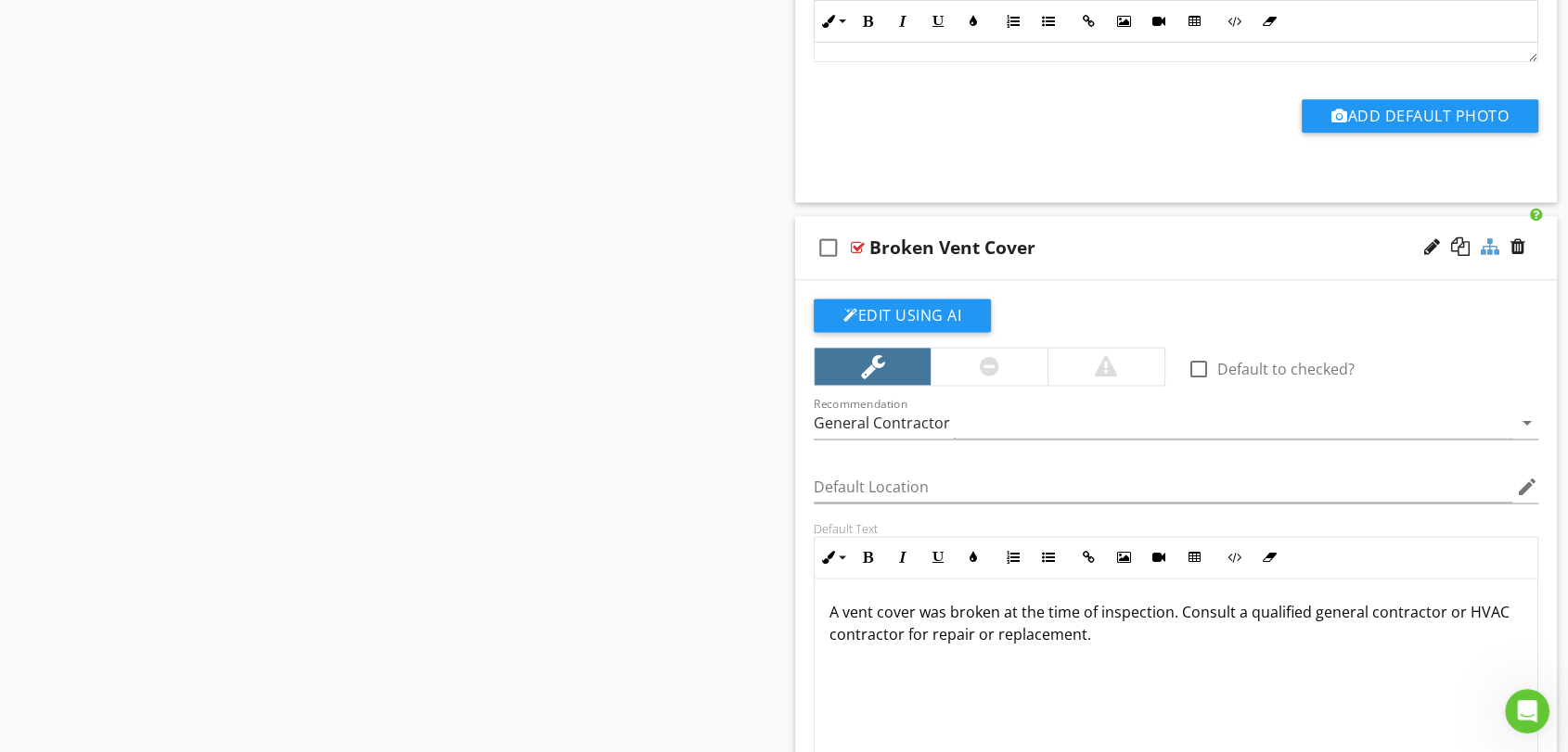 click at bounding box center [1490, 247] 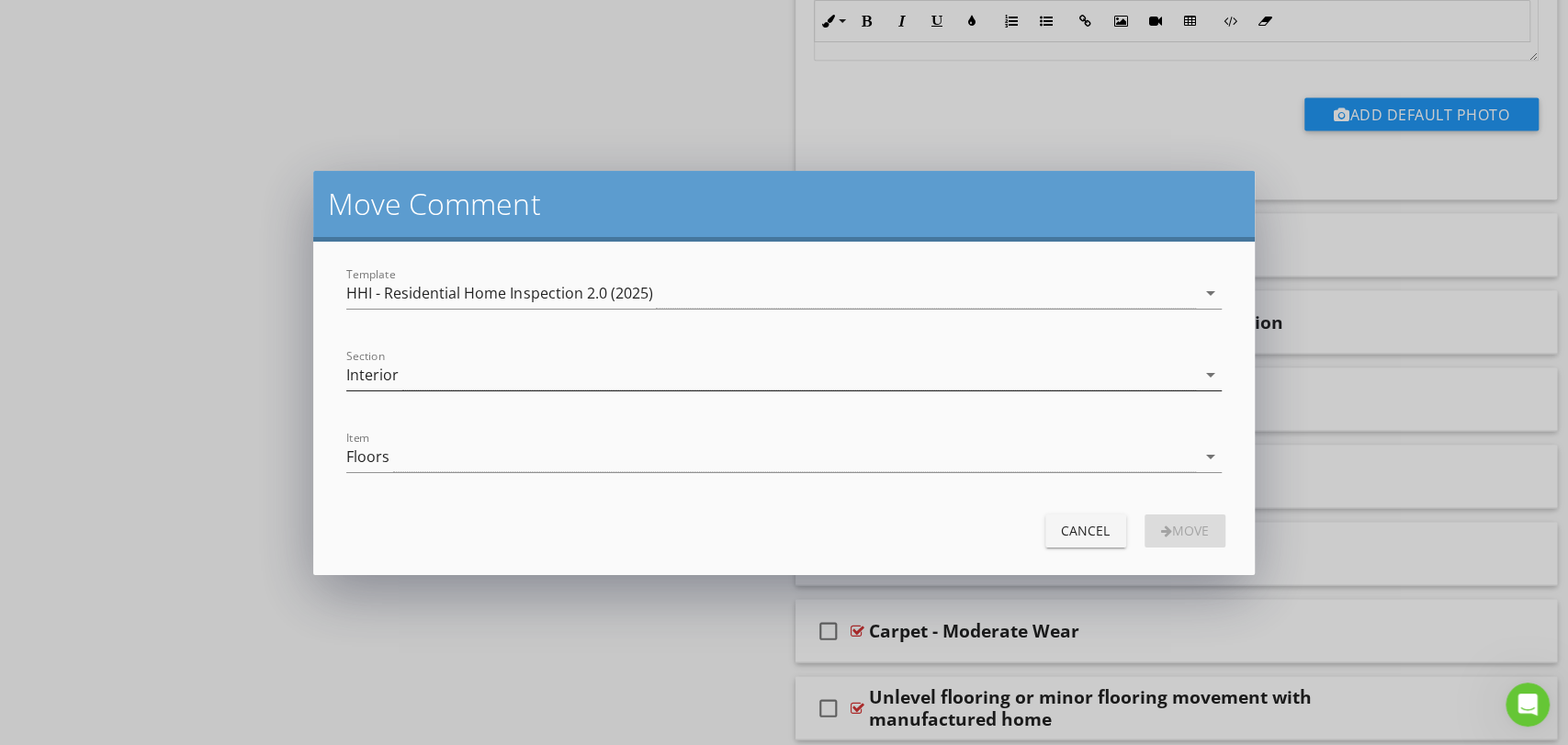click on "Interior" at bounding box center (771, 375) 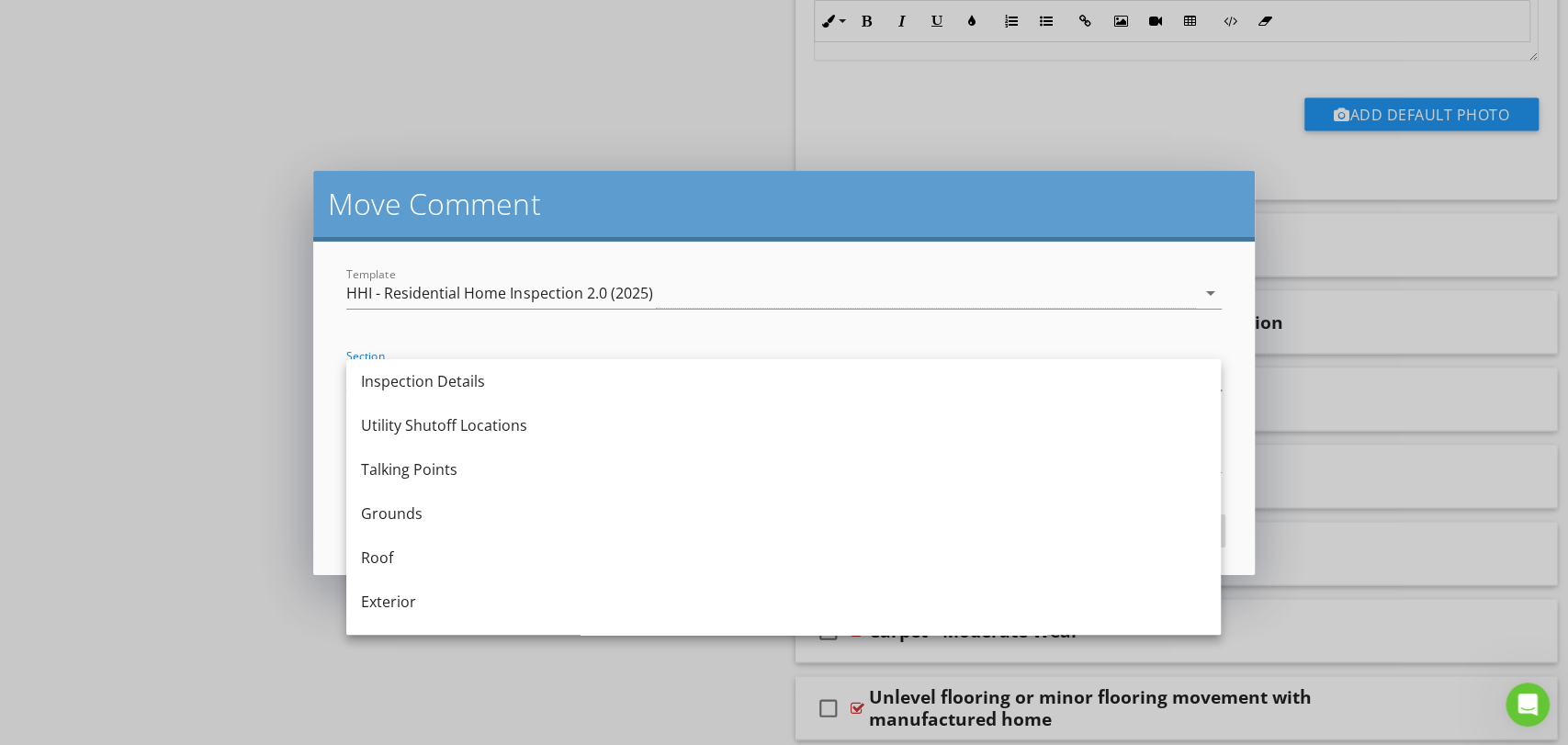 click on "Move Comment   Template HHI - Residential Home Inspection 2.0 (2025) arrow_drop_down   Section Interior arrow_drop_down   Item Floors arrow_drop_down    Cancel
Move" at bounding box center [784, 372] 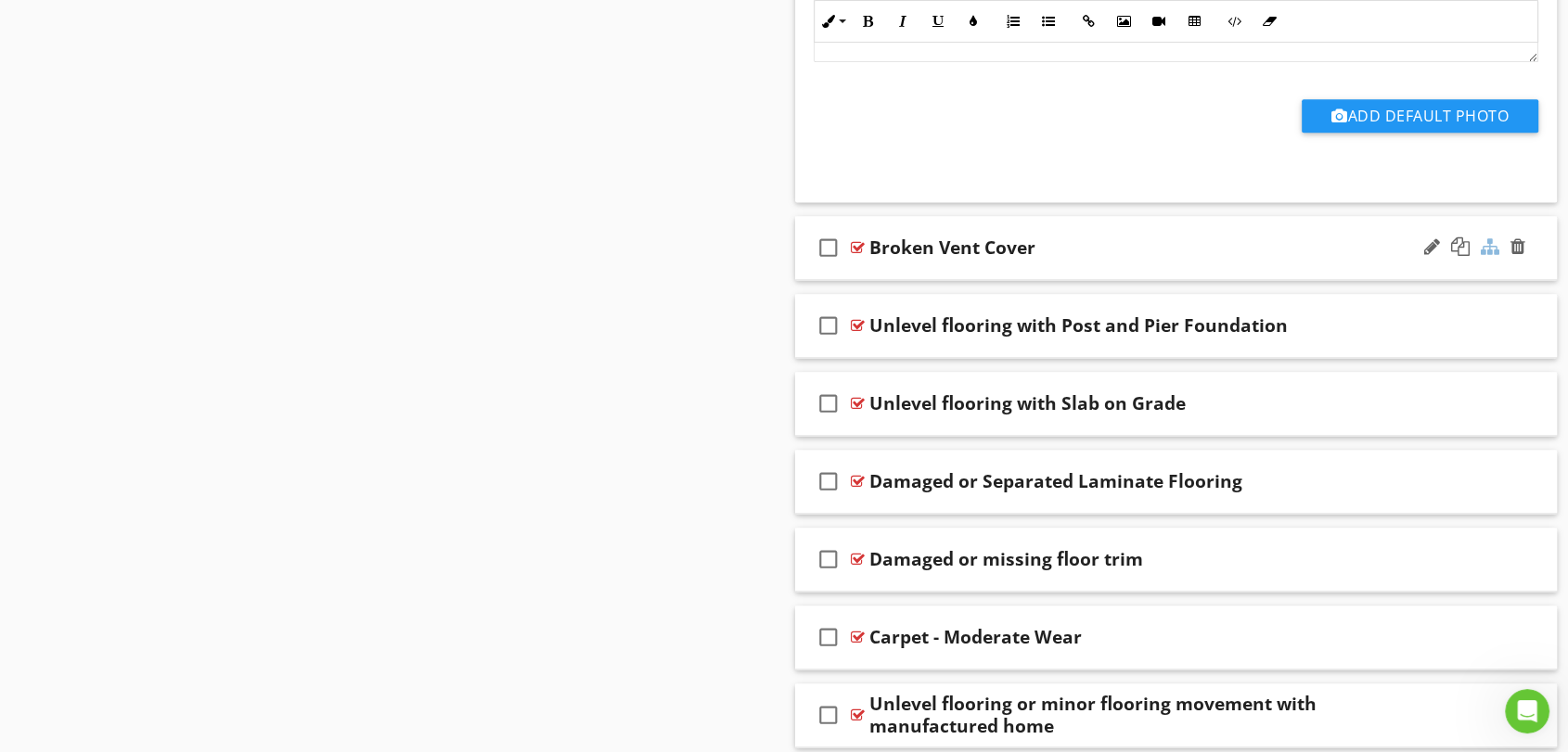 click at bounding box center (1490, 247) 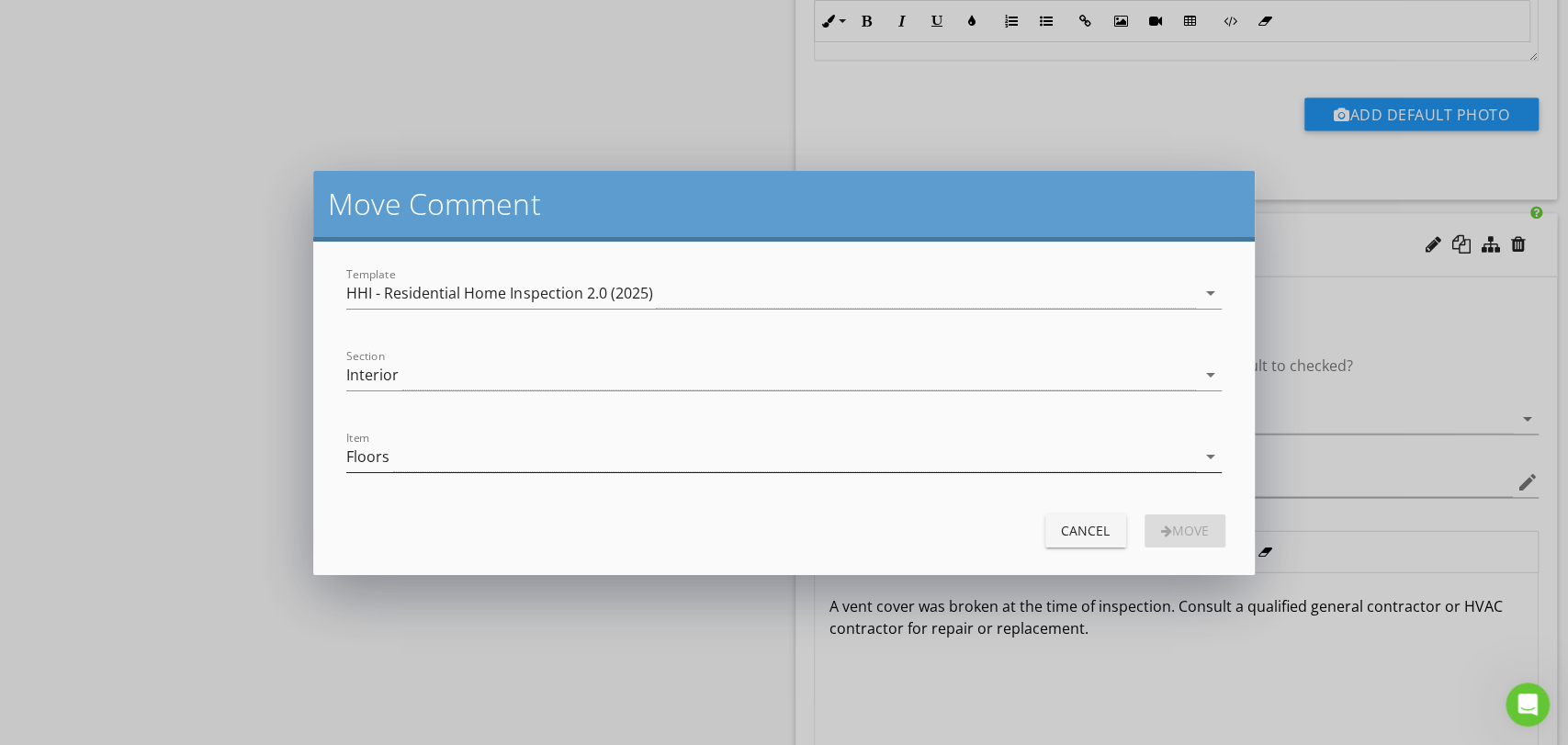 click on "Floors" at bounding box center [771, 457] 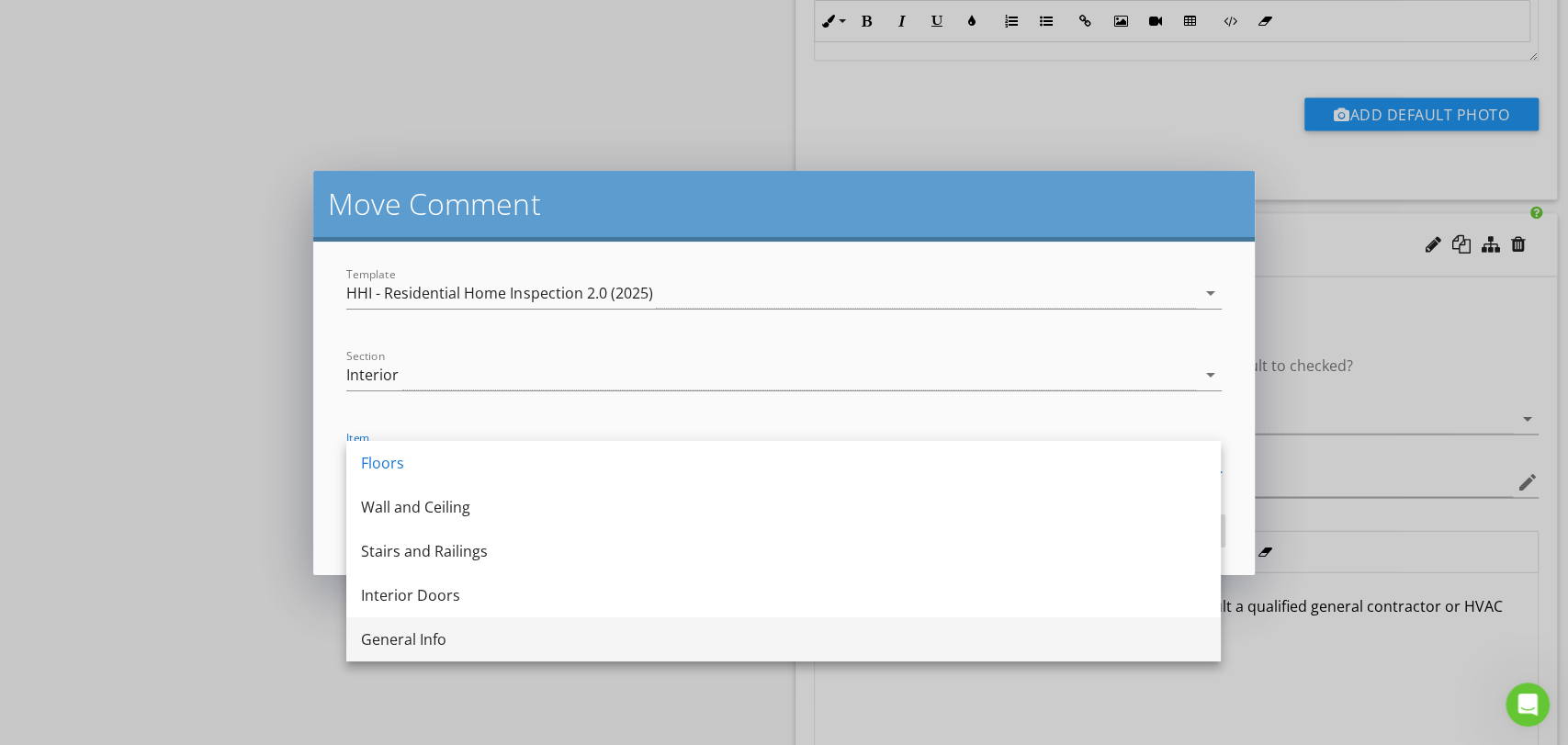 click on "General Info" at bounding box center [784, 639] 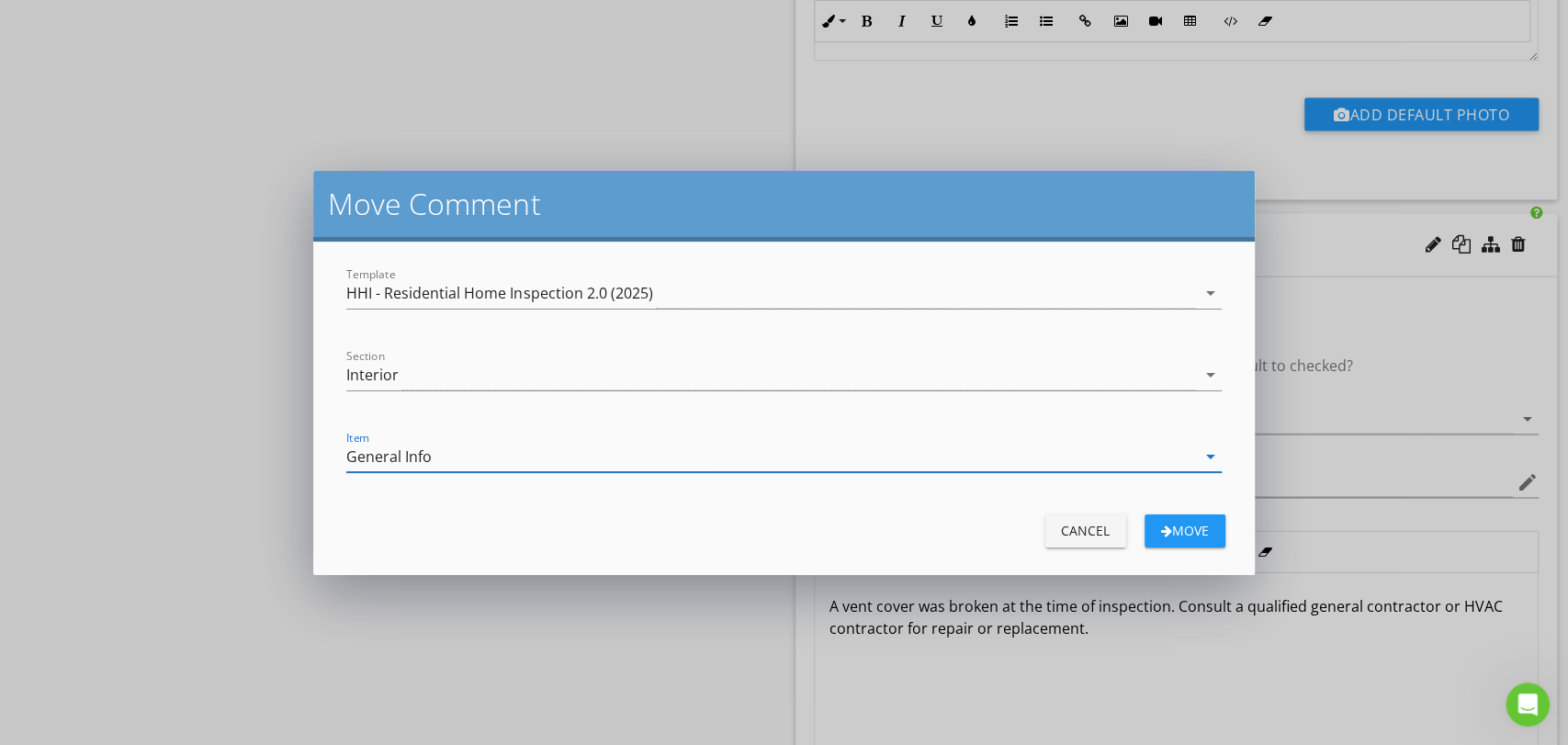 click on "Move" at bounding box center [1185, 530] 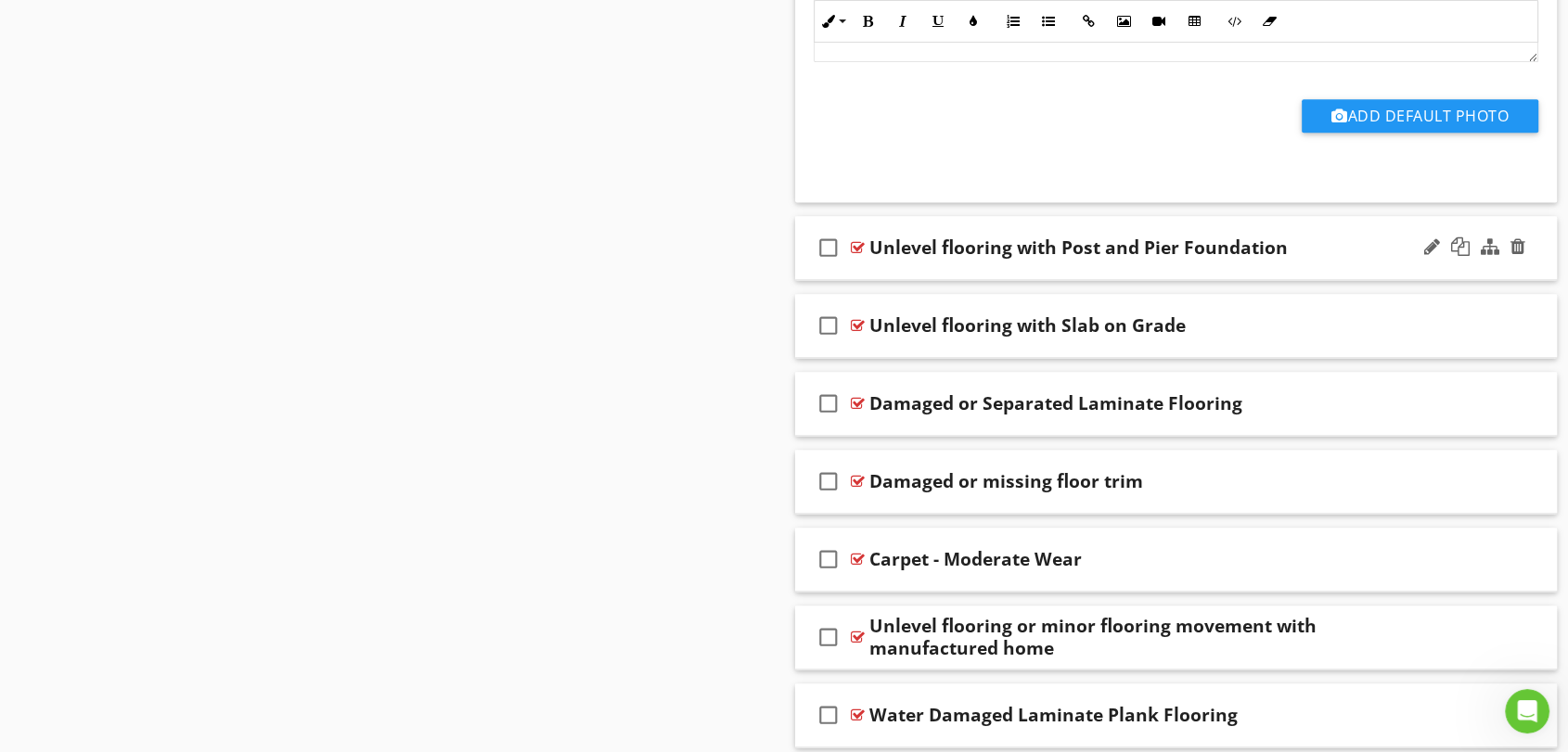 click on "check_box_outline_blank
Unlevel flooring with Post and Pier Foundation" at bounding box center [1176, 248] 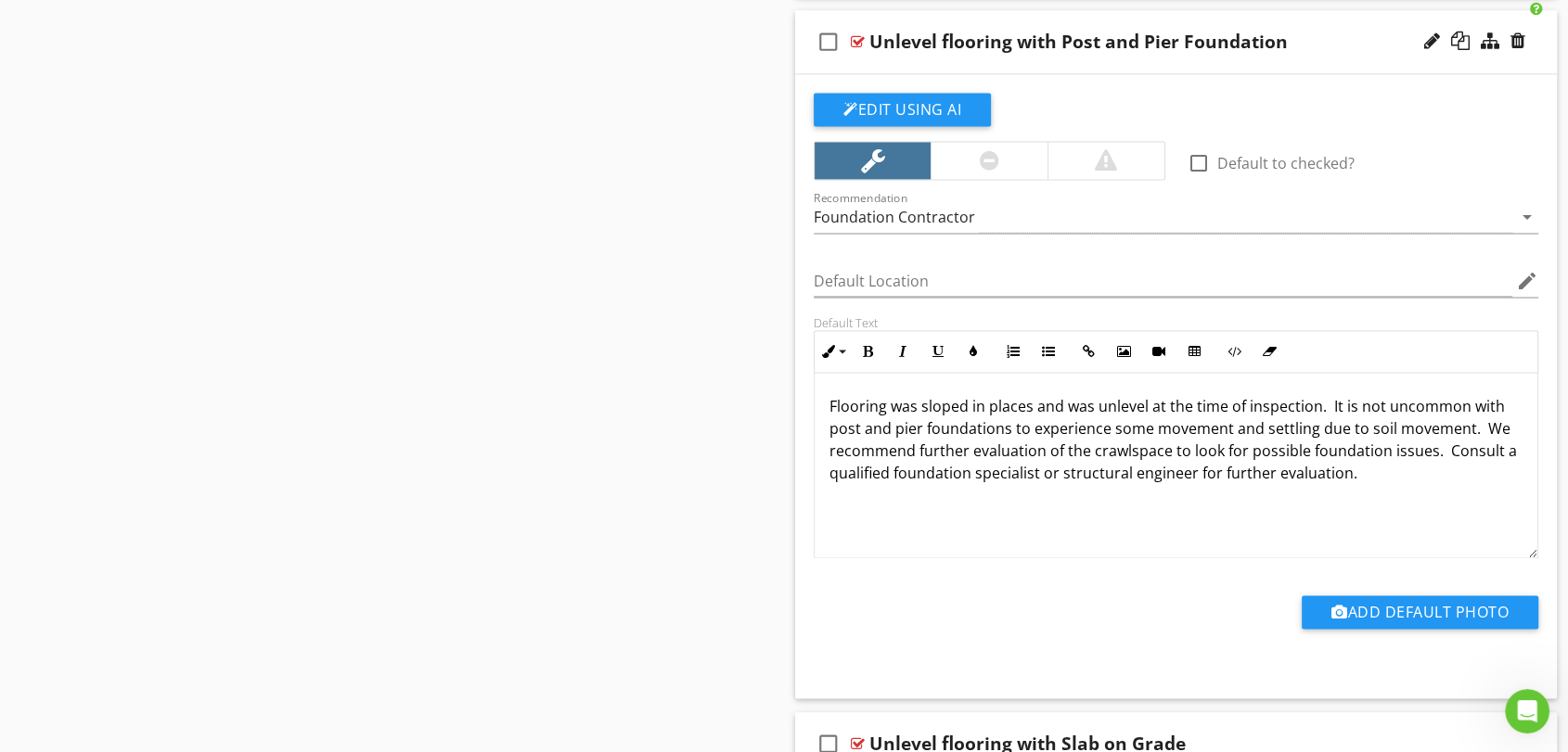 scroll, scrollTop: 2550, scrollLeft: 0, axis: vertical 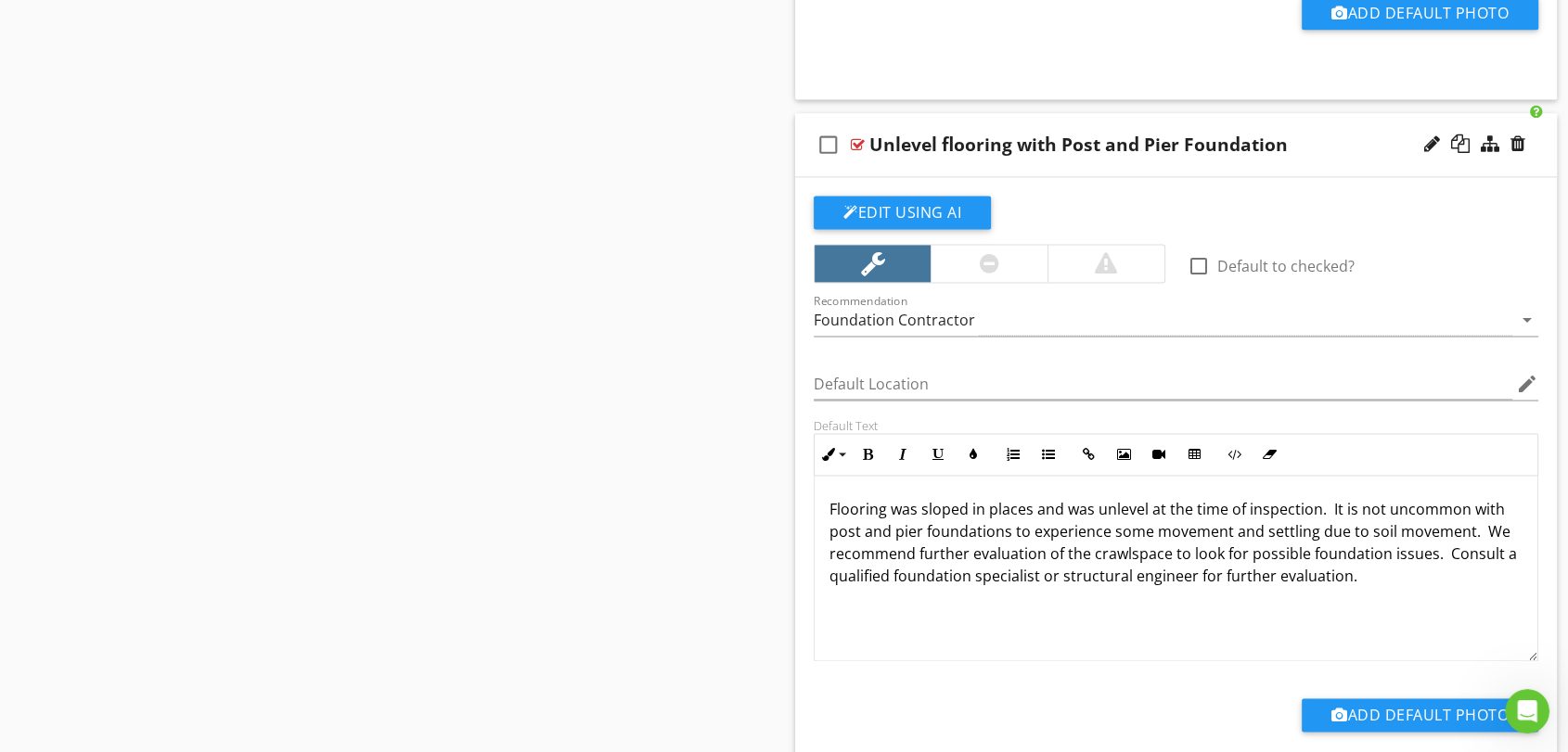 click at bounding box center [1474, 145] 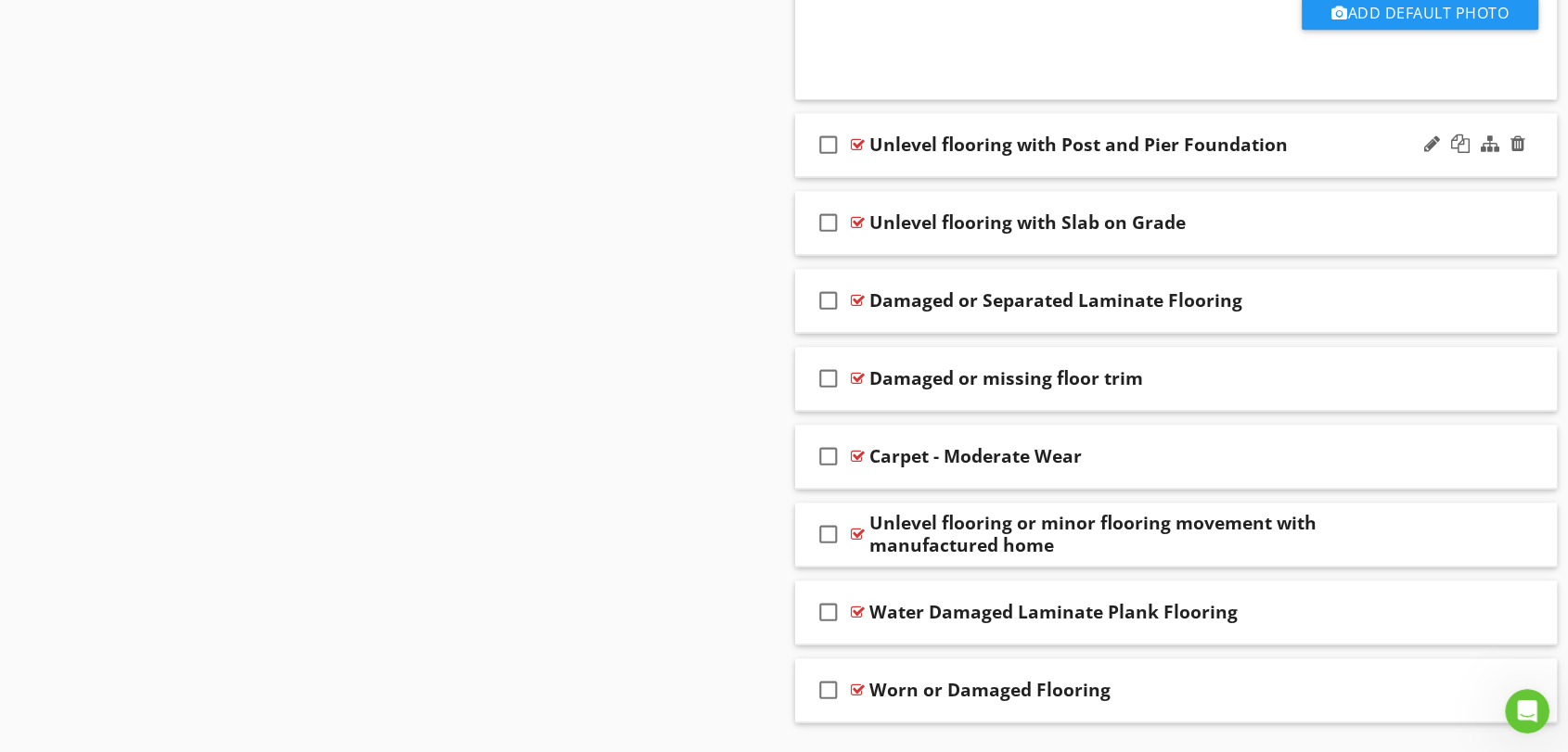 click on "Unlevel flooring with Post and Pier Foundation" at bounding box center [1141, 145] 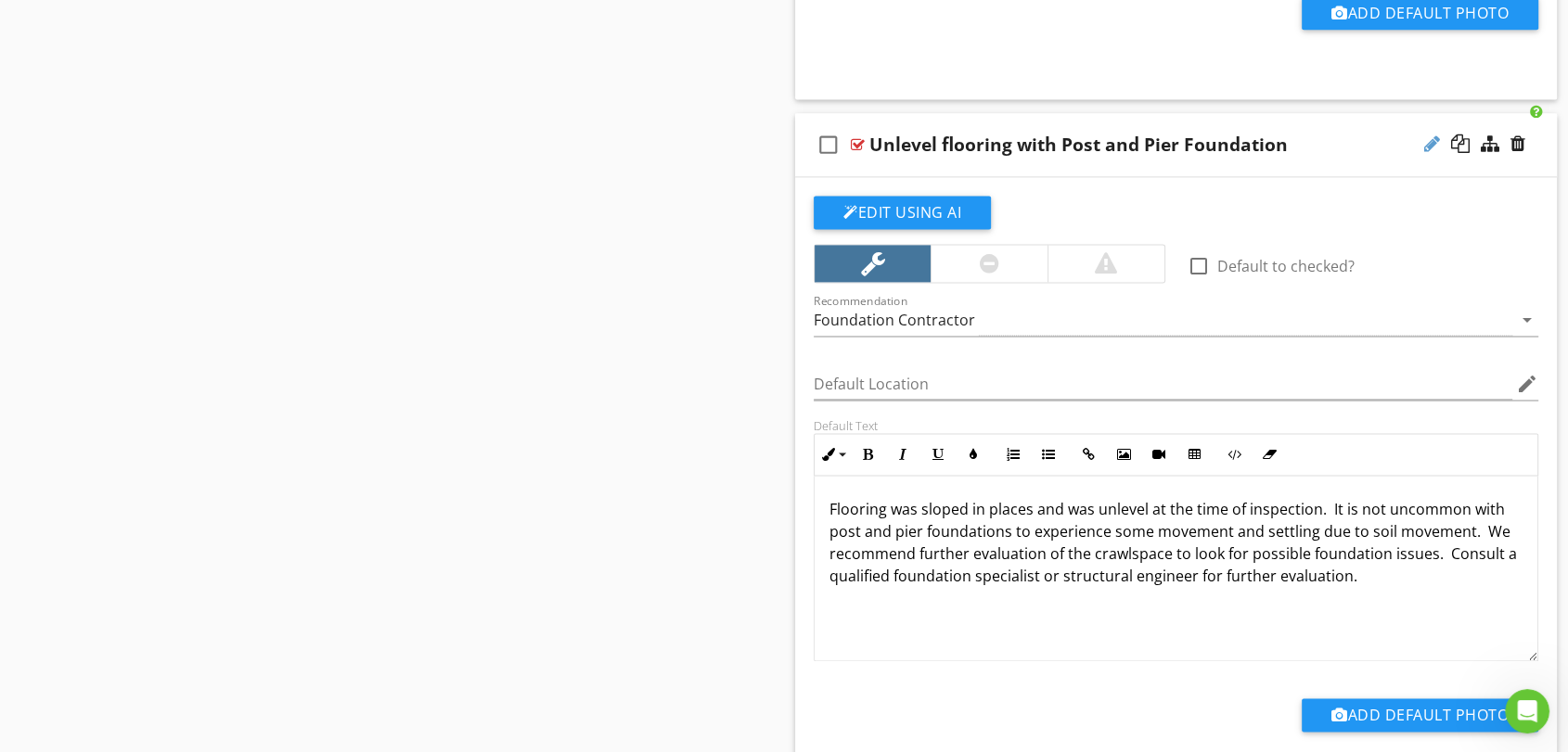 click at bounding box center (1432, 144) 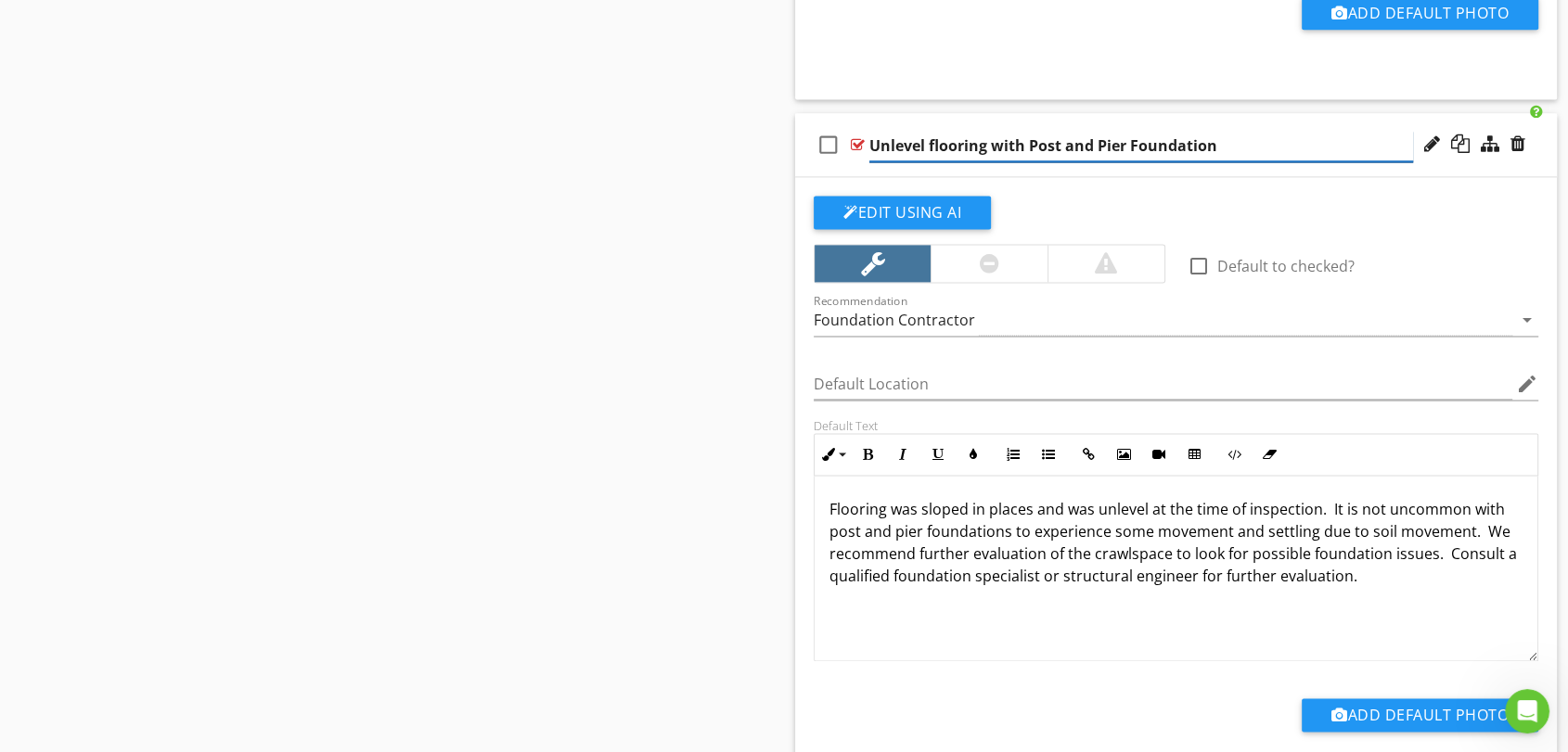 click on "Unlevel flooring with Post and Pier Foundation" at bounding box center (1141, 146) 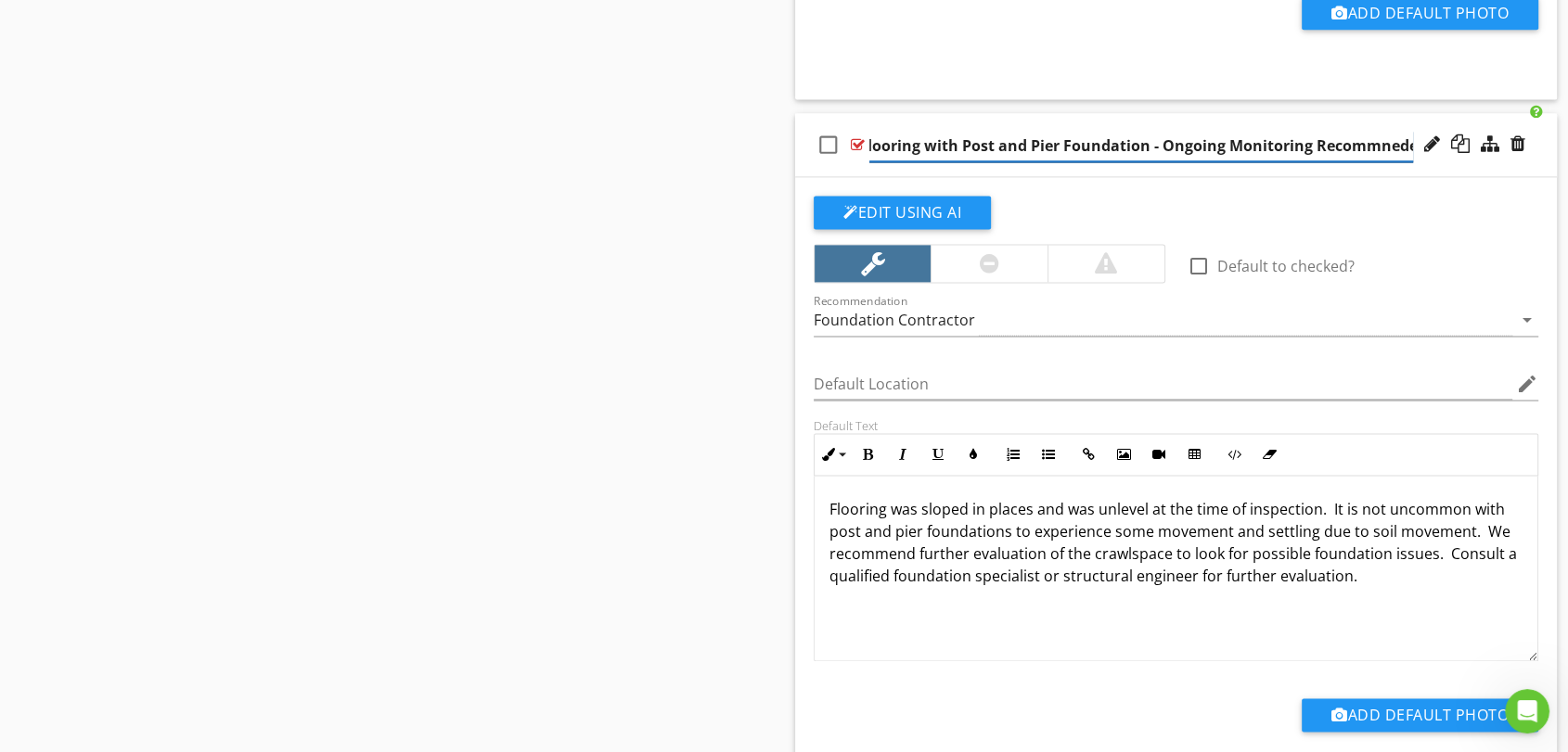 type on "Unlevel flooring with Post and Pier Foundation - Ongoing Monitoring Recommneded" 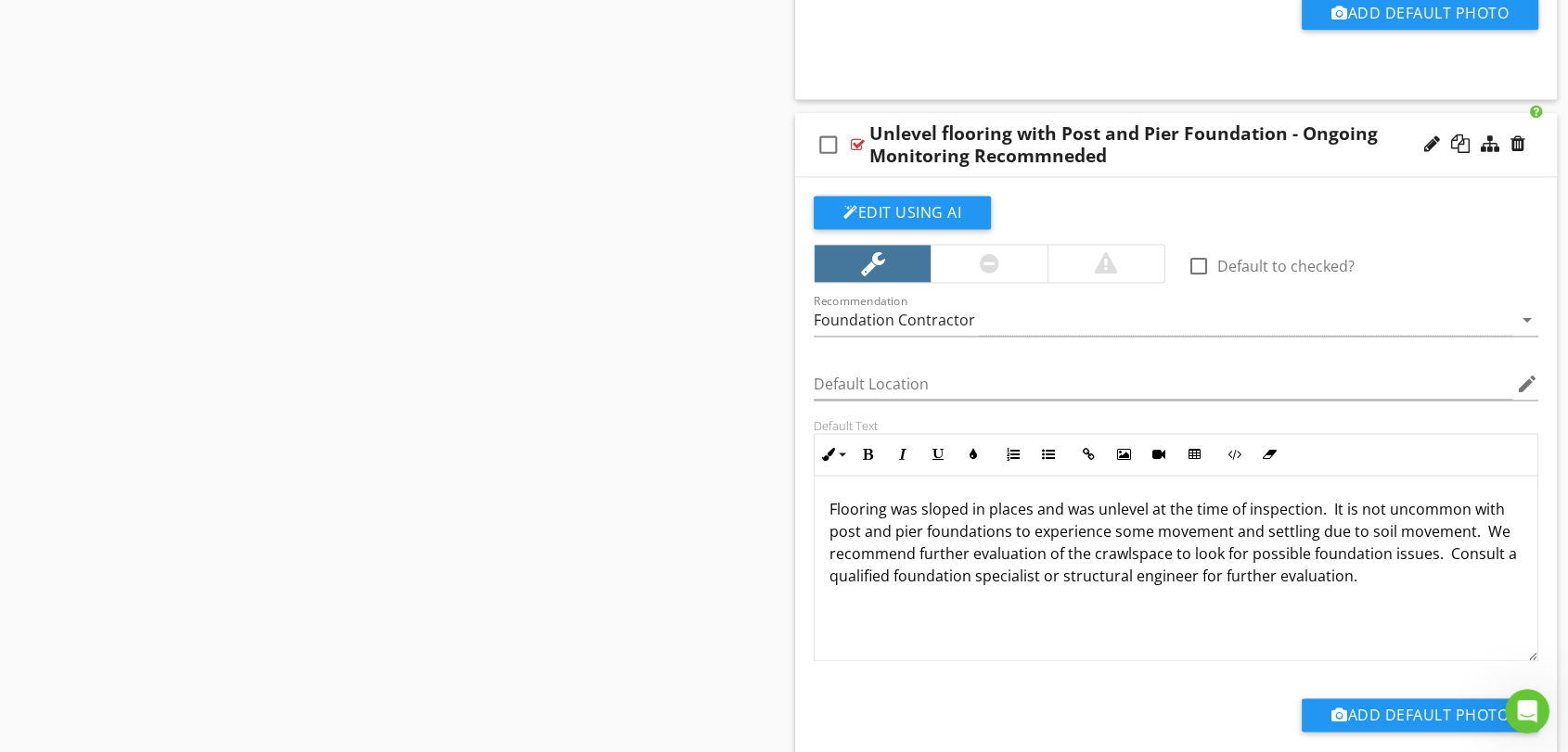type 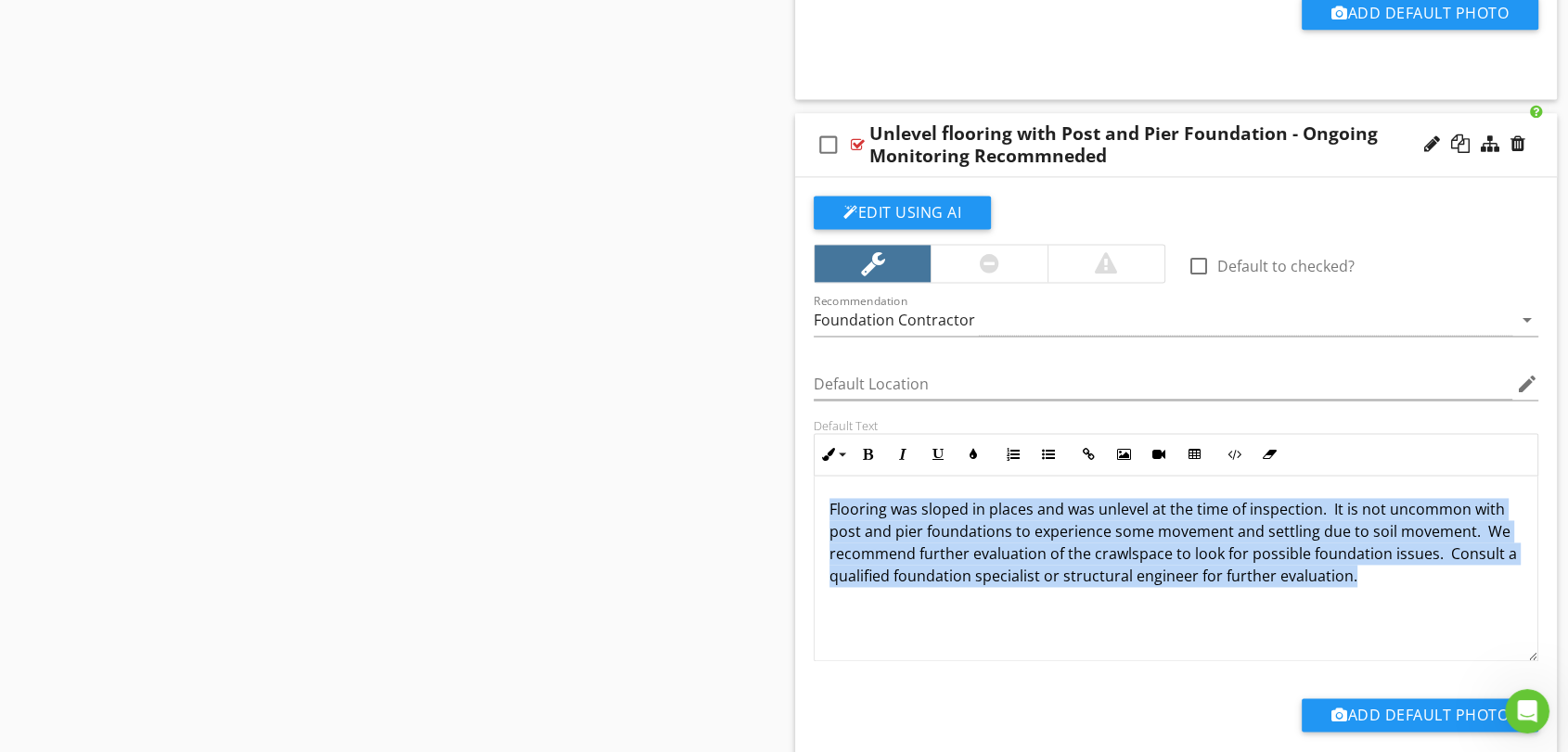 drag, startPoint x: 1398, startPoint y: 579, endPoint x: 765, endPoint y: 489, distance: 639.3661 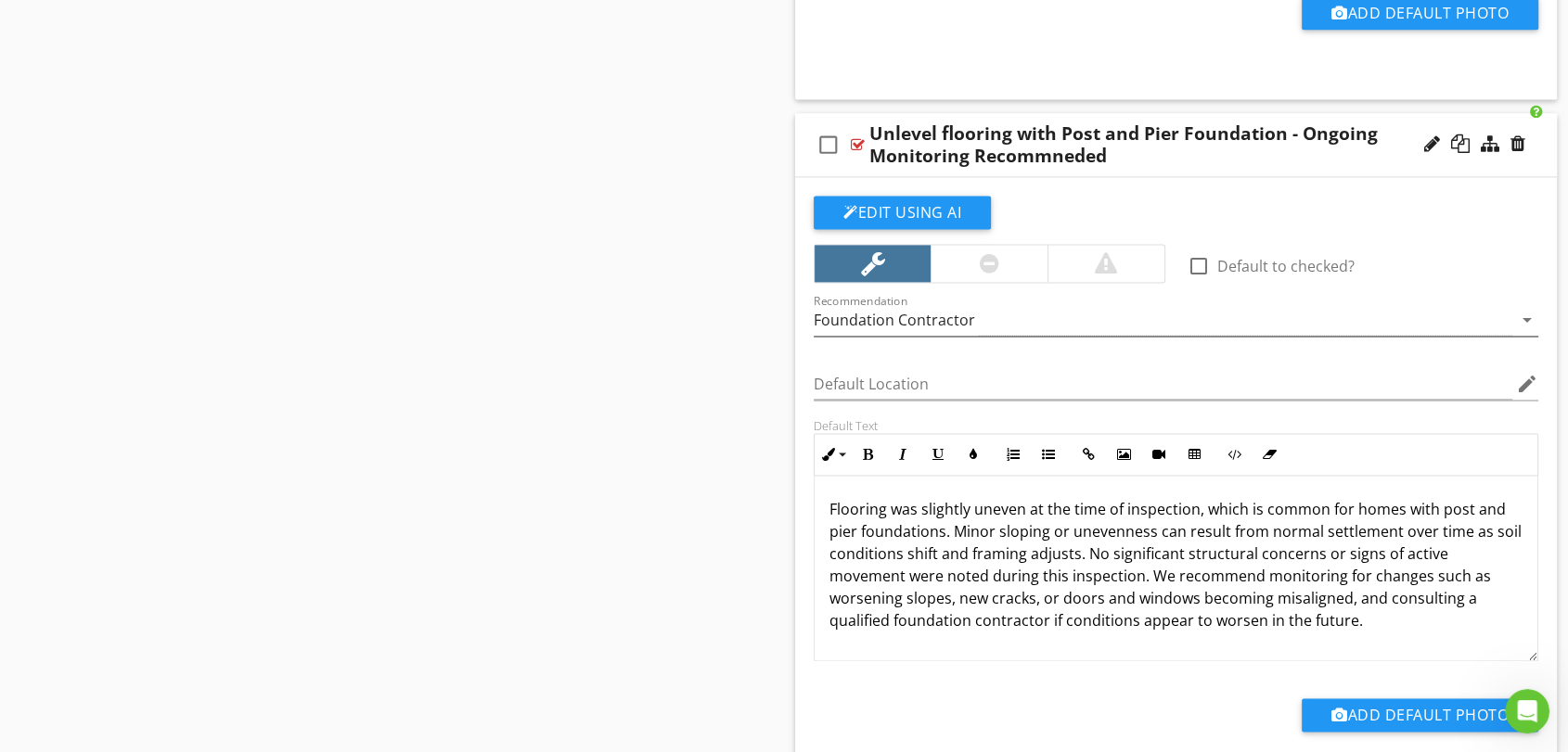 click on "Foundation Contractor" at bounding box center (1163, 320) 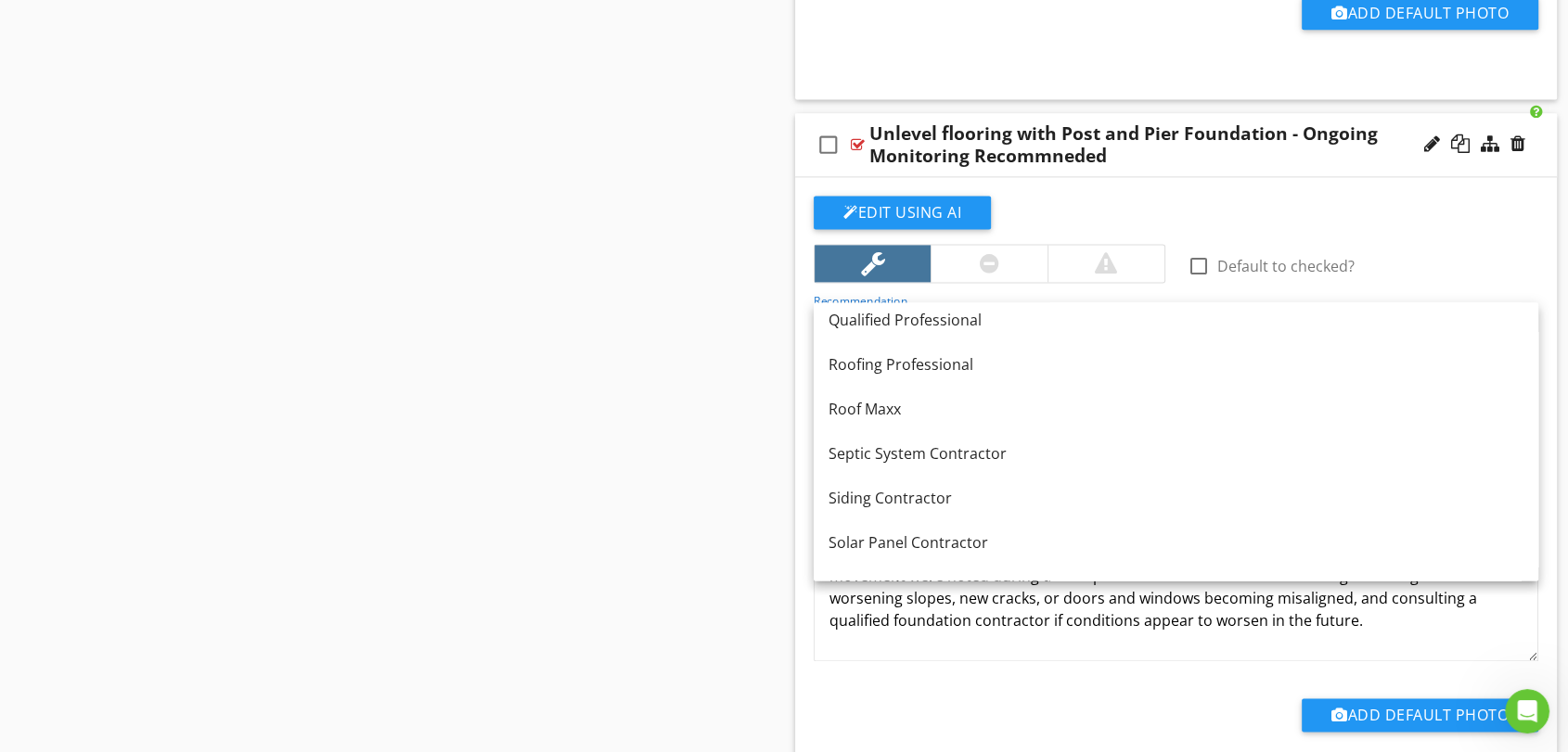 scroll, scrollTop: 1127, scrollLeft: 0, axis: vertical 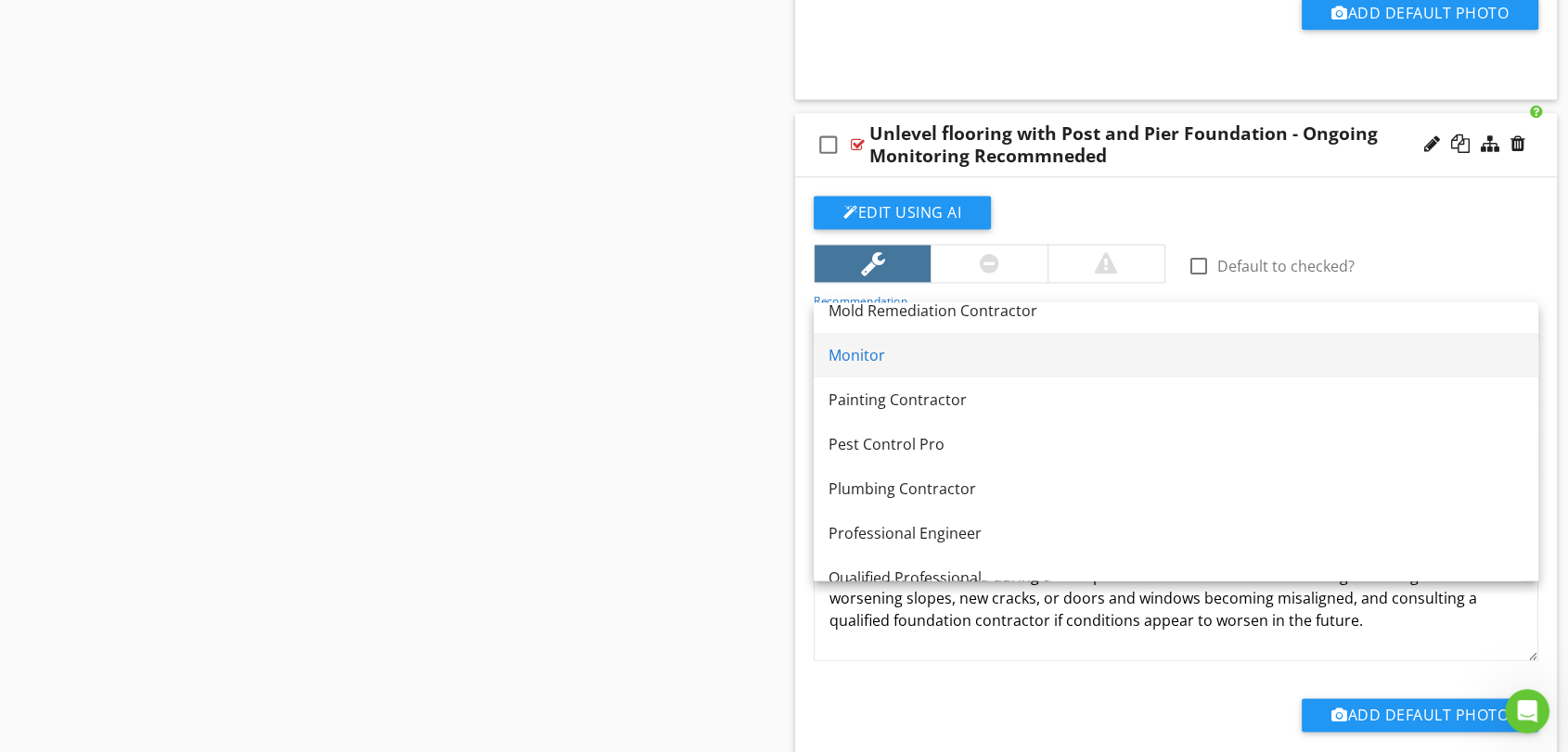 click on "Monitor" at bounding box center [1176, 355] 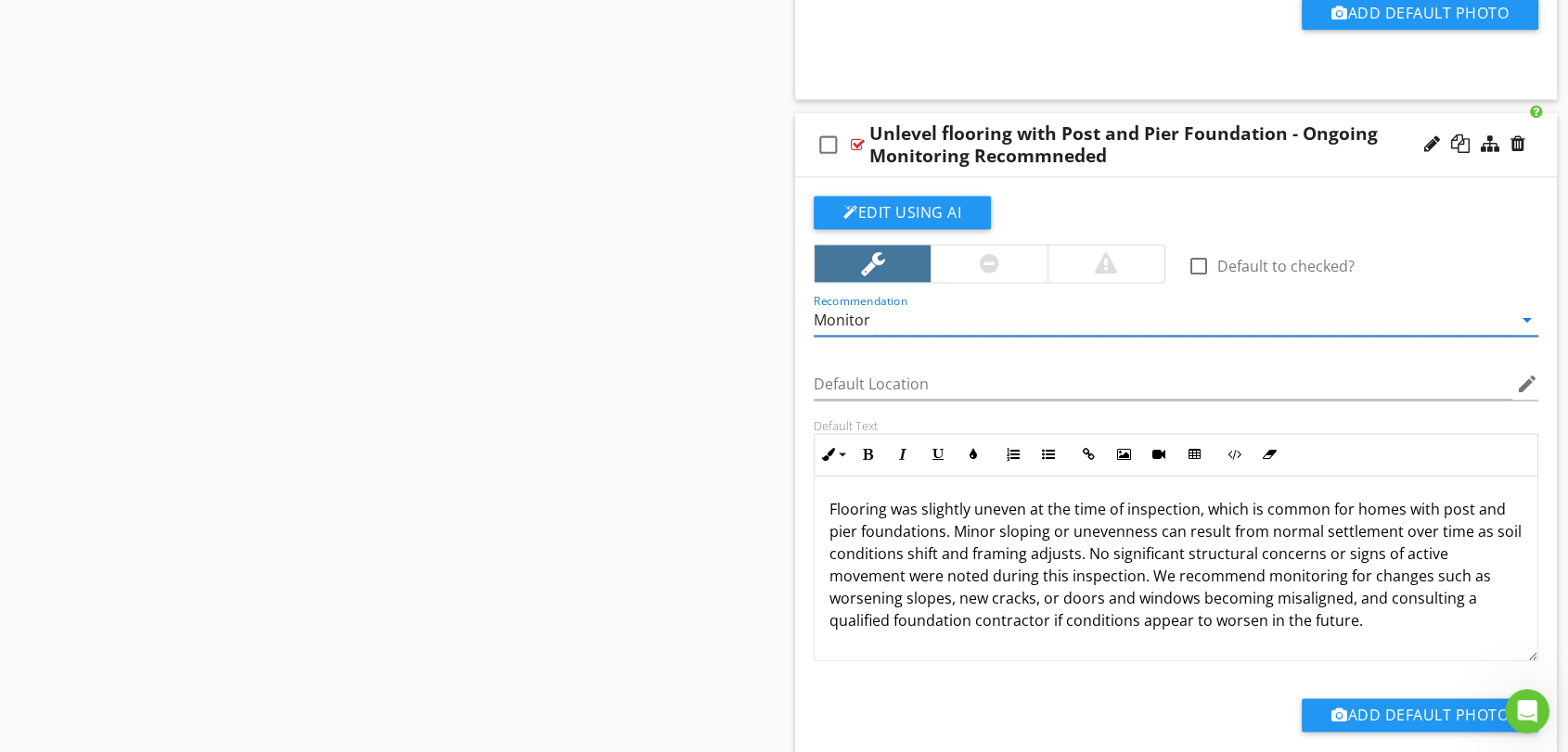 scroll, scrollTop: 0, scrollLeft: 0, axis: both 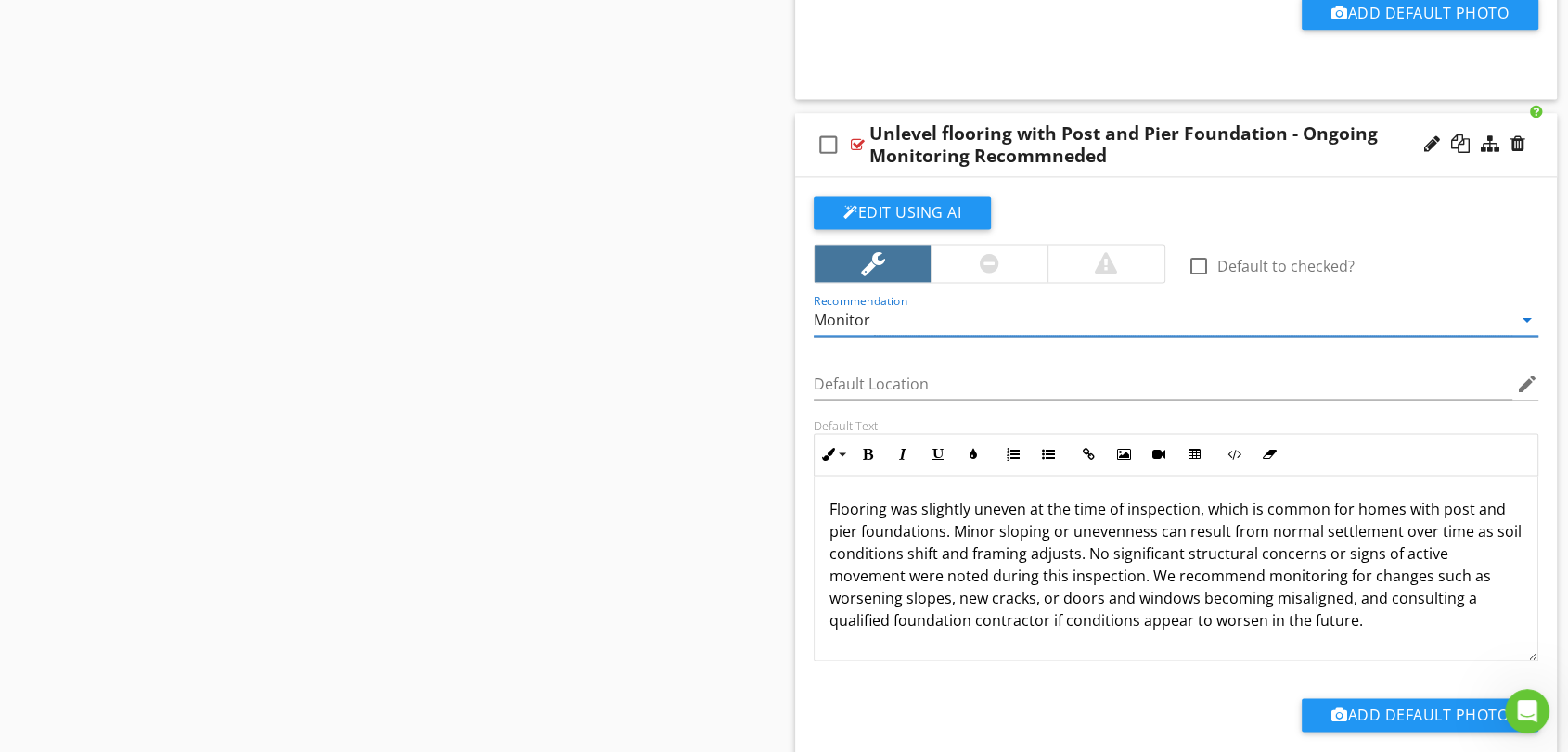 click at bounding box center [1460, 144] 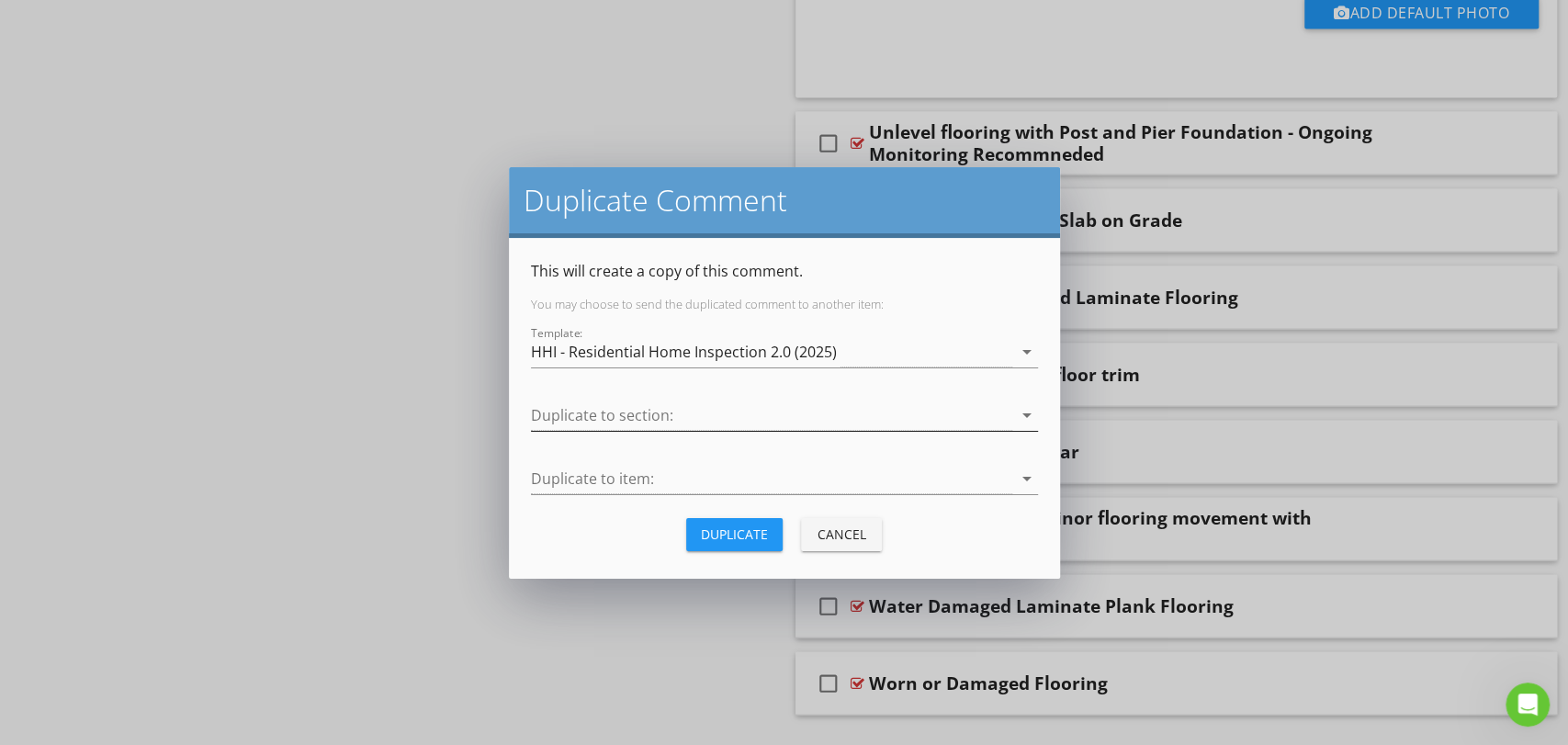 click at bounding box center [772, 415] 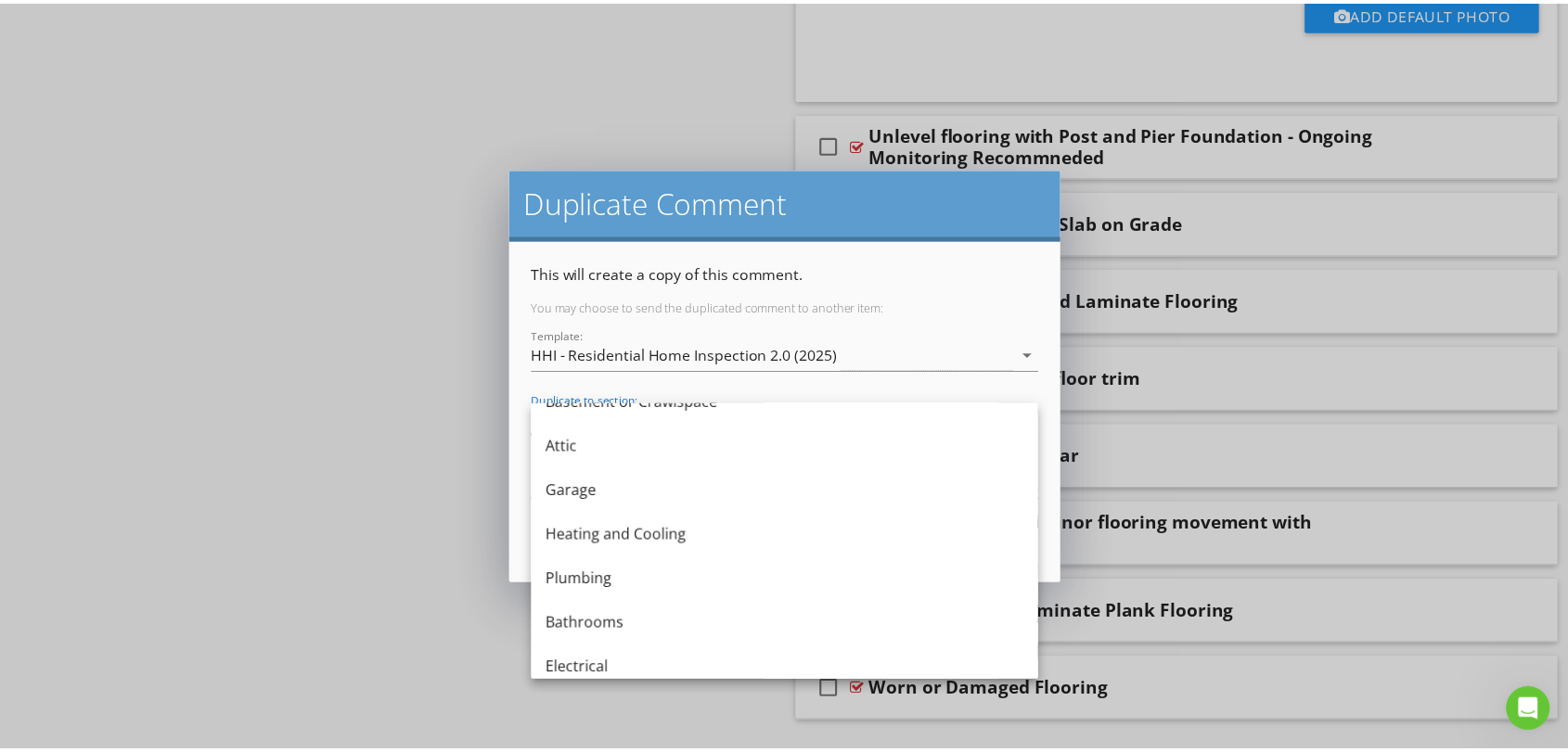 scroll, scrollTop: 515, scrollLeft: 0, axis: vertical 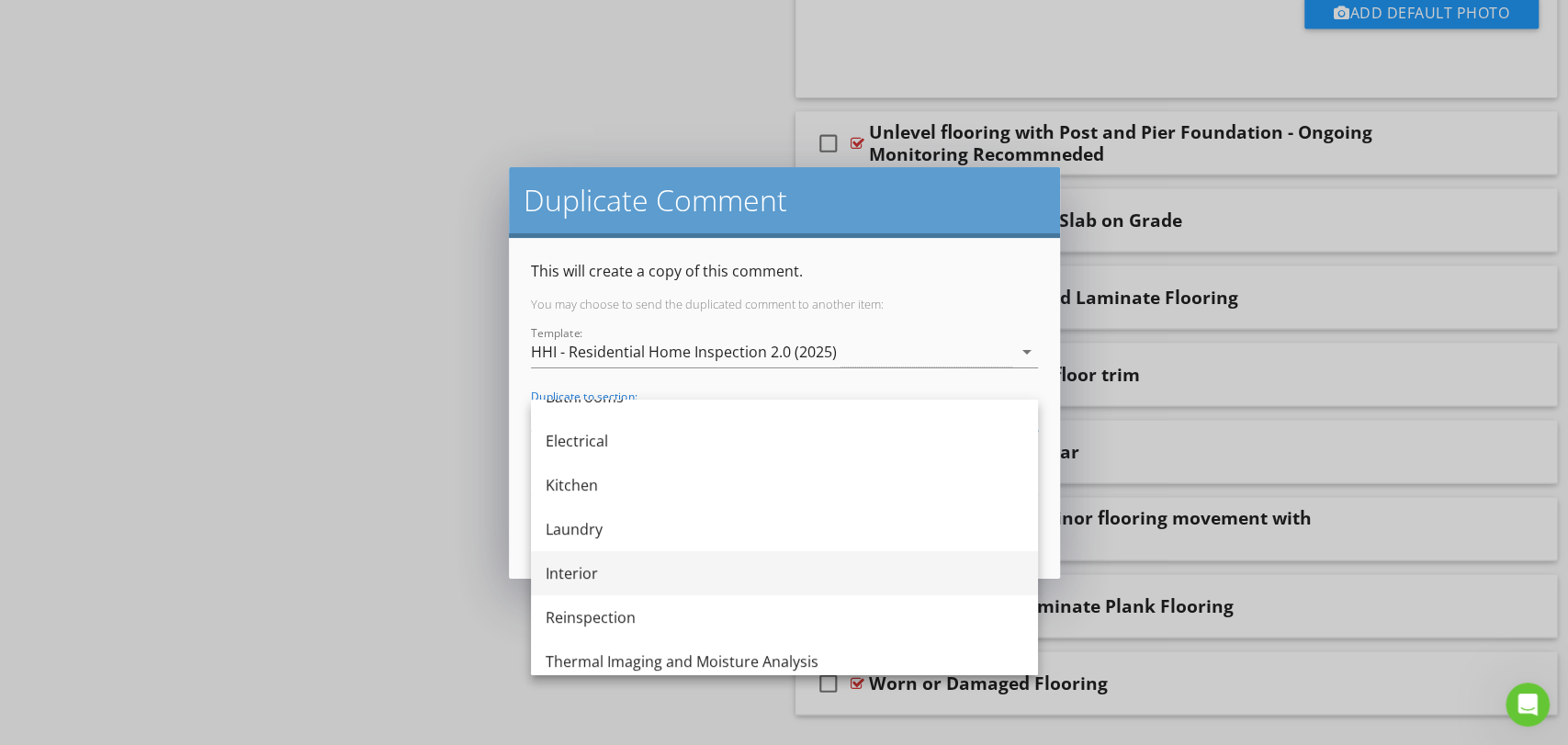 click on "Interior" at bounding box center (784, 573) 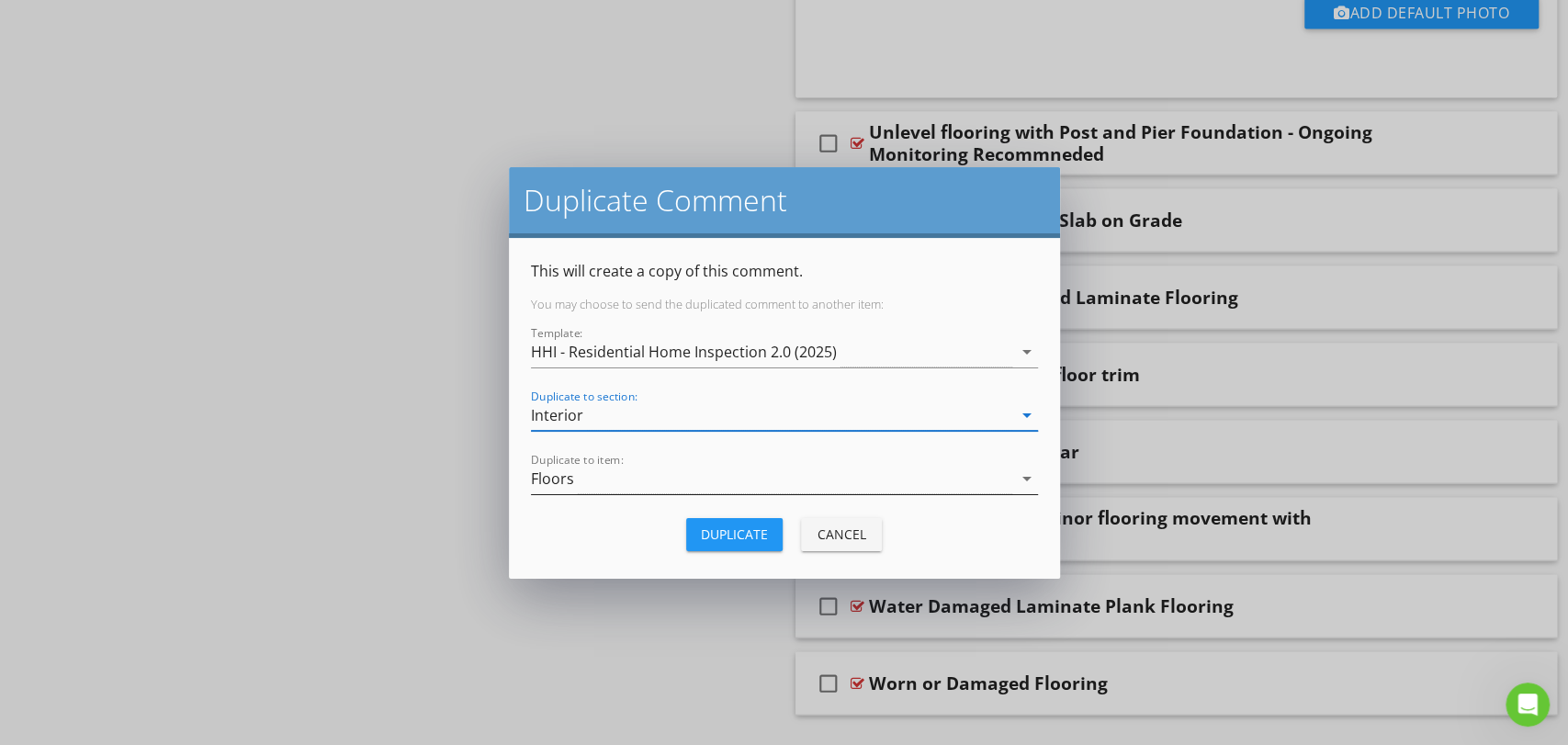 click on "Floors" at bounding box center (772, 479) 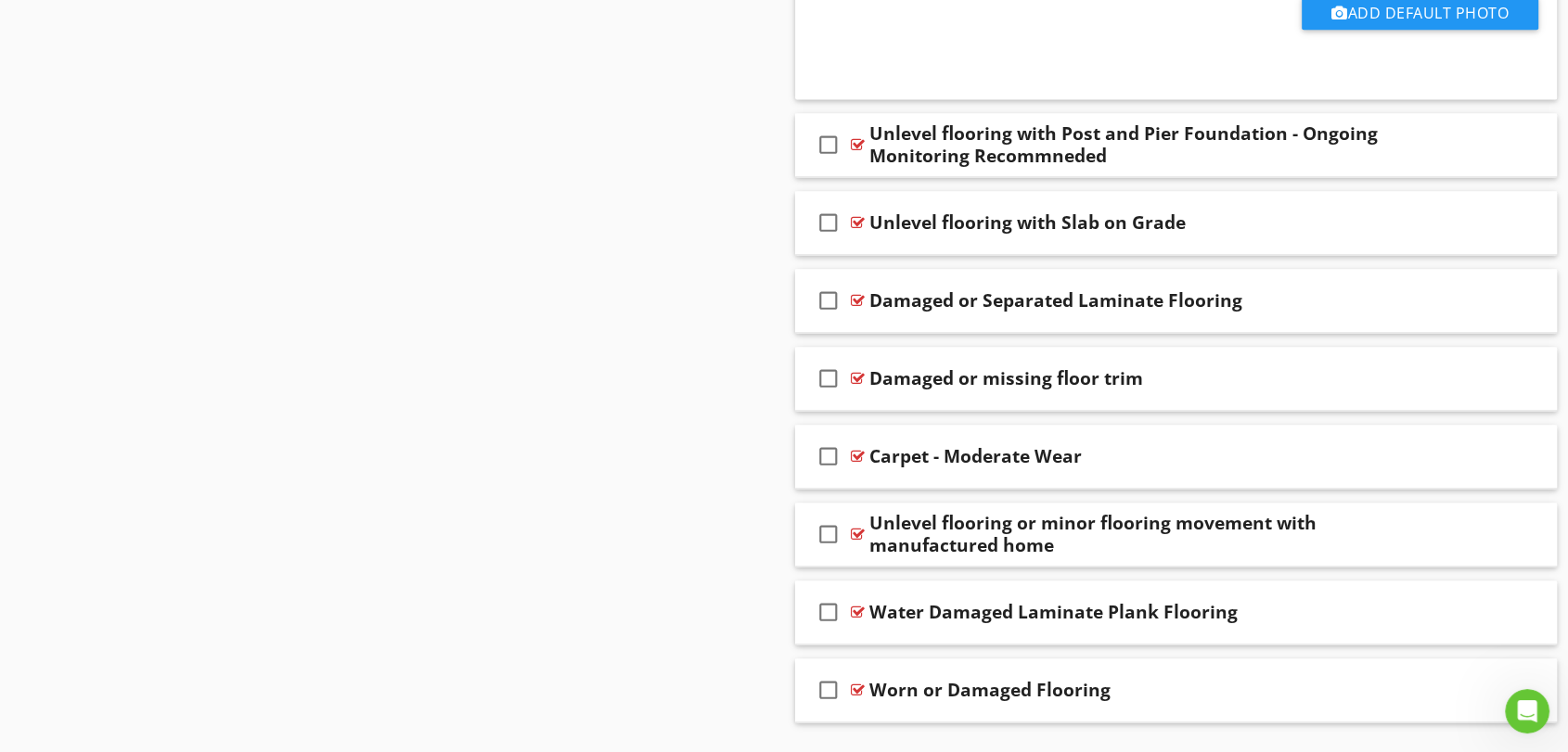 click on "Duplicate Comment     This will create a copy of this comment.   You may choose to send the duplicated comment to another item:   Template: HHI - Residential Home Inspection 2.0 (2025) arrow_drop_down   Duplicate to section: Interior arrow_drop_down   Duplicate to item: Floors arrow_drop_down     Duplicate   Cancel" at bounding box center [784, 376] 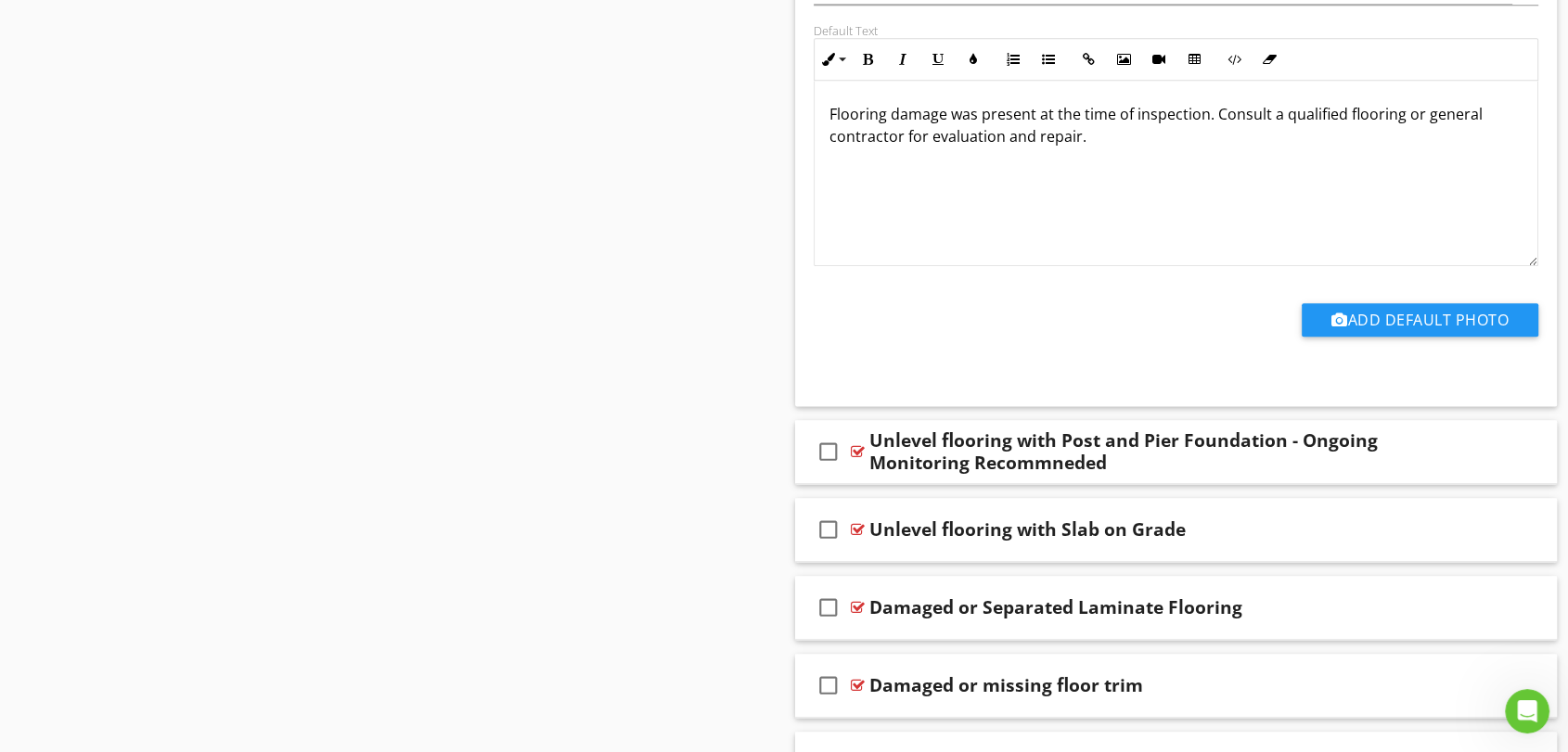 scroll, scrollTop: 2240, scrollLeft: 0, axis: vertical 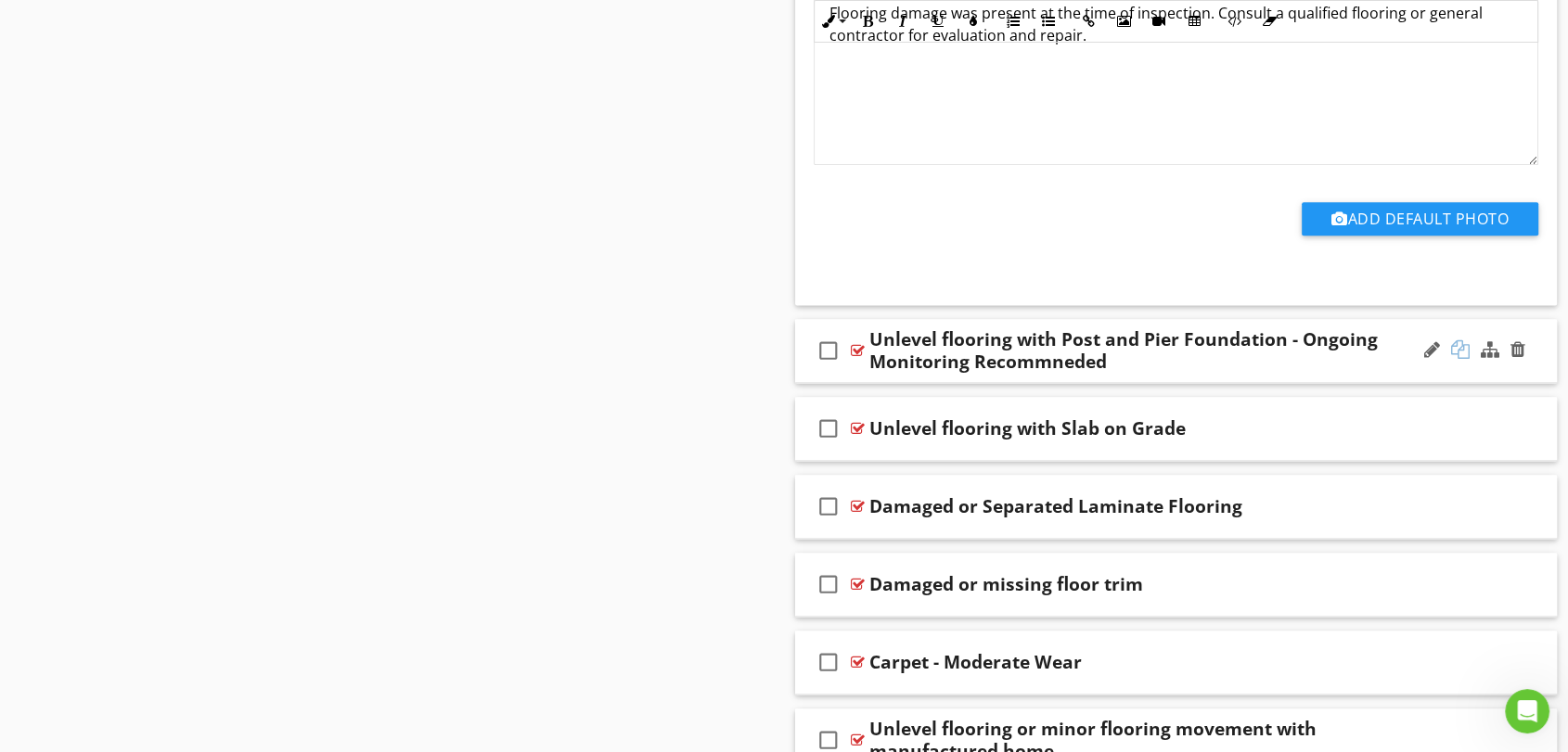click at bounding box center (1460, 350) 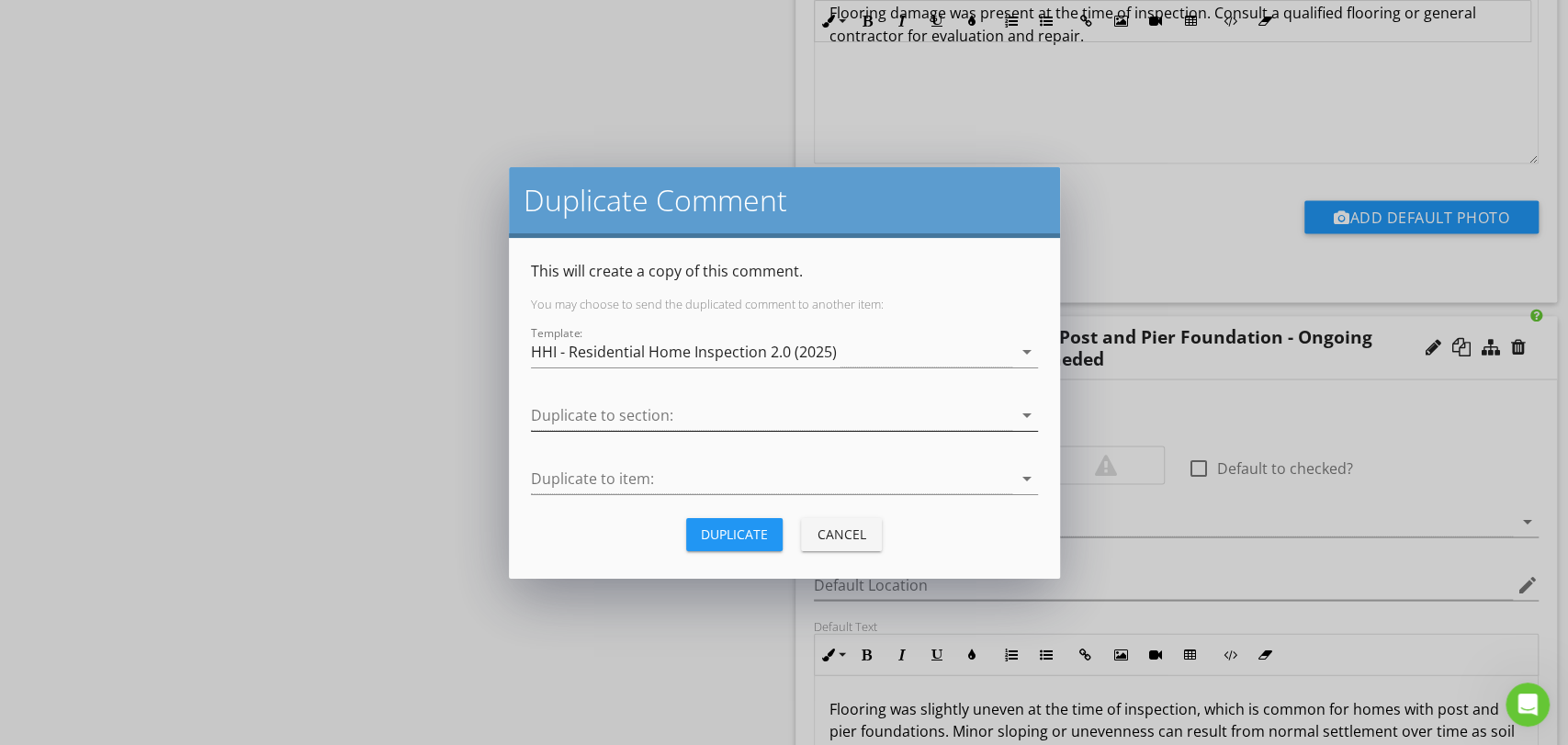 click at bounding box center (772, 415) 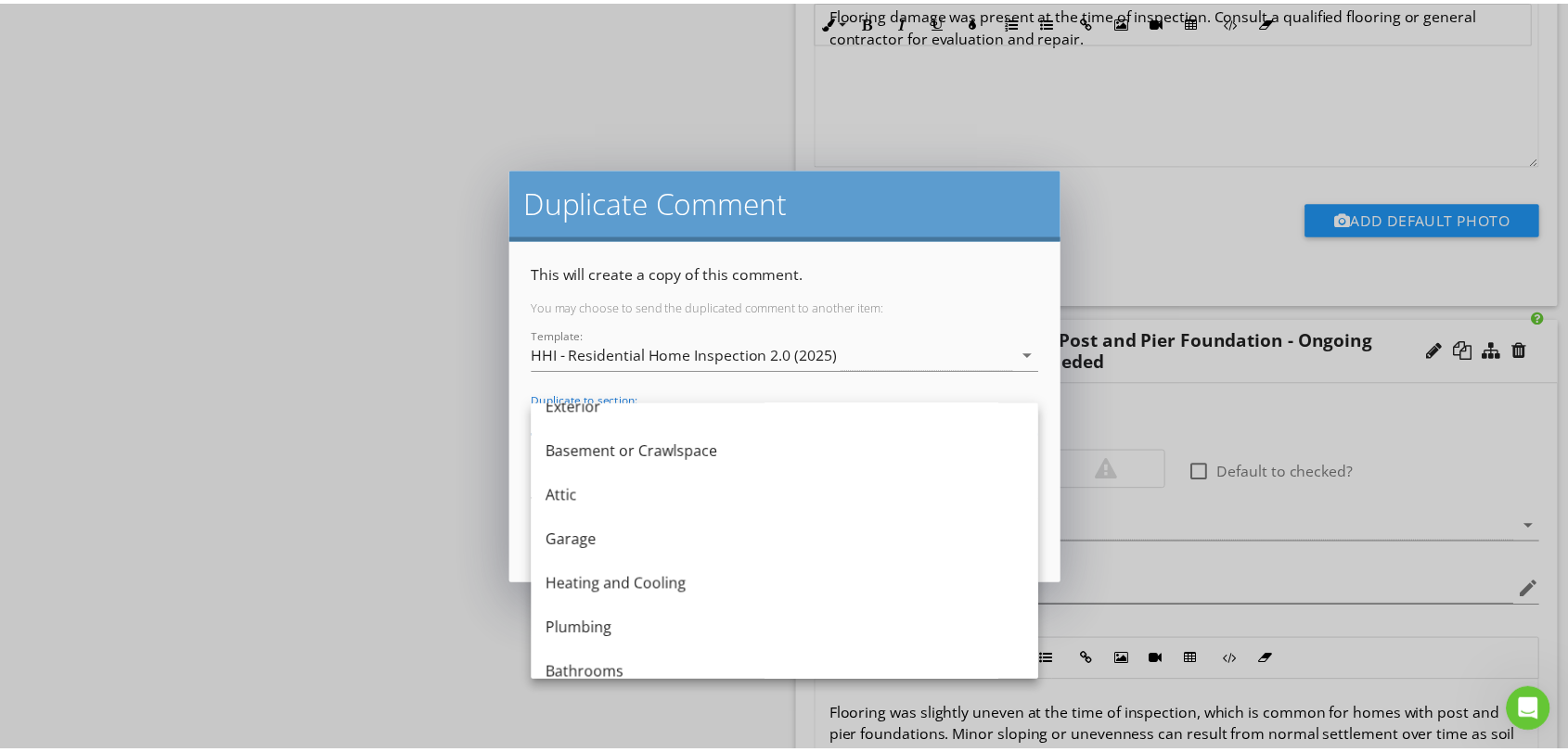 scroll, scrollTop: 515, scrollLeft: 0, axis: vertical 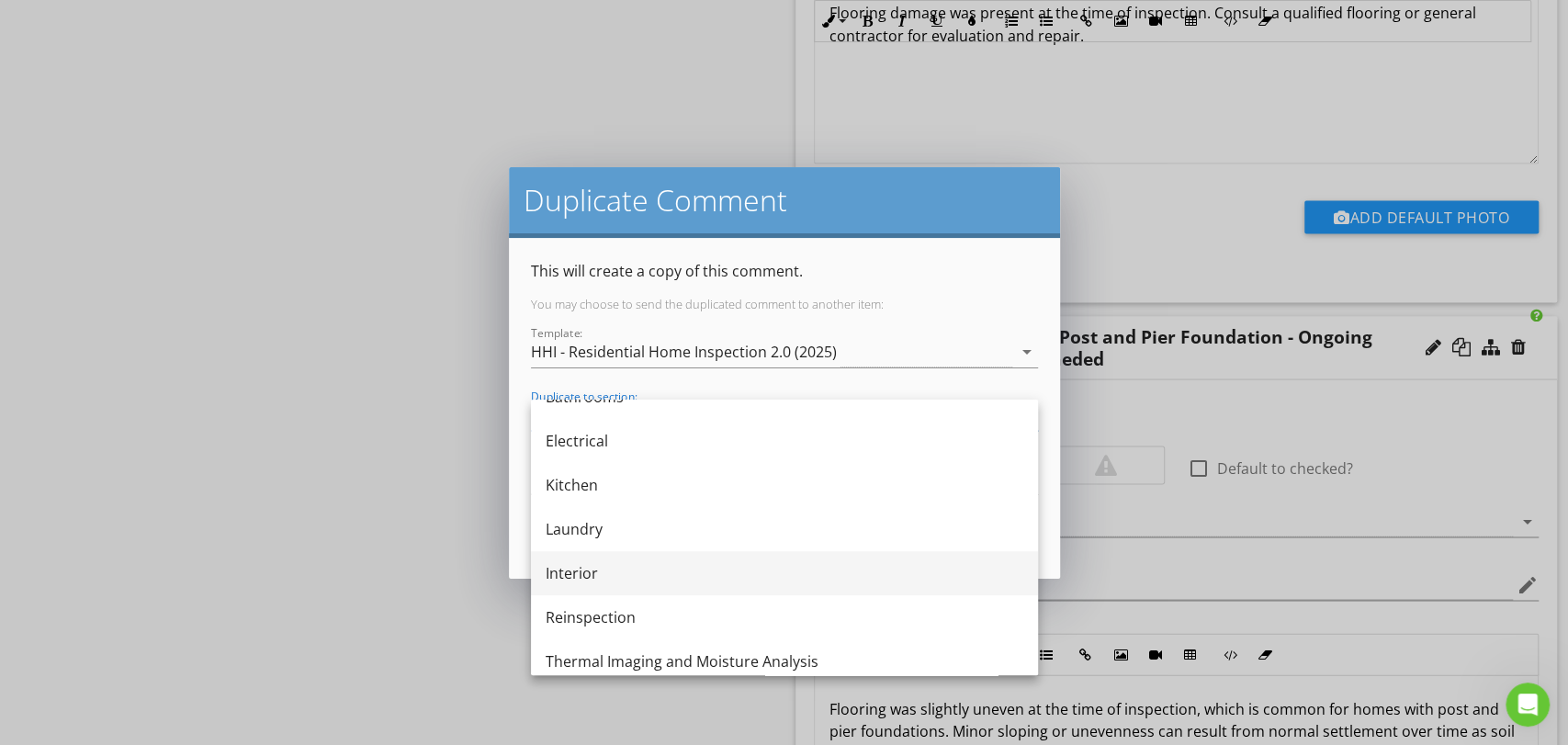 click on "Interior" at bounding box center [784, 573] 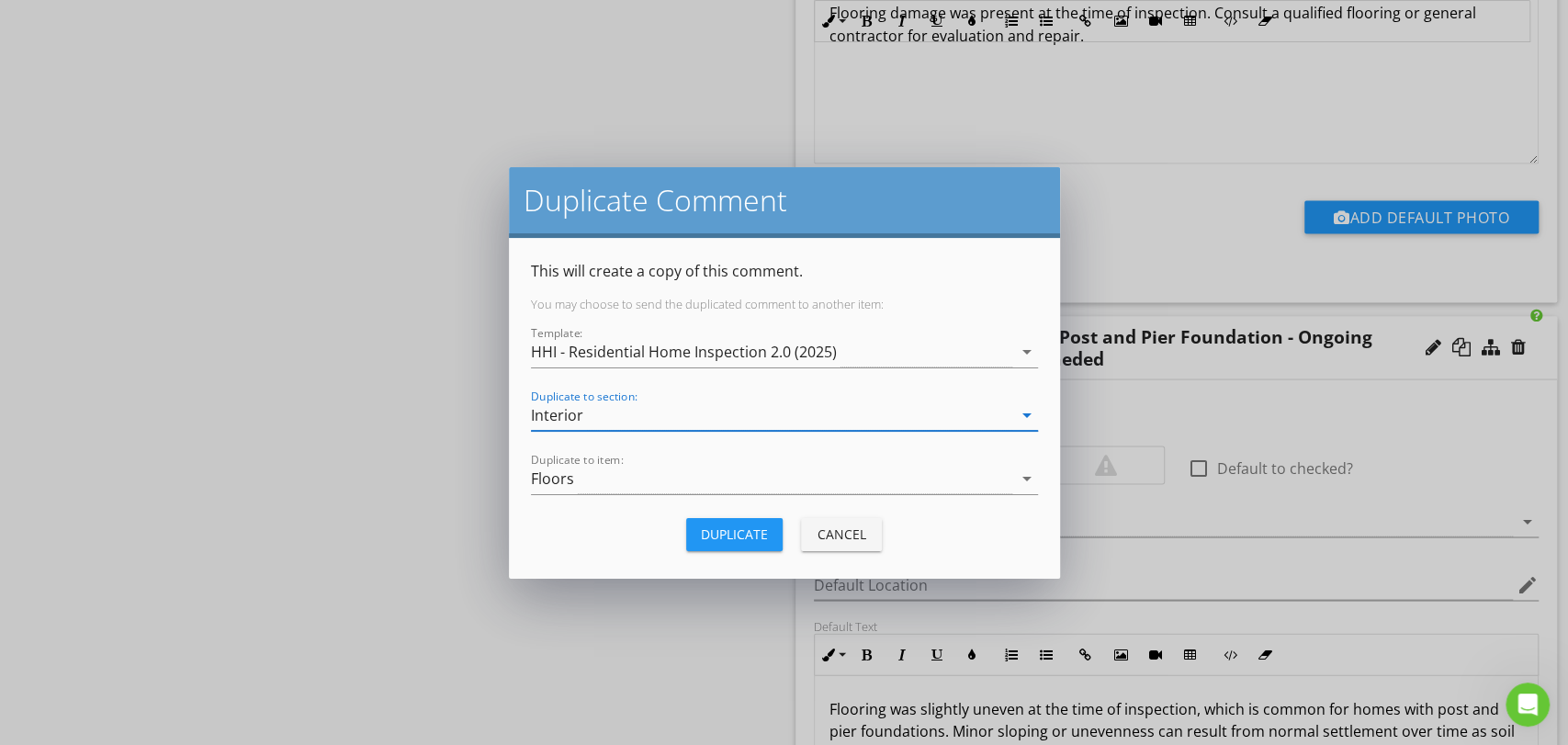 click on "Duplicate" at bounding box center [734, 534] 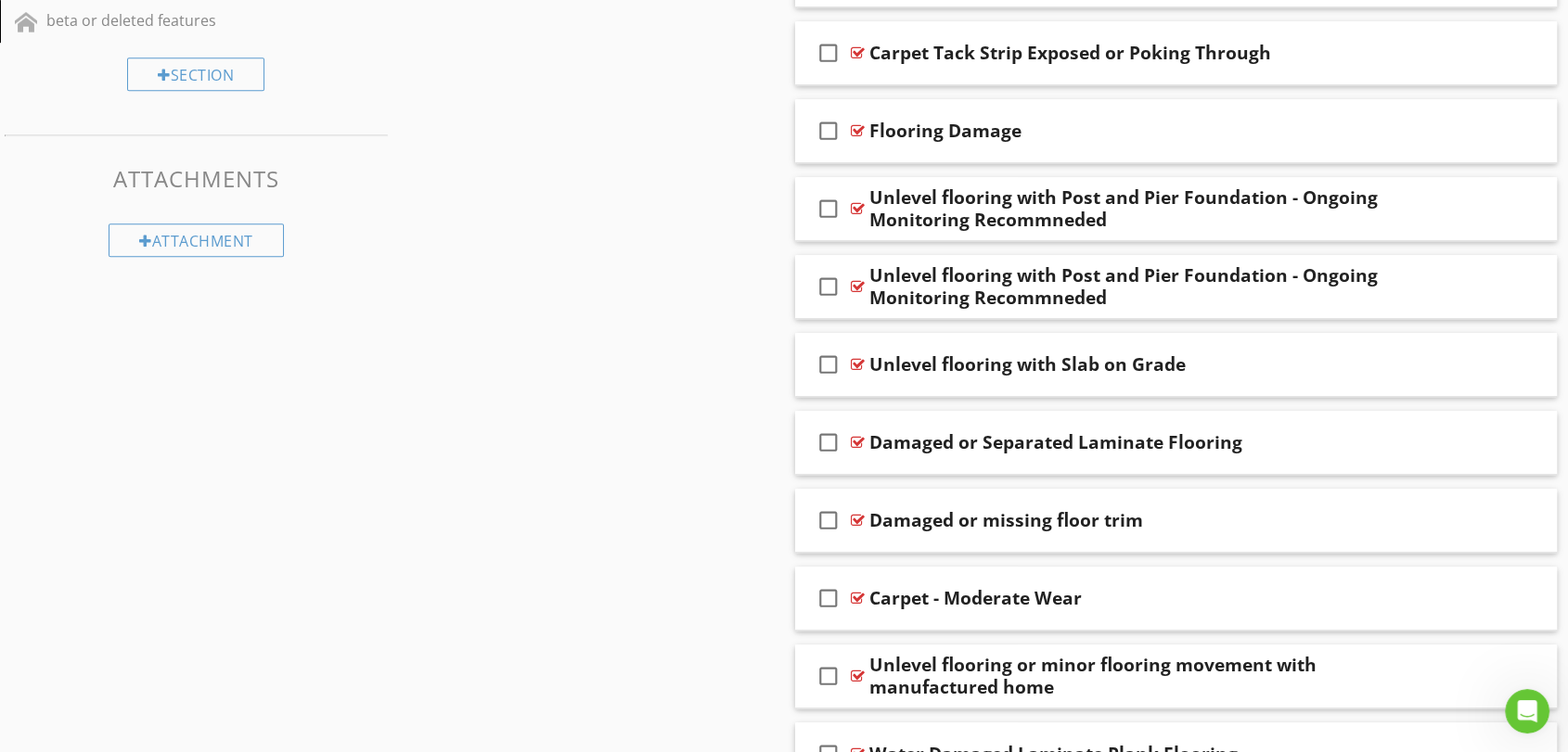 scroll, scrollTop: 1219, scrollLeft: 0, axis: vertical 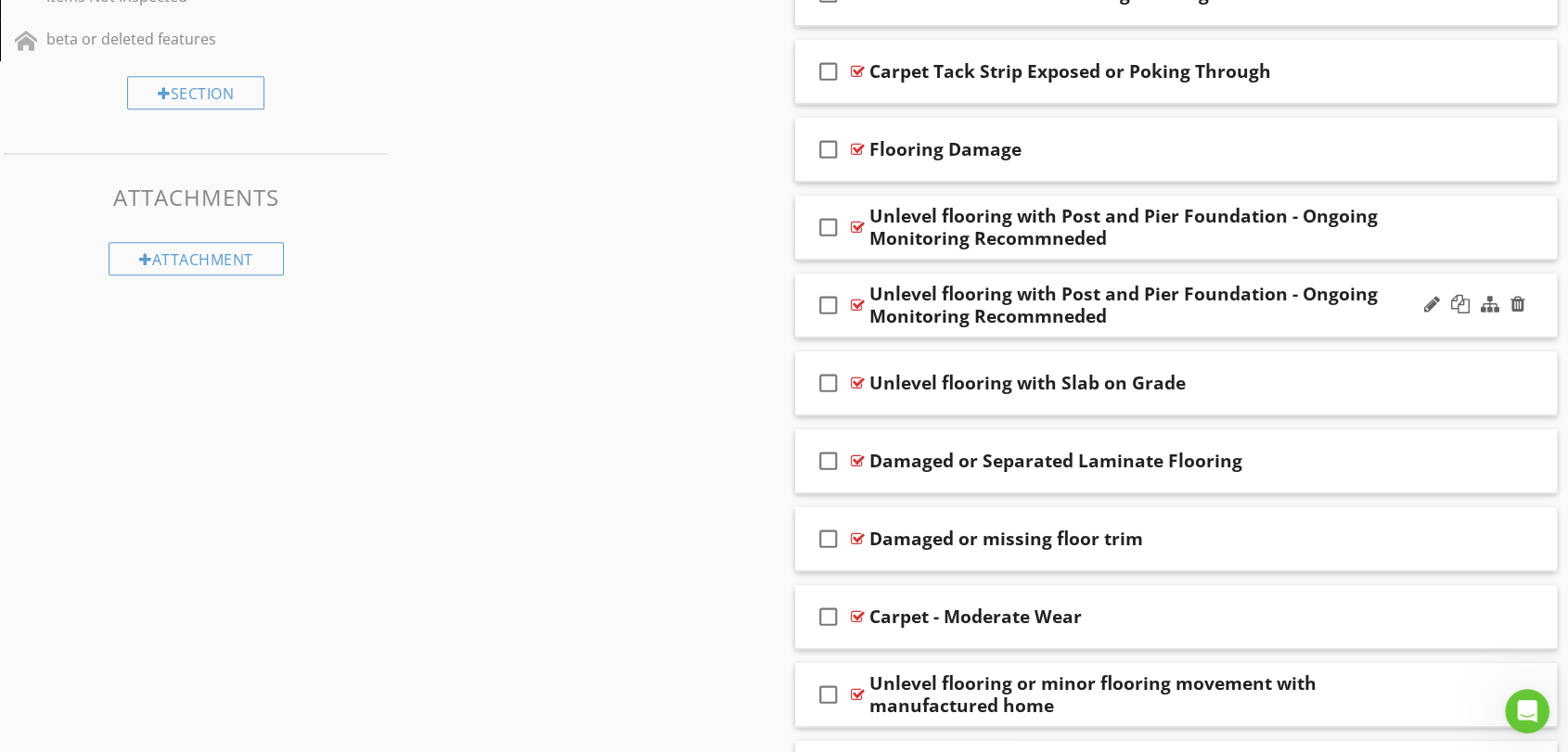 click on "Unlevel flooring with Post and Pier Foundation - Ongoing Monitoring Recommneded" at bounding box center (1141, 305) 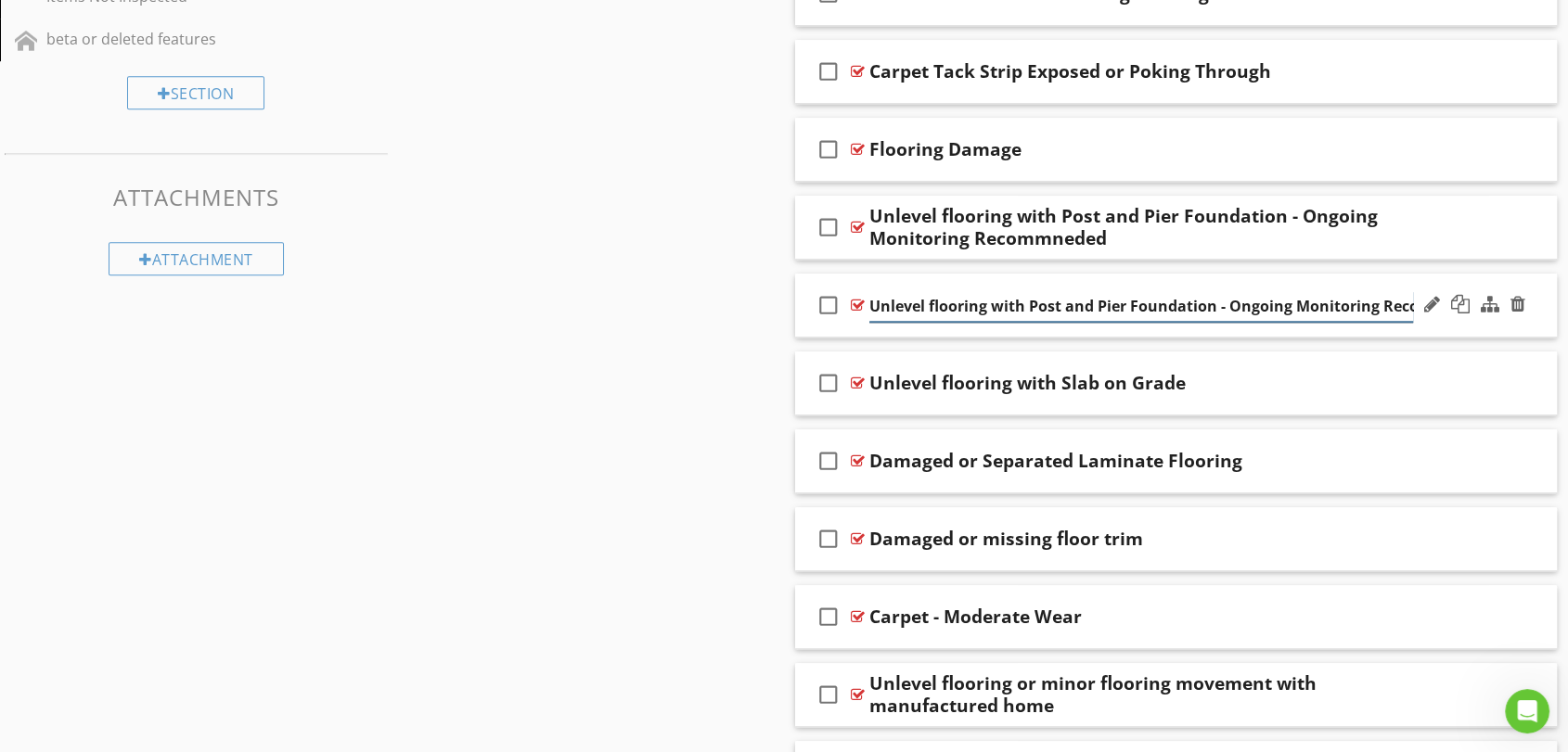 scroll, scrollTop: 0, scrollLeft: 77, axis: horizontal 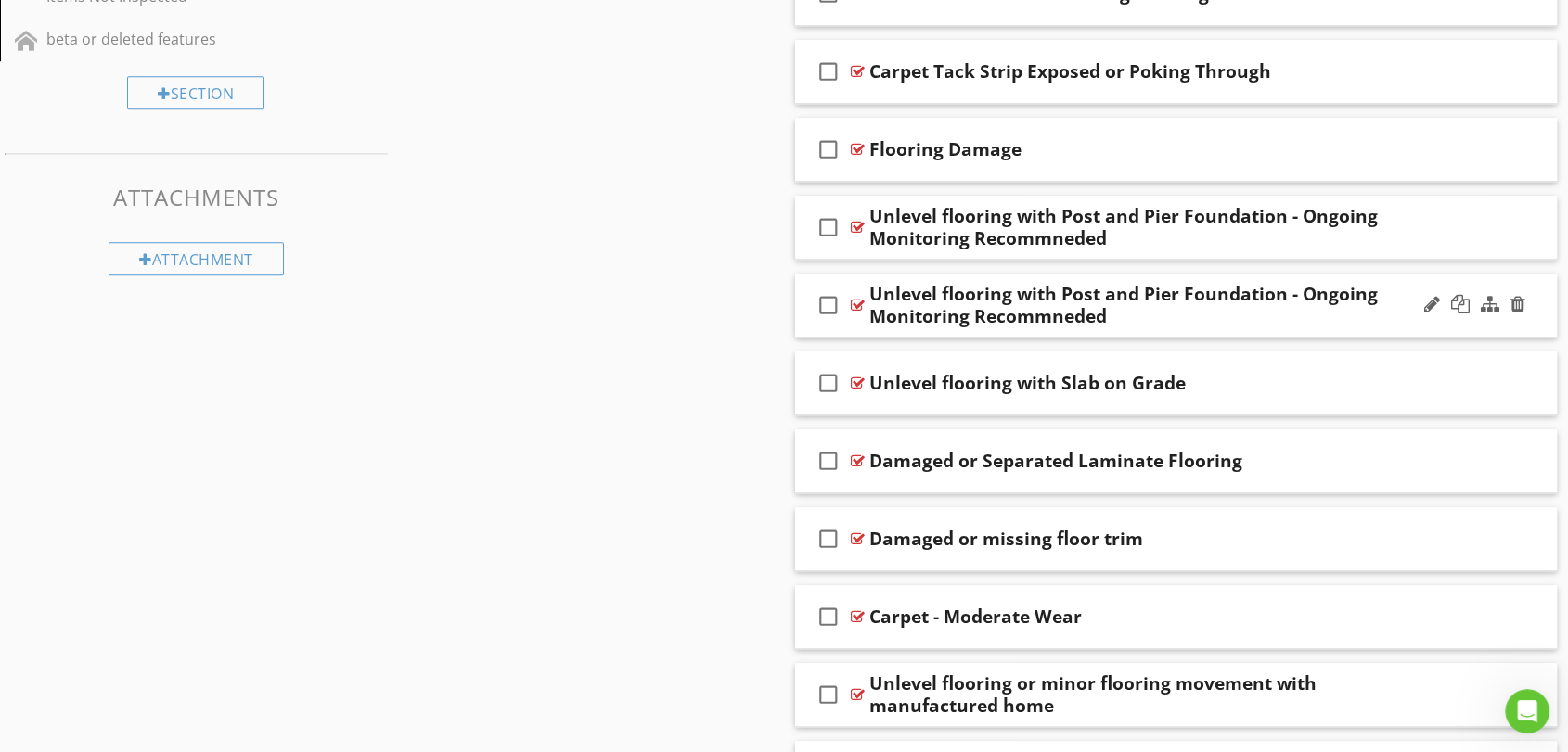 click on "check_box_outline_blank
Unlevel flooring with Post and Pier Foundation - Ongoing Monitoring Recommneded" at bounding box center [1176, 305] 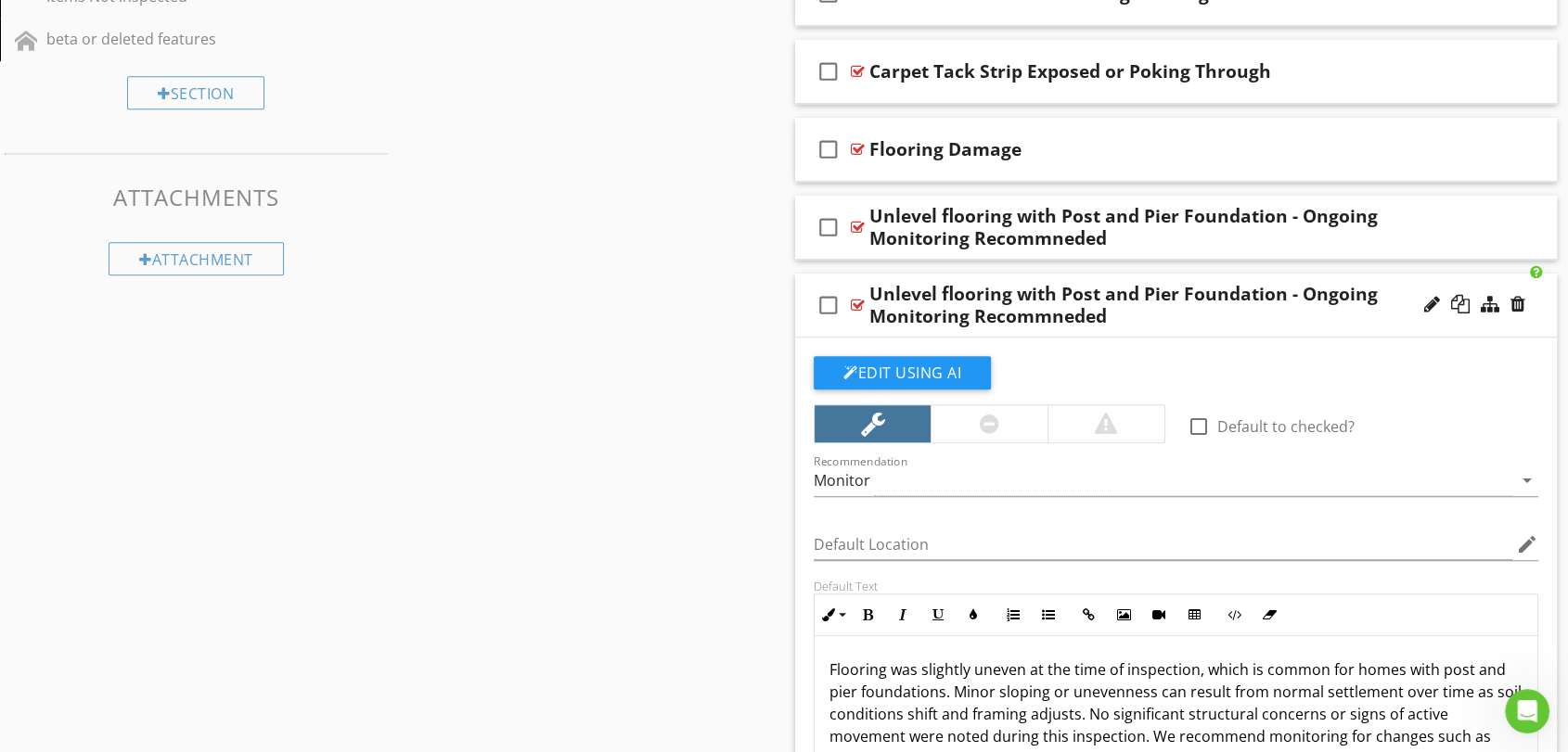 click at bounding box center (989, 424) 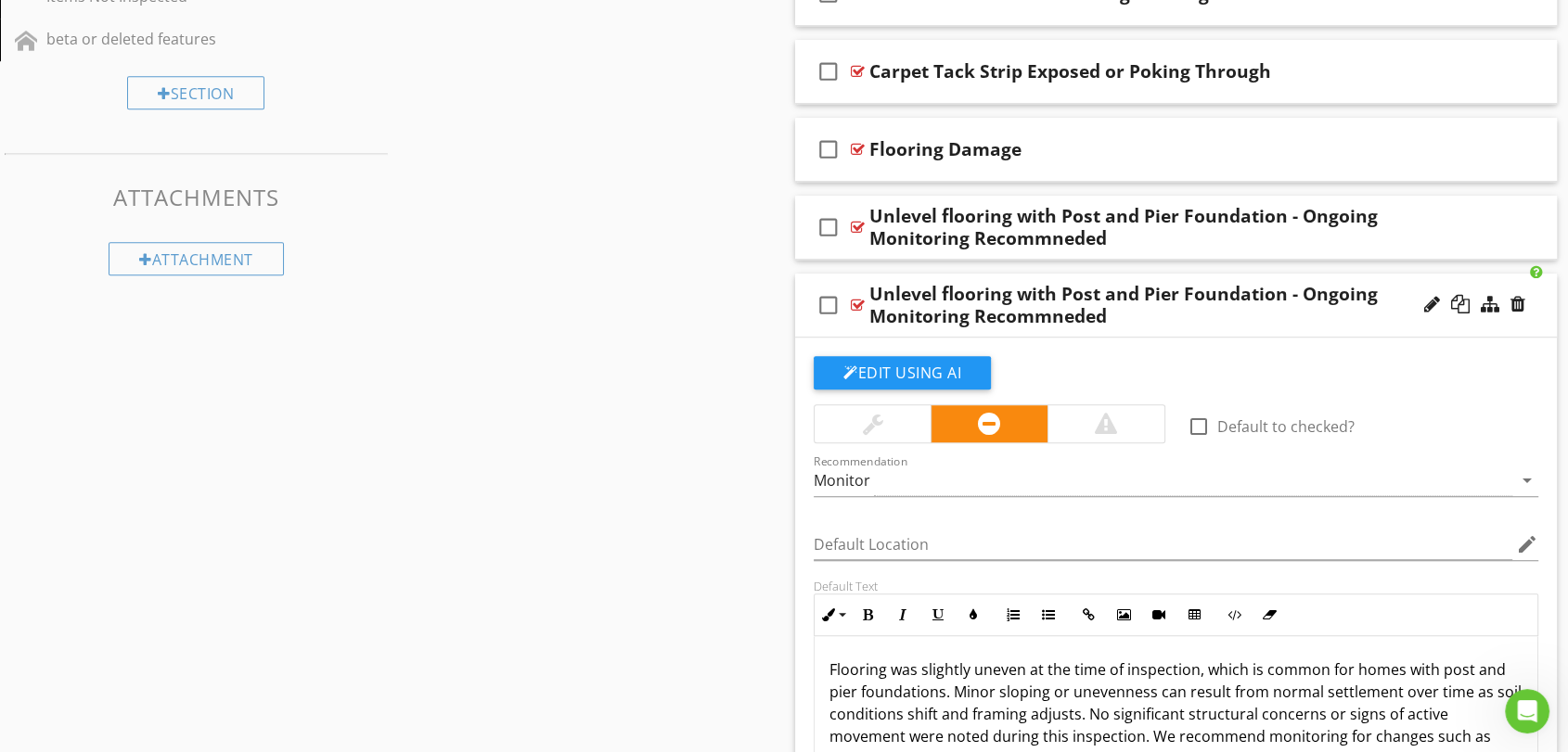 click on "Unlevel flooring with Post and Pier Foundation - Ongoing Monitoring Recommneded" at bounding box center (1141, 305) 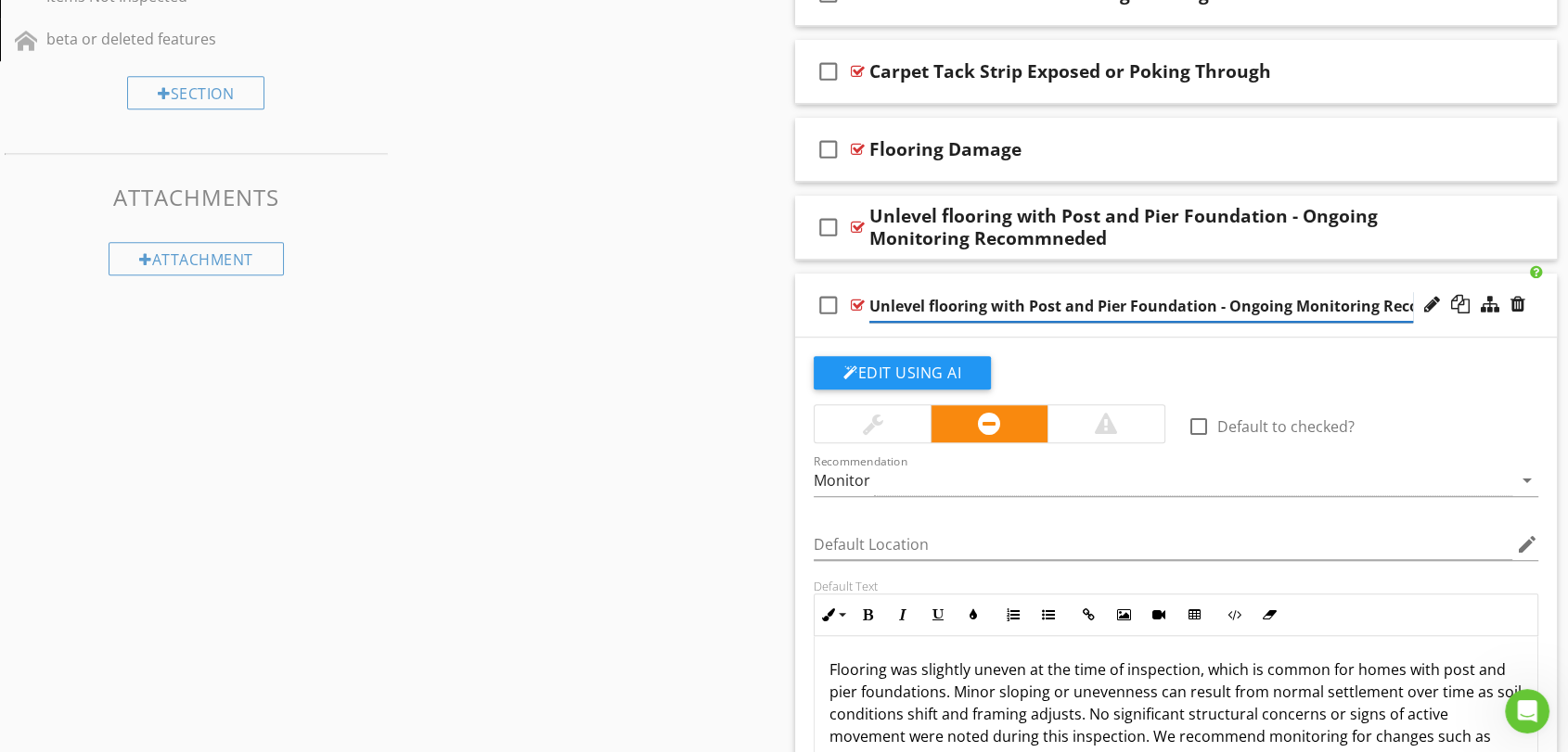 scroll, scrollTop: 0, scrollLeft: 77, axis: horizontal 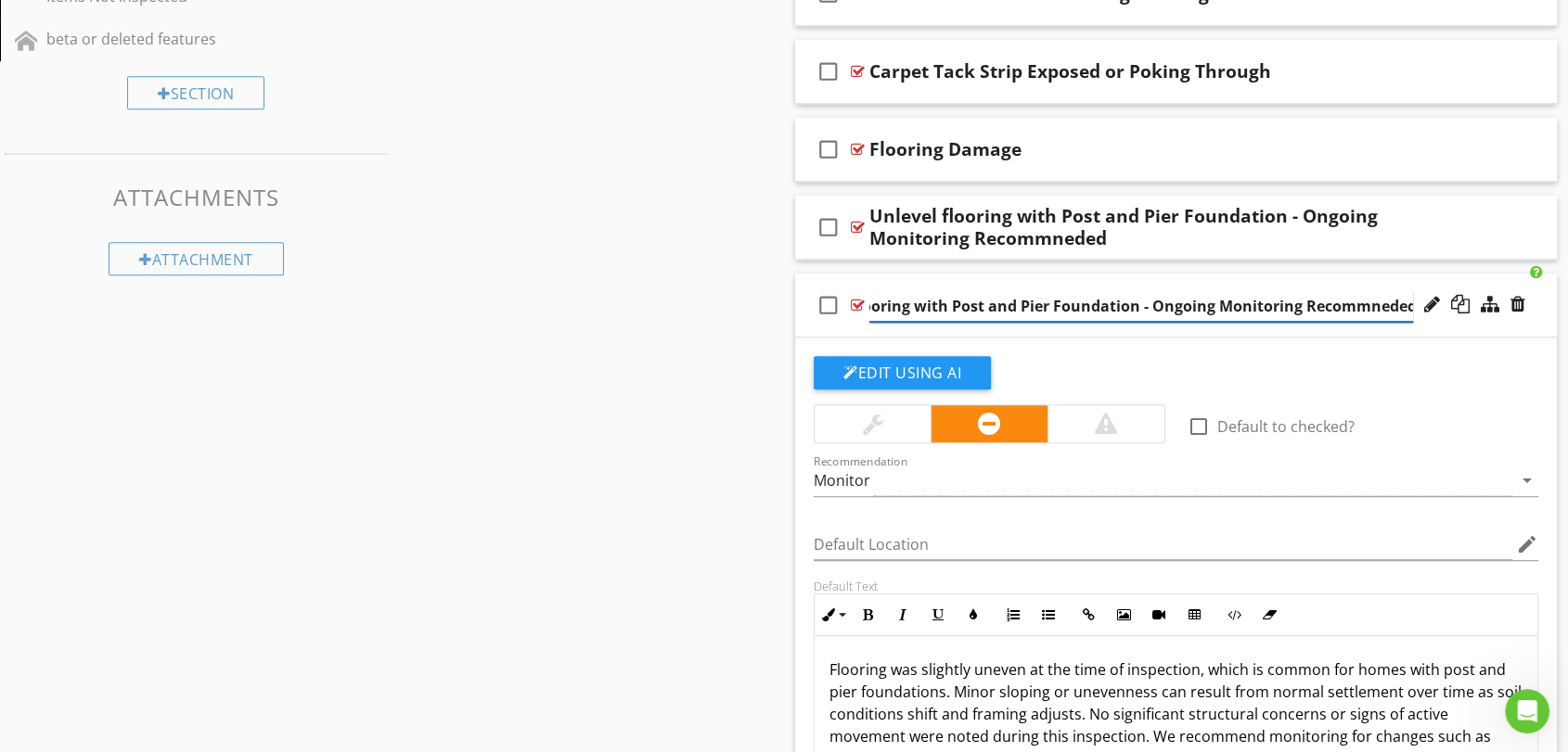 click on "Unlevel flooring with Post and Pier Foundation - Ongoing Monitoring Recommneded" at bounding box center (1141, 306) 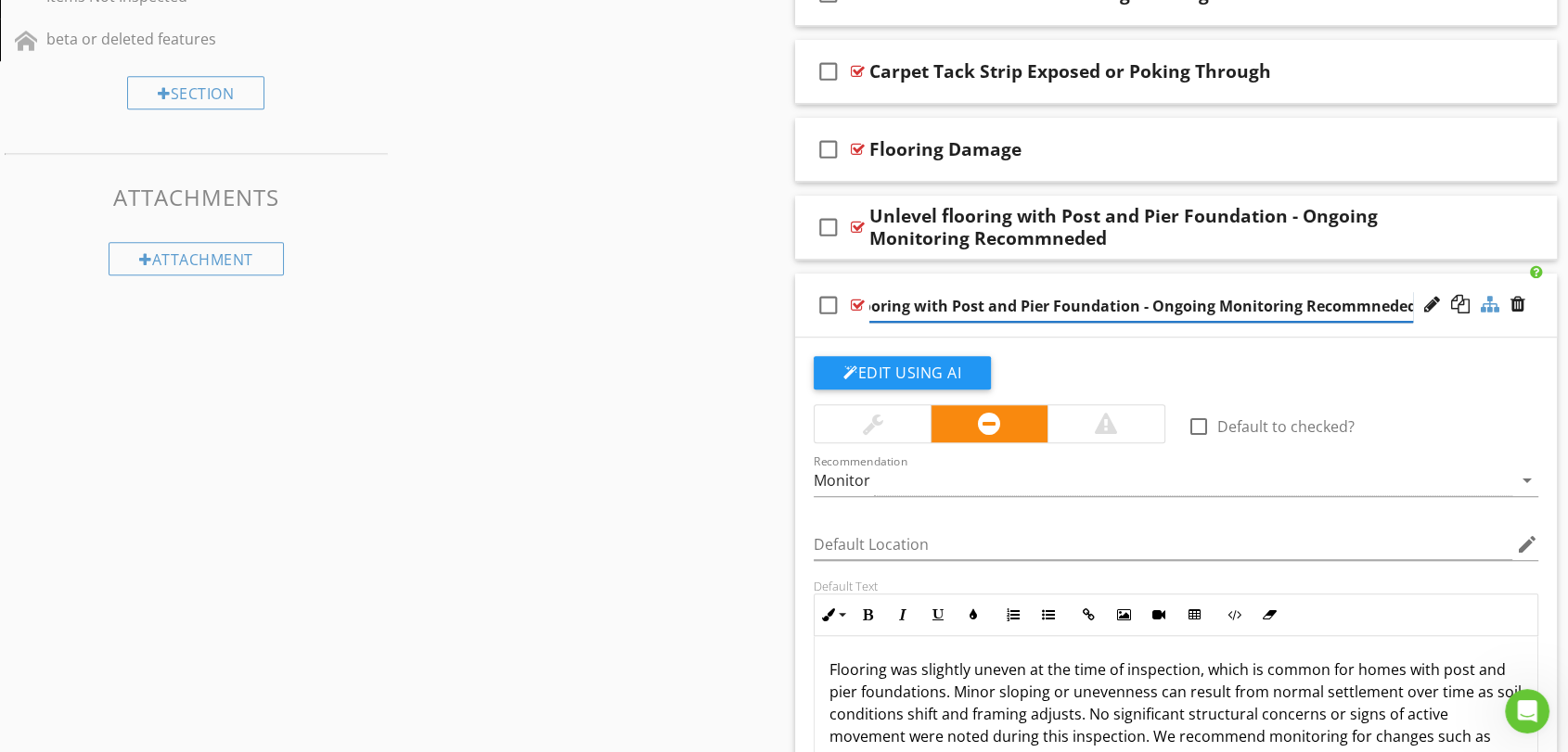 drag, startPoint x: 1154, startPoint y: 302, endPoint x: 1483, endPoint y: 309, distance: 329.0745 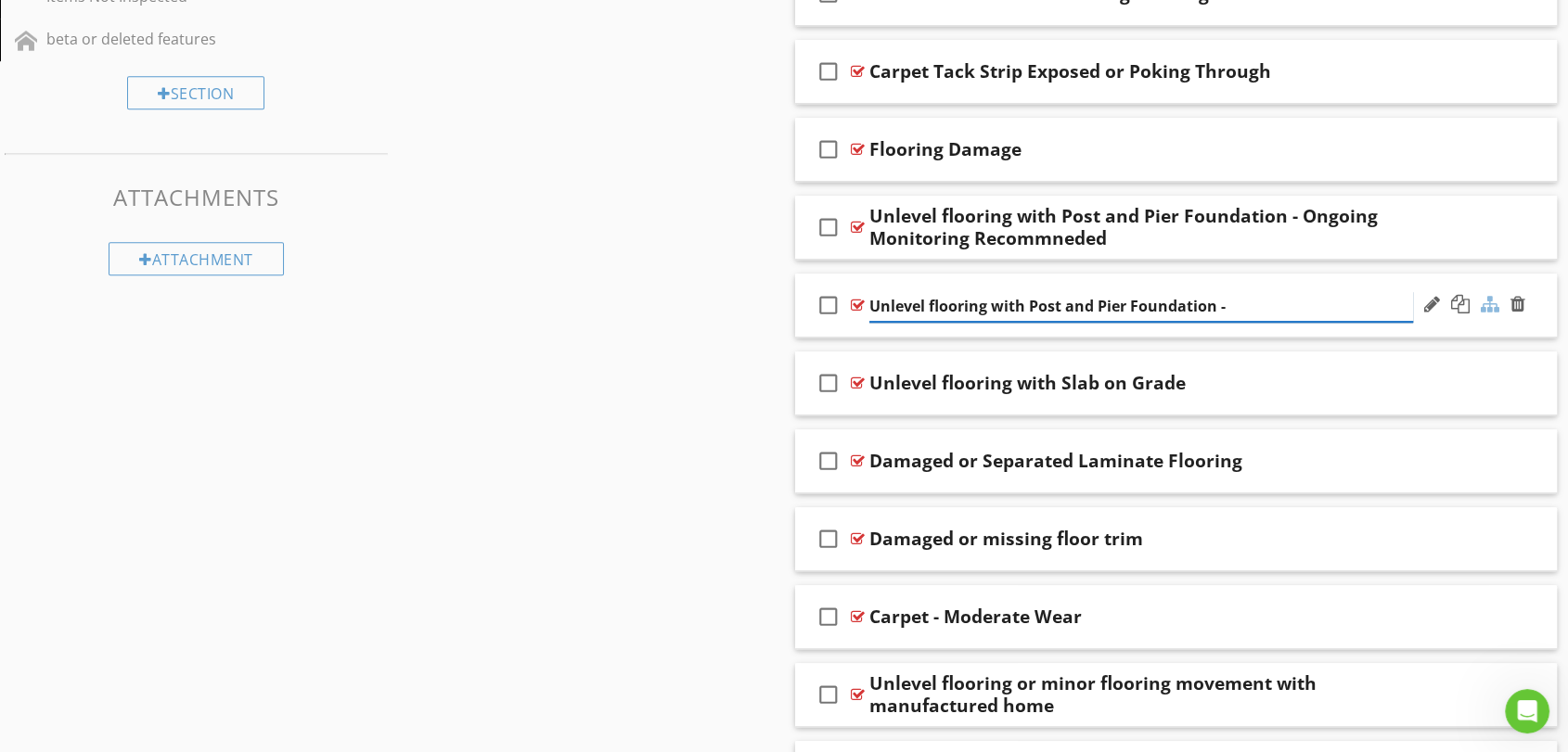 scroll, scrollTop: 0, scrollLeft: 0, axis: both 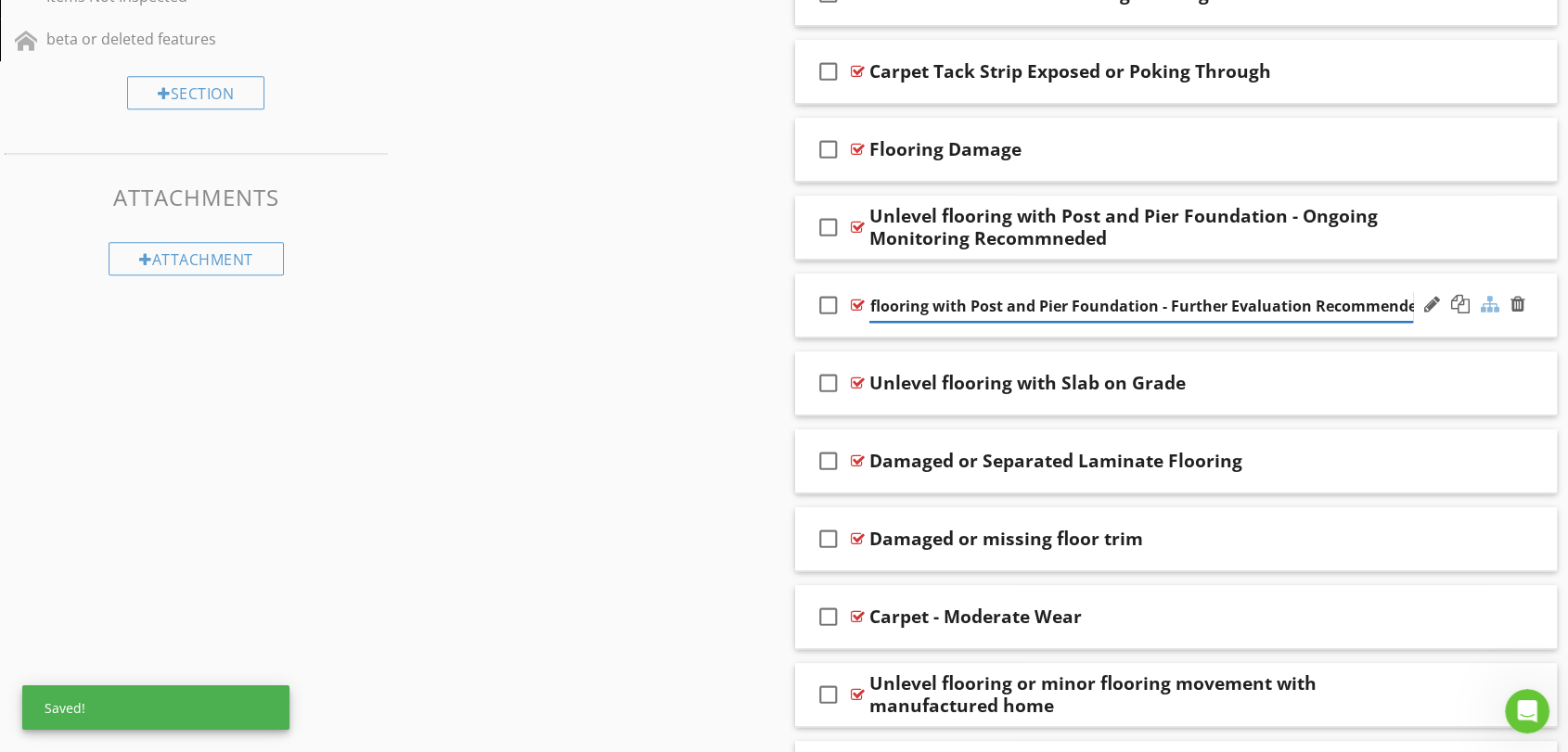 type on "Unlevel flooring with Post and Pier Foundation - Further Evaluation Recommended" 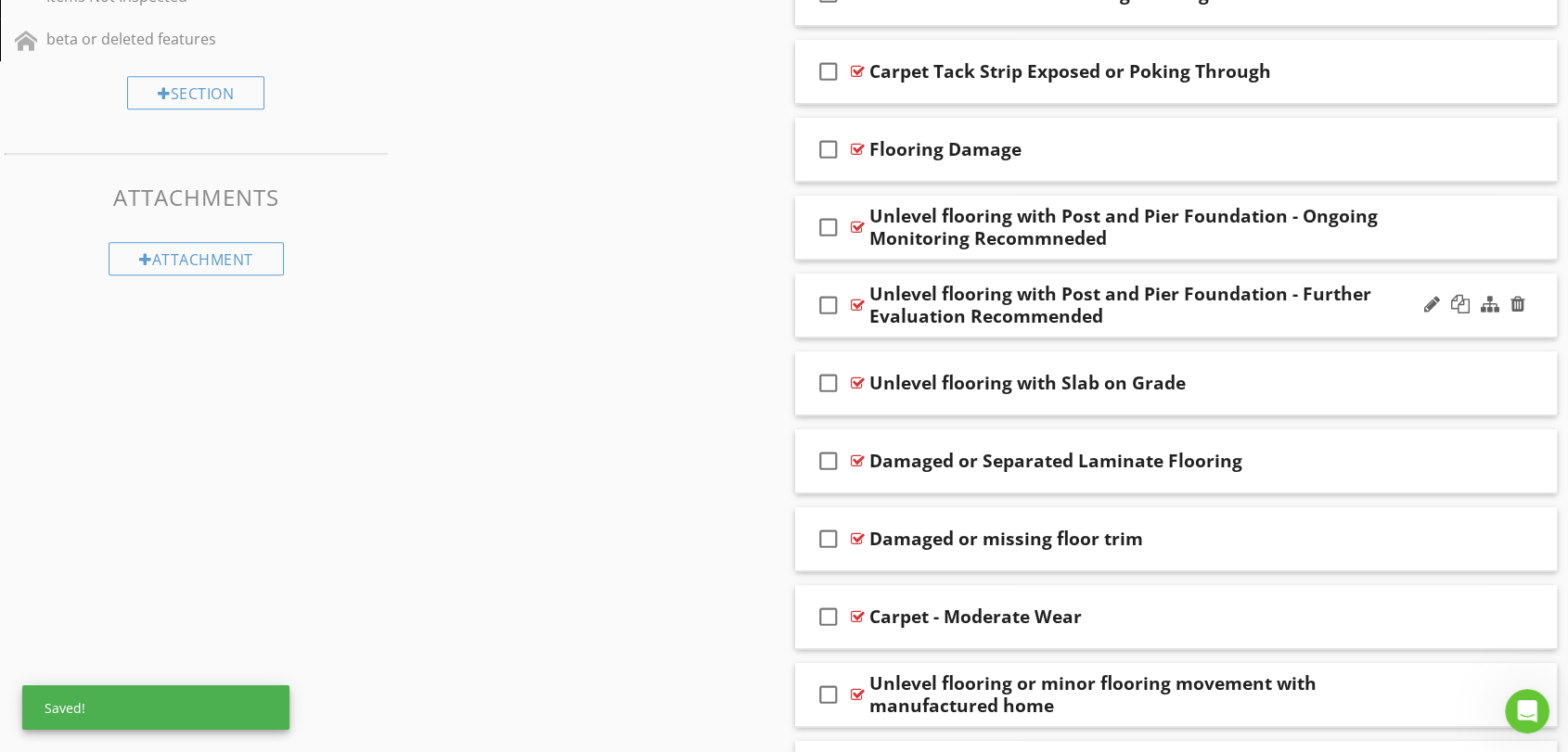 click on "Unlevel flooring with Post and Pier Foundation - Further Evaluation Recommended" at bounding box center (1141, 305) 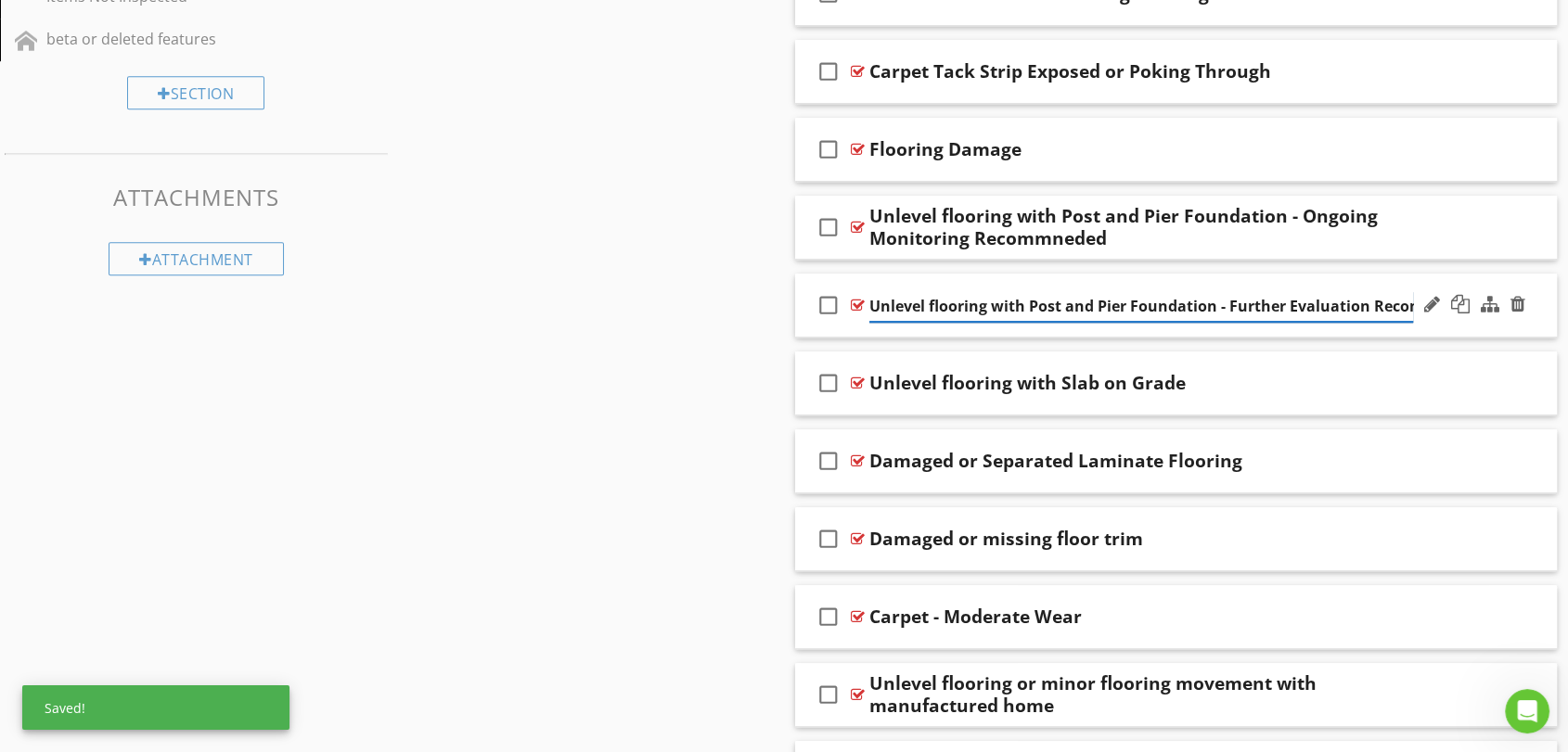 scroll, scrollTop: 0, scrollLeft: 68, axis: horizontal 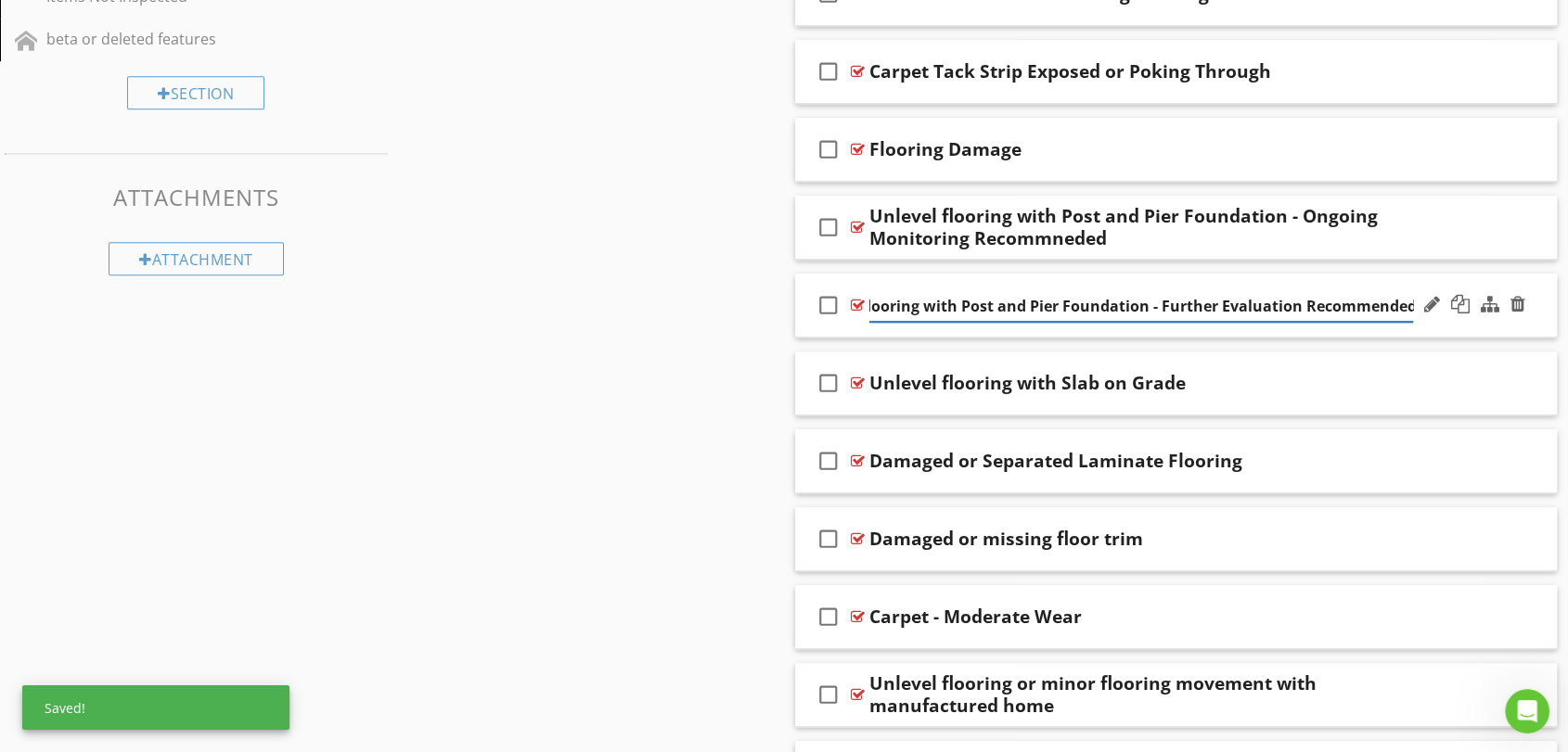 click on "Sections
Inspection Details           Utility Shutoff Locations           Talking Points           Grounds           Roof           Exterior           Basement or Crawlspace           Attic           Garage           Heating and Cooling           Plumbing           Bathrooms           Electrical           Kitchen           Laundry           Interior           Reinspection           Thermal Imaging and Moisture Analysis           Billboard           DADU           Equipment List           Warranties and Next Steps           Items Not Inspected           beta or deleted features
Section
Attachments
Attachment
Items
Floors           Wall and Ceiling           Stairs and Railings           Interior Doors           General Info
Item
Comments
New
Informational   check_box_outline_blank" at bounding box center (784, -46) 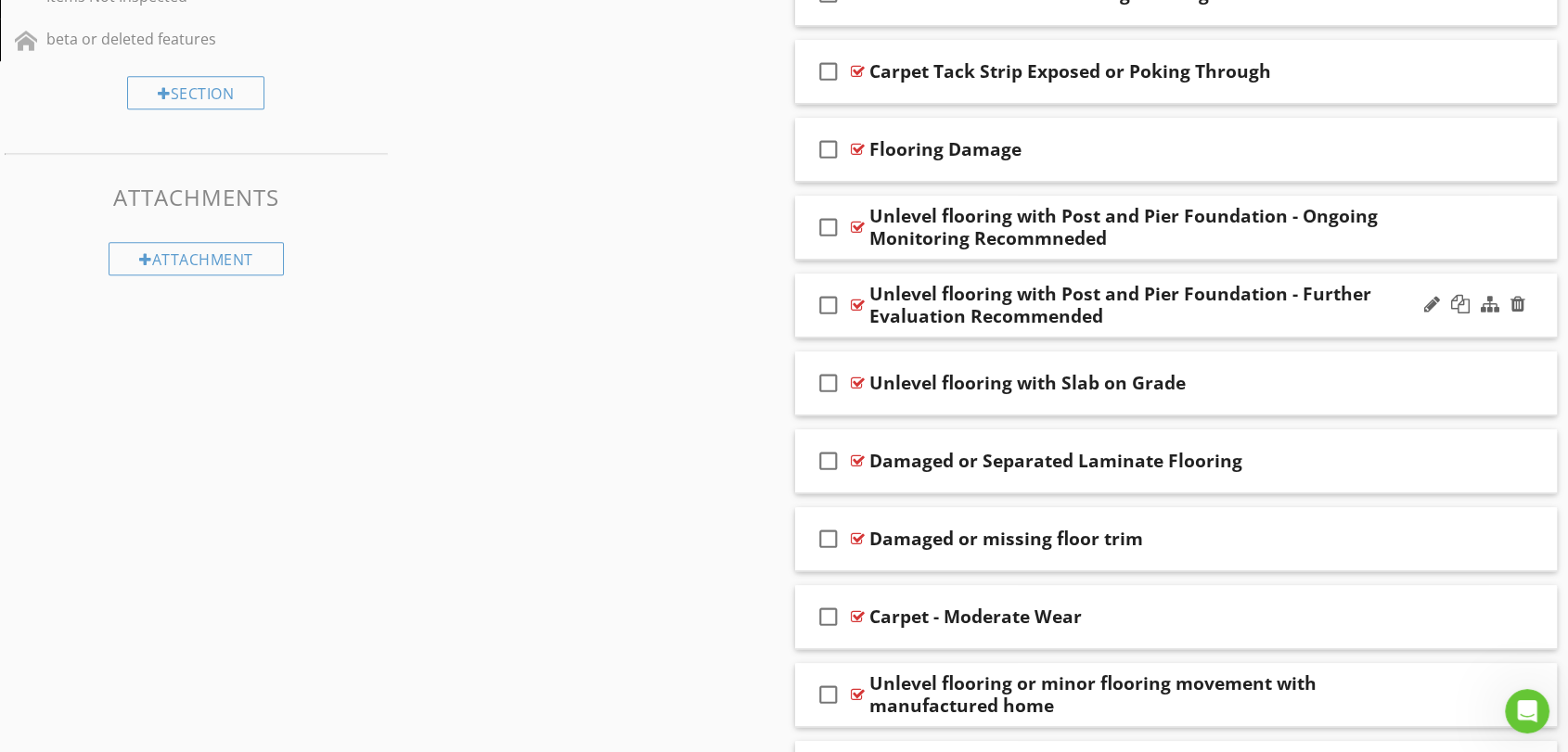 click on "check_box_outline_blank
Unlevel flooring with Post and Pier Foundation - Further Evaluation Recommended" at bounding box center [1176, 305] 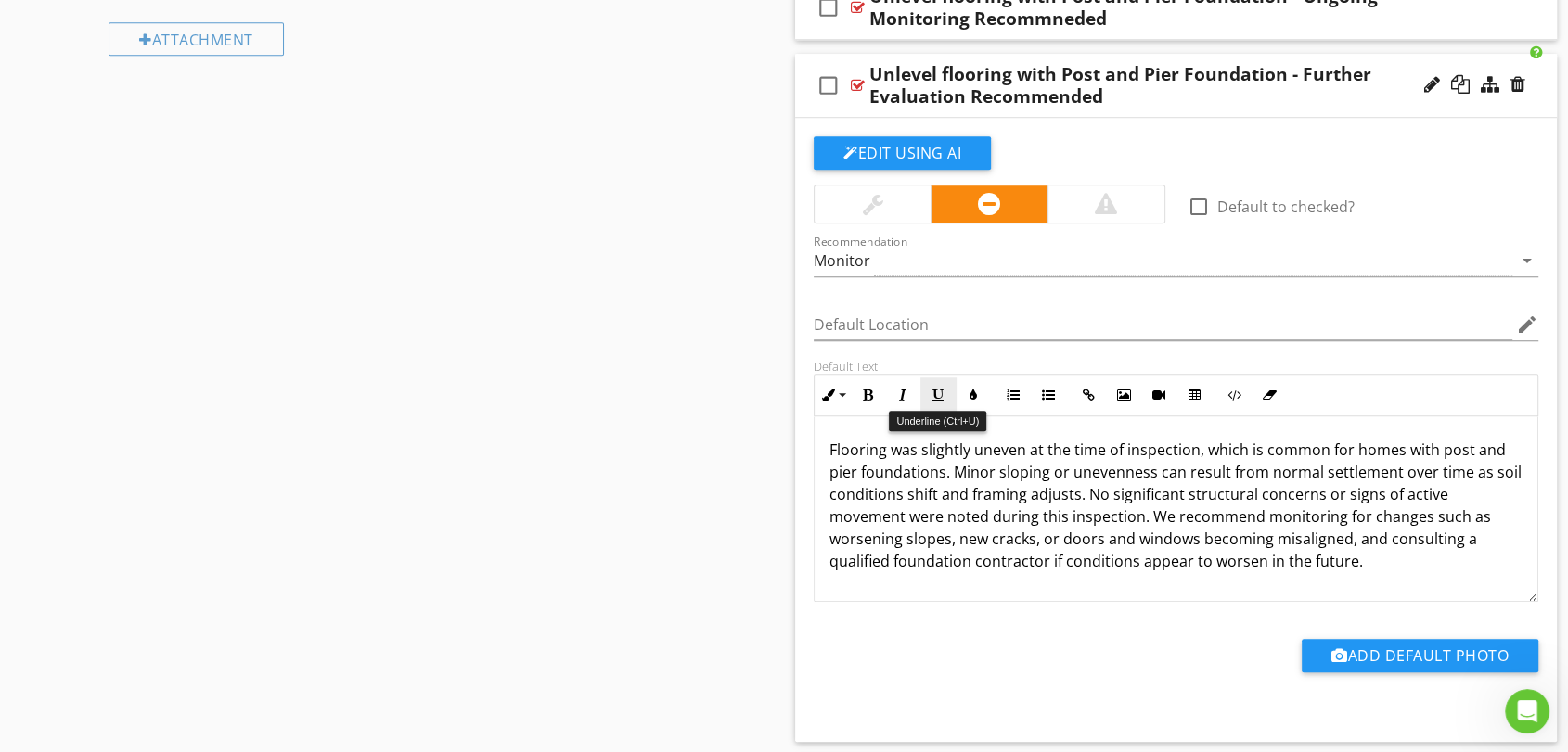 scroll, scrollTop: 1528, scrollLeft: 0, axis: vertical 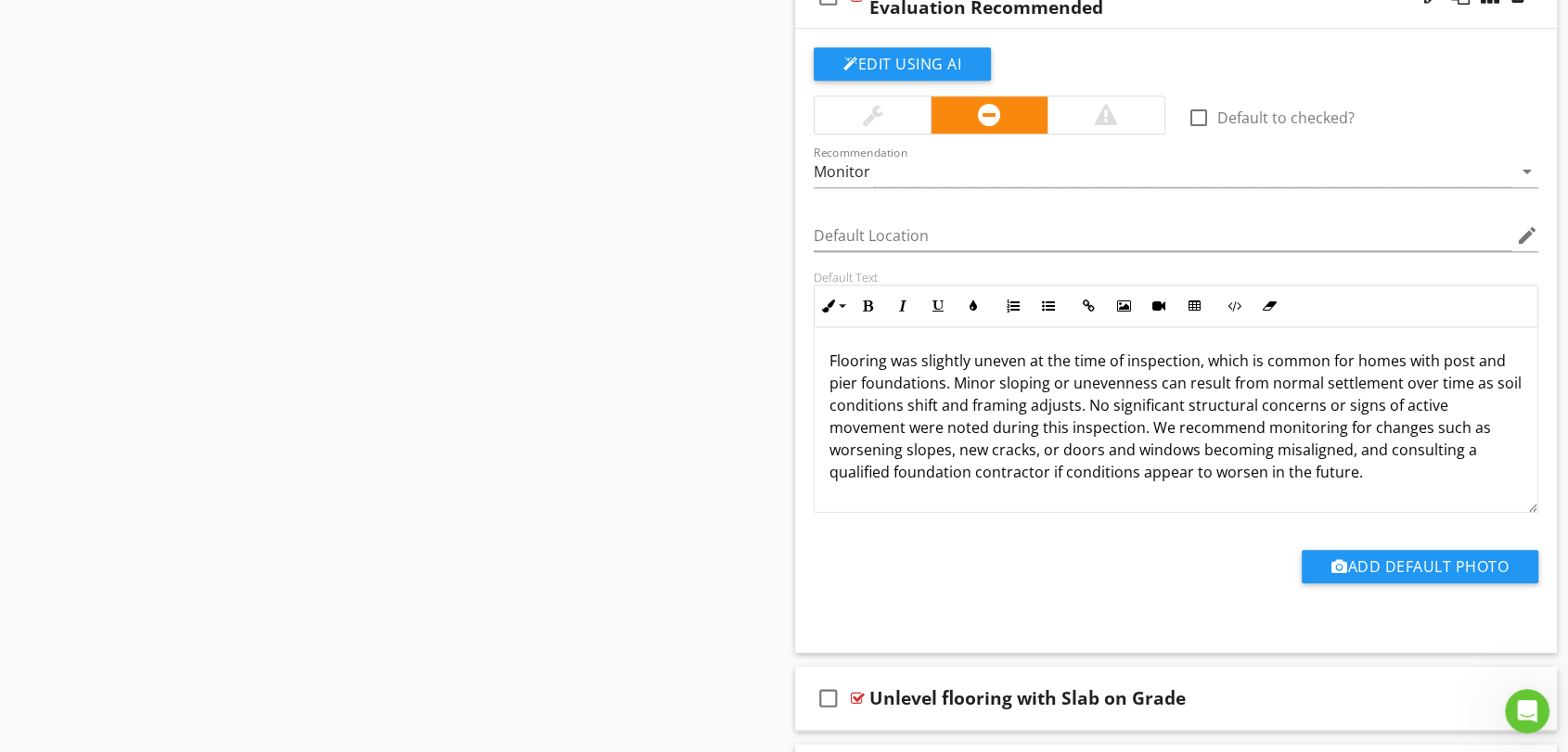 click on "Flooring was slightly uneven at the time of inspection, which is common for homes with post and pier foundations. Minor sloping or unevenness can result from normal settlement over time as soil conditions shift and framing adjusts. No significant structural concerns or signs of active movement were noted during this inspection. We recommend monitoring for changes such as worsening slopes, new cracks, or doors and windows becoming misaligned, and consulting a qualified foundation contractor if conditions appear to worsen in the future." at bounding box center [1176, 416] 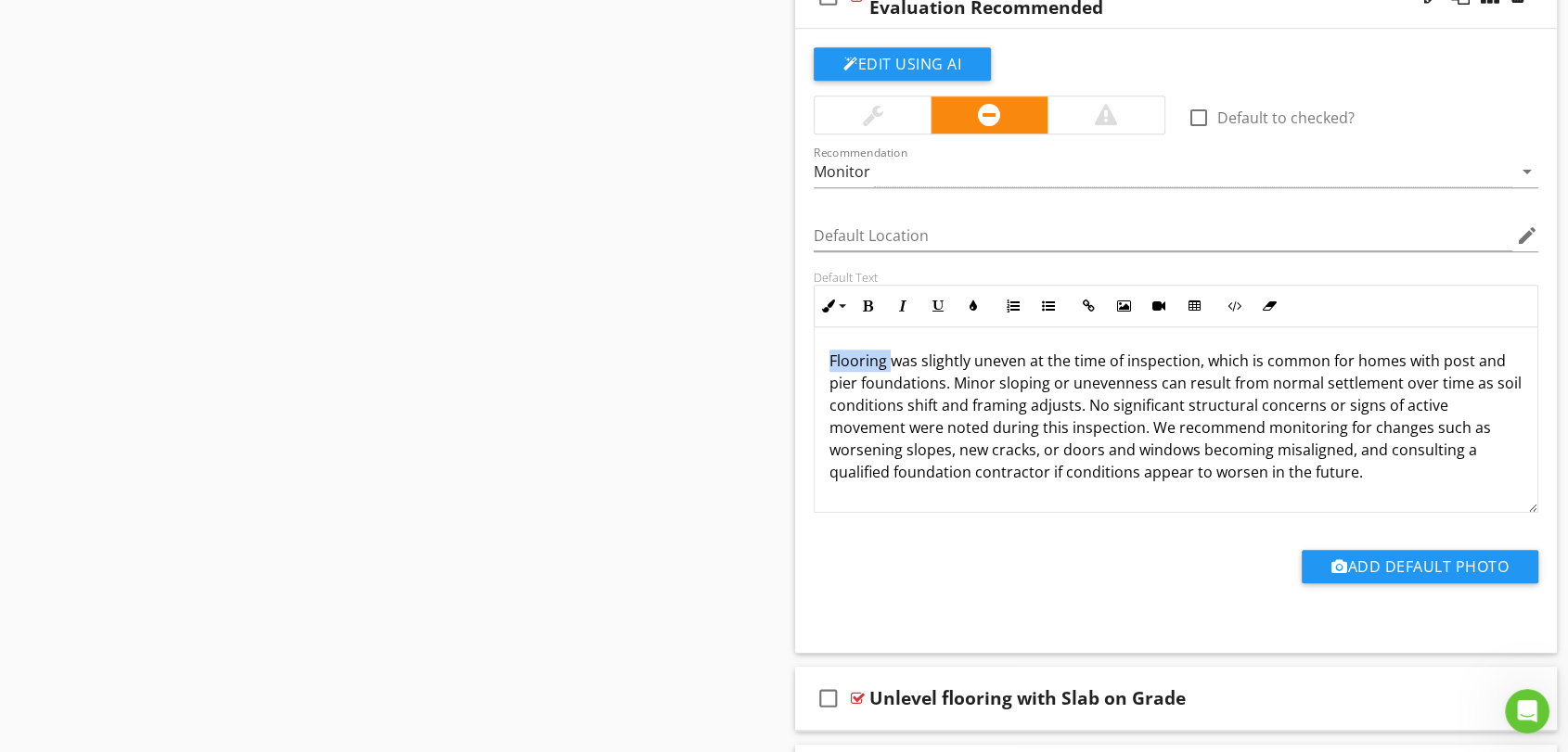 click on "Flooring was slightly uneven at the time of inspection, which is common for homes with post and pier foundations. Minor sloping or unevenness can result from normal settlement over time as soil conditions shift and framing adjusts. No significant structural concerns or signs of active movement were noted during this inspection. We recommend monitoring for changes such as worsening slopes, new cracks, or doors and windows becoming misaligned, and consulting a qualified foundation contractor if conditions appear to worsen in the future." at bounding box center (1176, 416) 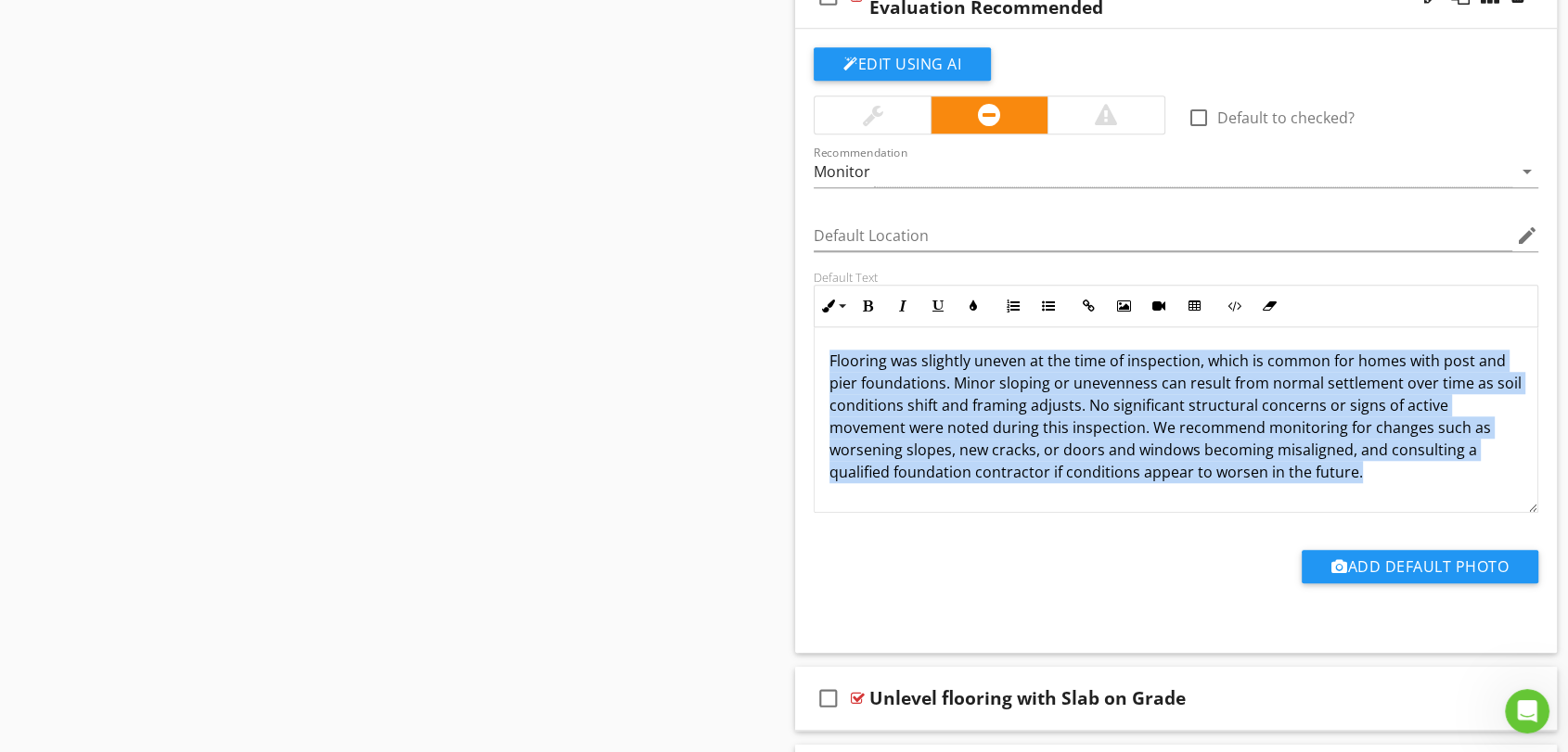 click on "Flooring was slightly uneven at the time of inspection, which is common for homes with post and pier foundations. Minor sloping or unevenness can result from normal settlement over time as soil conditions shift and framing adjusts. No significant structural concerns or signs of active movement were noted during this inspection. We recommend monitoring for changes such as worsening slopes, new cracks, or doors and windows becoming misaligned, and consulting a qualified foundation contractor if conditions appear to worsen in the future." at bounding box center (1176, 416) 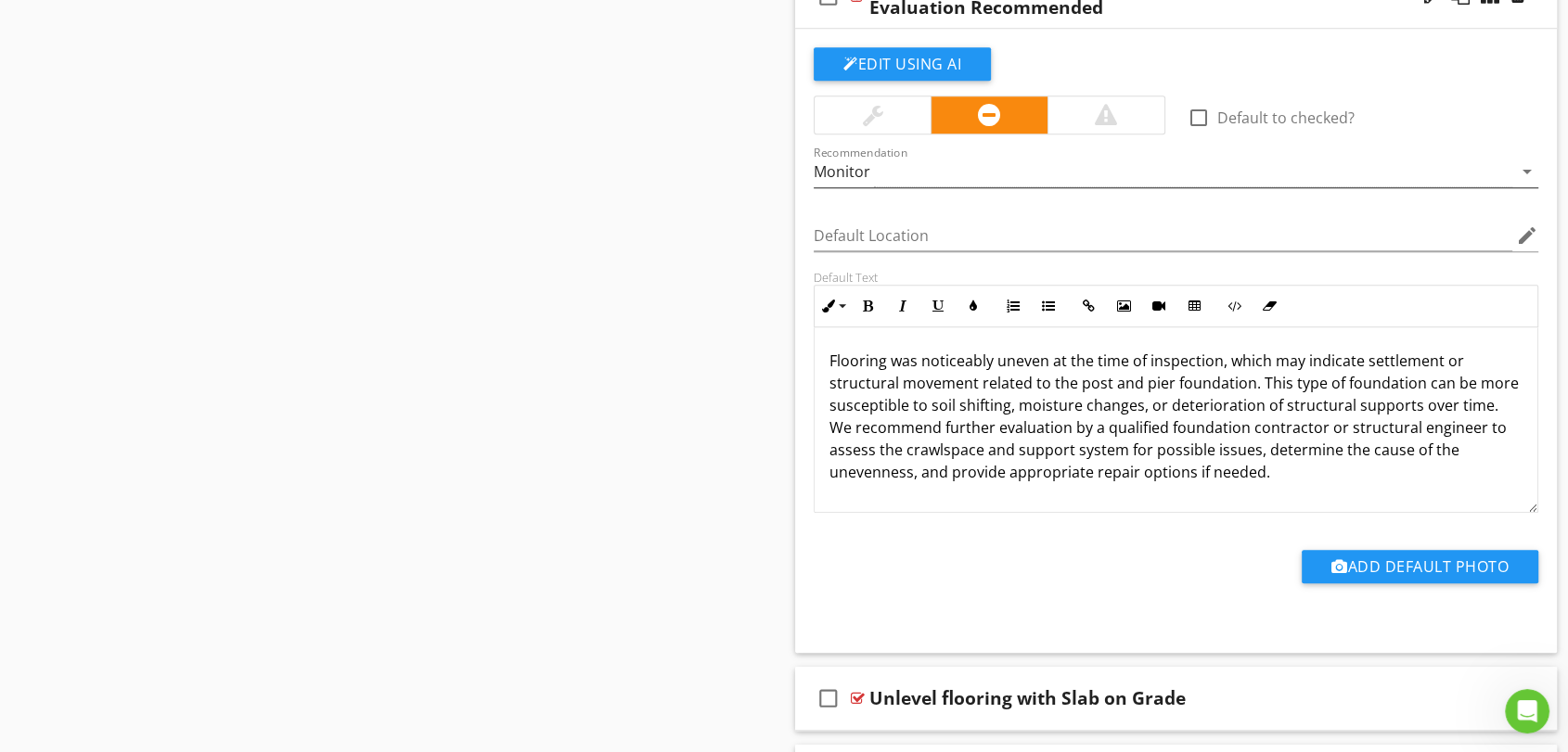 click on "Monitor" at bounding box center [1163, 172] 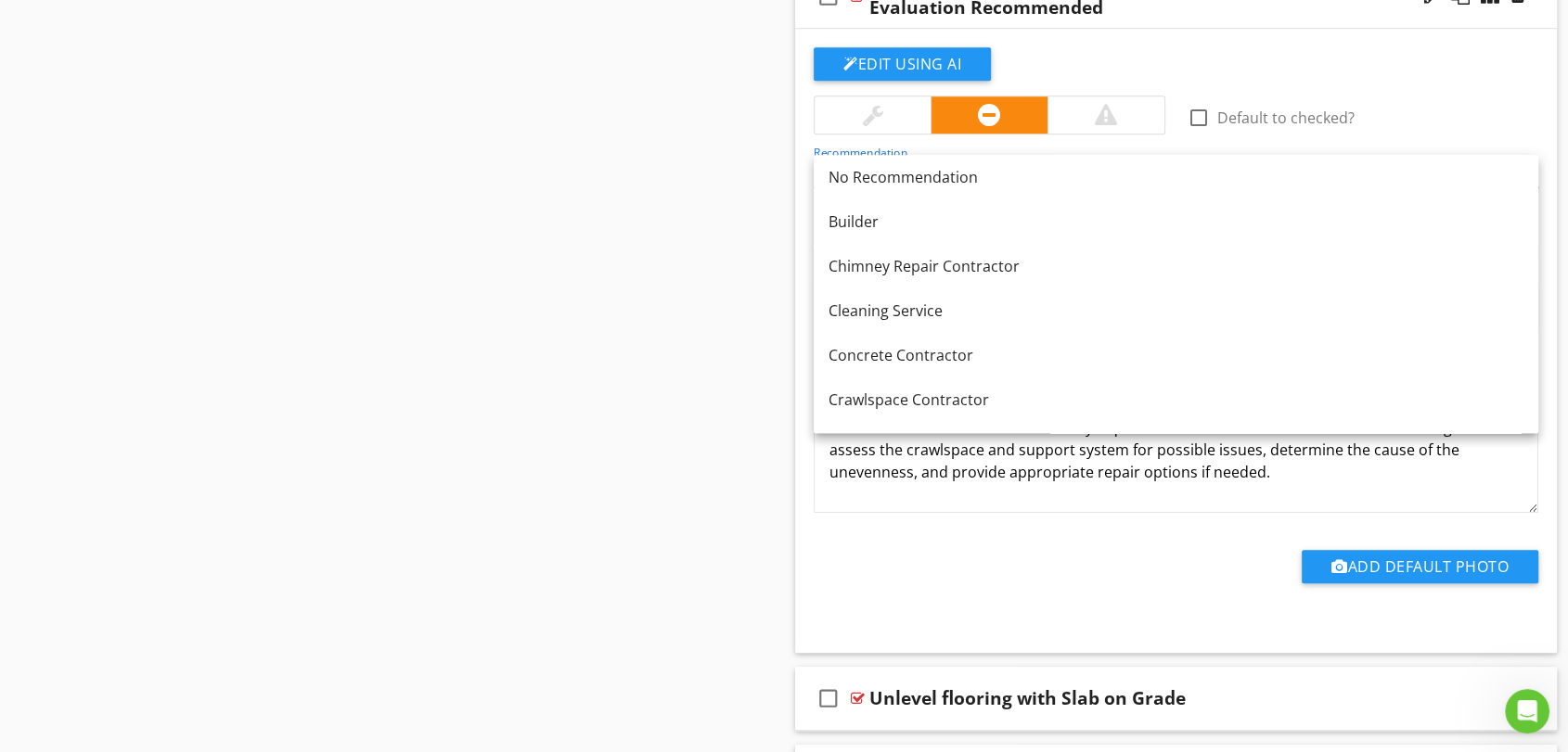 scroll, scrollTop: 490, scrollLeft: 0, axis: vertical 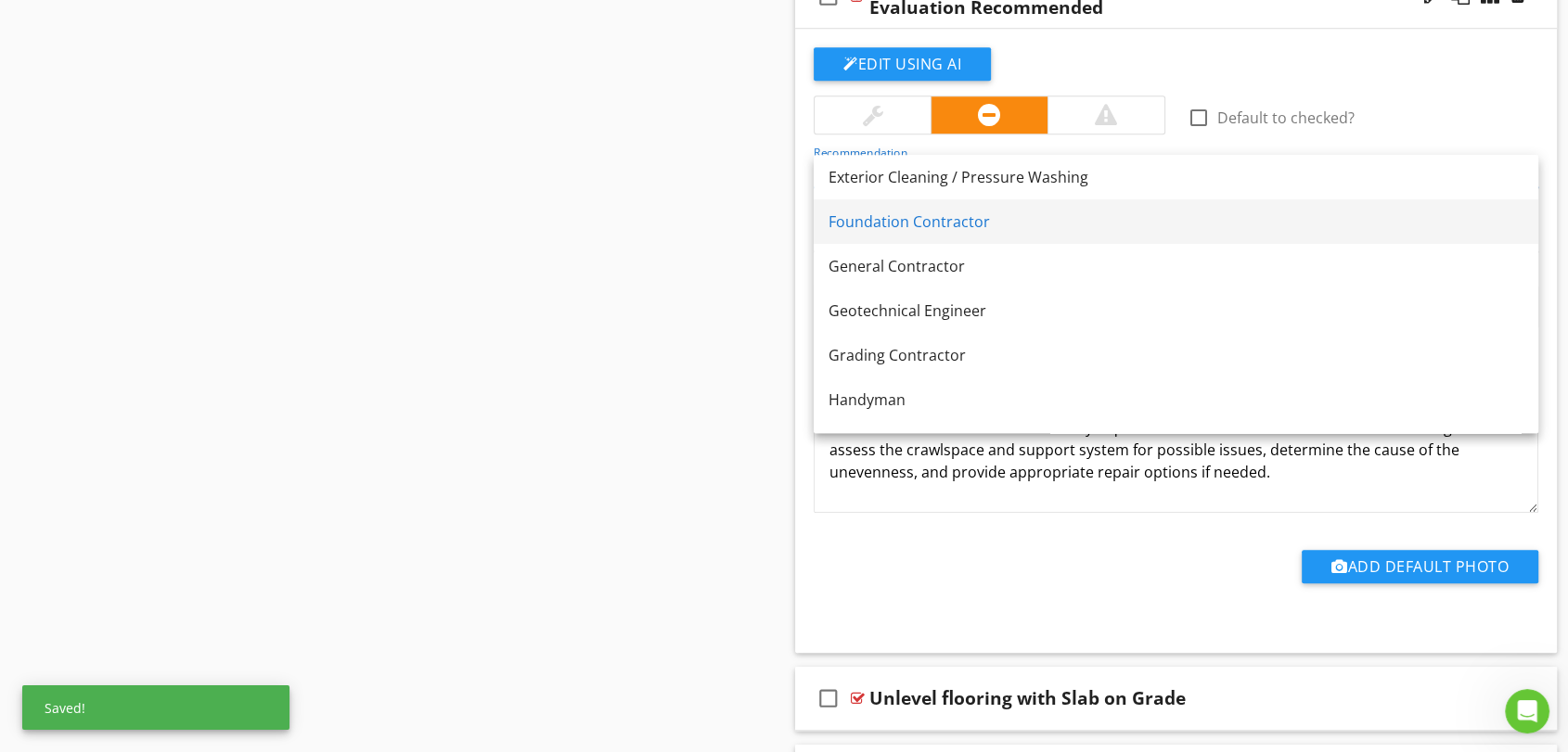 click on "Foundation Contractor" at bounding box center [1176, 222] 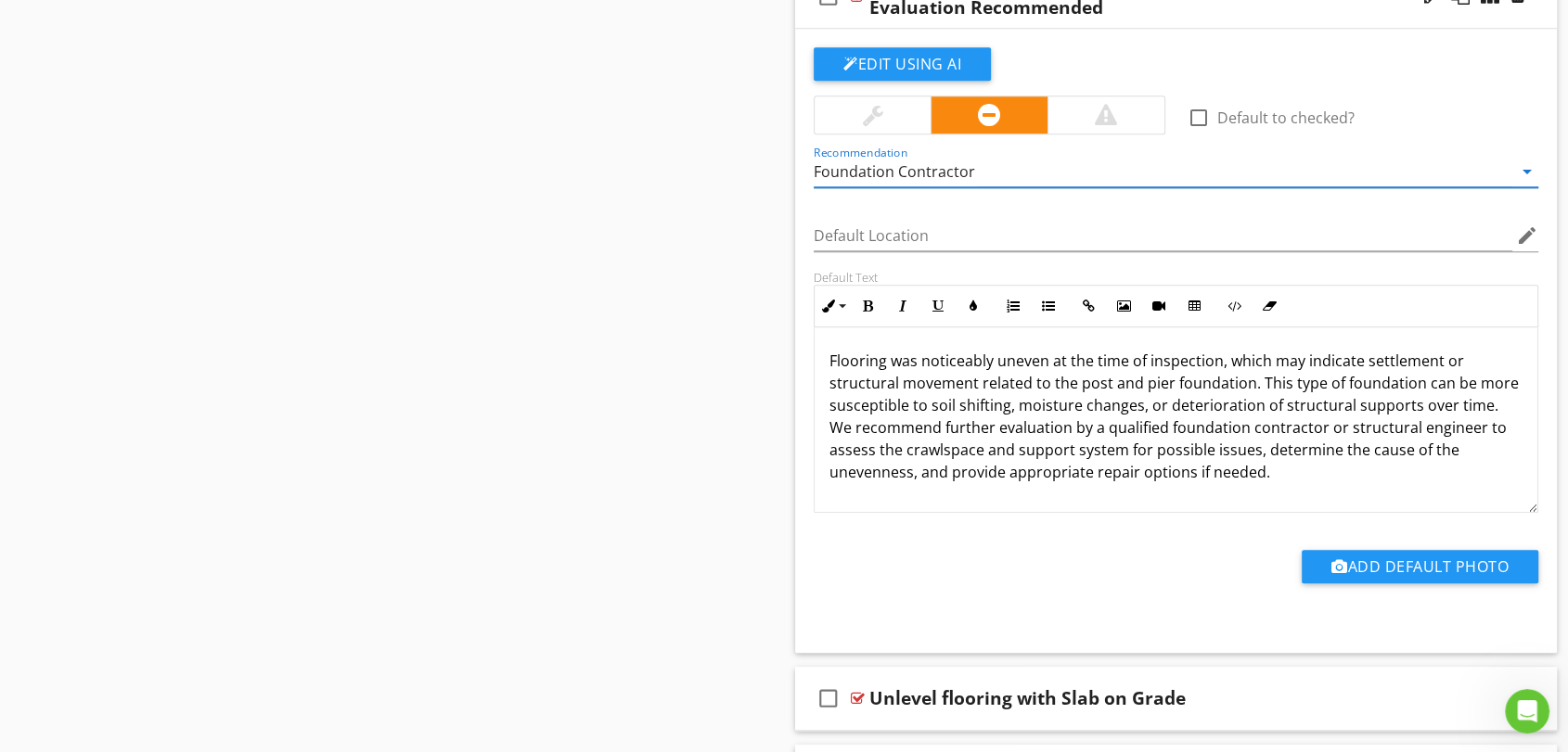 click on "Sections
Inspection Details           Utility Shutoff Locations           Talking Points           Grounds           Roof           Exterior           Basement or Crawlspace           Attic           Garage           Heating and Cooling           Plumbing           Bathrooms           Electrical           Kitchen           Laundry           Interior           Reinspection           Thermal Imaging and Moisture Analysis           Billboard           DADU           Equipment List           Warranties and Next Steps           Items Not Inspected           beta or deleted features
Section
Attachments
Attachment
Items
Floors           Wall and Ceiling           Stairs and Railings           Interior Doors           General Info
Item
Comments
New
Informational   check_box_outline_blank" at bounding box center [784, -43] 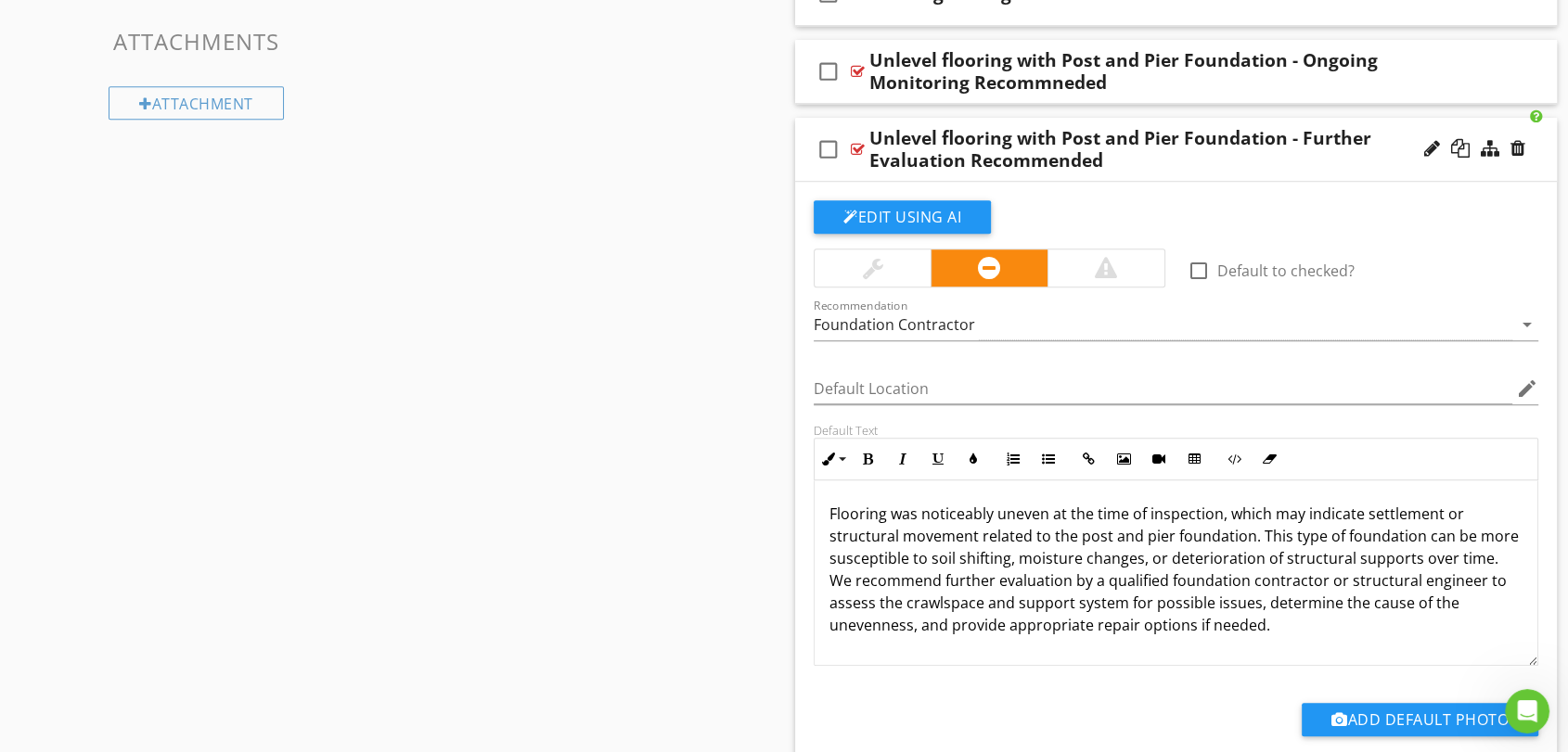 scroll, scrollTop: 1219, scrollLeft: 0, axis: vertical 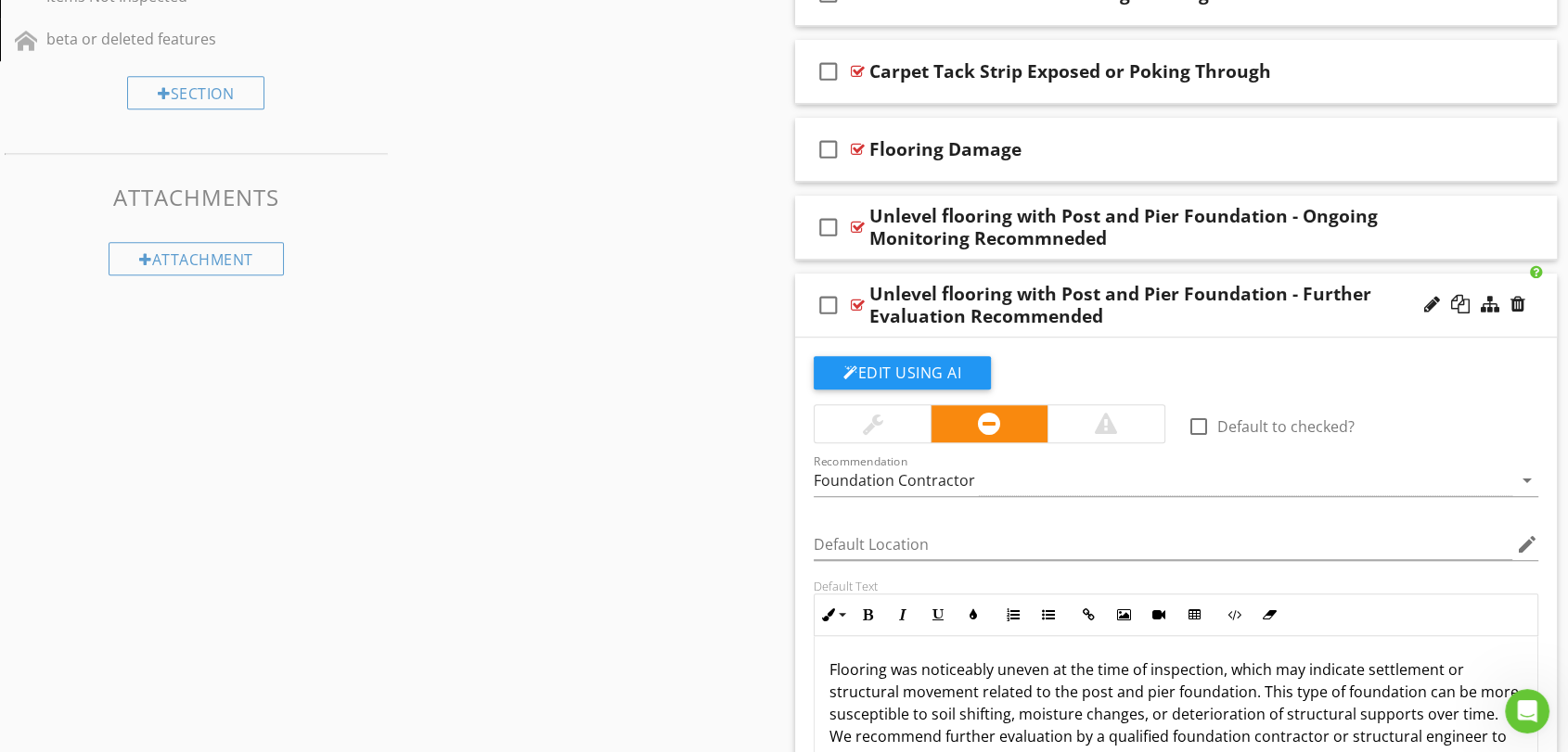 click on "Sections
Inspection Details           Utility Shutoff Locations           Talking Points           Grounds           Roof           Exterior           Basement or Crawlspace           Attic           Garage           Heating and Cooling           Plumbing           Bathrooms           Electrical           Kitchen           Laundry           Interior           Reinspection           Thermal Imaging and Moisture Analysis           Billboard           DADU           Equipment List           Warranties and Next Steps           Items Not Inspected           beta or deleted features
Section
Attachments
Attachment
Items
Floors           Wall and Ceiling           Stairs and Railings           Interior Doors           General Info
Item
Comments
New
Informational   check_box_outline_blank" at bounding box center (784, 266) 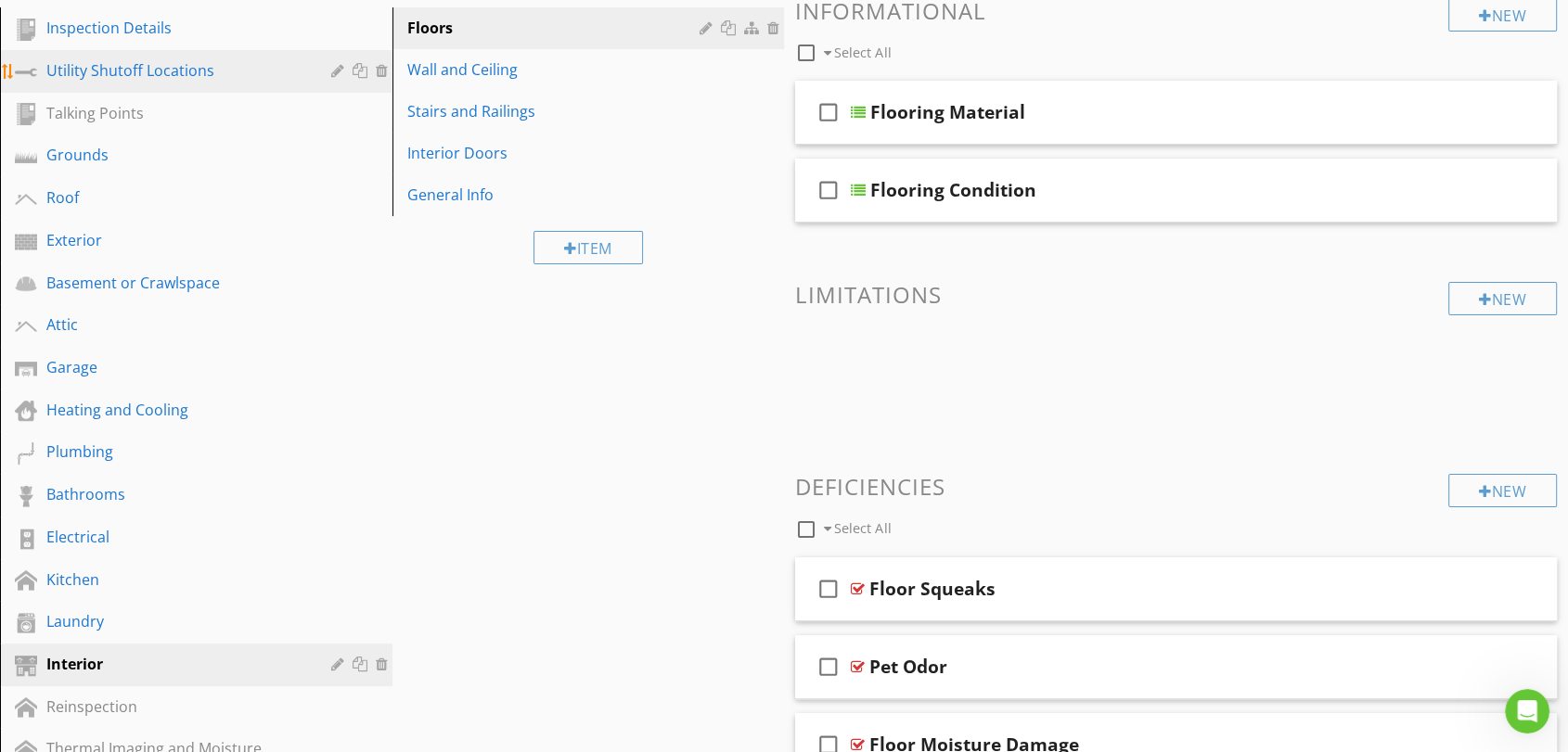 scroll, scrollTop: 0, scrollLeft: 0, axis: both 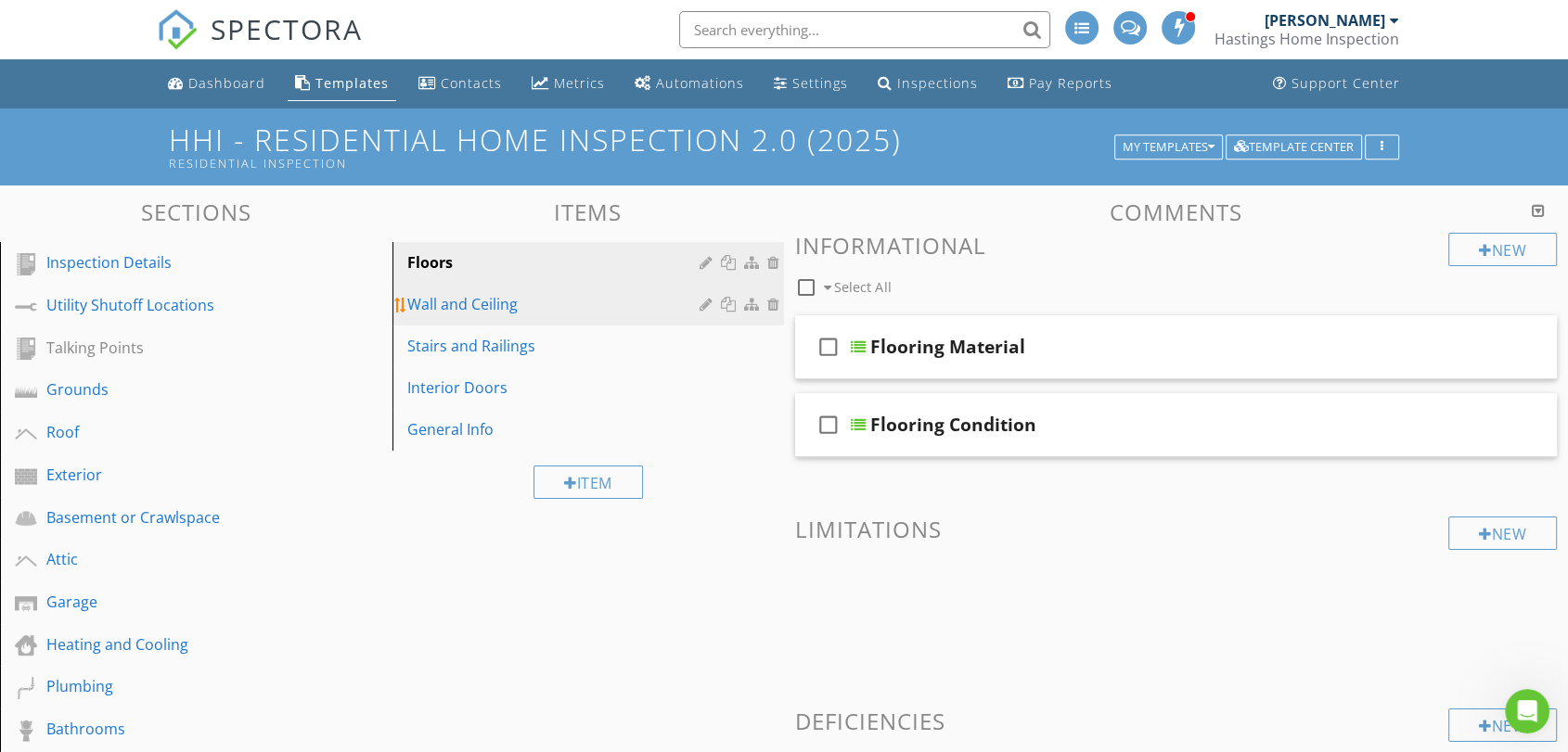 click on "Wall and Ceiling" at bounding box center [557, 304] 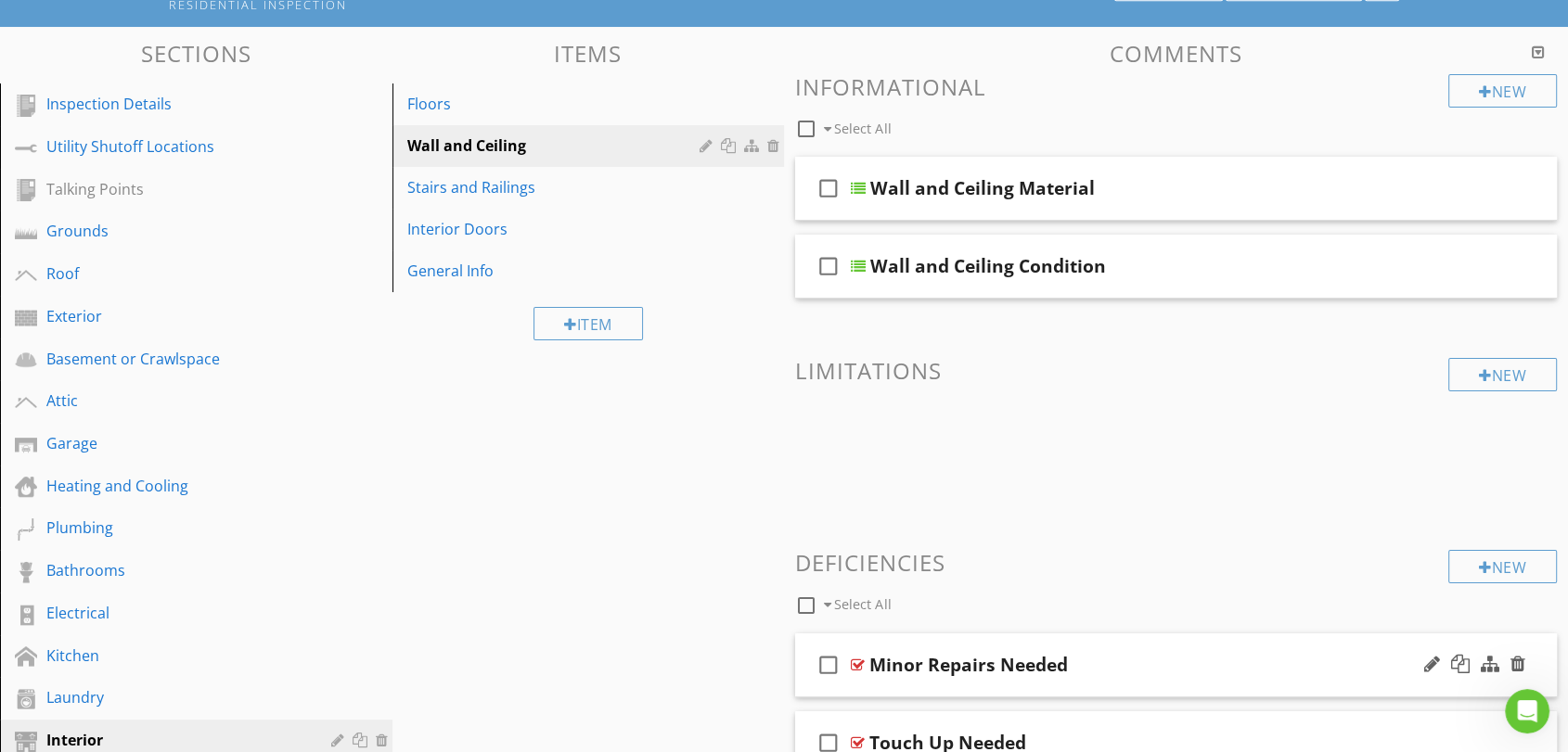 scroll, scrollTop: 412, scrollLeft: 0, axis: vertical 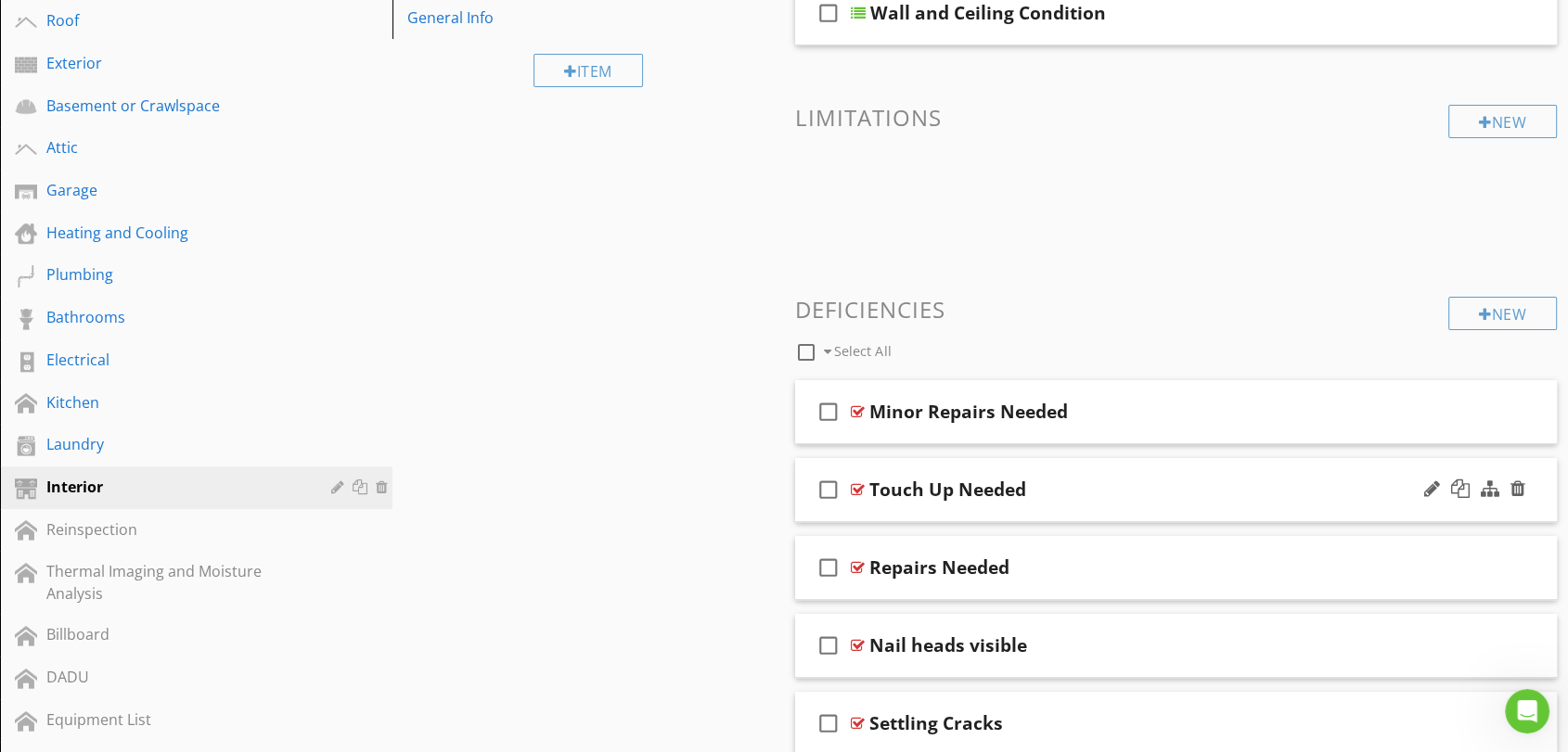 click on "Touch Up Needed" at bounding box center [1141, 490] 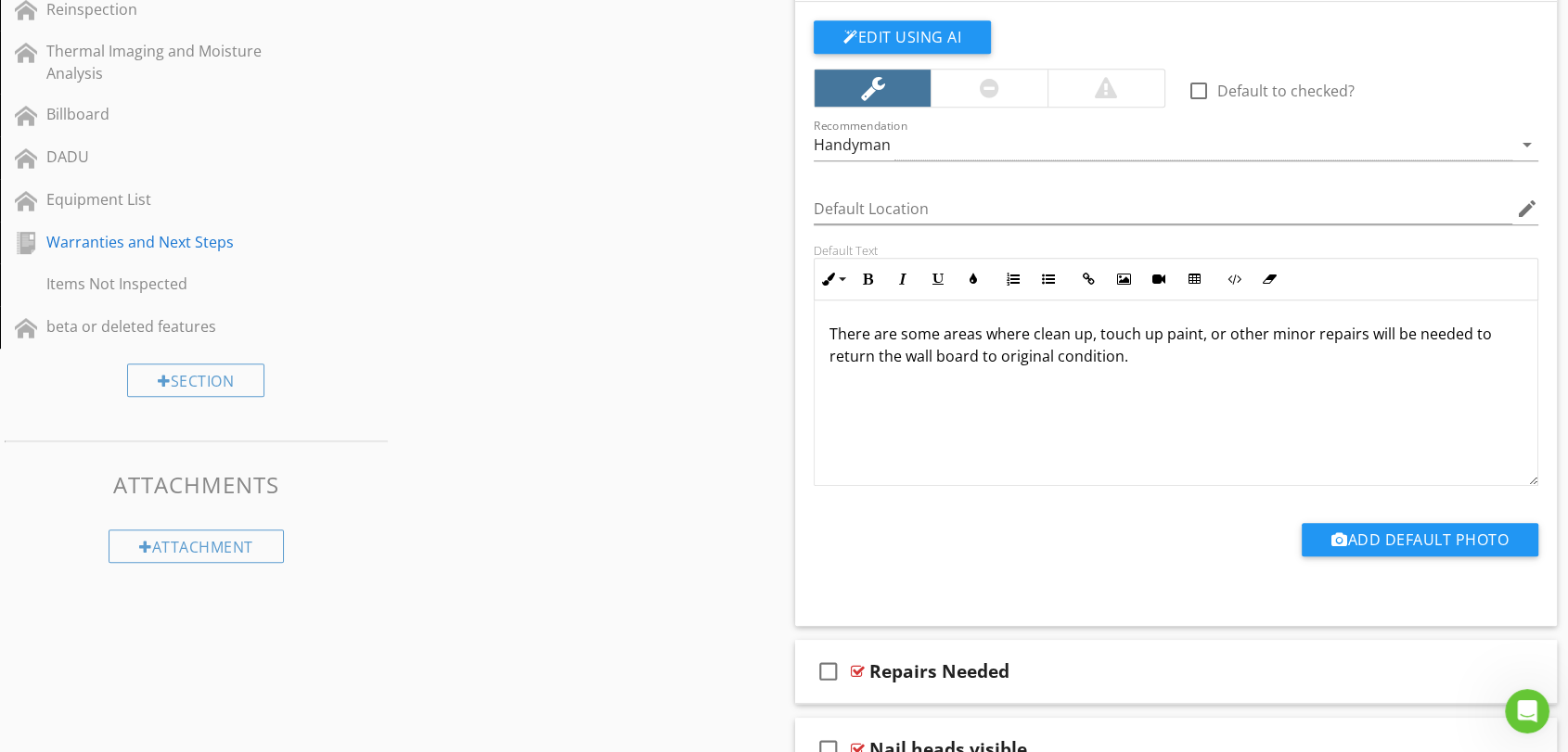 scroll, scrollTop: 720, scrollLeft: 0, axis: vertical 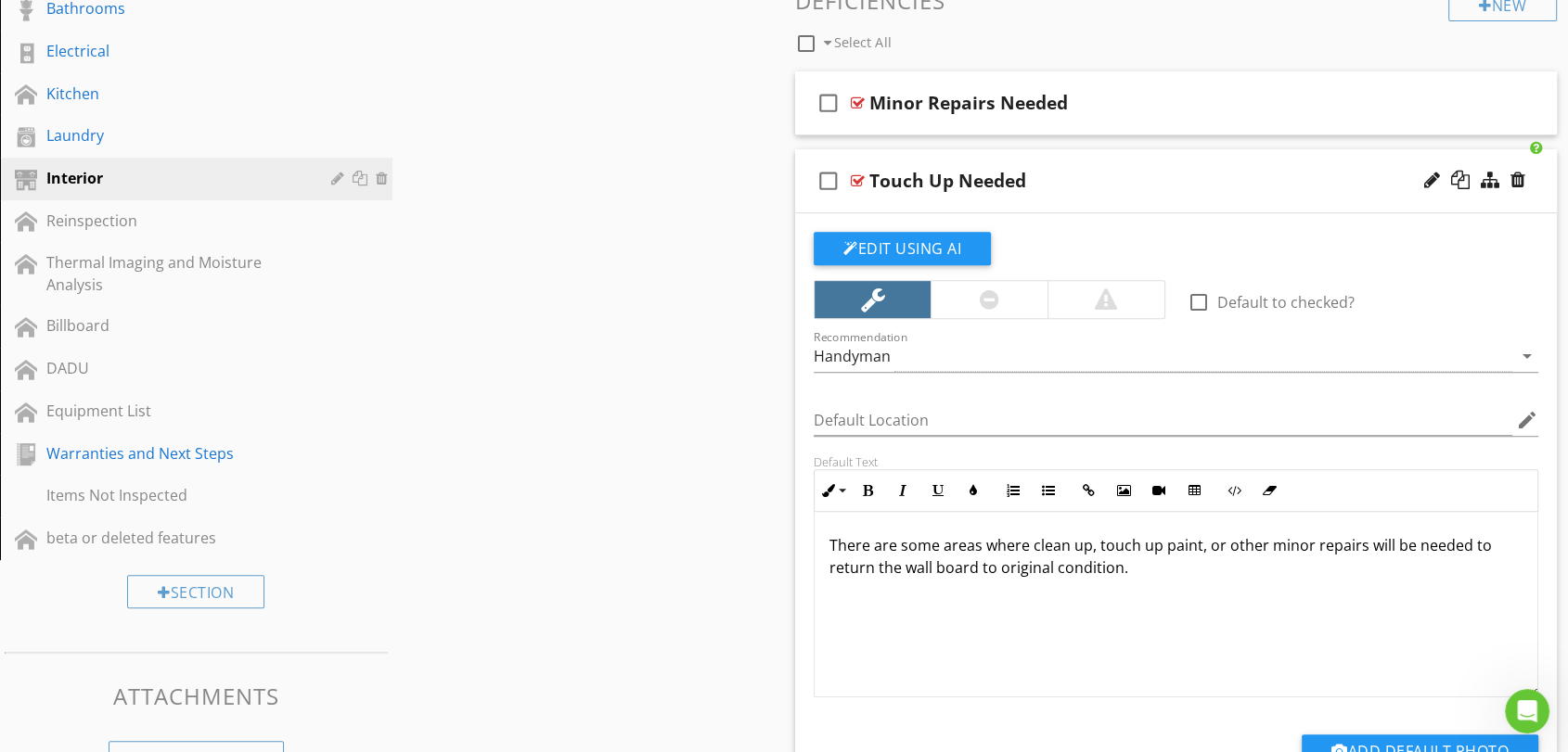 click on "Touch Up Needed" at bounding box center (1141, 181) 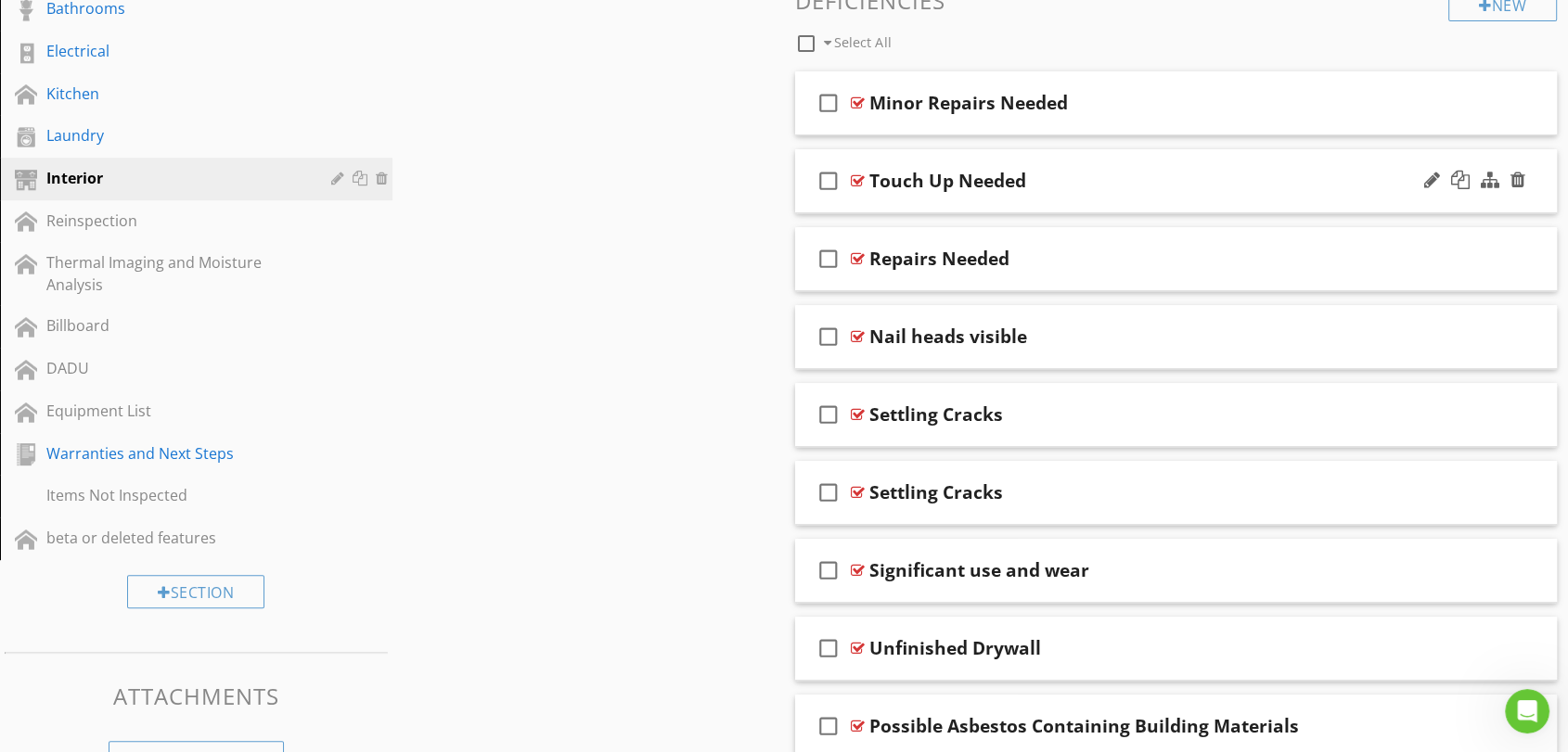 click on "Touch Up Needed" at bounding box center (1141, 181) 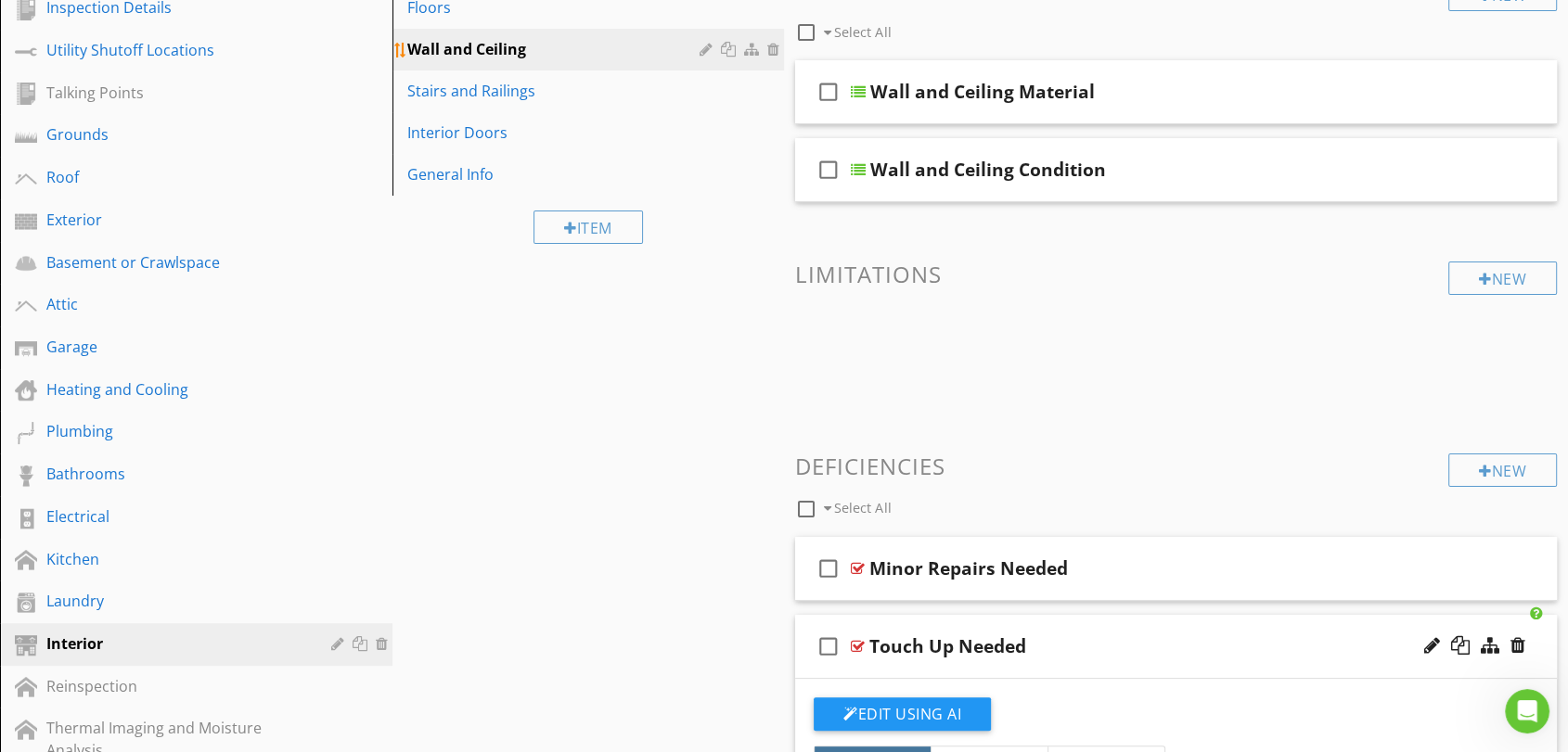 scroll, scrollTop: 618, scrollLeft: 0, axis: vertical 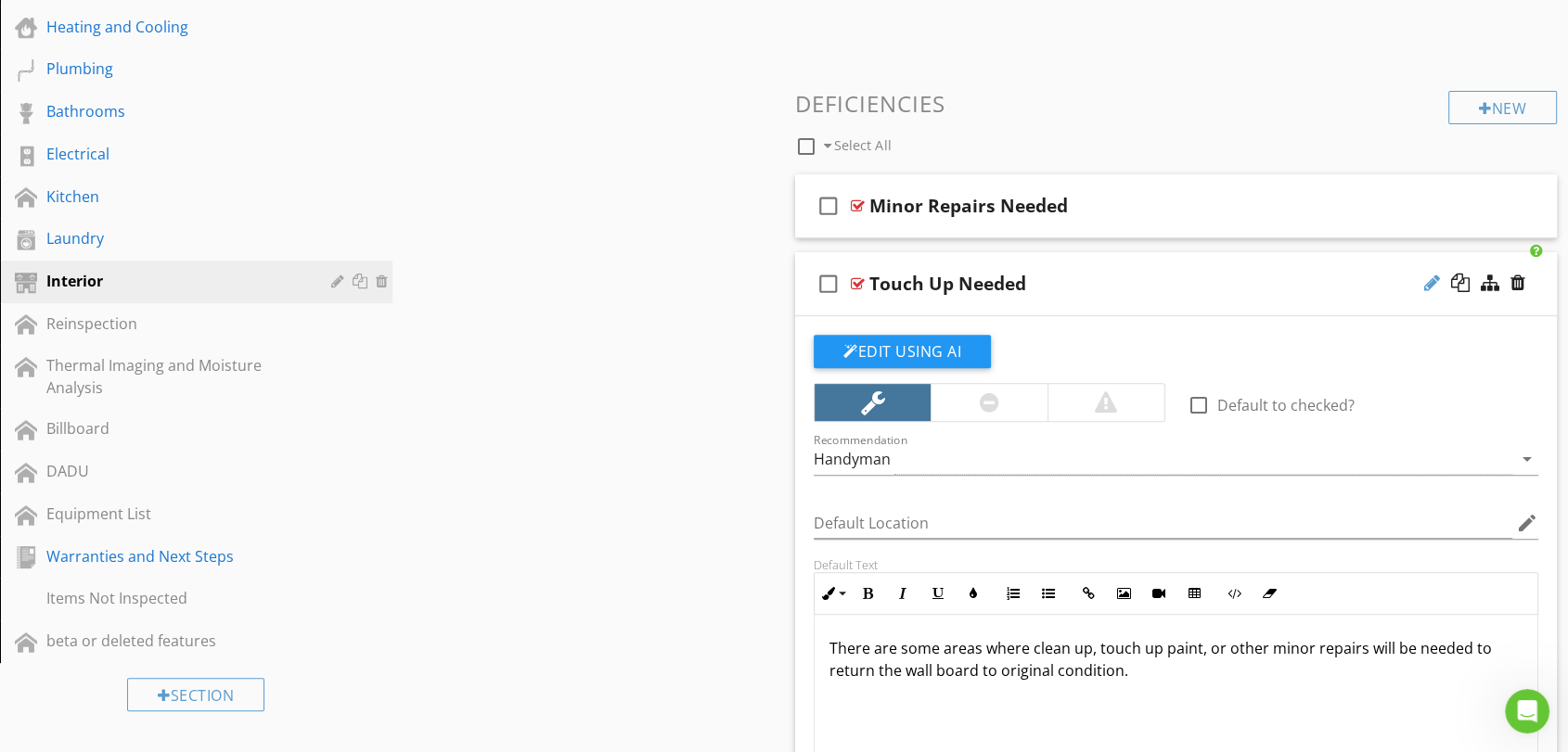 click at bounding box center (1432, 283) 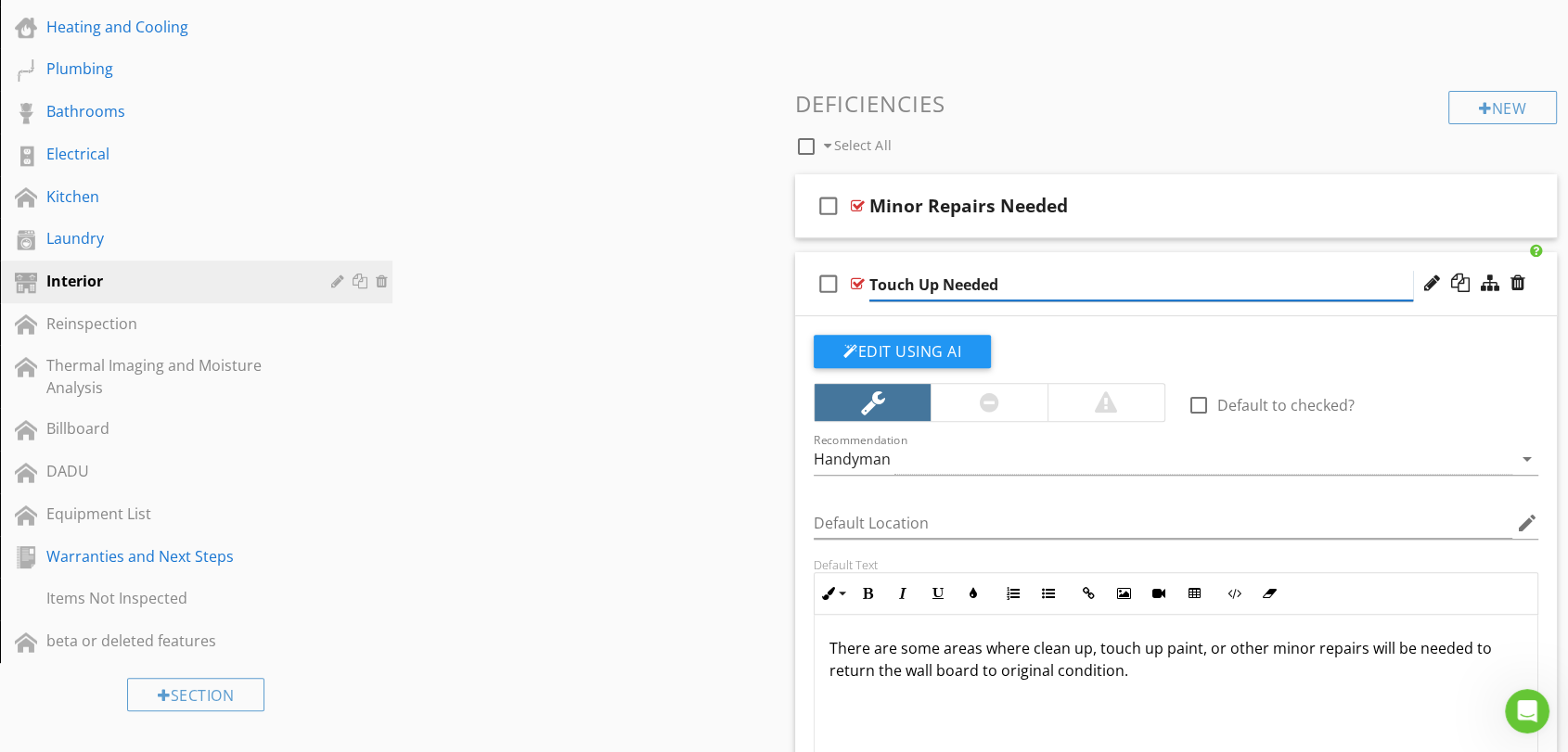 click on "Touch Up Needed" at bounding box center (1141, 285) 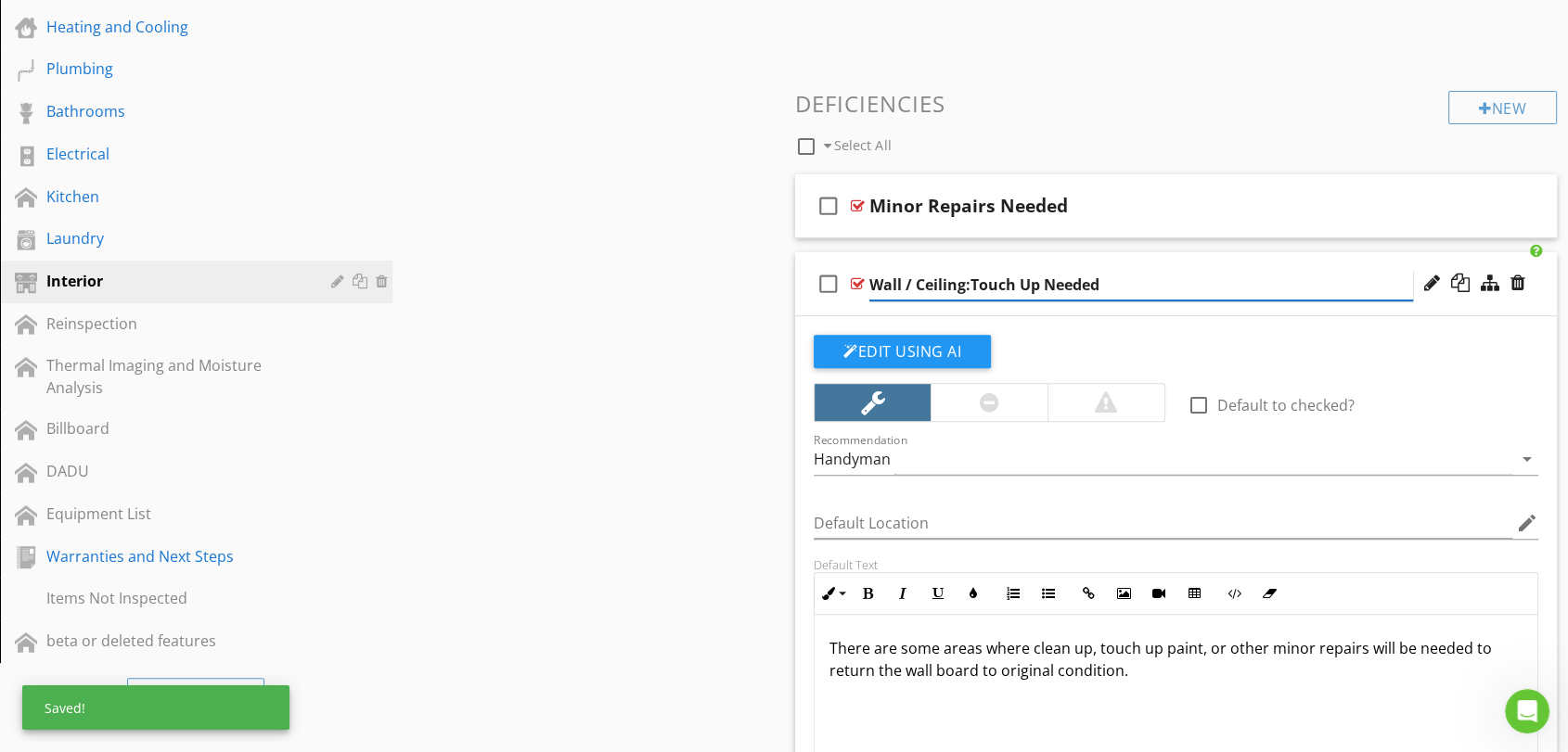 type on "Wall / Ceiling: Touch Up Needed" 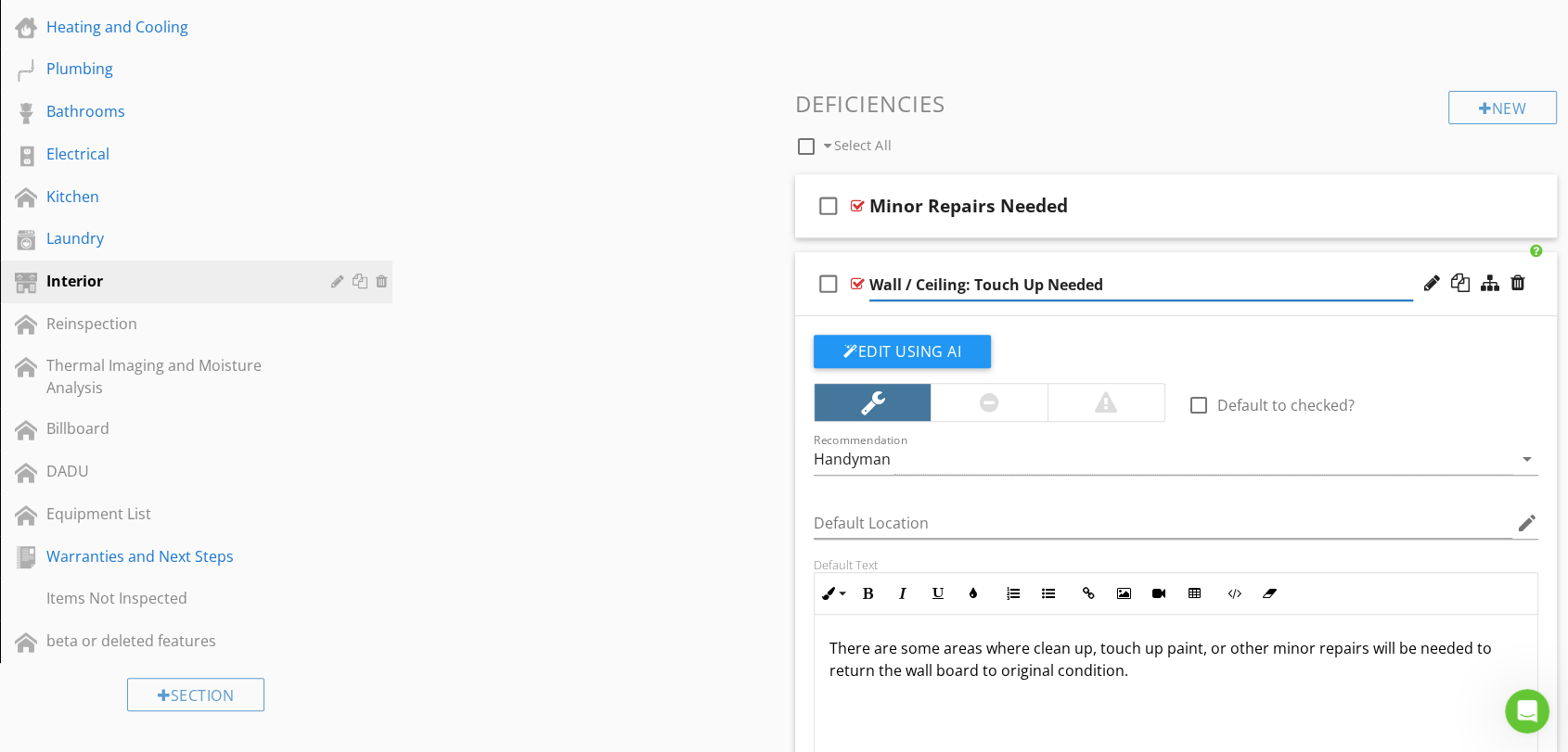 click on "Sections
Inspection Details           Utility Shutoff Locations           Talking Points           Grounds           Roof           Exterior           Basement or Crawlspace           Attic           Garage           Heating and Cooling           Plumbing           Bathrooms           Electrical           Kitchen           Laundry           Interior           Reinspection           Thermal Imaging and Moisture Analysis           Billboard           DADU           Equipment List           Warranties and Next Steps           Items Not Inspected           beta or deleted features
Section
Attachments
Attachment
Items
Floors           Wall and Ceiling           Stairs and Railings           Interior Doors           General Info
Item
Comments
New
Informational   check_box_outline_blank" at bounding box center [784, 1218] 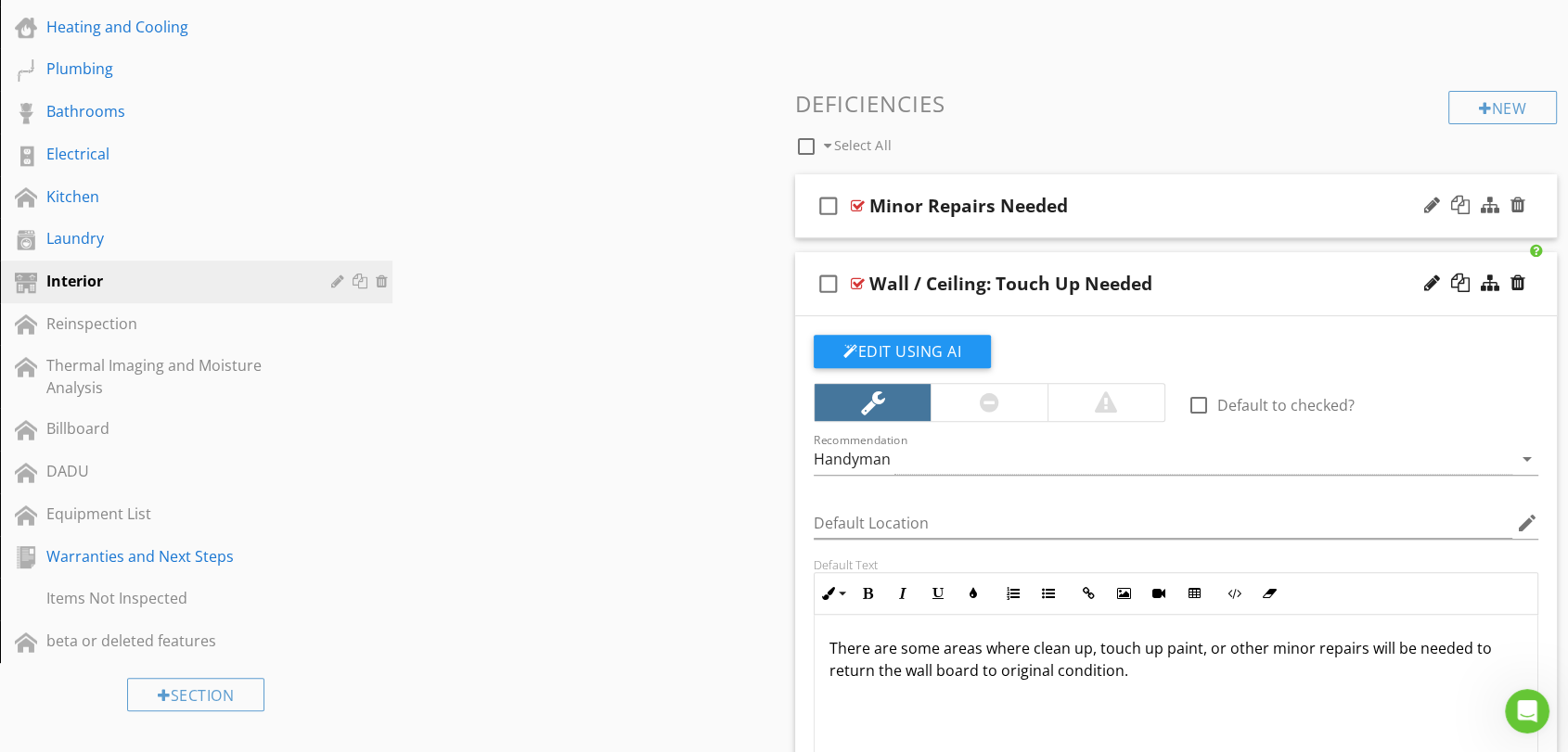 click on "check_box_outline_blank
Minor Repairs Needed" at bounding box center [1176, 206] 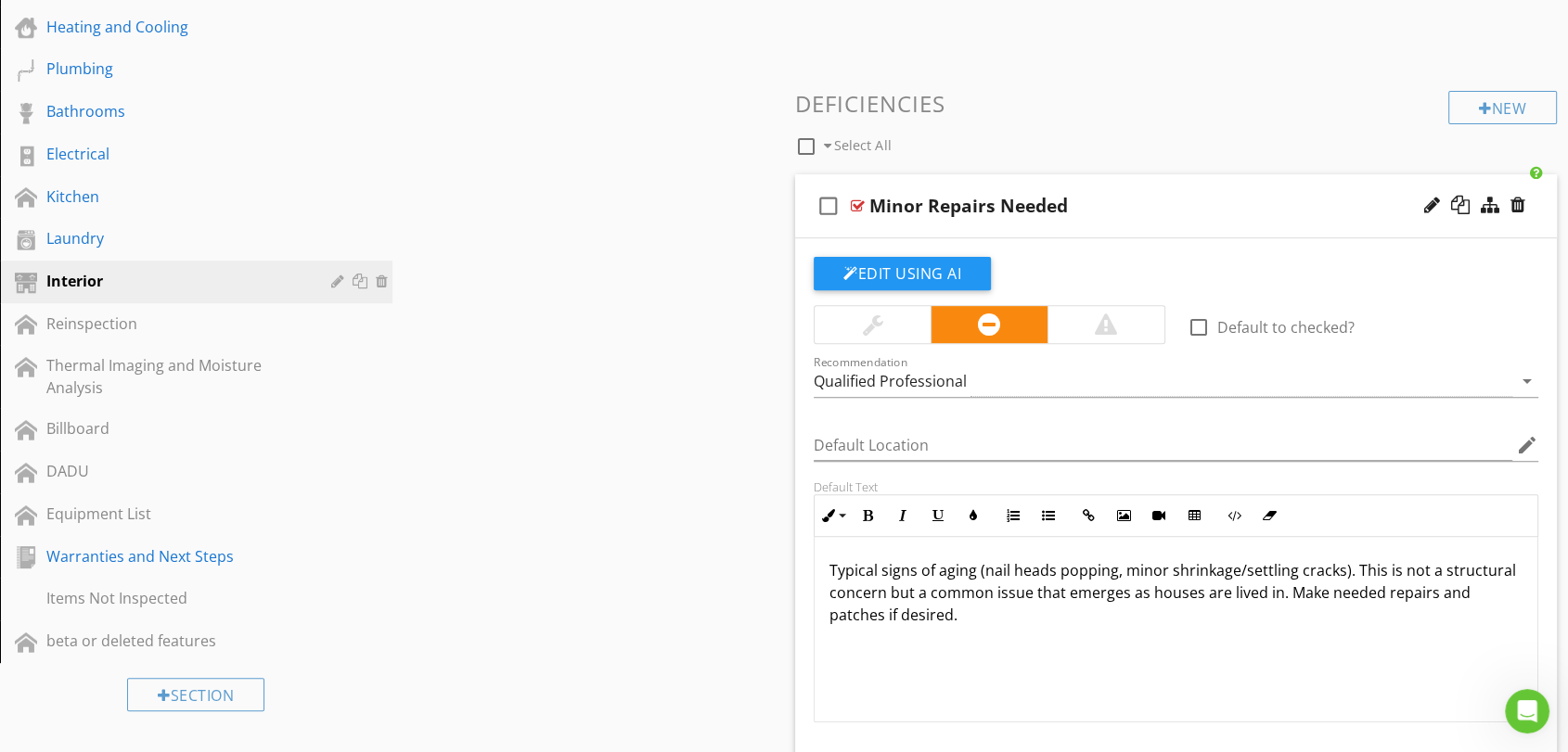 click at bounding box center [1432, 205] 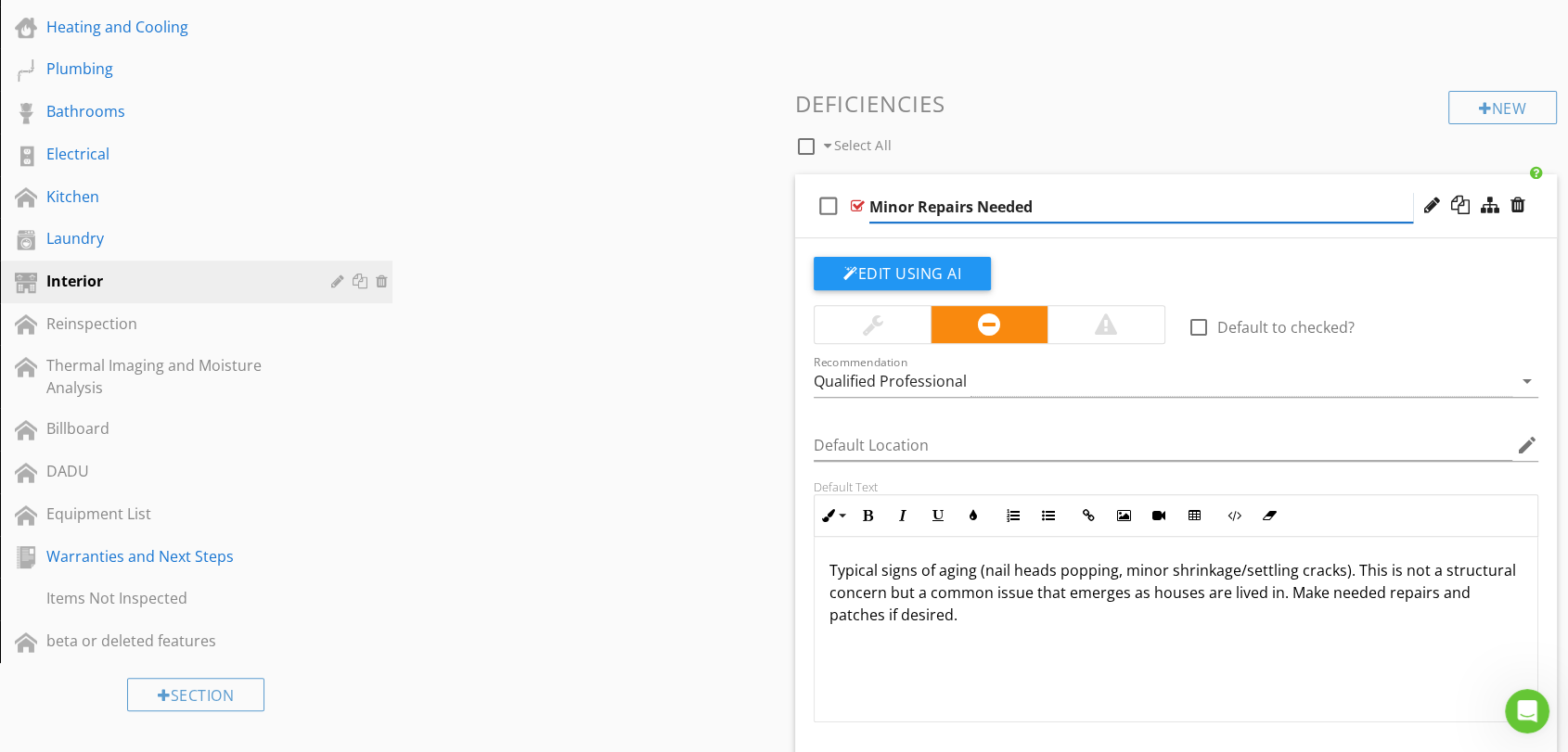 click on "Minor Repairs Needed" at bounding box center [1141, 207] 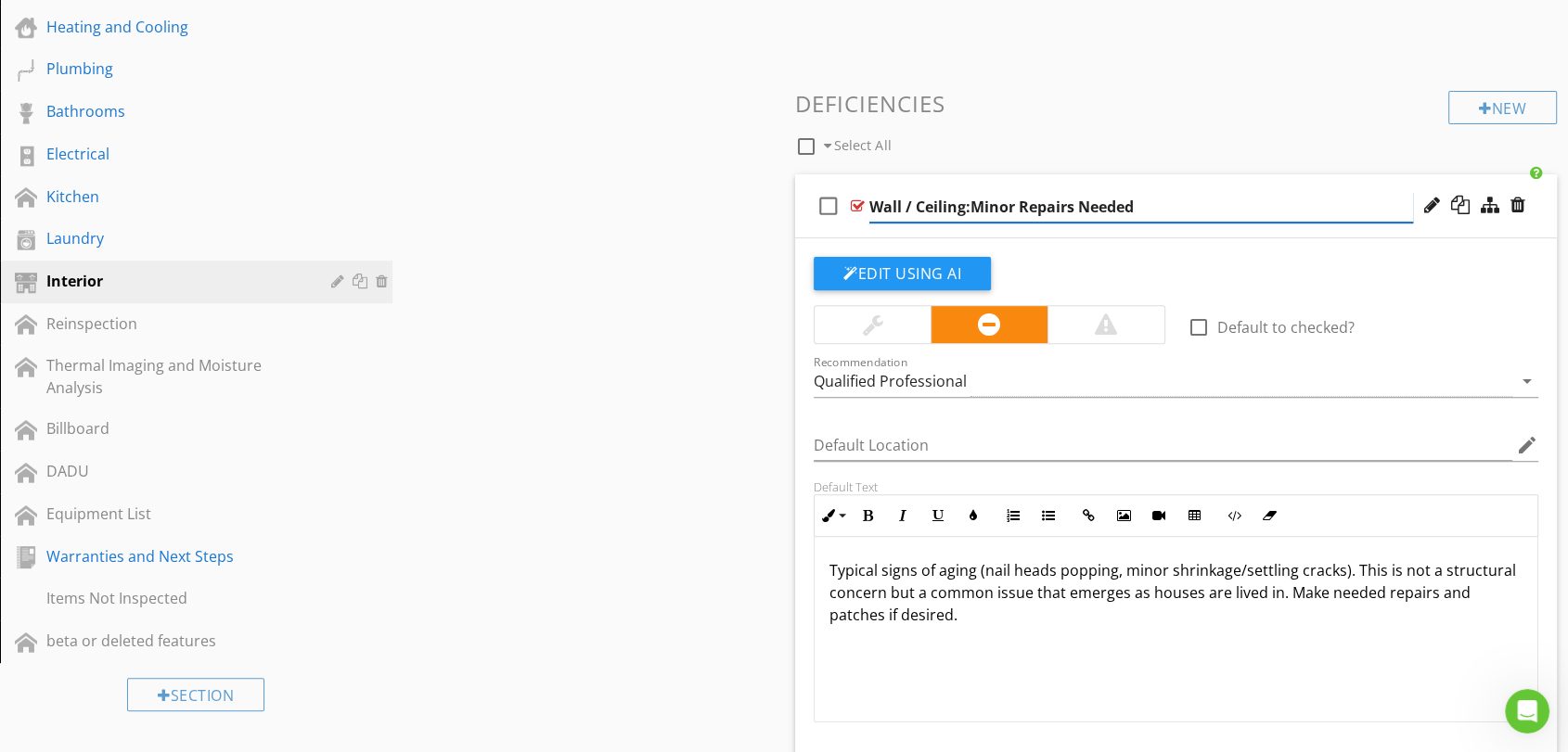 type on "Wall / Ceiling: Minor Repairs Needed" 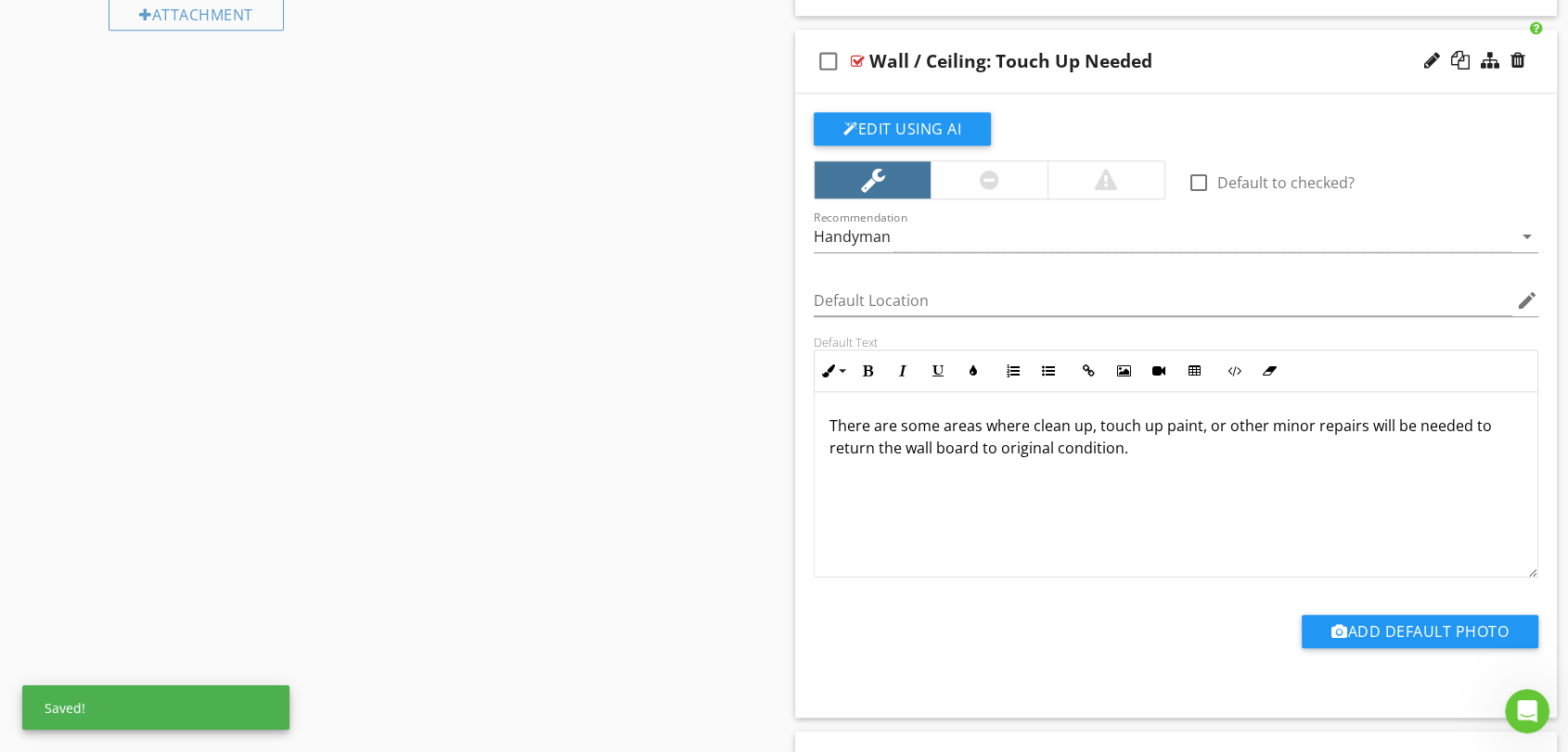 scroll, scrollTop: 1855, scrollLeft: 0, axis: vertical 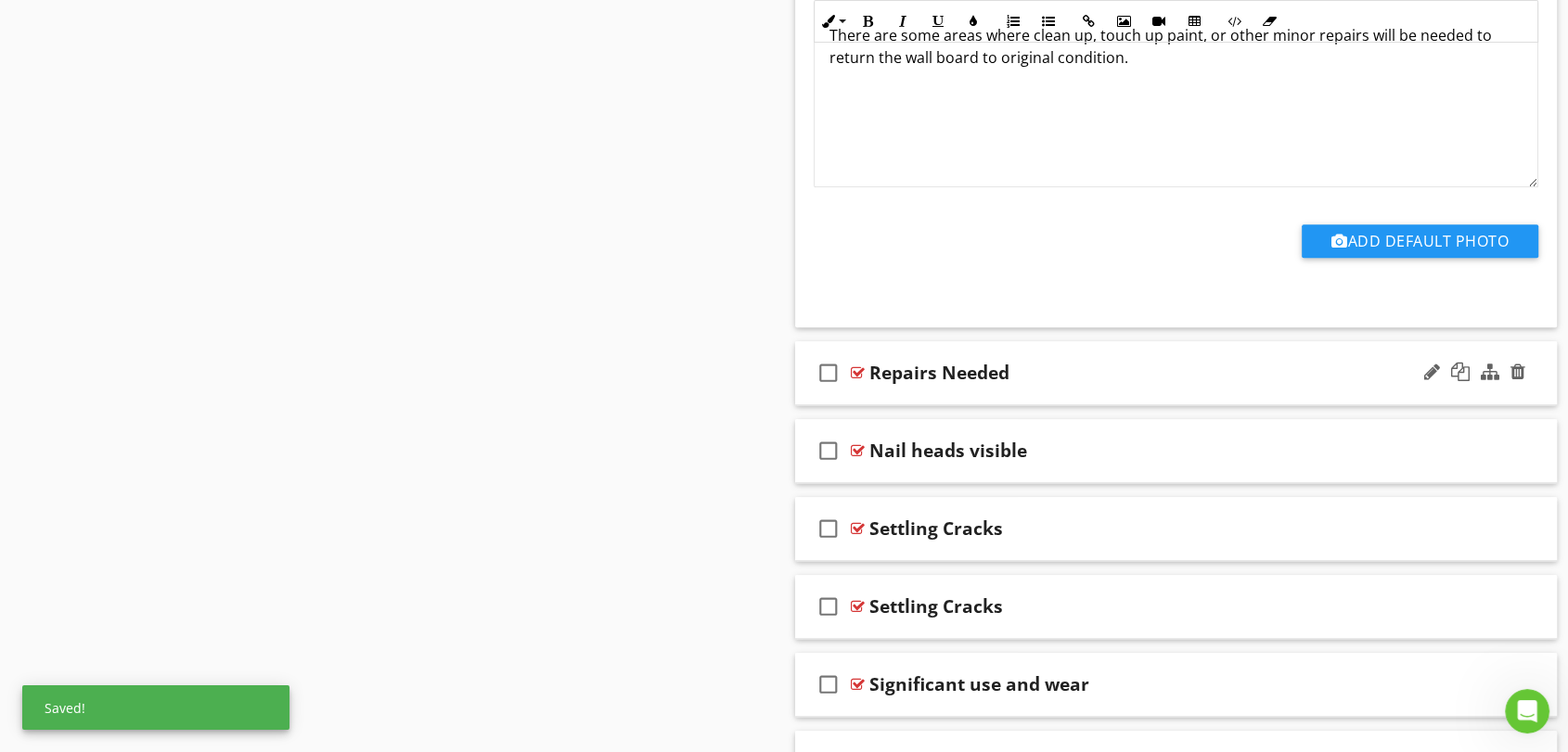 click on "Repairs Needed" at bounding box center [1141, 373] 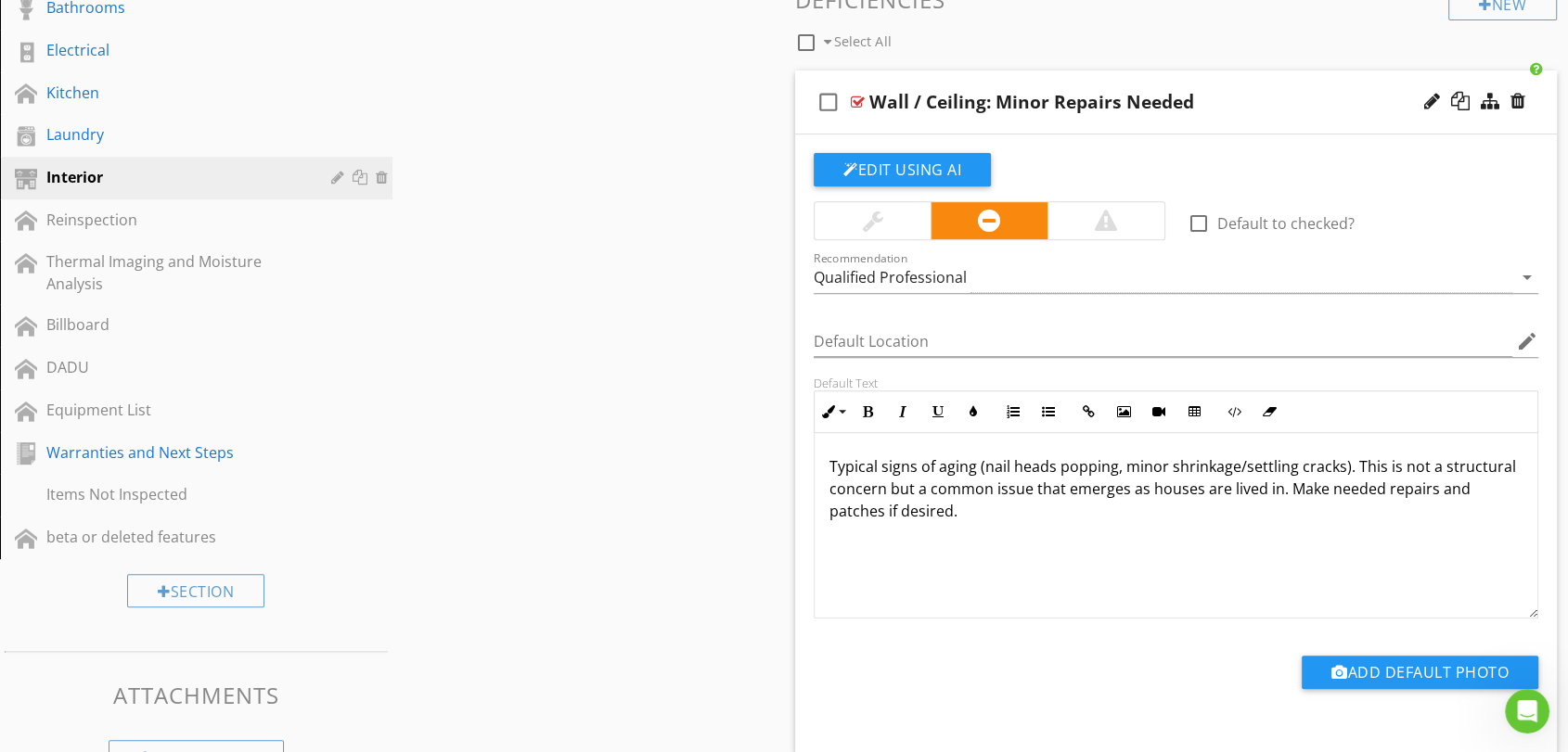 scroll, scrollTop: 927, scrollLeft: 0, axis: vertical 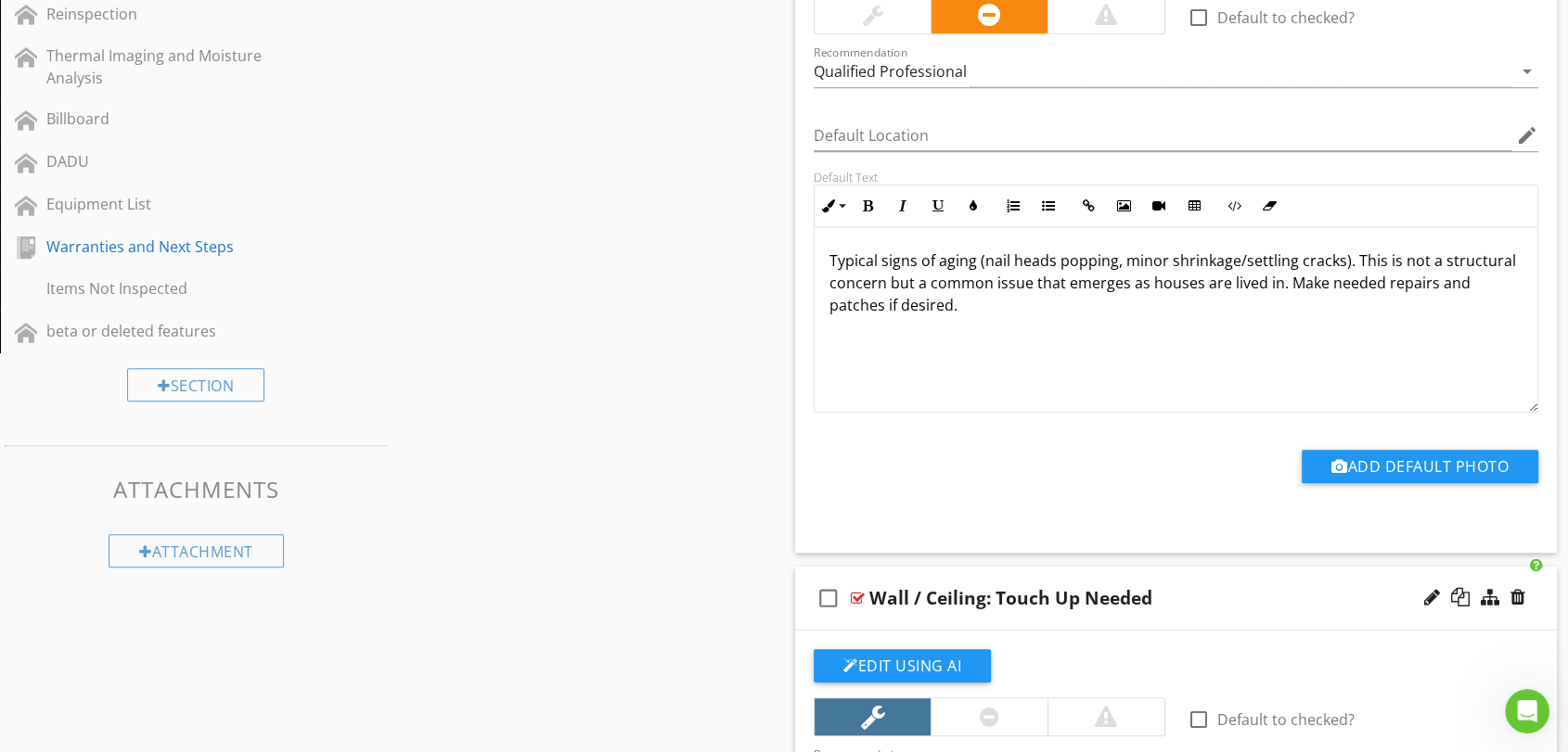 type 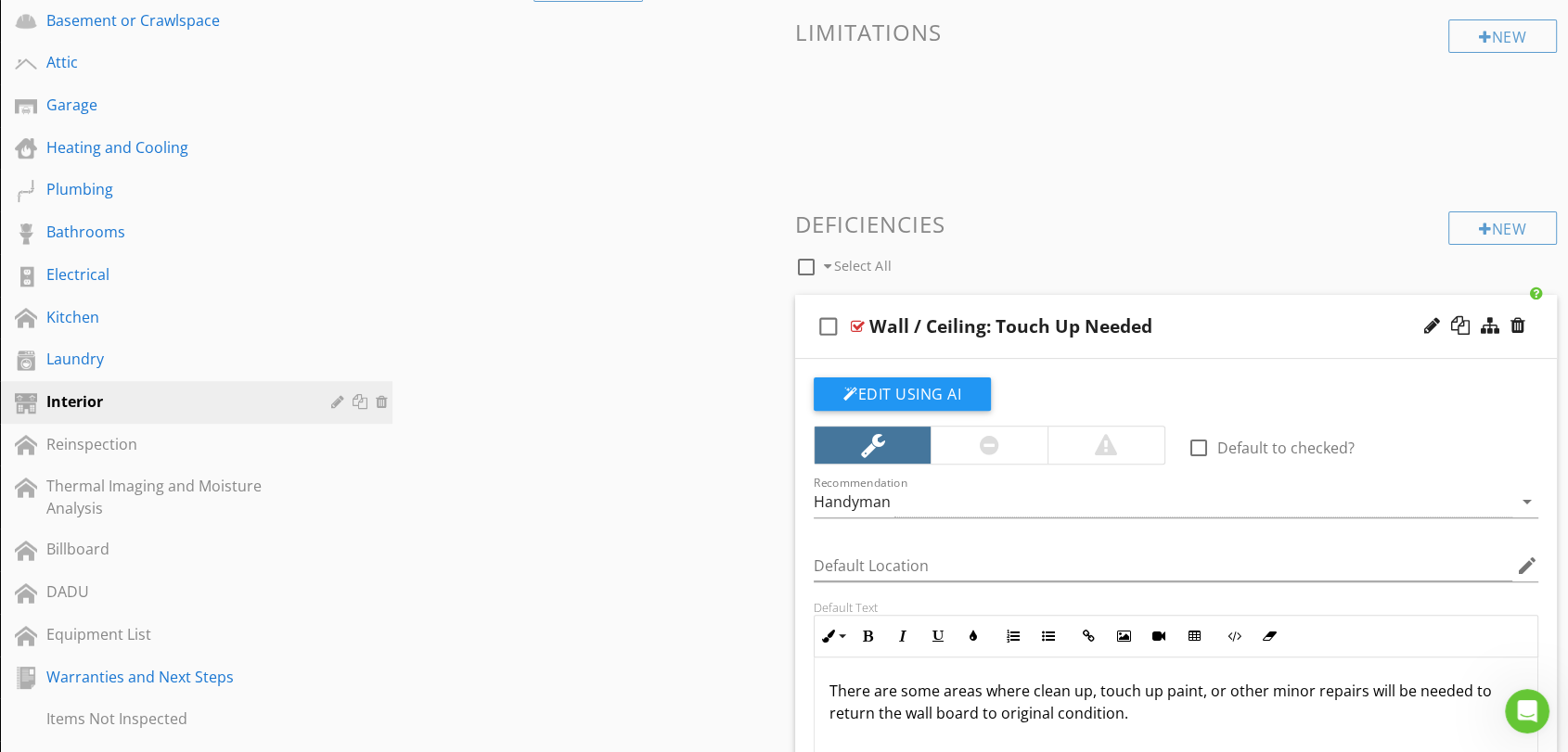 scroll, scrollTop: 488, scrollLeft: 0, axis: vertical 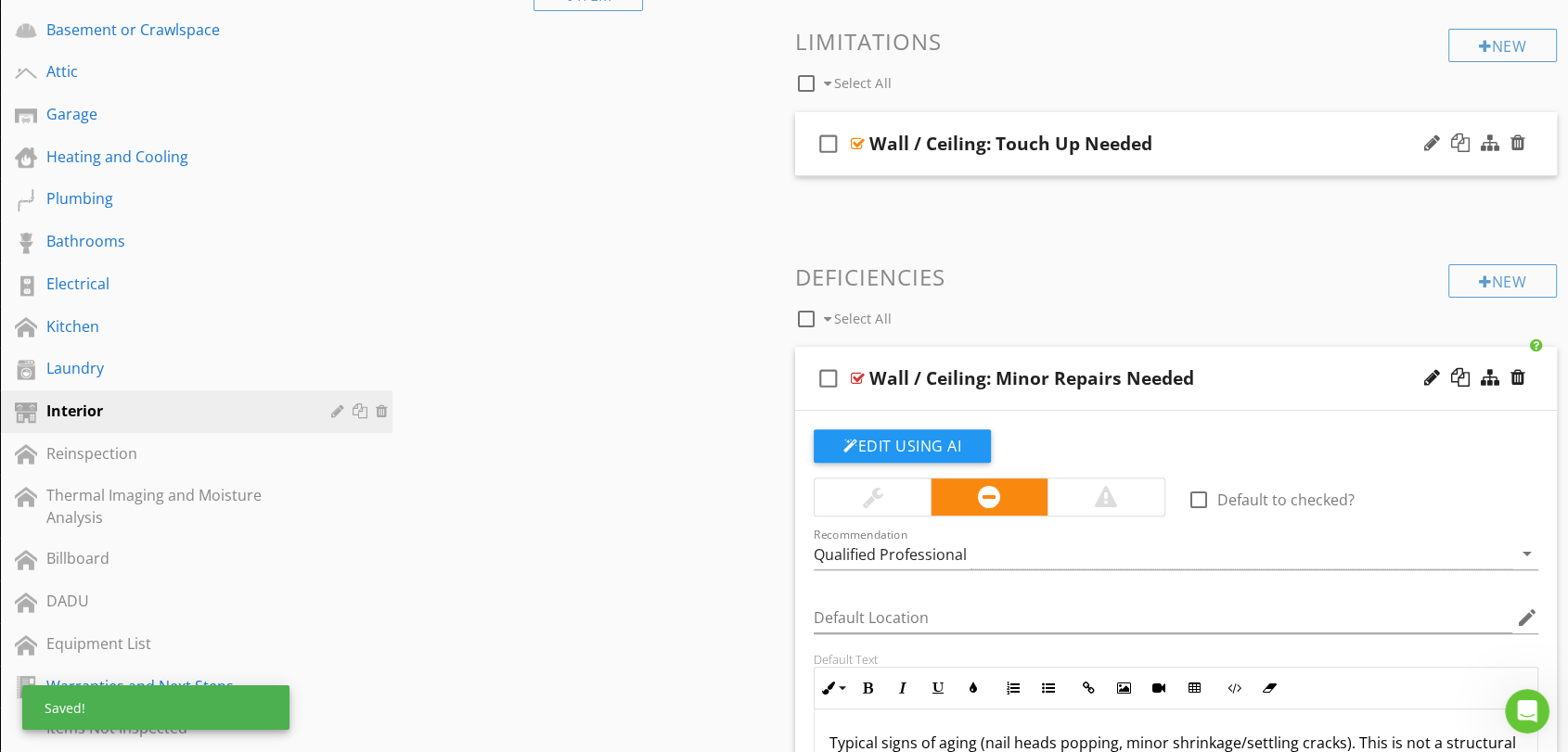 type 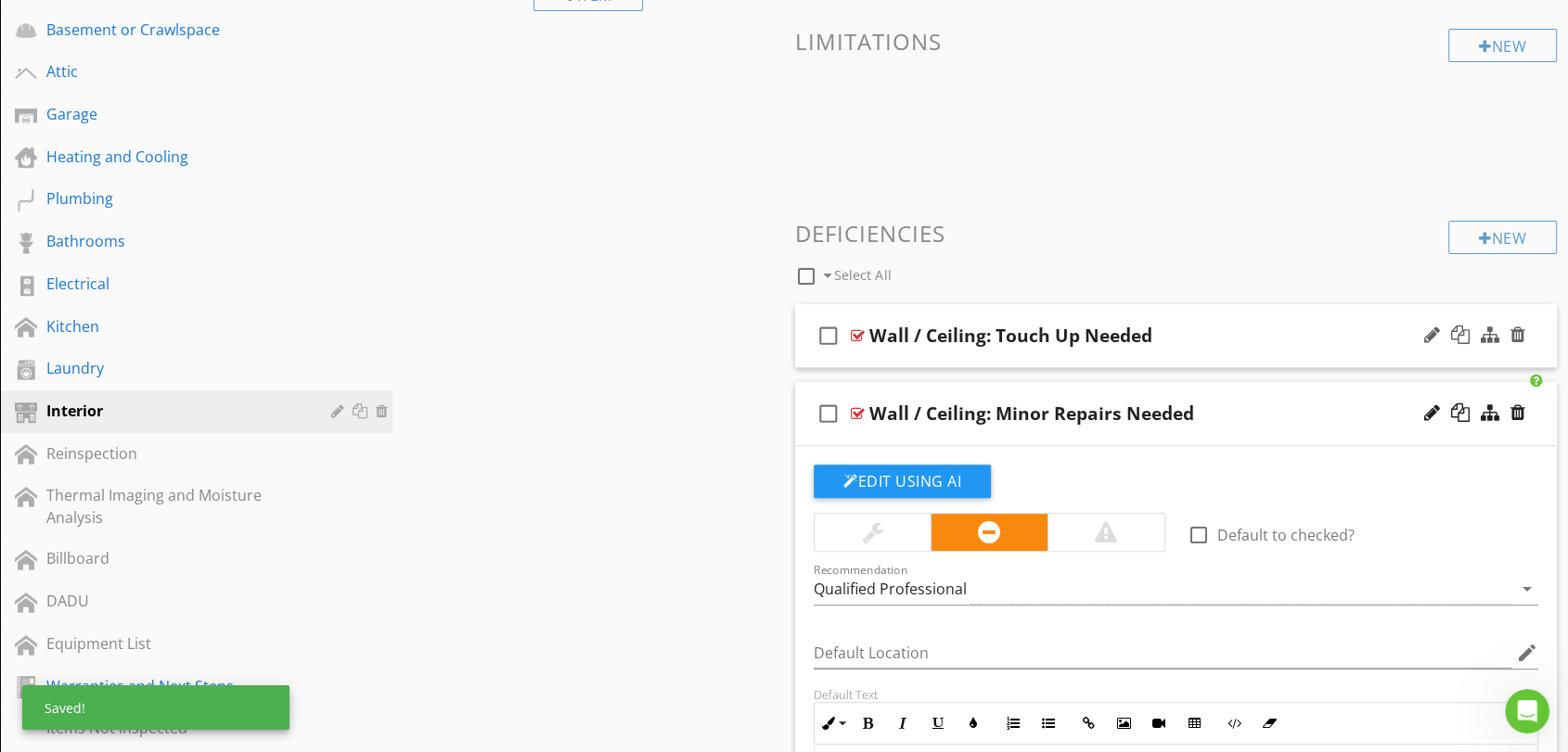 click on "check_box_outline_blank
Wall / Ceiling: Touch Up Needed" at bounding box center [1176, 336] 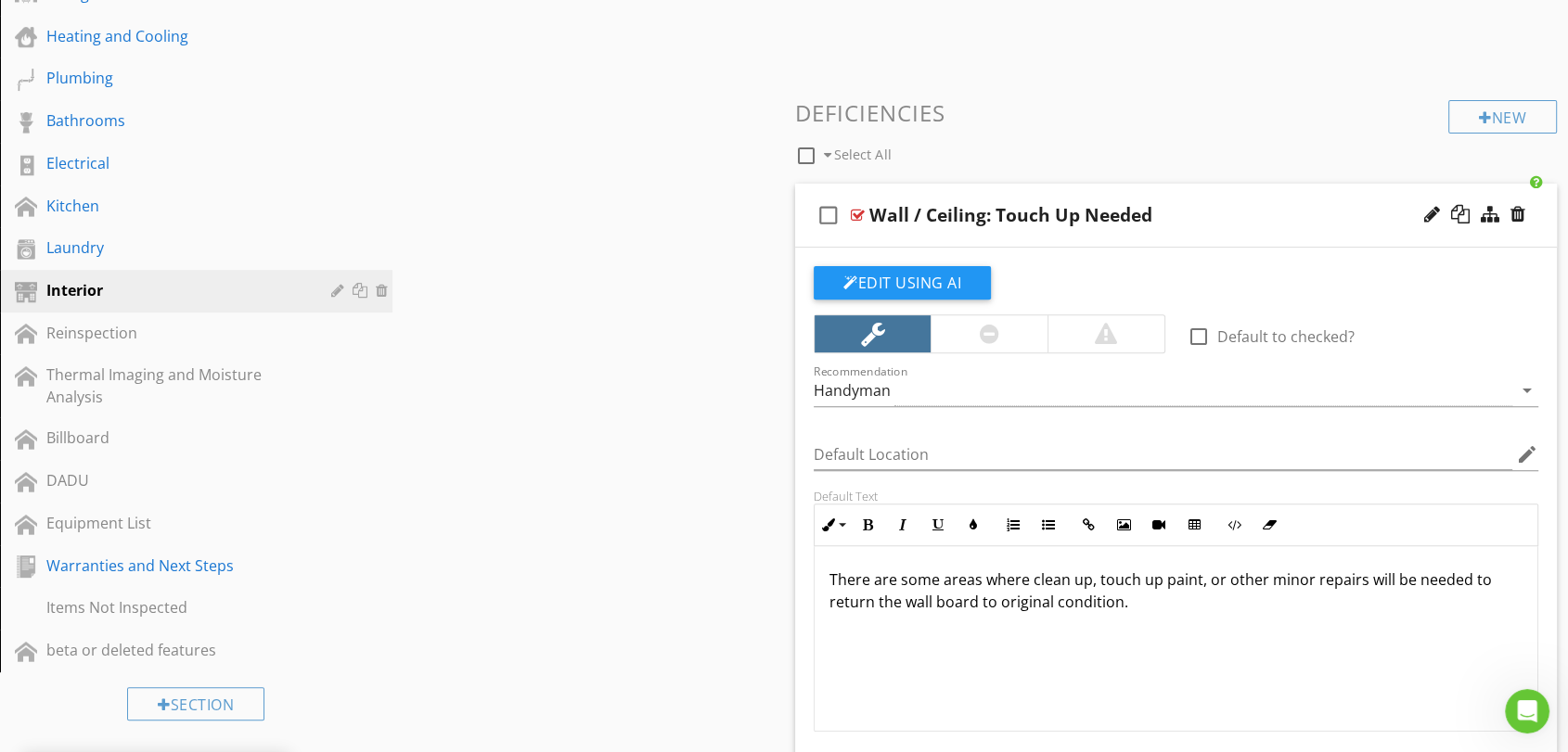 scroll, scrollTop: 1002, scrollLeft: 0, axis: vertical 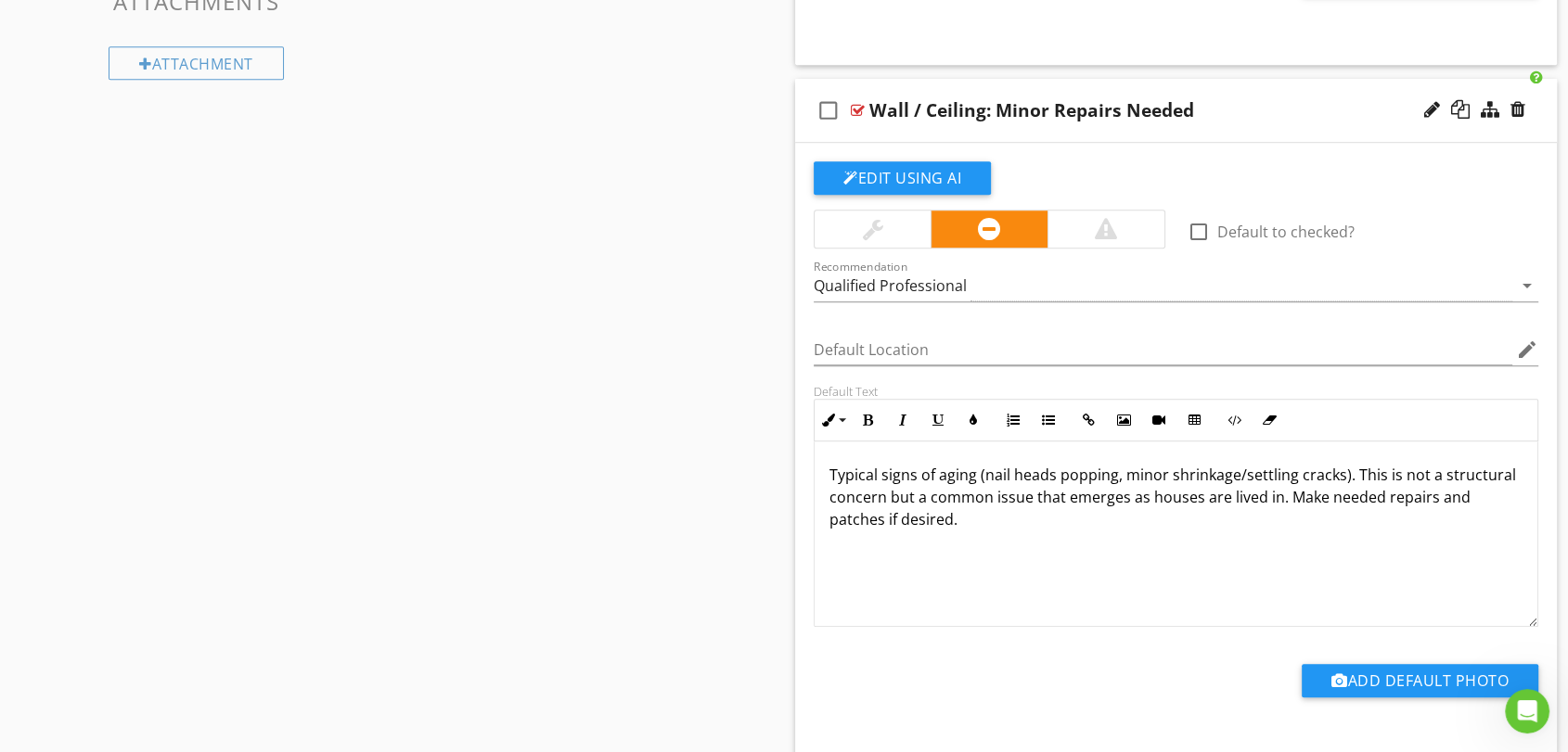 click at bounding box center (872, 229) 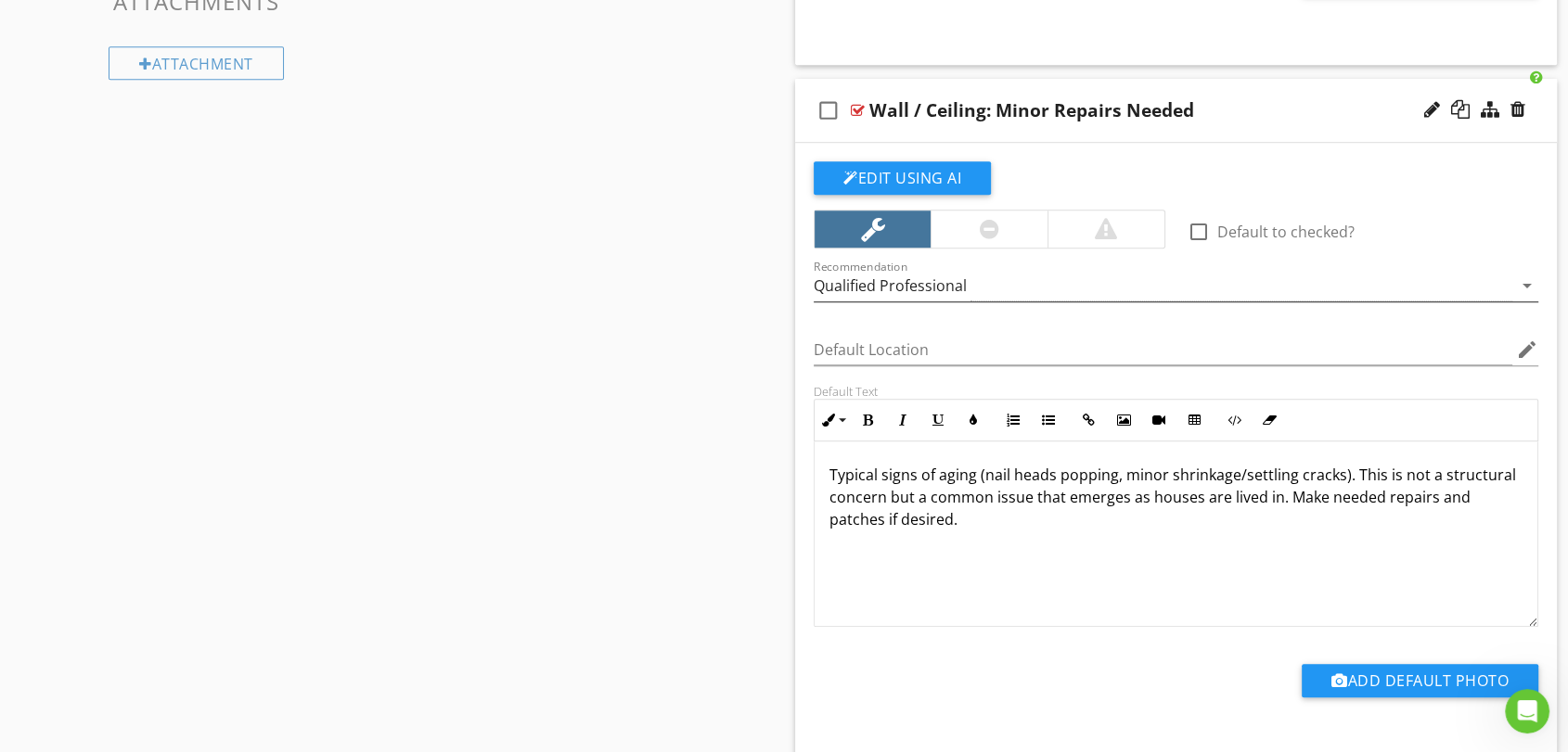 click on "Qualified Professional" at bounding box center [1163, 286] 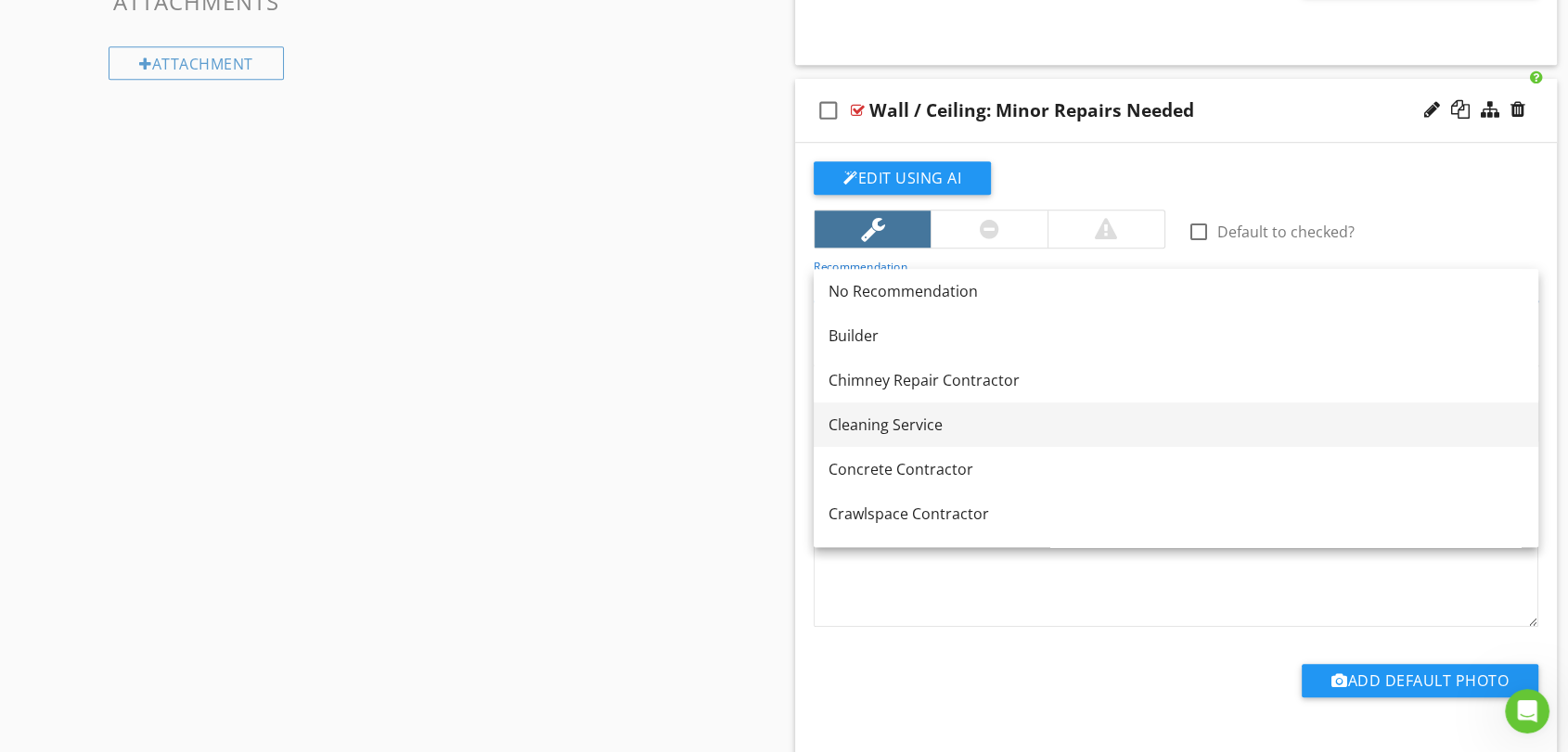 scroll, scrollTop: 534, scrollLeft: 0, axis: vertical 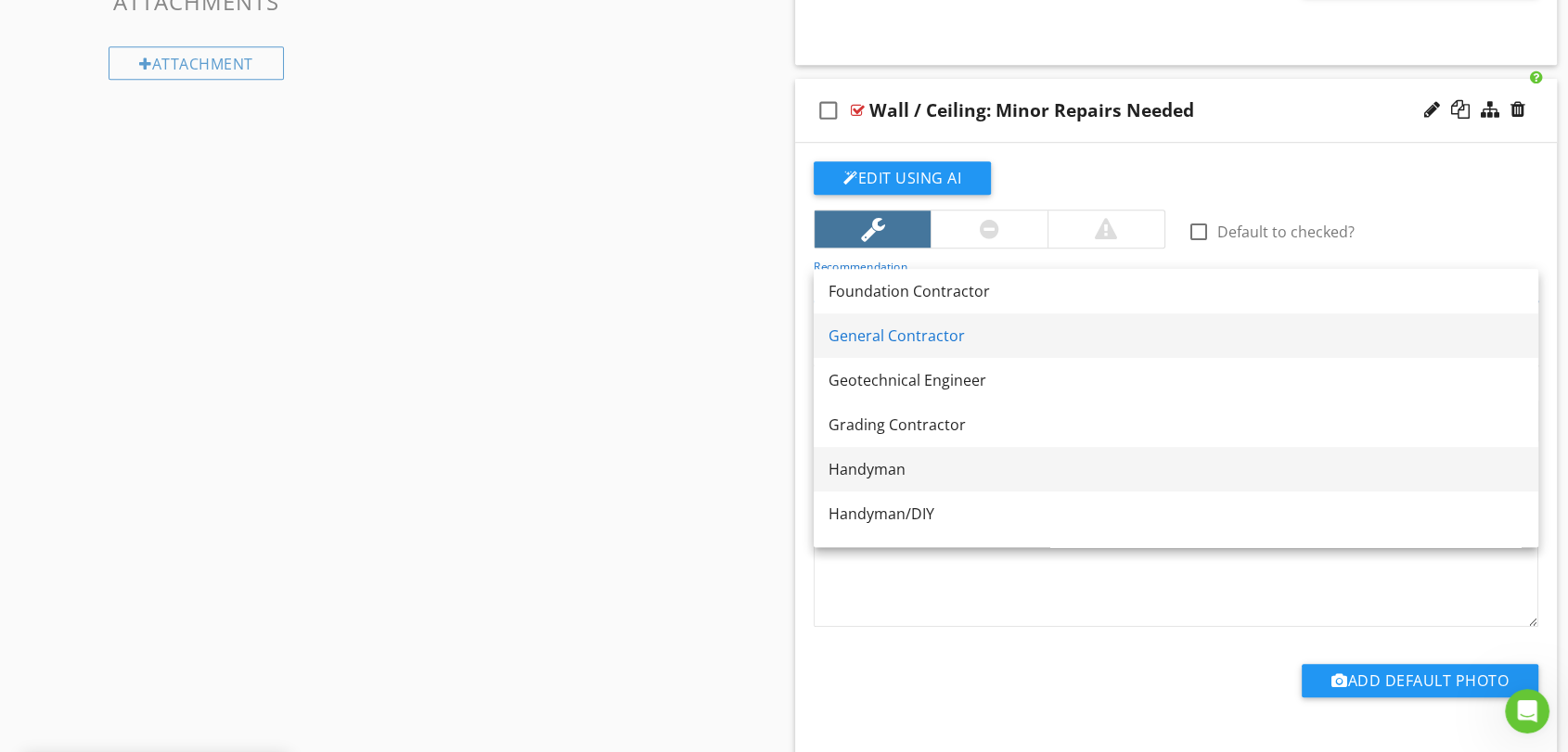 click on "Handyman" at bounding box center (1176, 469) 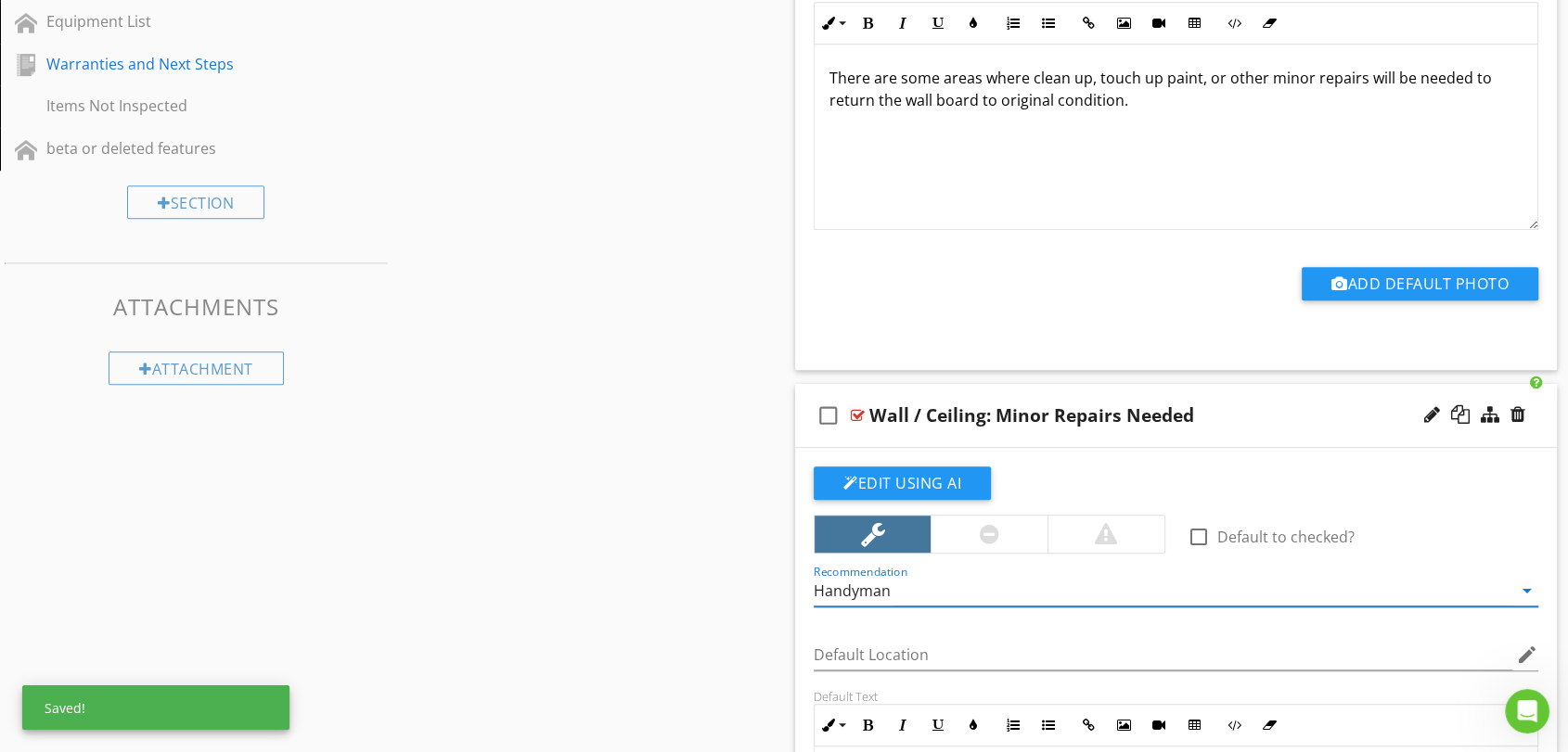 scroll, scrollTop: 1105, scrollLeft: 0, axis: vertical 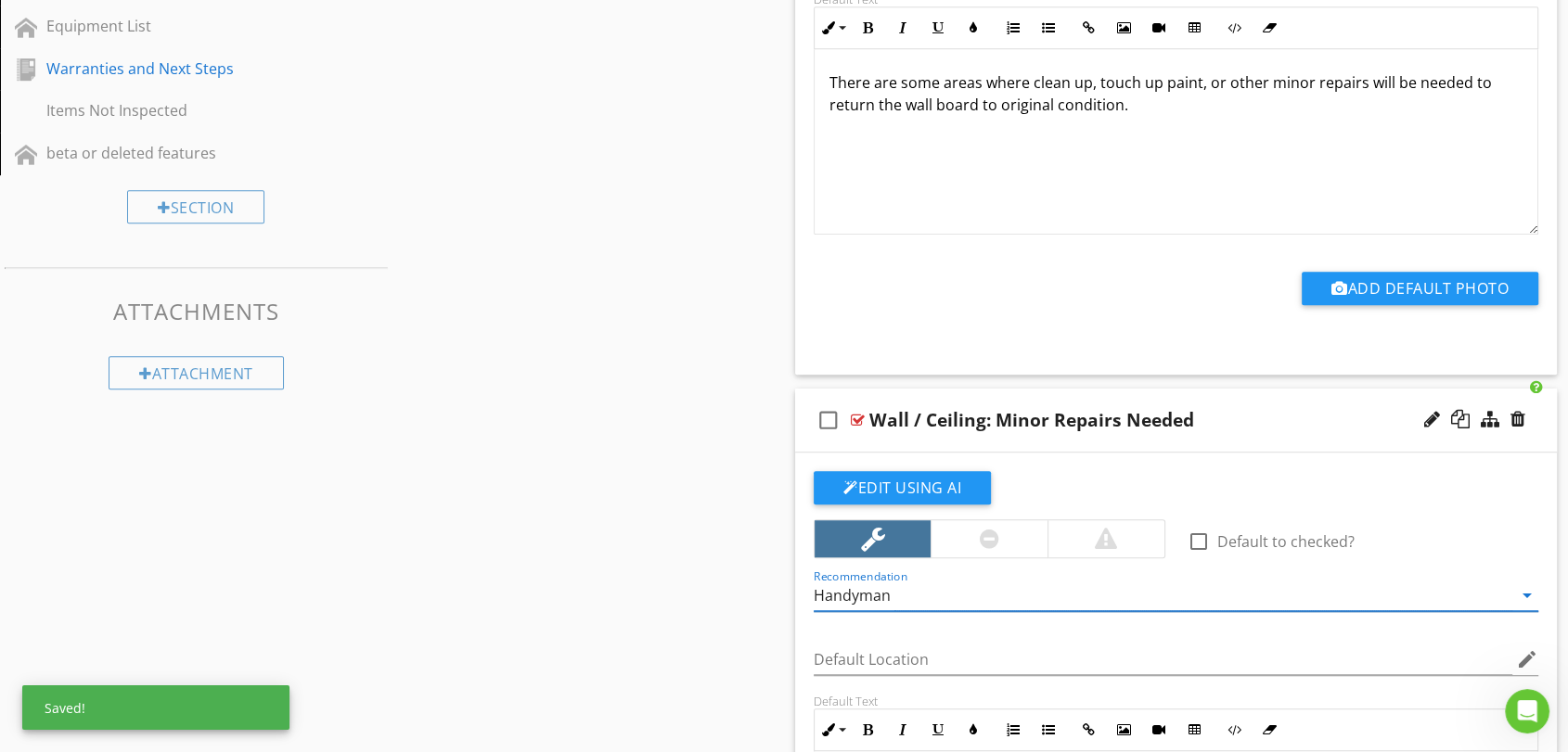 click on "Sections
Inspection Details           Utility Shutoff Locations           Talking Points           Grounds           Roof           Exterior           Basement or Crawlspace           Attic           Garage           Heating and Cooling           Plumbing           Bathrooms           Electrical           Kitchen           Laundry           Interior           Reinspection           Thermal Imaging and Moisture Analysis           Billboard           DADU           Equipment List           Warranties and Next Steps           Items Not Inspected           beta or deleted features
Section
Attachments
Attachment
Items
Floors           Wall and Ceiling           Stairs and Railings           Interior Doors           General Info
Item
Comments
New
Informational   check_box_outline_blank" at bounding box center (784, 1355) 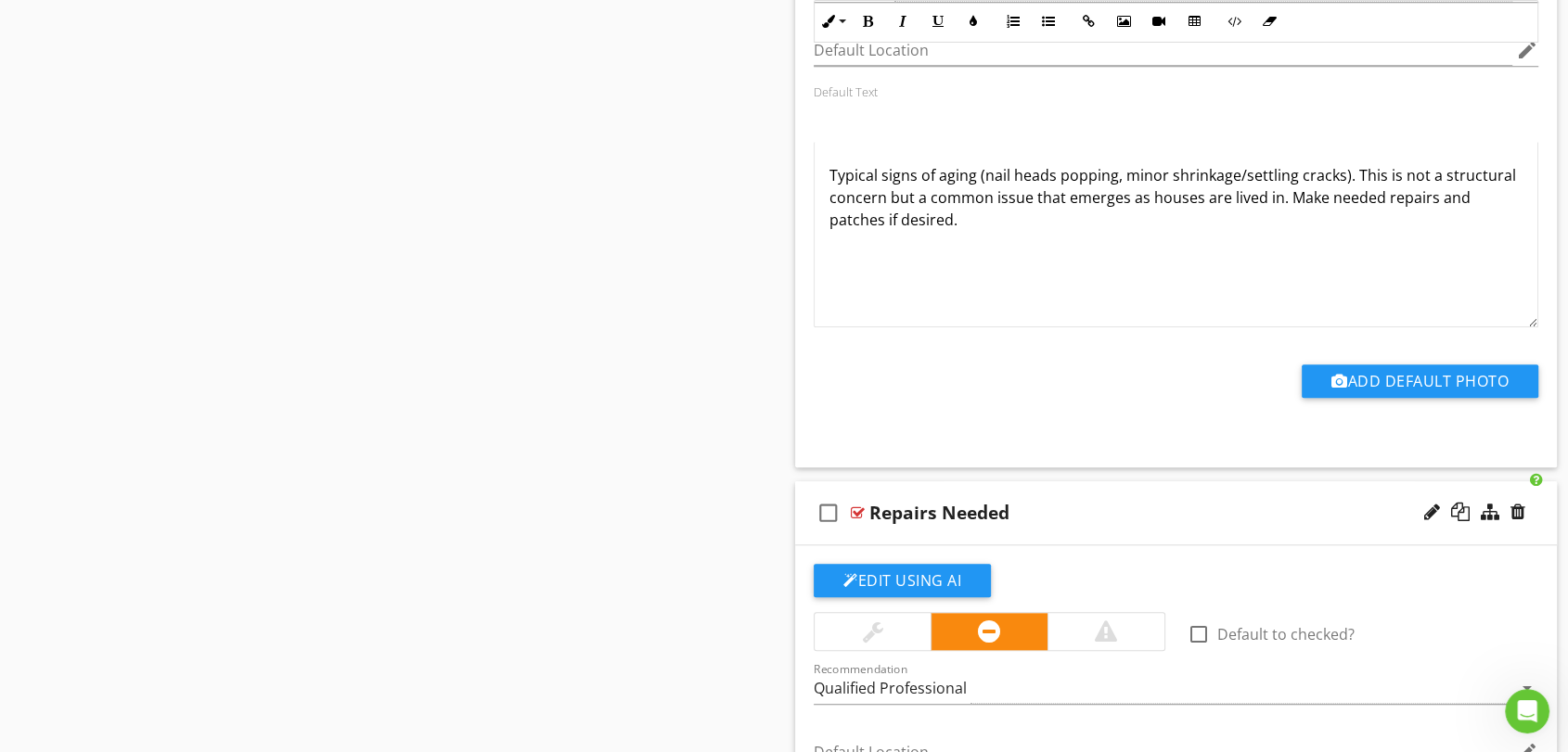 scroll, scrollTop: 1930, scrollLeft: 0, axis: vertical 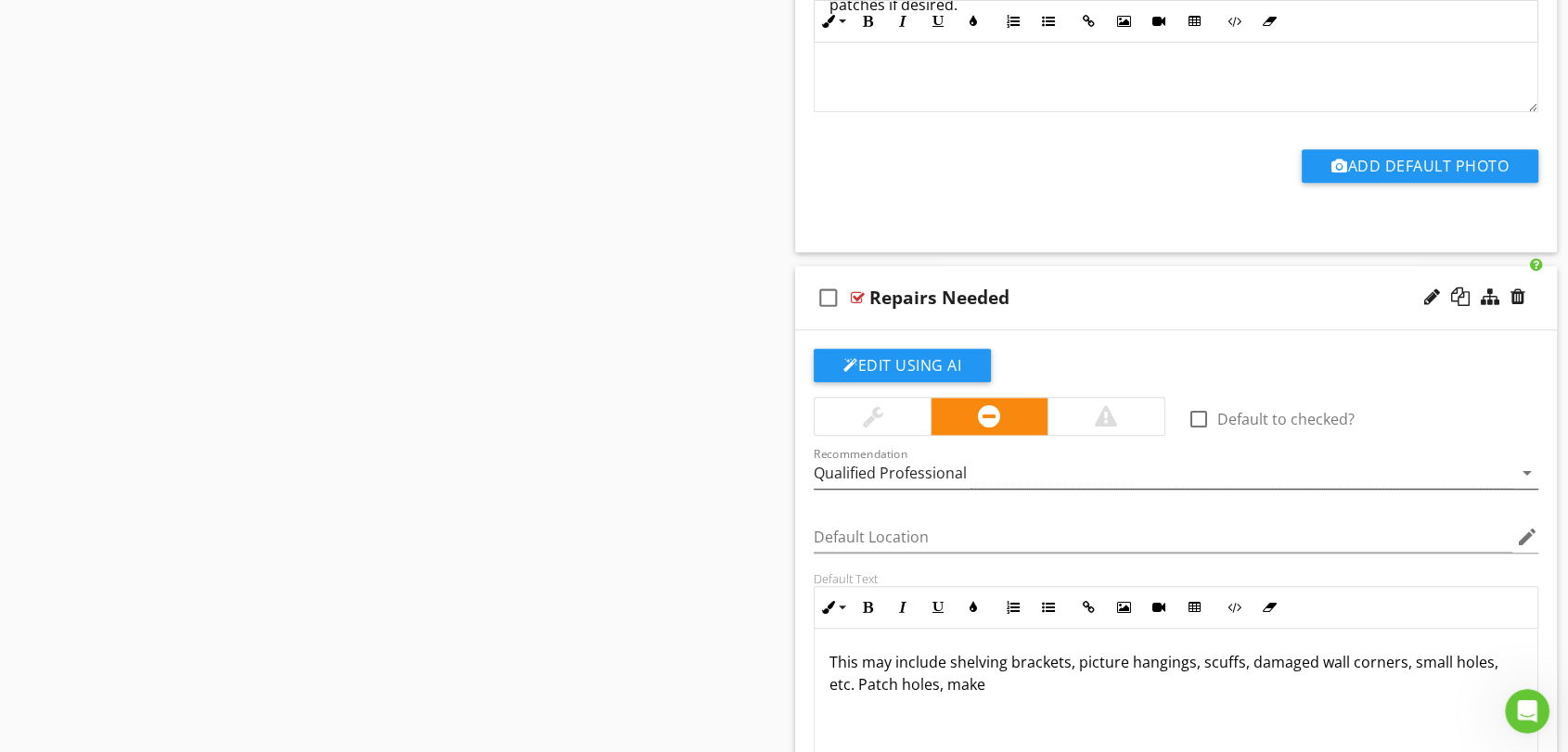 click on "Qualified Professional" at bounding box center [1163, 473] 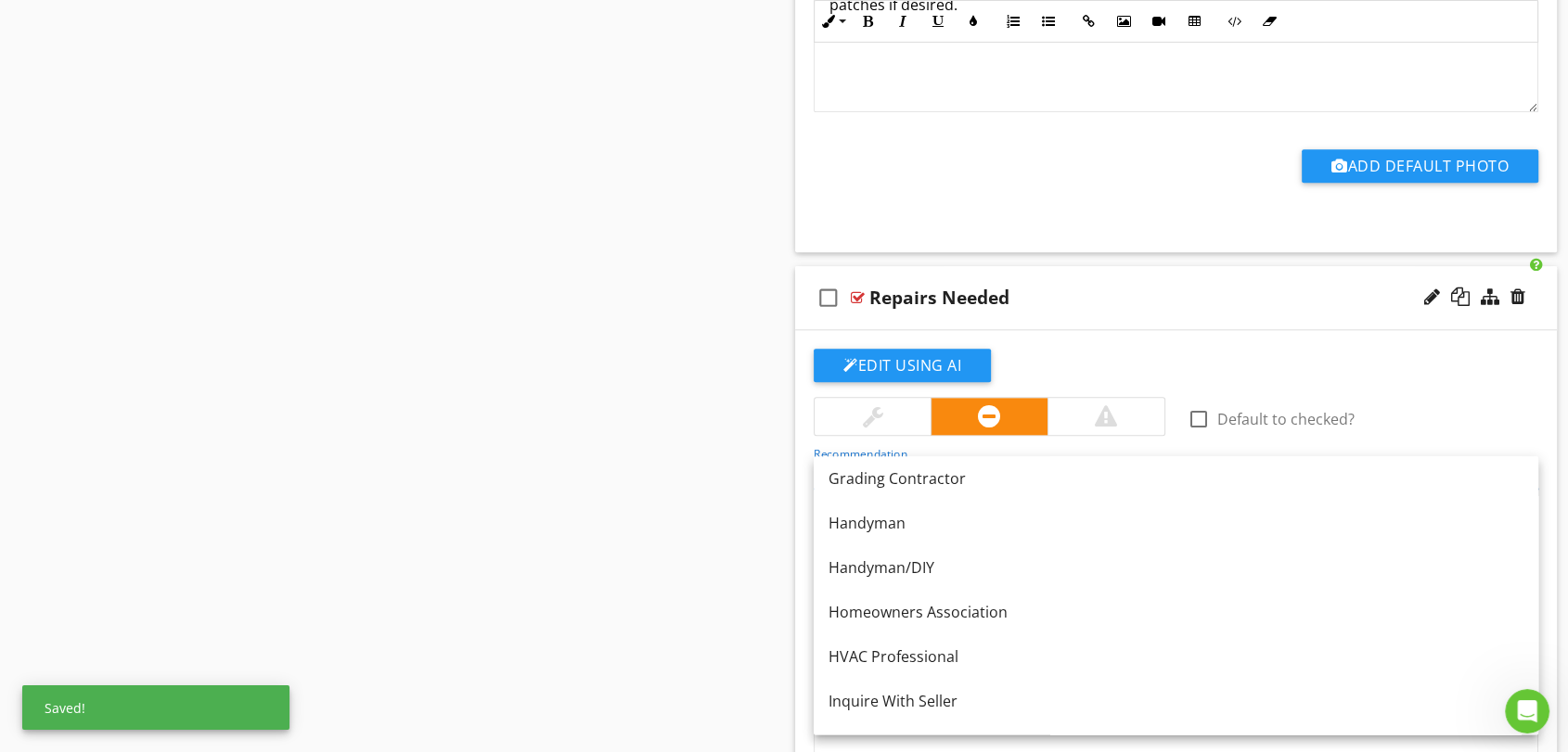 scroll, scrollTop: 534, scrollLeft: 0, axis: vertical 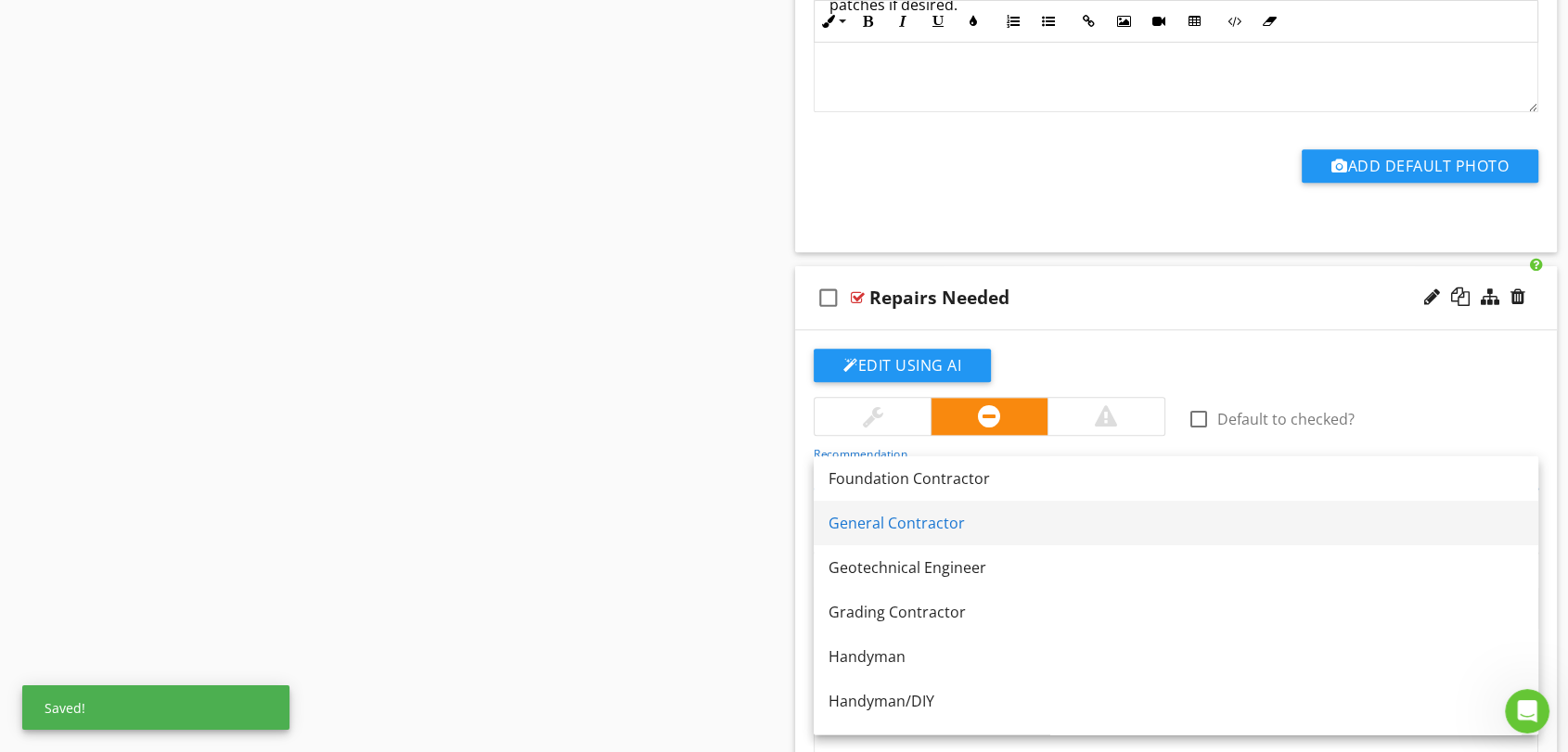 drag, startPoint x: 888, startPoint y: 530, endPoint x: 847, endPoint y: 510, distance: 45.617979 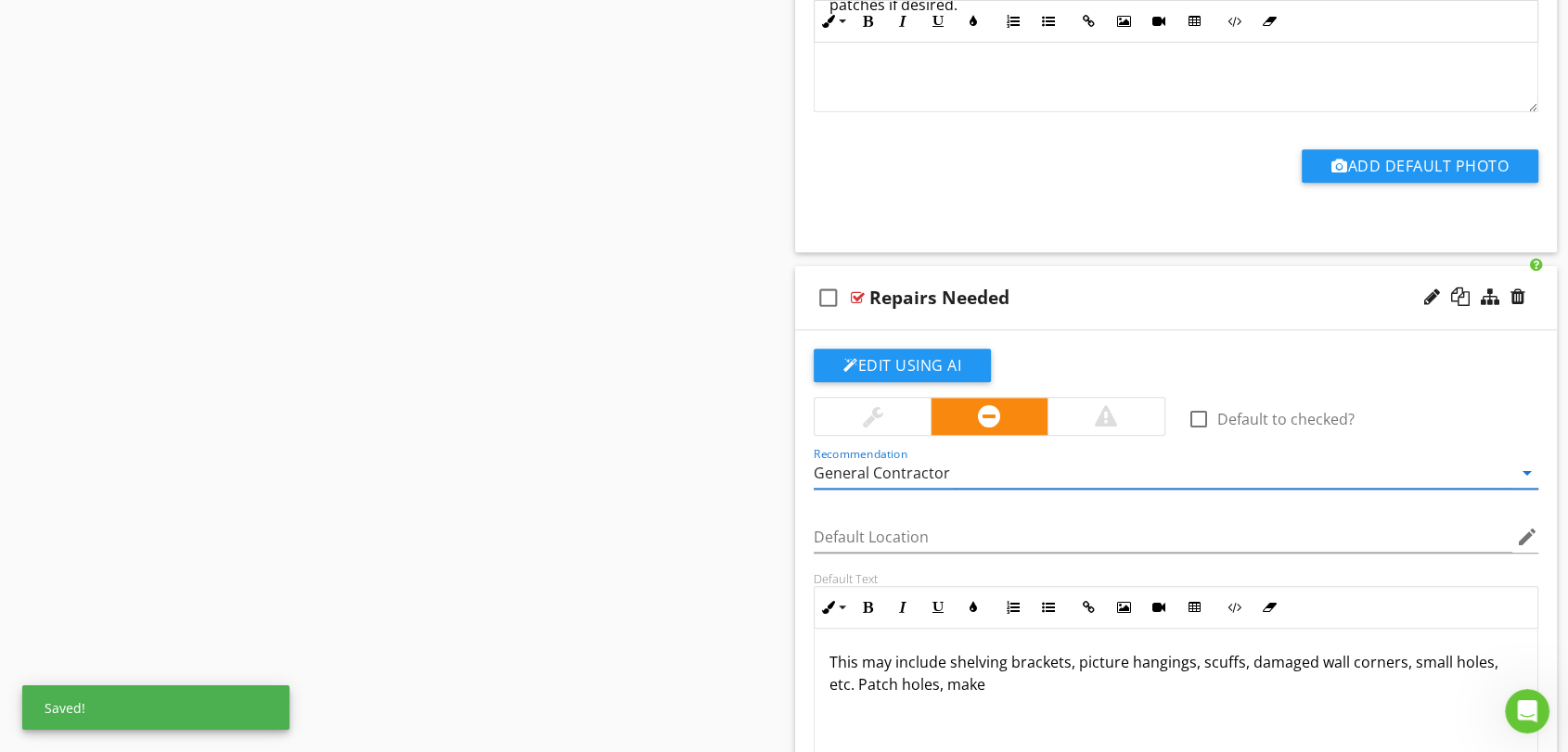 click on "Sections
Inspection Details           Utility Shutoff Locations           Talking Points           Grounds           Roof           Exterior           Basement or Crawlspace           Attic           Garage           Heating and Cooling           Plumbing           Bathrooms           Electrical           Kitchen           Laundry           Interior           Reinspection           Thermal Imaging and Moisture Analysis           Billboard           DADU           Equipment List           Warranties and Next Steps           Items Not Inspected           beta or deleted features
Section
Attachments
Attachment
Items
Floors           Wall and Ceiling           Stairs and Railings           Interior Doors           General Info
Item
Comments
New
Informational   check_box_outline_blank" at bounding box center (784, 529) 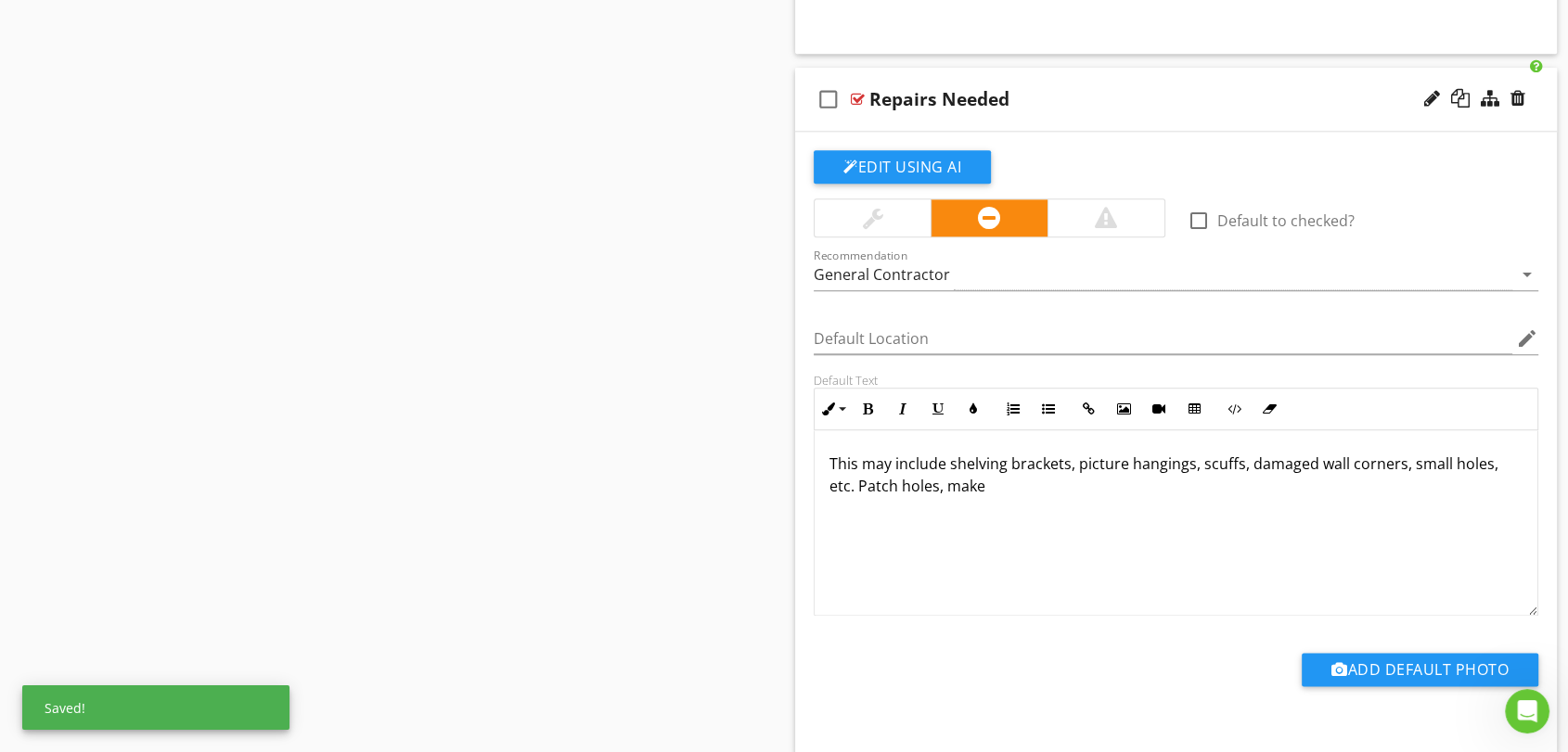 scroll, scrollTop: 2136, scrollLeft: 0, axis: vertical 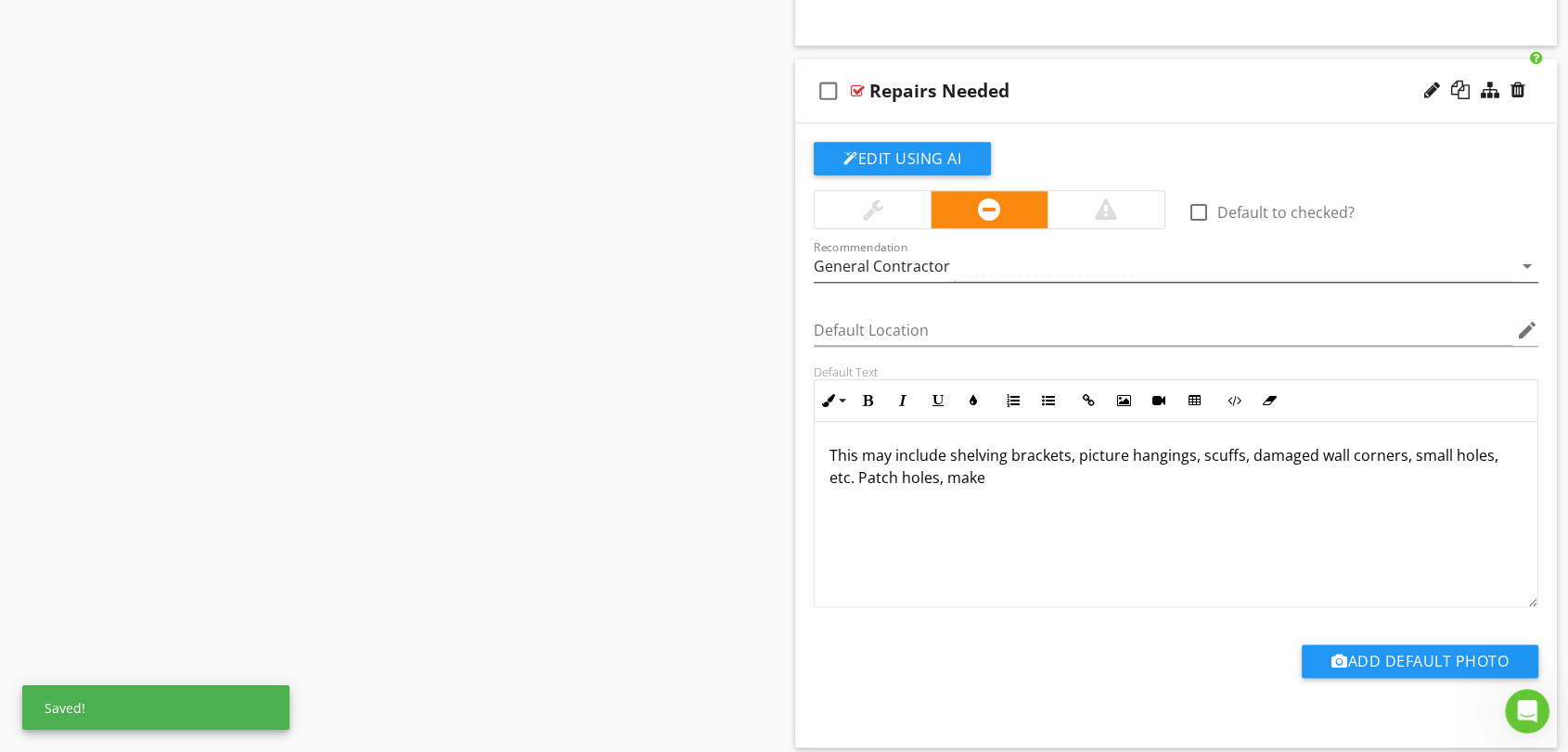 click on "General Contractor" at bounding box center [881, 266] 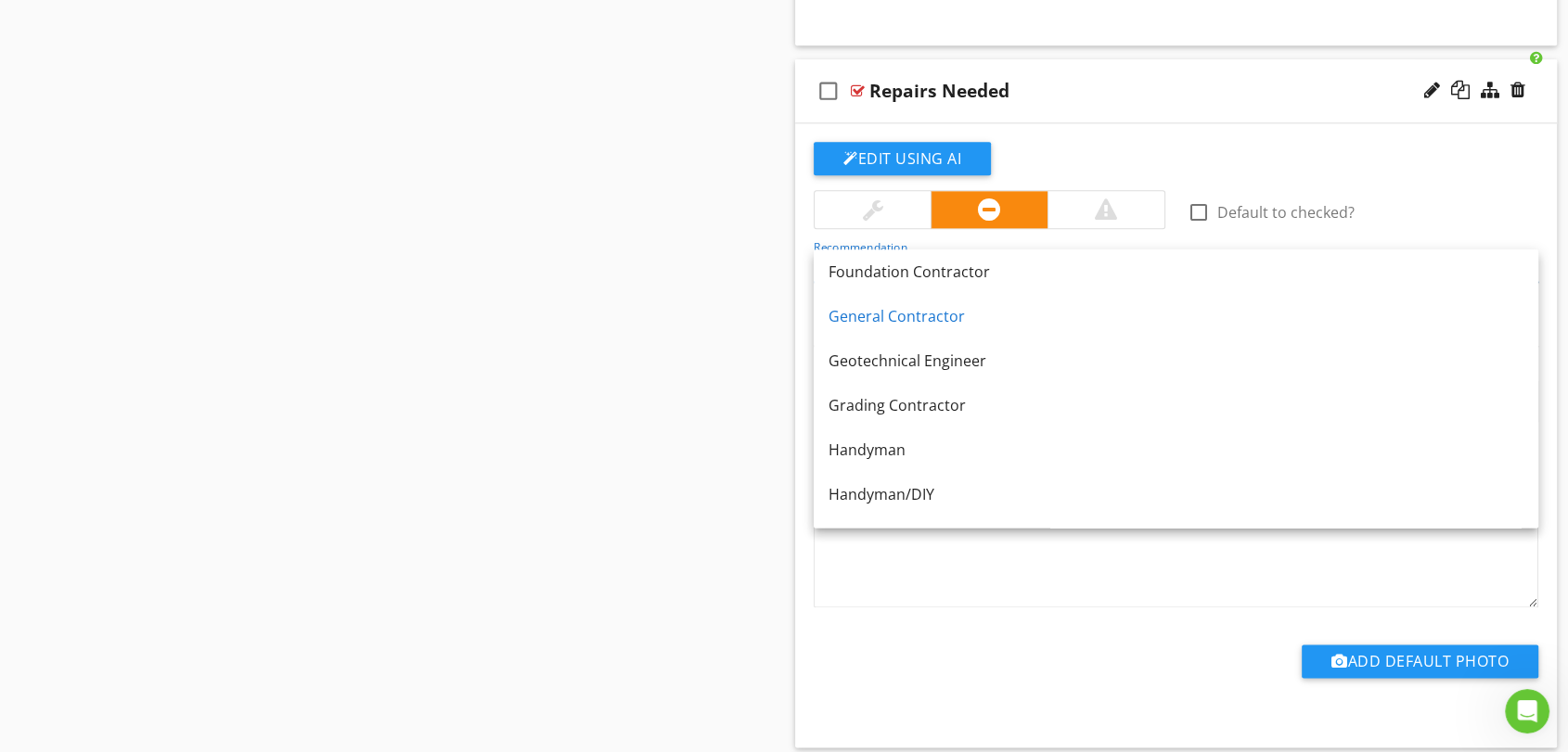 scroll, scrollTop: 668, scrollLeft: 0, axis: vertical 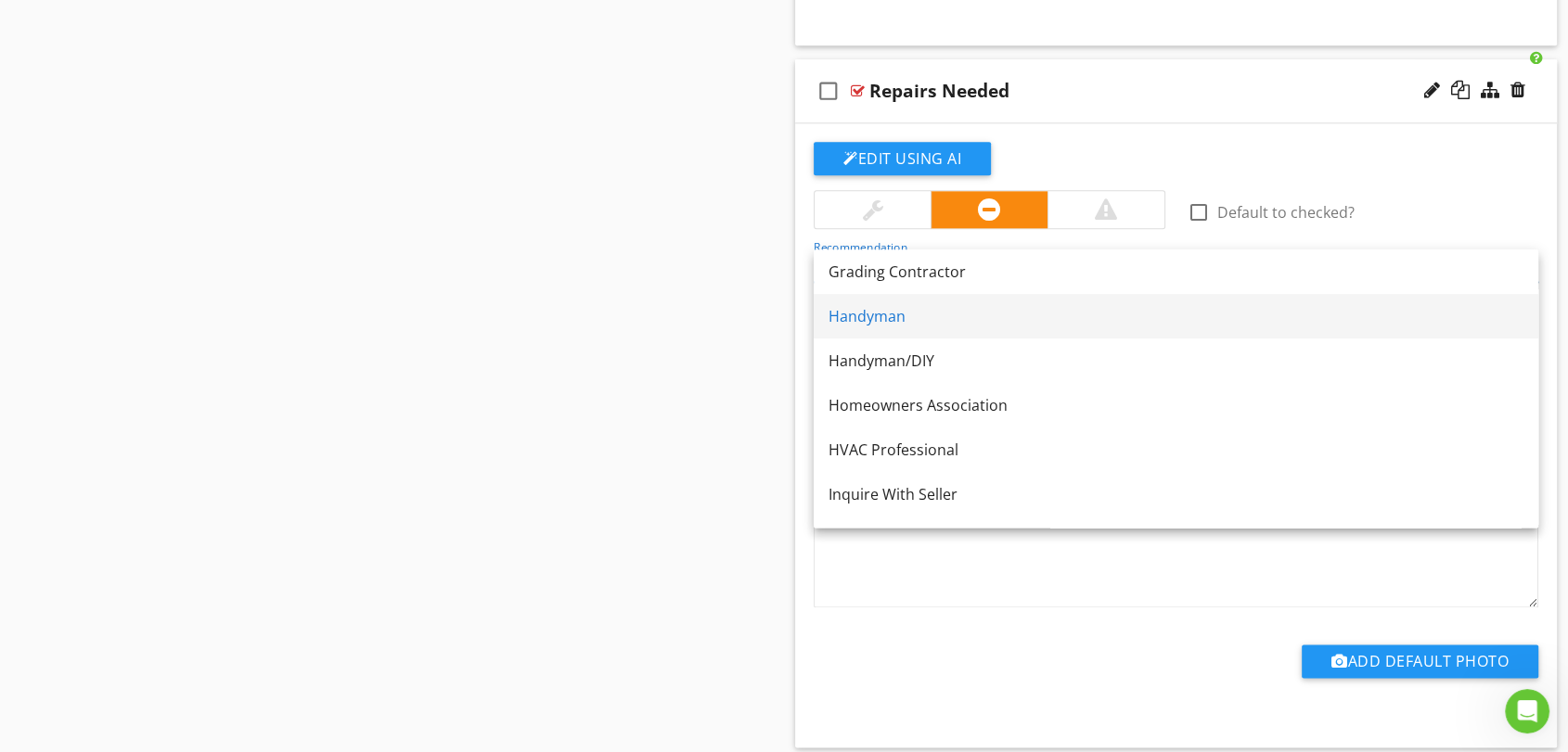 click on "Handyman" at bounding box center (1176, 316) 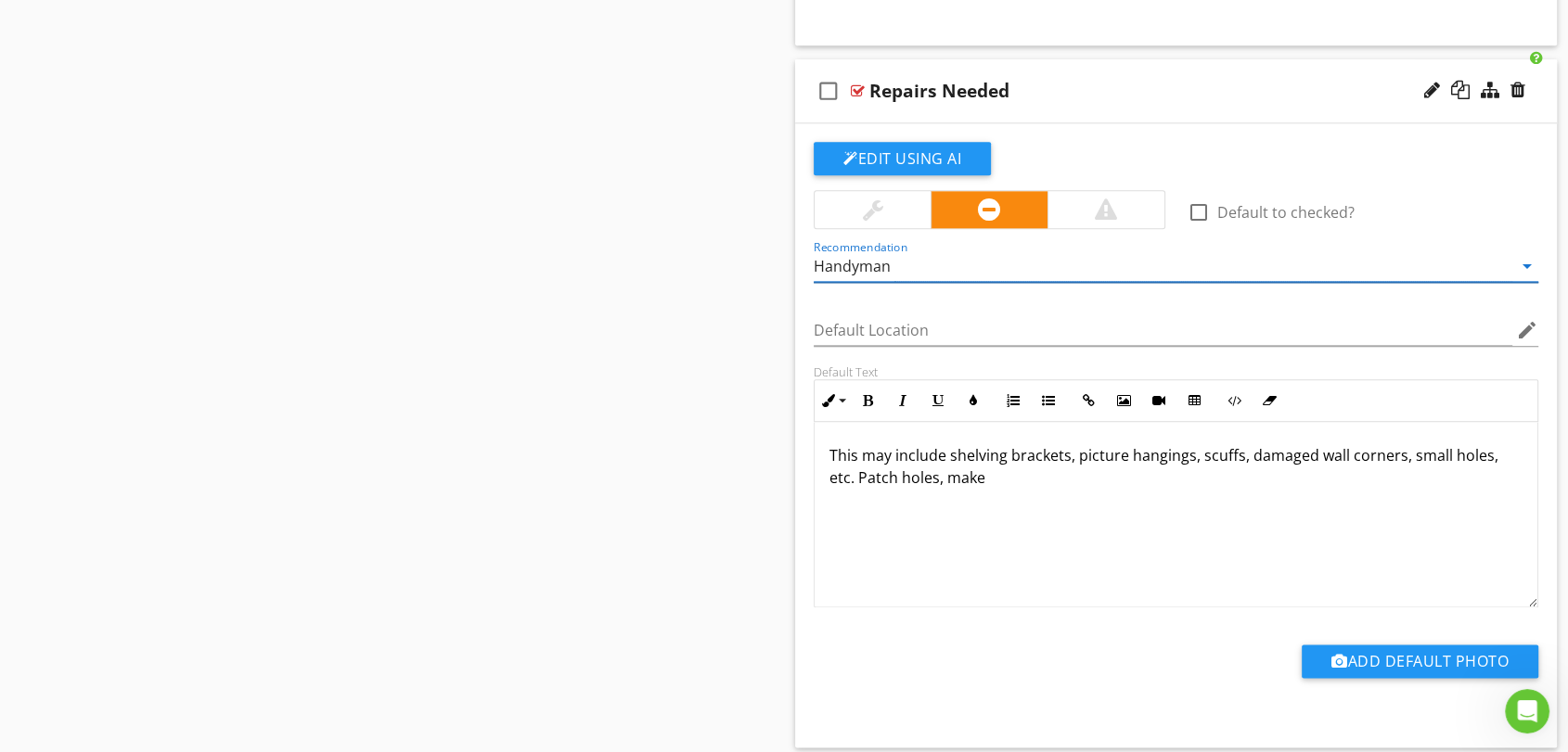 click on "Sections
Inspection Details           Utility Shutoff Locations           Talking Points           Grounds           Roof           Exterior           Basement or Crawlspace           Attic           Garage           Heating and Cooling           Plumbing           Bathrooms           Electrical           Kitchen           Laundry           Interior           Reinspection           Thermal Imaging and Moisture Analysis           Billboard           DADU           Equipment List           Warranties and Next Steps           Items Not Inspected           beta or deleted features
Section
Attachments
Attachment
Items
Floors           Wall and Ceiling           Stairs and Railings           Interior Doors           General Info
Item
Comments
New
Informational   check_box_outline_blank" at bounding box center [784, 324] 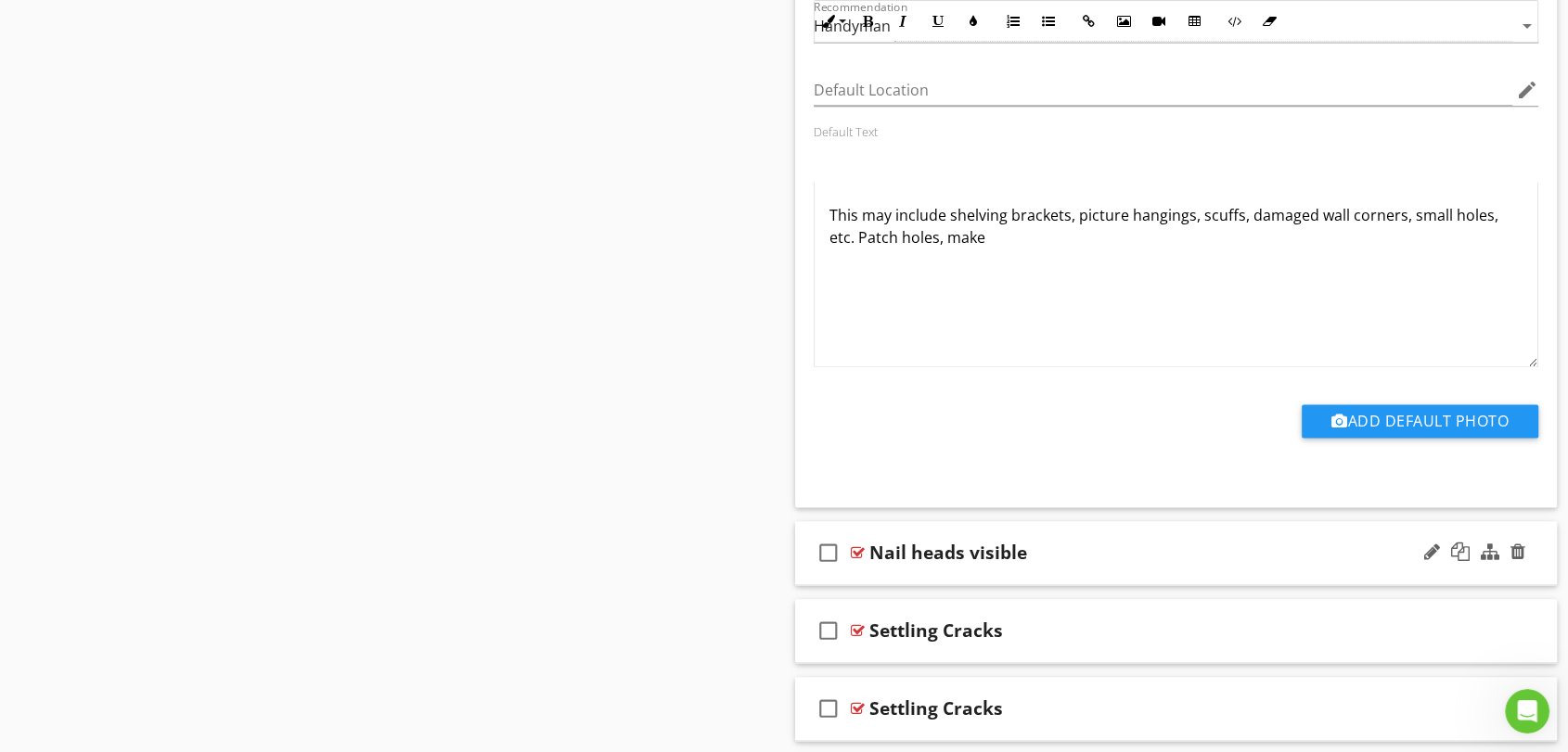 scroll, scrollTop: 2651, scrollLeft: 0, axis: vertical 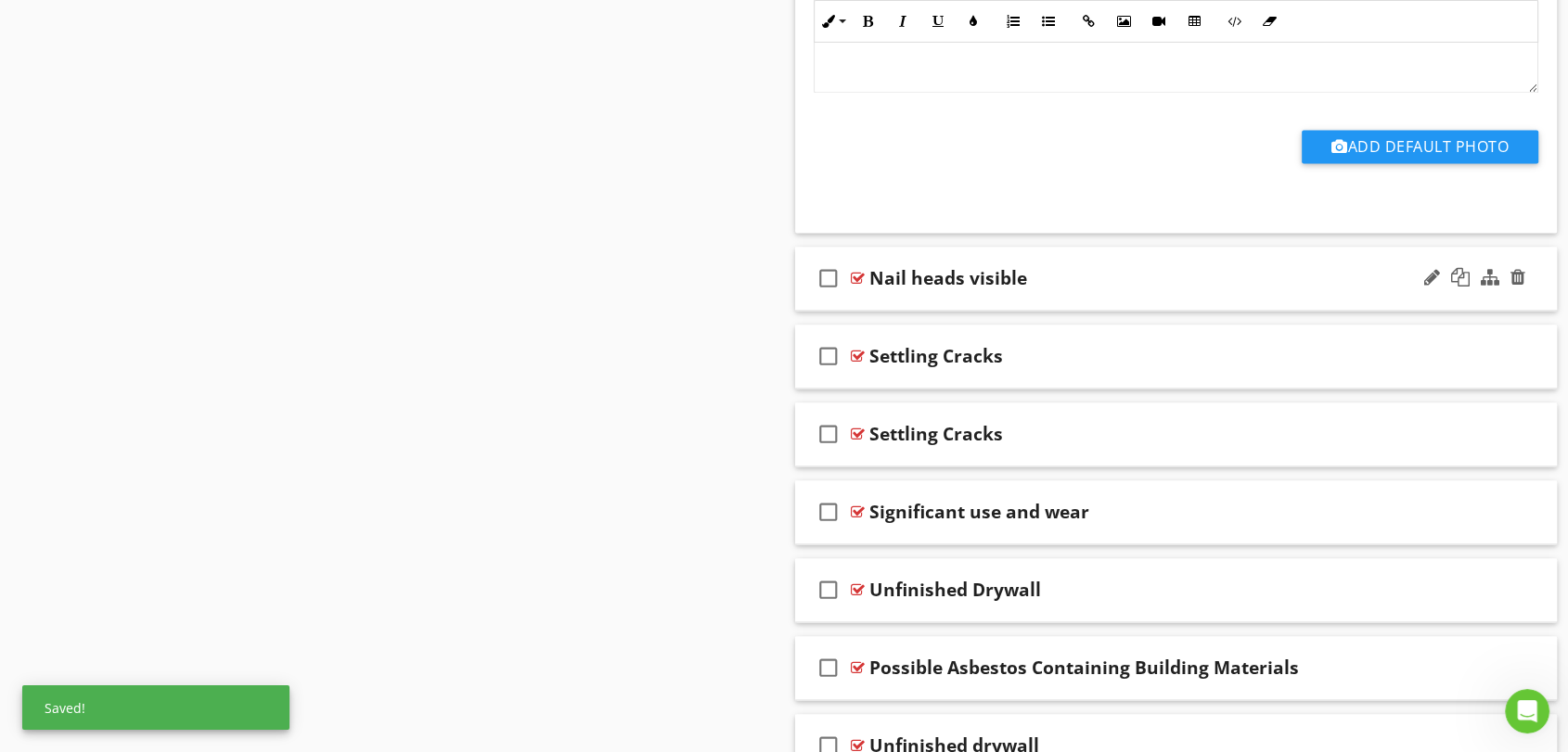 click on "Nail heads visible" at bounding box center (1141, 278) 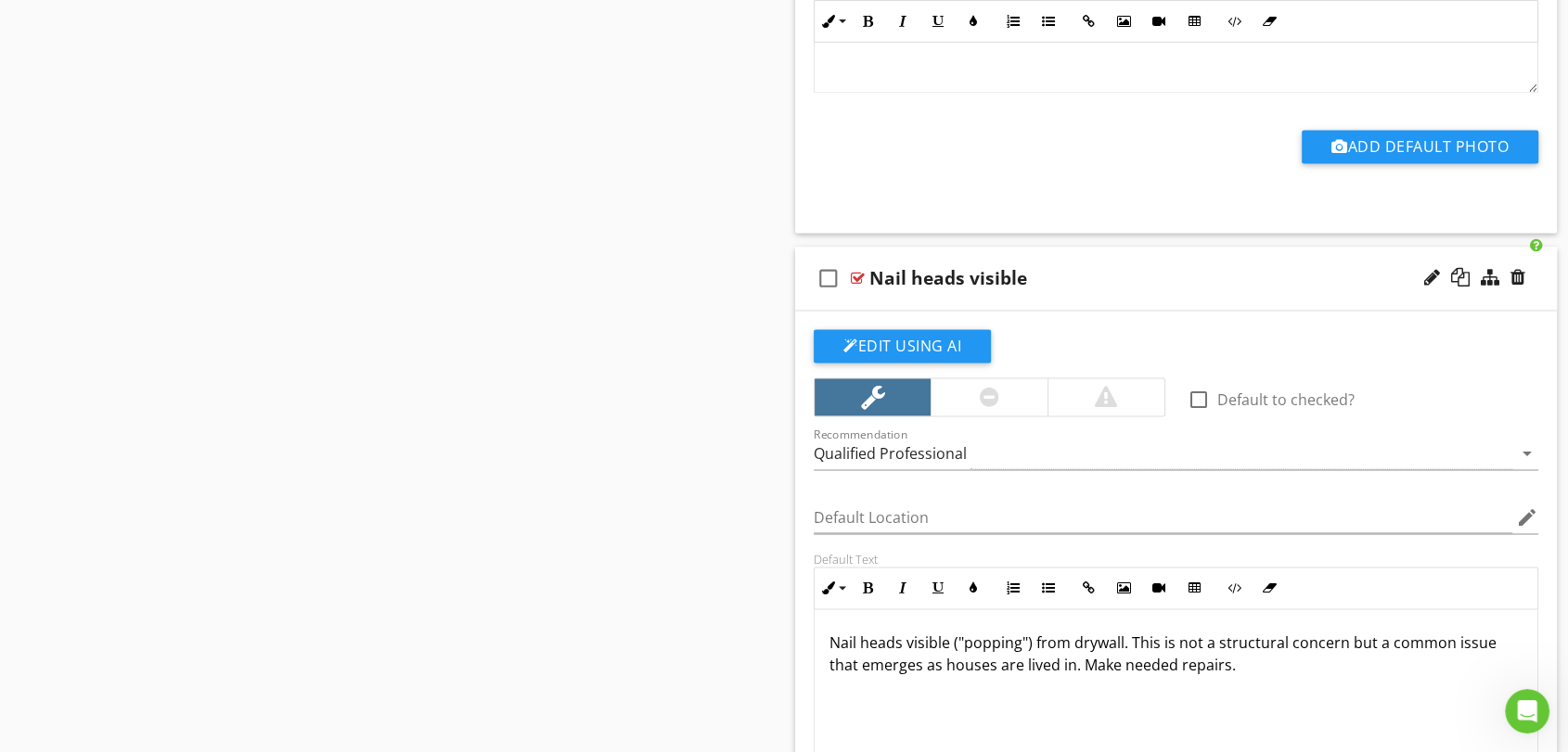 scroll, scrollTop: 2754, scrollLeft: 0, axis: vertical 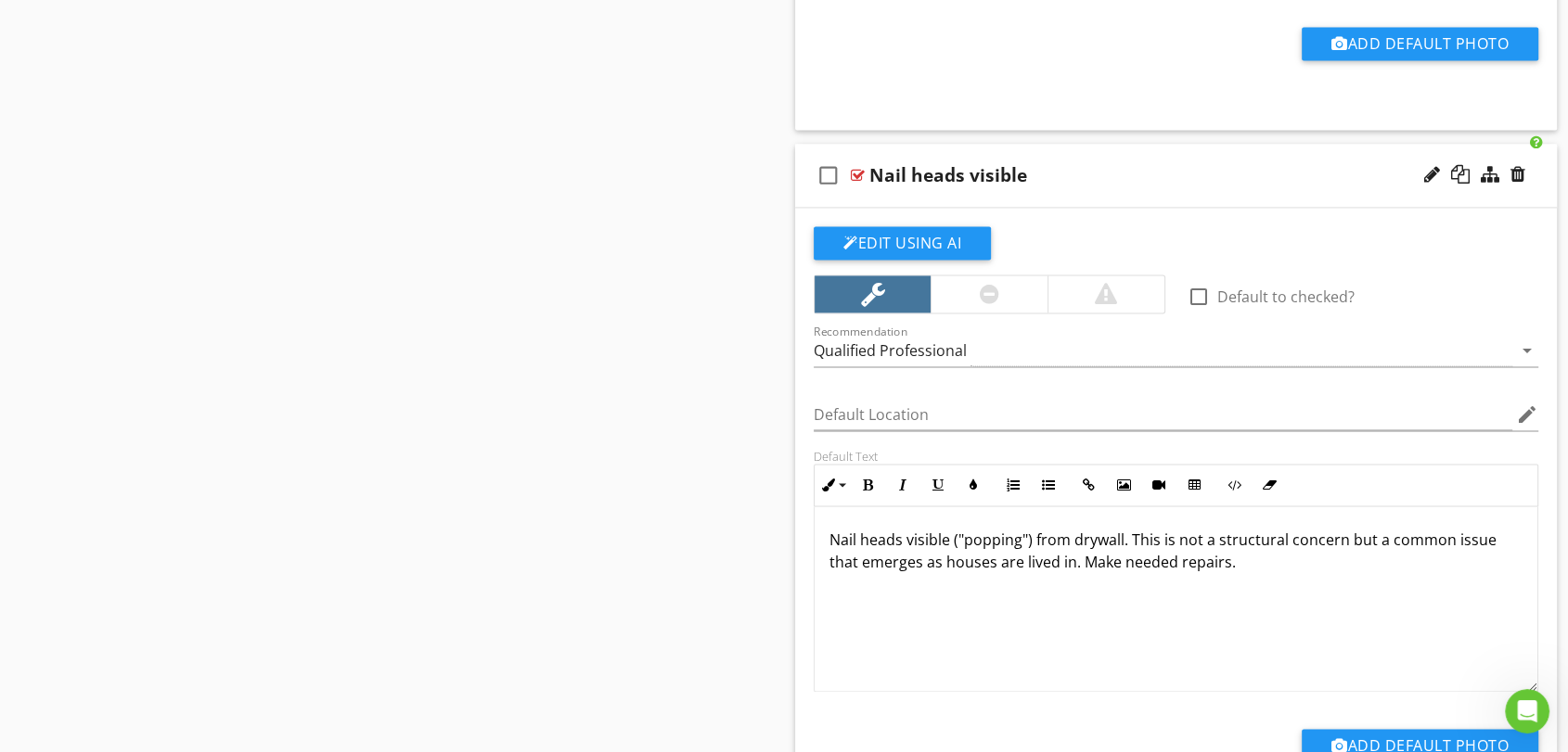 click on "Nail heads visible" at bounding box center (948, 175) 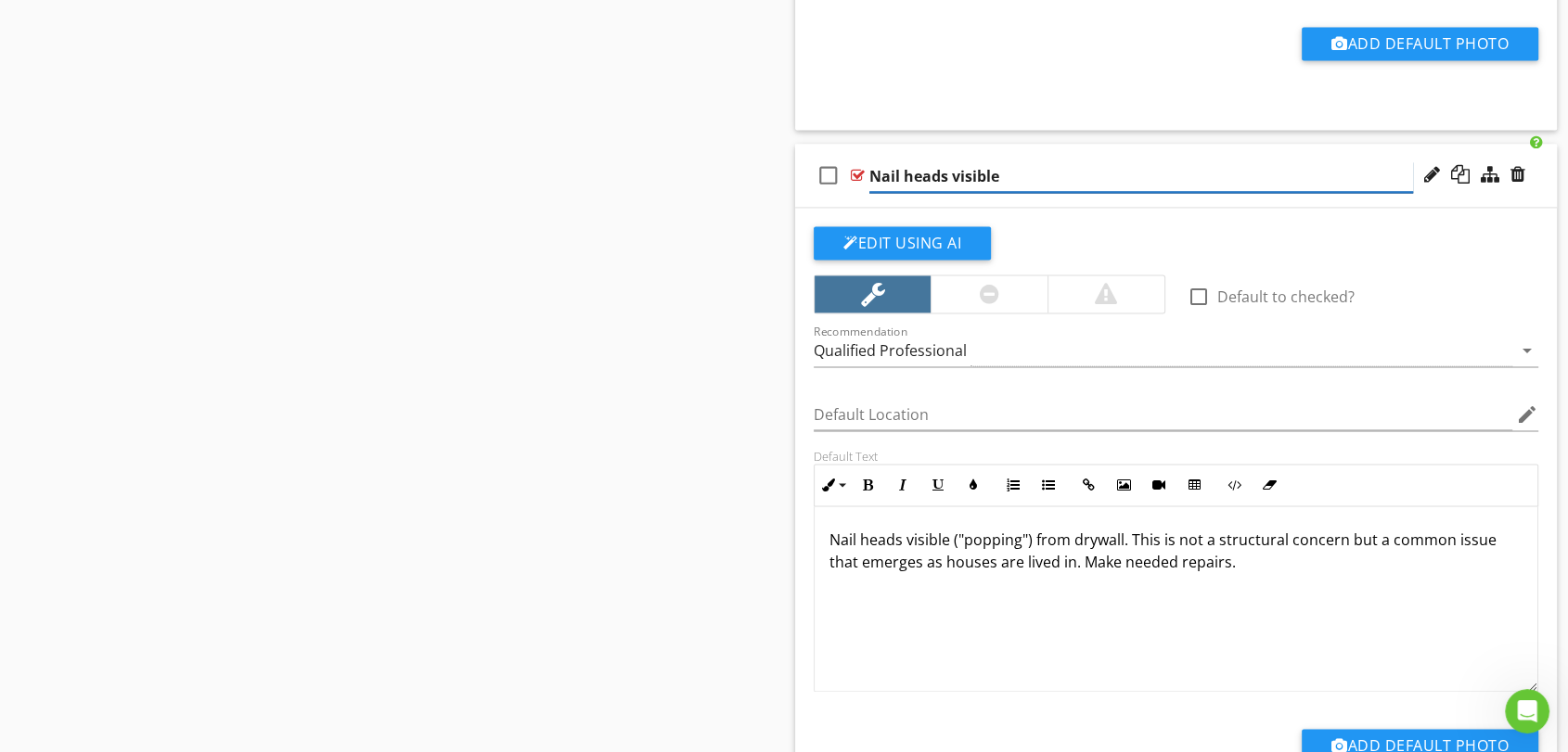 click on "Nail heads visible" at bounding box center (1141, 176) 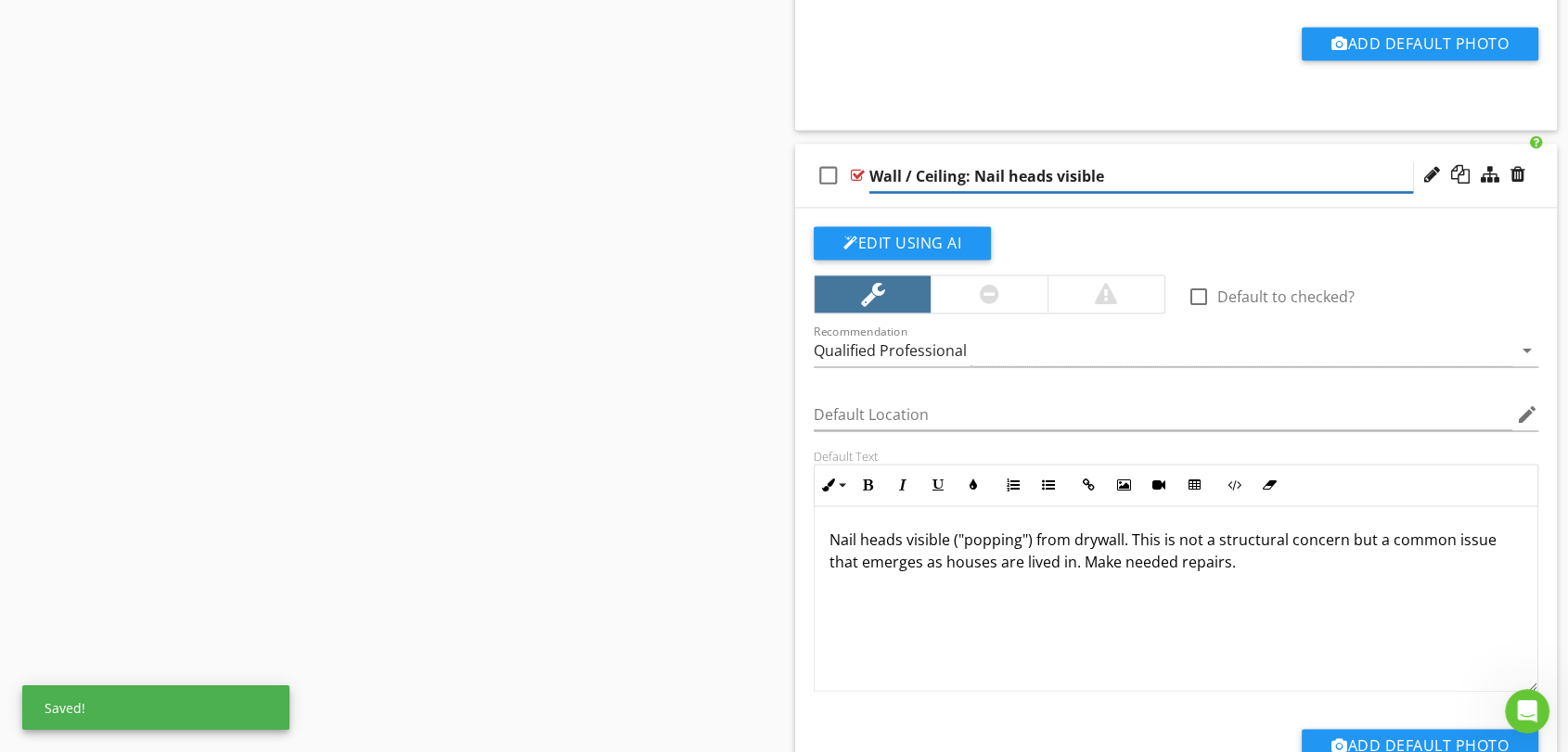click on "Wall / Ceiling: Nail heads visible" at bounding box center [1141, 176] 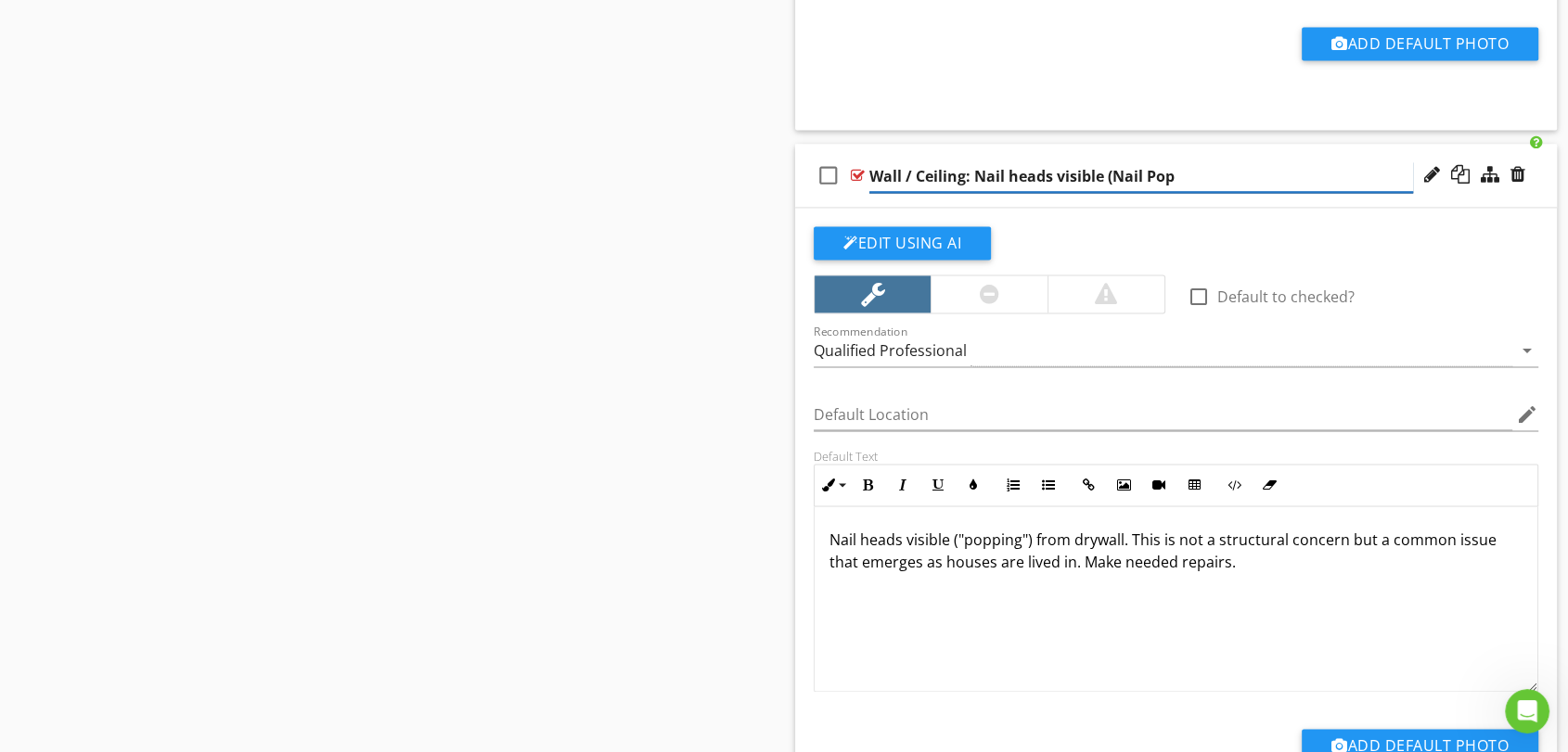 type on "Wall / Ceiling: Nail heads visible (Nail Pop)" 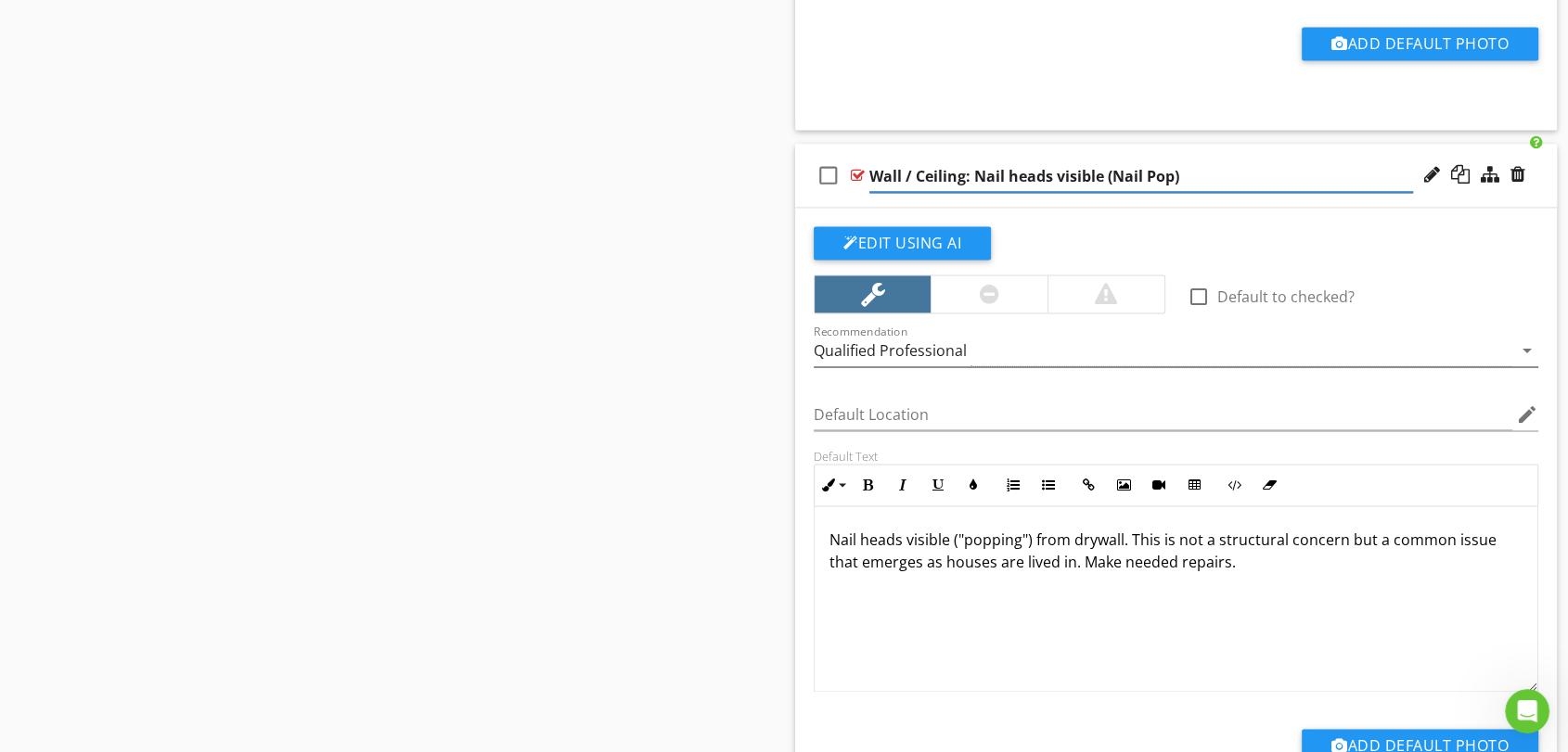 click on "Qualified Professional" at bounding box center (1163, 351) 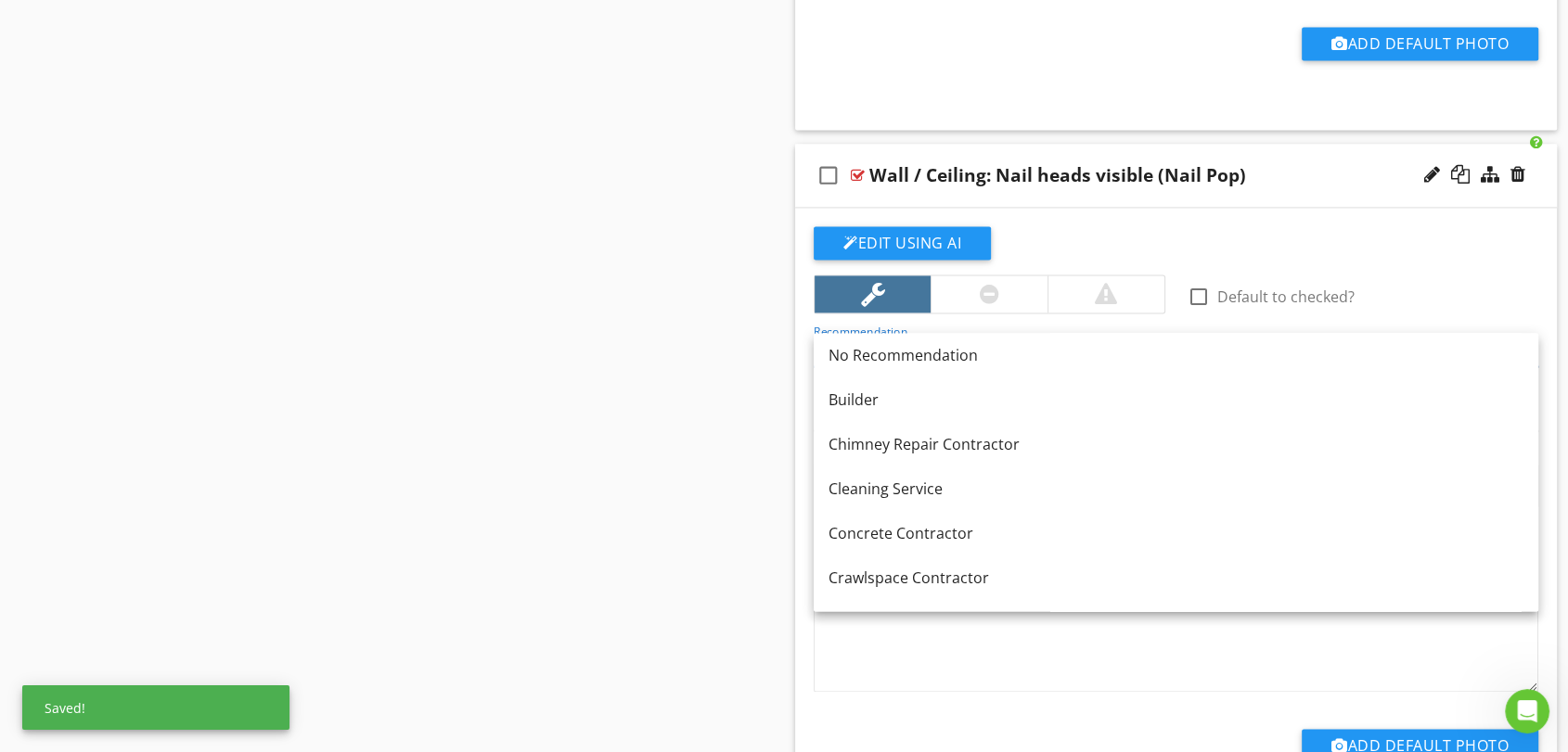 scroll, scrollTop: 611, scrollLeft: 0, axis: vertical 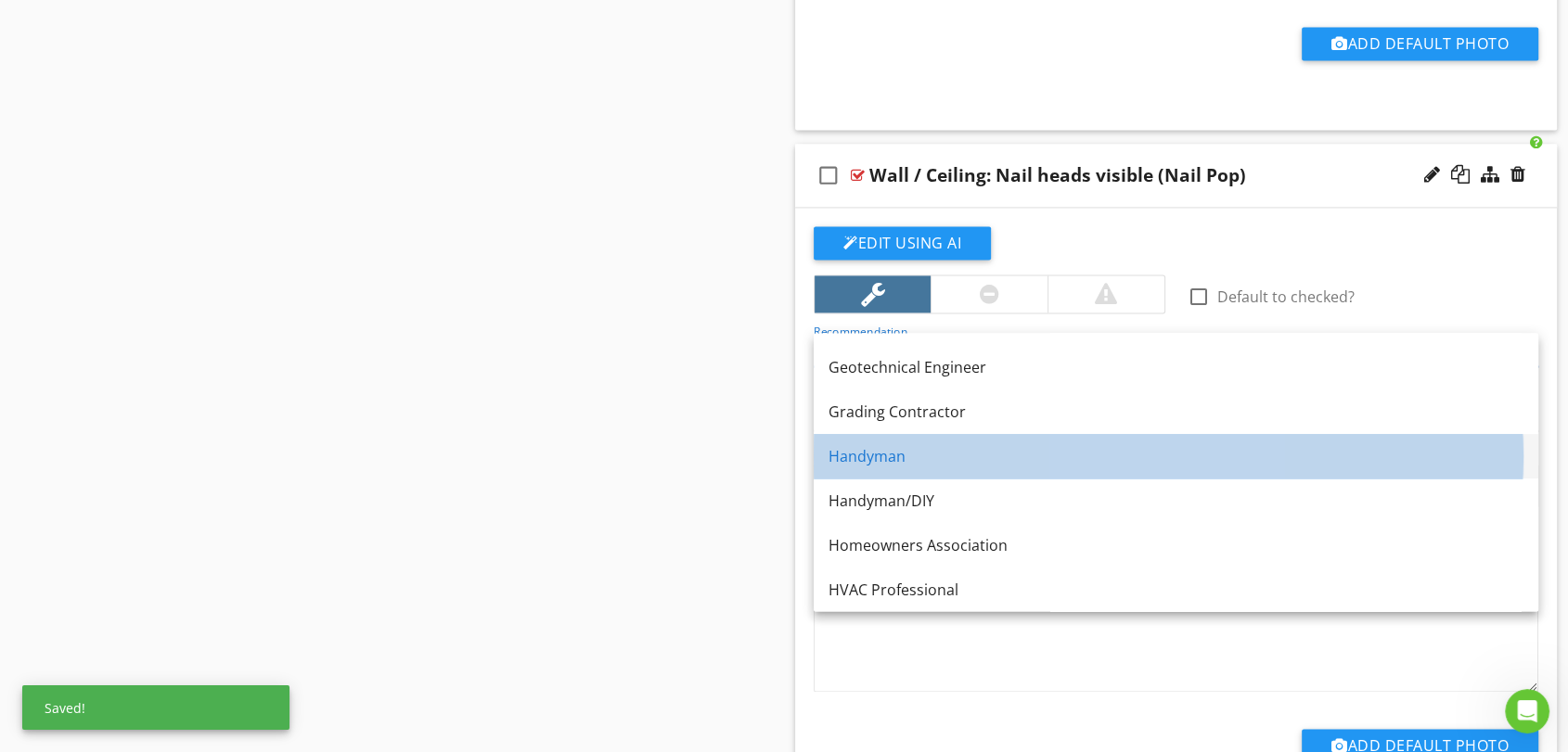 click on "Handyman" at bounding box center (1176, 456) 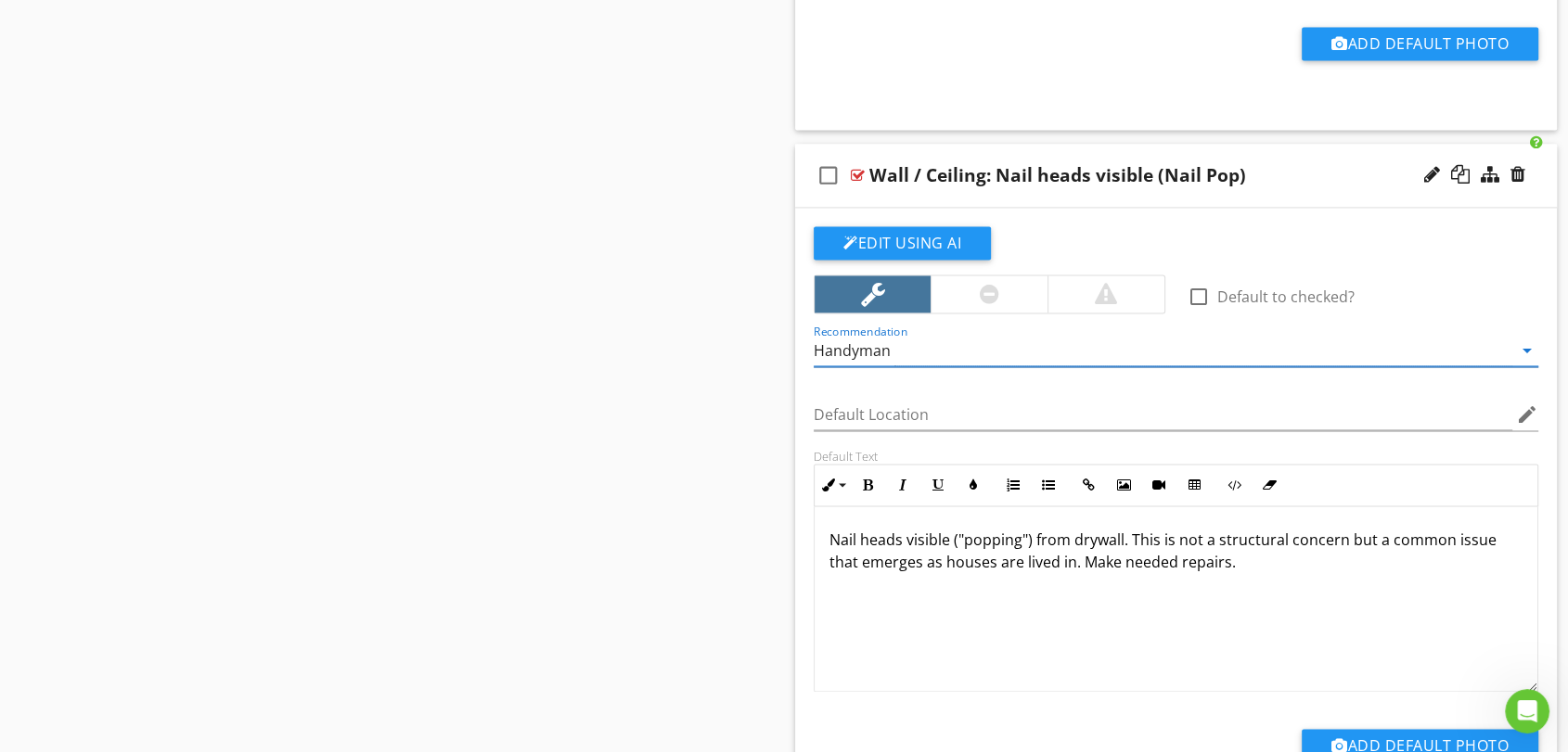 click on "Nail heads visible ("popping") from drywall. This is not a structural concern but a common issue that emerges as houses are lived in. Make needed repairs." at bounding box center (1176, 551) 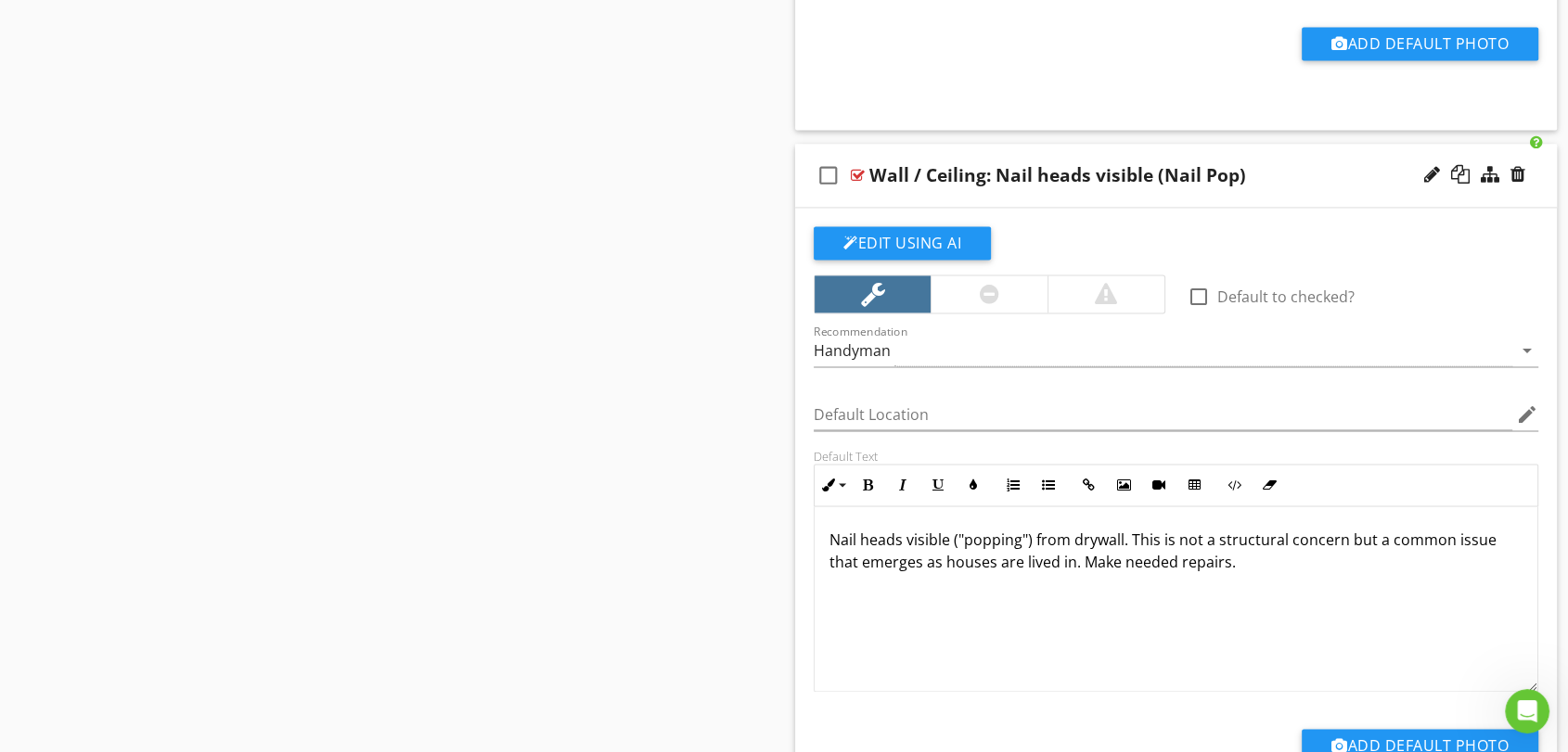 click on "Nail heads visible ("popping") from drywall. This is not a structural concern but a common issue that emerges as houses are lived in. Make needed repairs." at bounding box center [1176, 551] 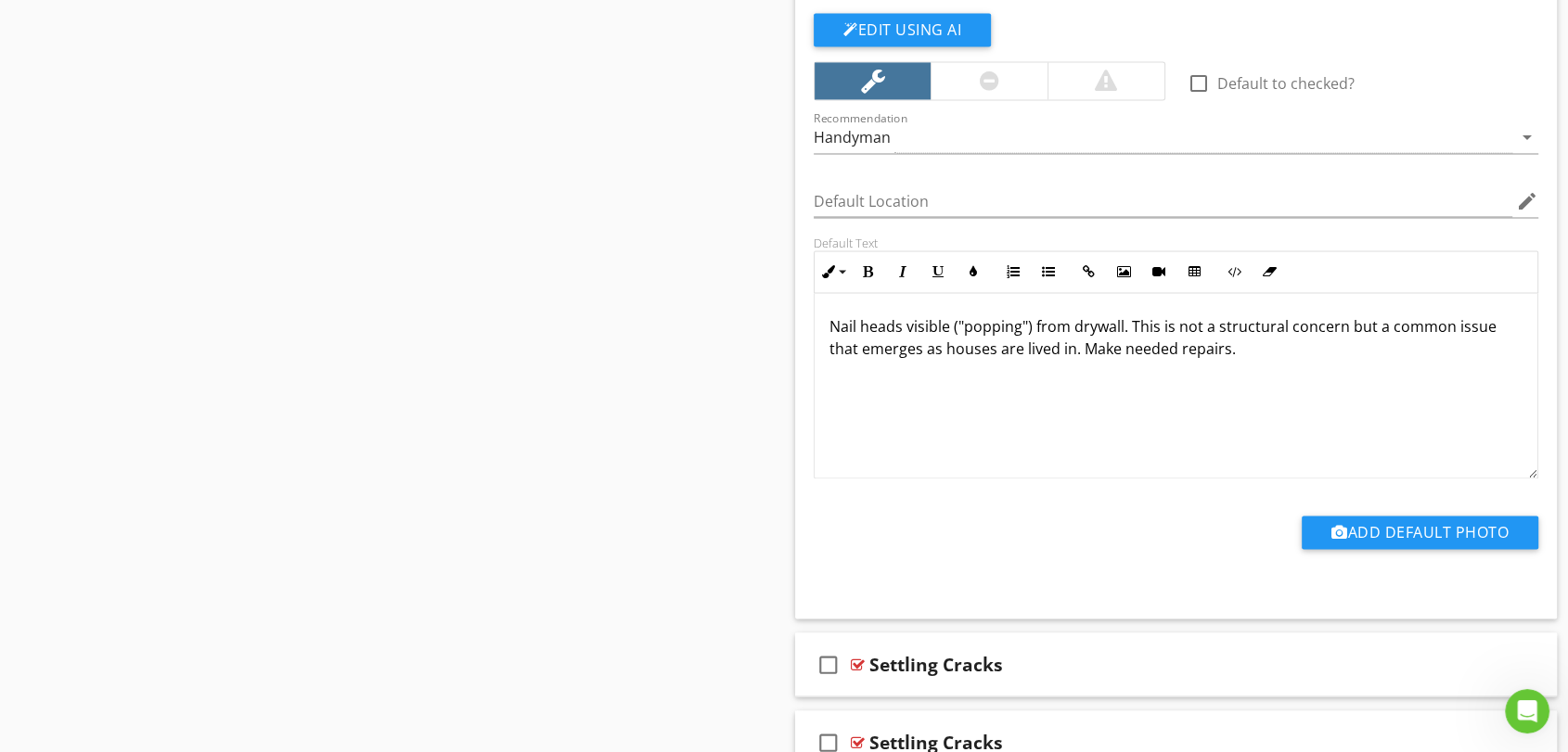 scroll, scrollTop: 2960, scrollLeft: 0, axis: vertical 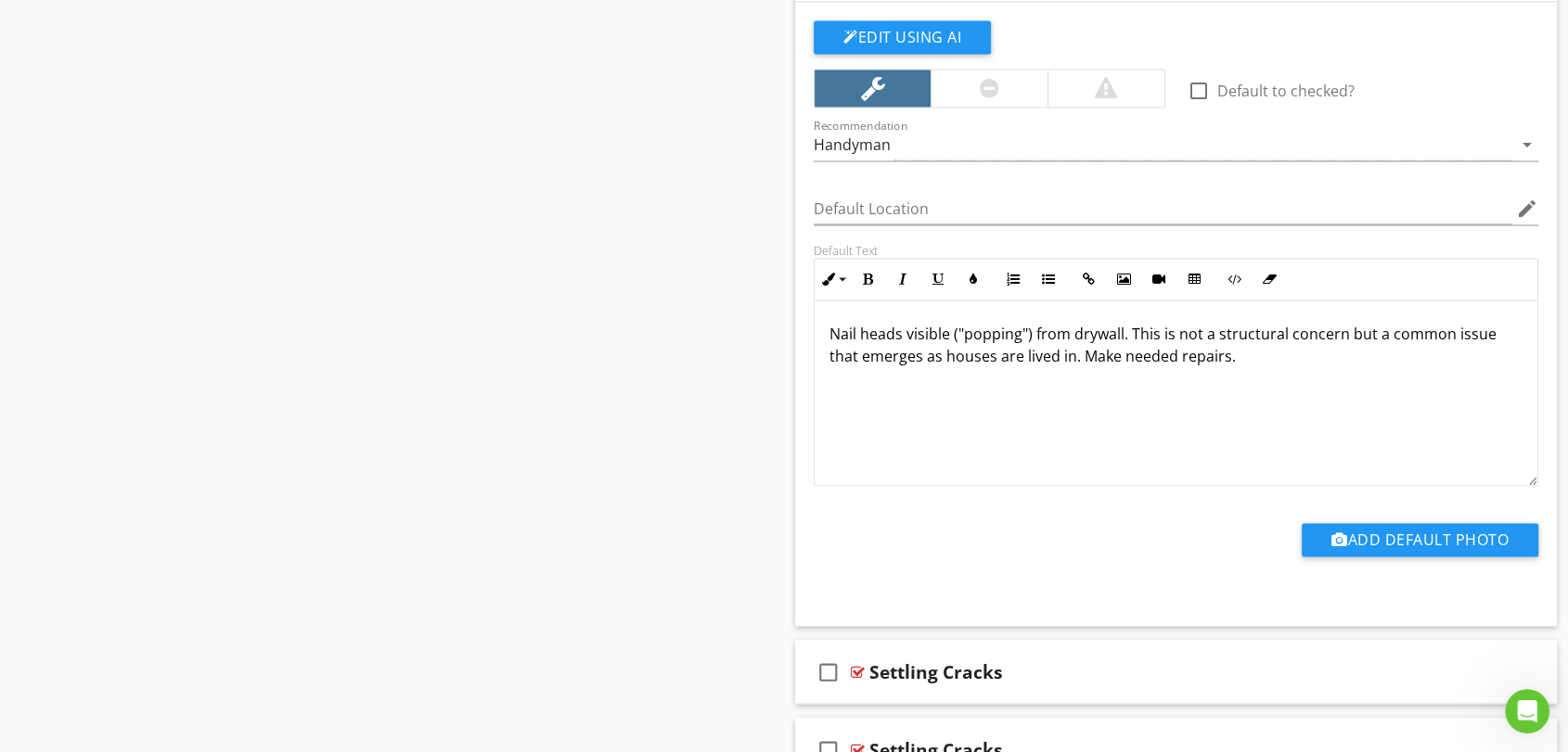 click on "Nail heads visible ("popping") from drywall. This is not a structural concern but a common issue that emerges as houses are lived in. Make needed repairs." at bounding box center [1176, 345] 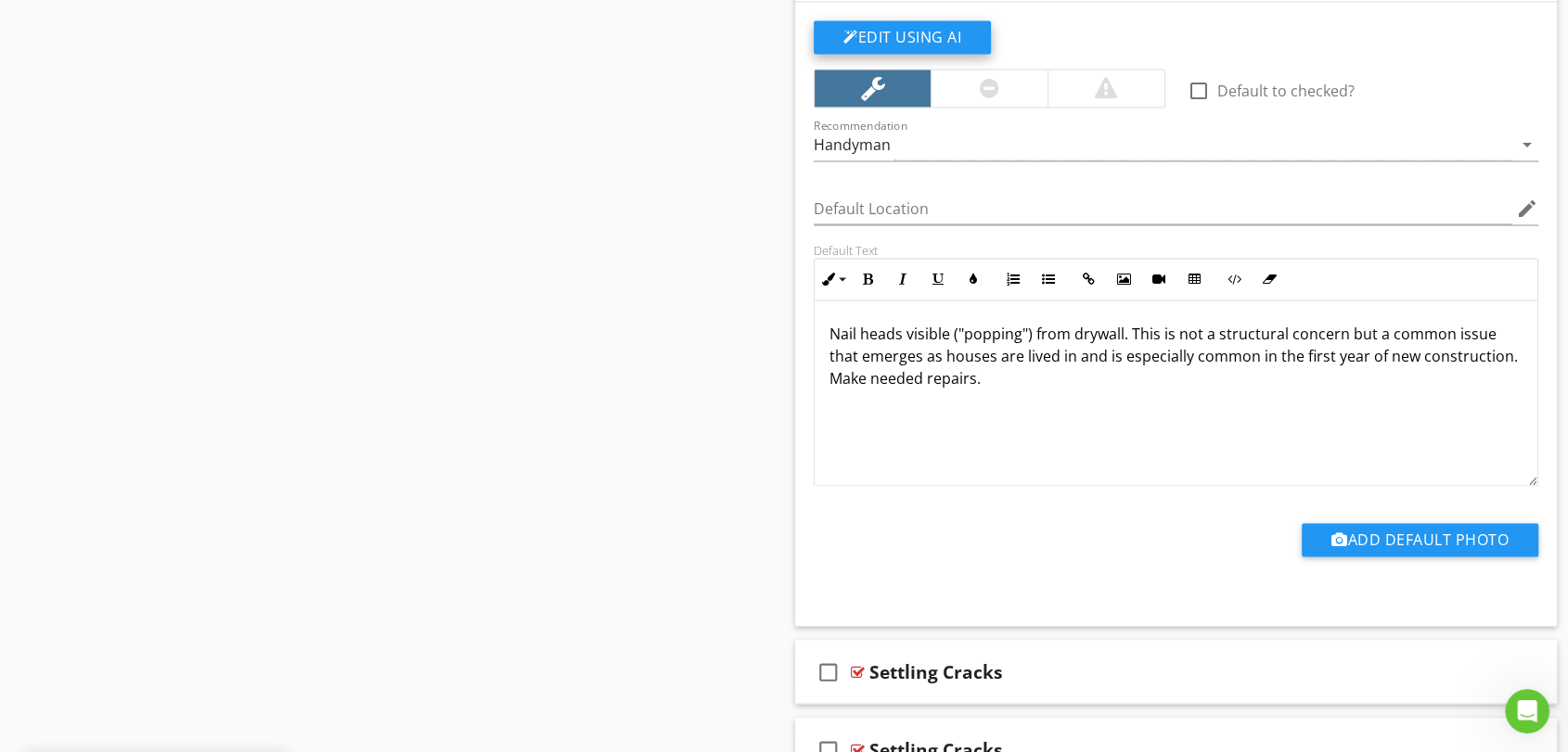 click on "Edit Using AI" at bounding box center [902, -2069] 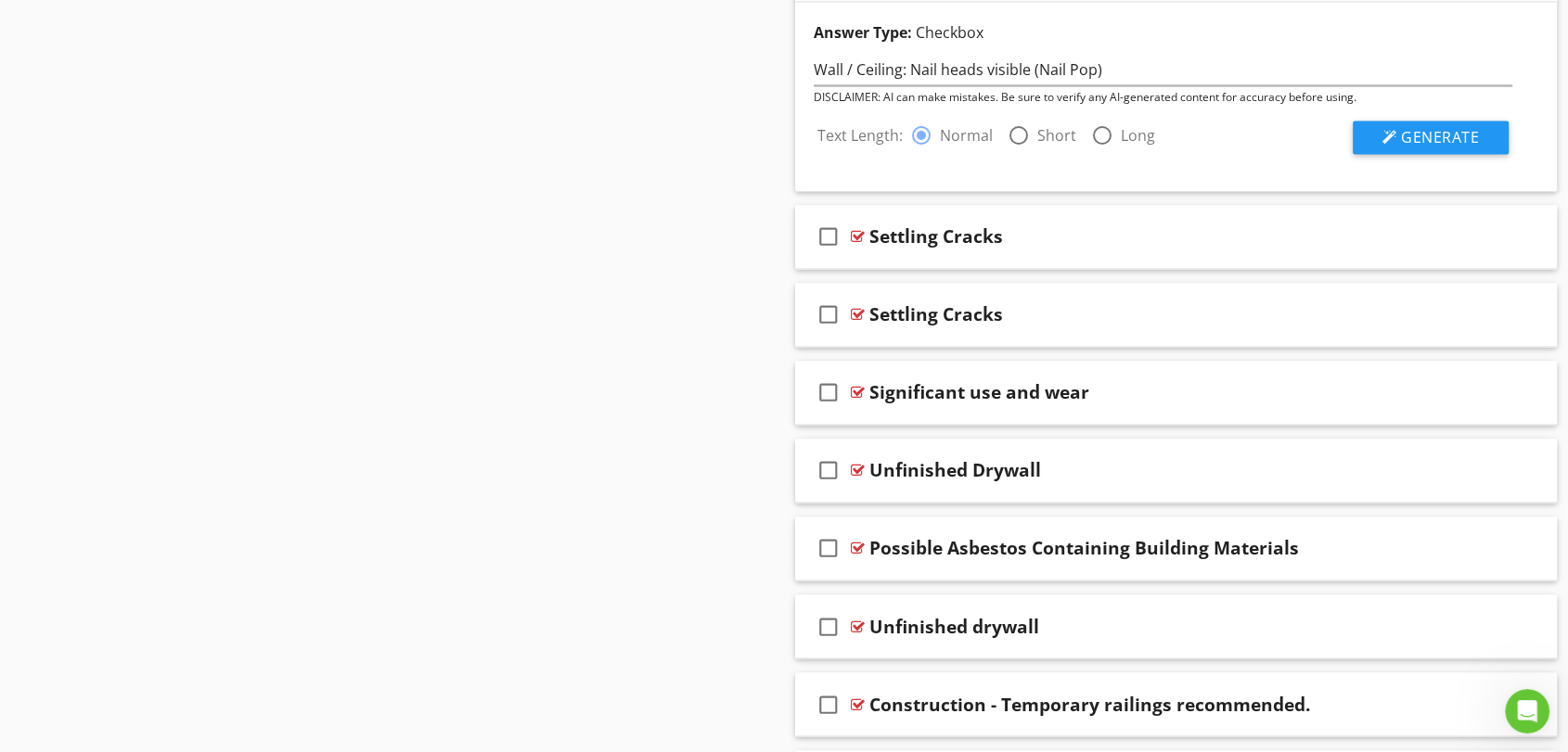 click at bounding box center (1019, 135) 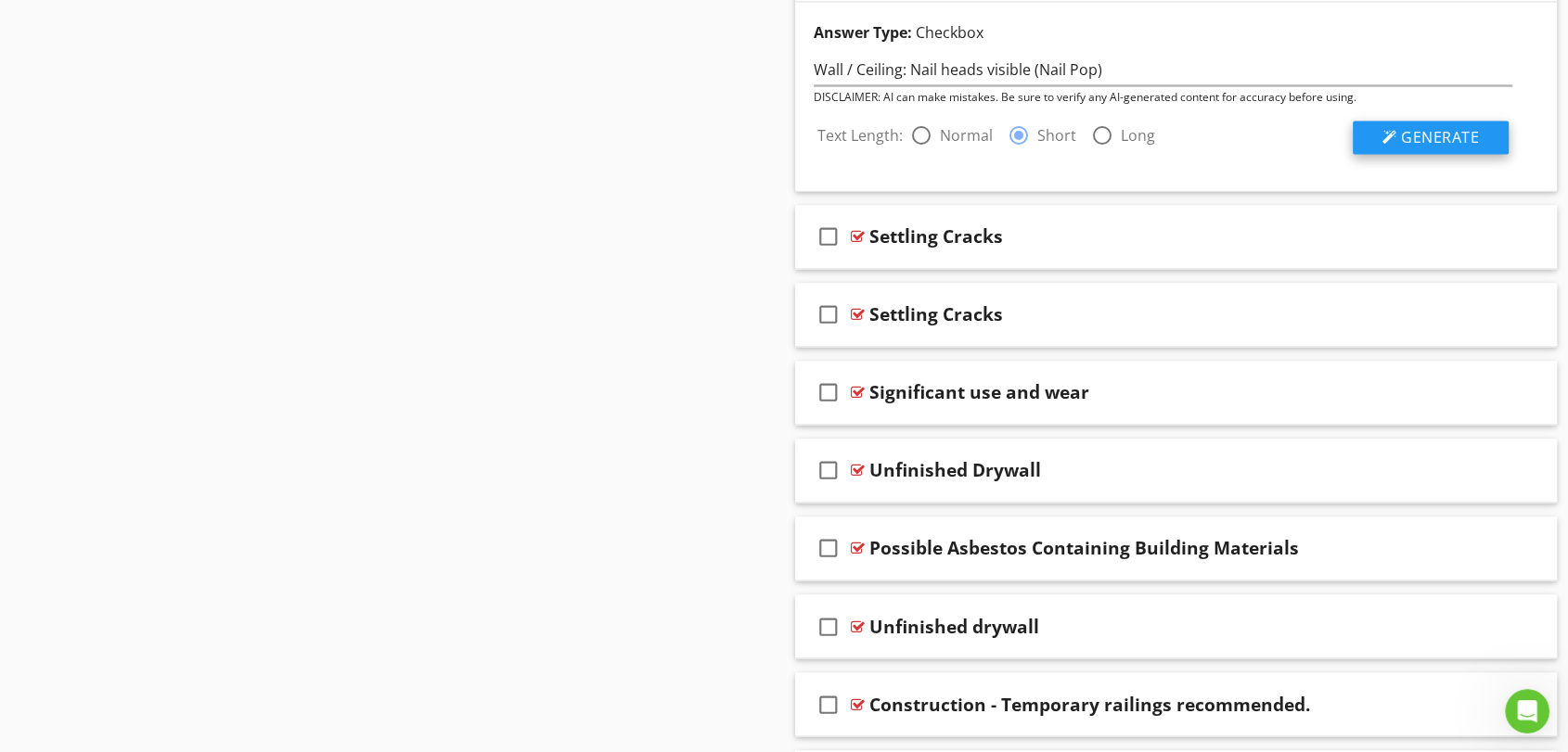 click at bounding box center [1390, 137] 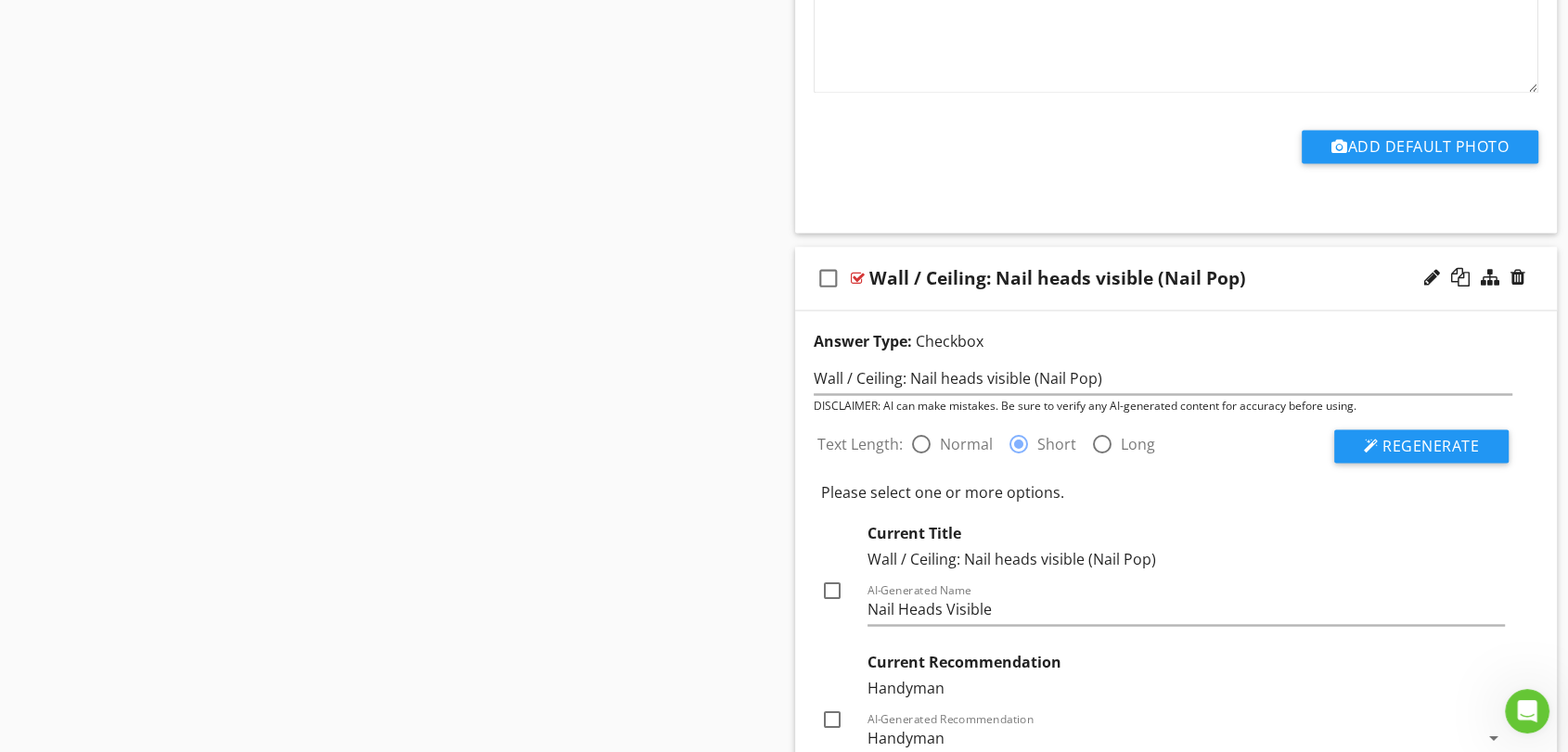 scroll, scrollTop: 3269, scrollLeft: 0, axis: vertical 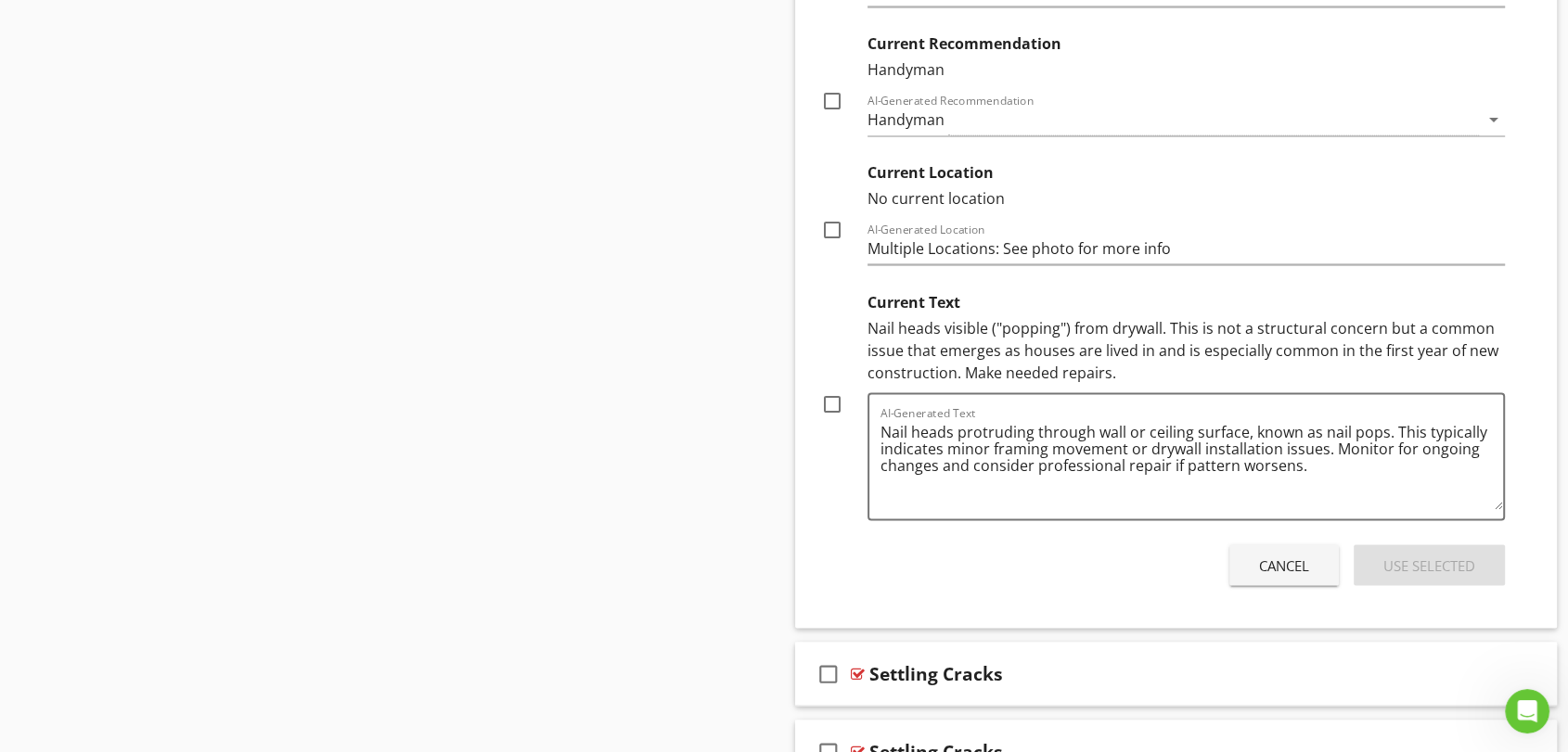 click on "Cancel" at bounding box center (1284, 565) 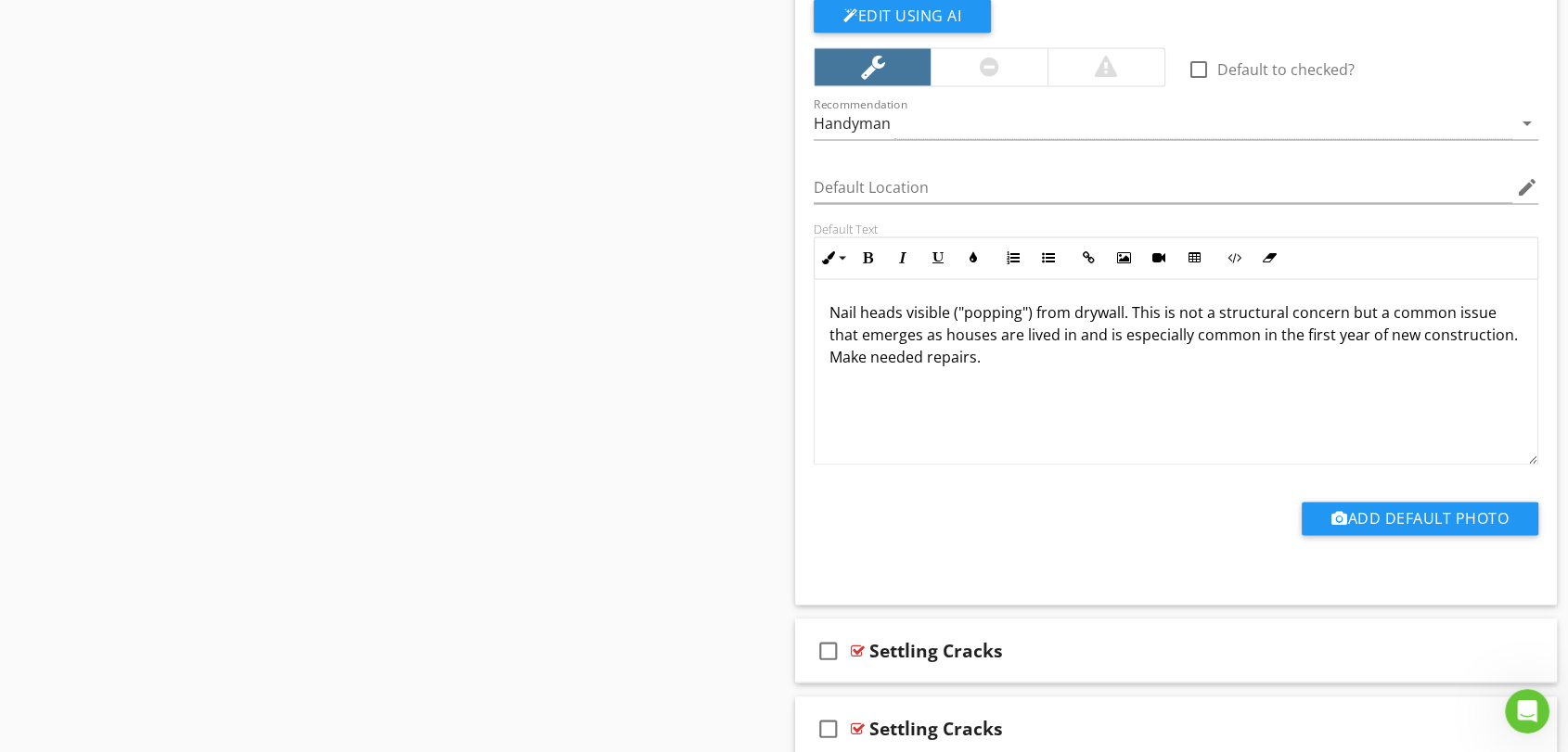 scroll, scrollTop: 3206, scrollLeft: 0, axis: vertical 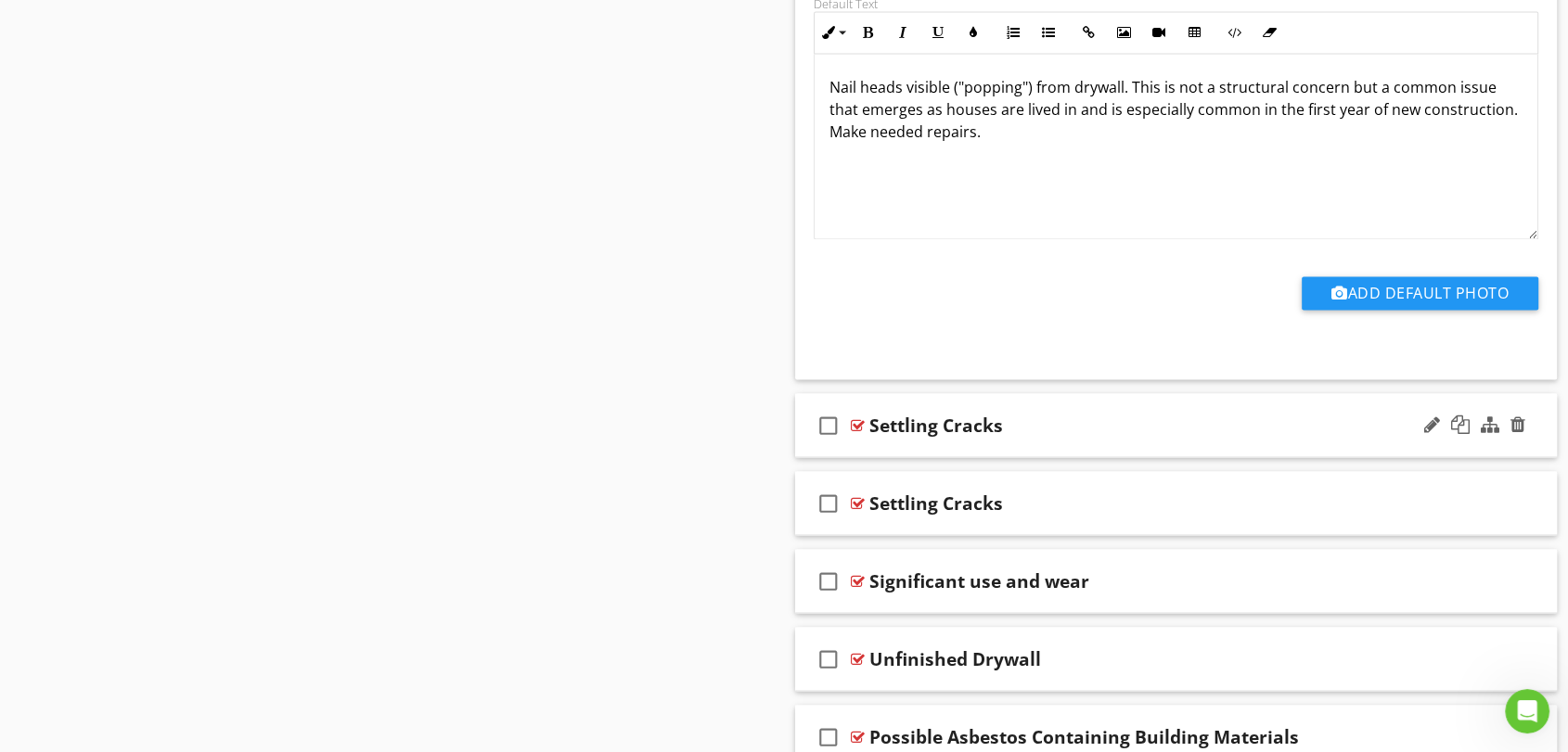 click on "Settling Cracks" at bounding box center (1141, 425) 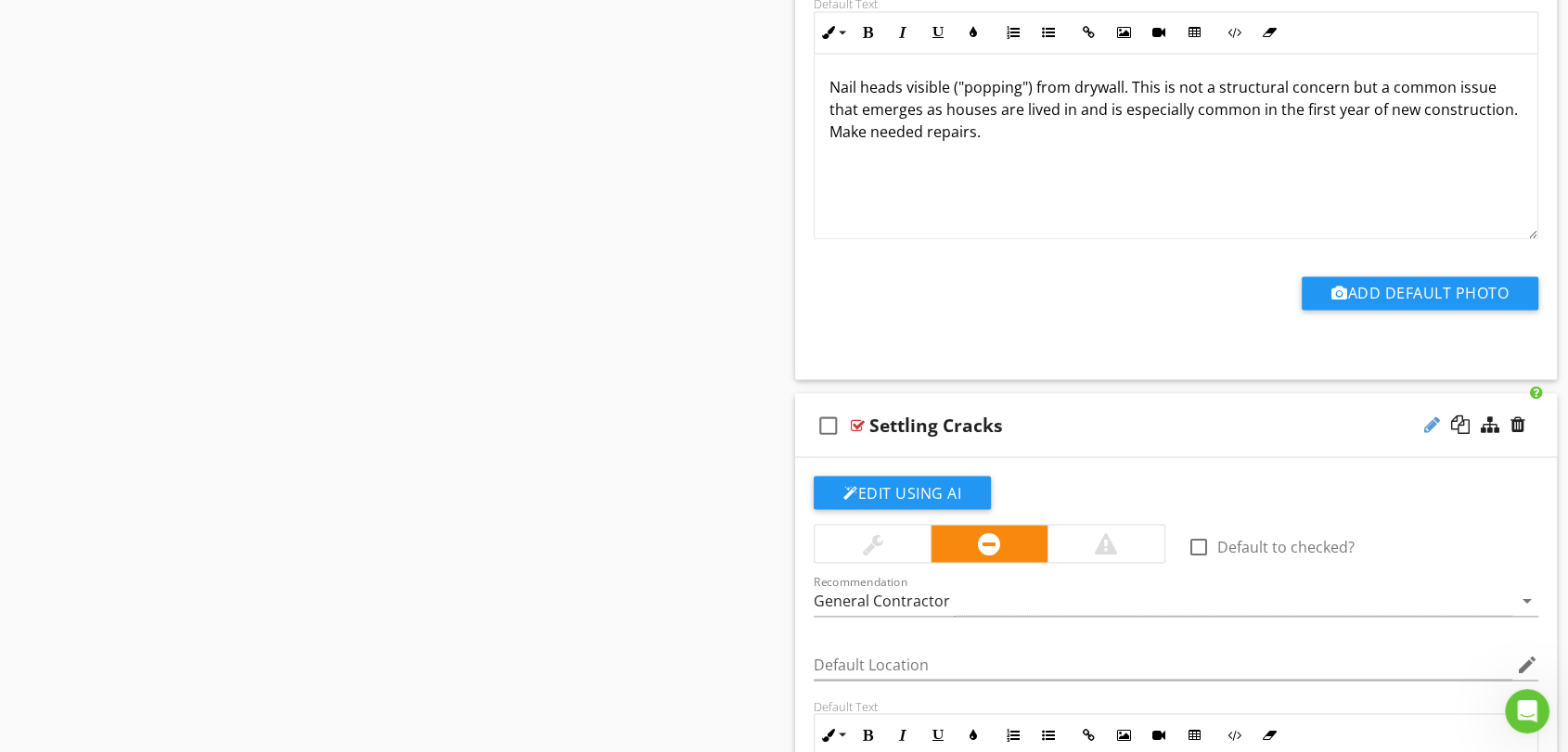 click at bounding box center (1432, 424) 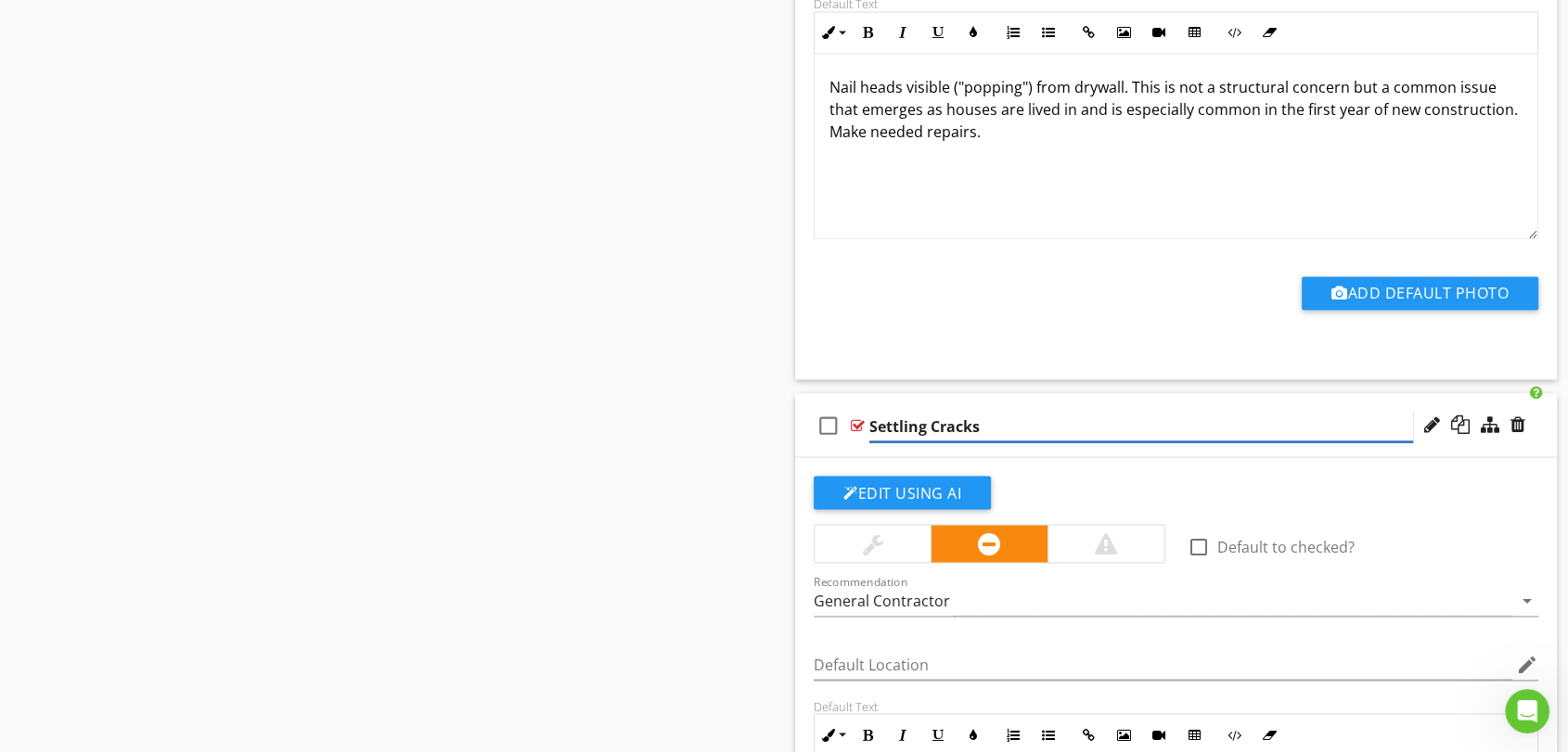 click on "Settling Cracks" at bounding box center (1141, 426) 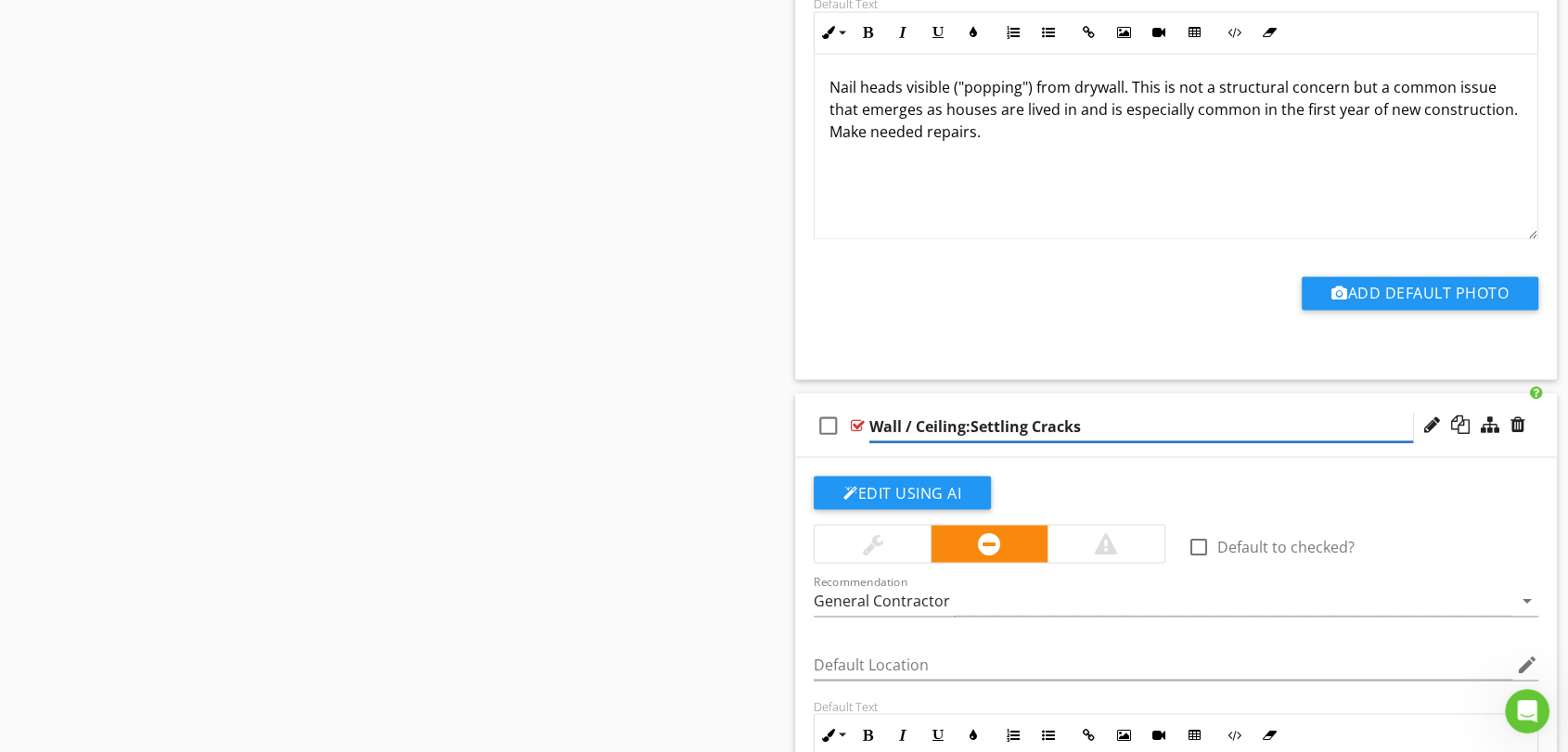 type on "Wall / Ceiling: Settling Cracks" 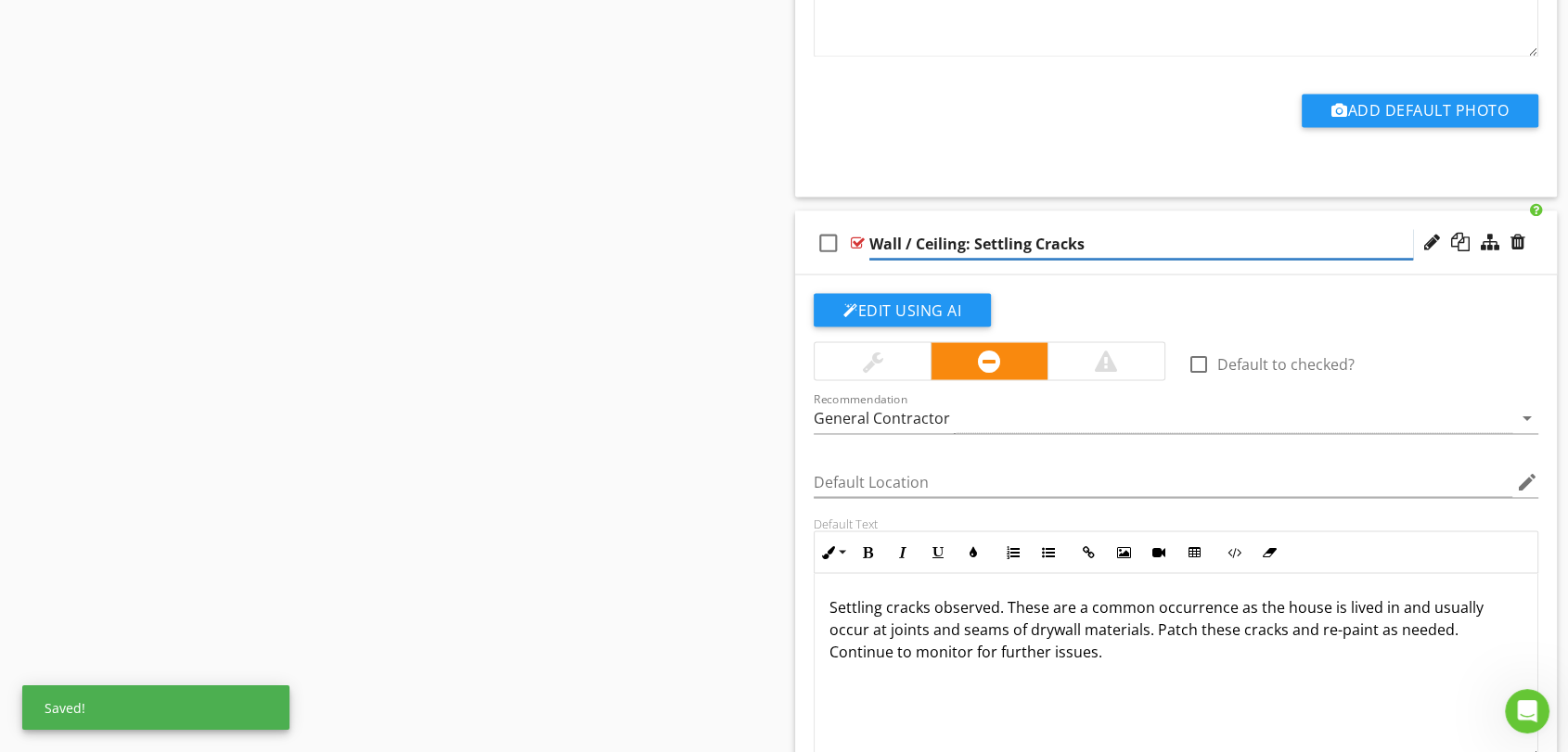 scroll, scrollTop: 3619, scrollLeft: 0, axis: vertical 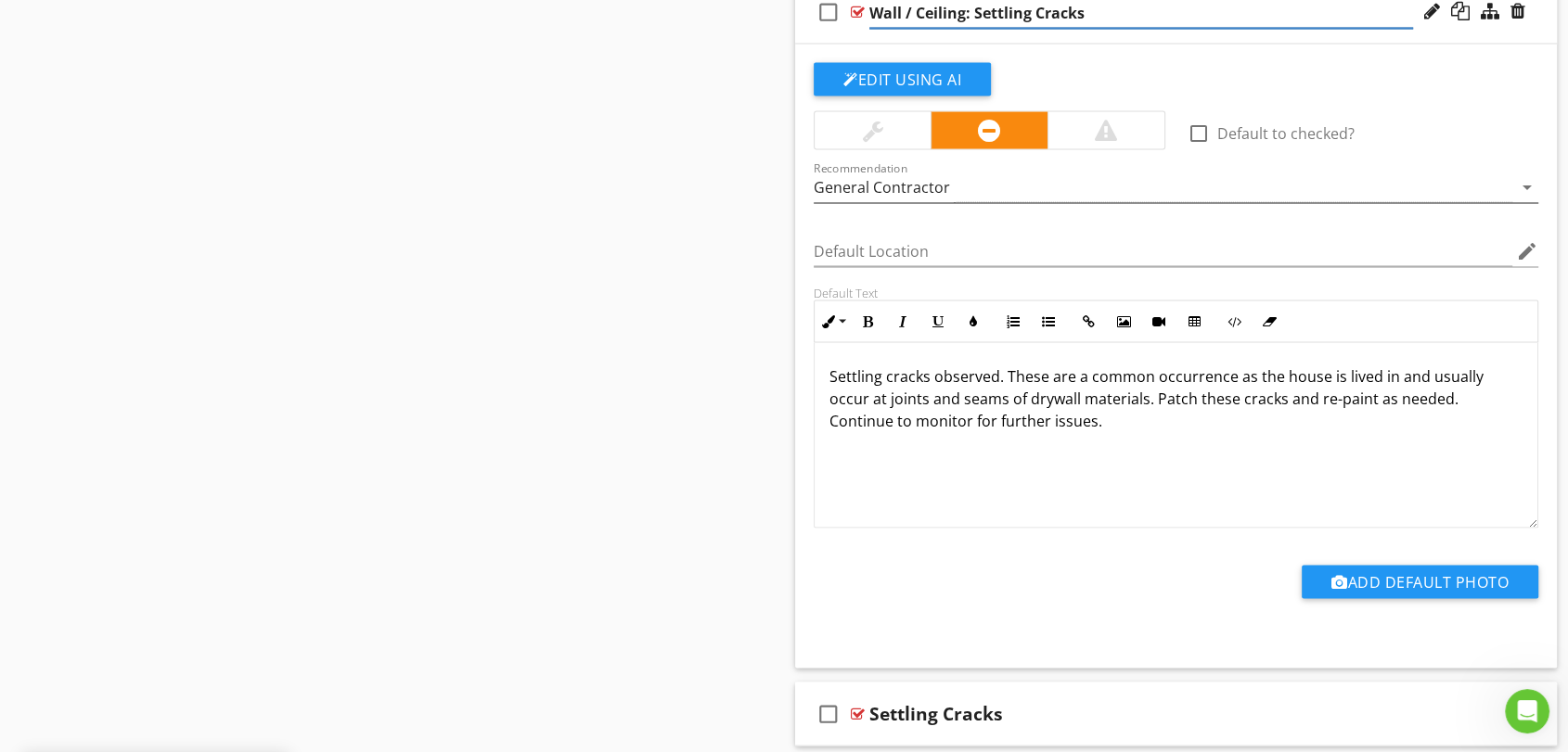 click on "General Contractor" at bounding box center (1163, 187) 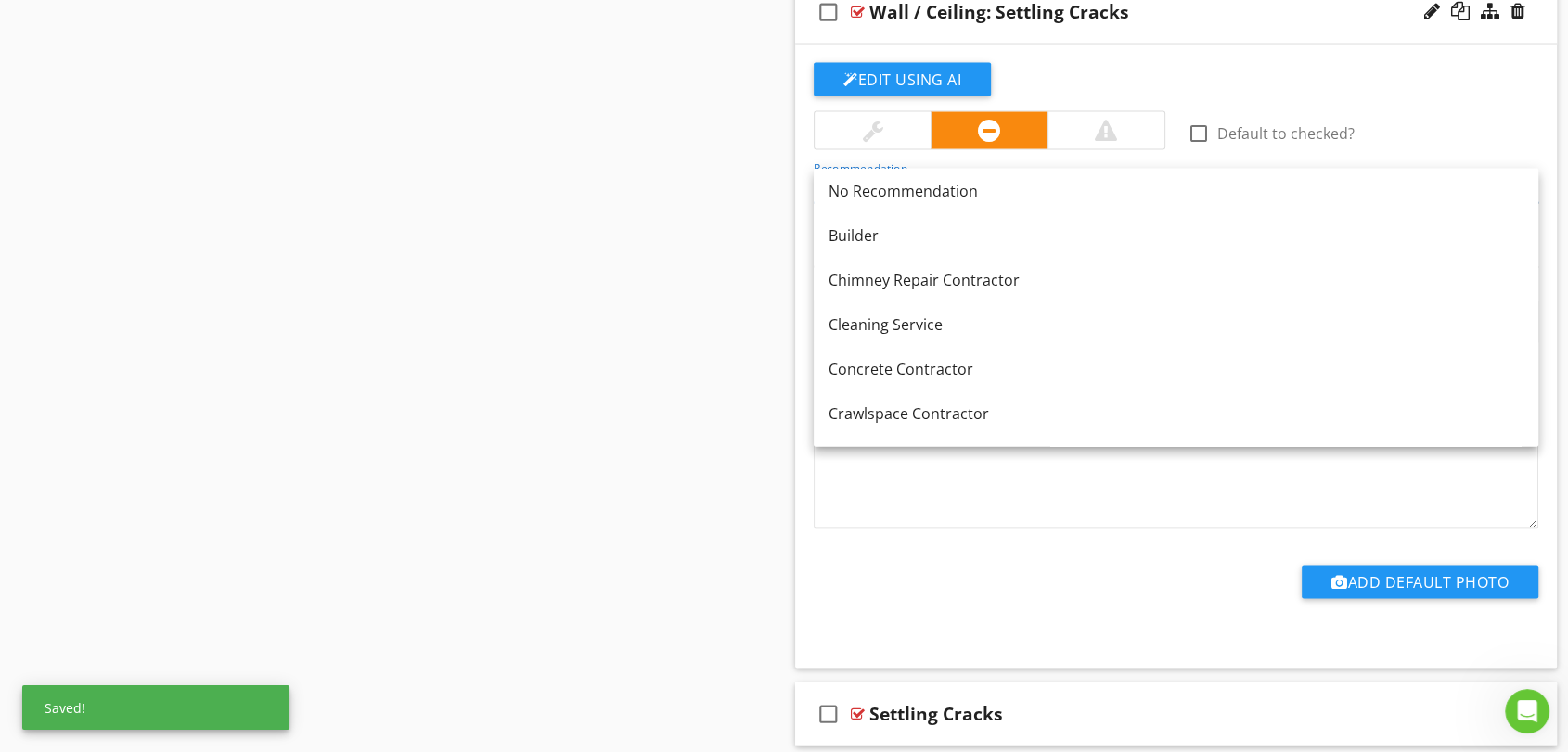 scroll, scrollTop: 611, scrollLeft: 0, axis: vertical 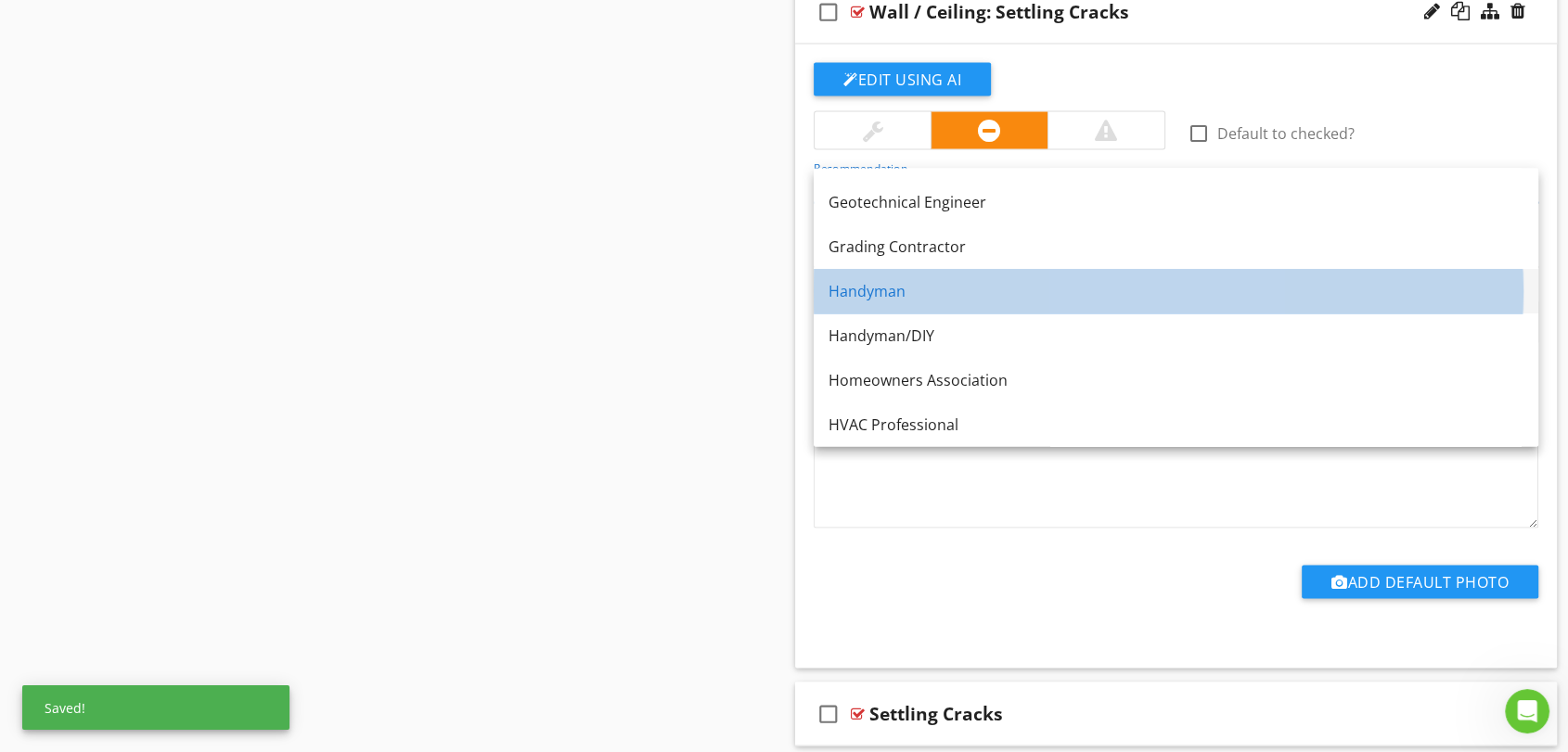 click on "Handyman" at bounding box center [1176, 292] 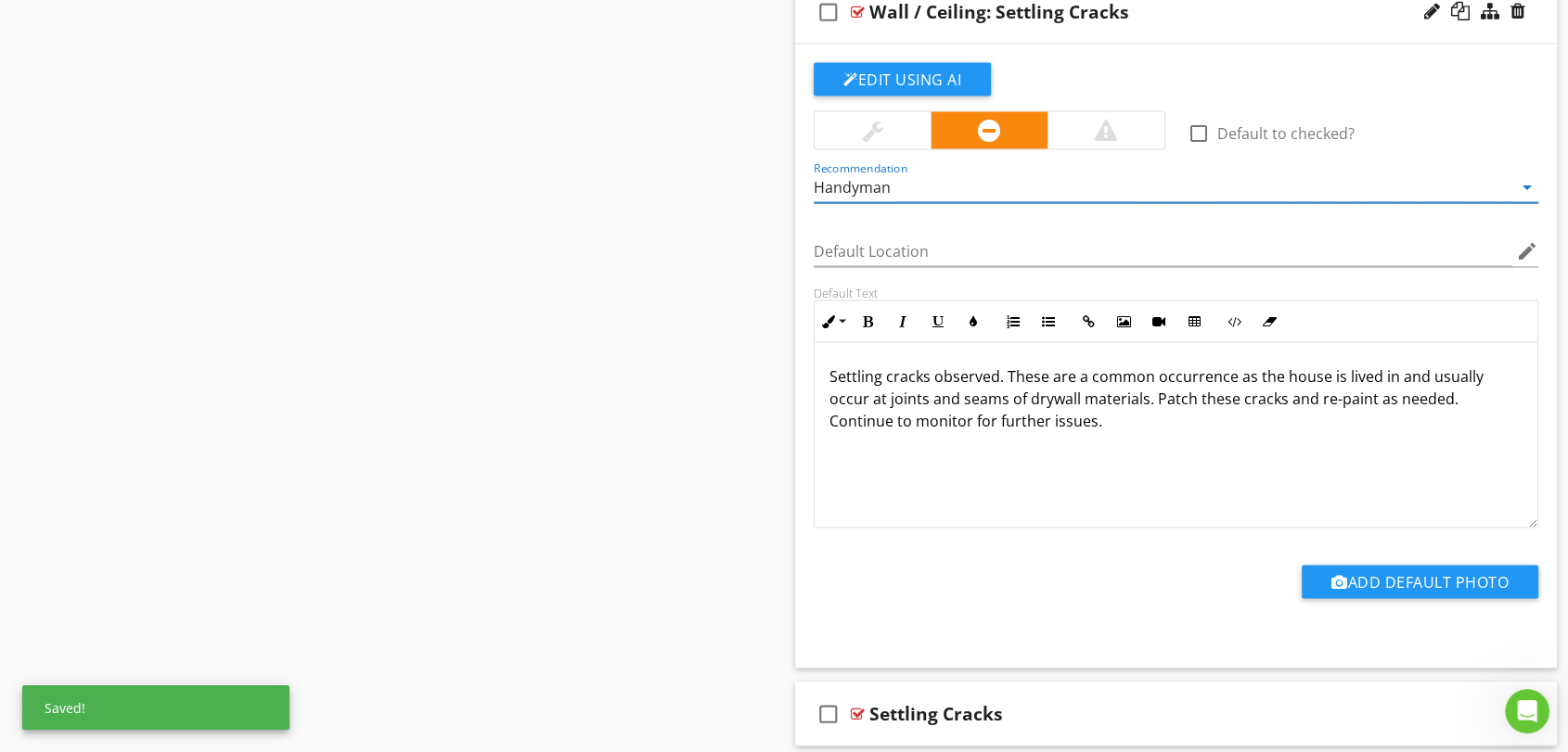 click at bounding box center [872, 131] 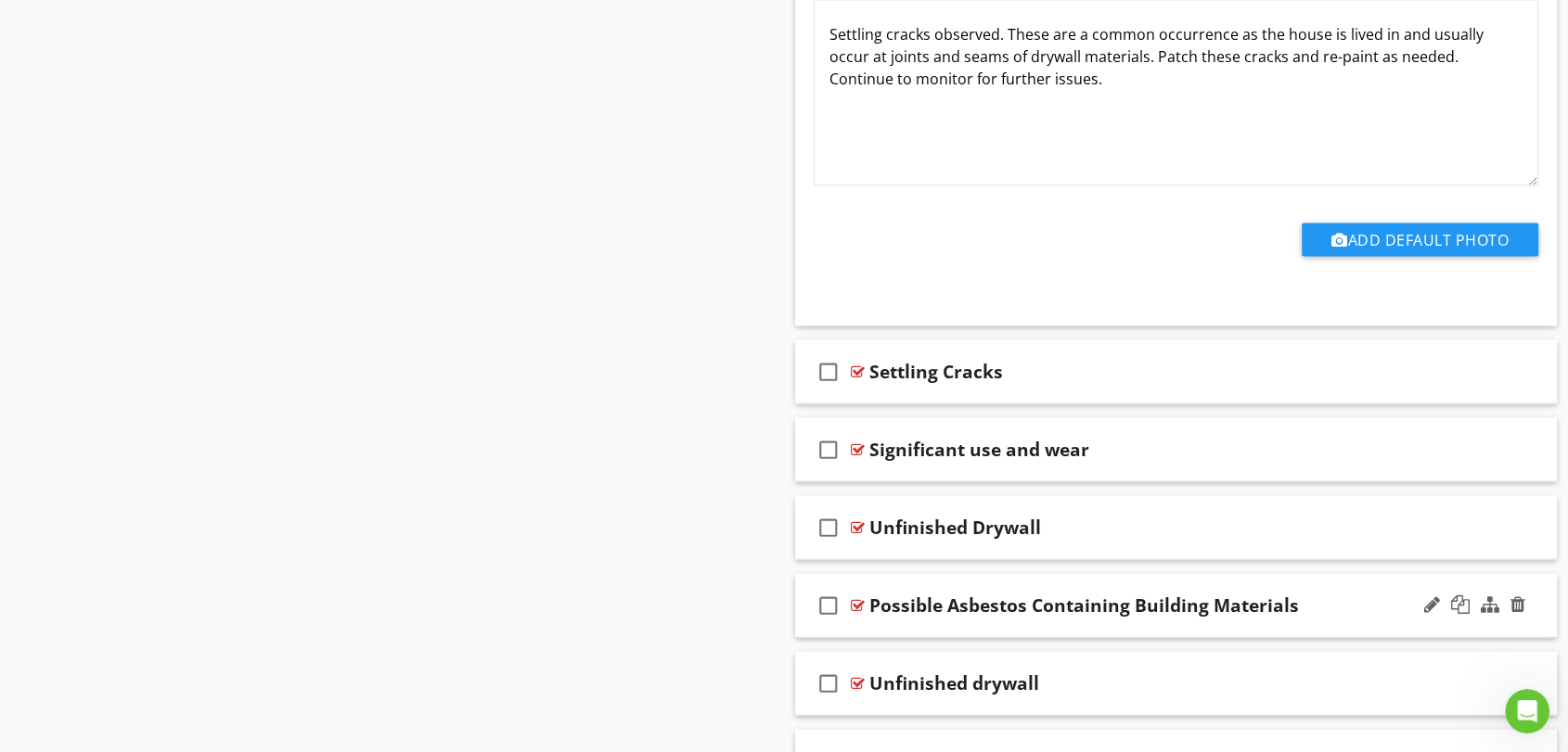 scroll, scrollTop: 4237, scrollLeft: 0, axis: vertical 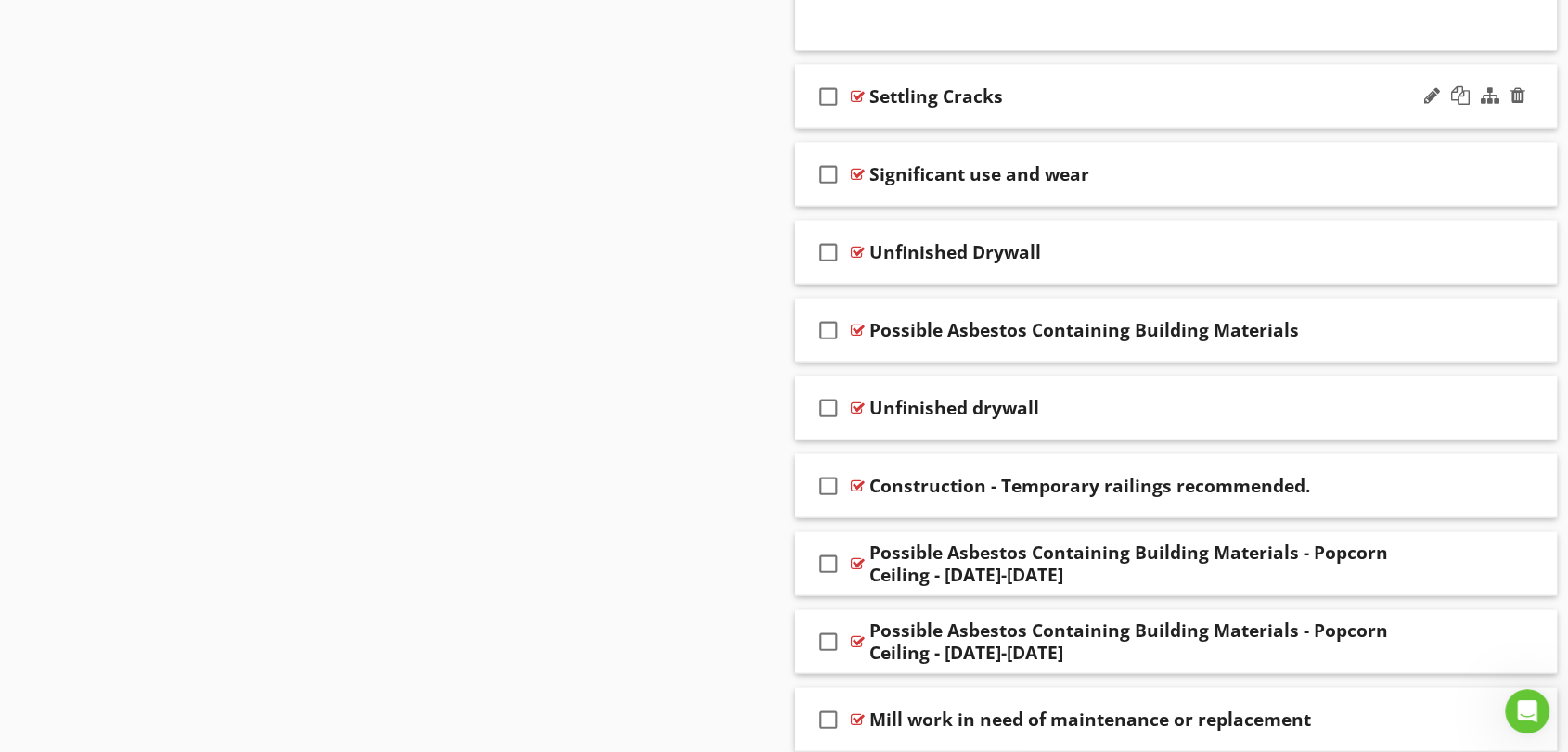 click on "check_box_outline_blank
Settling Cracks" at bounding box center [1176, 96] 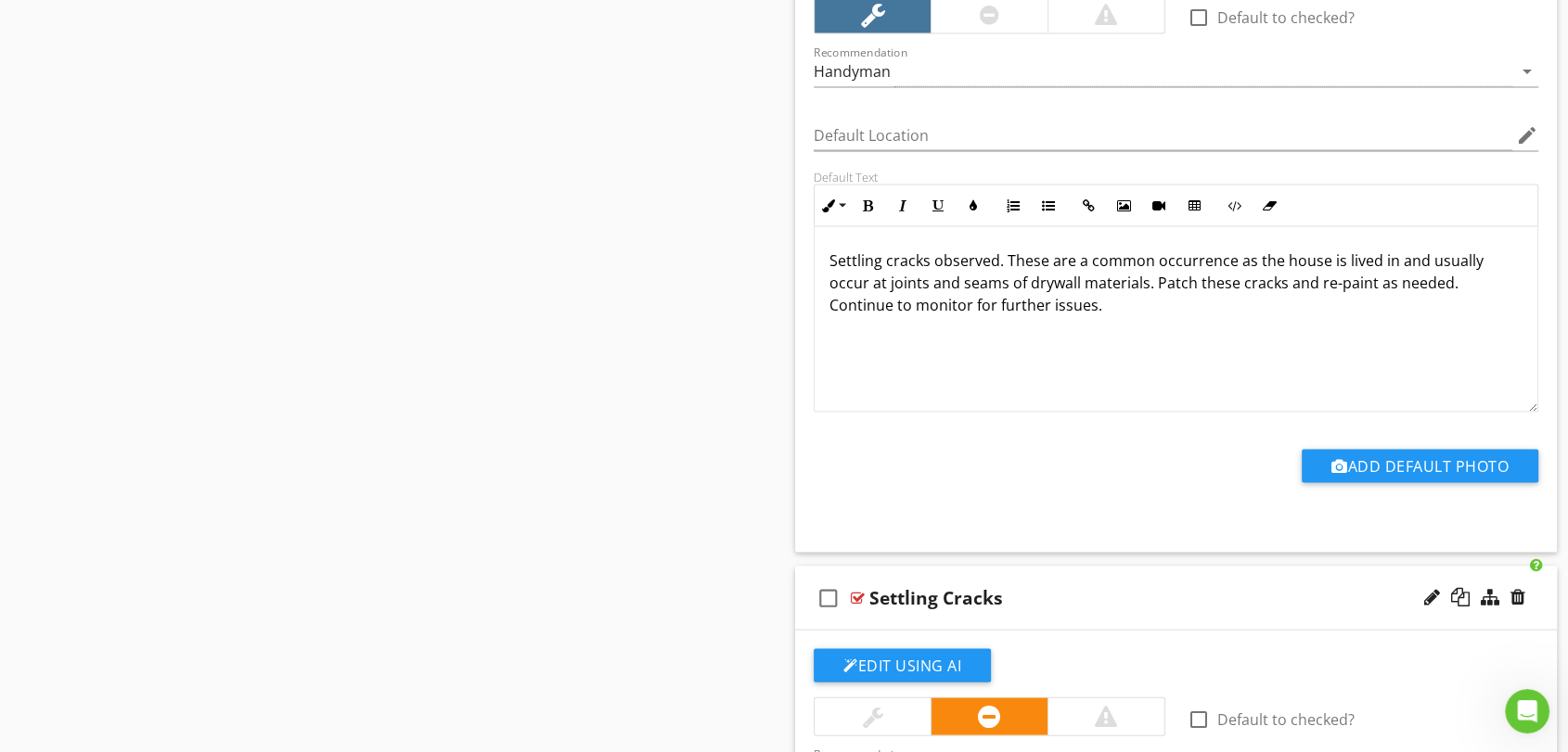 scroll, scrollTop: 3722, scrollLeft: 0, axis: vertical 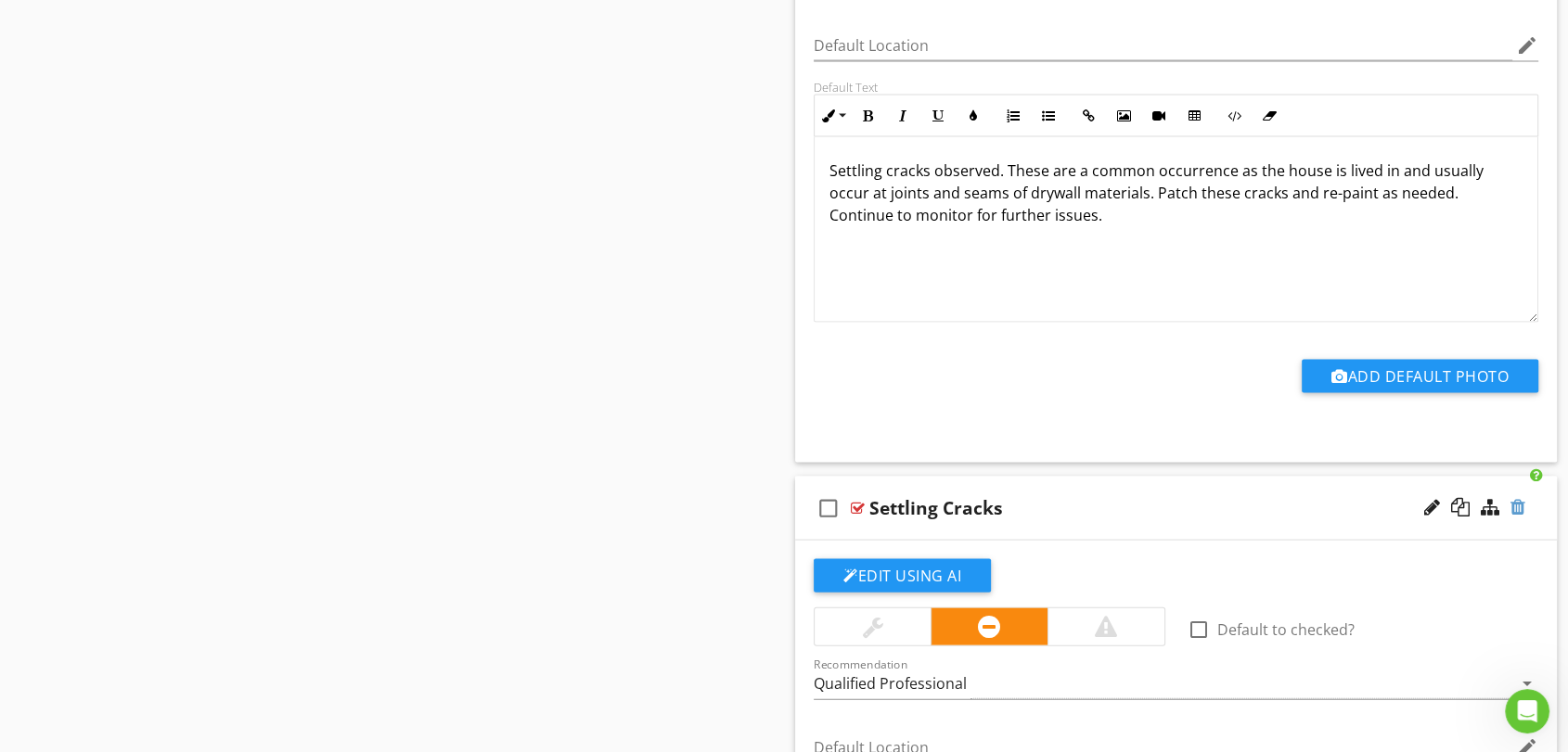 click at bounding box center [1518, 507] 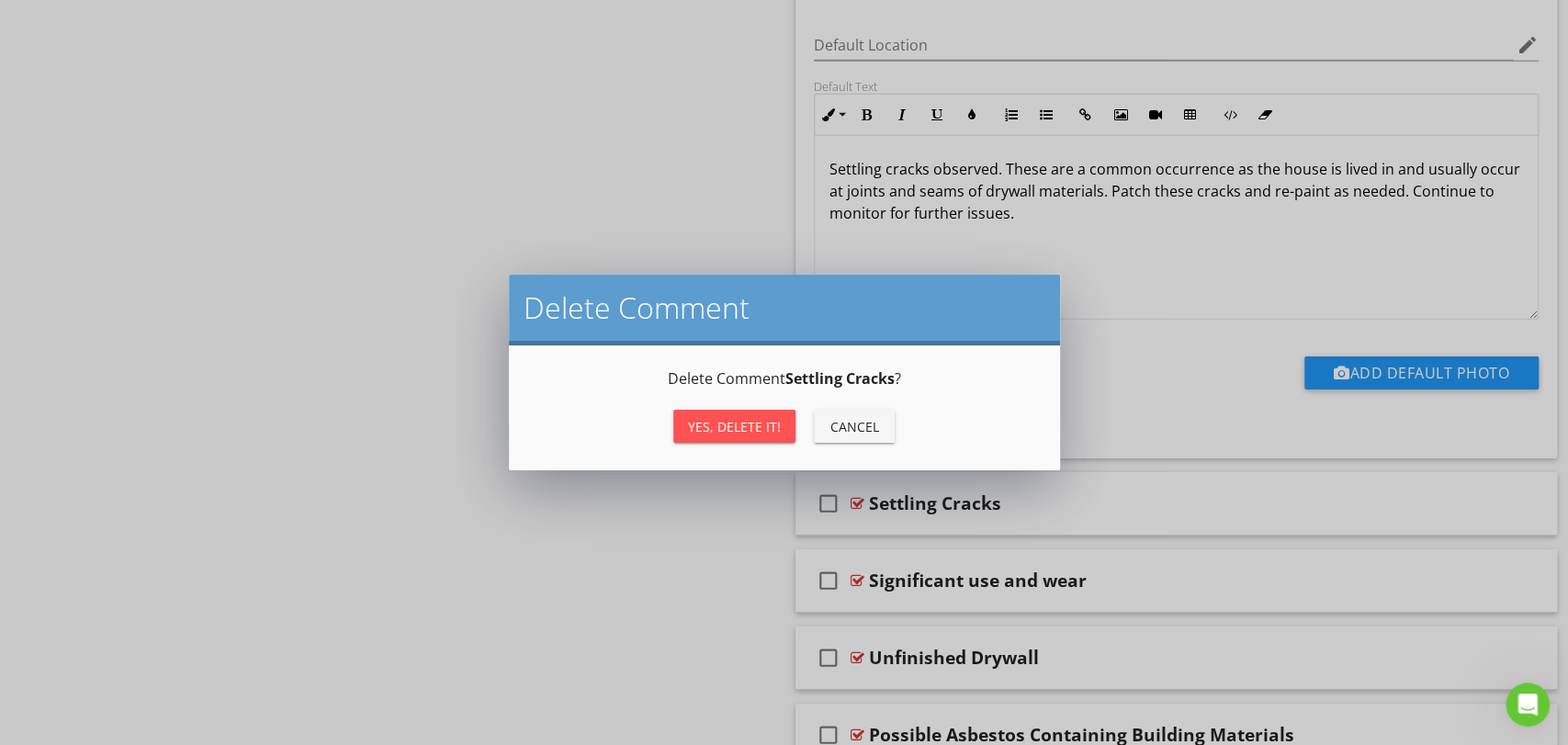 click on "Yes, Delete it!" at bounding box center [734, 426] 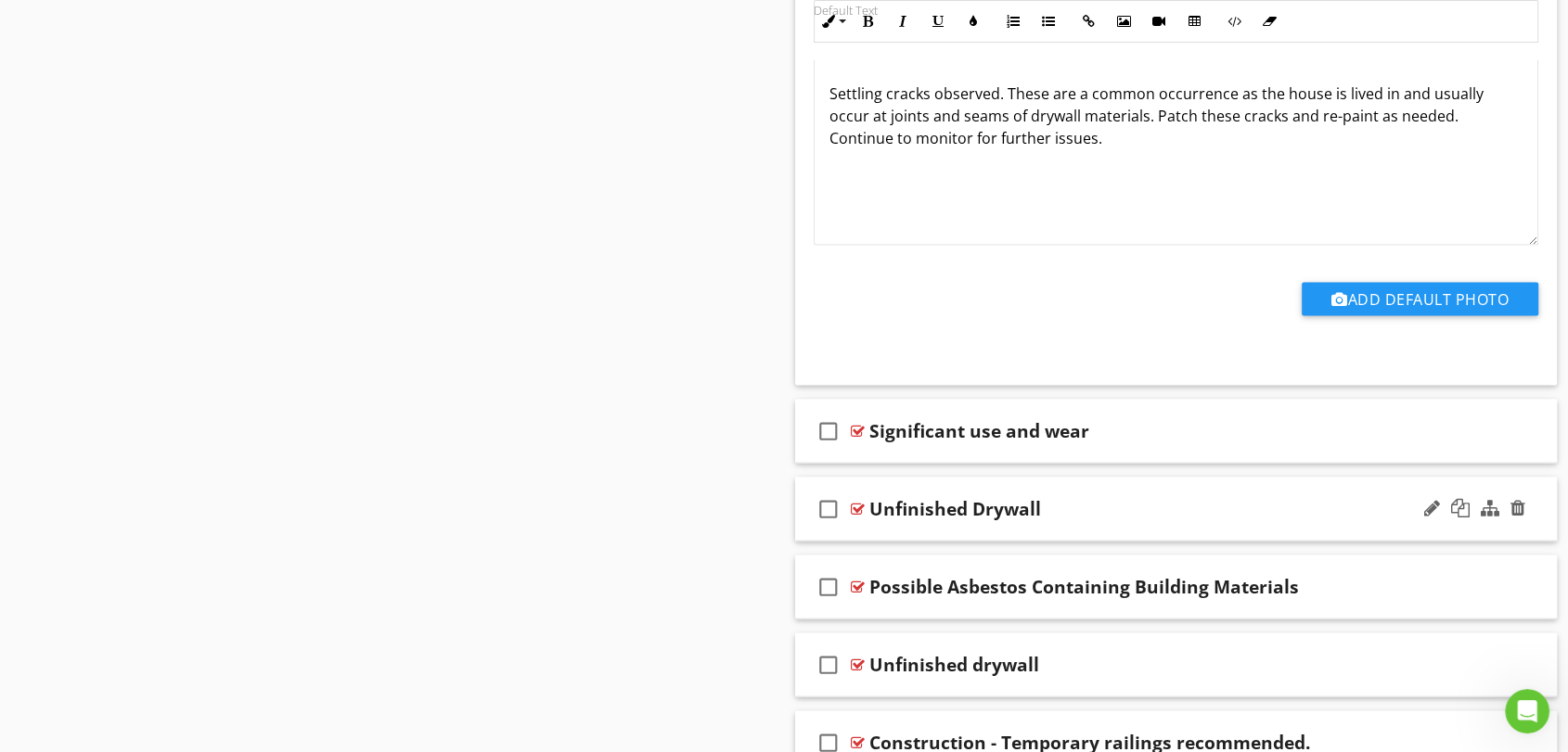 scroll, scrollTop: 4031, scrollLeft: 0, axis: vertical 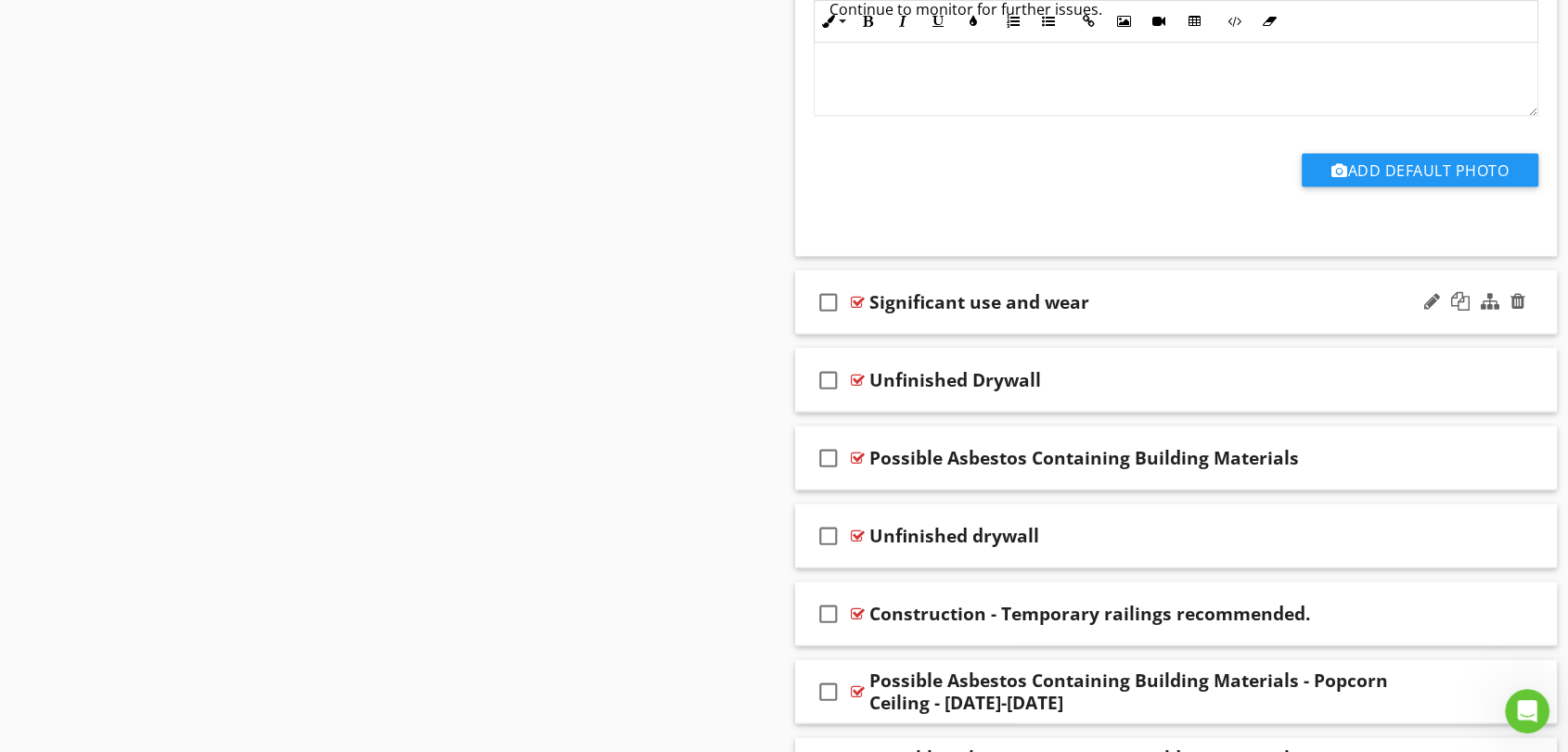 click on "check_box_outline_blank
Significant use and wear" at bounding box center [1176, 302] 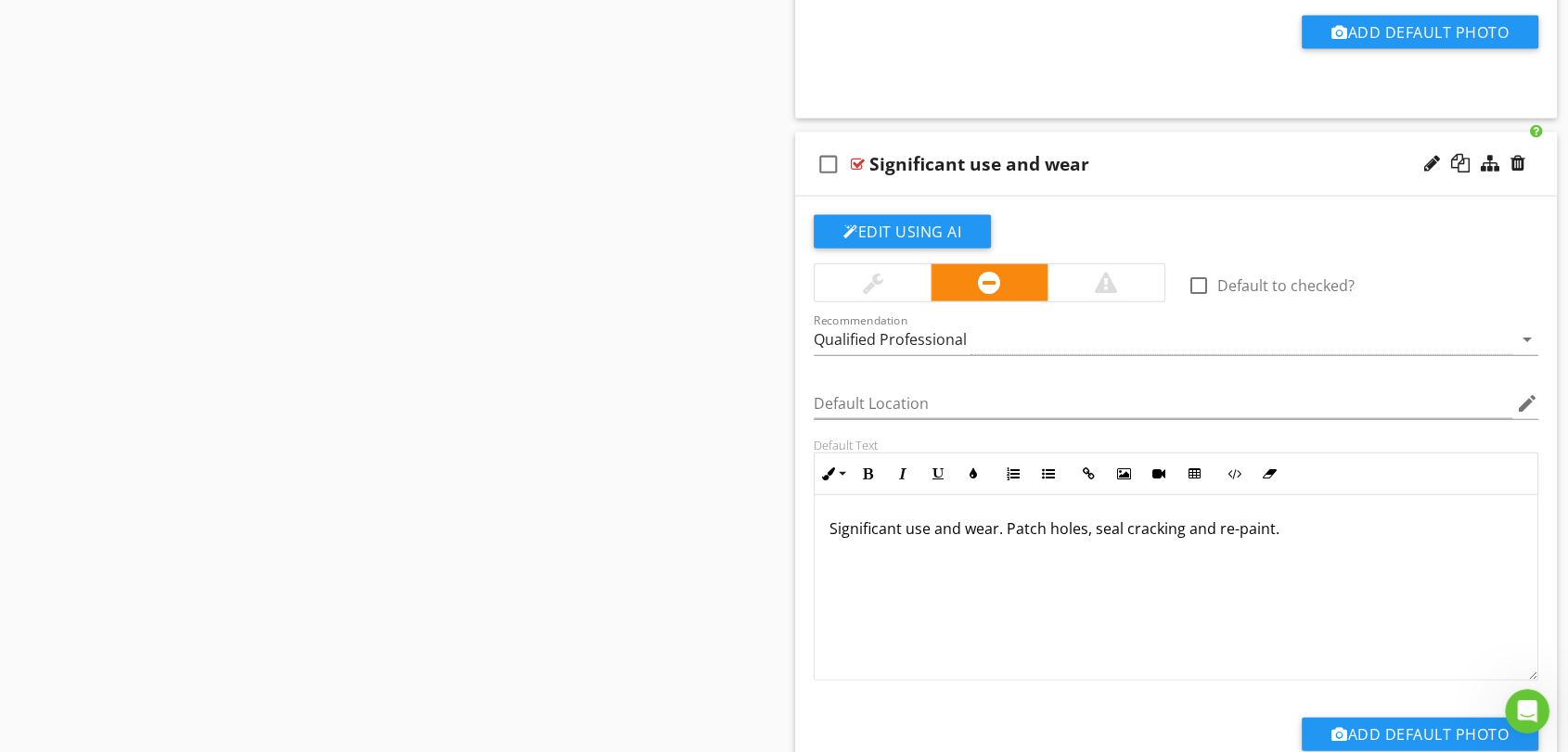 scroll, scrollTop: 4237, scrollLeft: 0, axis: vertical 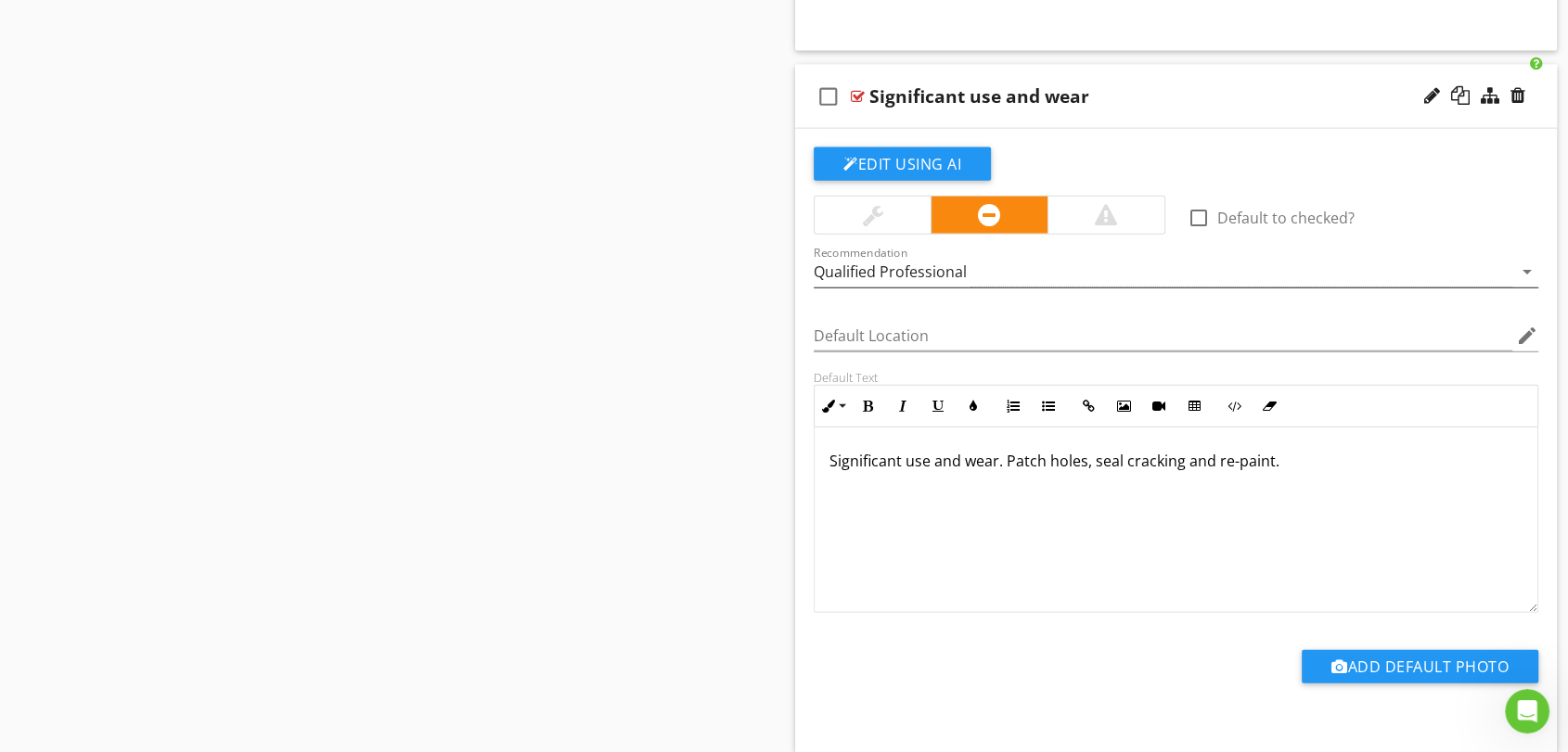 click on "Qualified Professional" at bounding box center (1163, 272) 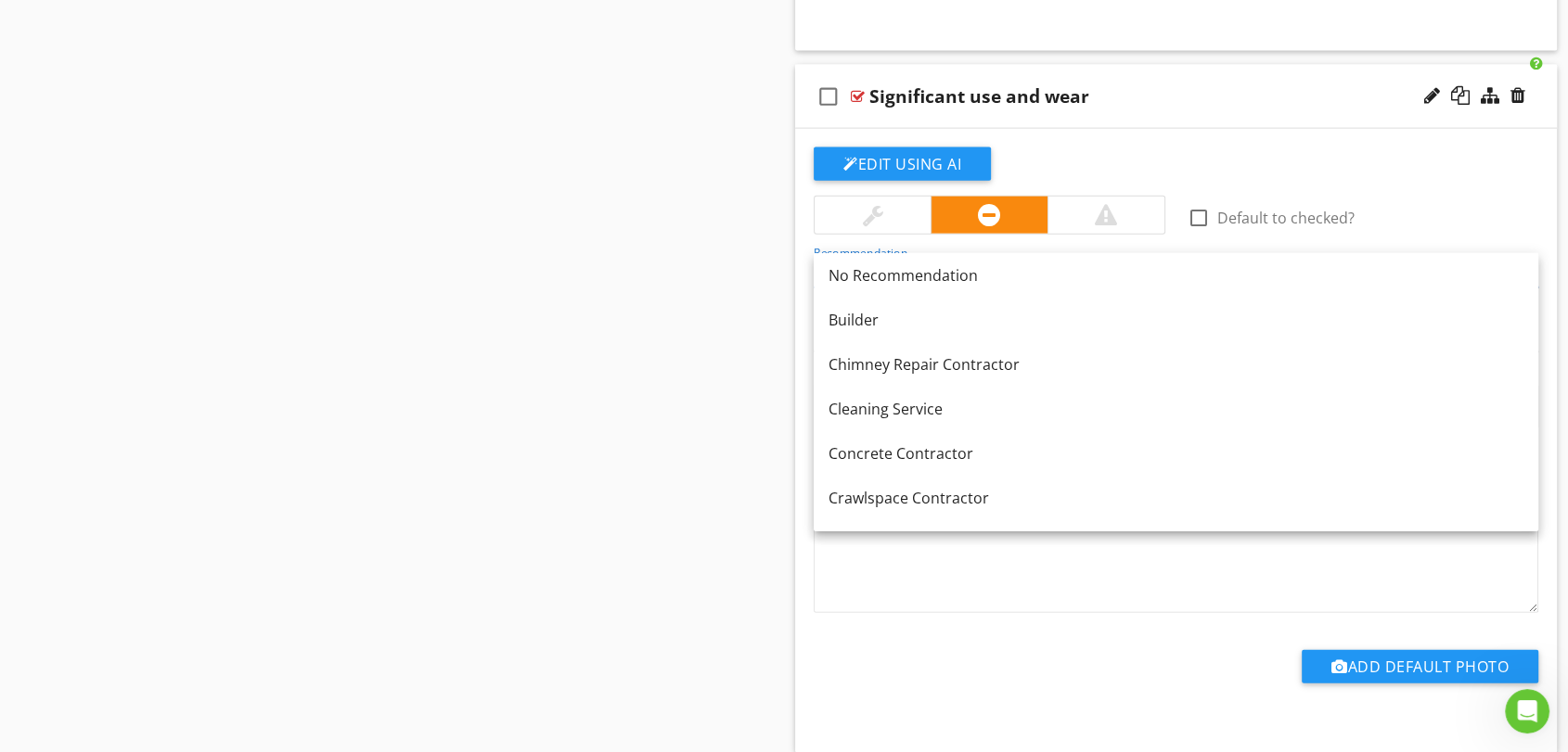 scroll, scrollTop: 611, scrollLeft: 0, axis: vertical 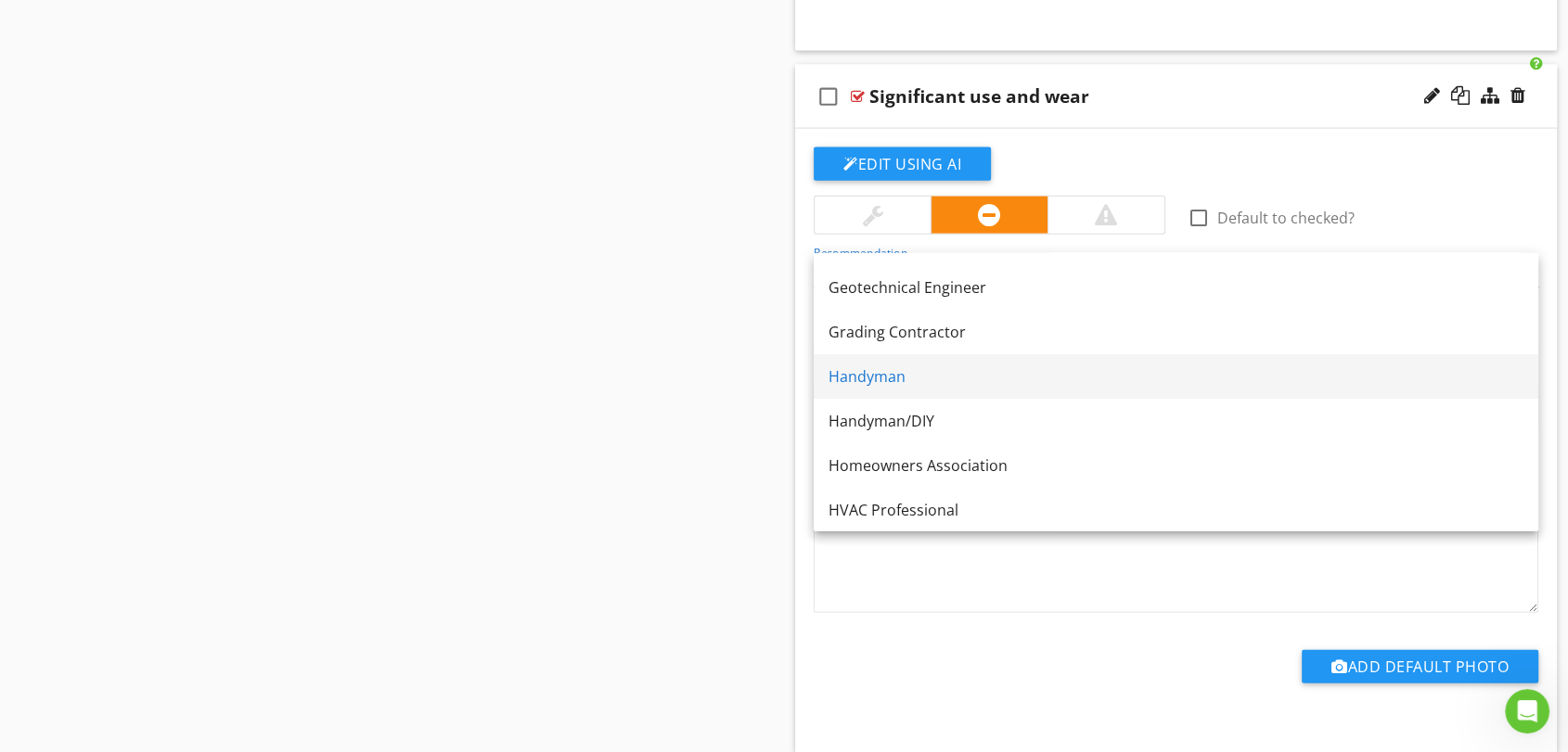 click on "Handyman" at bounding box center [1176, 376] 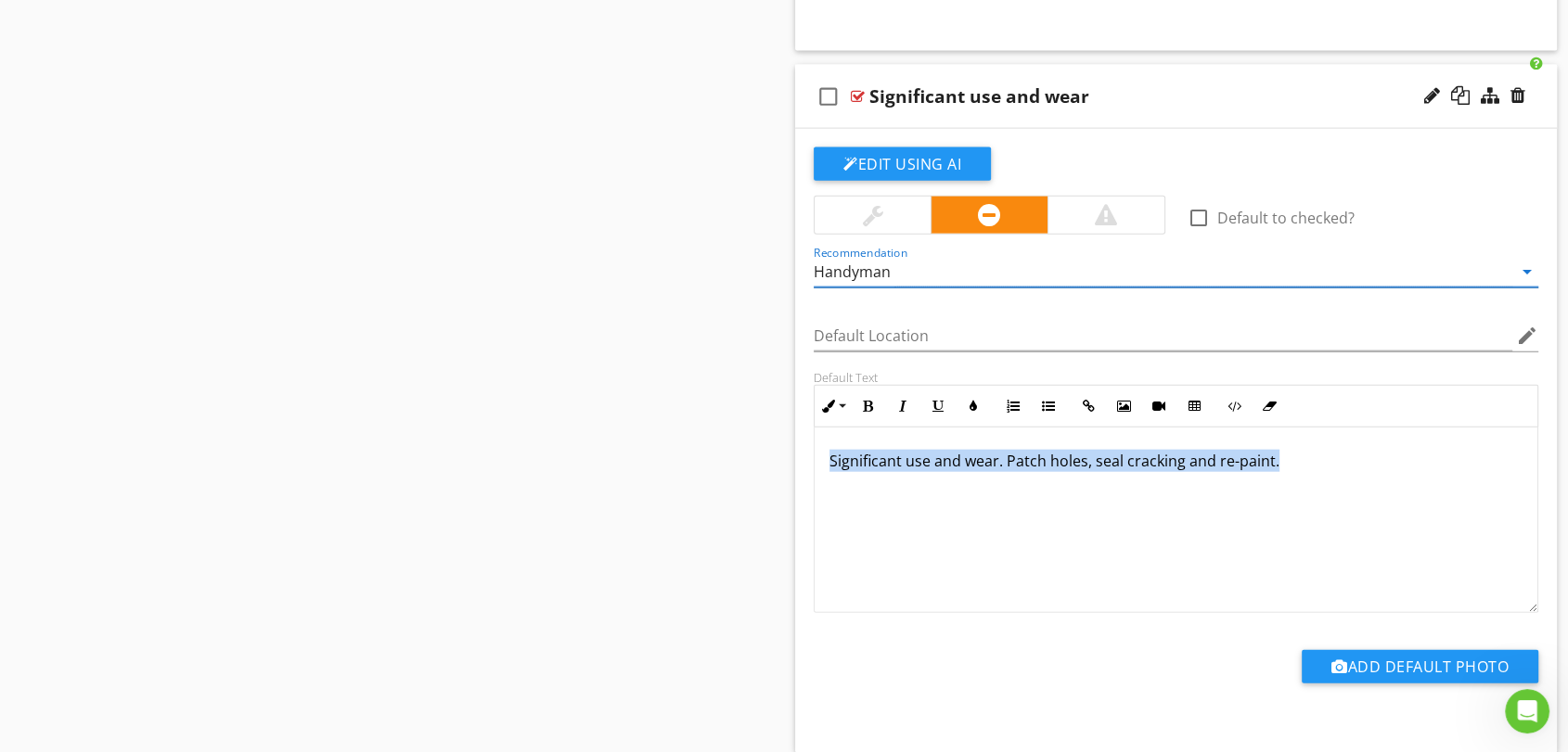drag, startPoint x: 1306, startPoint y: 491, endPoint x: 652, endPoint y: 459, distance: 654.7824 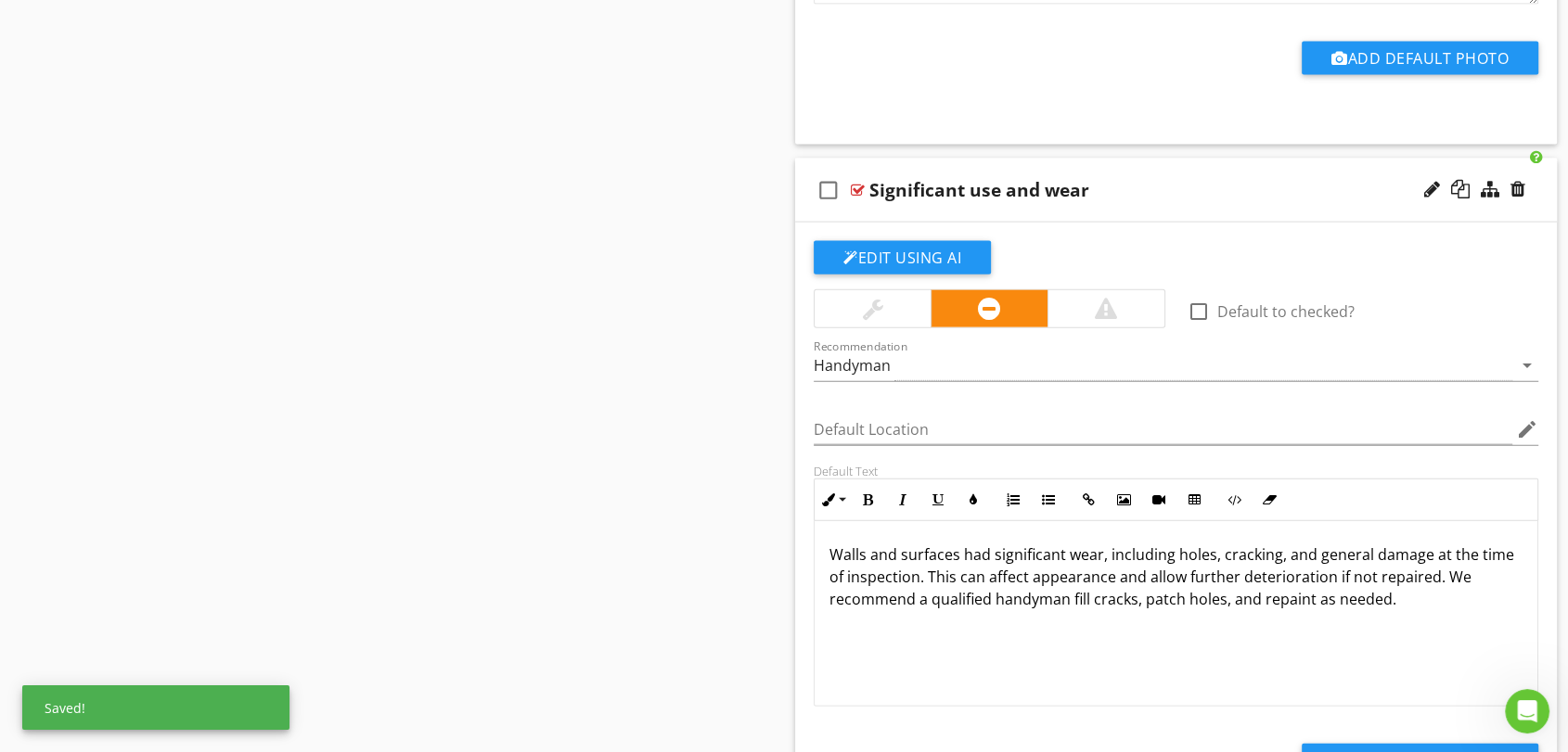 scroll, scrollTop: 3928, scrollLeft: 0, axis: vertical 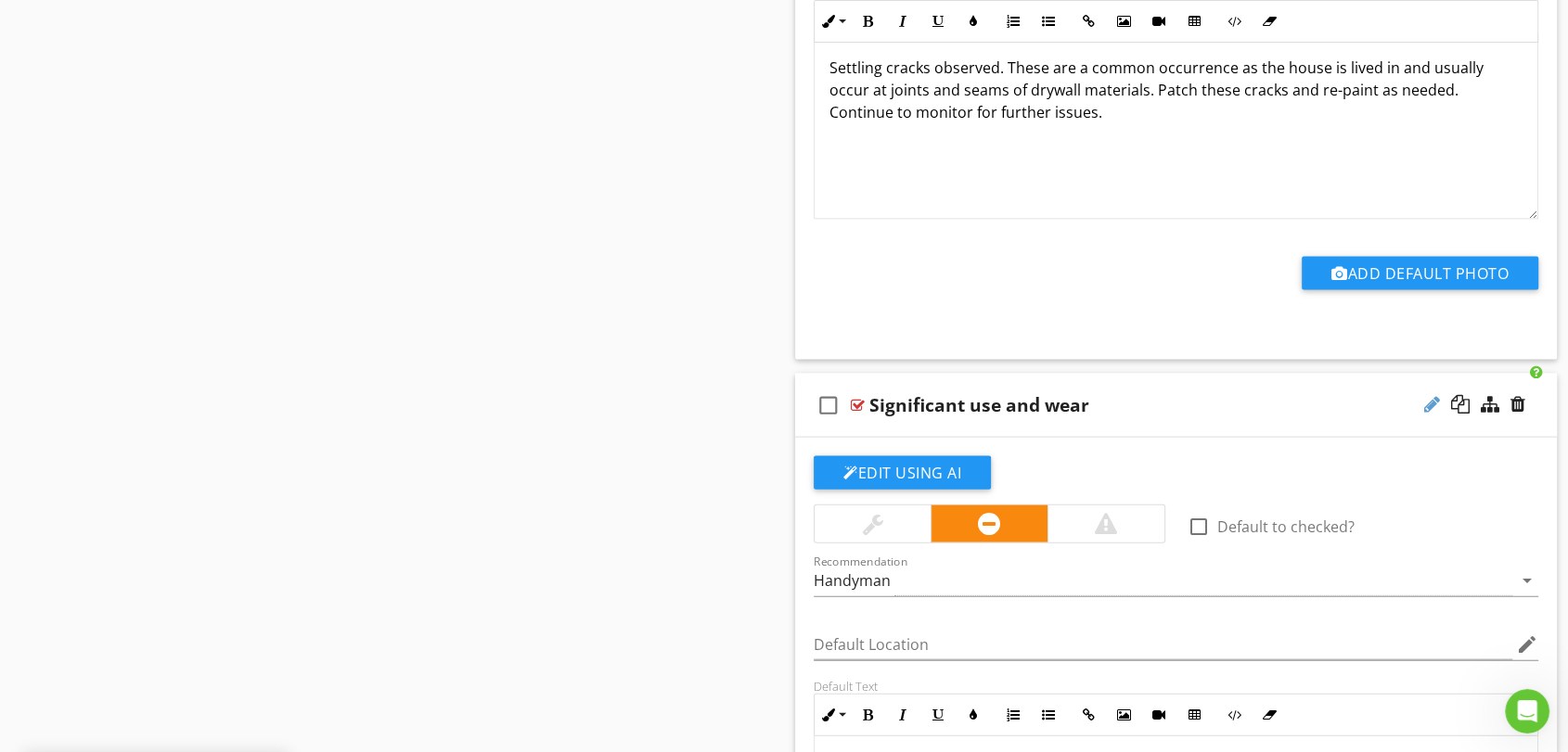click at bounding box center [1432, 404] 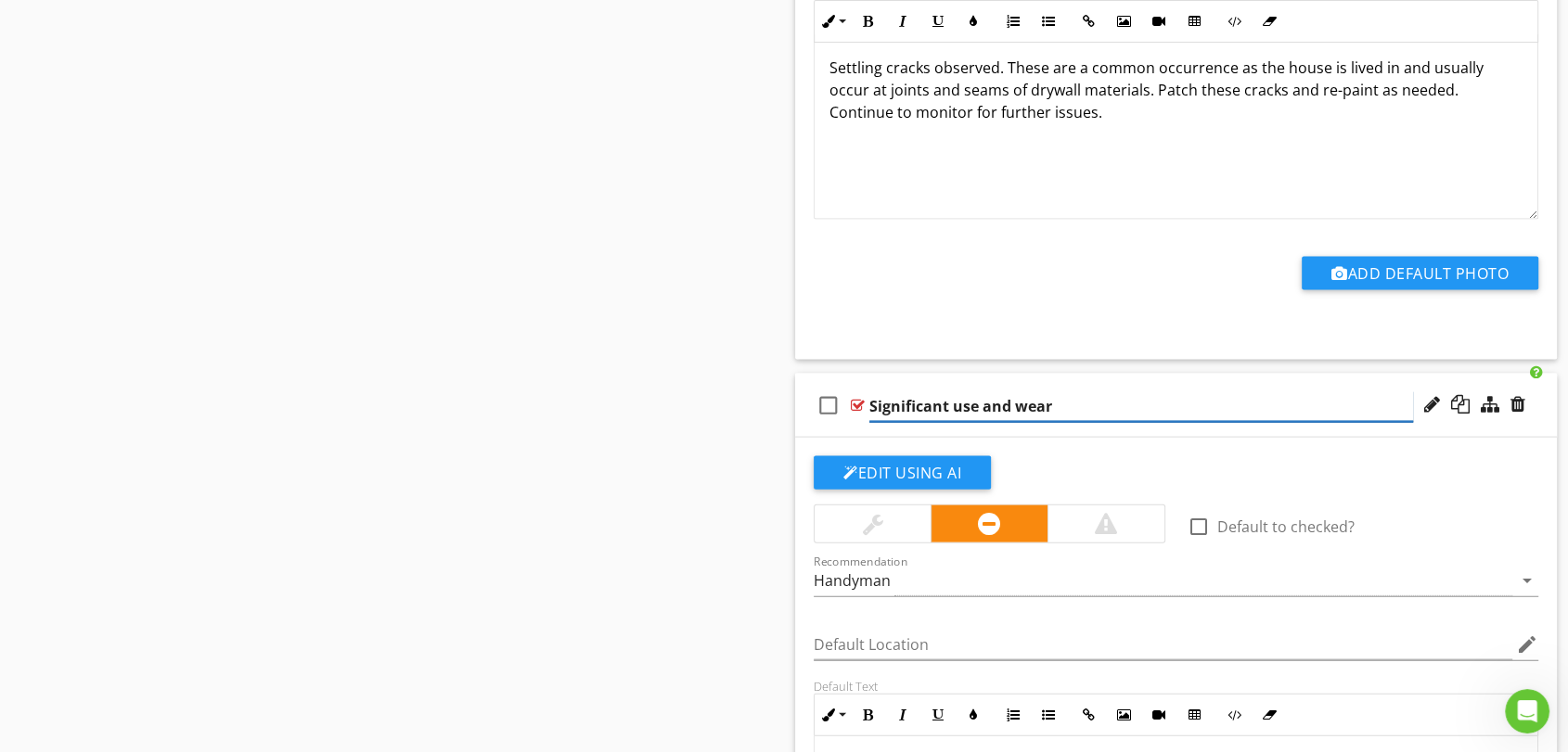 click on "Significant use and wear" at bounding box center [1141, 406] 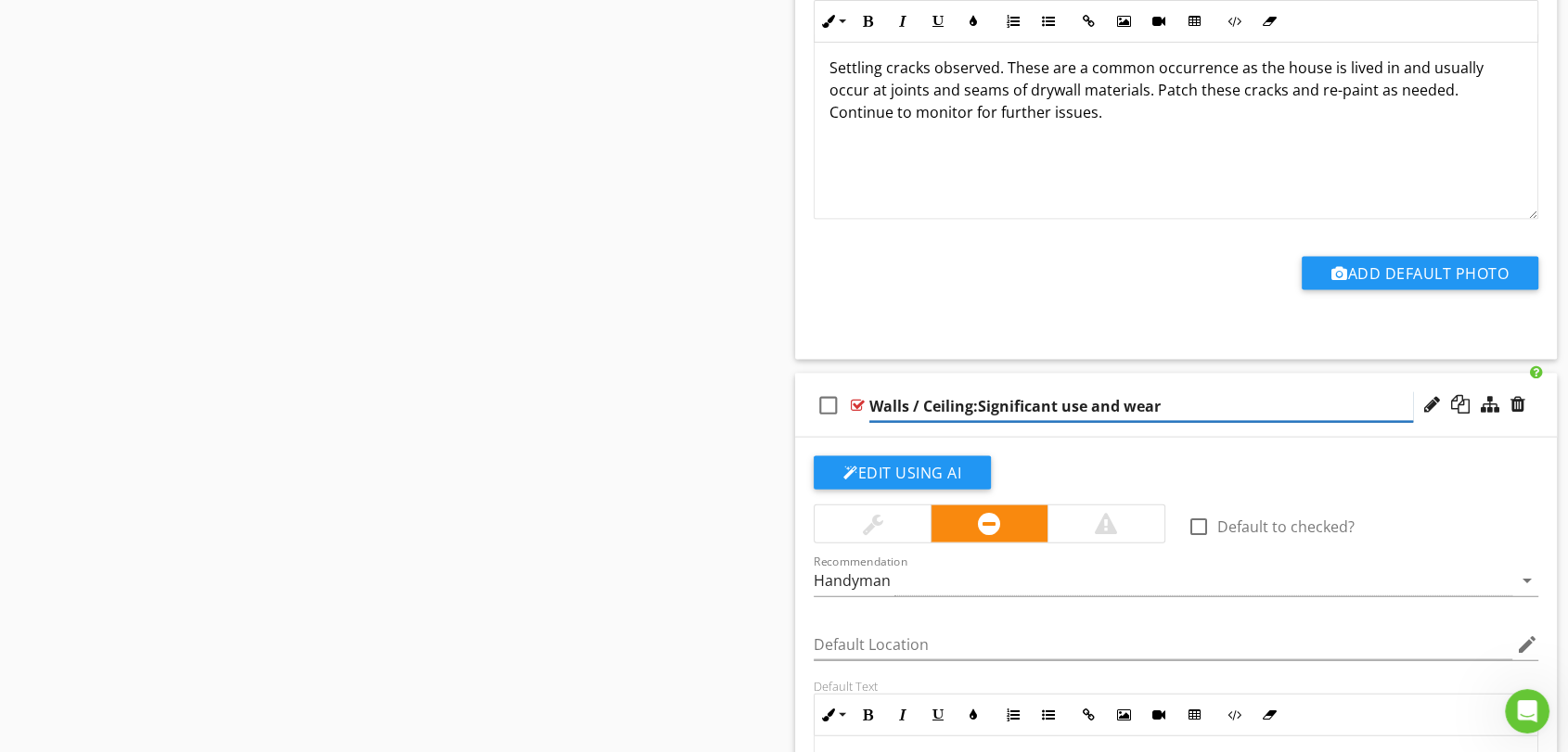 type on "Walls / Ceiling: Significant use and wear" 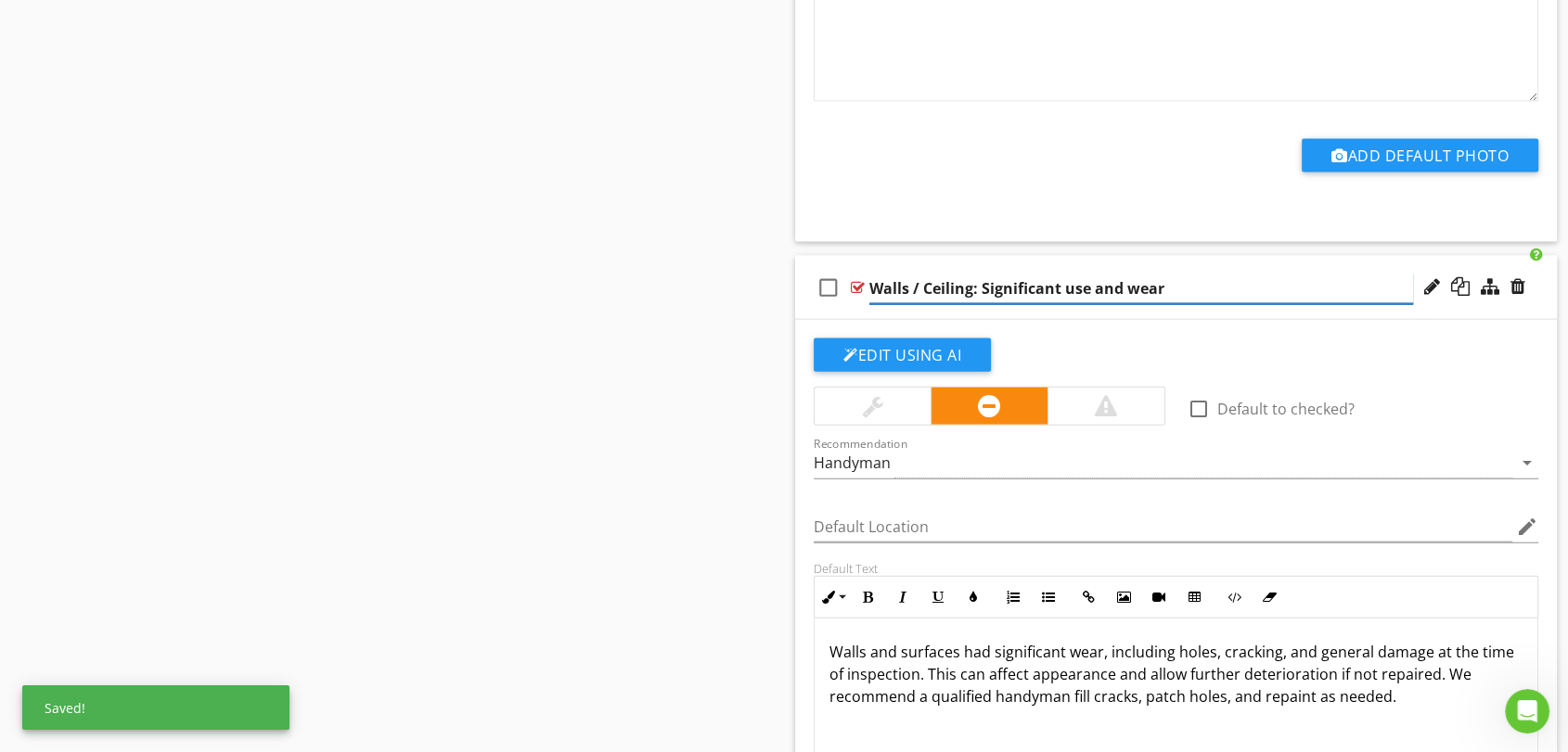 scroll, scrollTop: 4031, scrollLeft: 0, axis: vertical 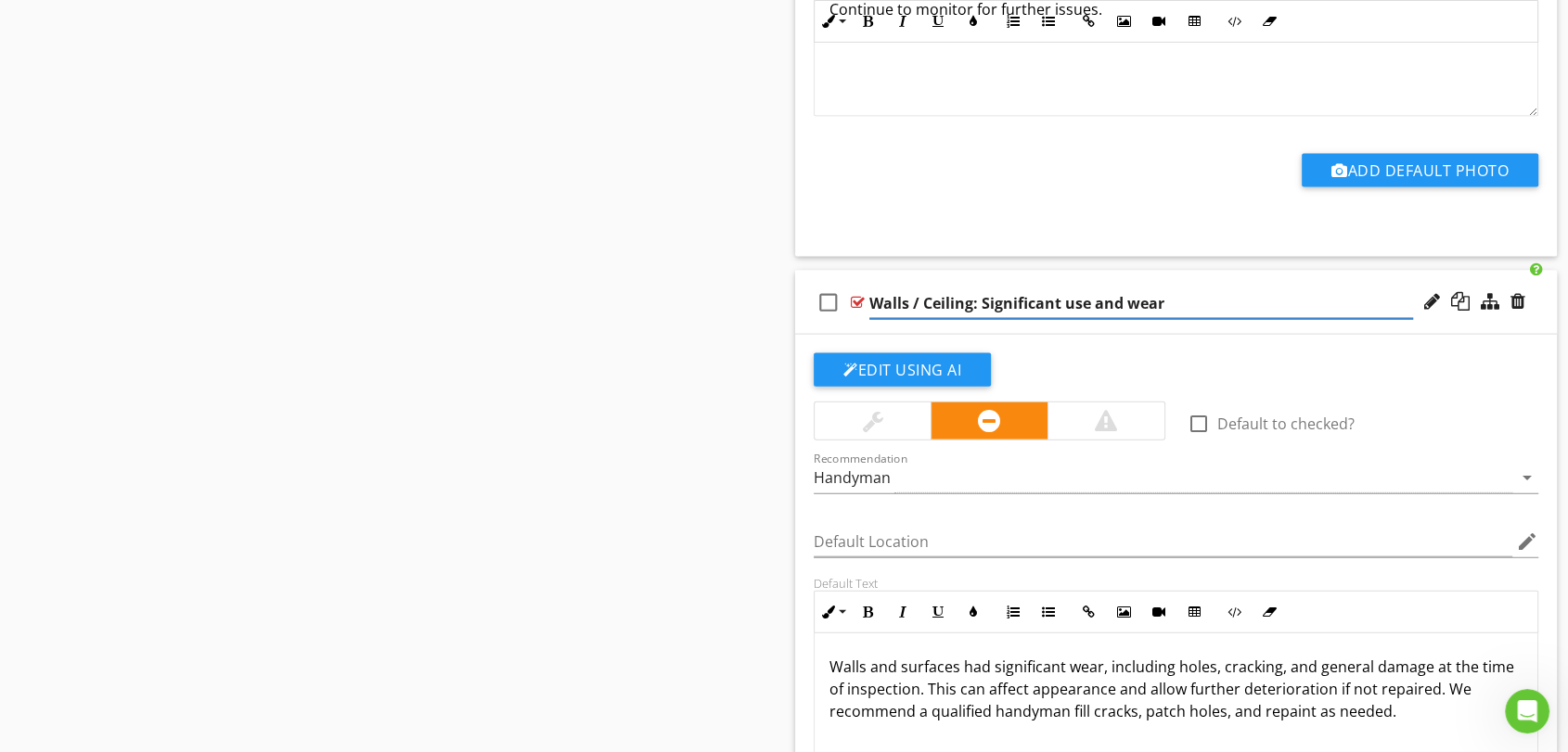 click on "Sections
Inspection Details           Utility Shutoff Locations           Talking Points           Grounds           Roof           Exterior           Basement or Crawlspace           Attic           Garage           Heating and Cooling           Plumbing           Bathrooms           Electrical           Kitchen           Laundry           Interior           Reinspection           Thermal Imaging and Moisture Analysis           Billboard           DADU           Equipment List           Warranties and Next Steps           Items Not Inspected           beta or deleted features
Section
Attachments
Attachment
Items
Floors           Wall and Ceiling           Stairs and Railings           Interior Doors           General Info
Item
Comments
New
Informational   check_box_outline_blank" at bounding box center [784, -674] 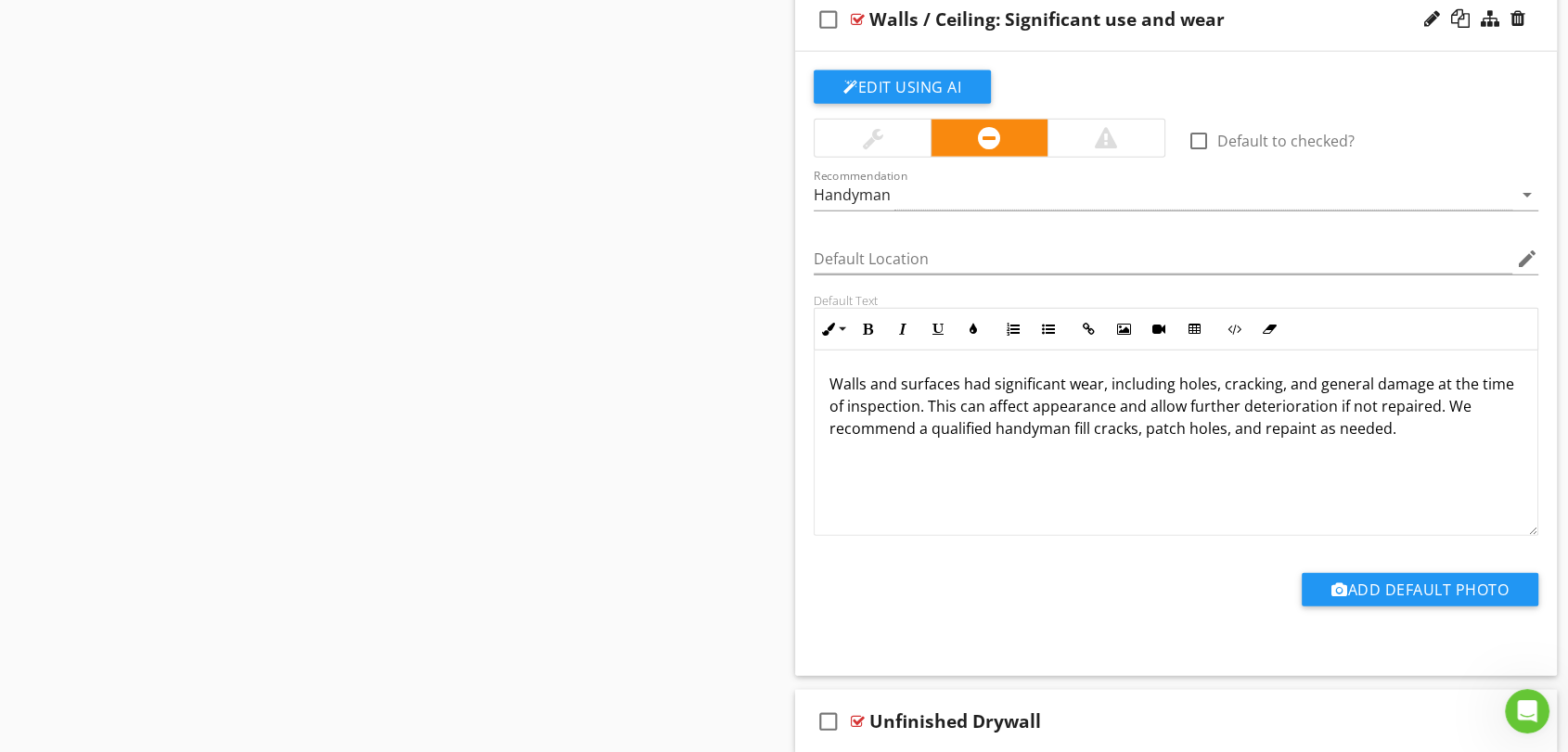 scroll, scrollTop: 4443, scrollLeft: 0, axis: vertical 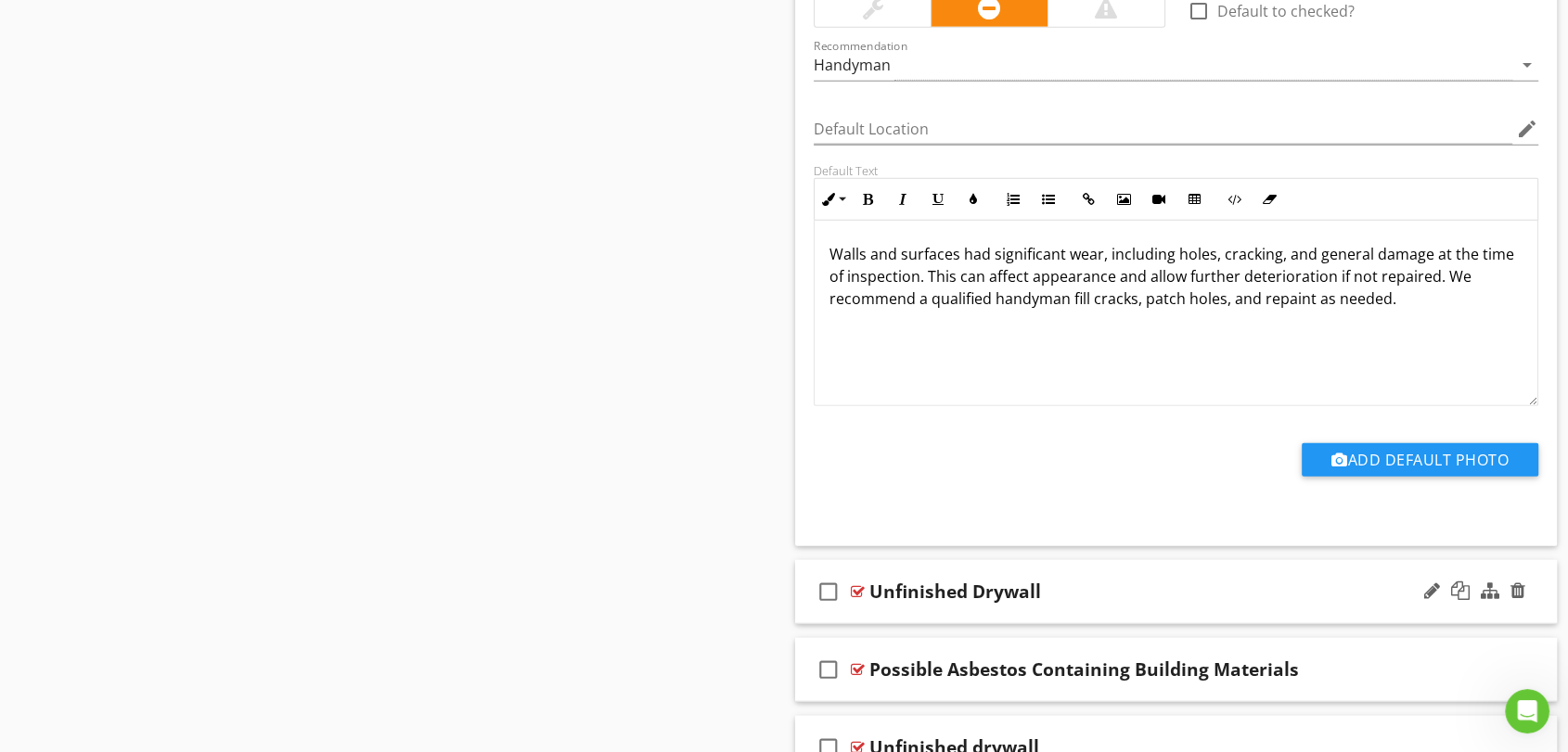 click on "Unfinished Drywall" at bounding box center (1141, 592) 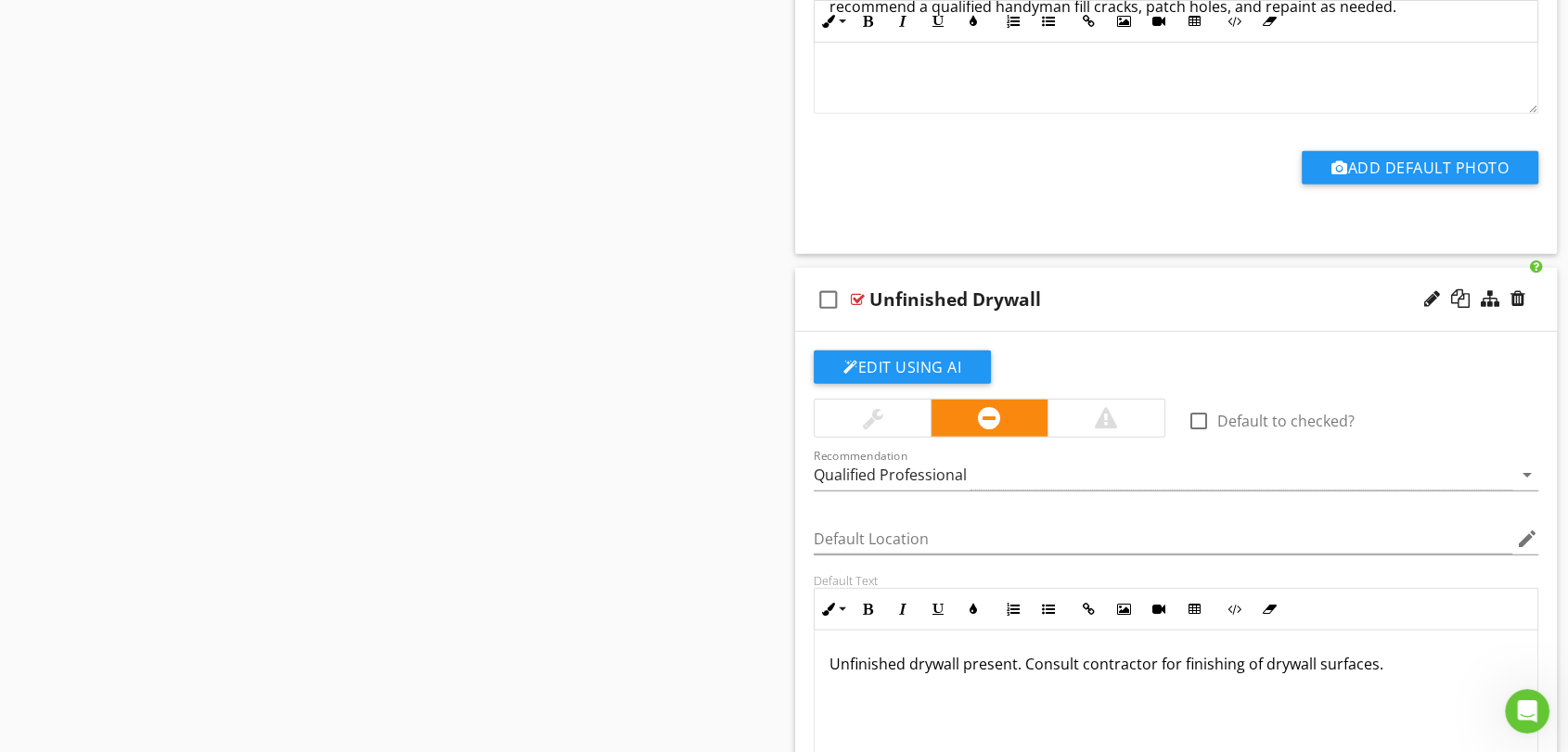 scroll, scrollTop: 4752, scrollLeft: 0, axis: vertical 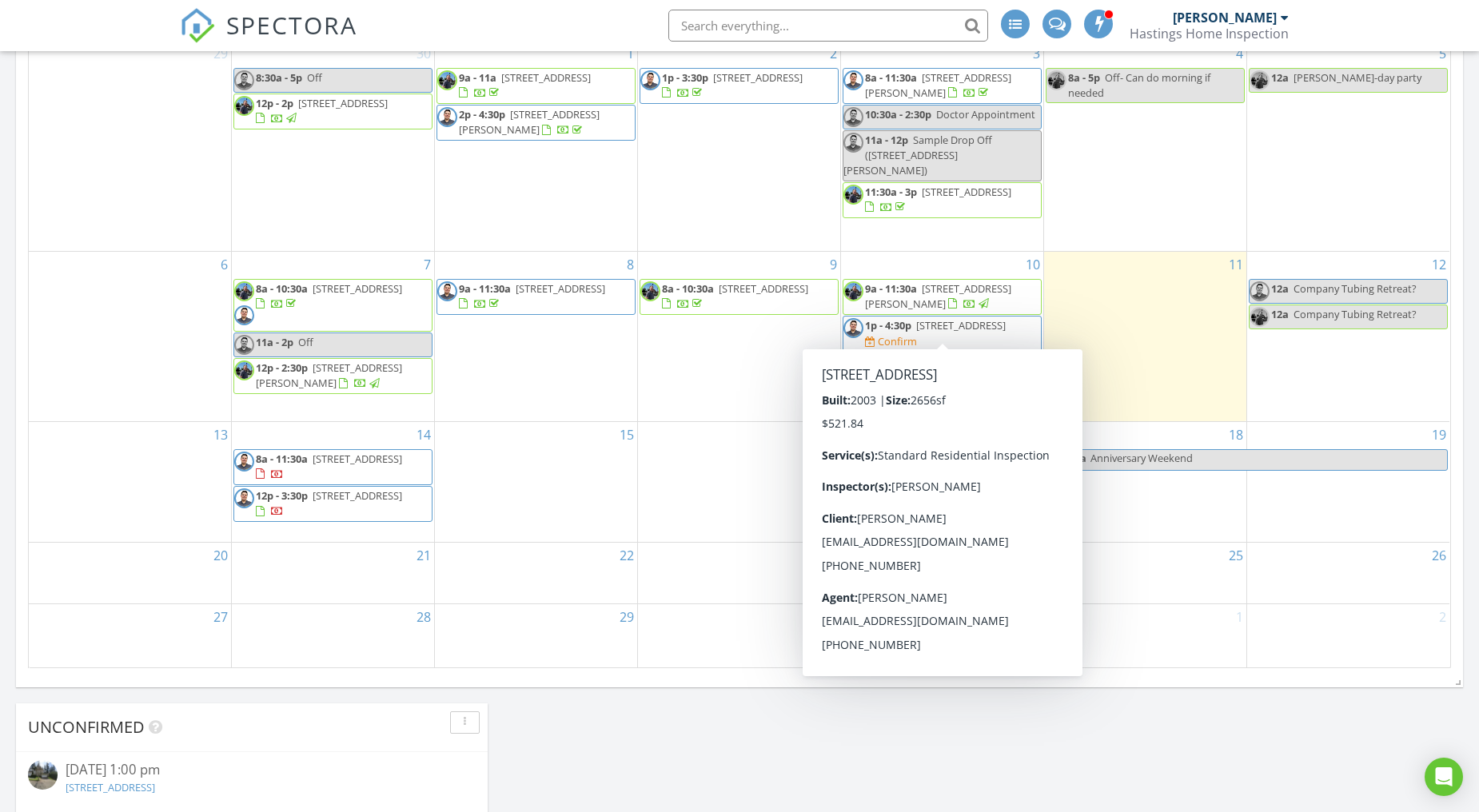 click on "2128 151st Pl SW, Lynnwood 98087" at bounding box center [961, 325] 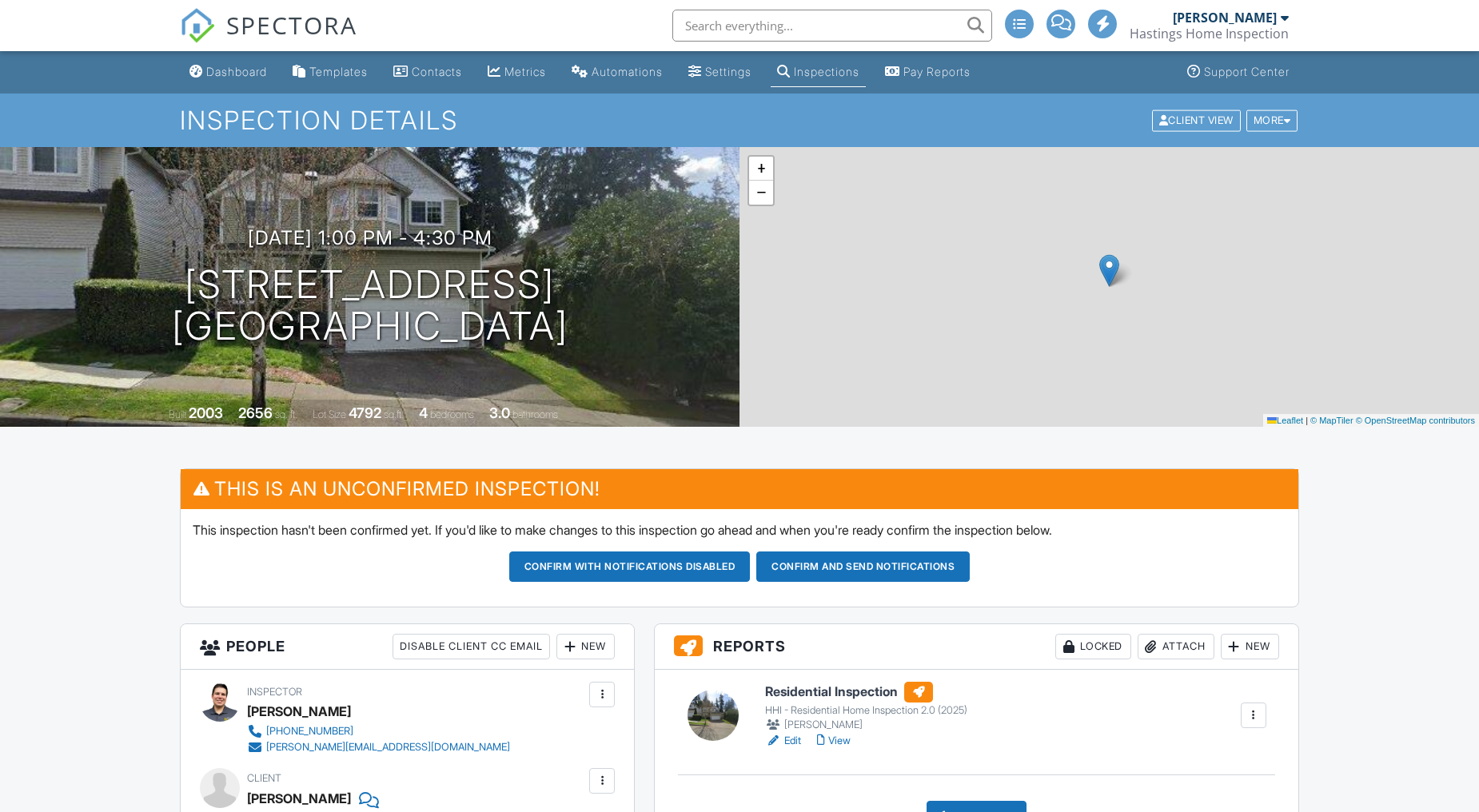scroll, scrollTop: 0, scrollLeft: 0, axis: both 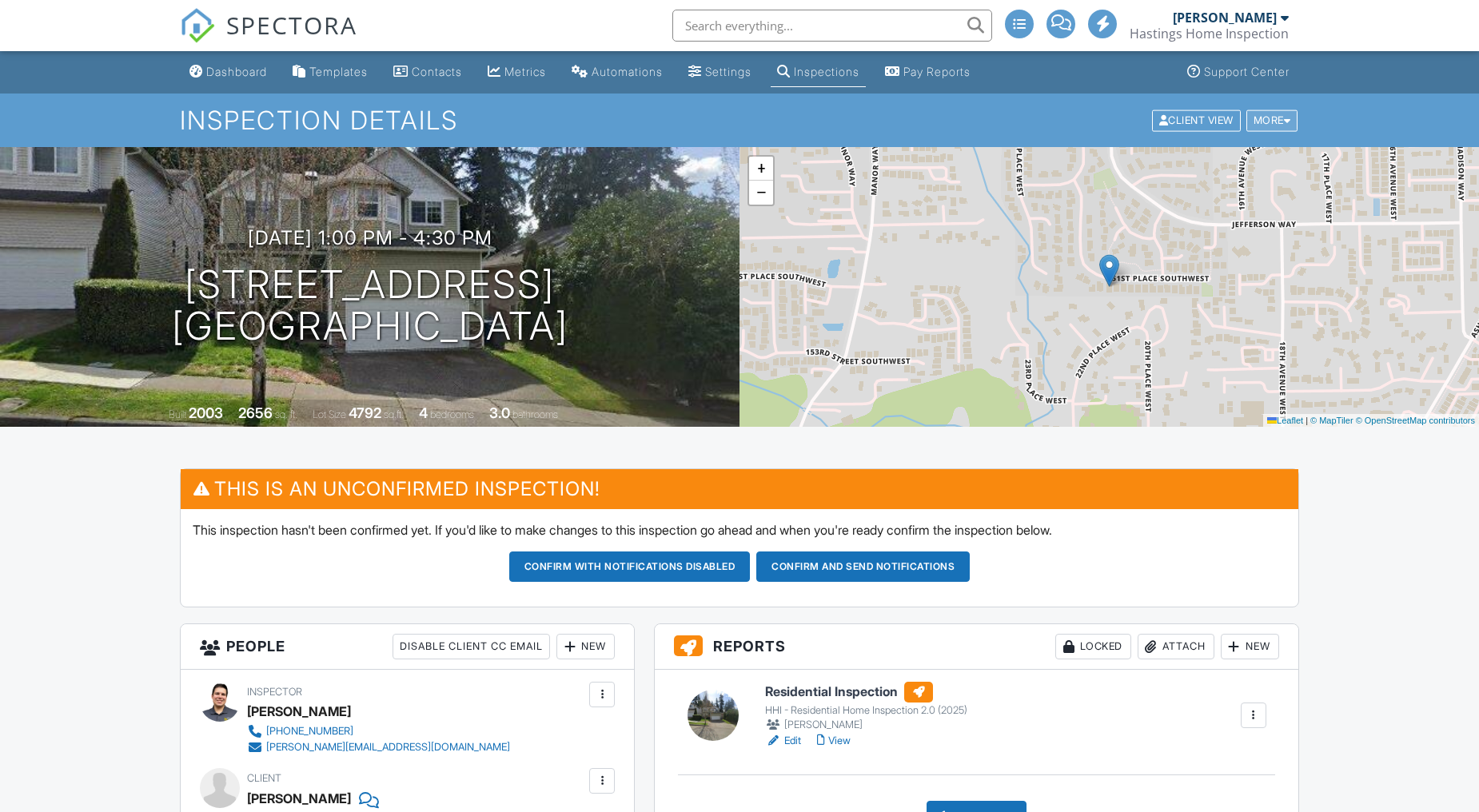 click on "More" at bounding box center (1272, 120) 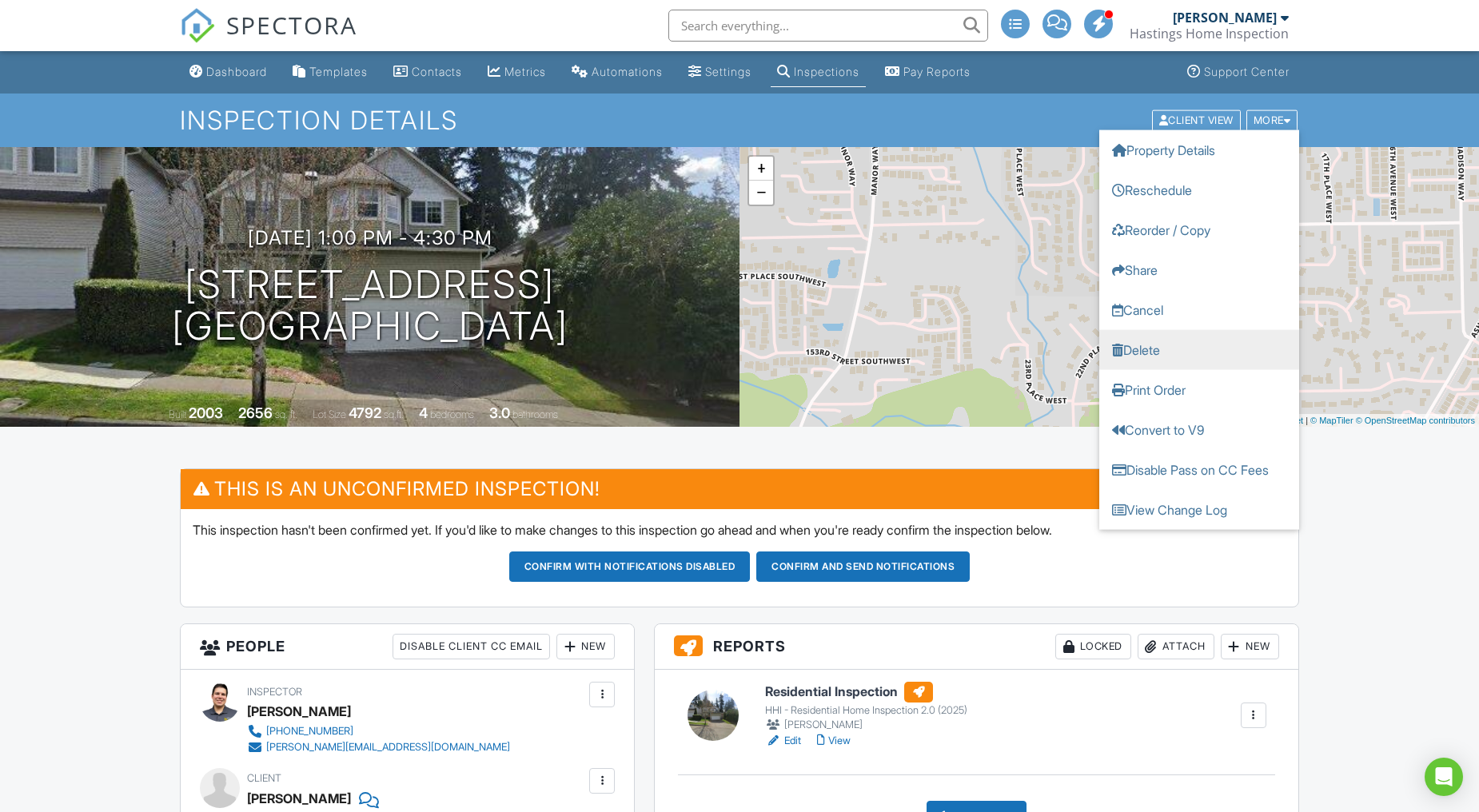 click on "Delete" at bounding box center (1199, 349) 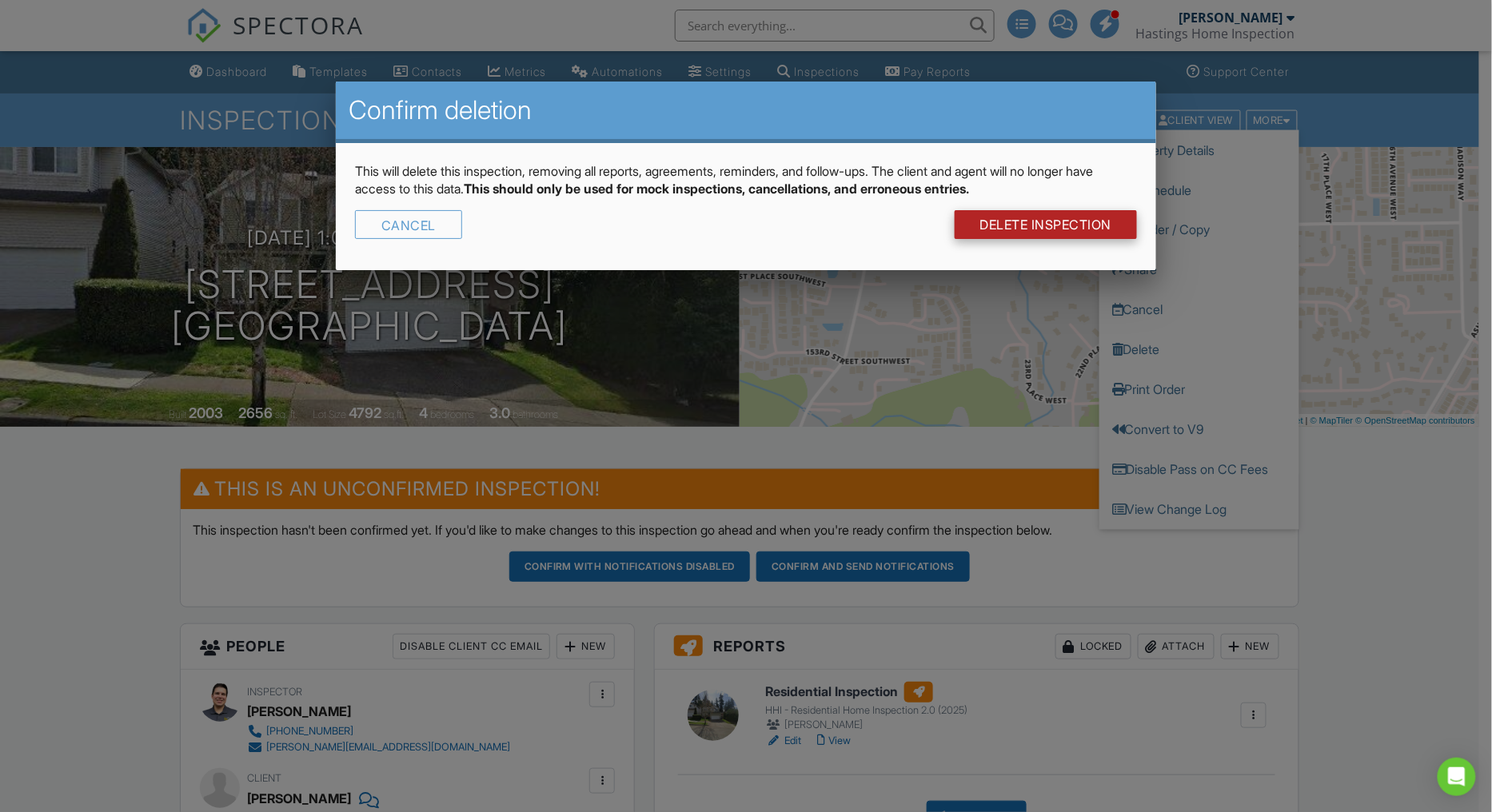 click on "DELETE Inspection" at bounding box center (1046, 225) 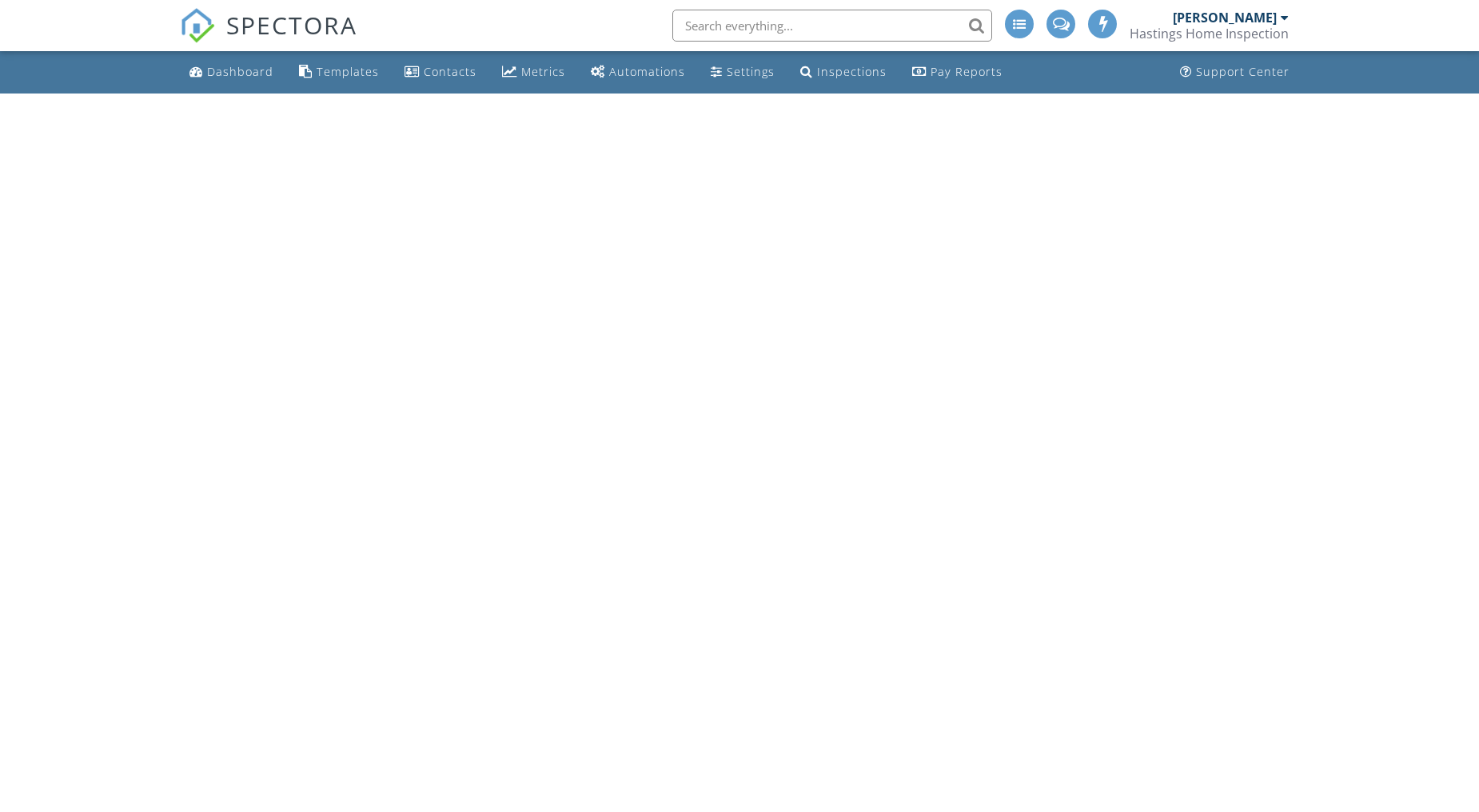 scroll, scrollTop: 0, scrollLeft: 0, axis: both 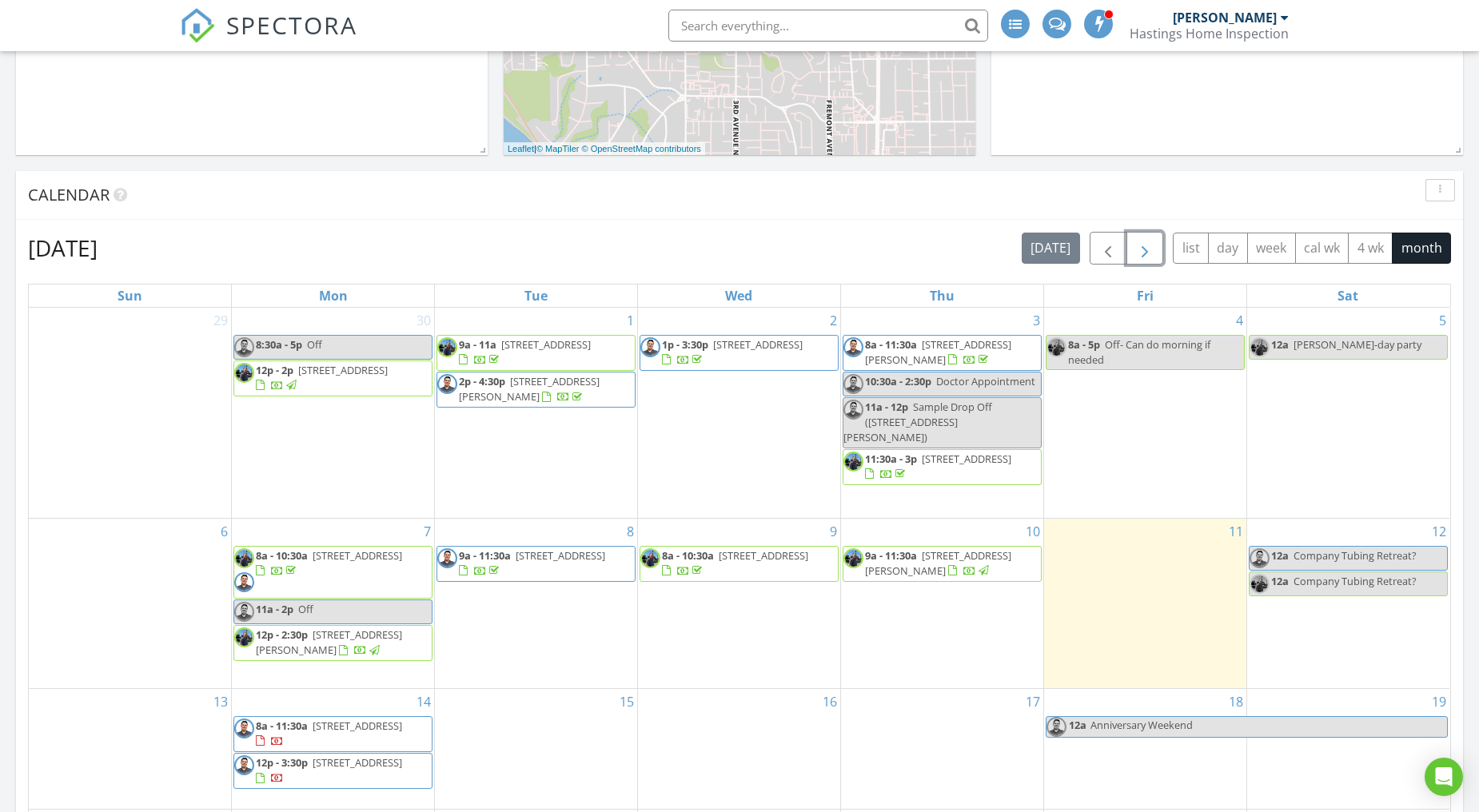 click at bounding box center [1145, 249] 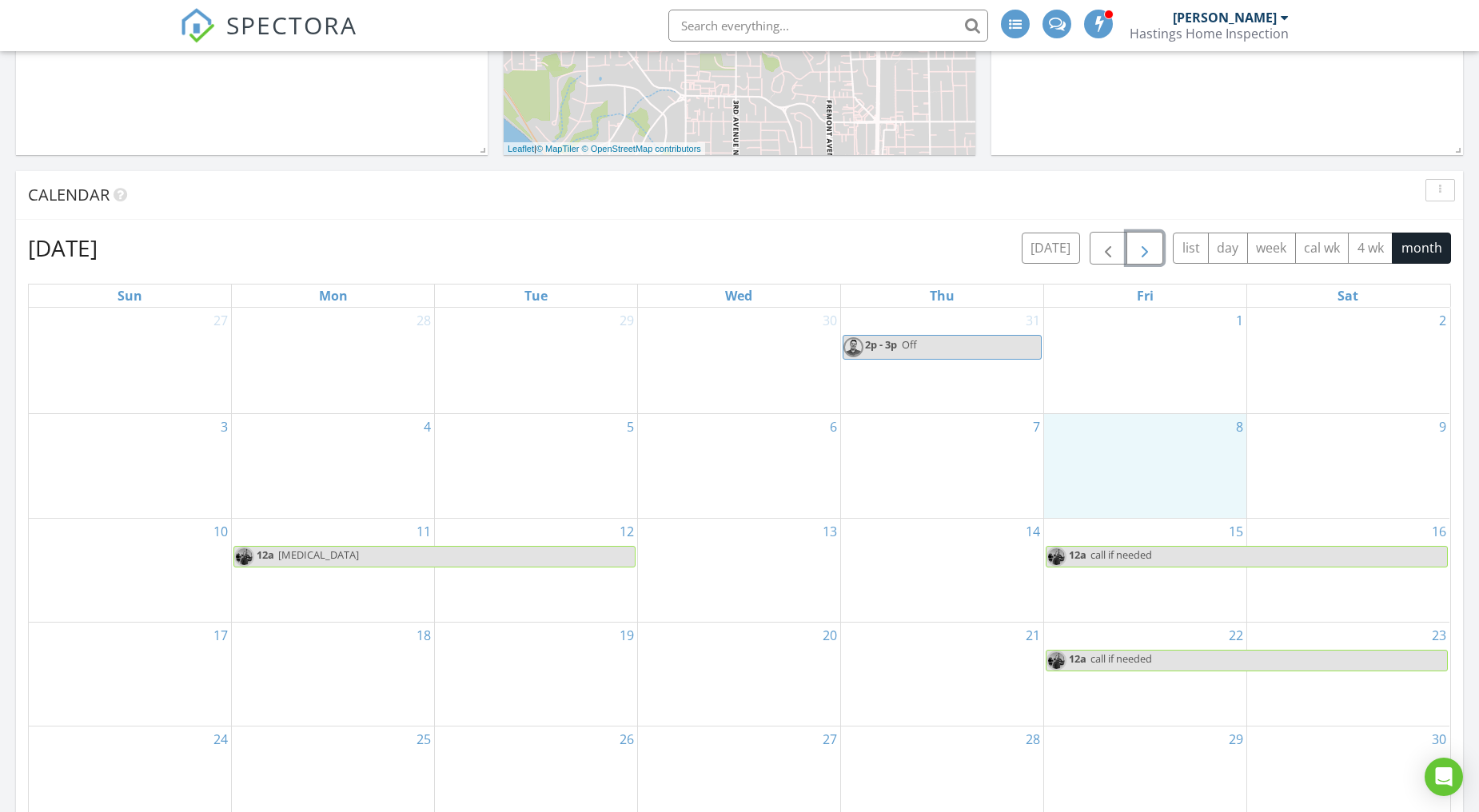 click on "8" at bounding box center (1145, 465) 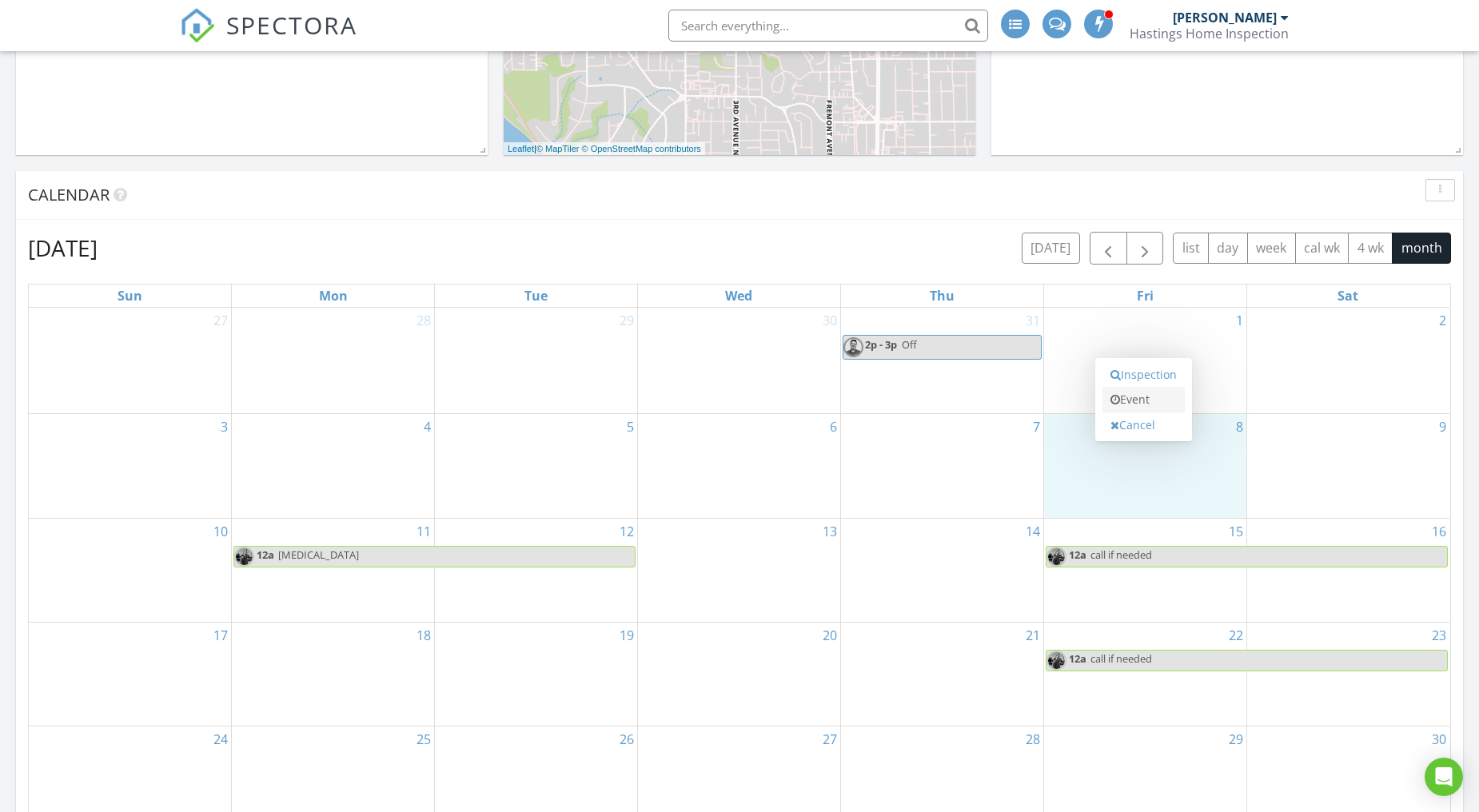 click on "Event" at bounding box center [1143, 400] 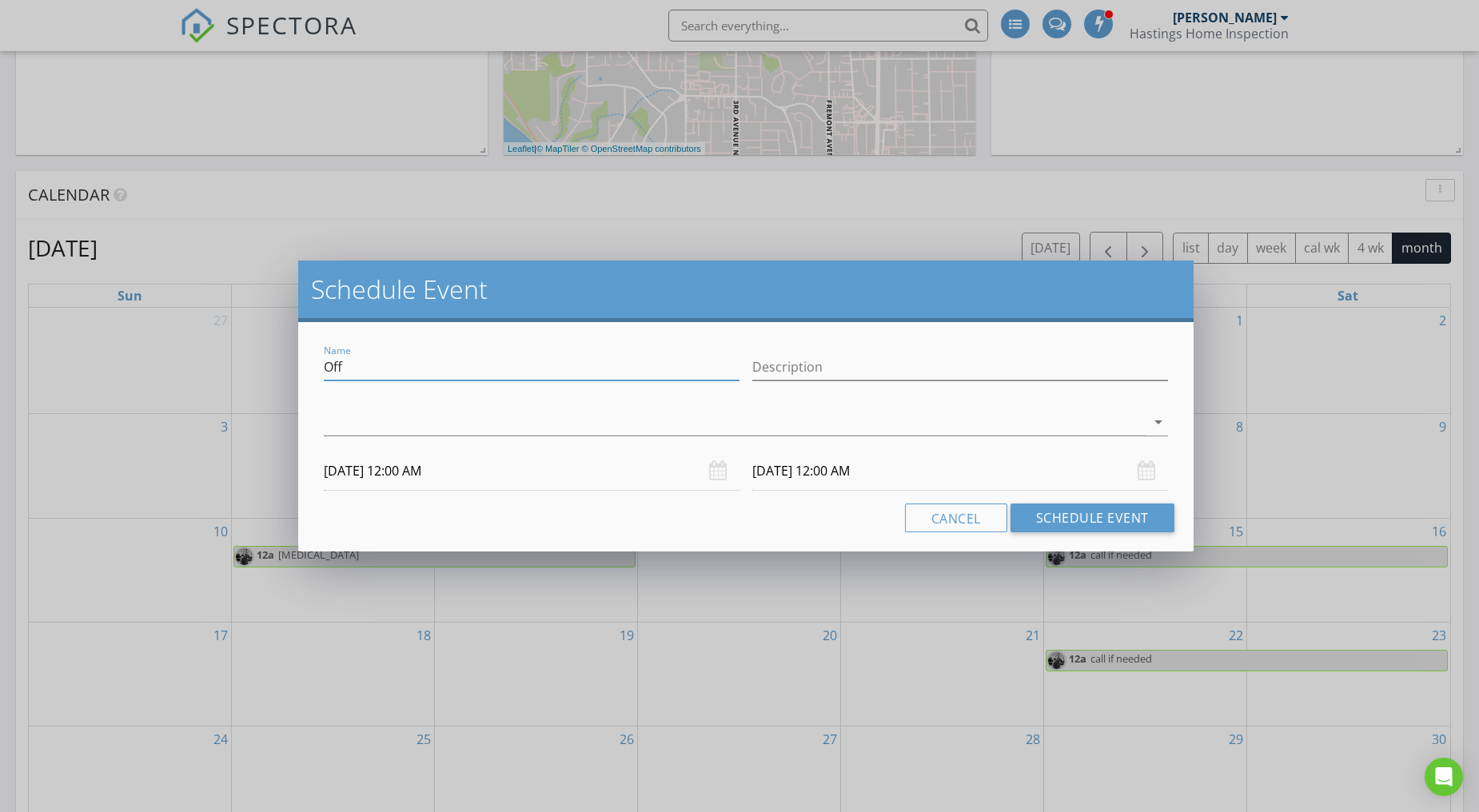 drag, startPoint x: 413, startPoint y: 372, endPoint x: 380, endPoint y: 372, distance: 33 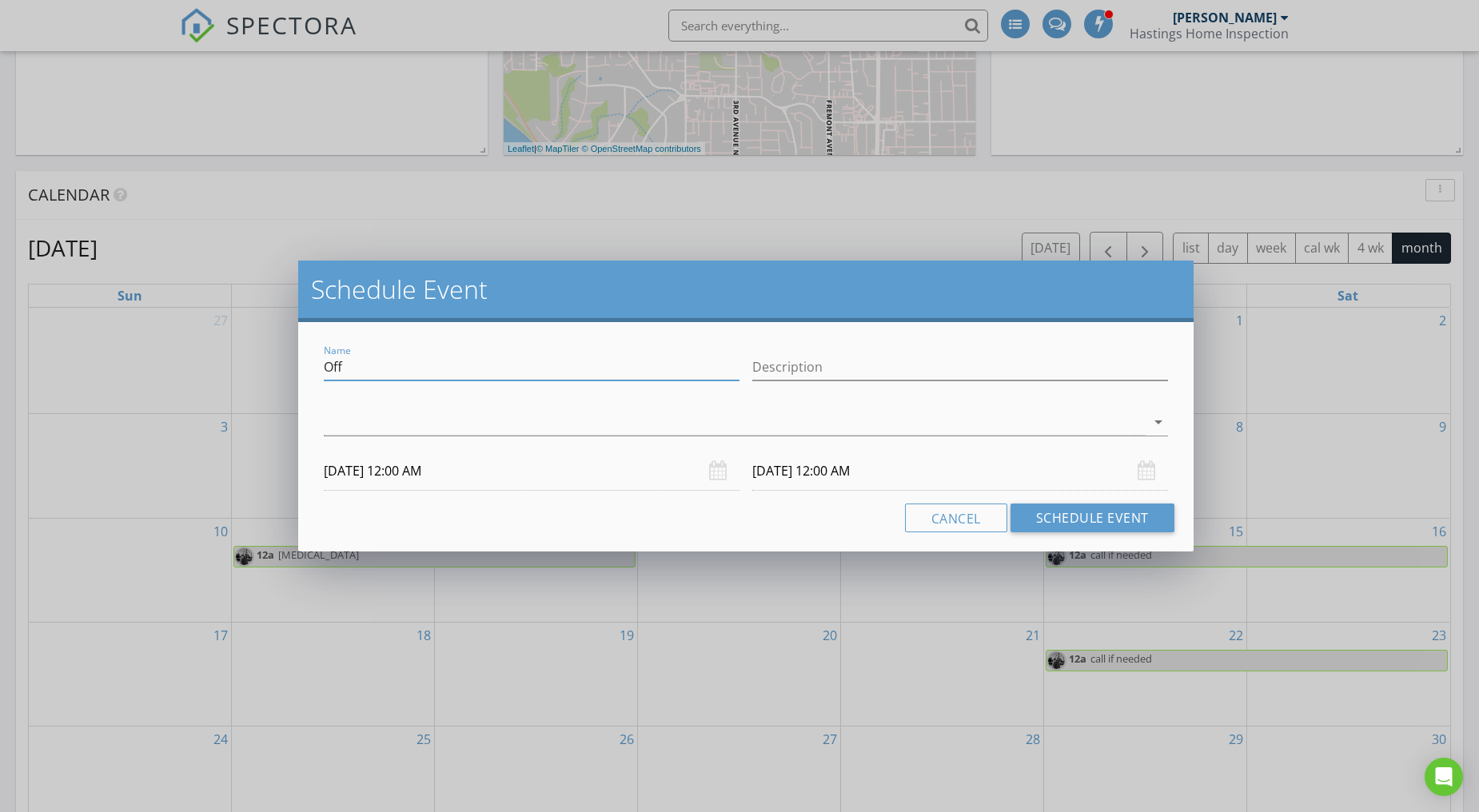 click on "Off" at bounding box center (532, 367) 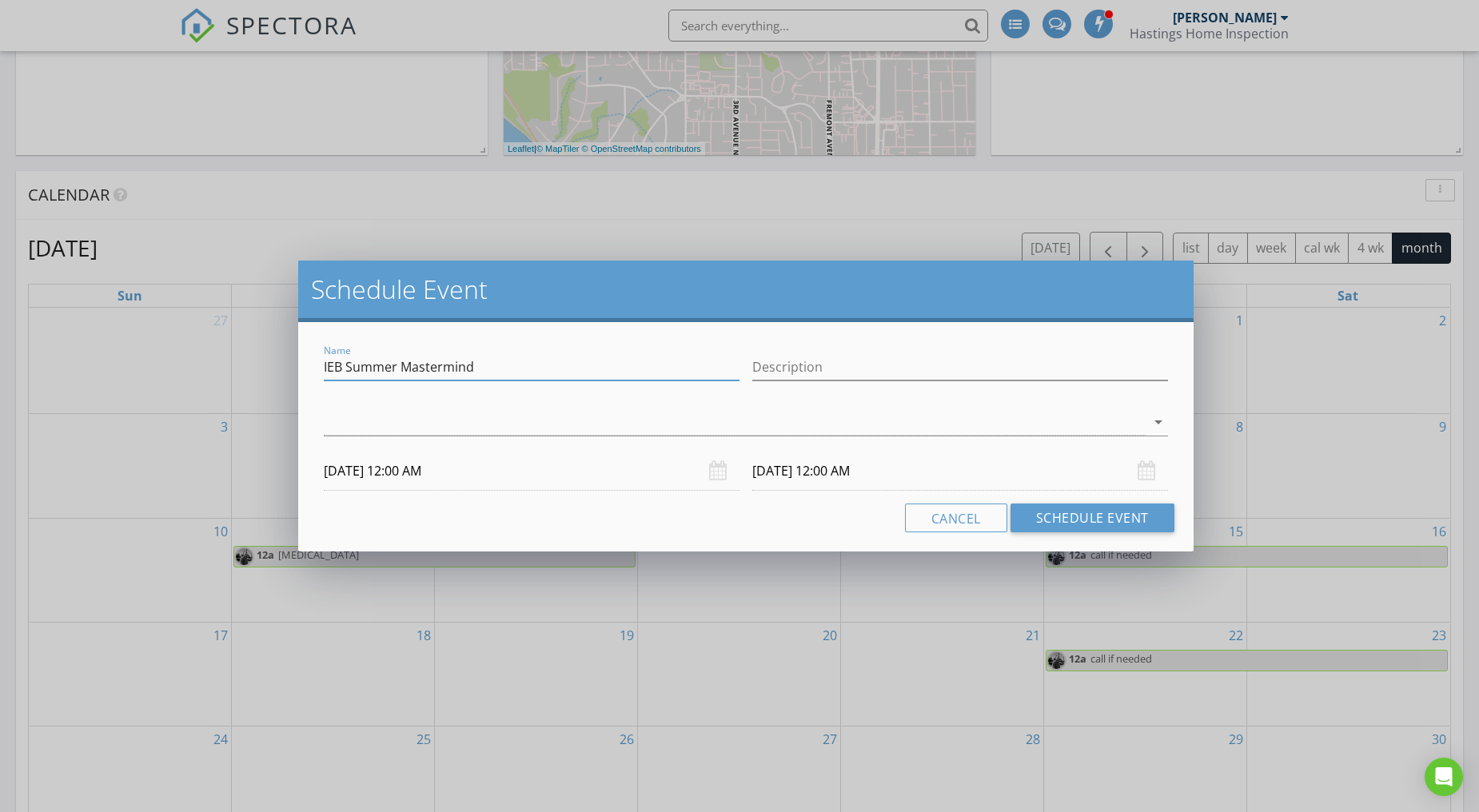 type on "IEB Summer Mastermind" 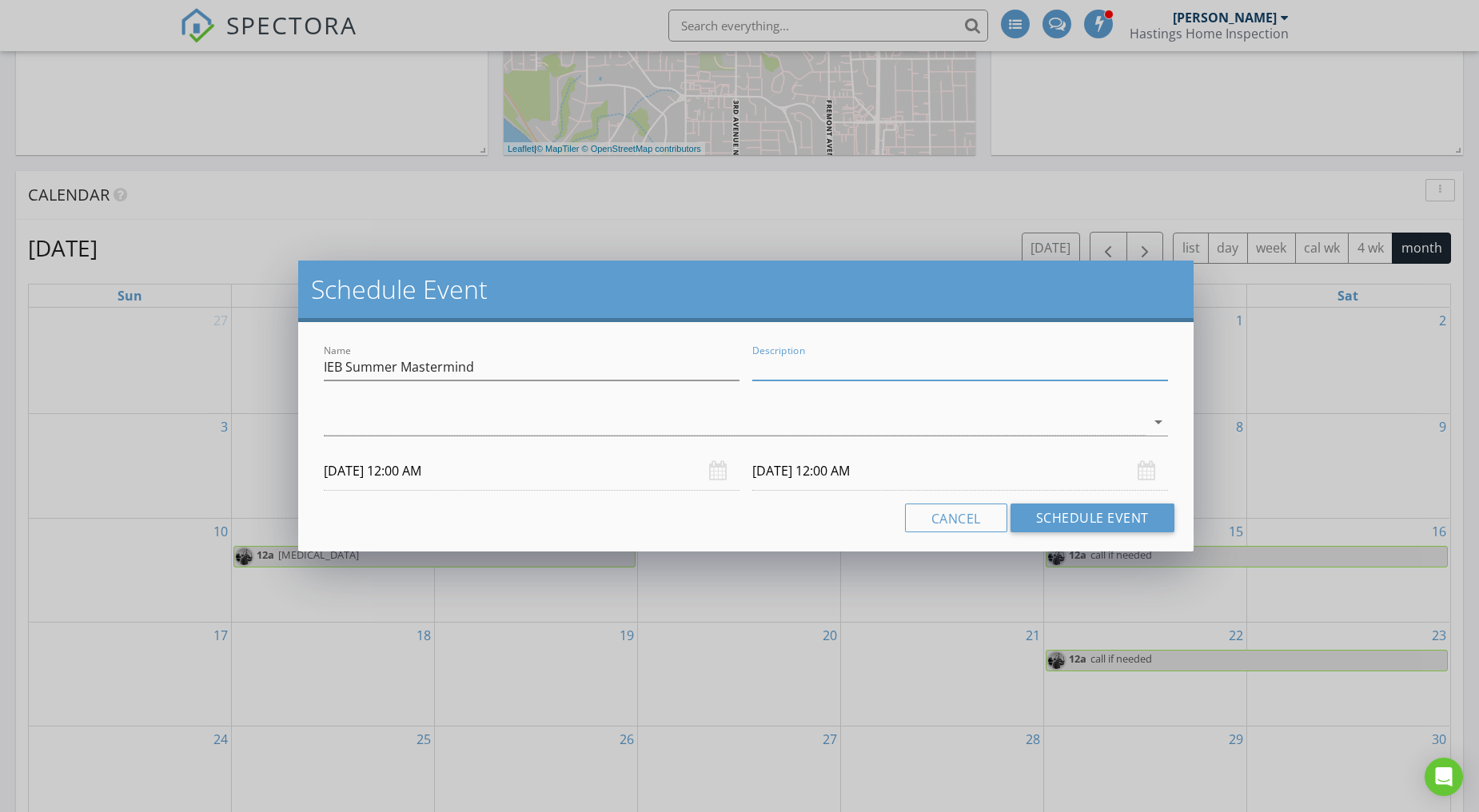 click on "Description" at bounding box center (960, 367) 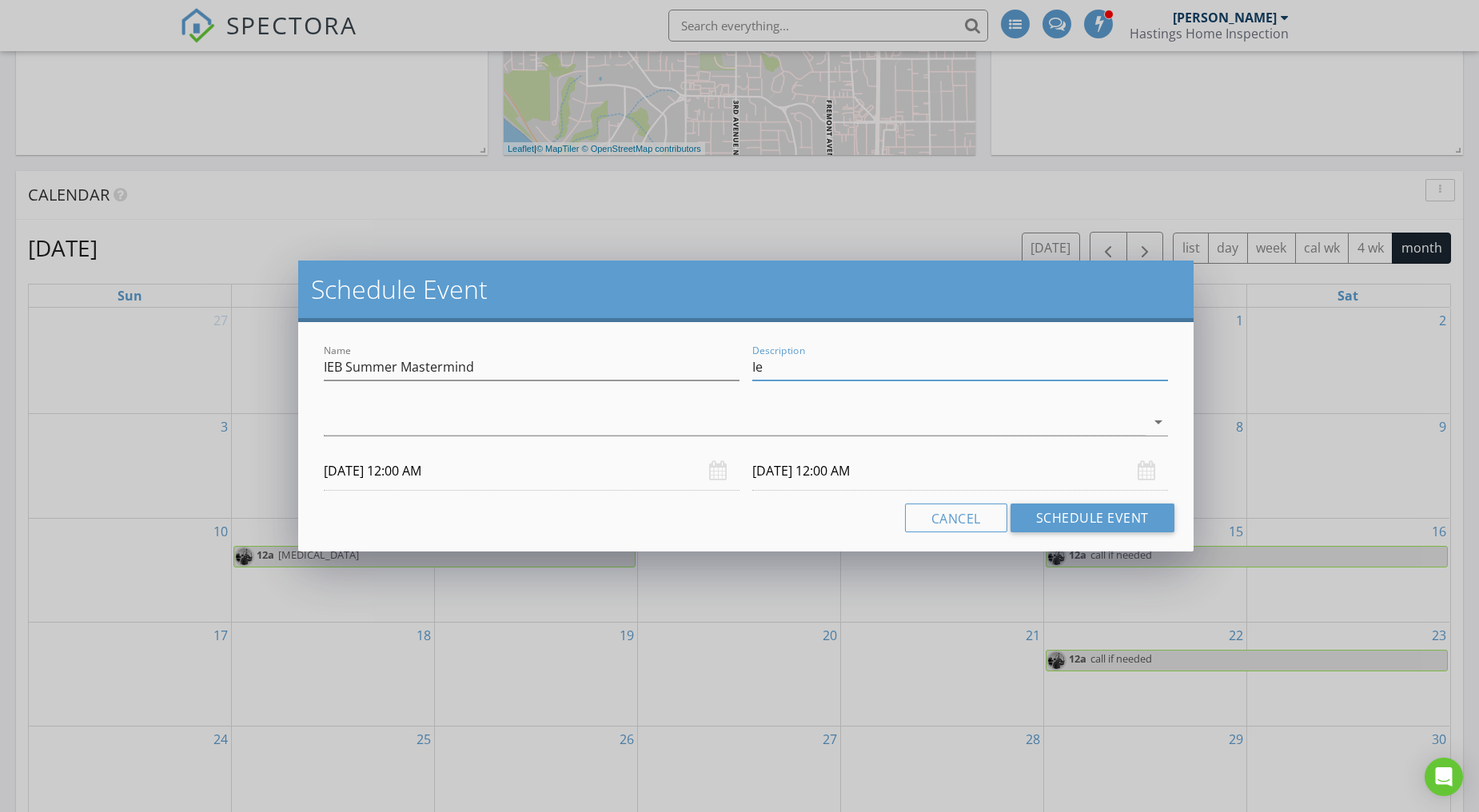 type on "I" 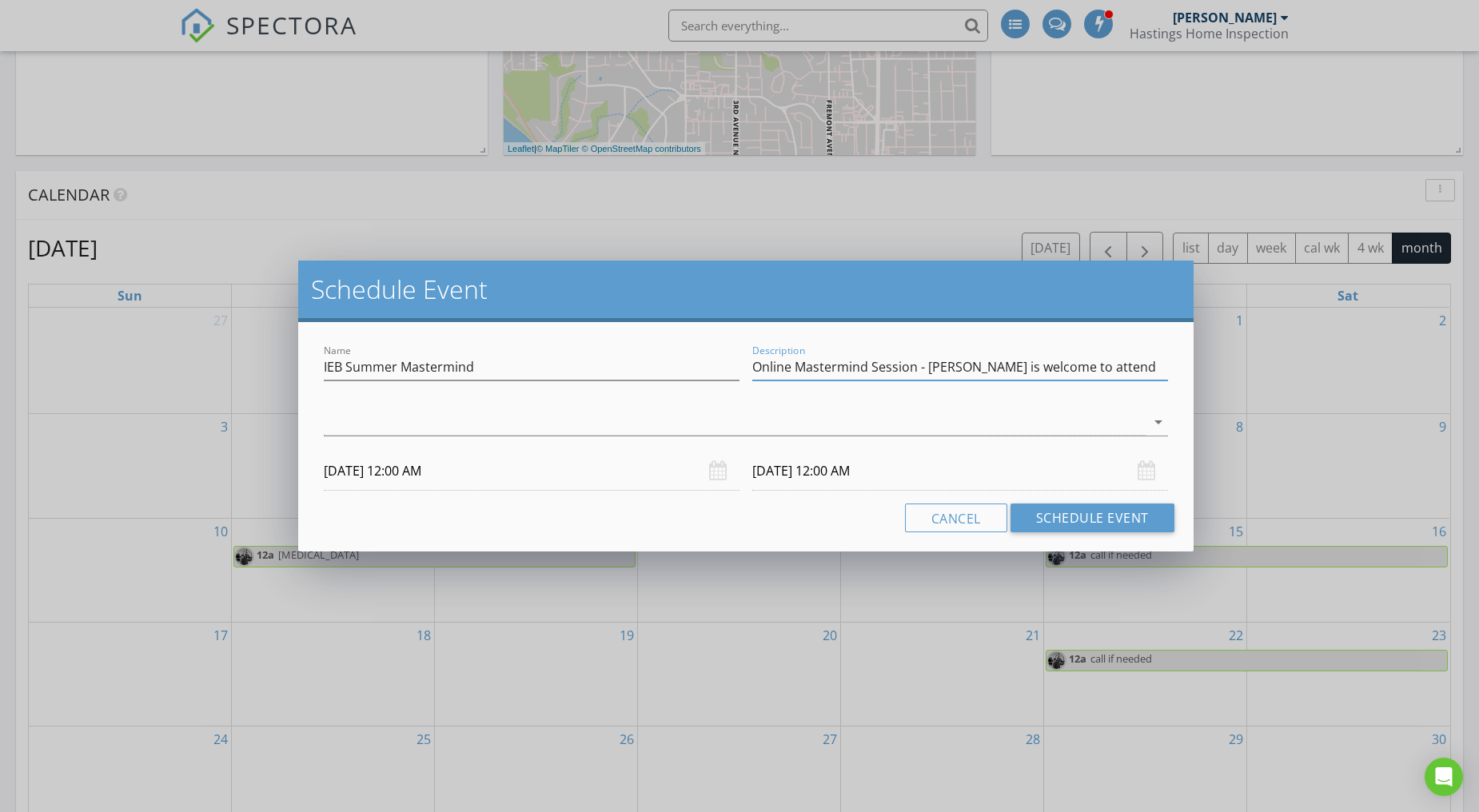type on "Online Mastermind Session - Matt is welcome to attend" 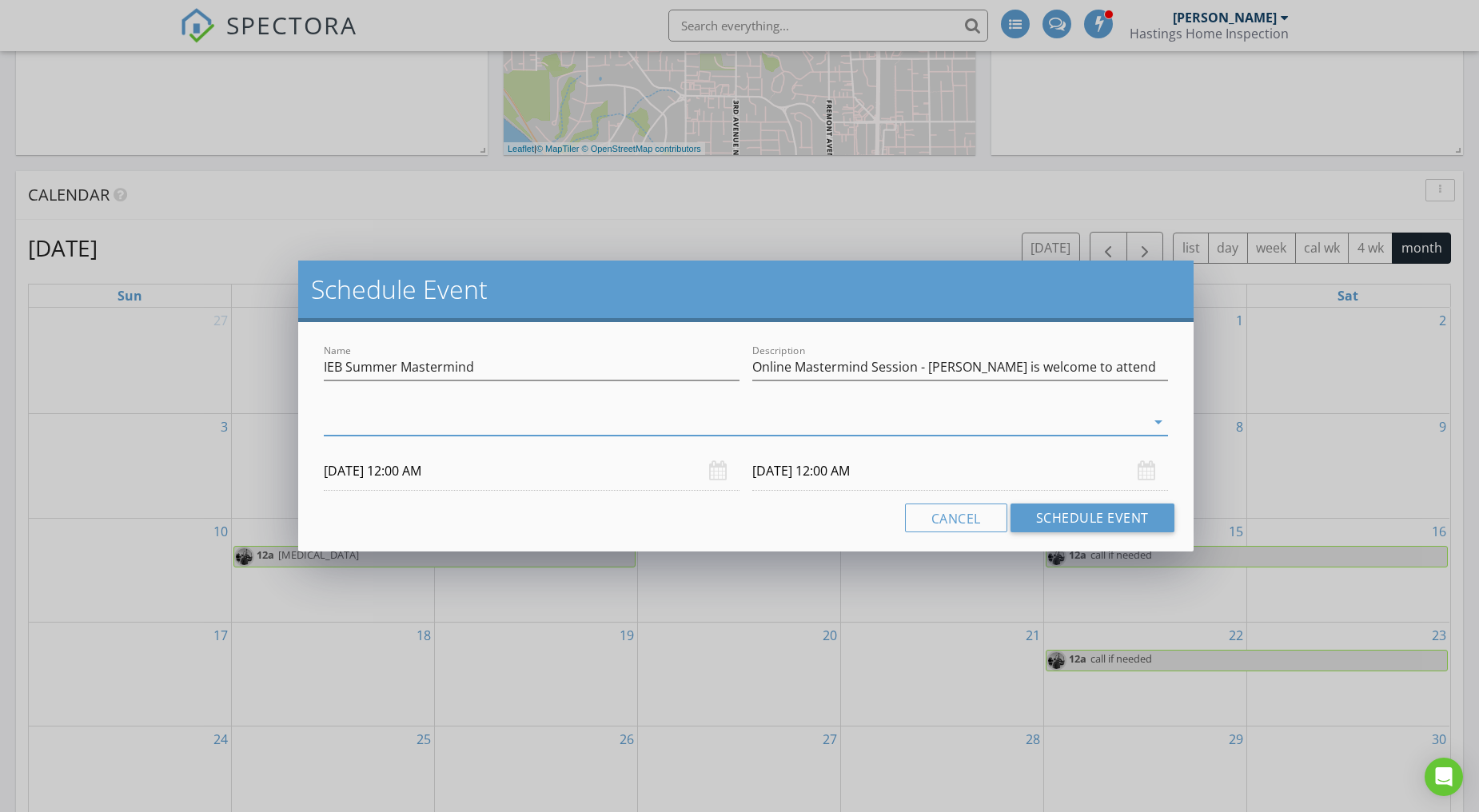 click at bounding box center [735, 422] 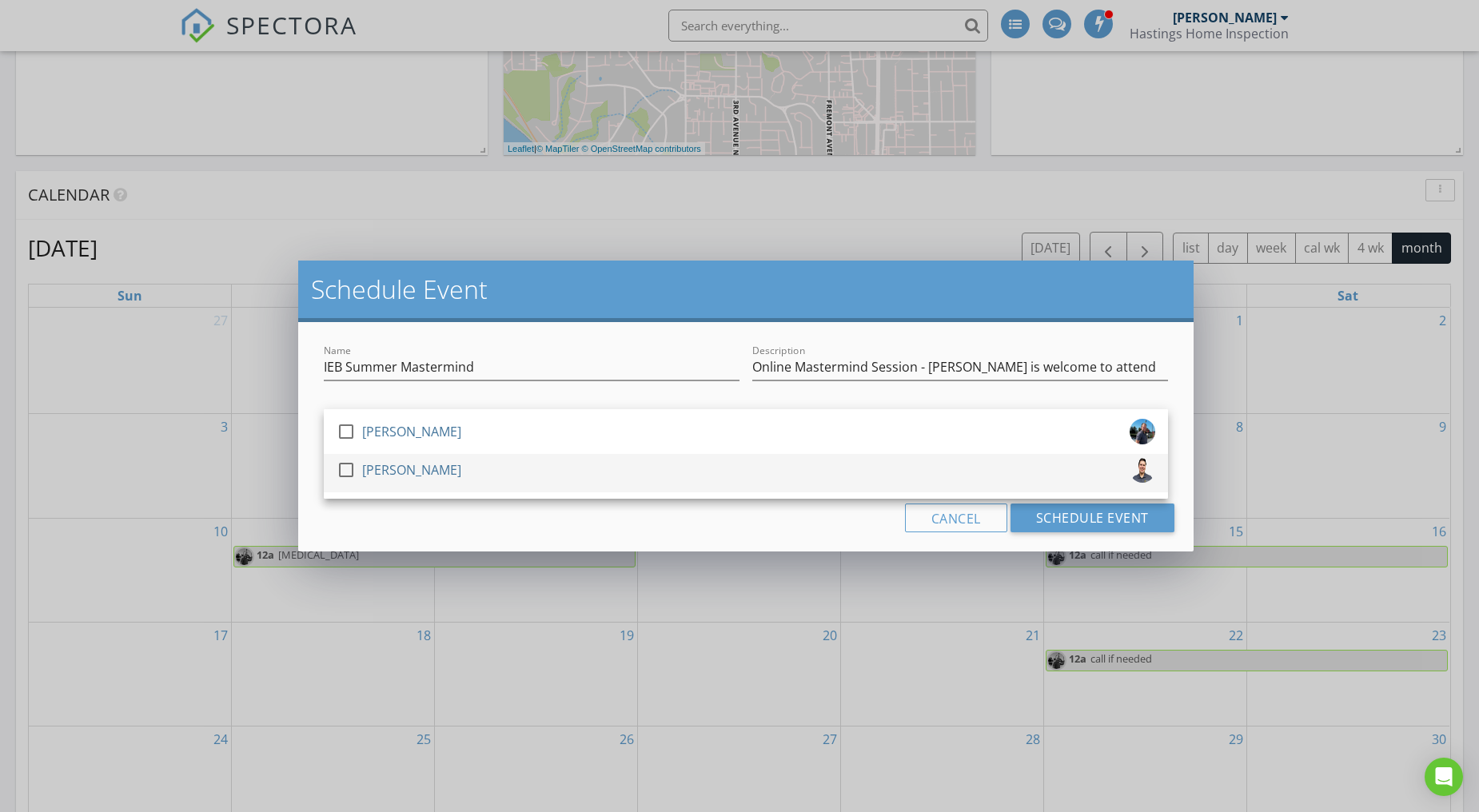 click at bounding box center (346, 470) 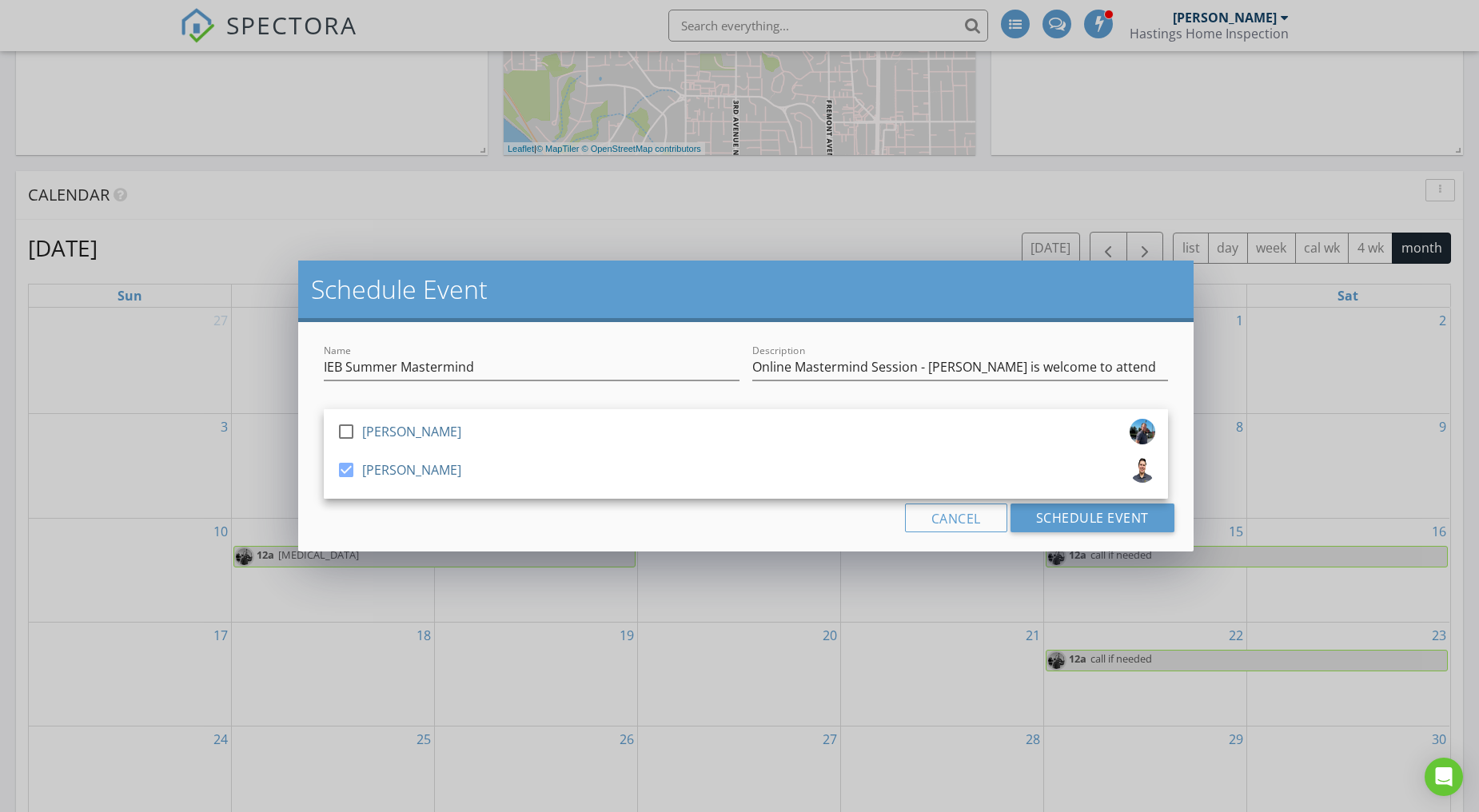 click on "Cancel   Schedule Event" at bounding box center (746, 518) 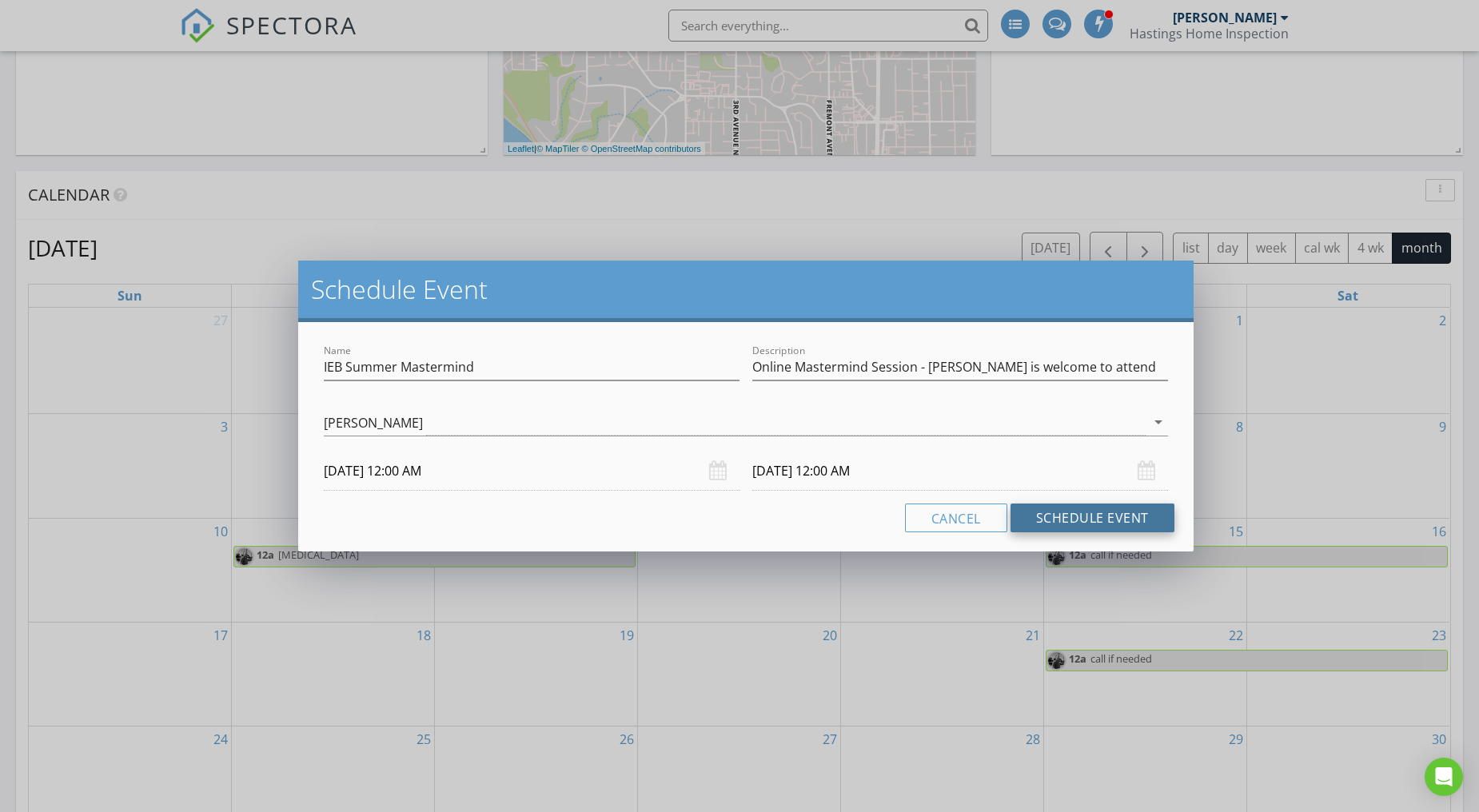 click on "Schedule Event" at bounding box center [1092, 518] 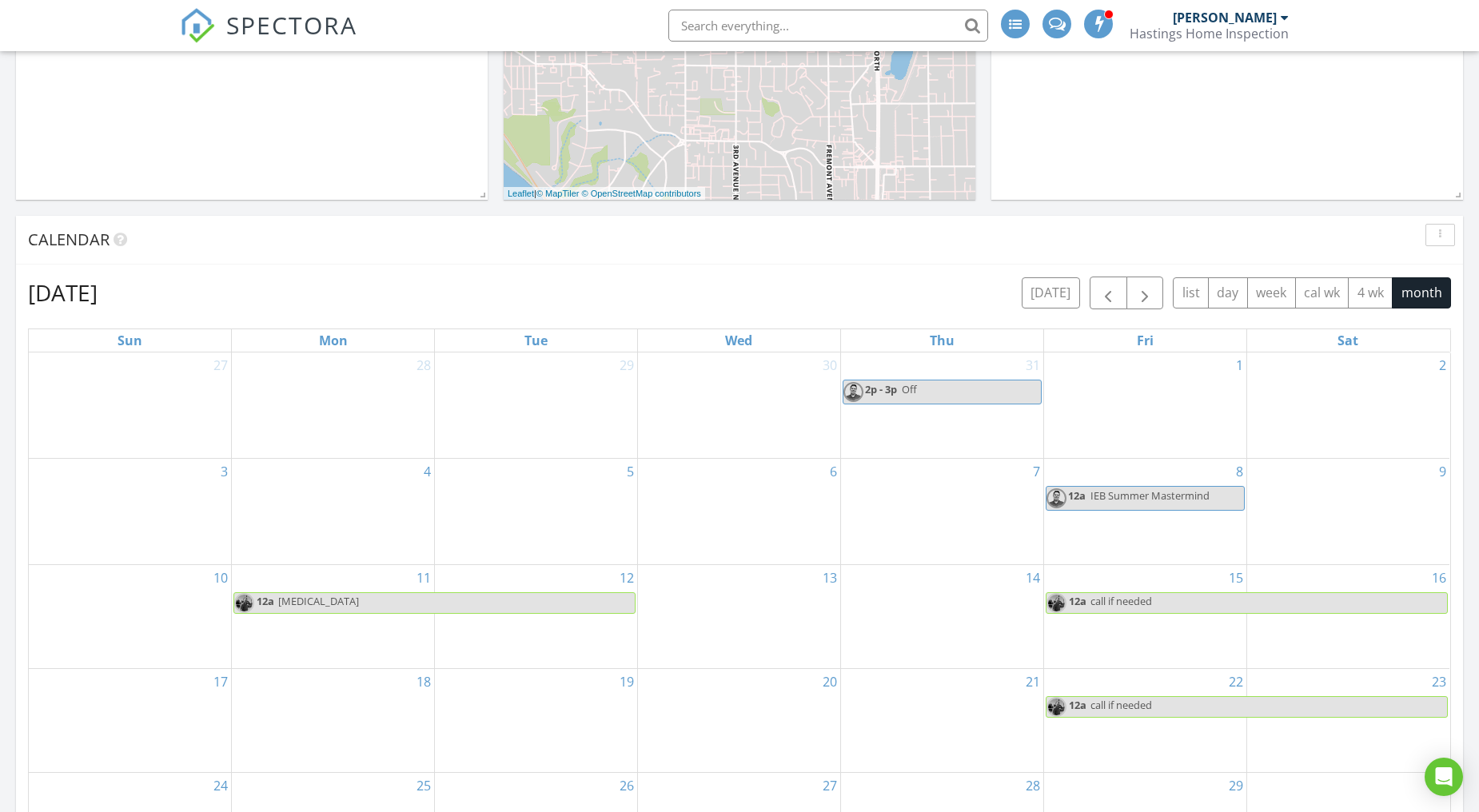 scroll, scrollTop: 370, scrollLeft: 0, axis: vertical 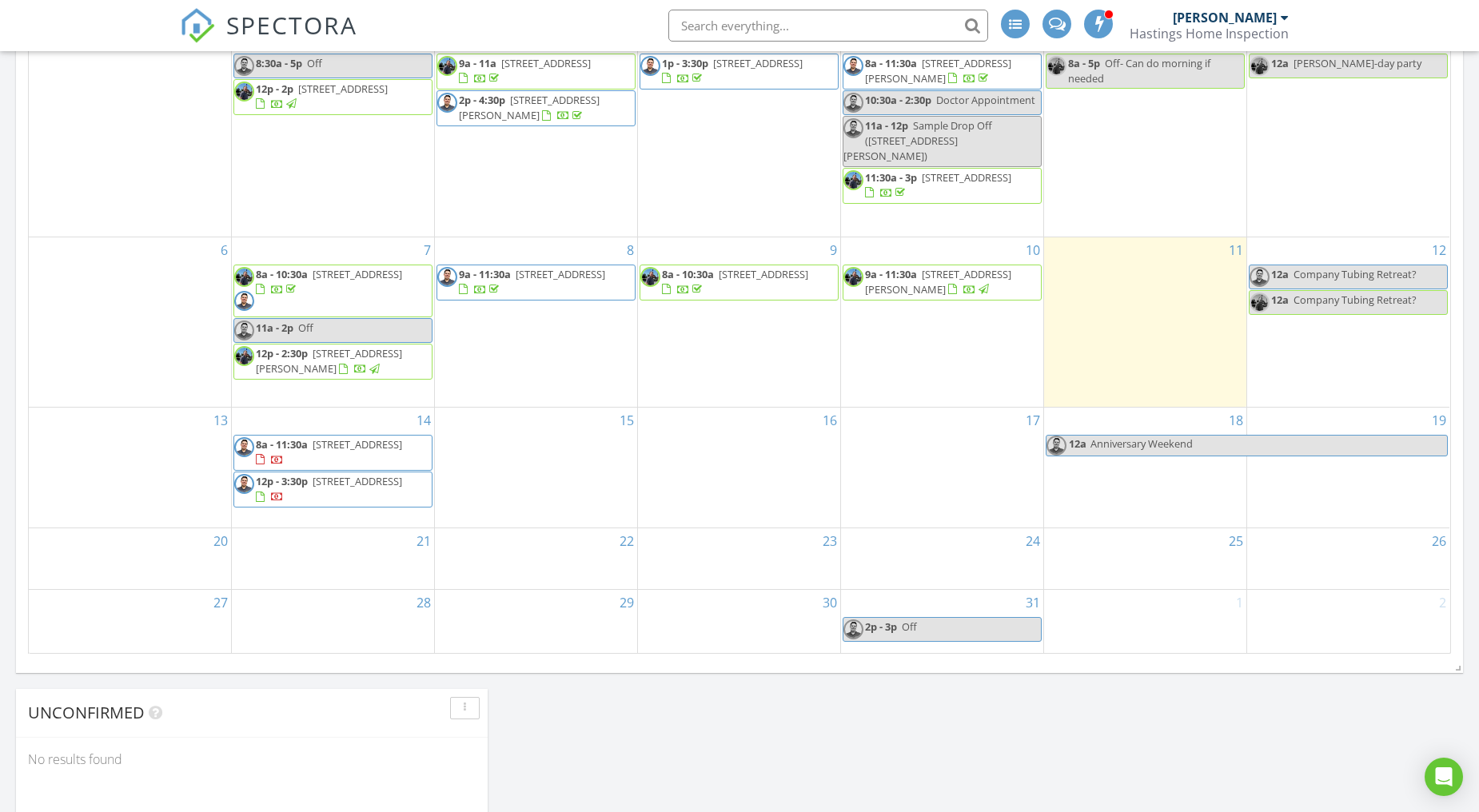 click on "14
8a - 11:30a
15708 220th St SE, Monroe 98272
12p - 3:30p
15726 220th St SE, Monroe 98272" at bounding box center (333, 468) 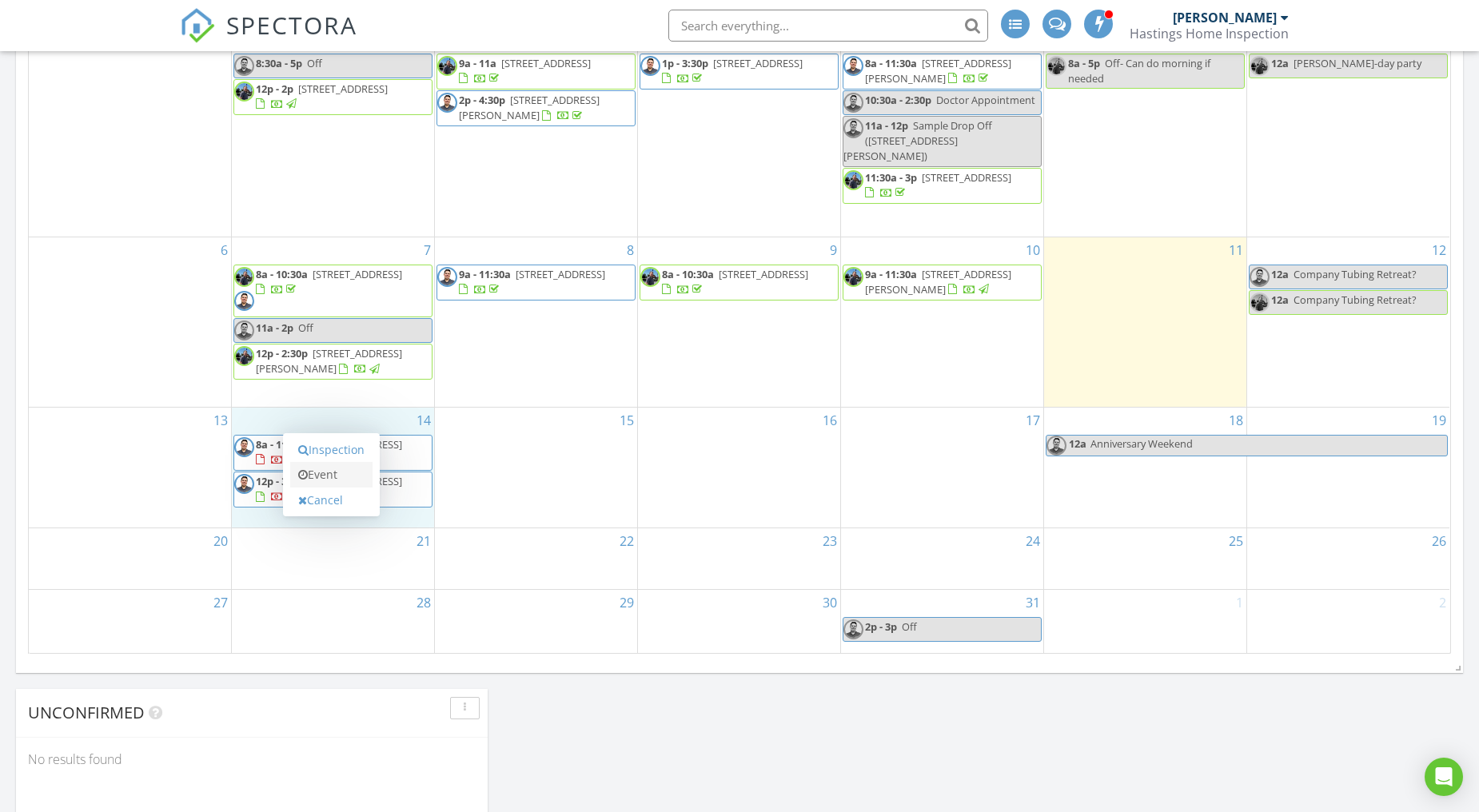 click on "Event" at bounding box center (331, 475) 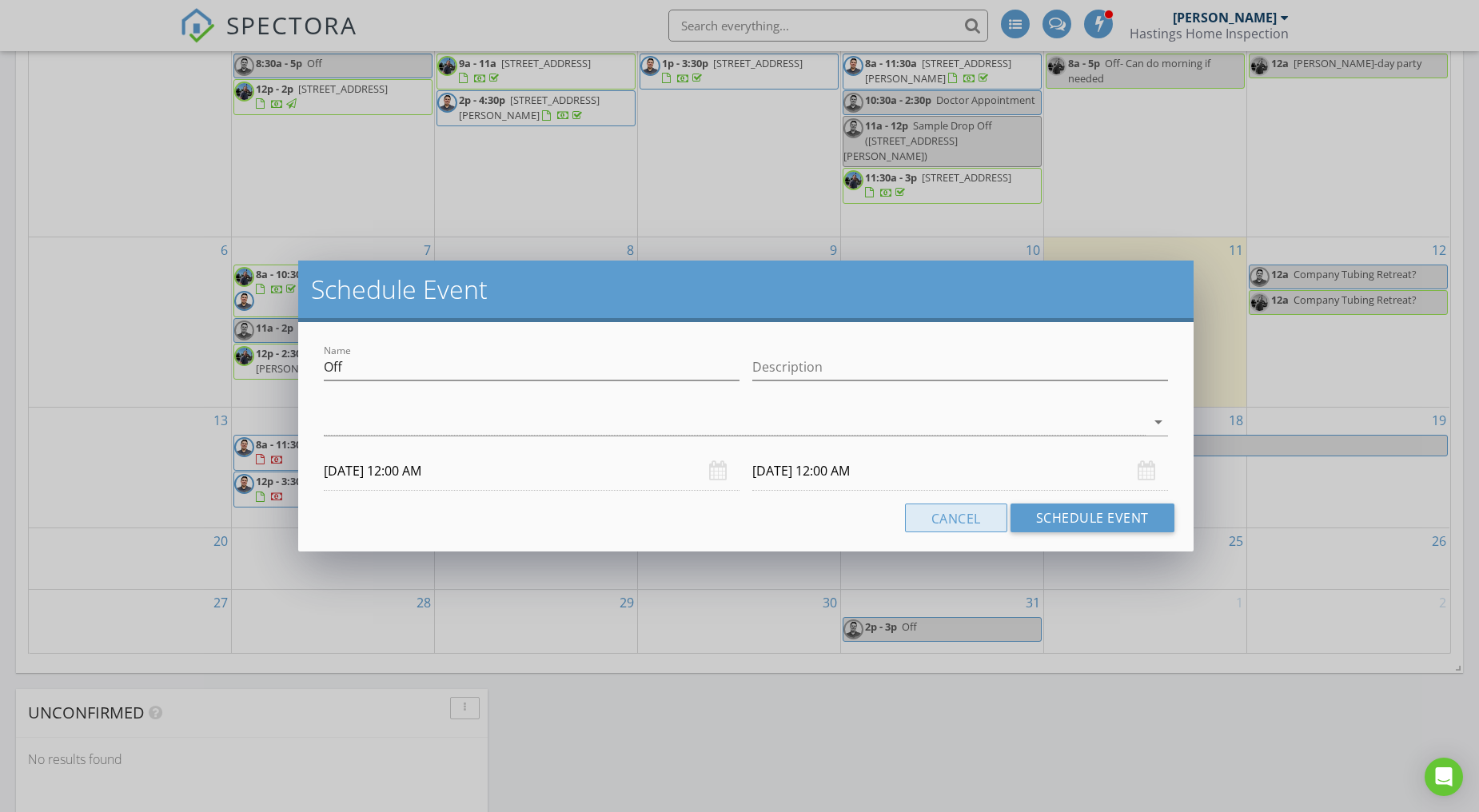click on "Cancel" at bounding box center (956, 518) 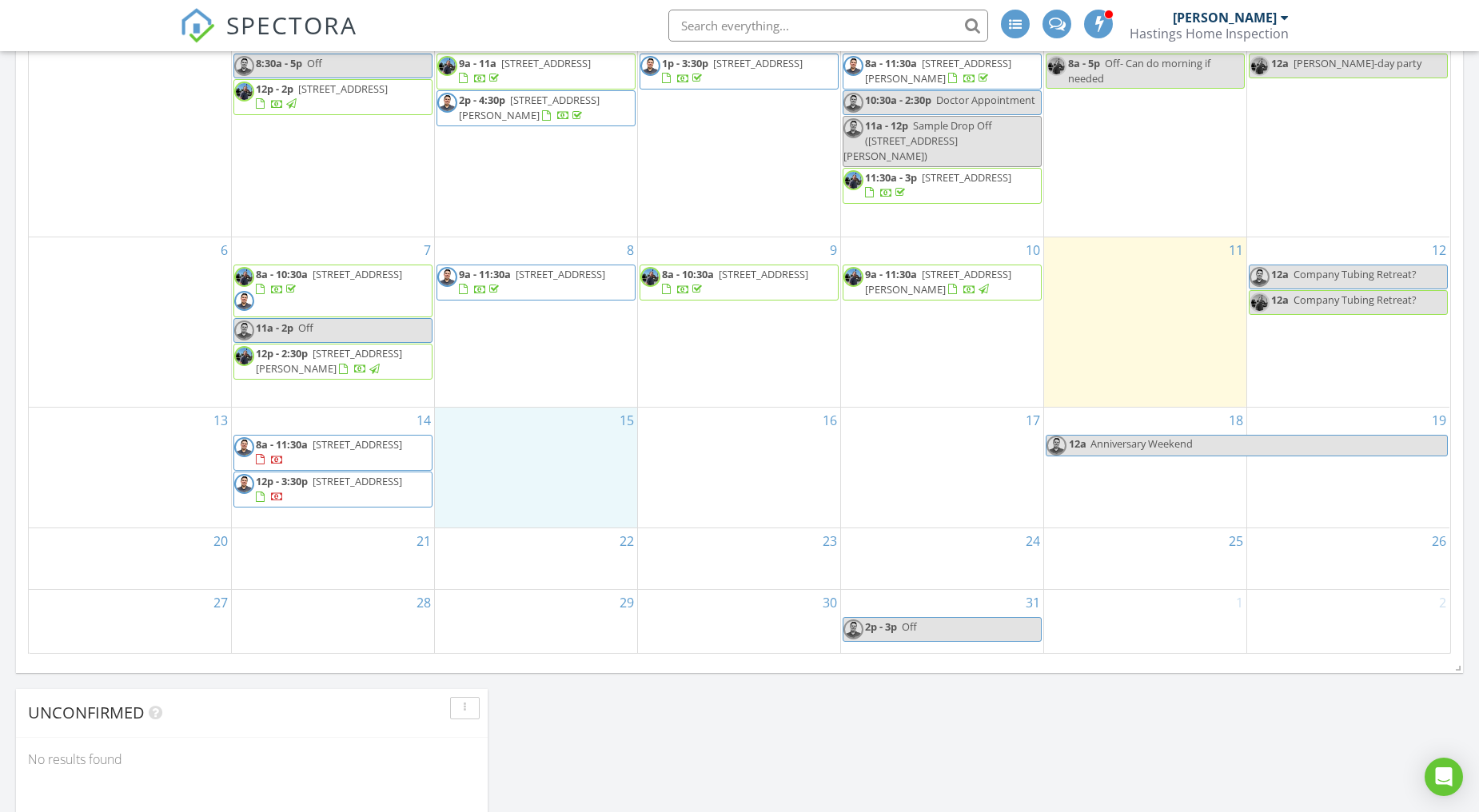 click on "15" at bounding box center [536, 468] 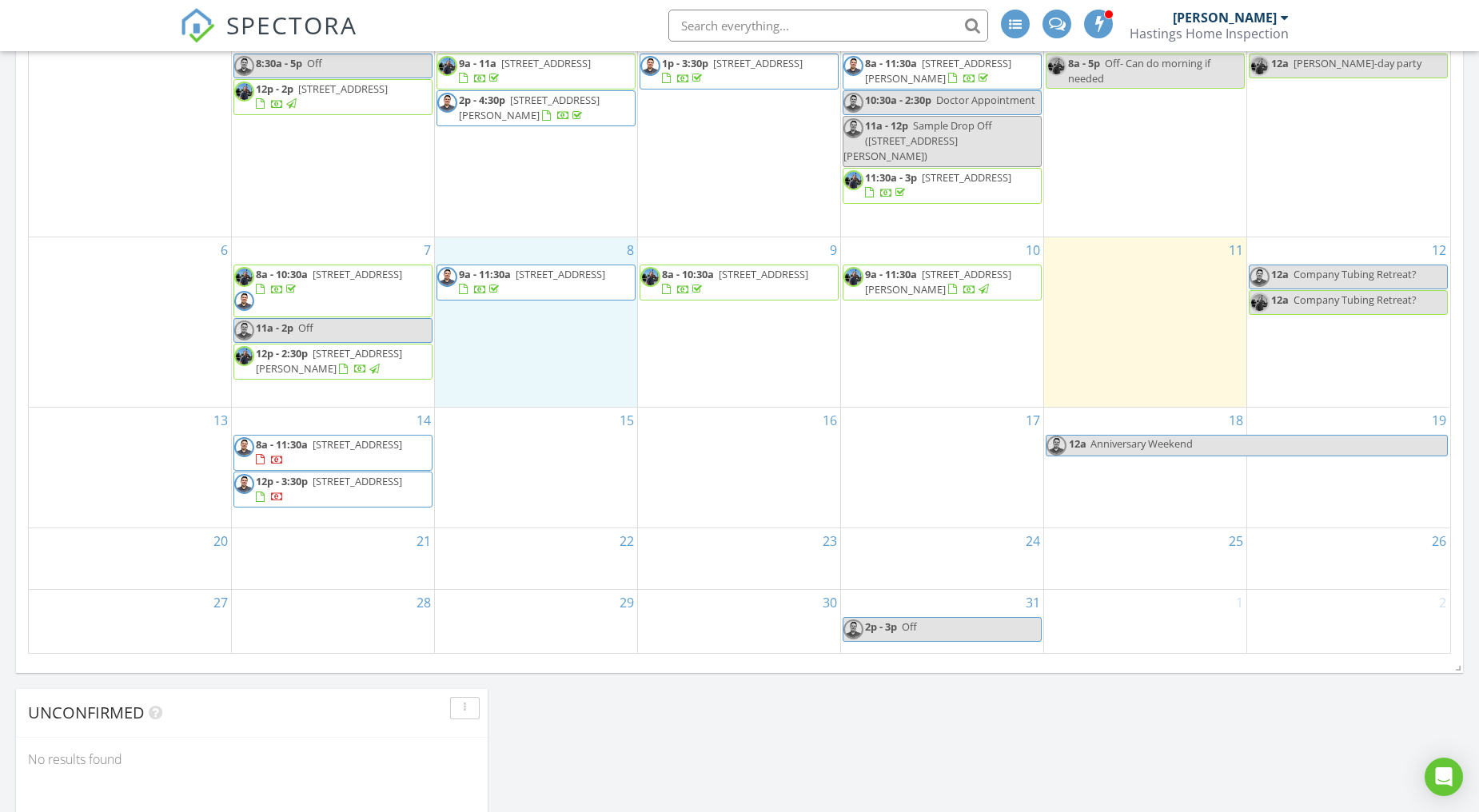 click on "8
9a - 11:30a
830 Mill Ave, Snohomish 98290" at bounding box center [536, 322] 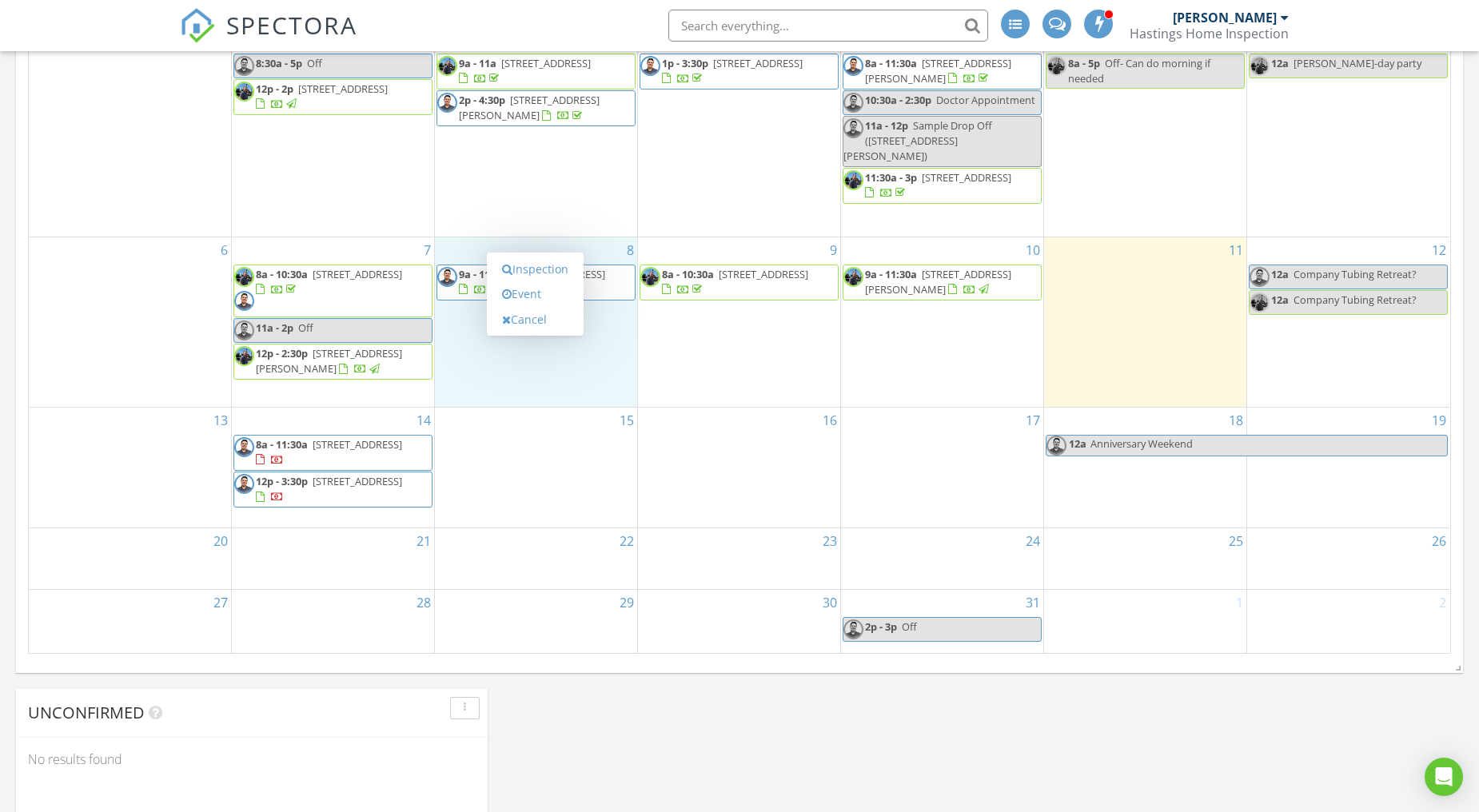 click on "14
8a - 11:30a
15708 220th St SE, Monroe 98272
12p - 3:30p
15726 220th St SE, Monroe 98272" at bounding box center (333, 468) 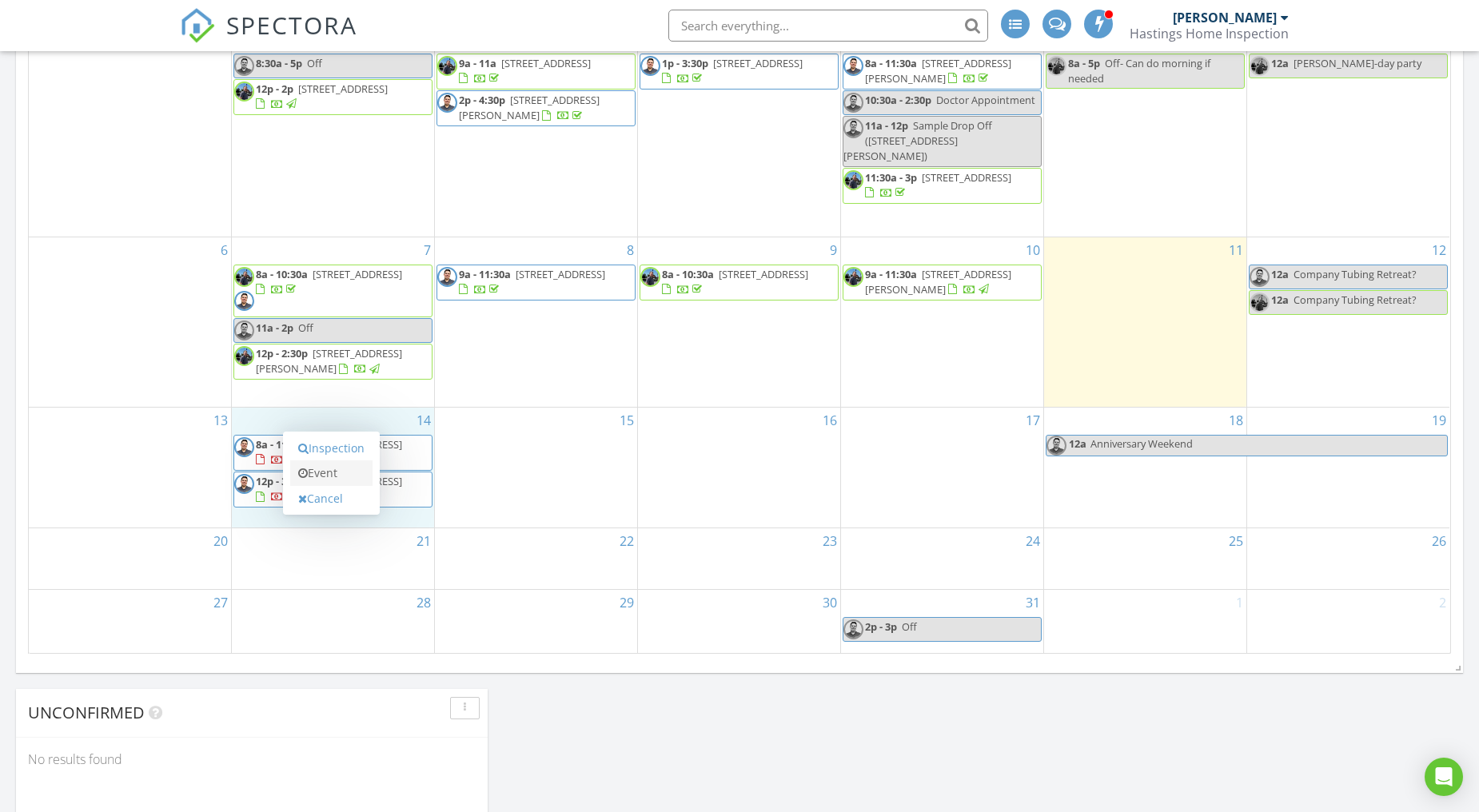 click on "Event" at bounding box center (331, 473) 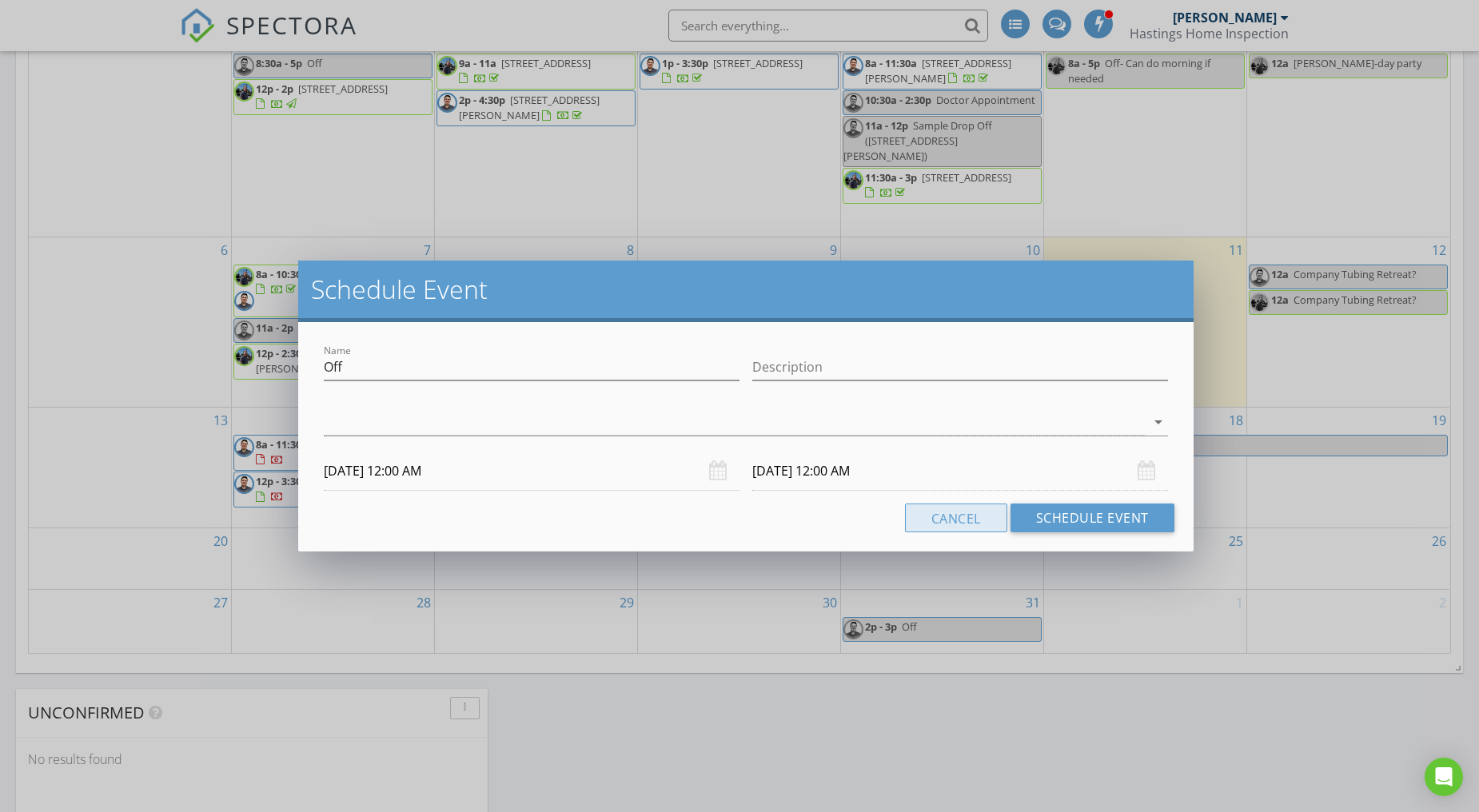 click on "Cancel" at bounding box center (956, 518) 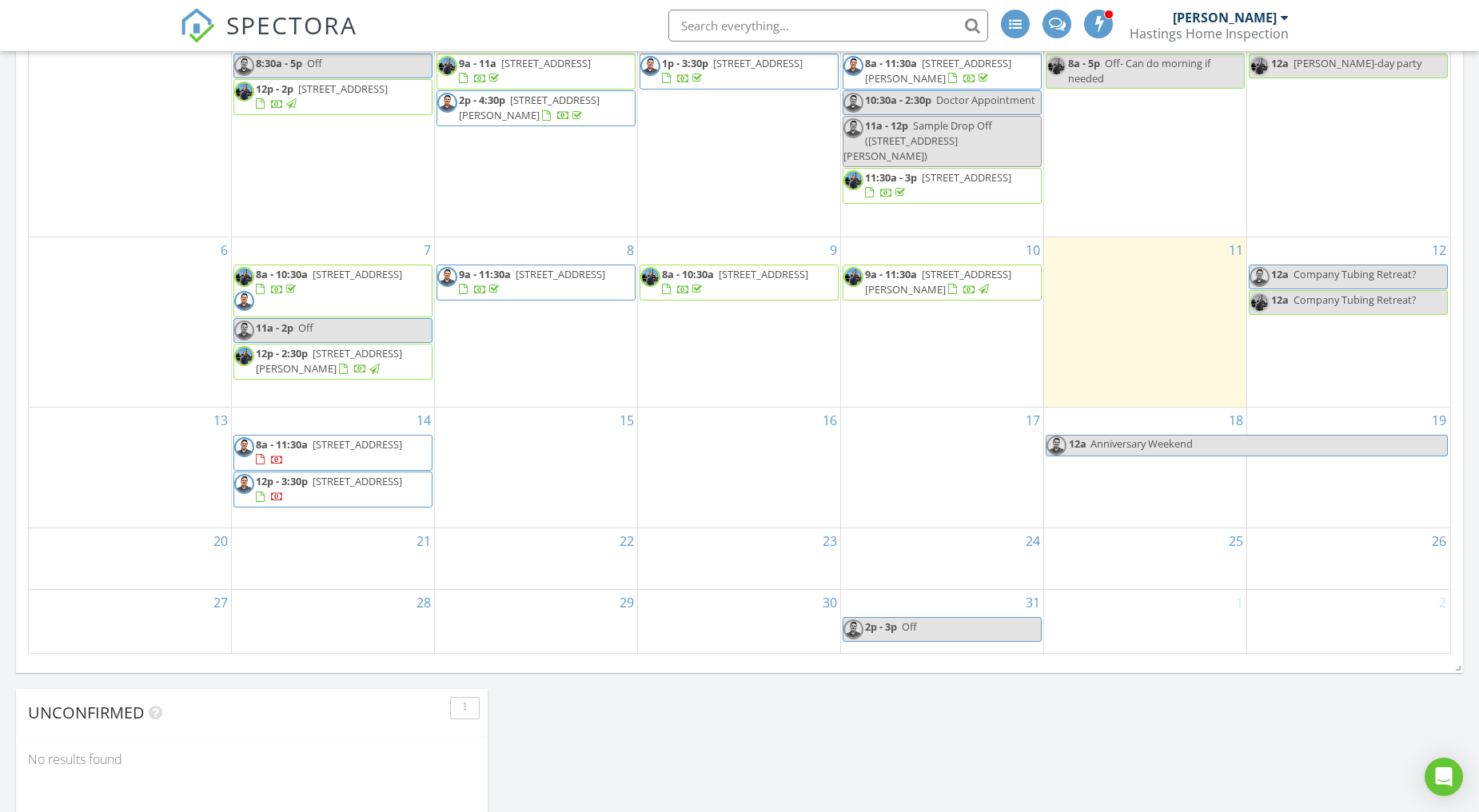 click on "14
8a - 11:30a
15708 220th St SE, Monroe 98272
12p - 3:30p
15726 220th St SE, Monroe 98272" at bounding box center [333, 468] 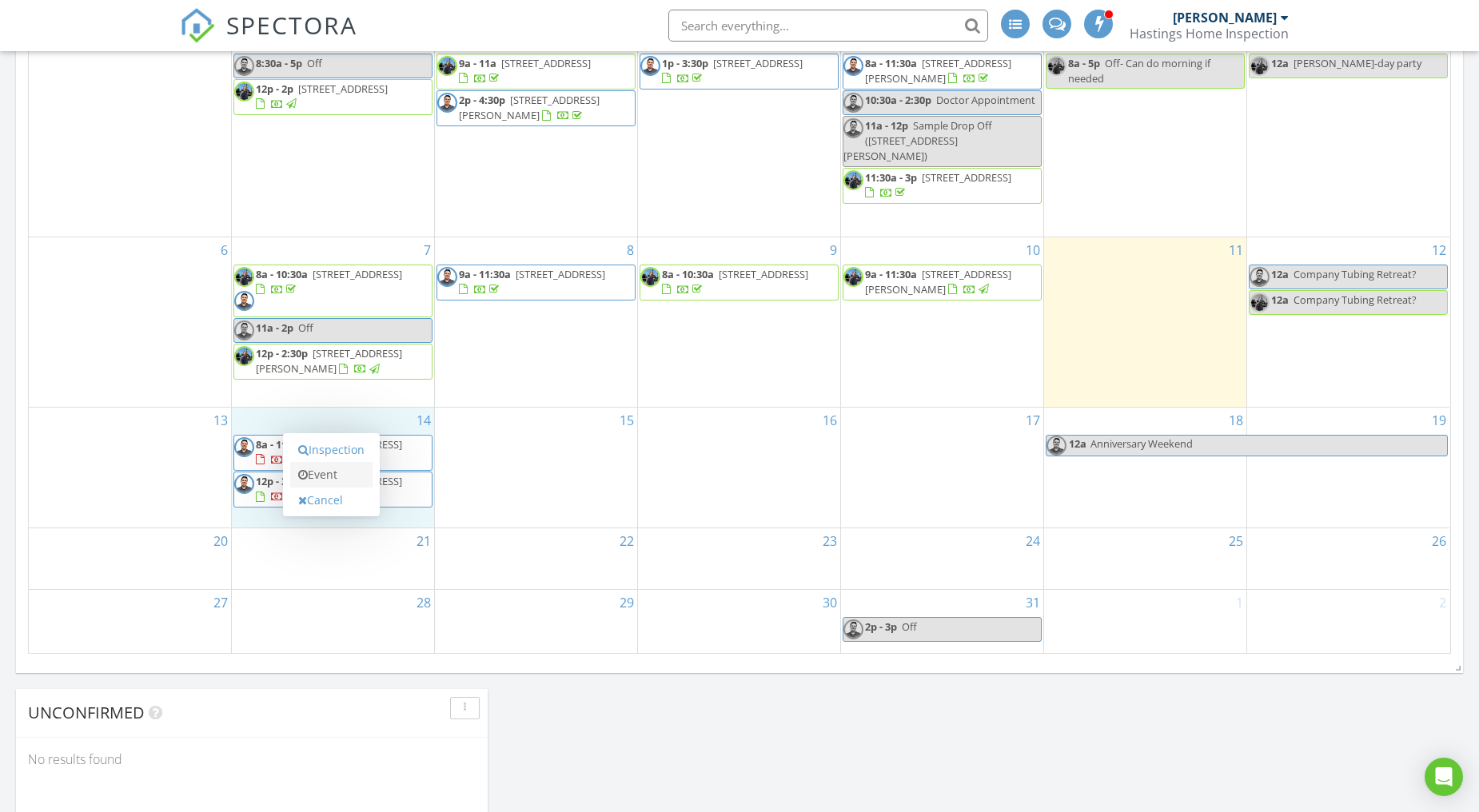 click on "Event" at bounding box center (331, 475) 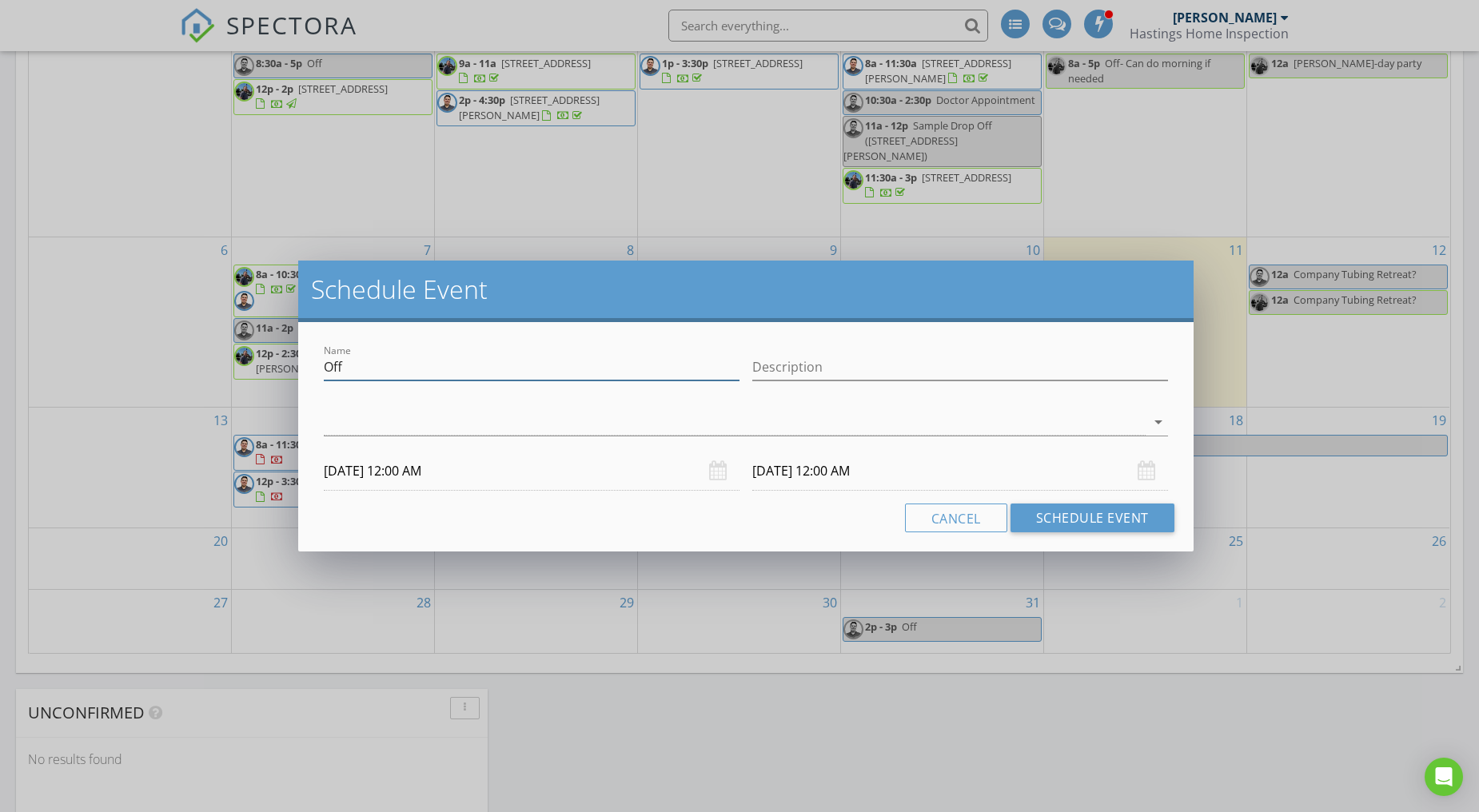 click on "Off" at bounding box center [532, 367] 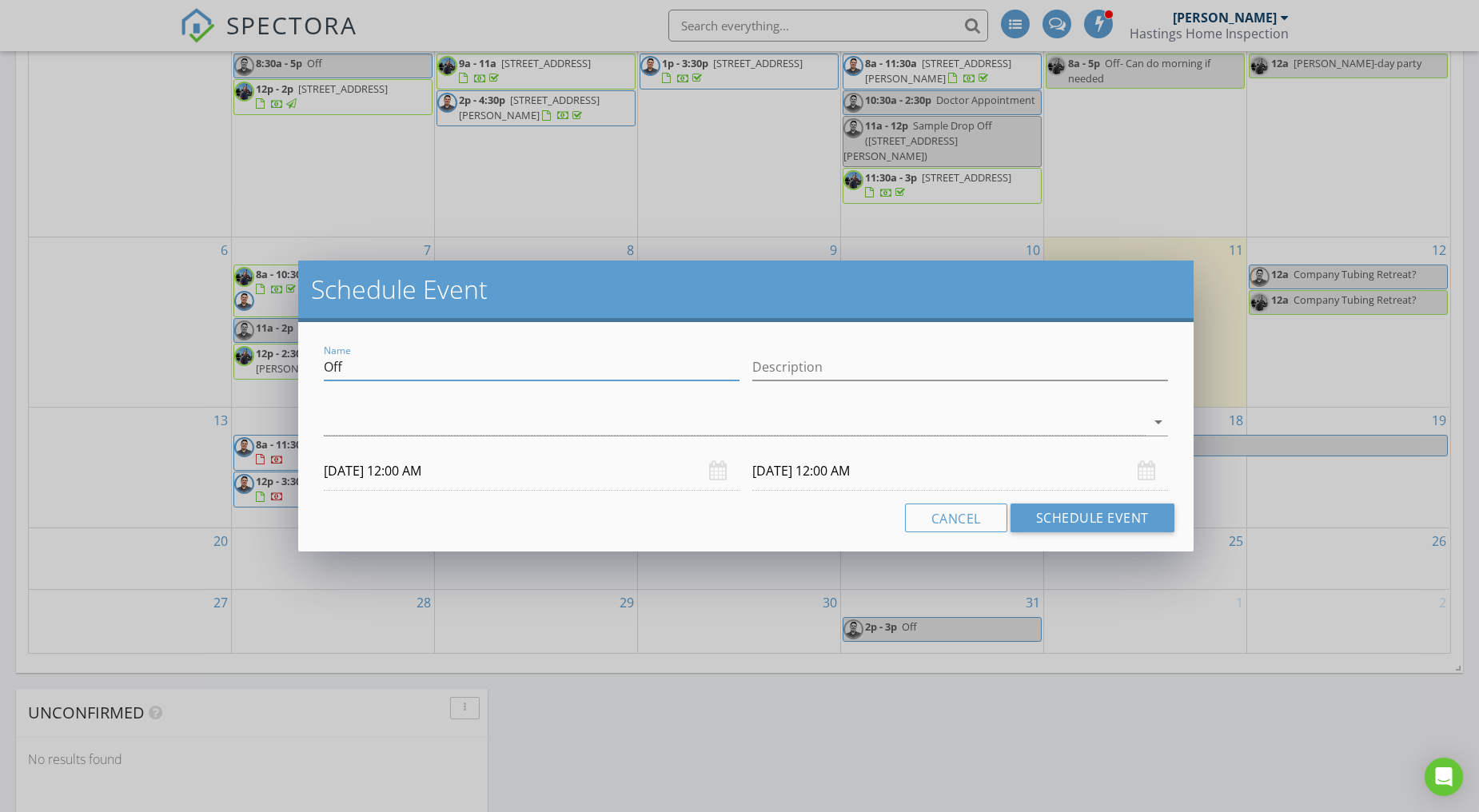 click on "Off" at bounding box center [532, 367] 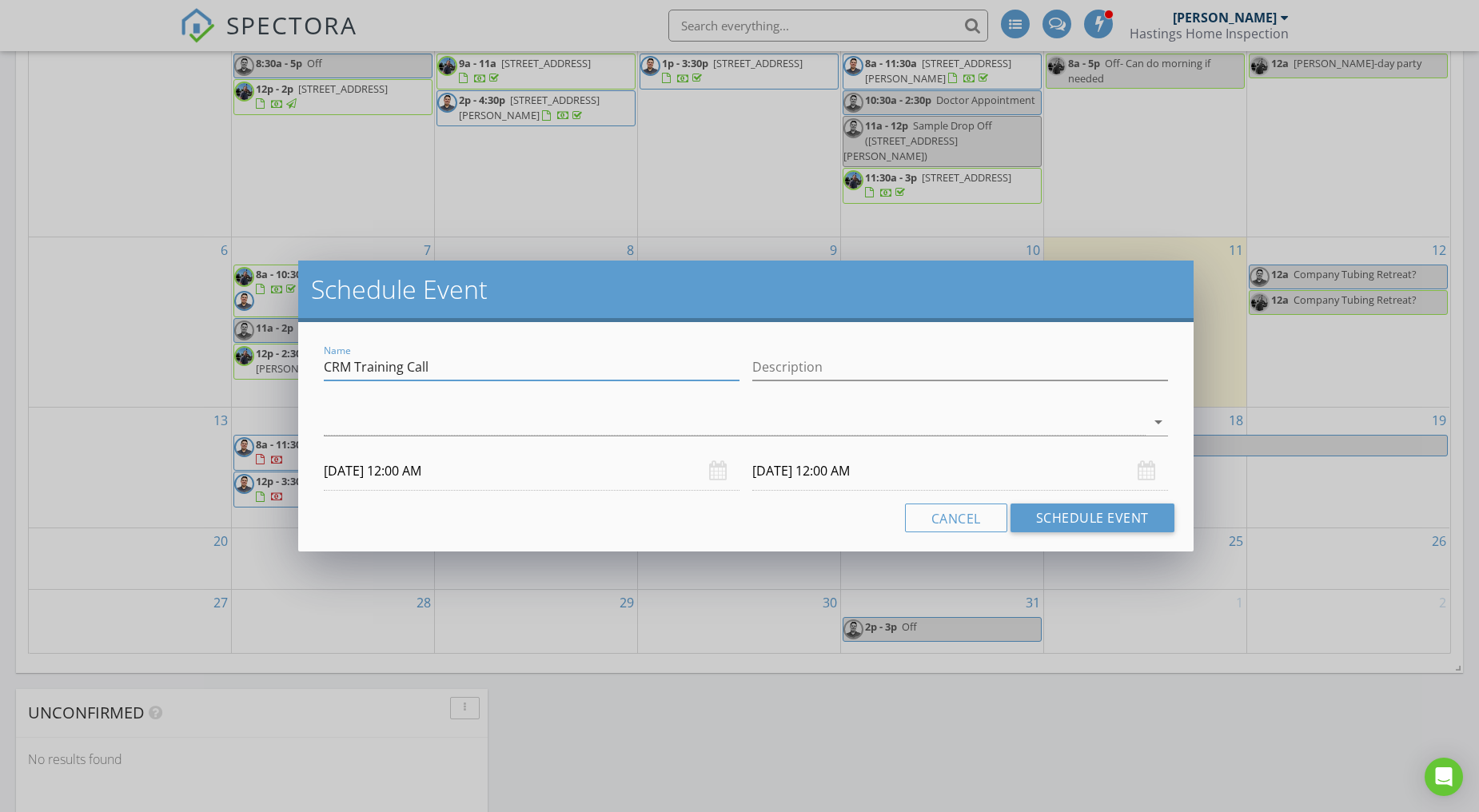 type on "CRM Training Call" 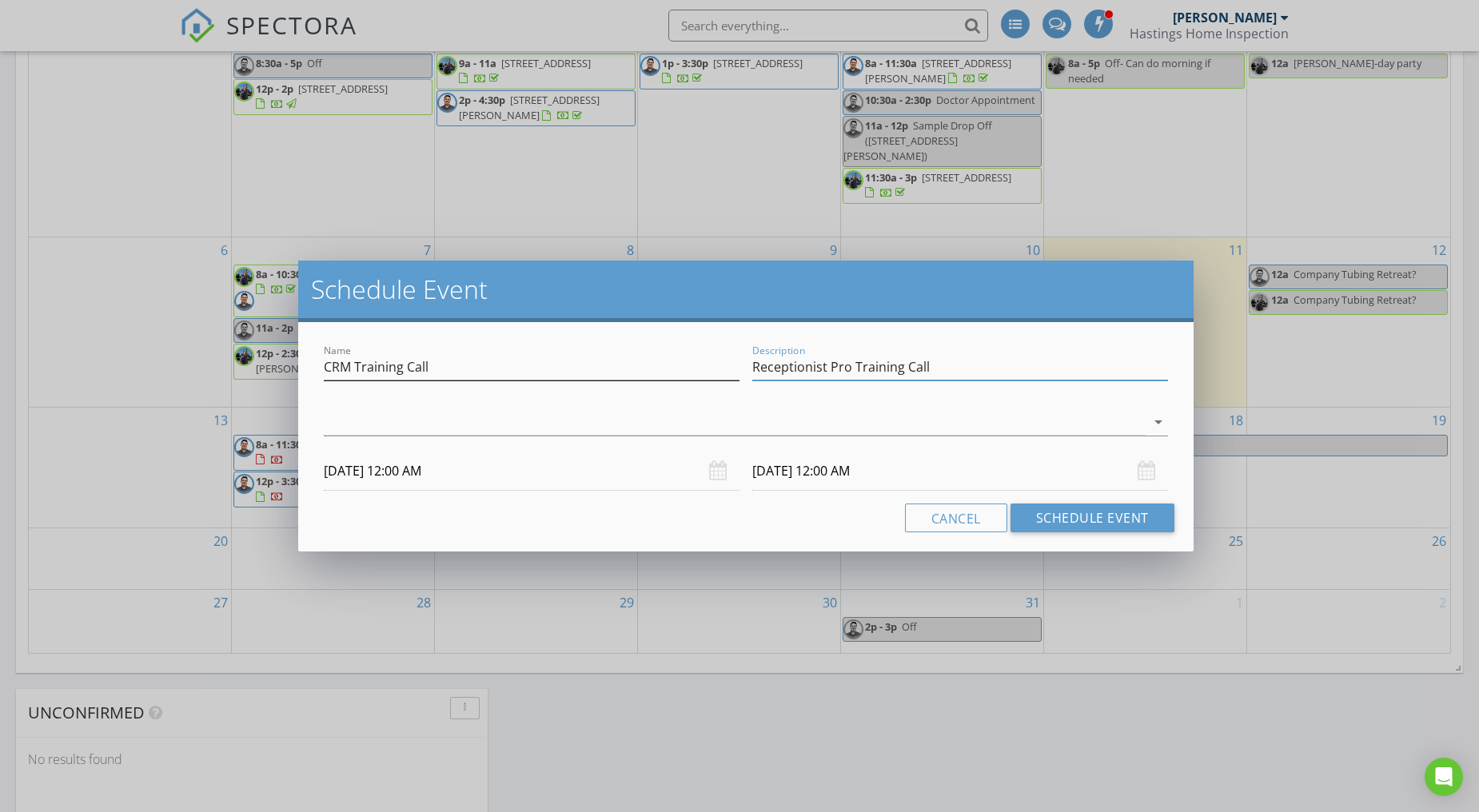 type on "Receptionist Pro Training Call" 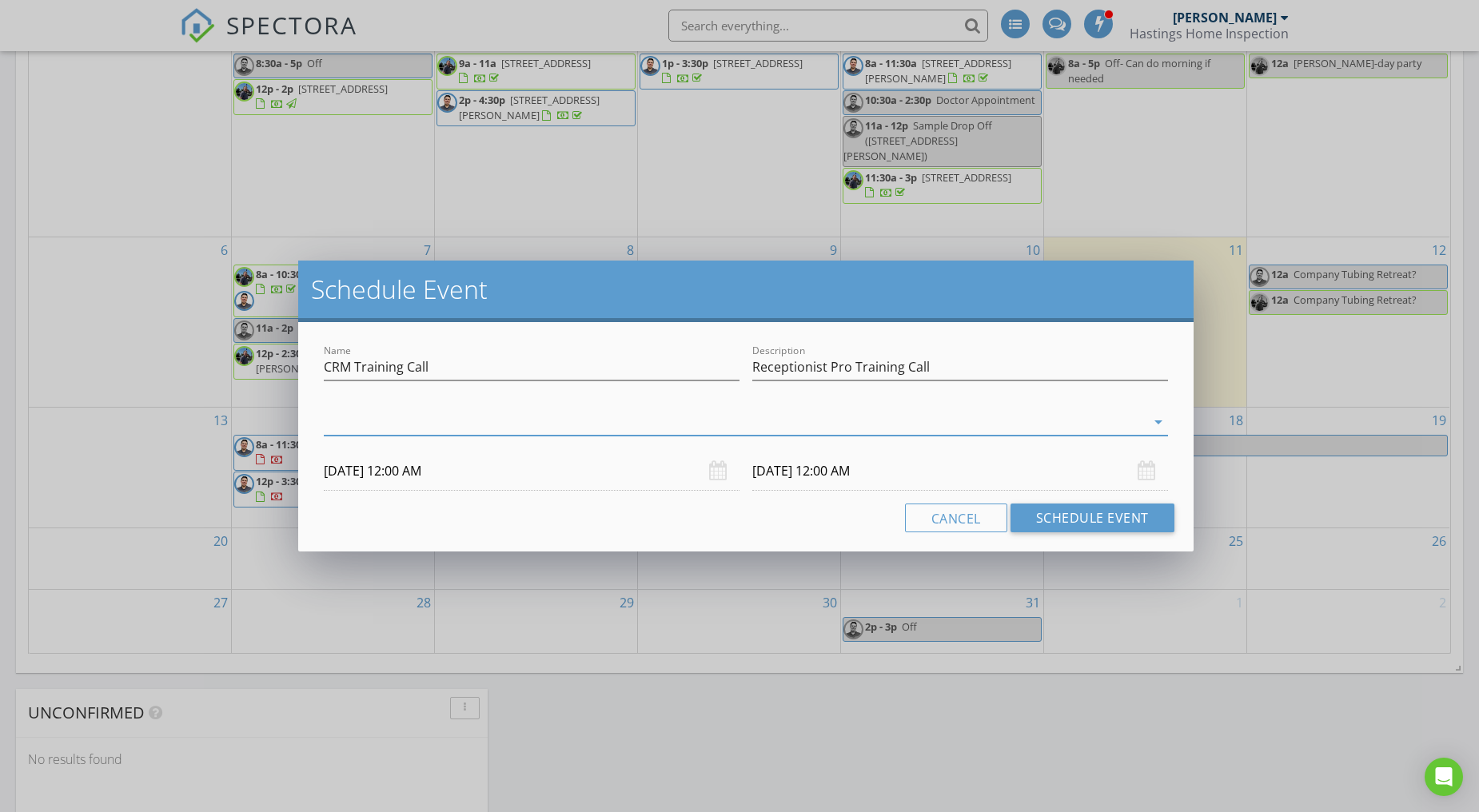 click at bounding box center (735, 422) 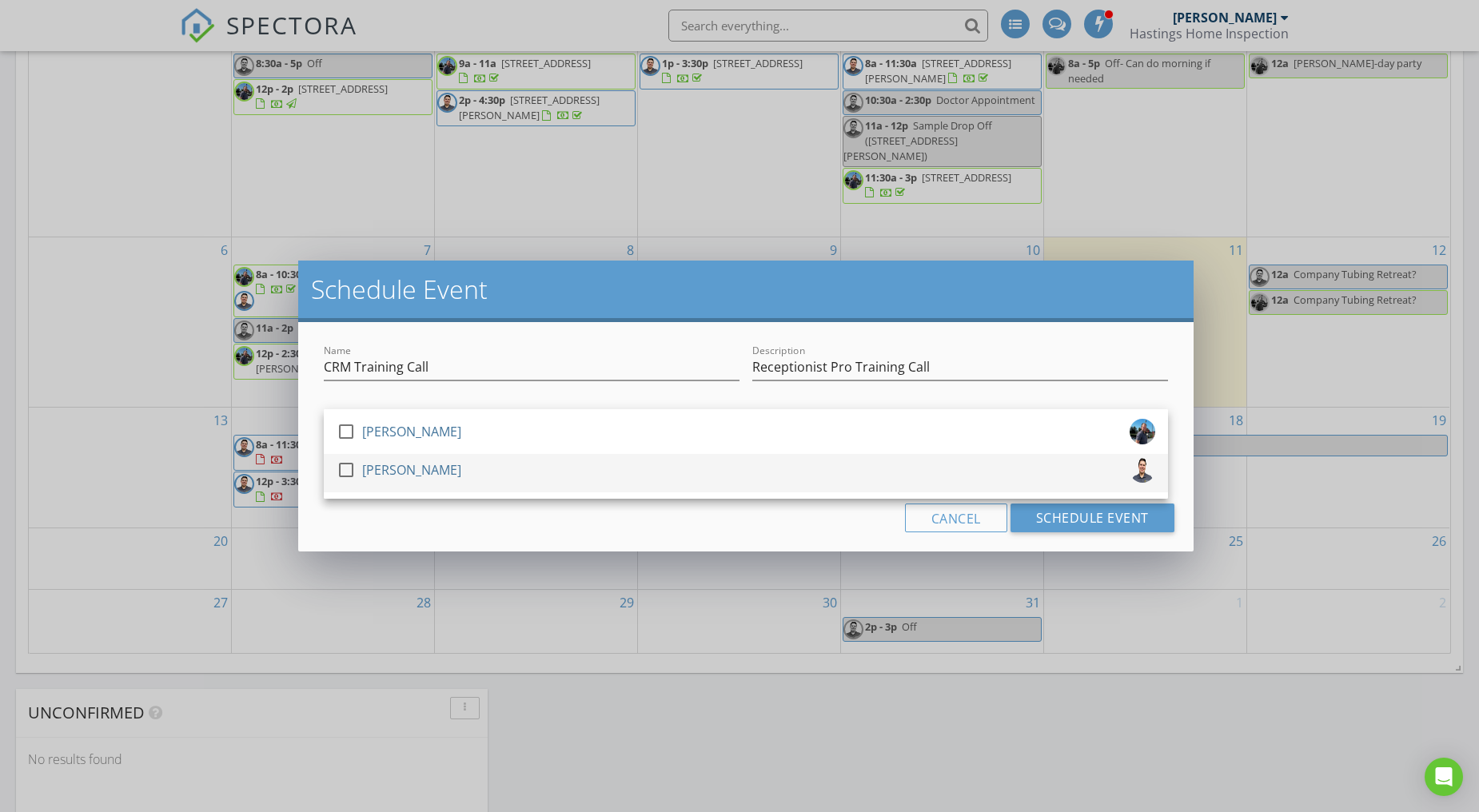 click at bounding box center [346, 470] 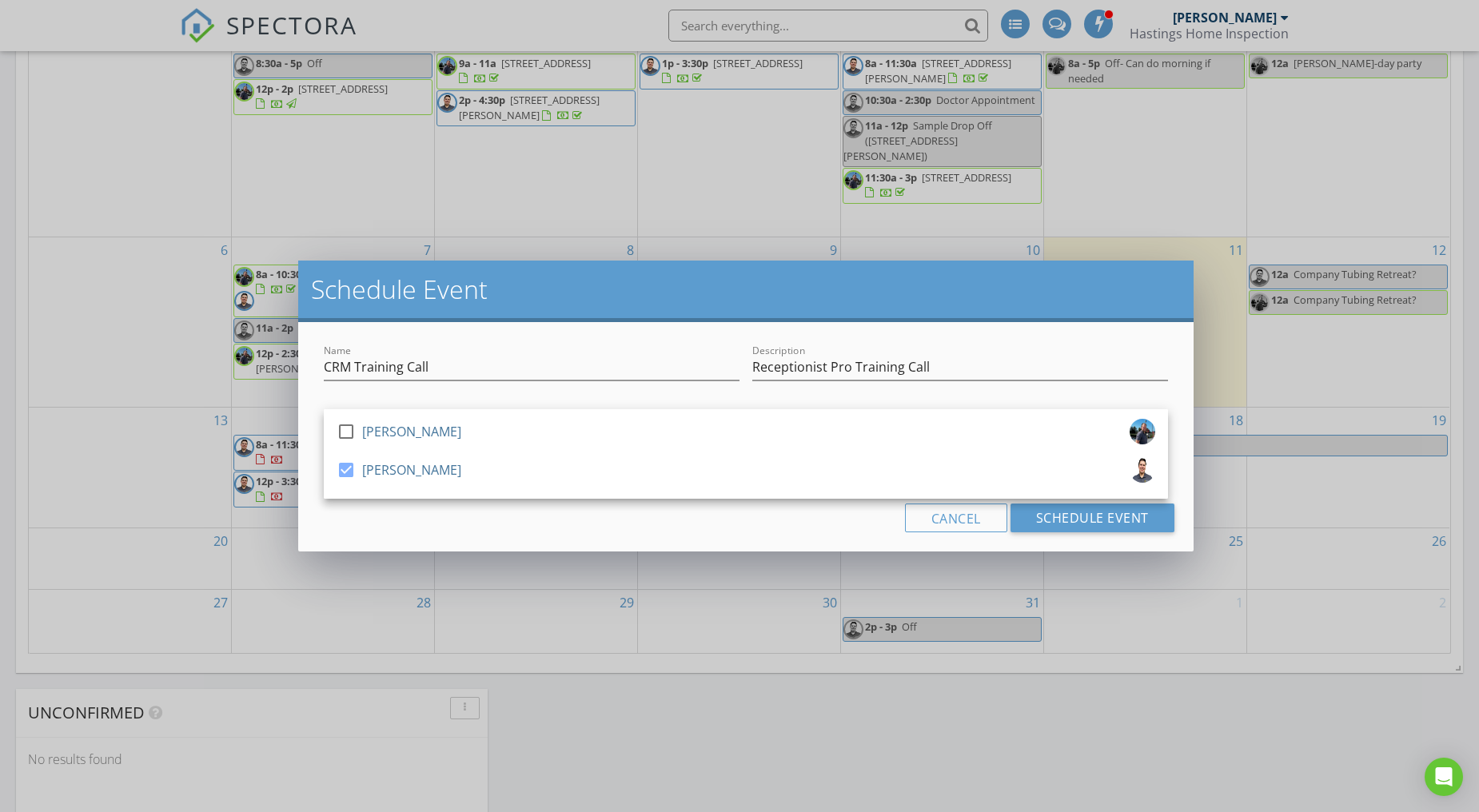 click on "Cancel   Schedule Event" at bounding box center [746, 518] 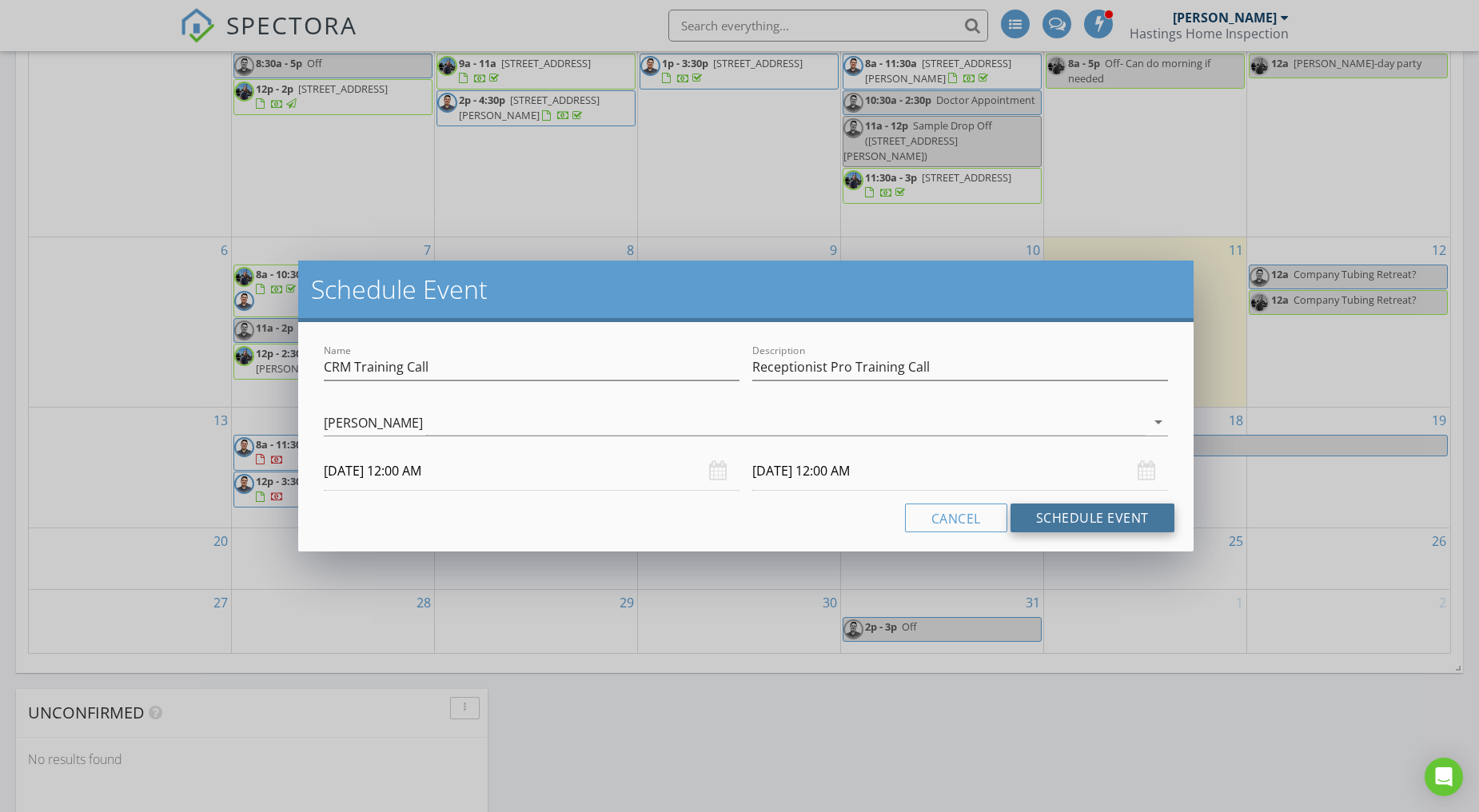click on "Schedule Event" at bounding box center (1092, 518) 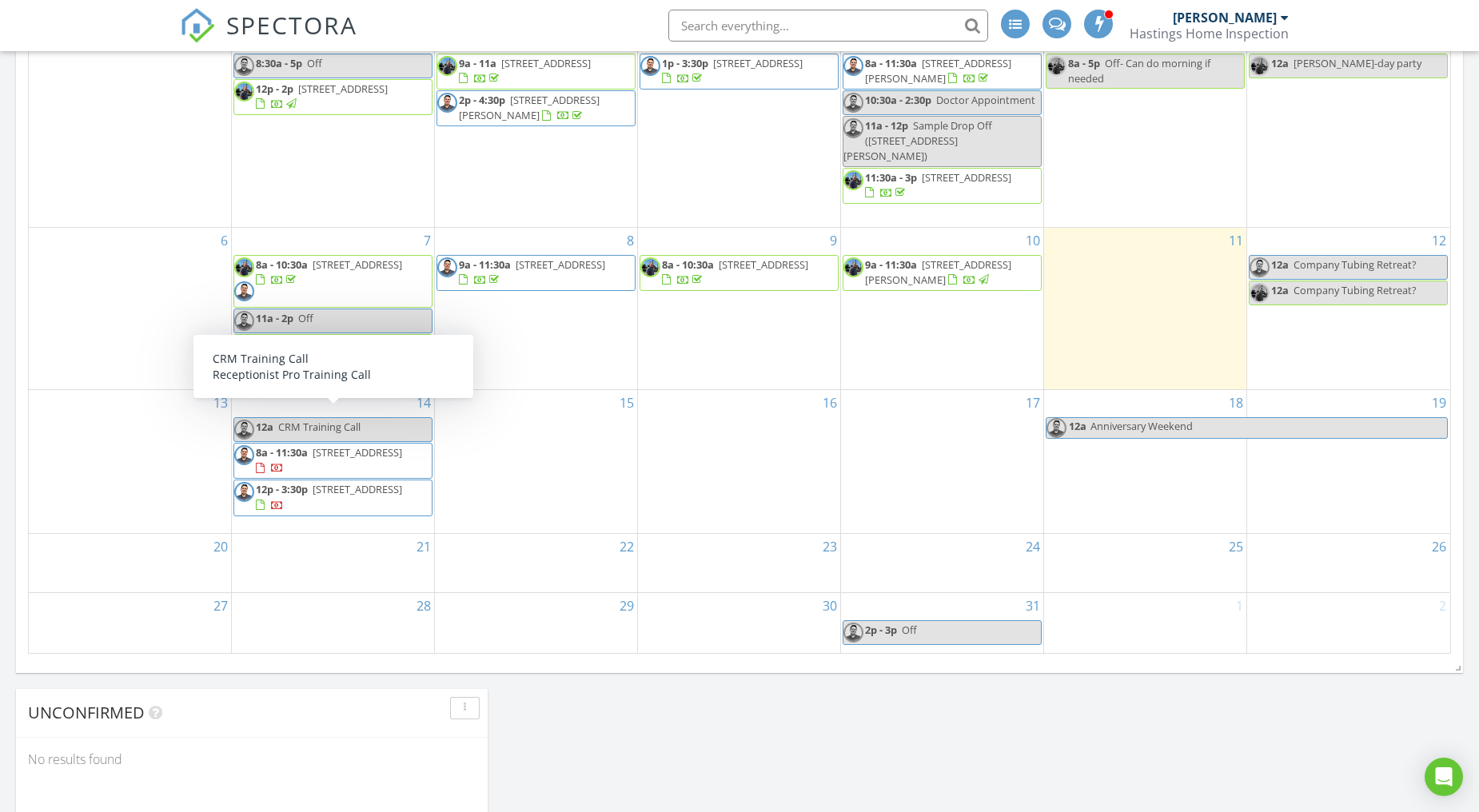 click on "12a
CRM Training Call" at bounding box center [333, 429] 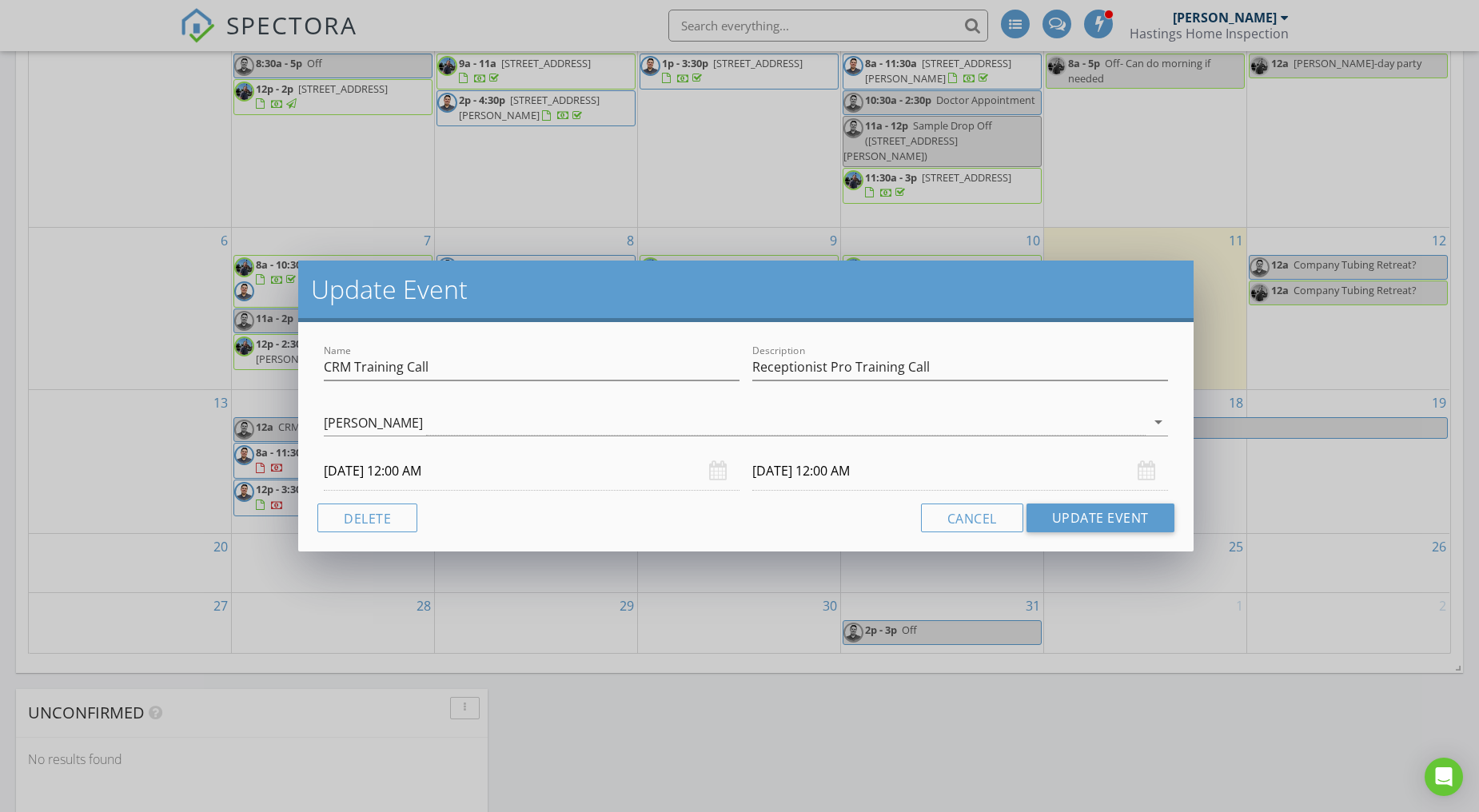 click on "07/14/2025 12:00 AM" at bounding box center (532, 471) 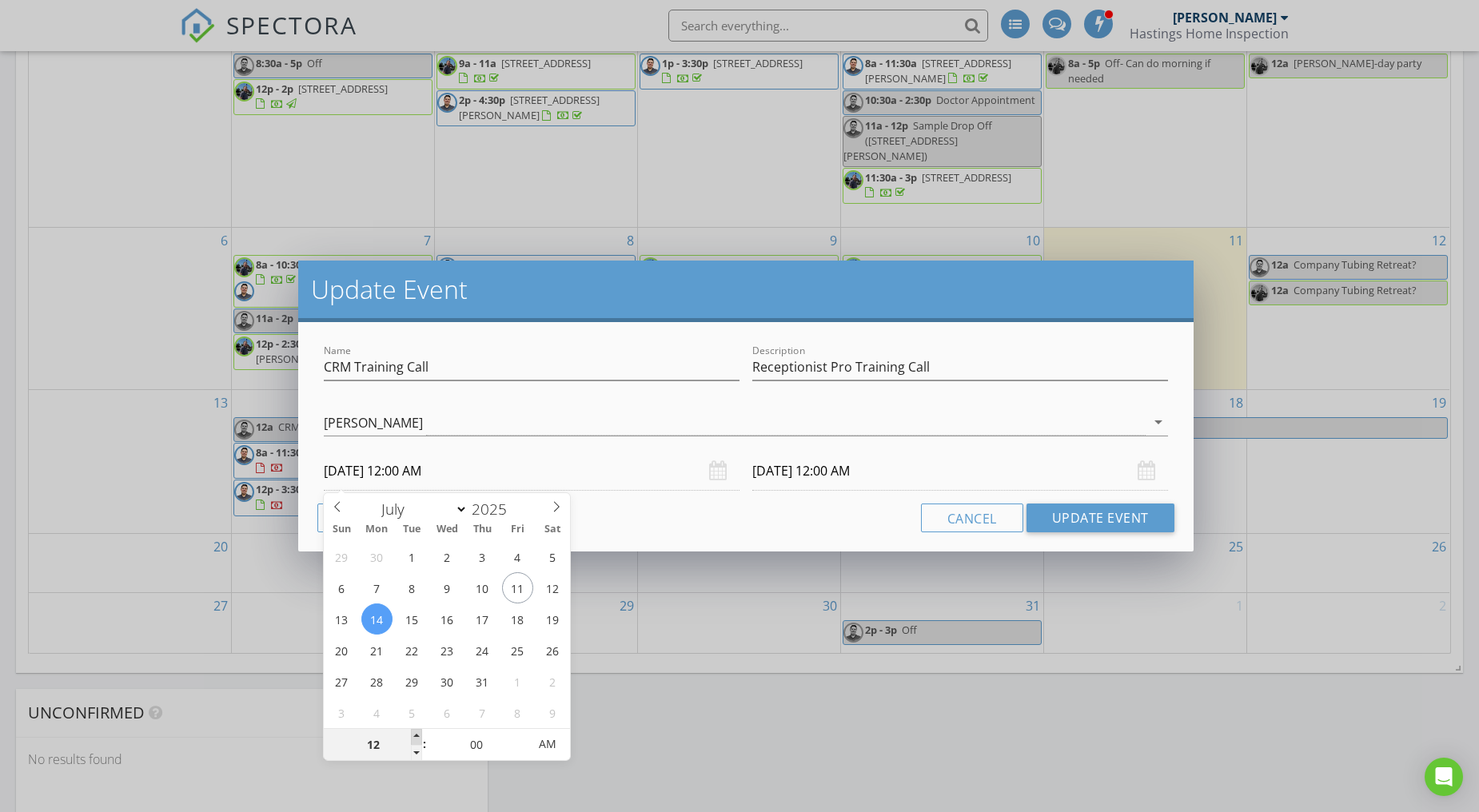 type on "01" 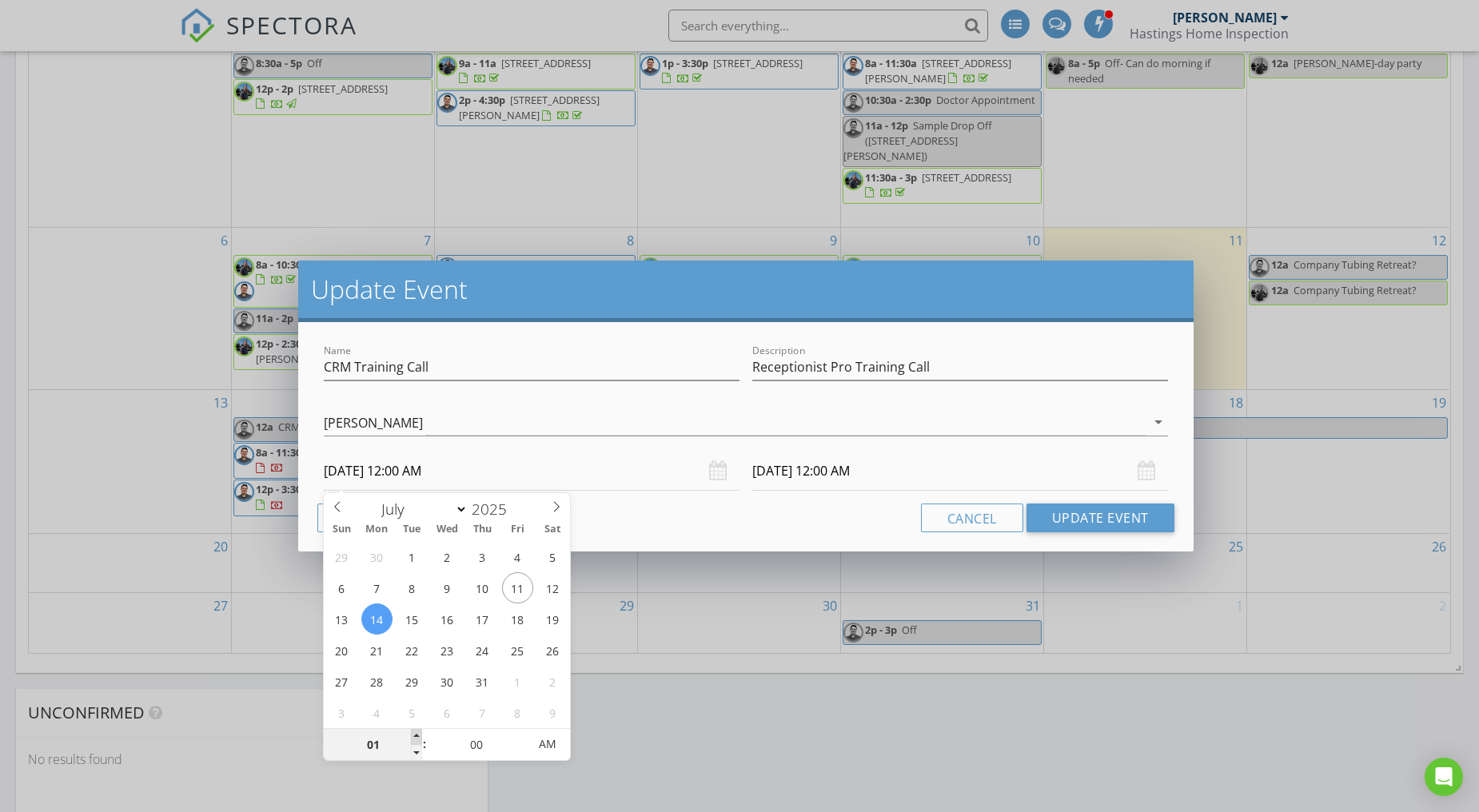 type on "07/14/2025 1:00 AM" 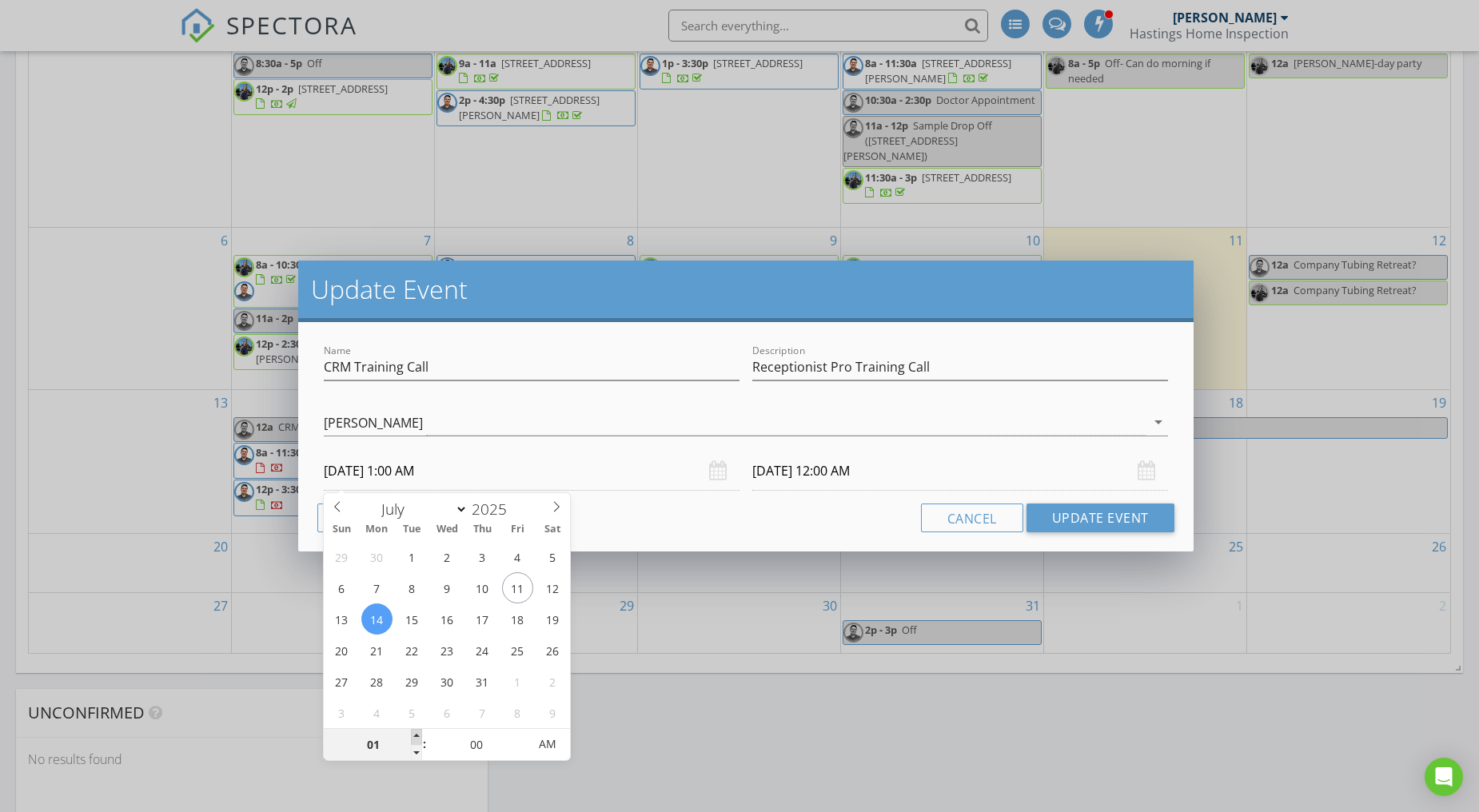 click at bounding box center [417, 737] 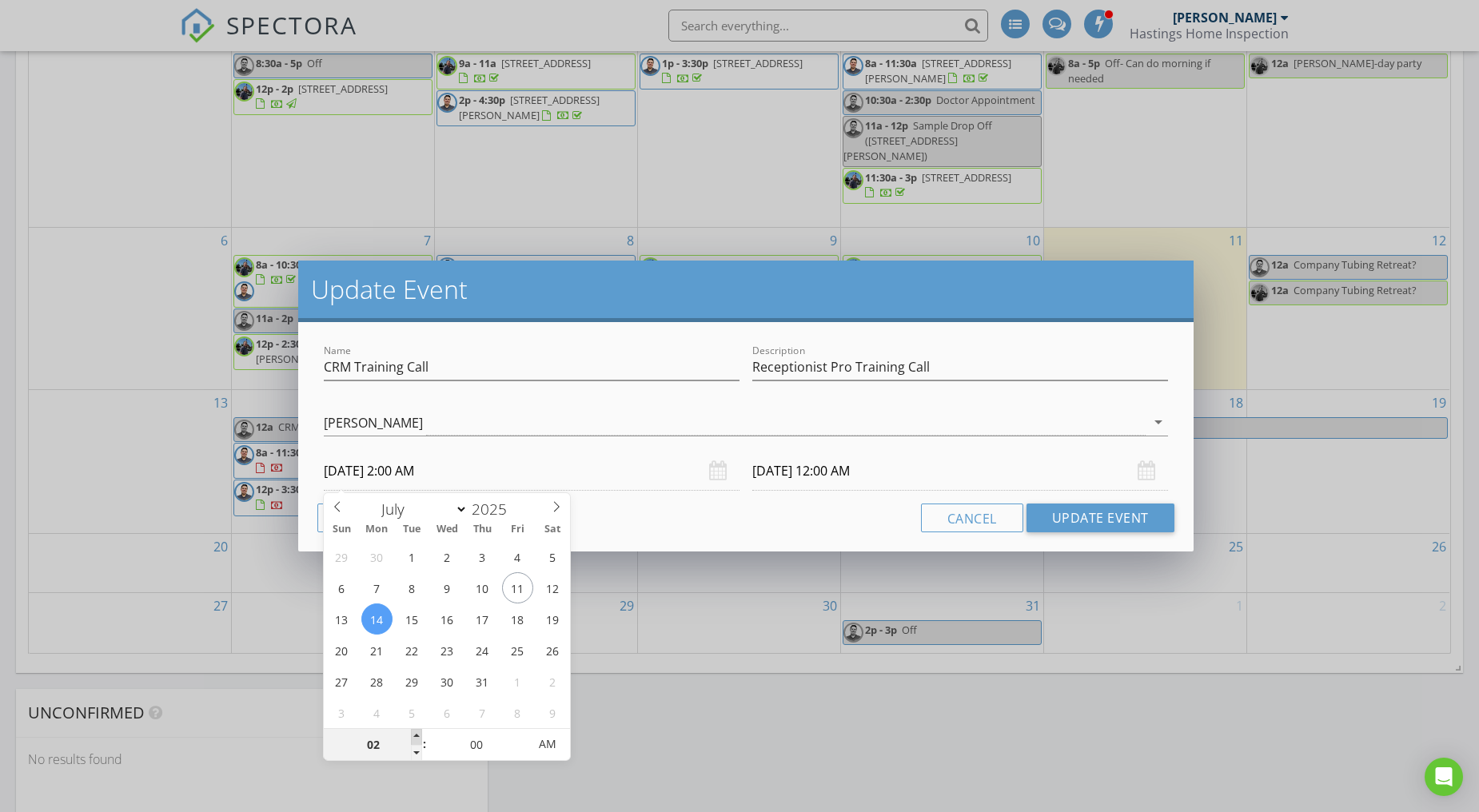 click at bounding box center (417, 737) 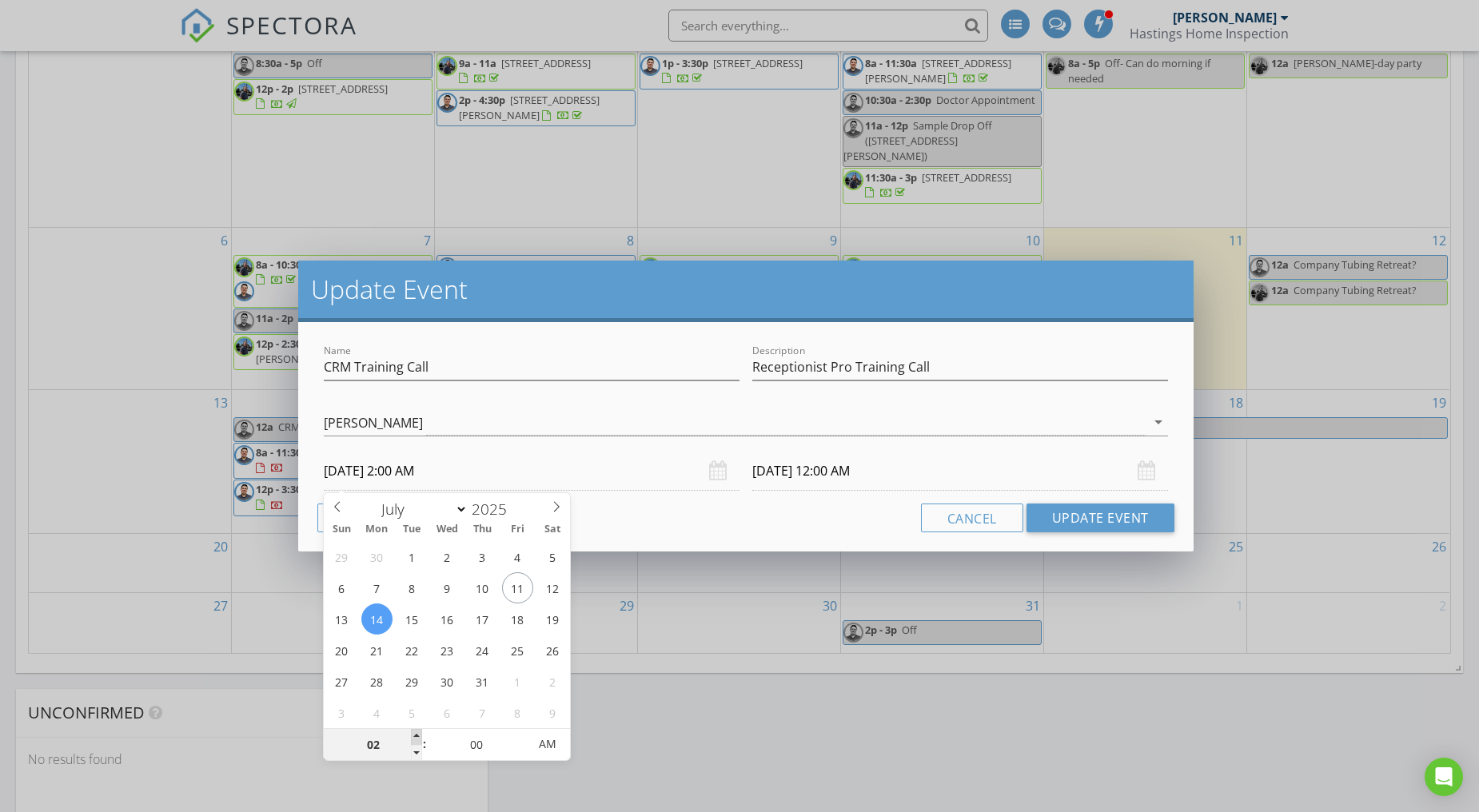 type on "03" 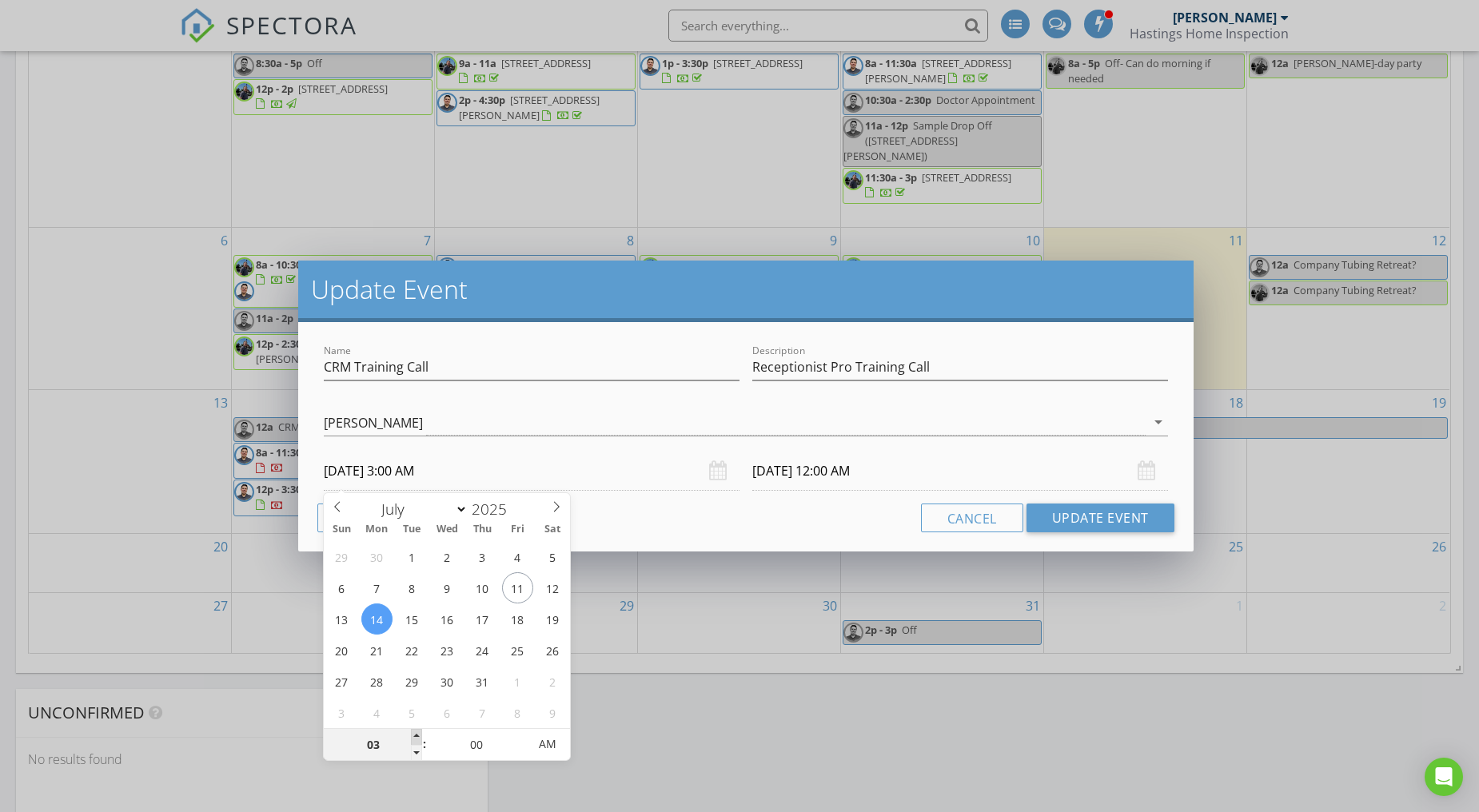 click at bounding box center [417, 737] 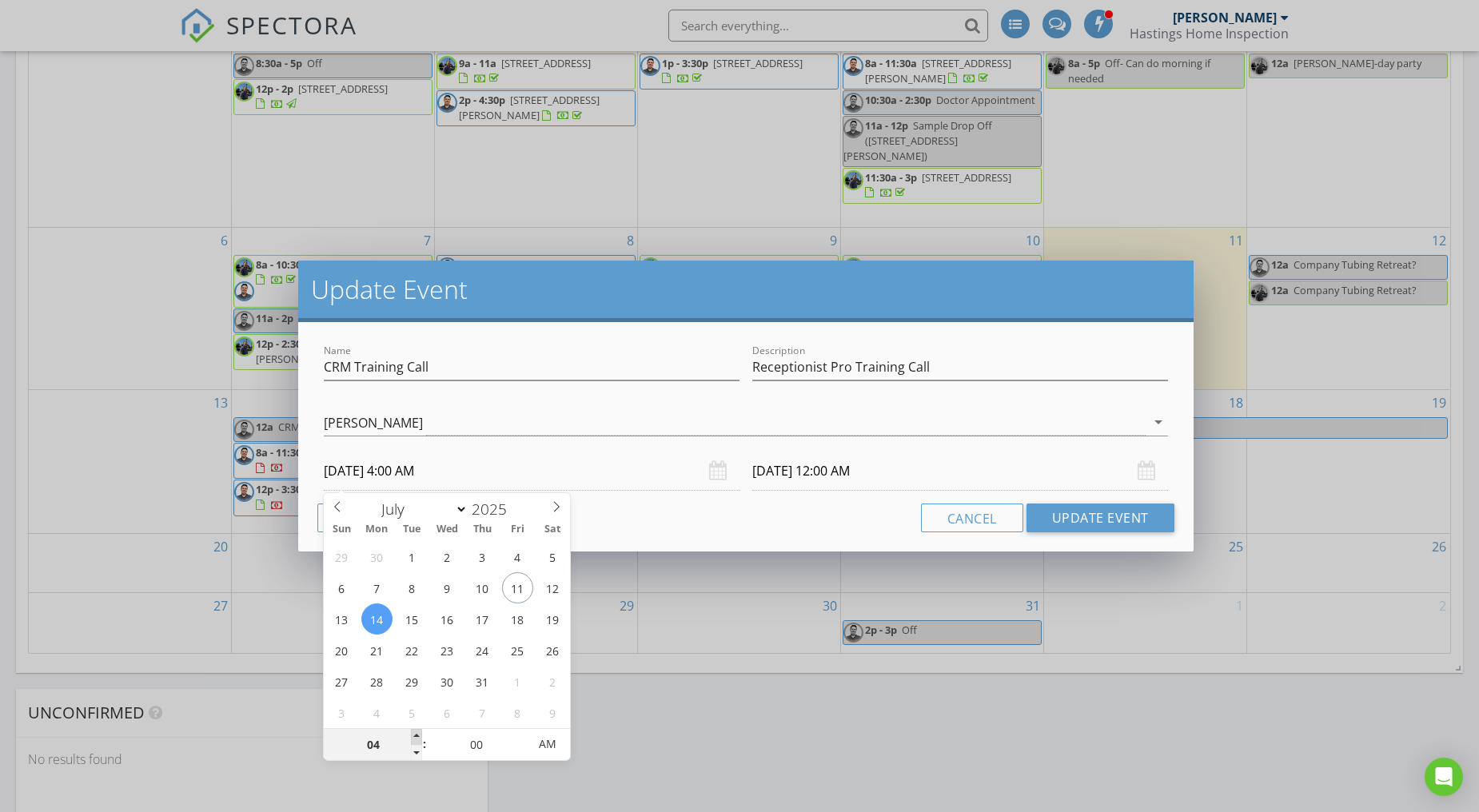 click at bounding box center [417, 737] 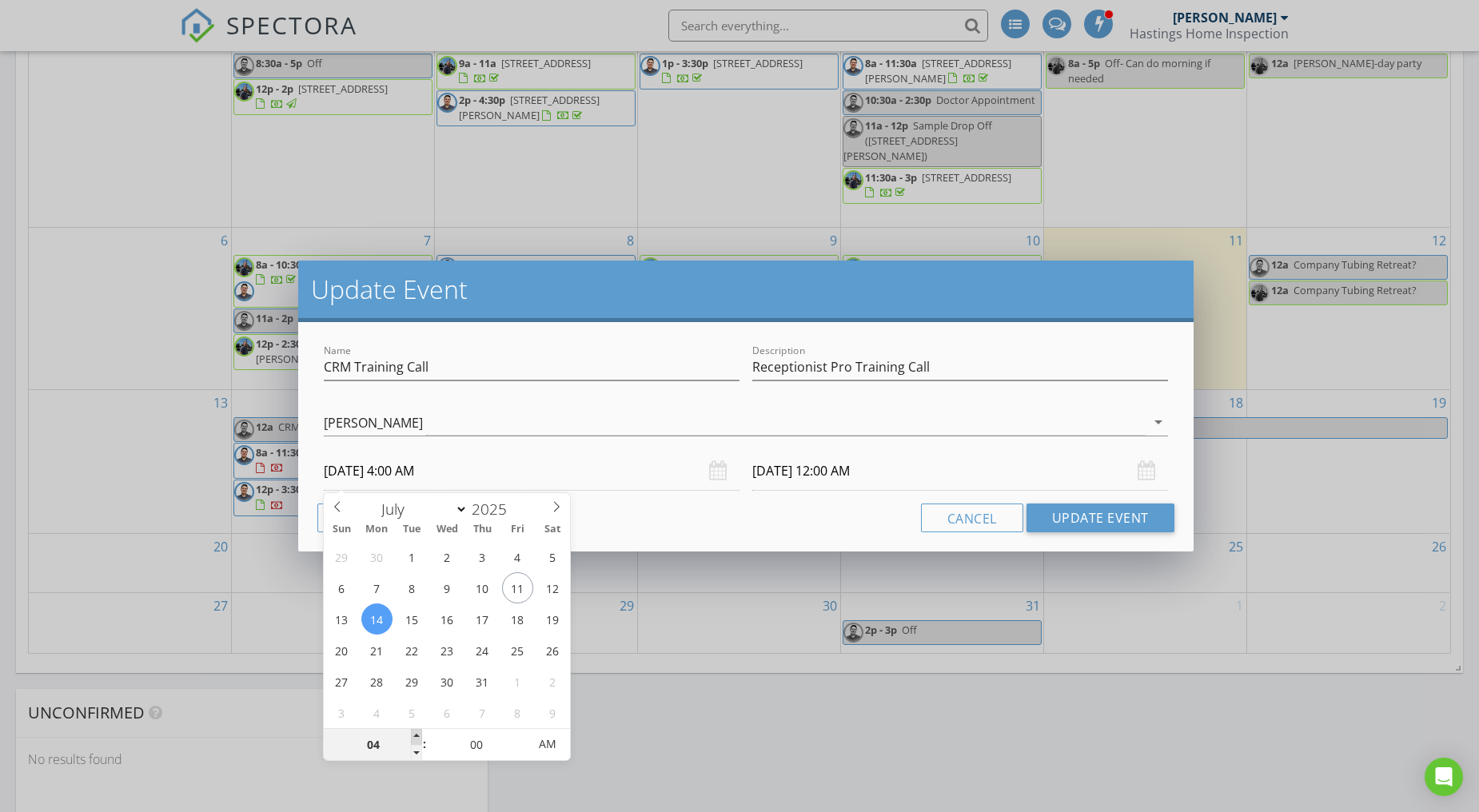 type on "07/15/2025 4:00 AM" 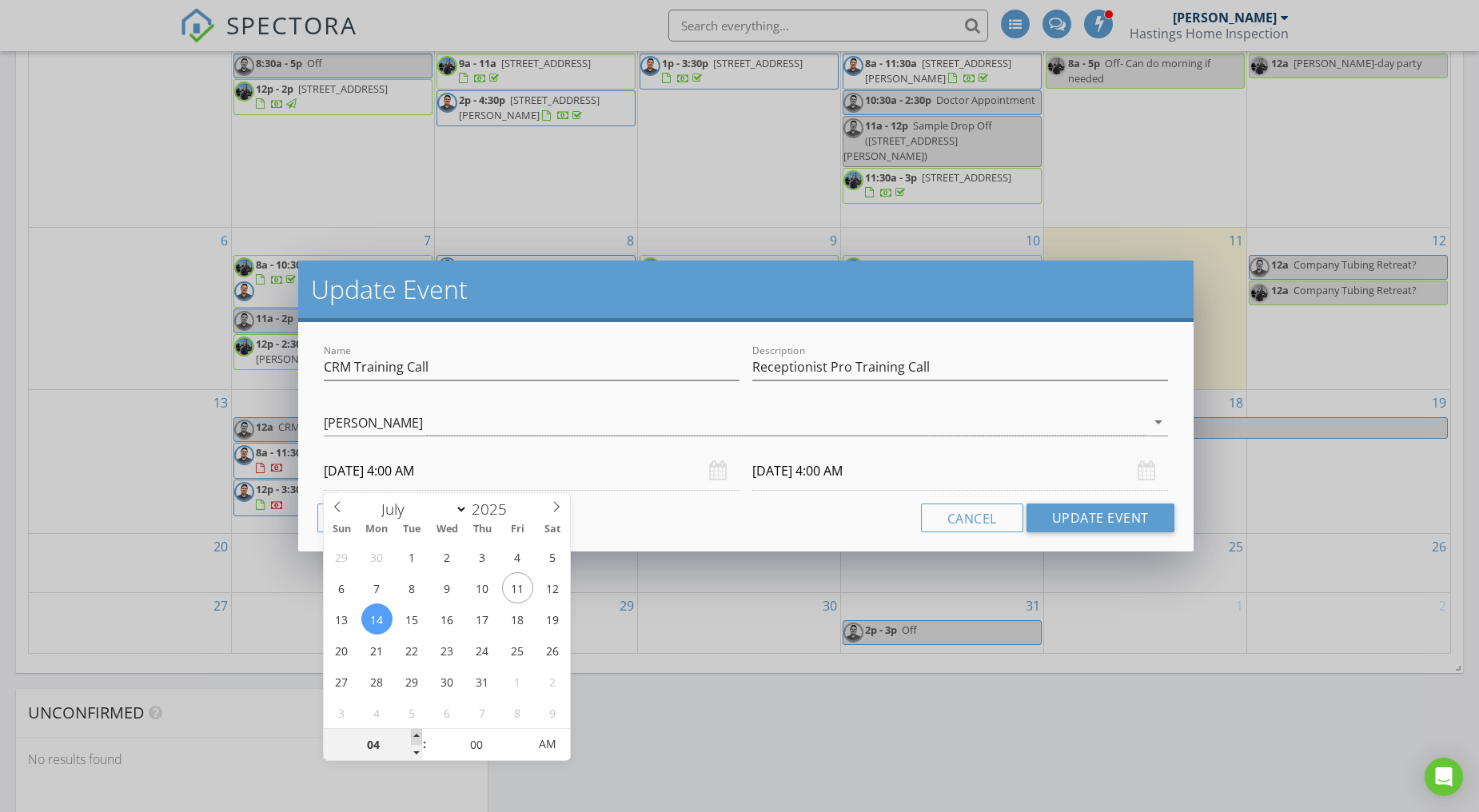 type on "05" 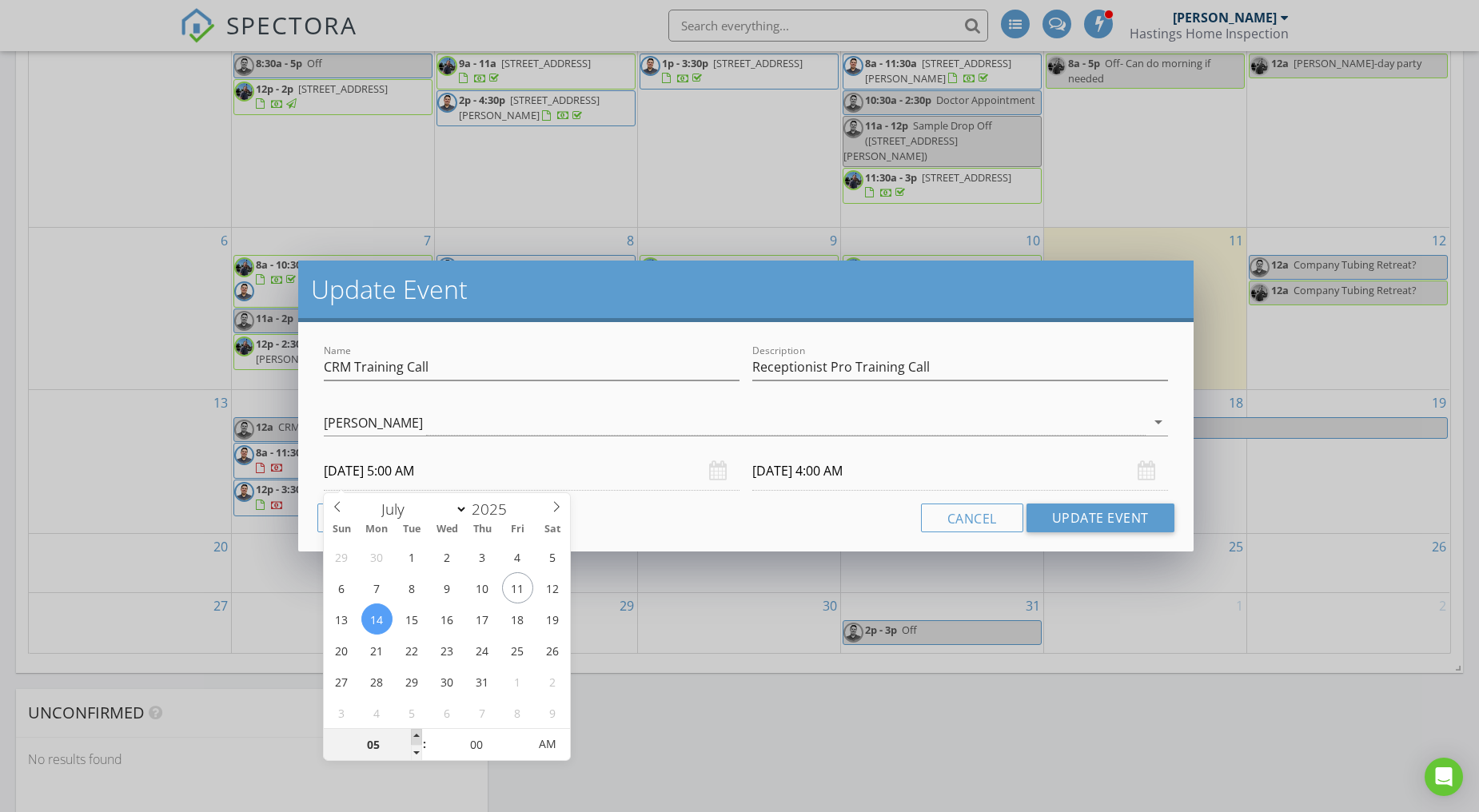click at bounding box center (417, 737) 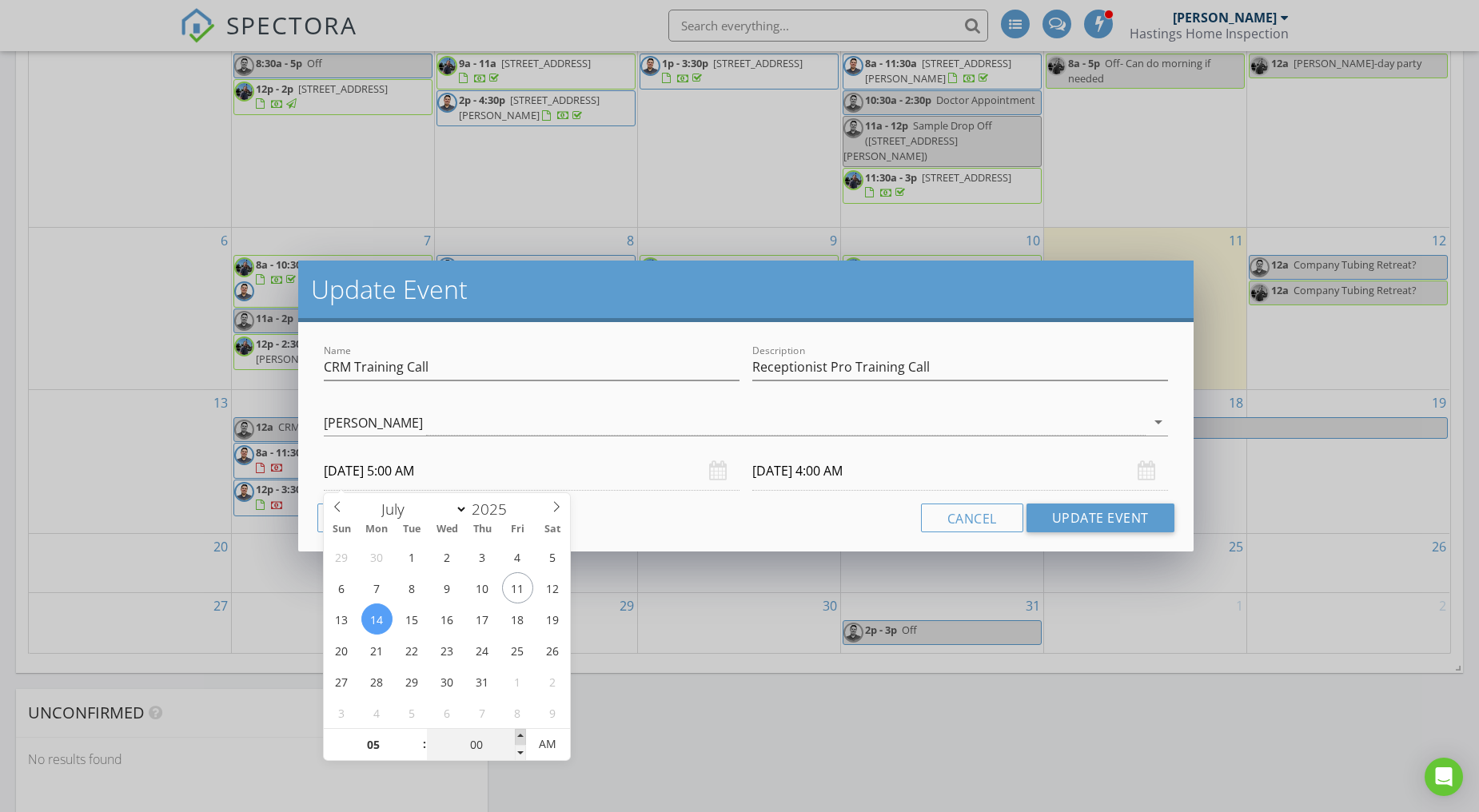 type on "07/15/2025 5:00 AM" 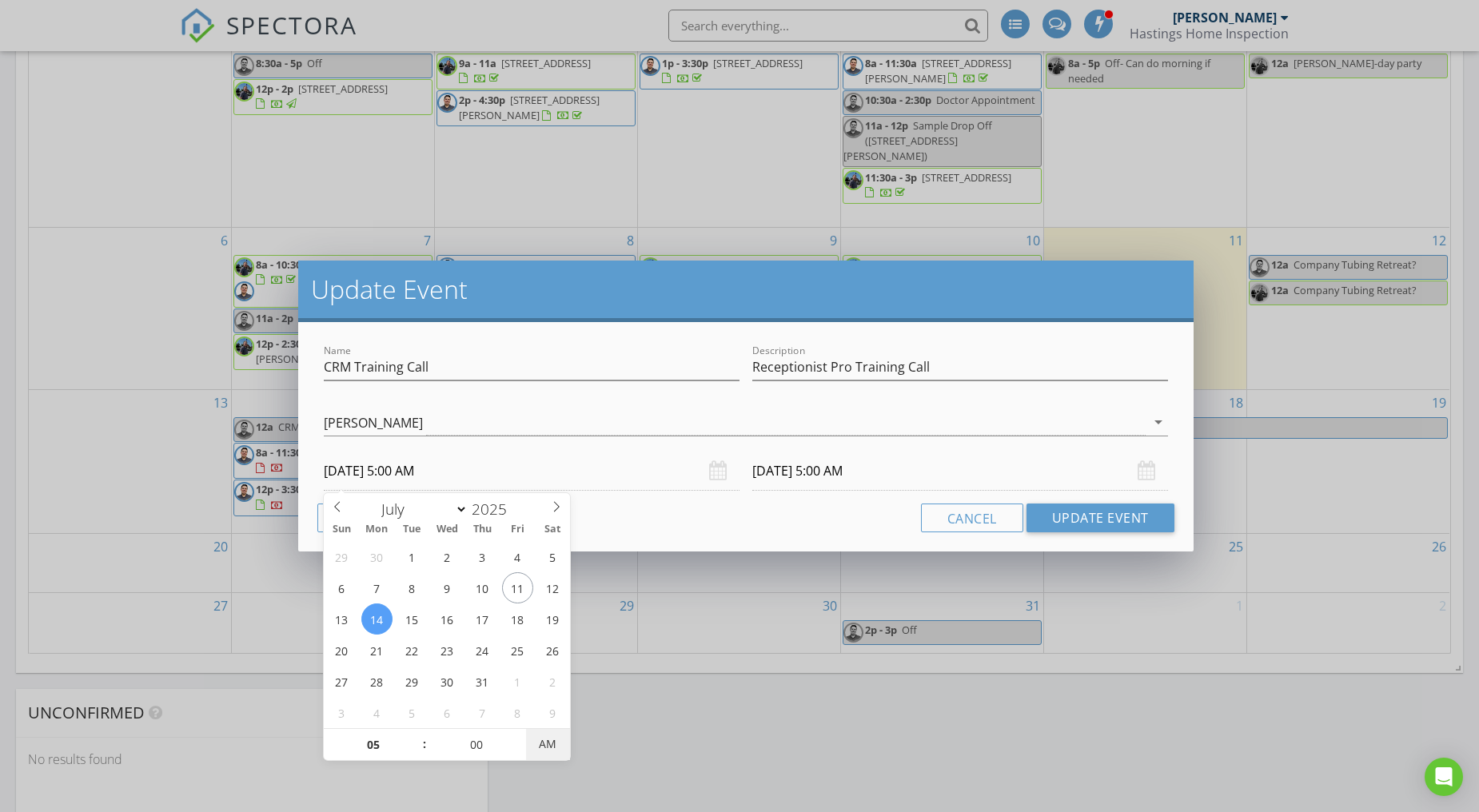 type on "07/14/2025 5:00 PM" 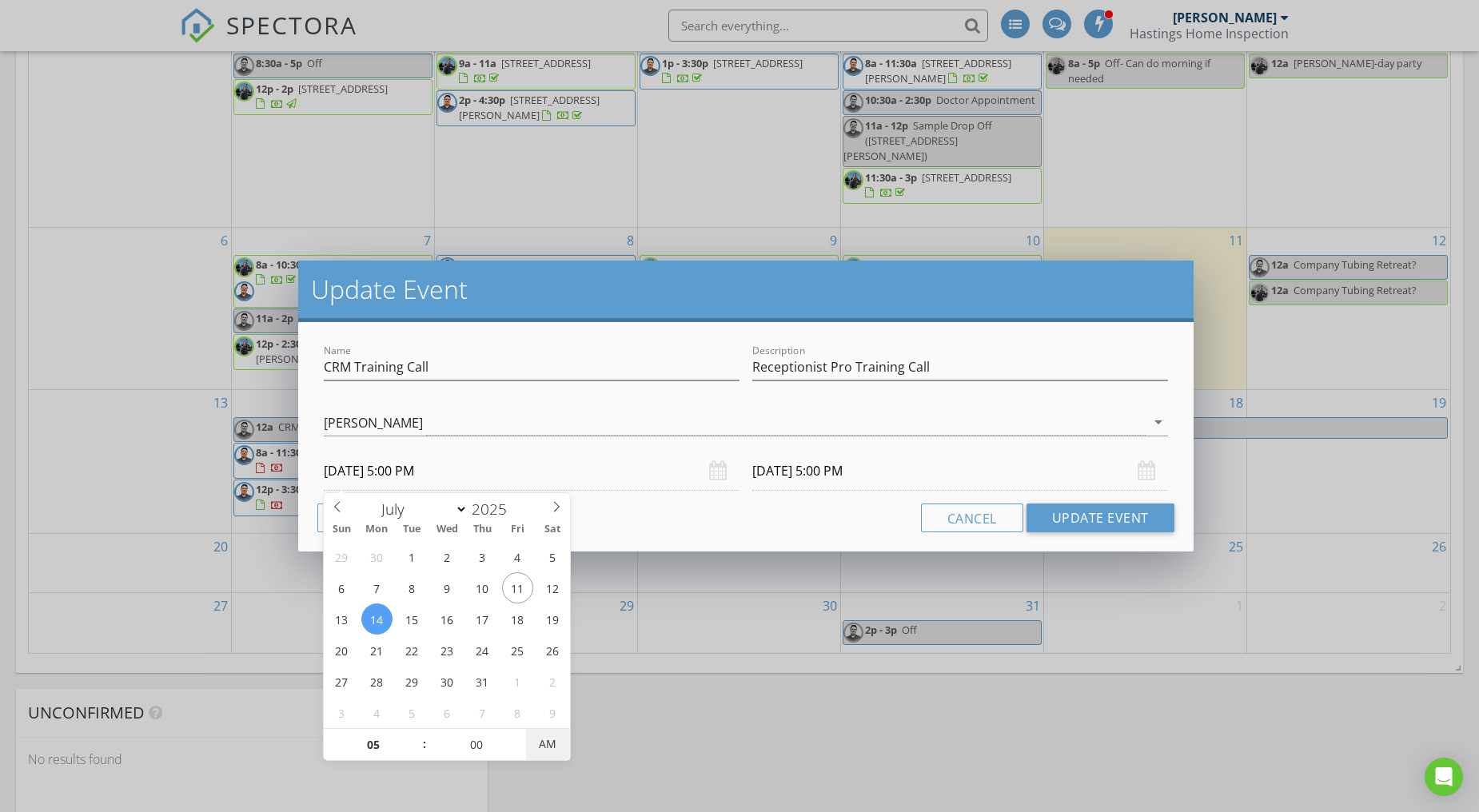 click on "AM" at bounding box center [548, 744] 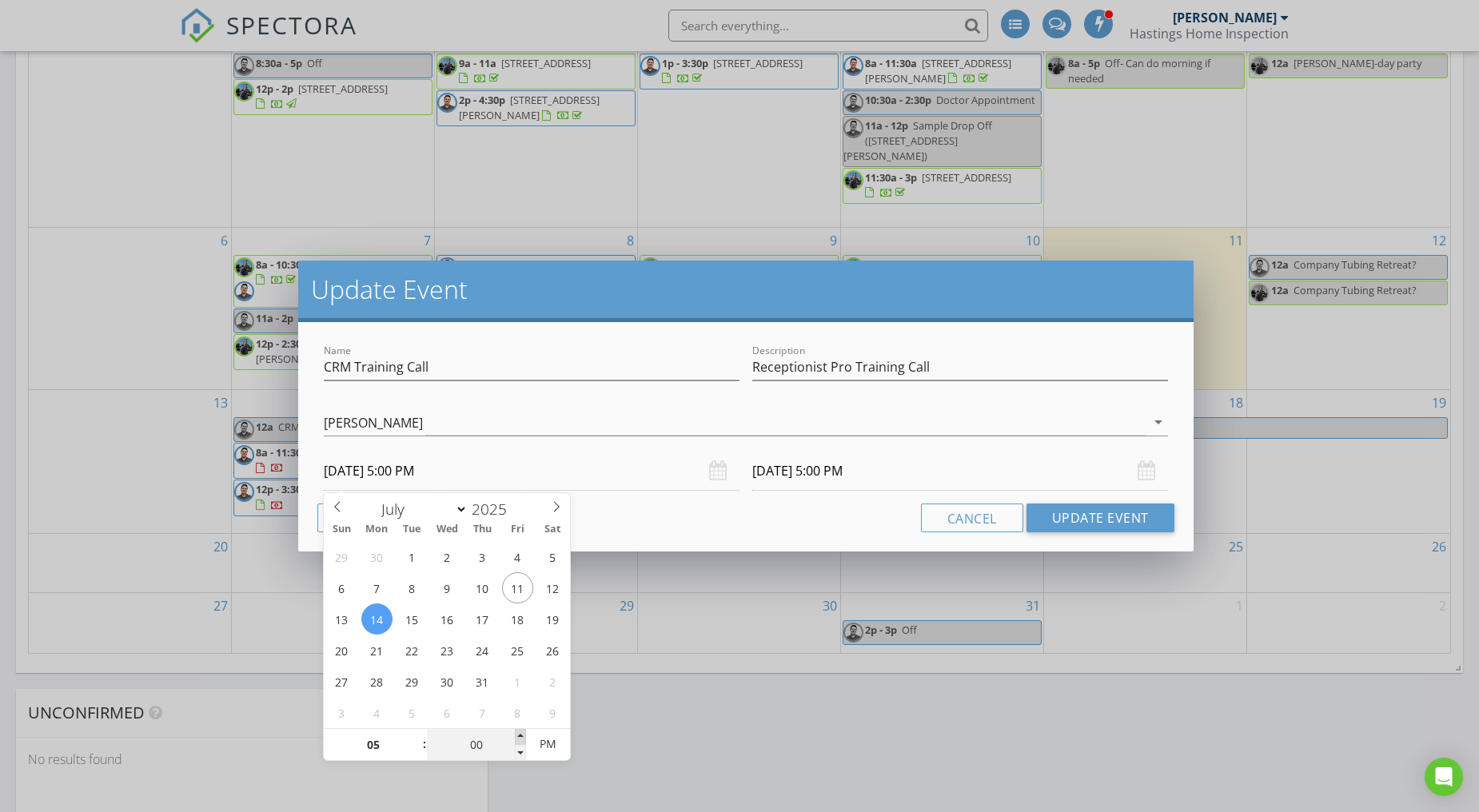 type on "05" 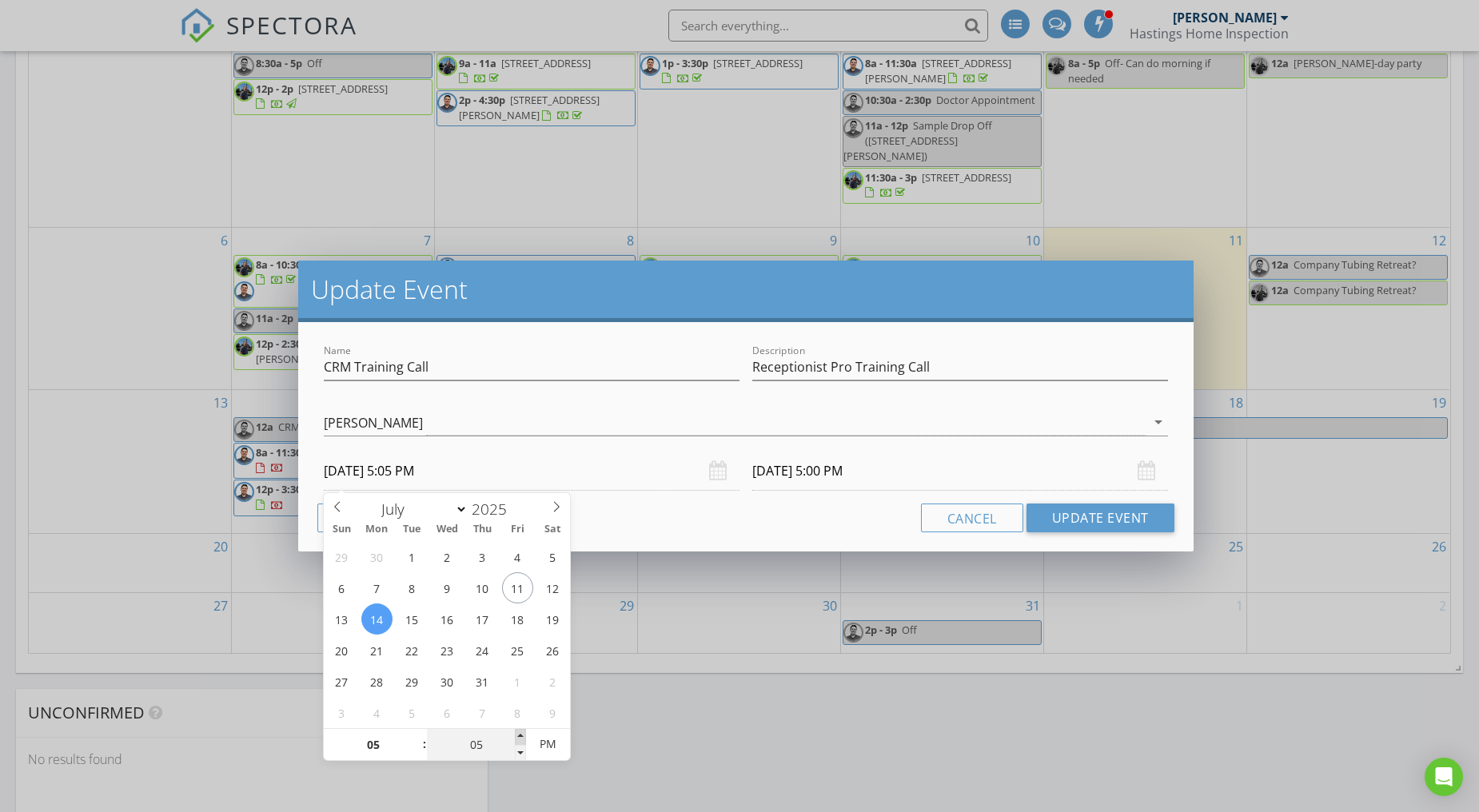 click at bounding box center [520, 737] 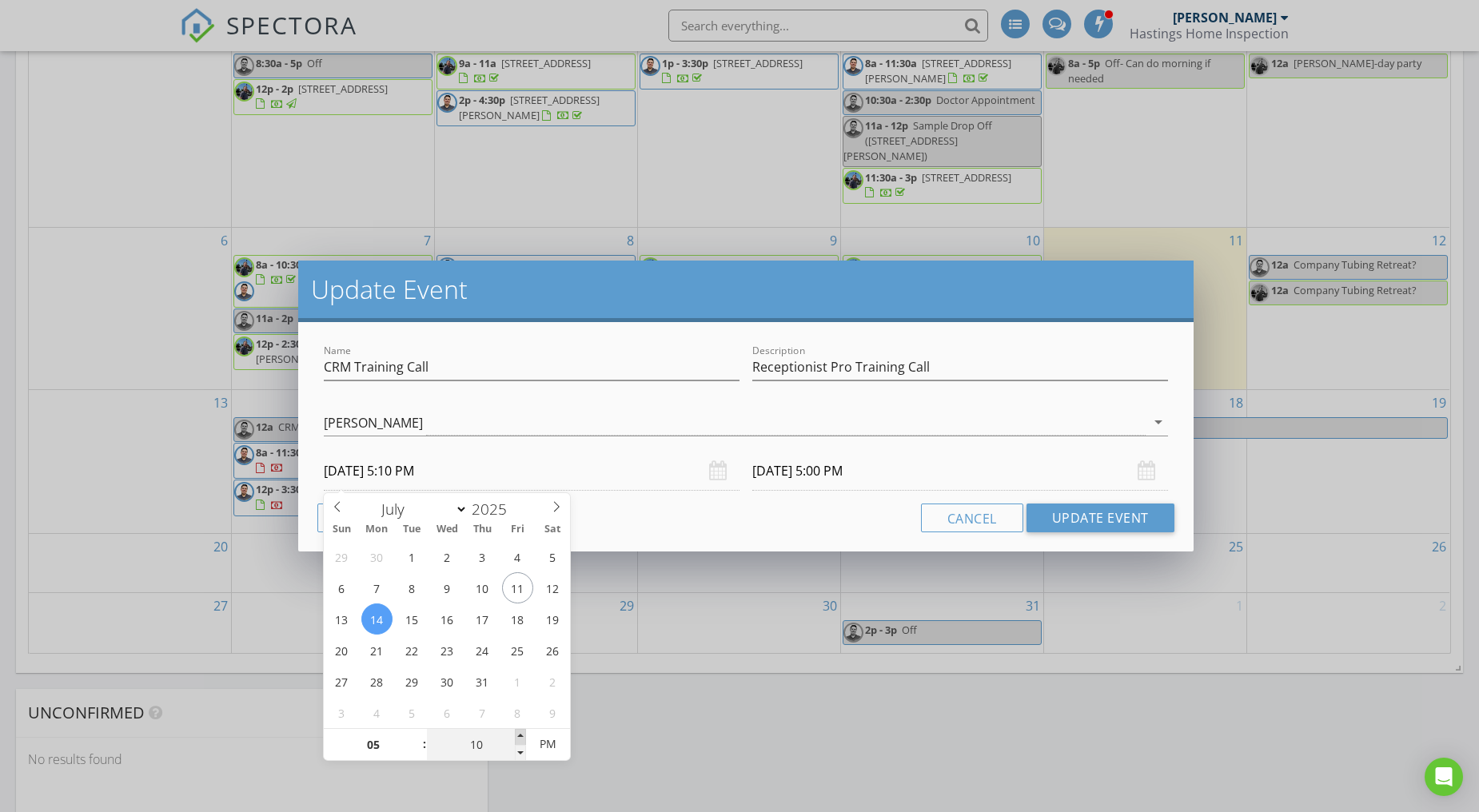 click at bounding box center [520, 737] 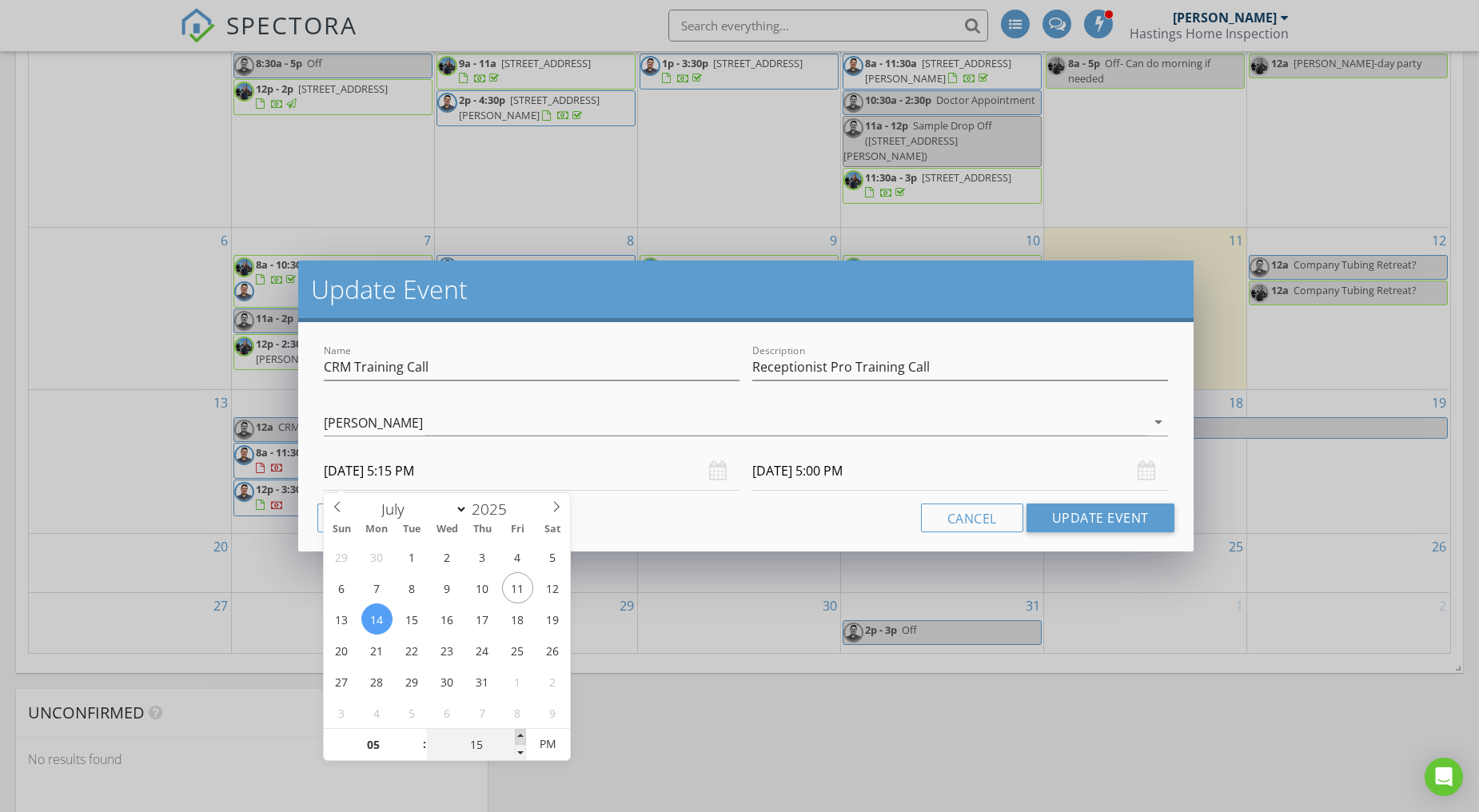 click at bounding box center (520, 737) 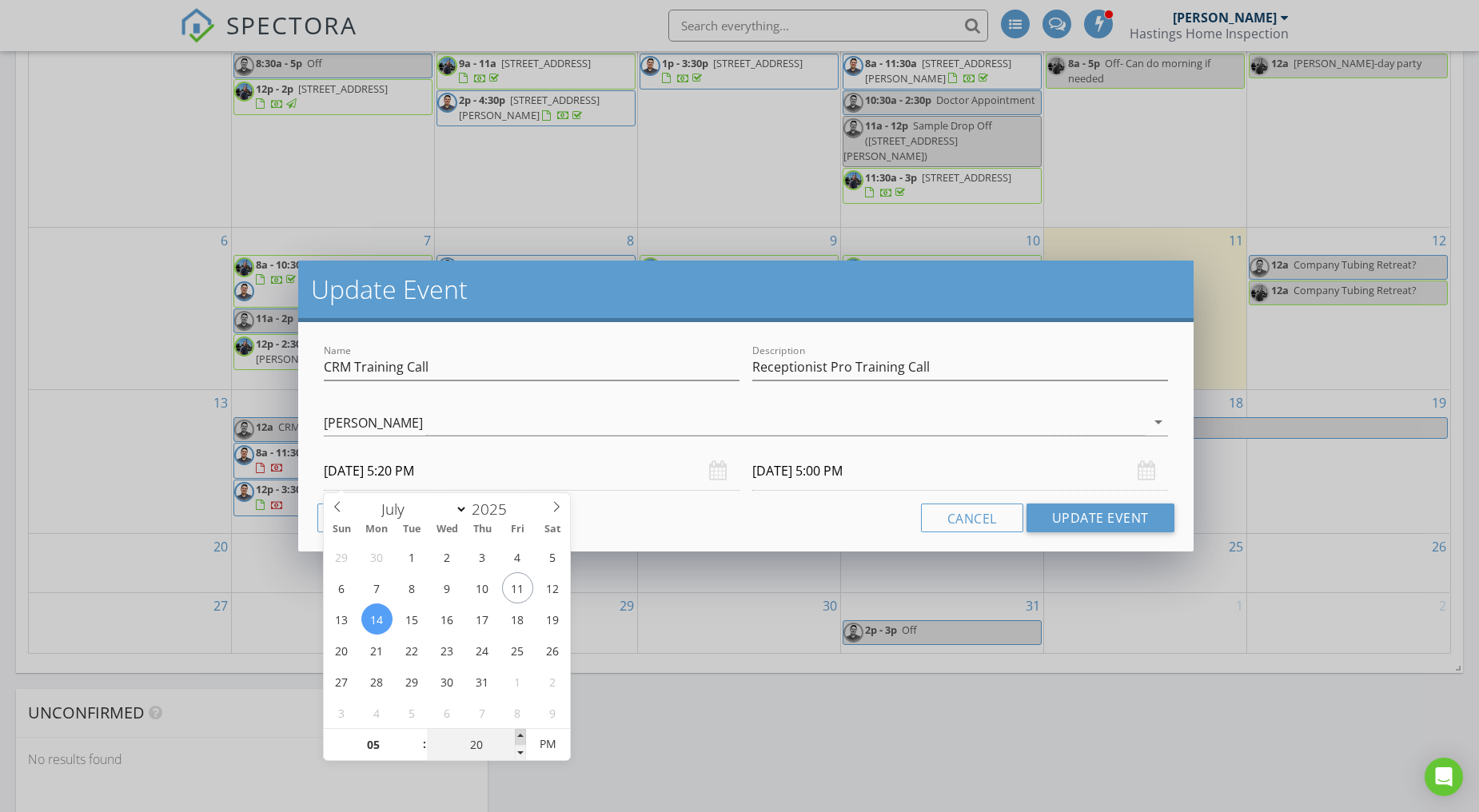 click at bounding box center [520, 737] 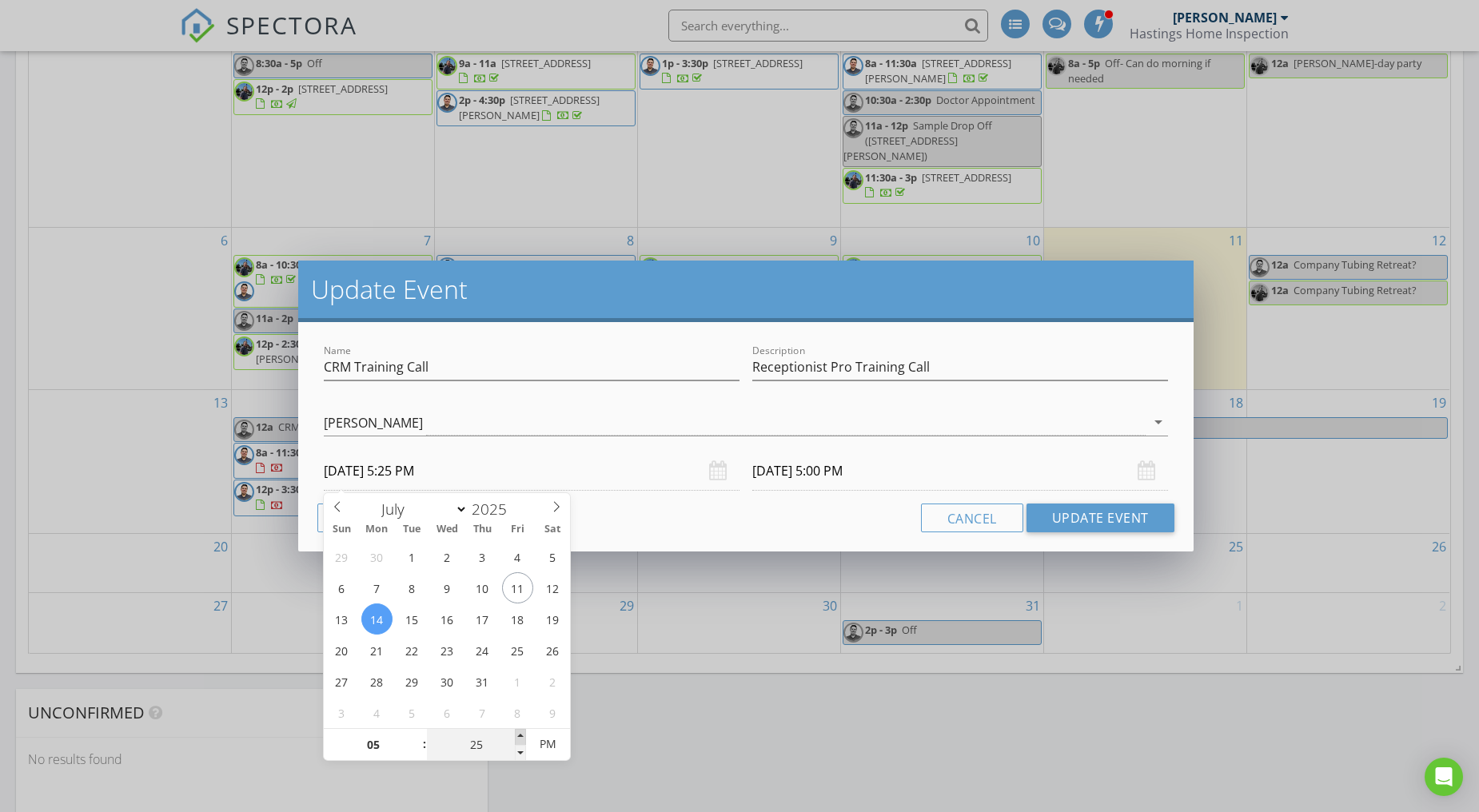 click at bounding box center [520, 737] 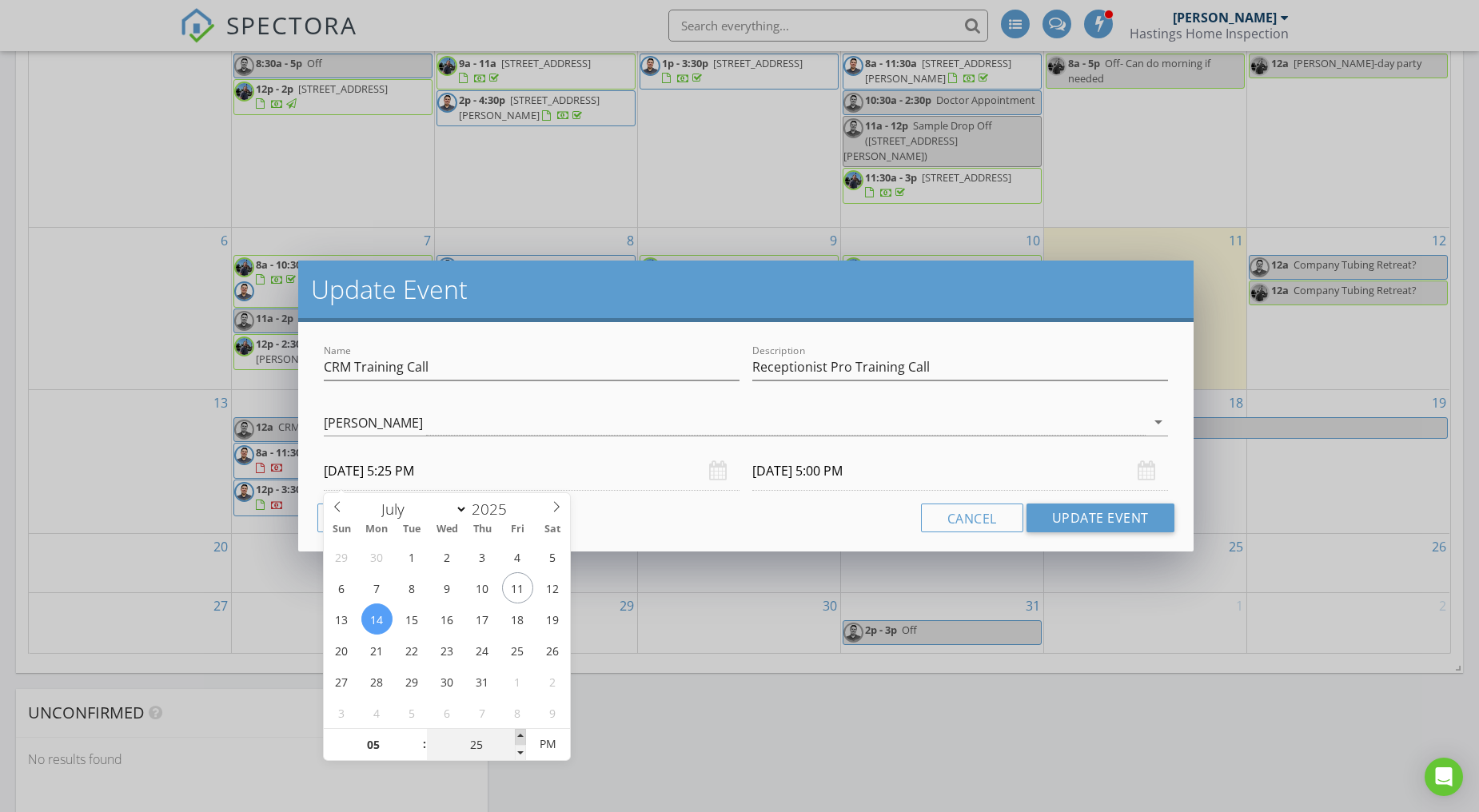 type on "25" 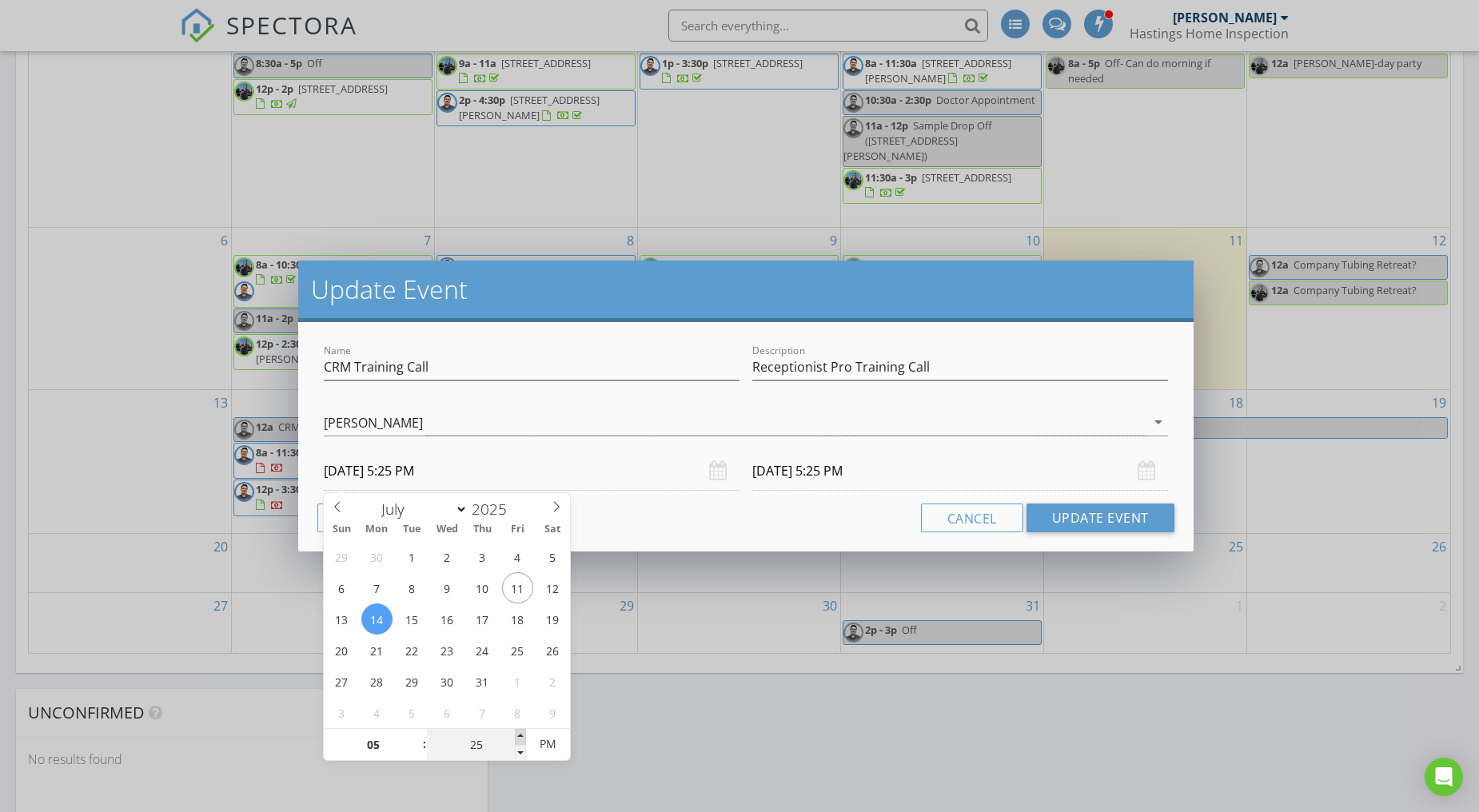type on "30" 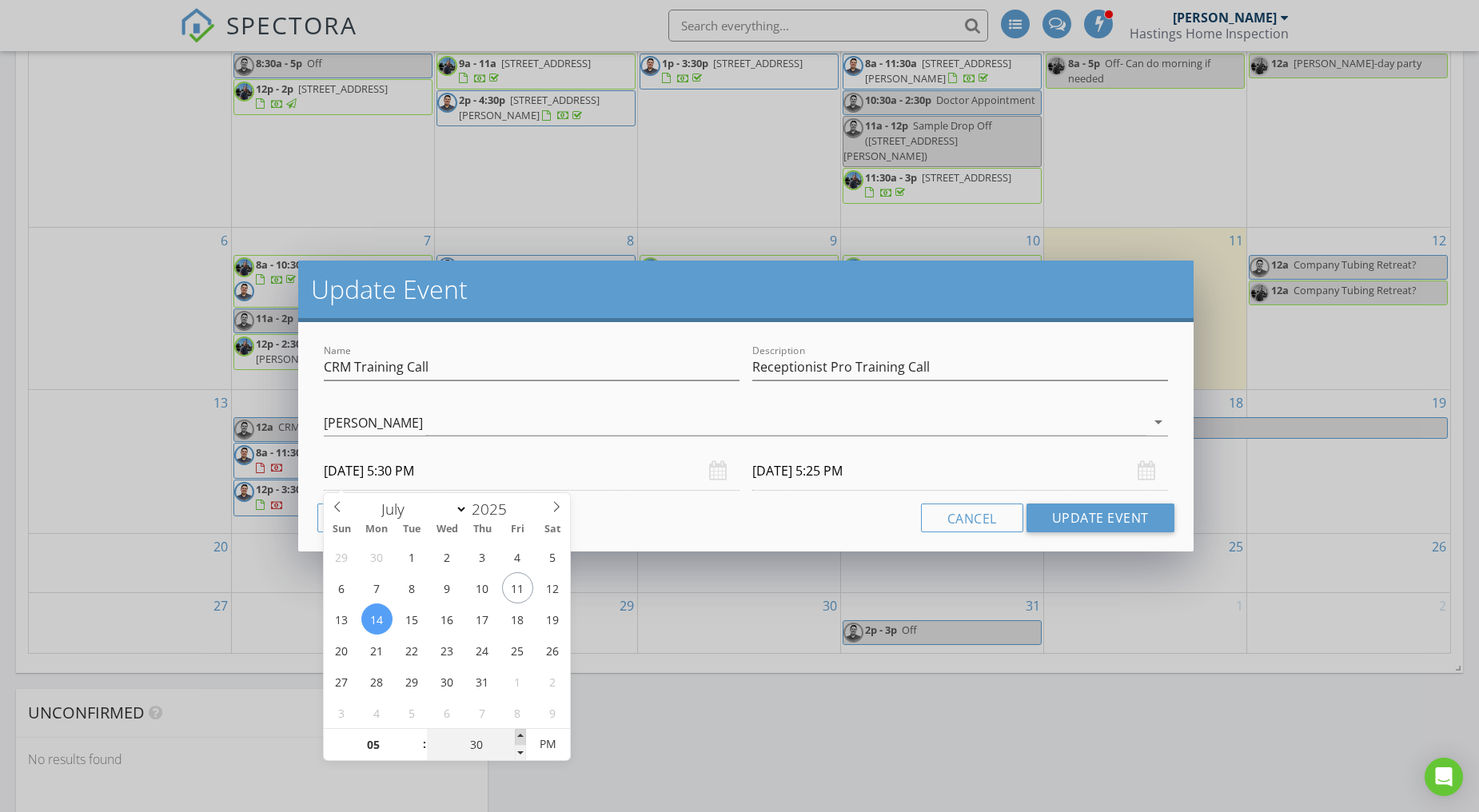 click at bounding box center (520, 737) 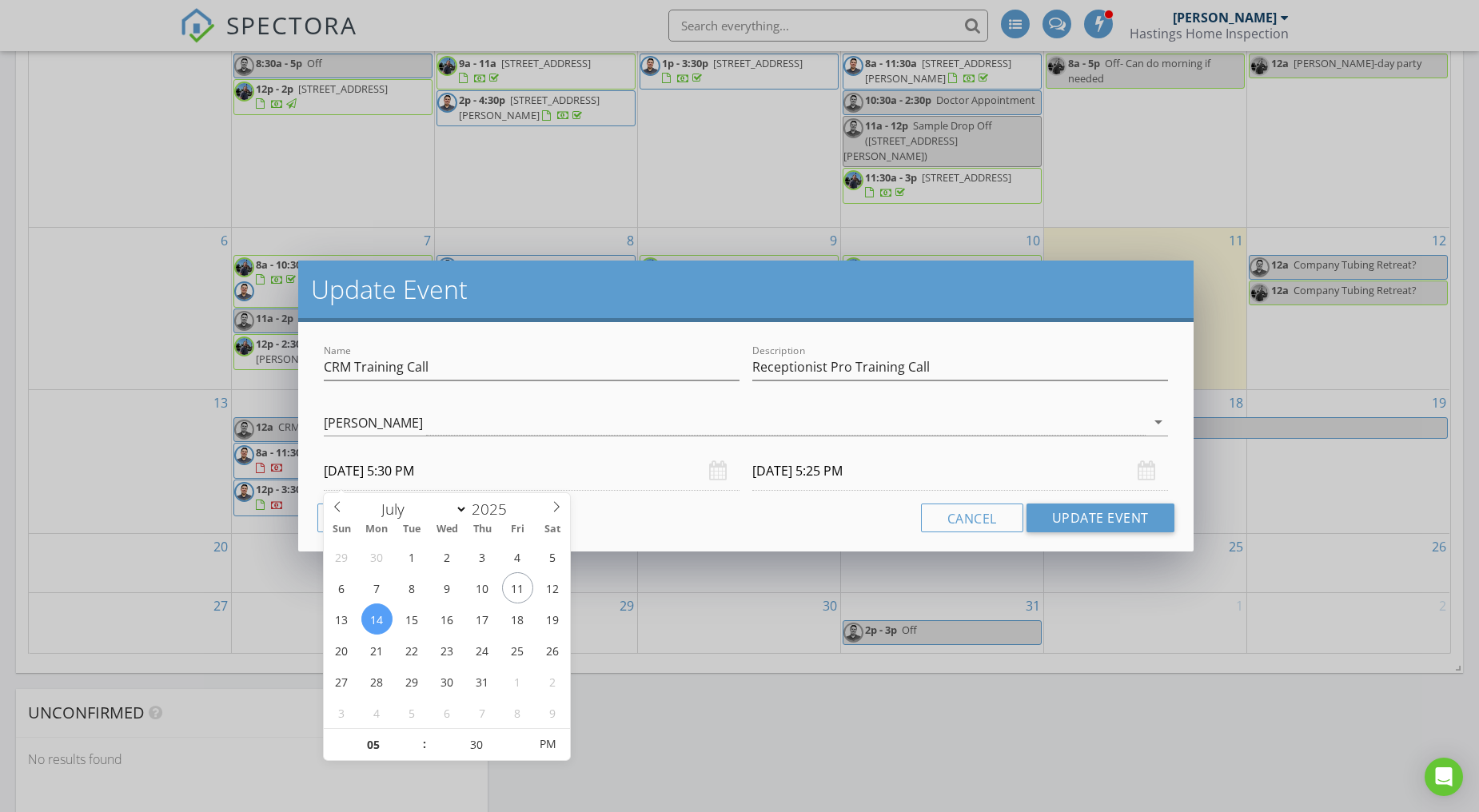 type on "30" 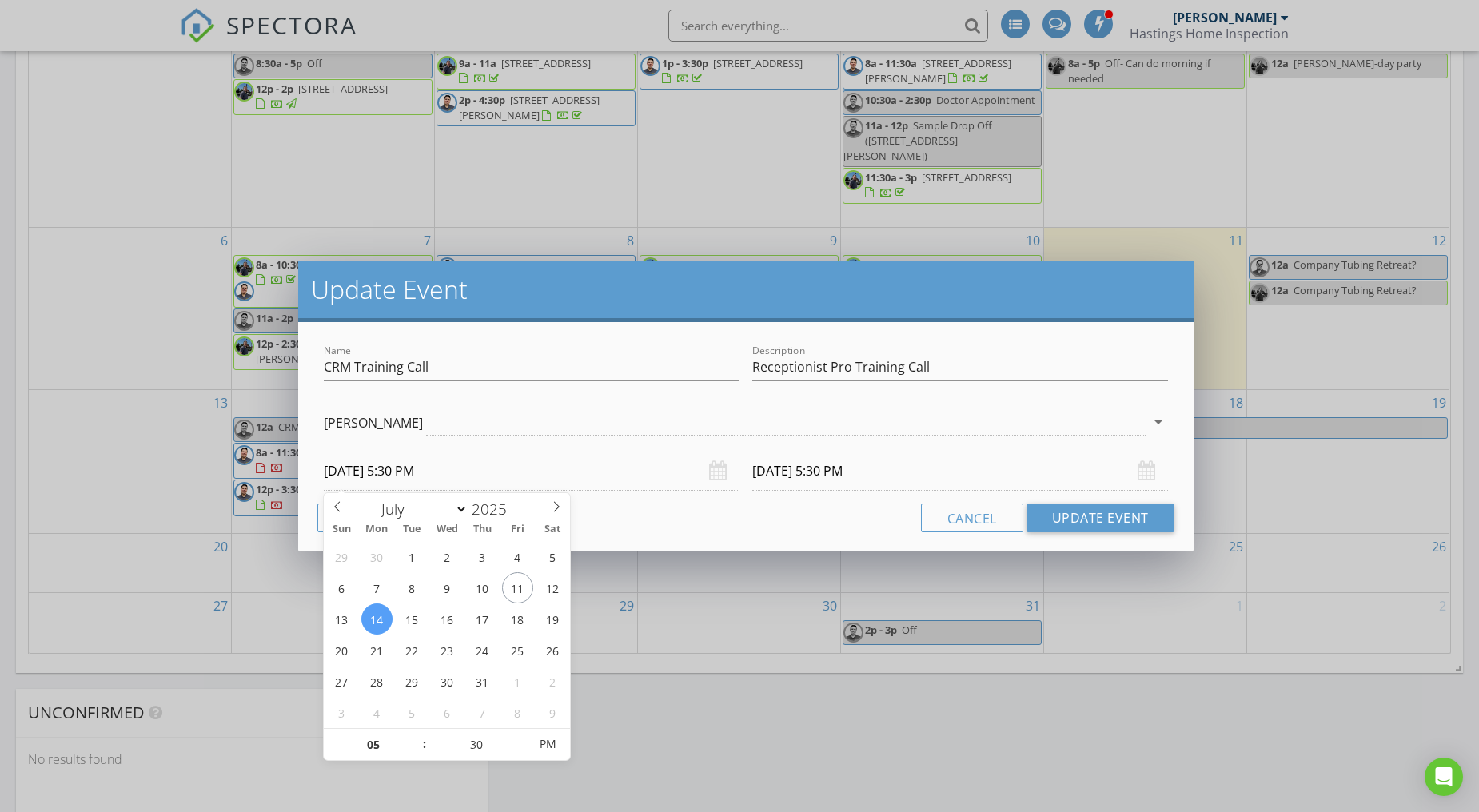 click on "Cancel   Update Event" at bounding box center (746, 518) 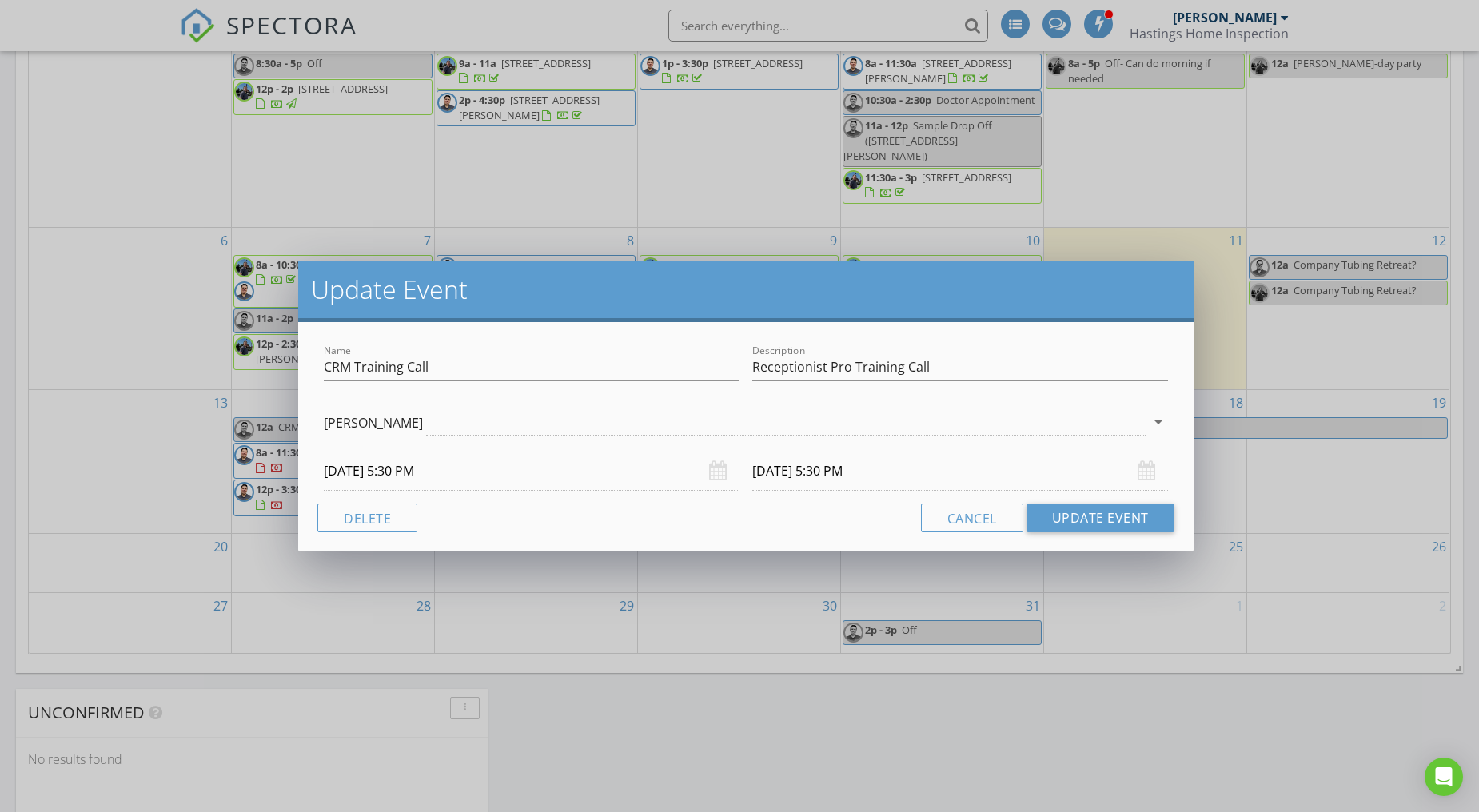 click on "07/15/2025 5:30 PM" at bounding box center [960, 471] 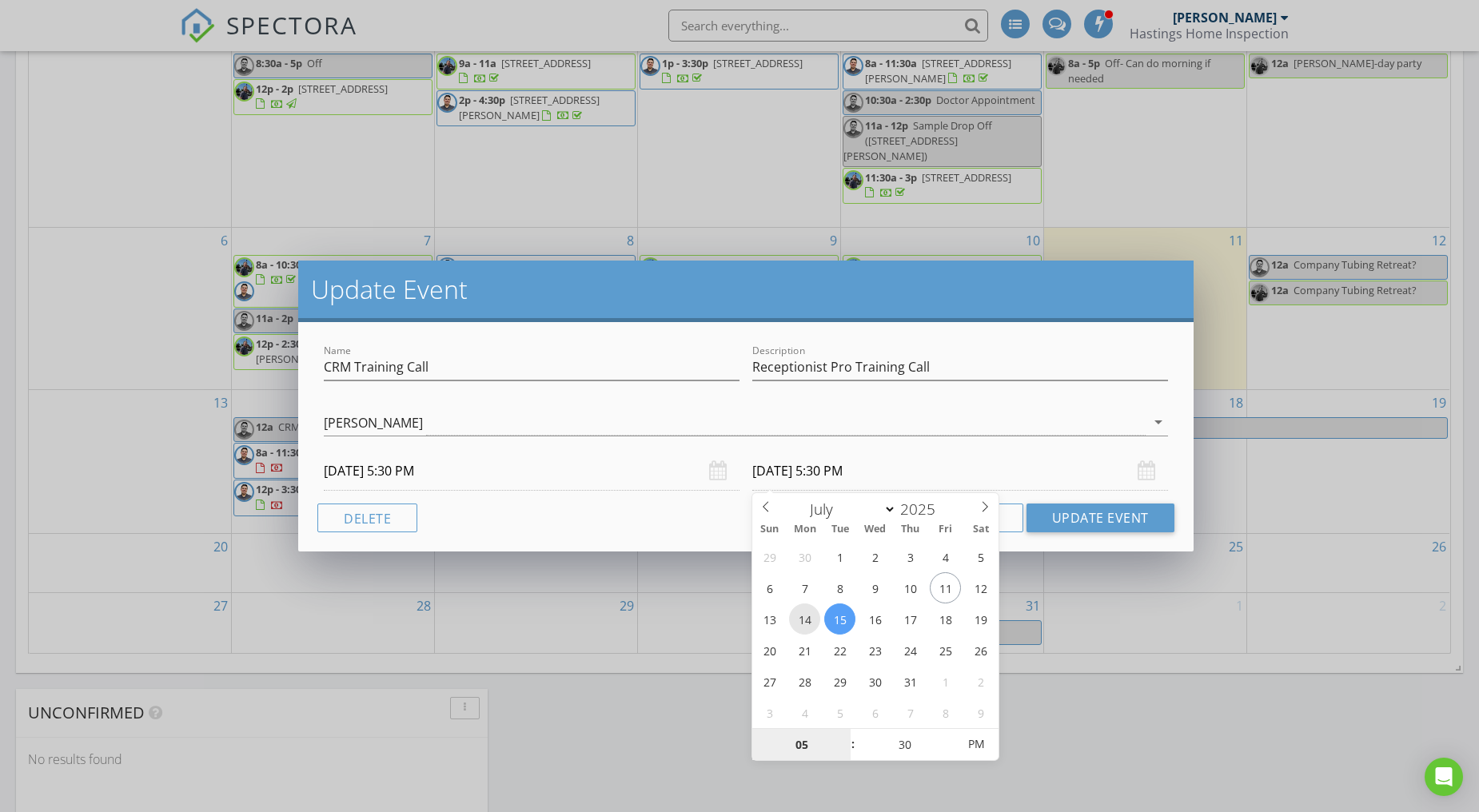 type on "07/14/2025 5:30 PM" 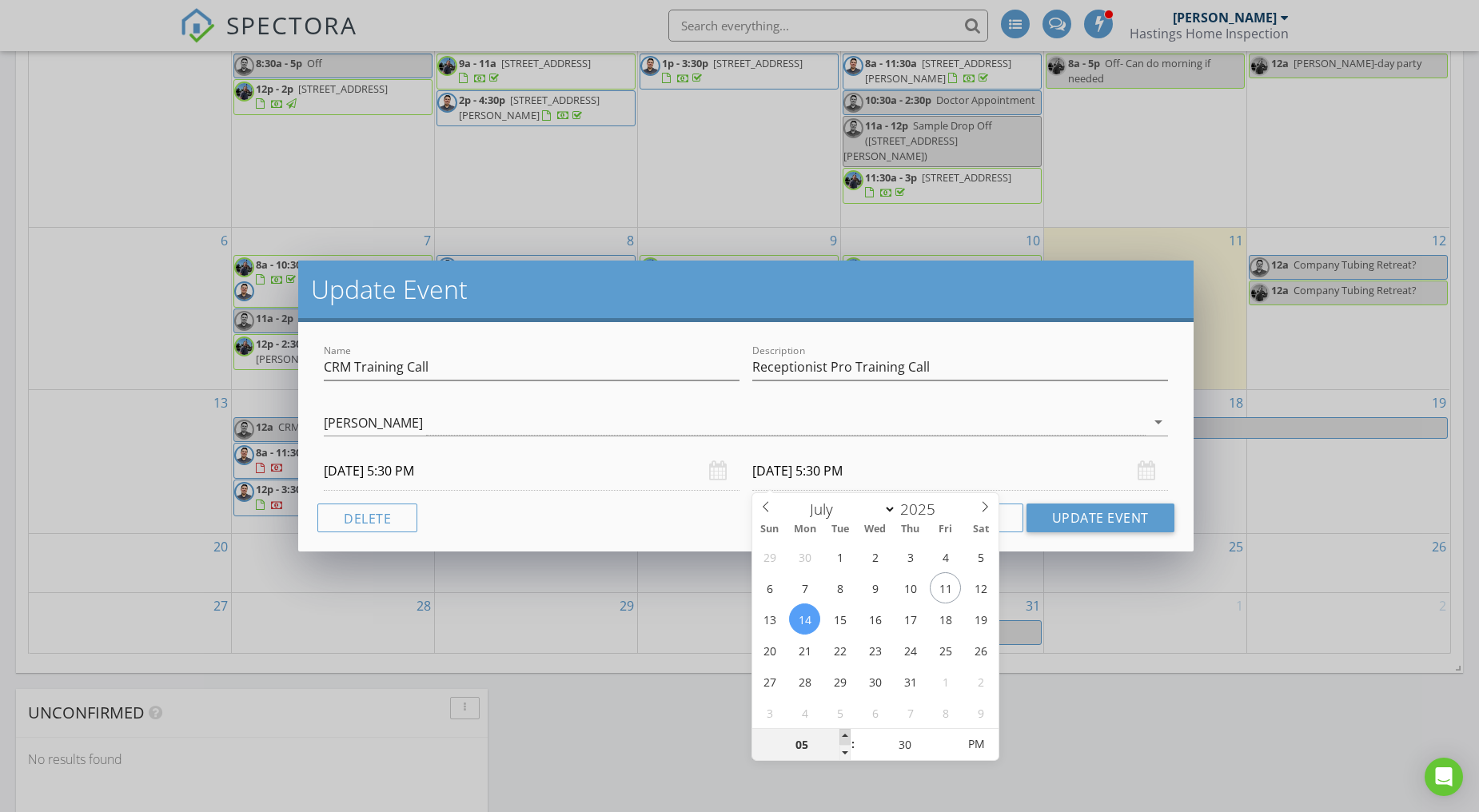 type on "06" 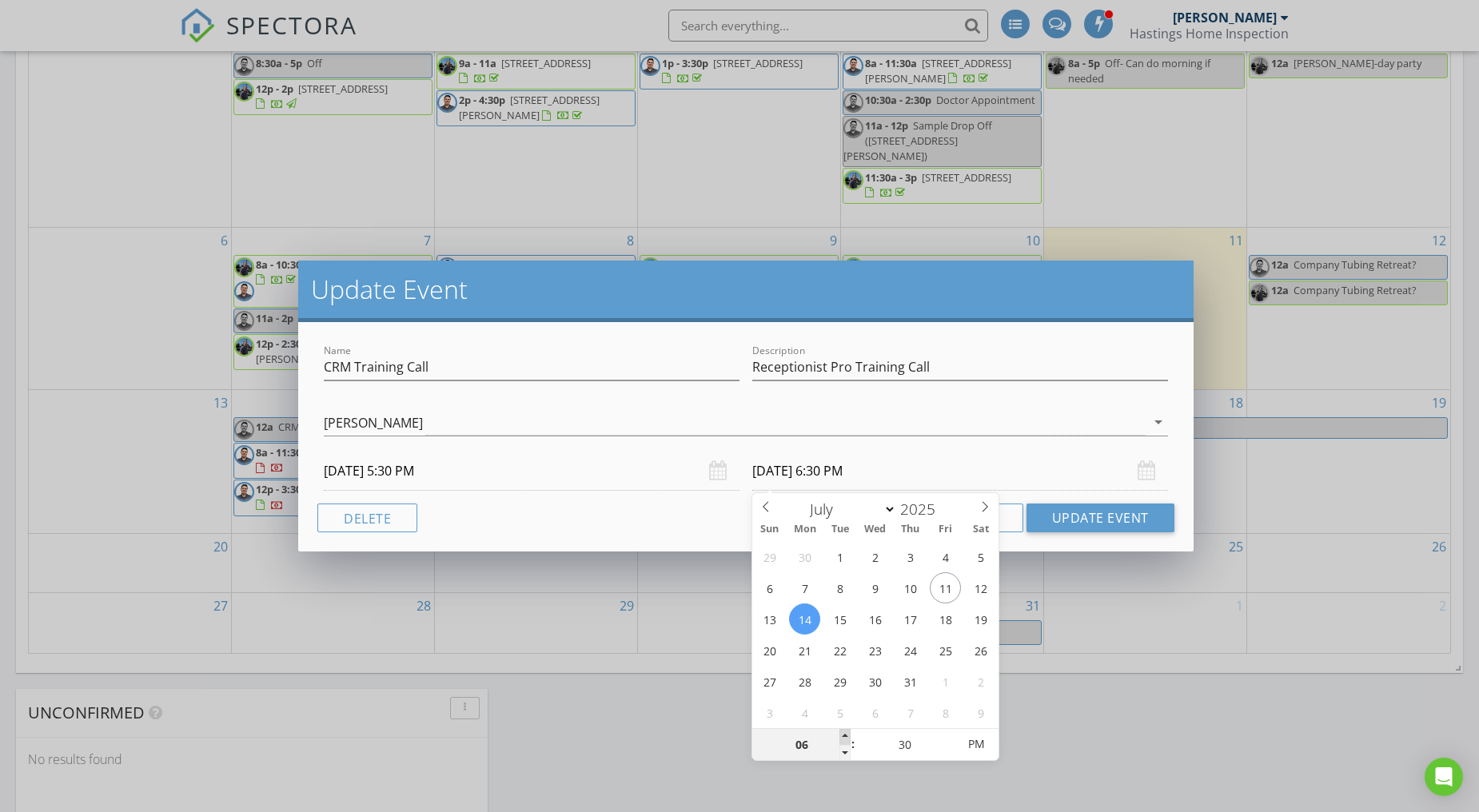 click at bounding box center (845, 737) 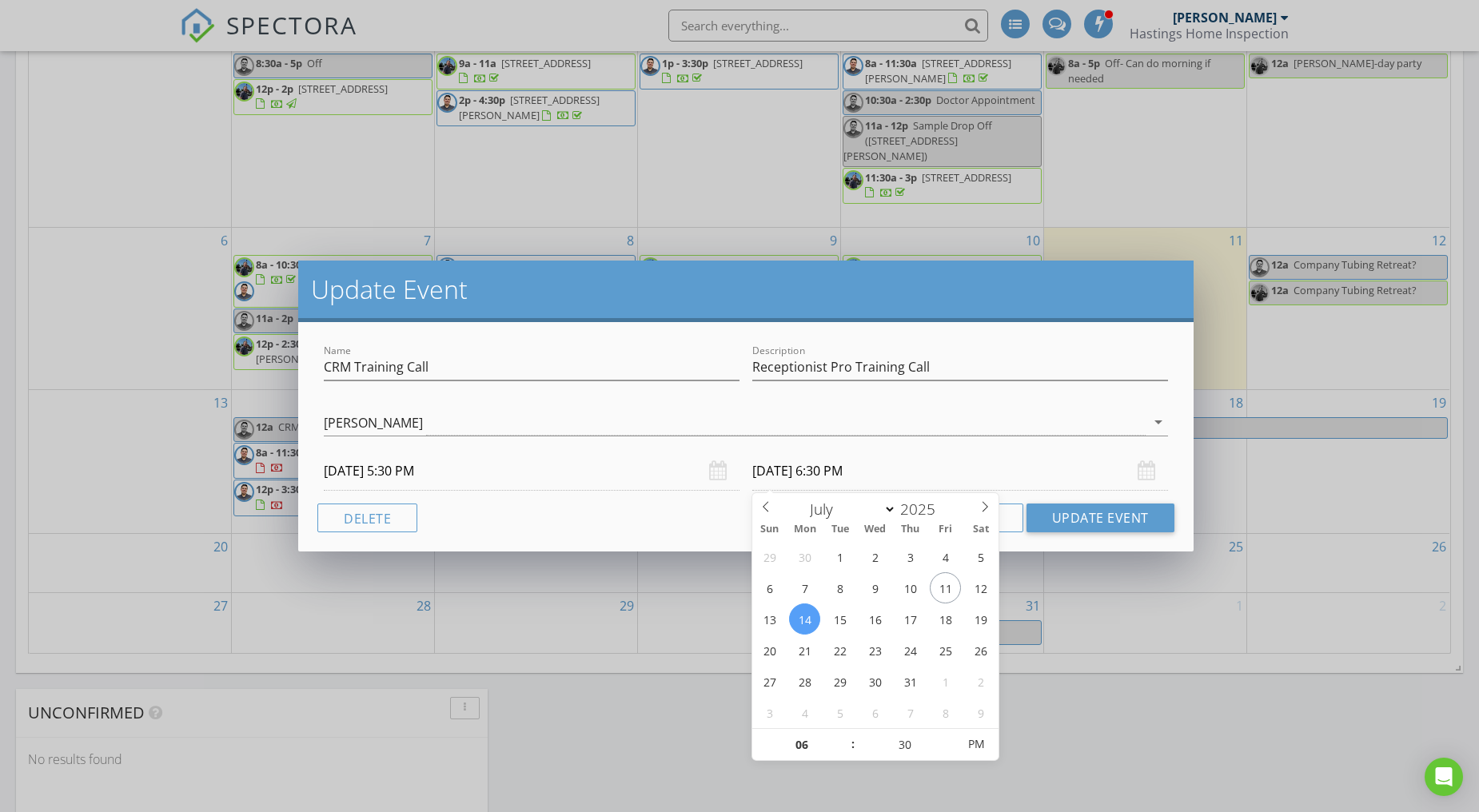 click on "Cancel   Update Event" at bounding box center [746, 518] 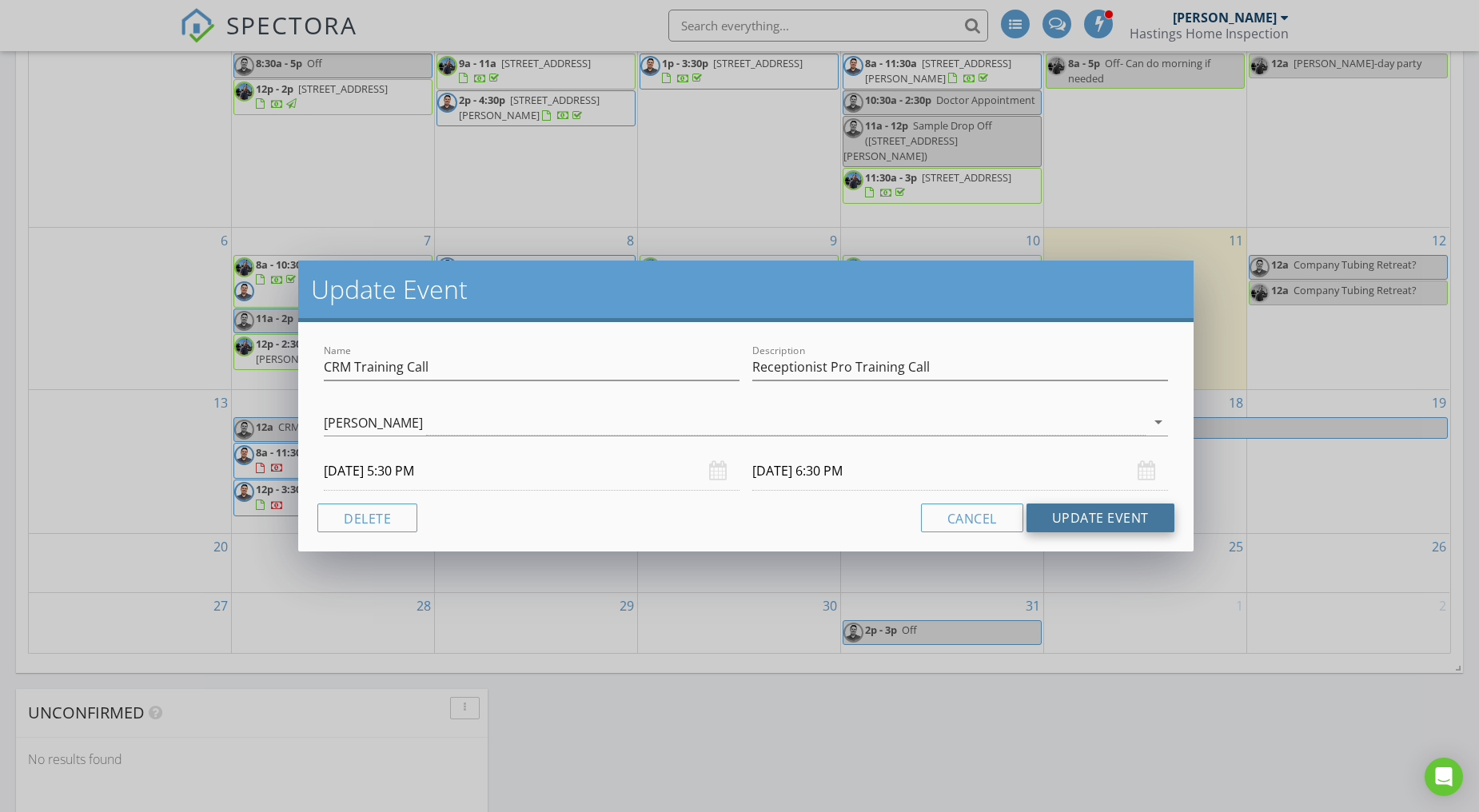 click on "Update Event" at bounding box center [1100, 518] 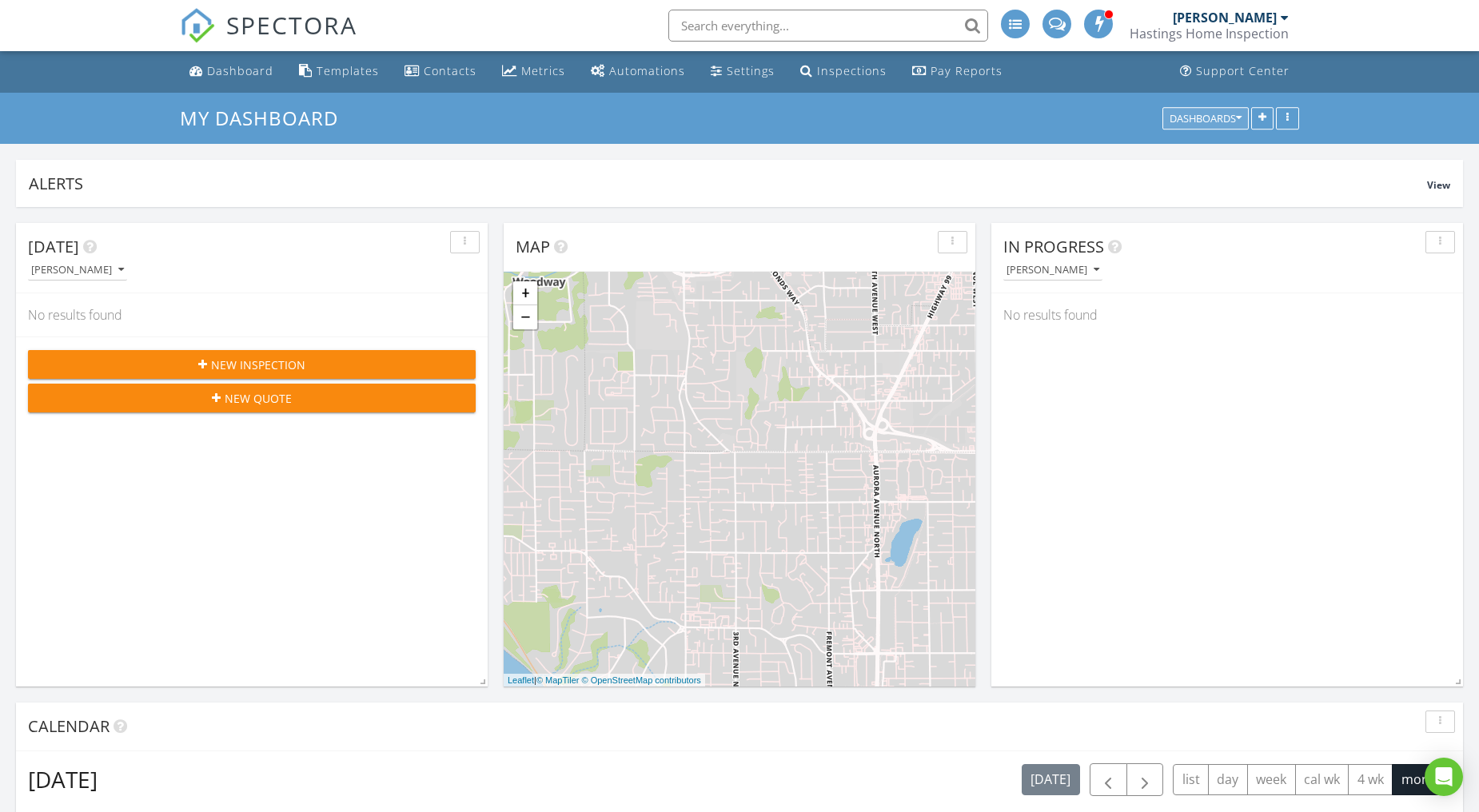 scroll, scrollTop: 0, scrollLeft: 0, axis: both 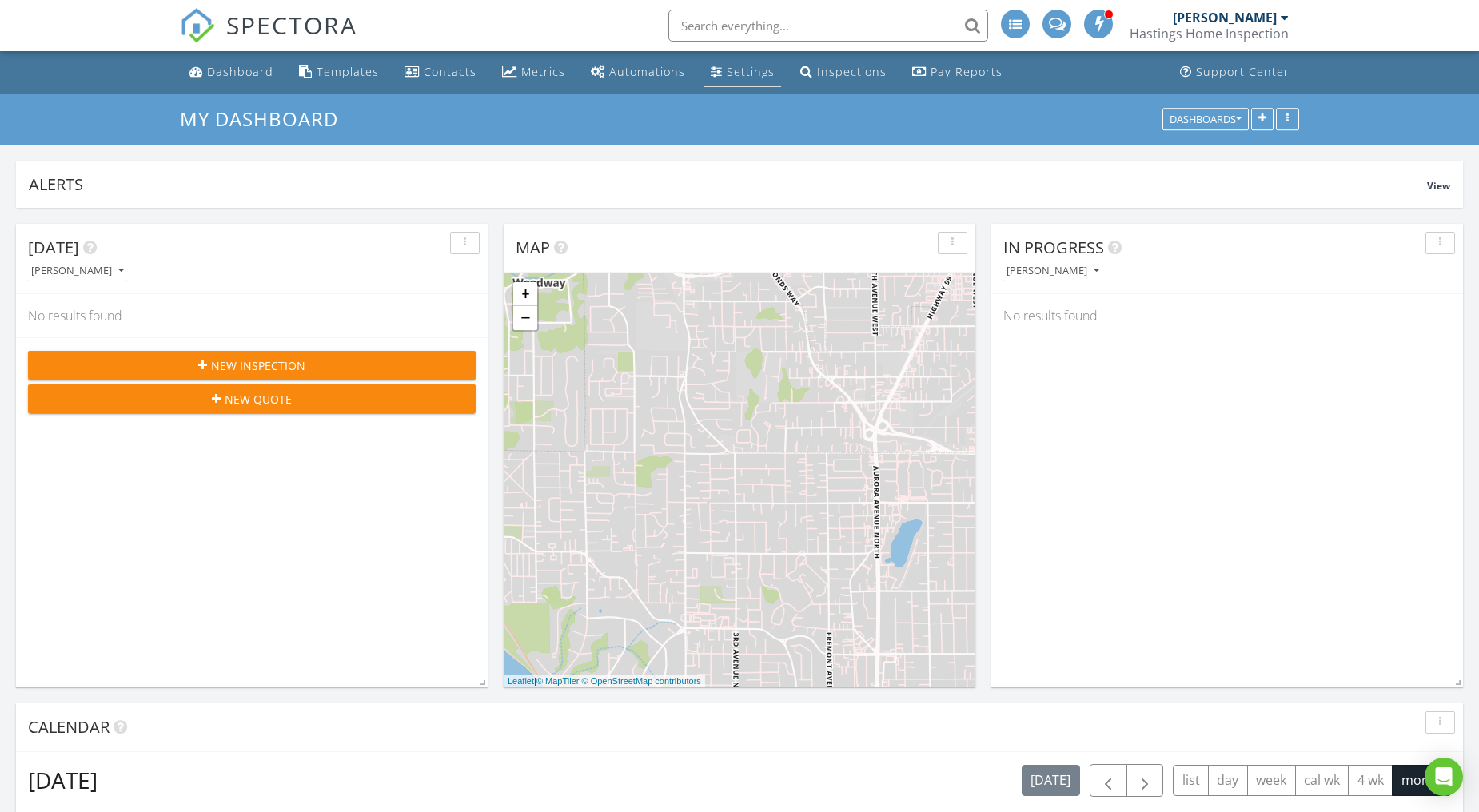click on "Settings" at bounding box center [751, 71] 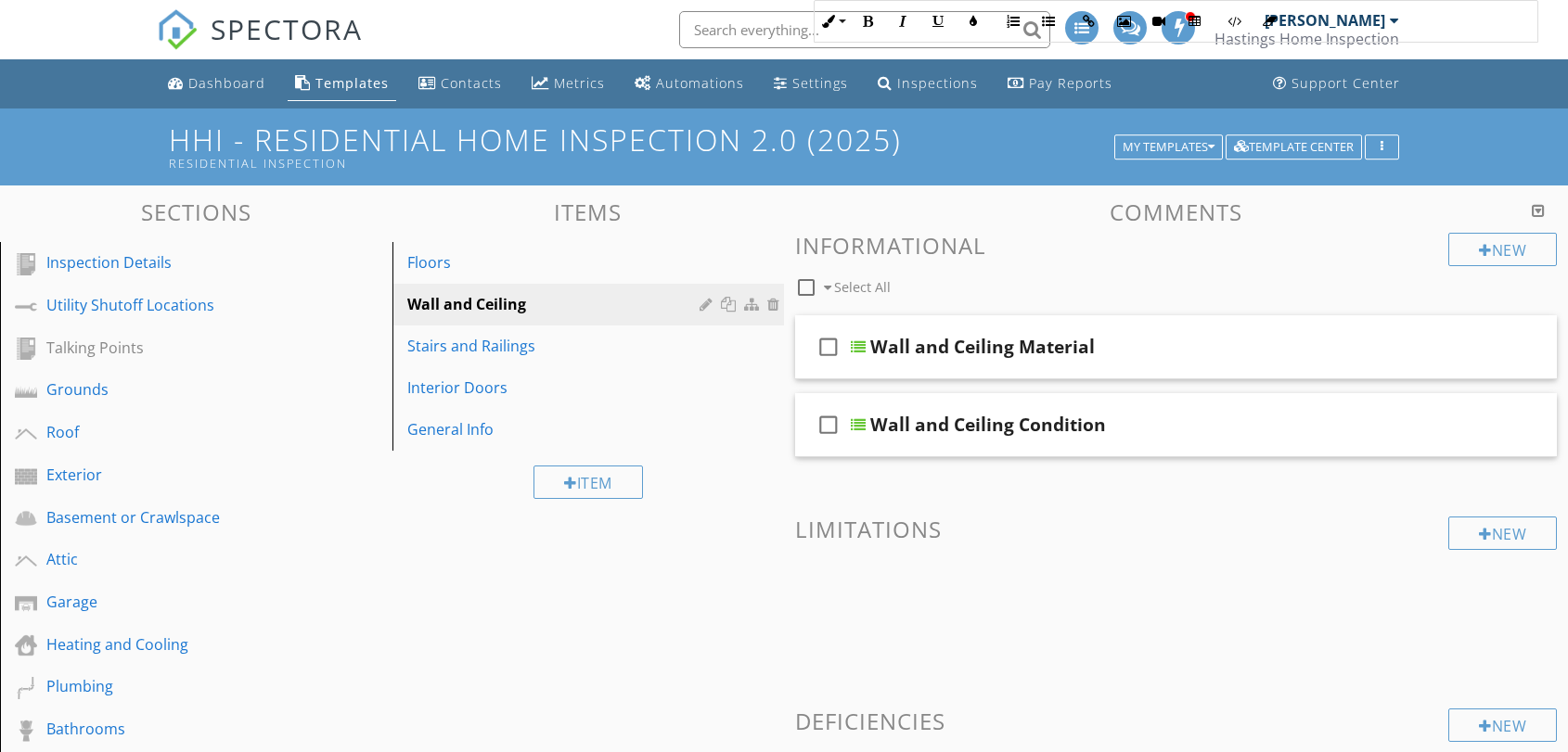 scroll, scrollTop: 4752, scrollLeft: 0, axis: vertical 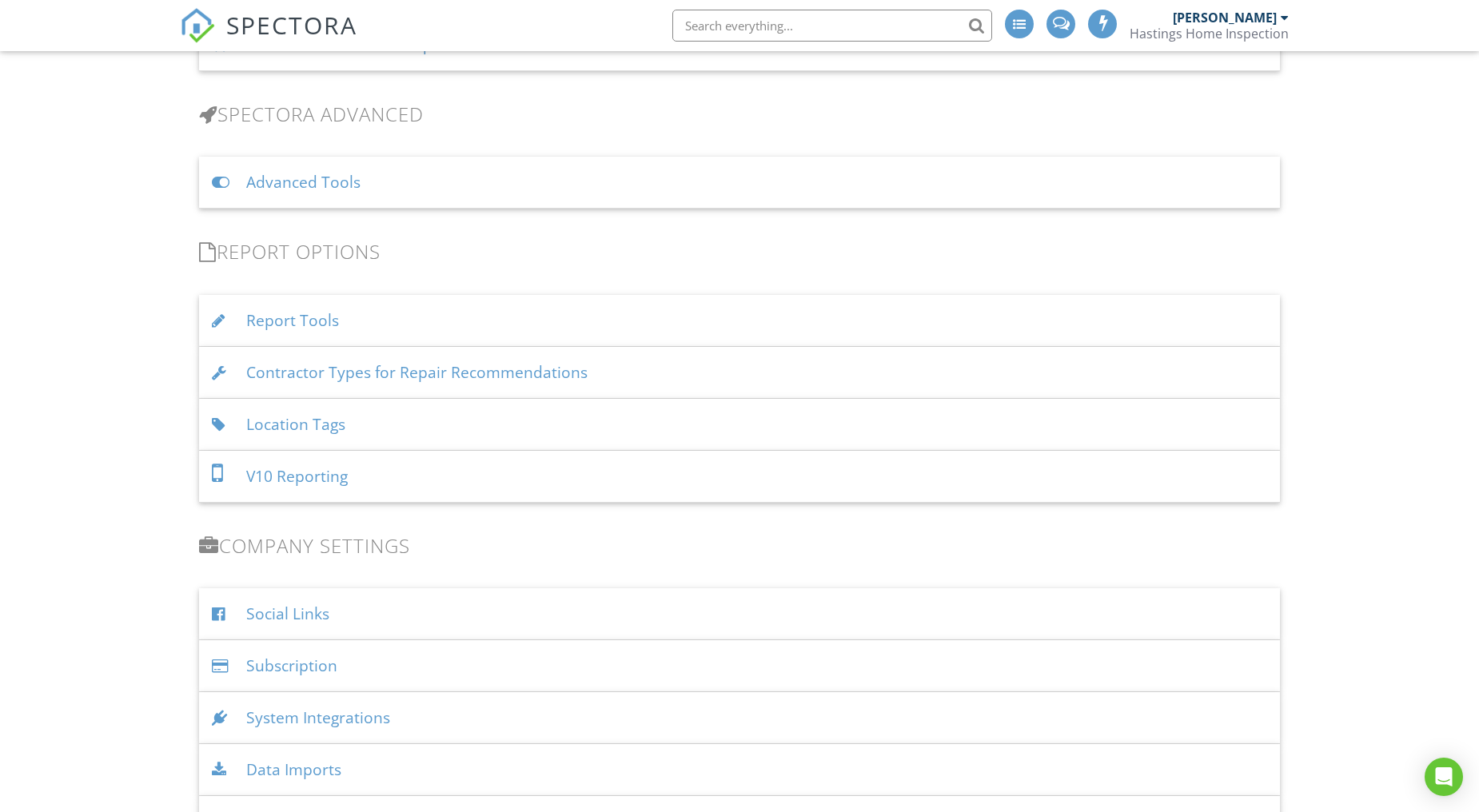 click on "Advanced Tools" at bounding box center [740, 182] 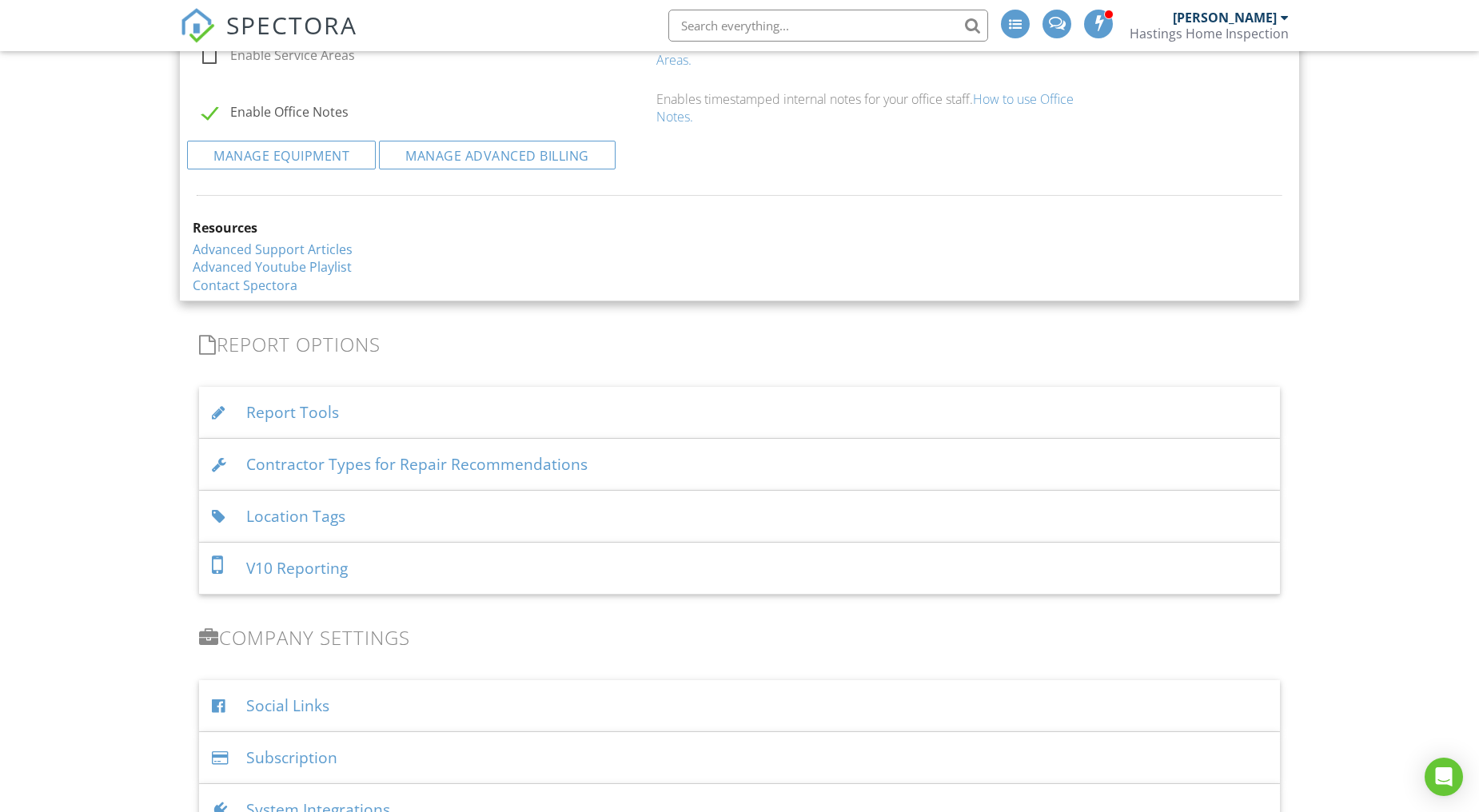 scroll, scrollTop: 2043, scrollLeft: 0, axis: vertical 